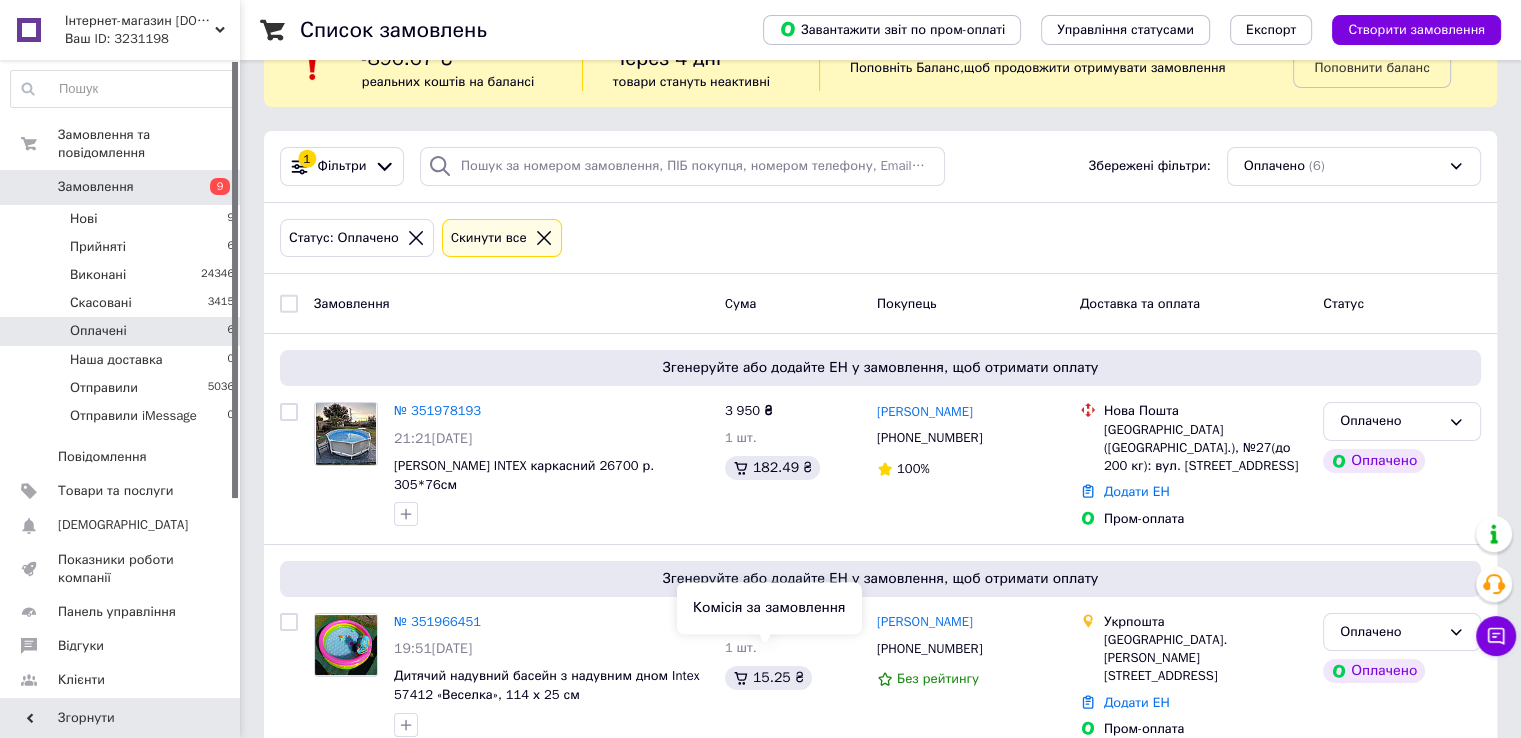 scroll, scrollTop: 0, scrollLeft: 0, axis: both 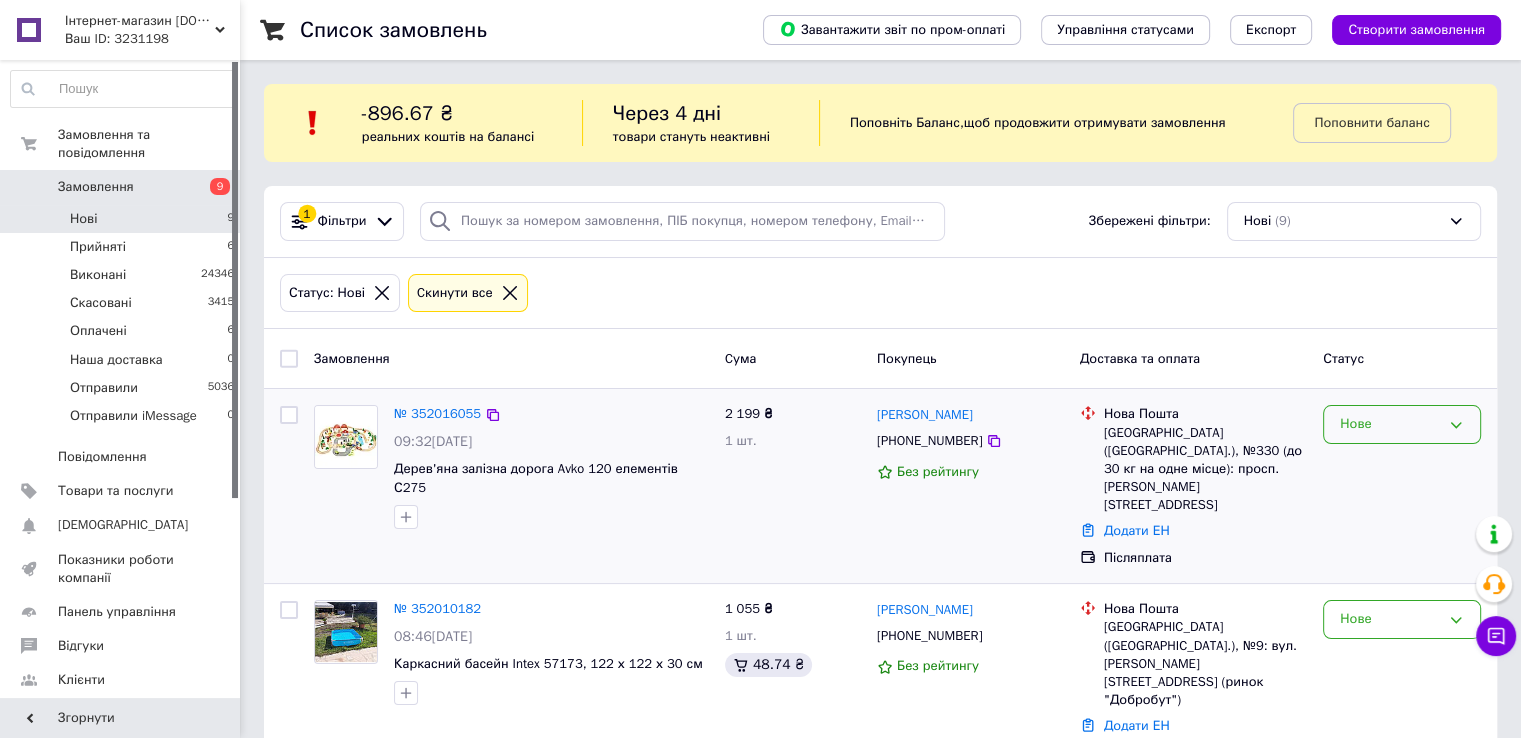 click on "Нове" at bounding box center [1390, 424] 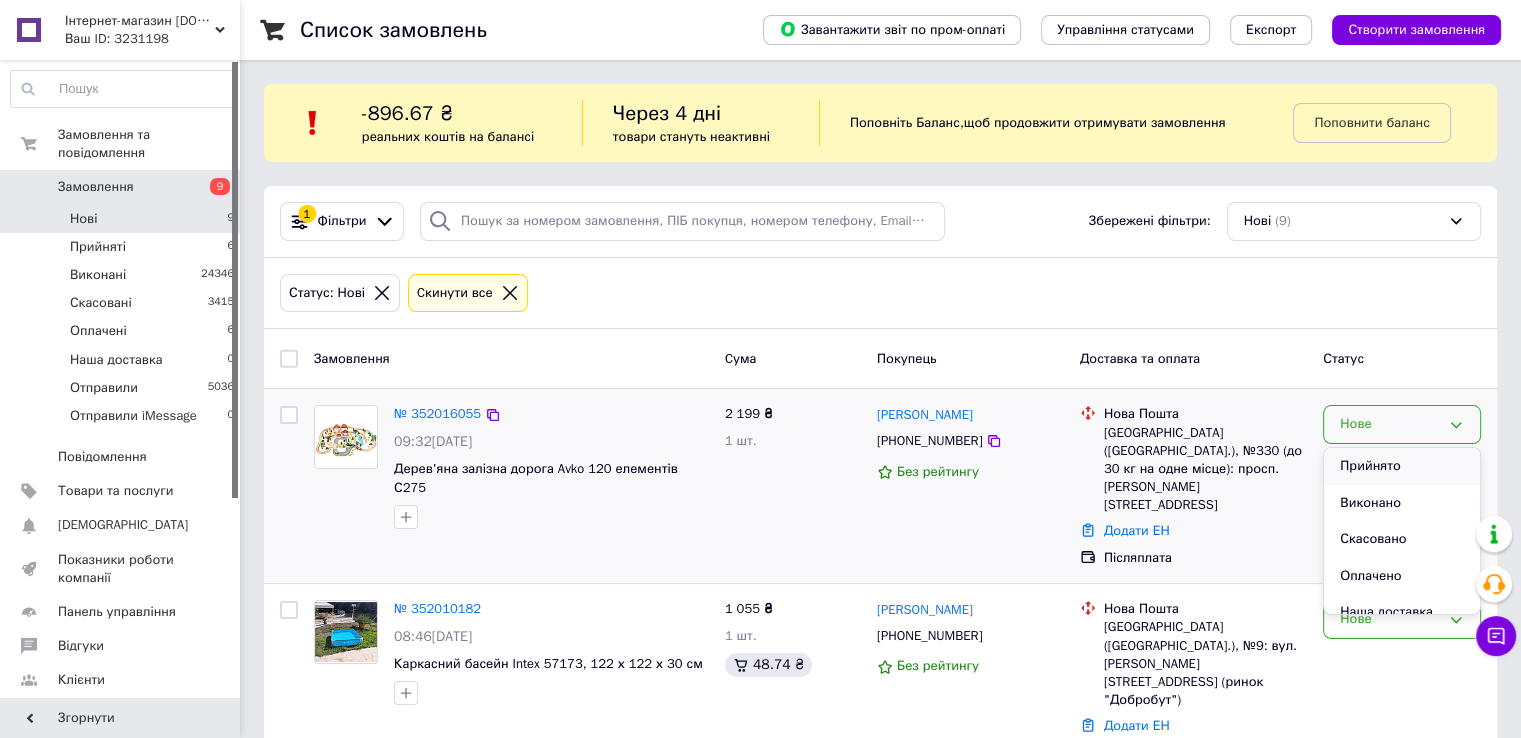 click on "Прийнято" at bounding box center [1402, 466] 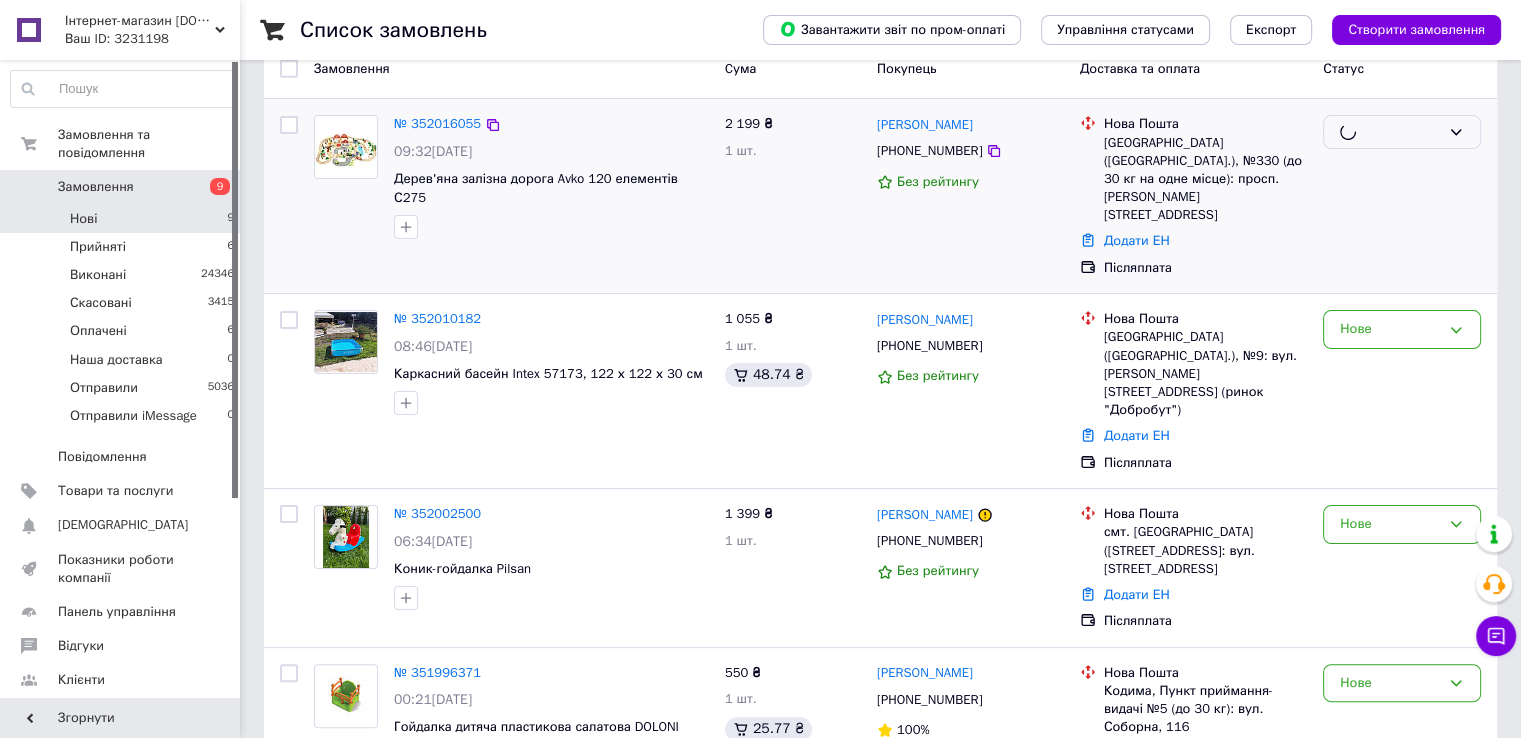 scroll, scrollTop: 400, scrollLeft: 0, axis: vertical 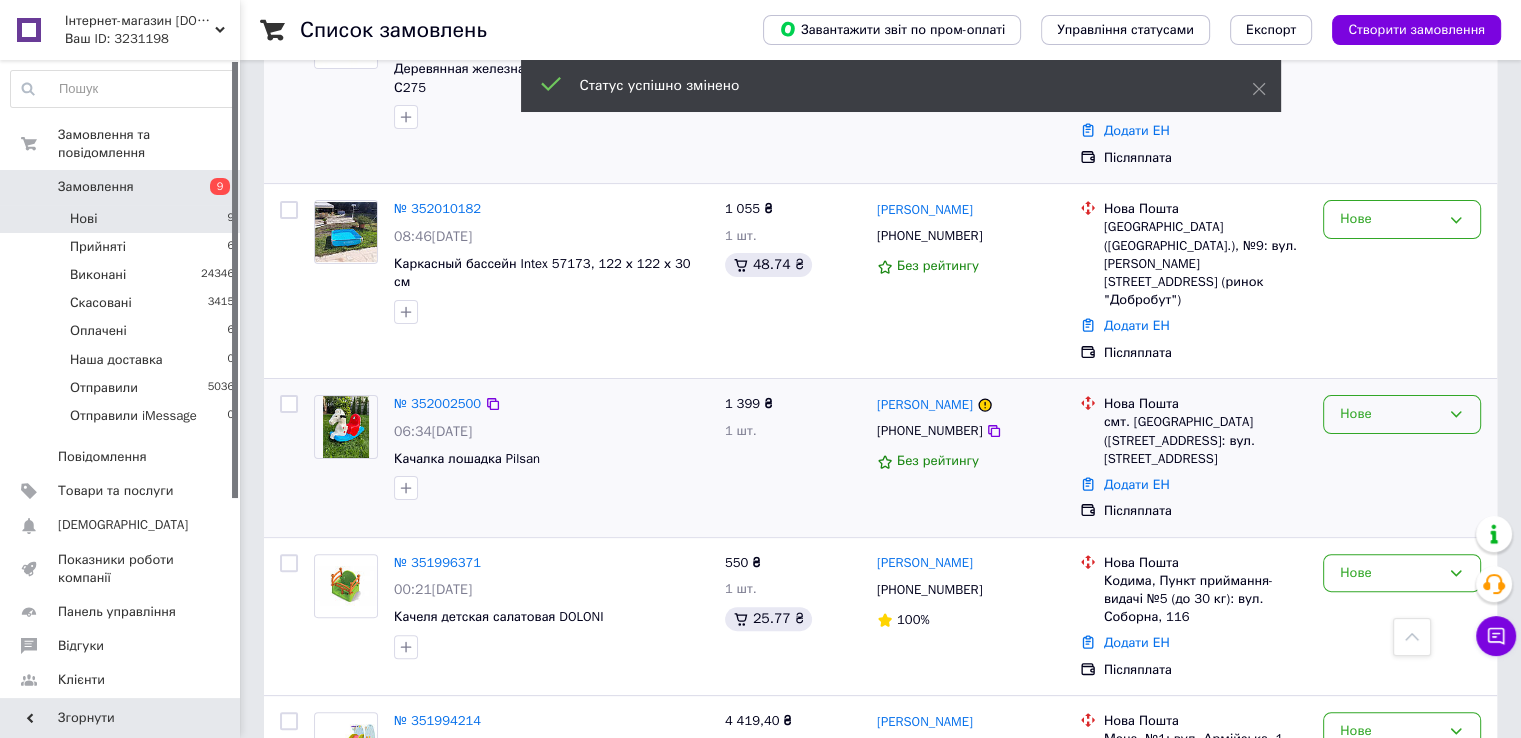 click on "Нове" at bounding box center (1402, 414) 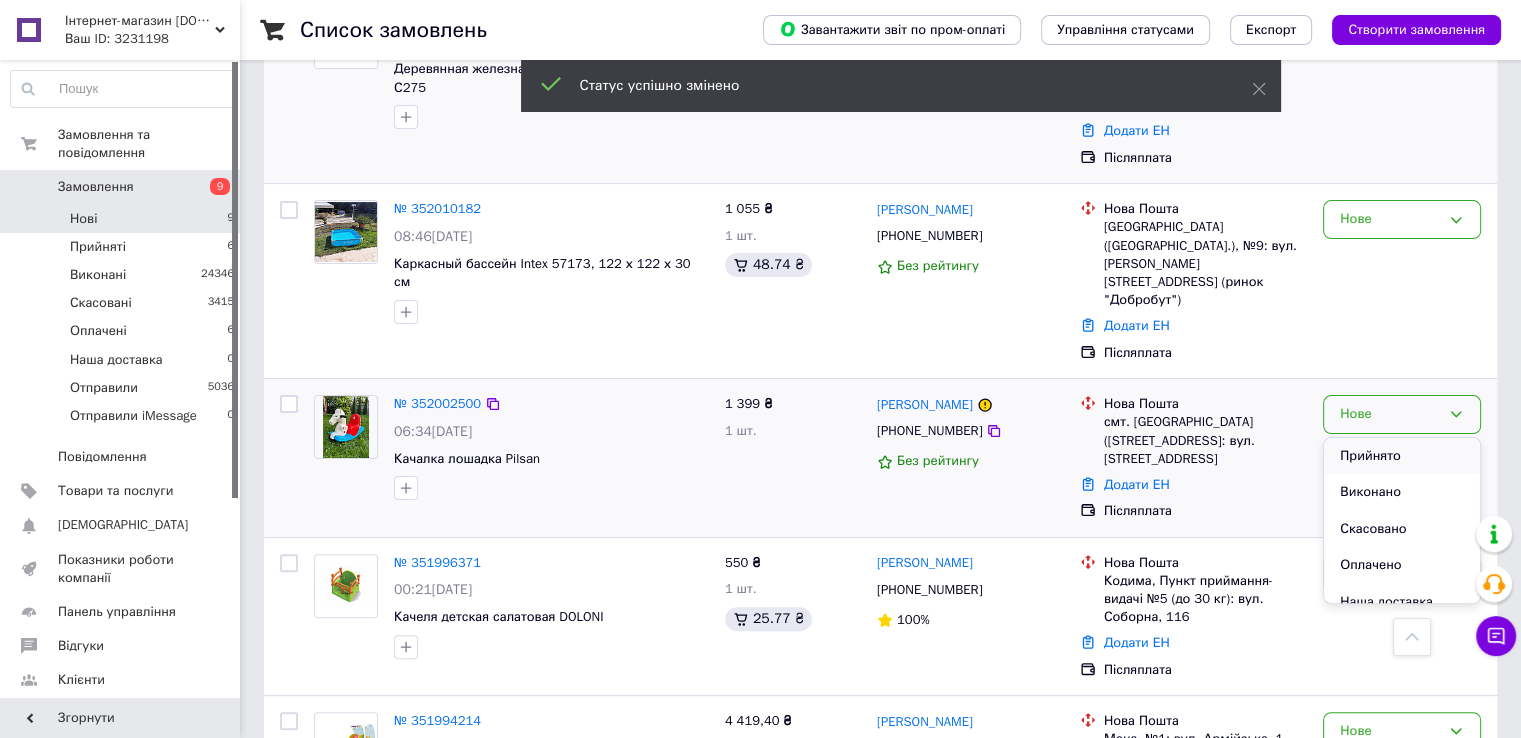 click on "Прийнято" at bounding box center [1402, 456] 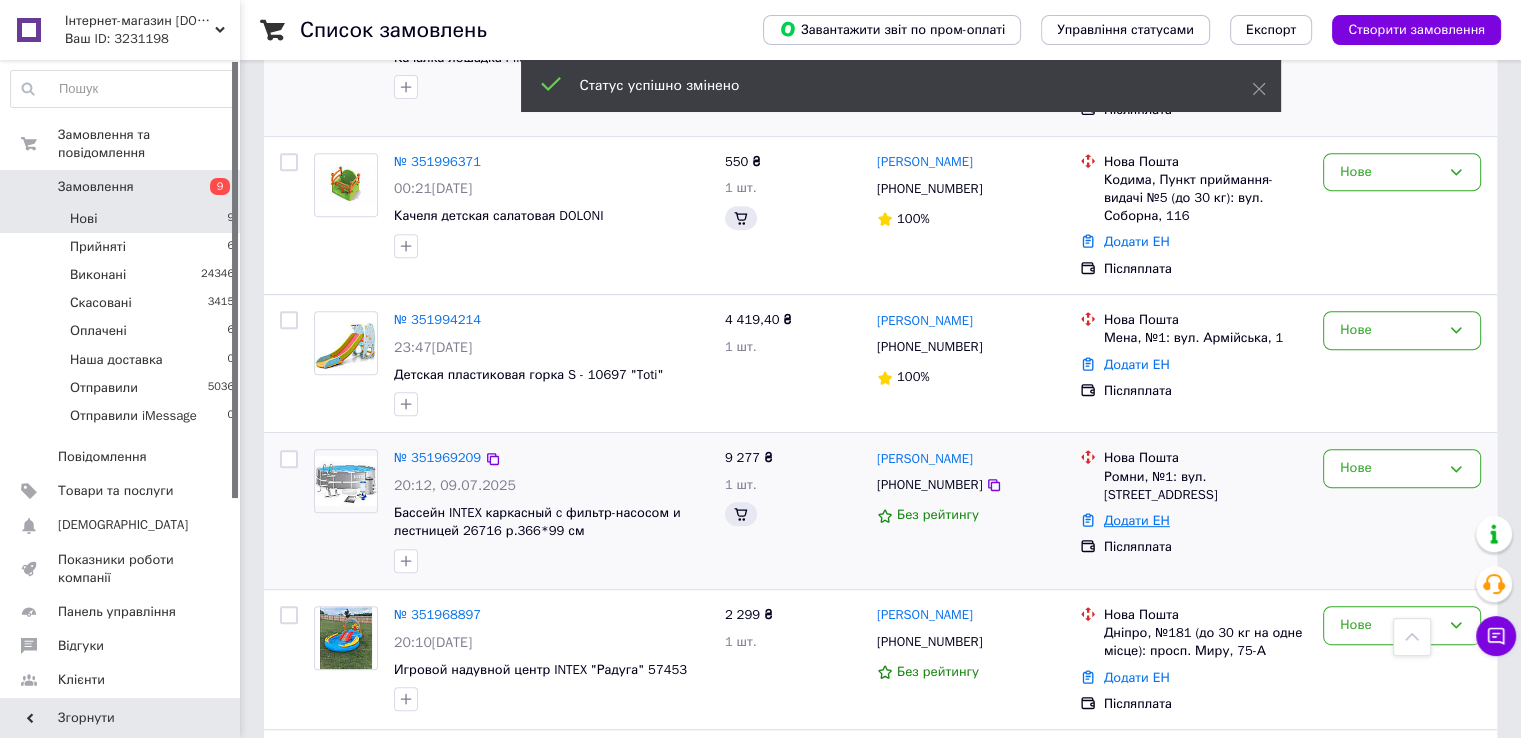 scroll, scrollTop: 1000, scrollLeft: 0, axis: vertical 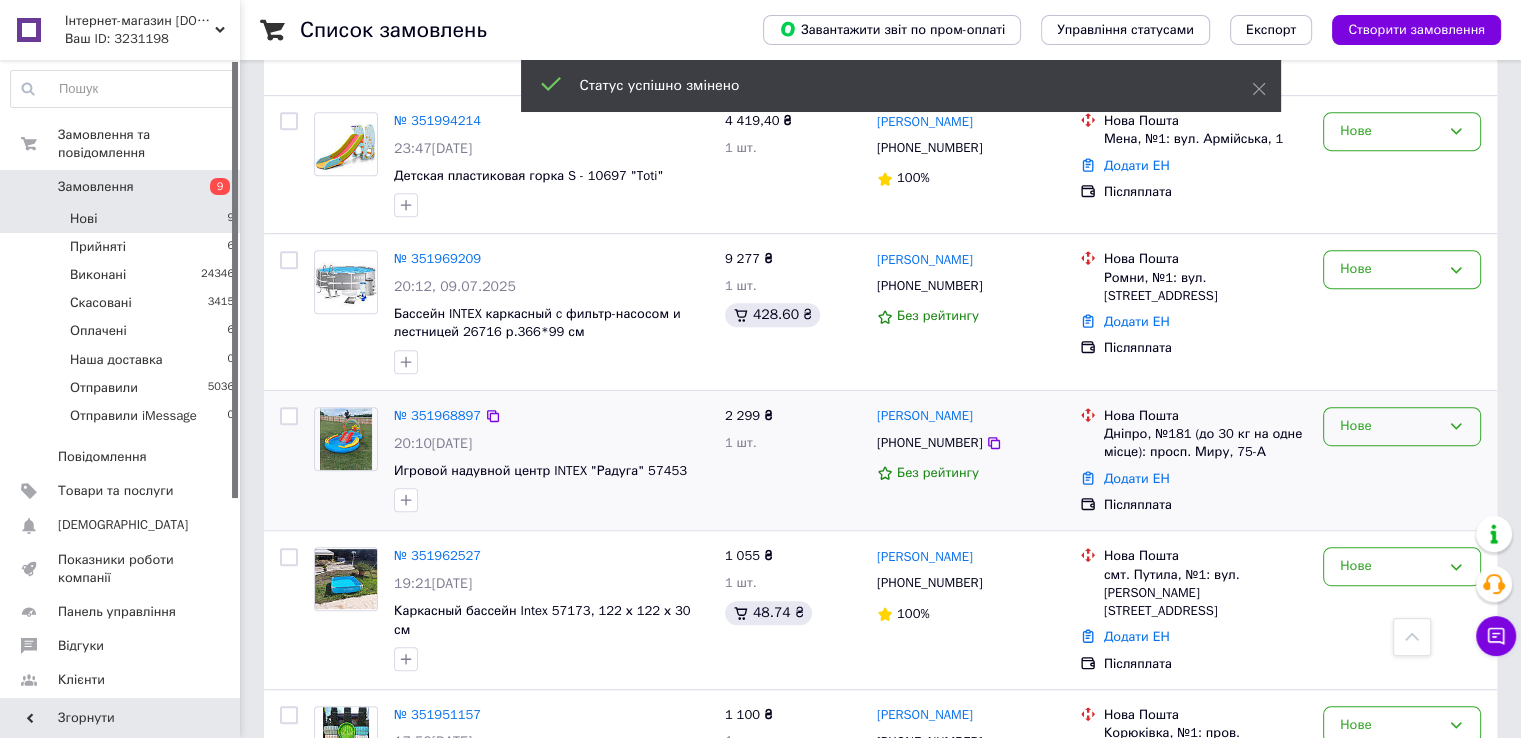 click on "Нове" at bounding box center (1390, 426) 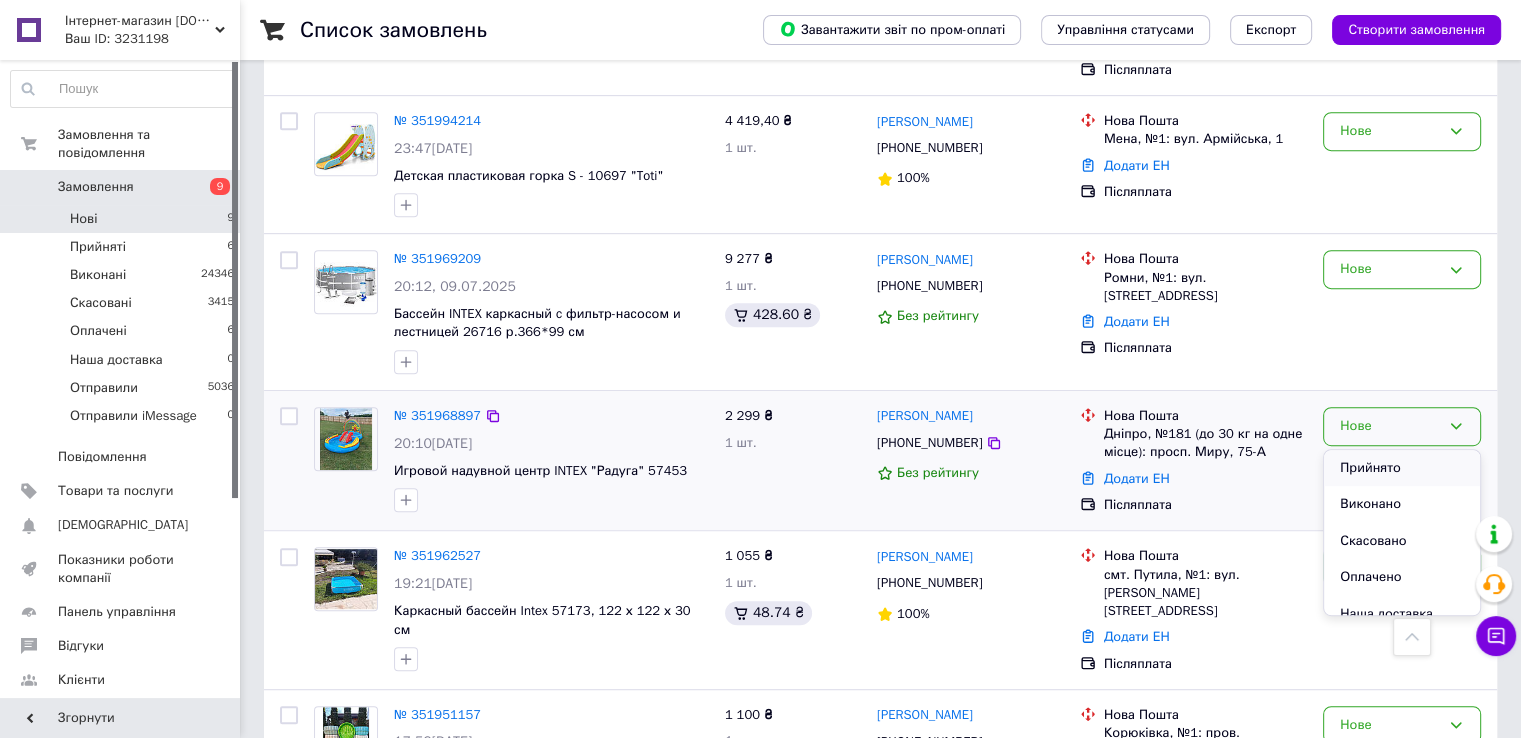 click on "Прийнято" at bounding box center [1402, 468] 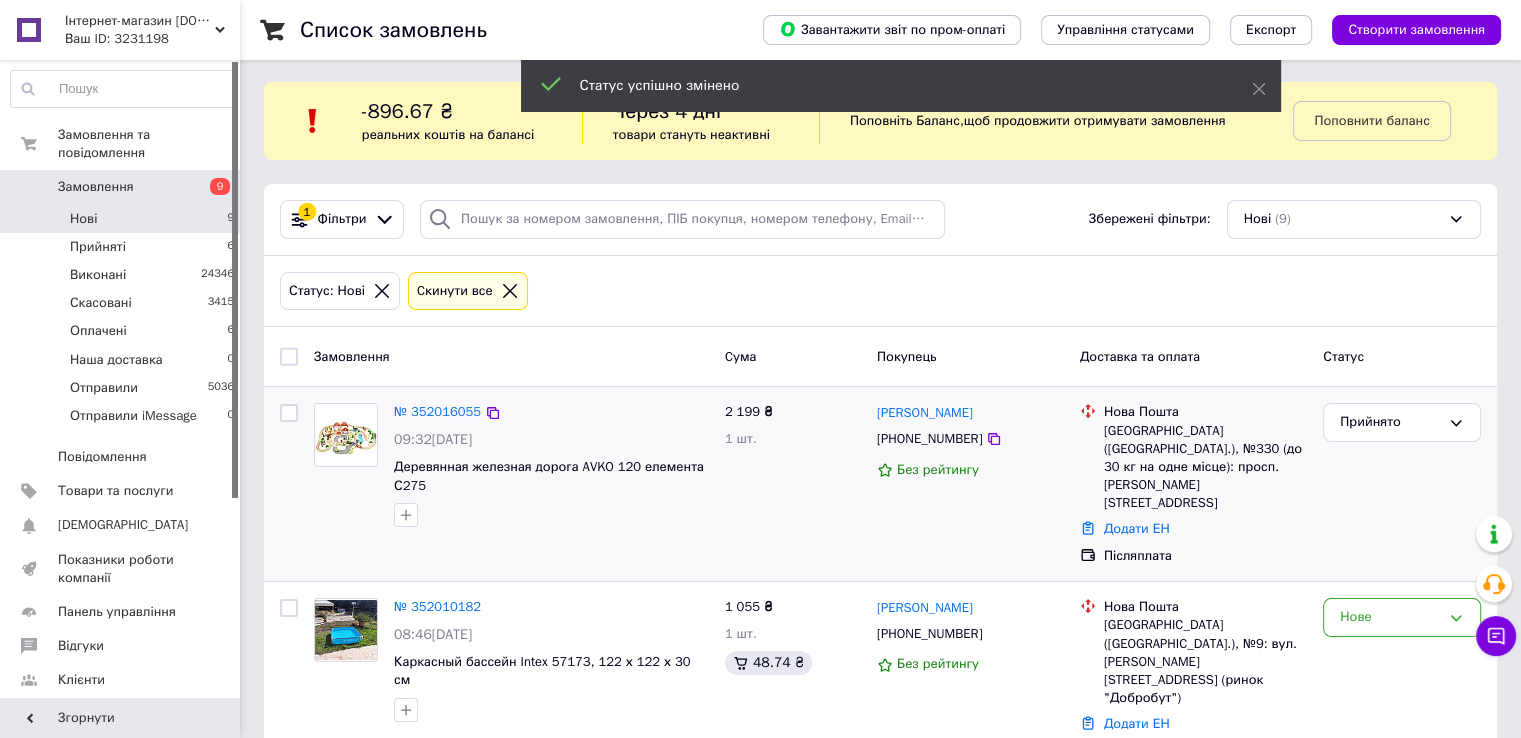 scroll, scrollTop: 0, scrollLeft: 0, axis: both 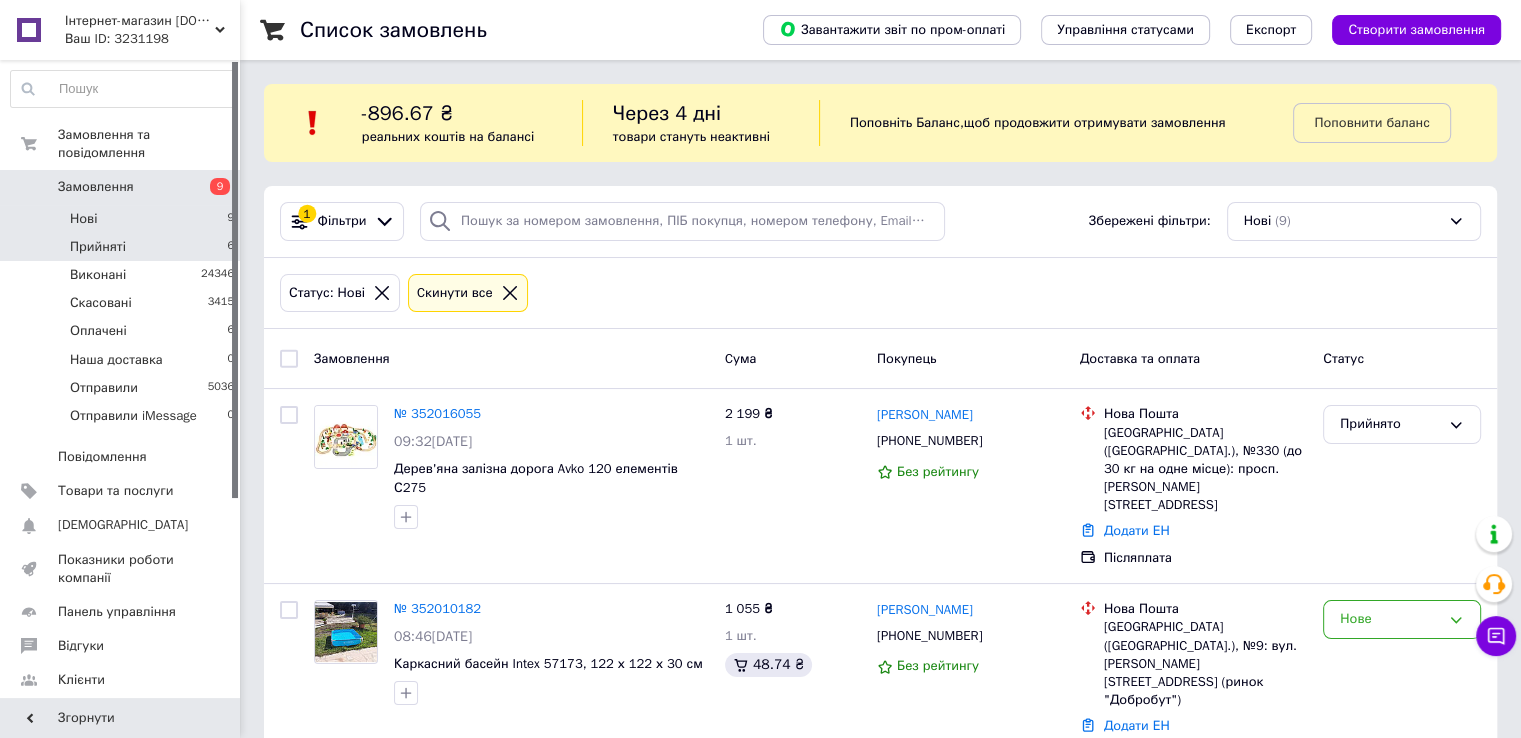 click on "Прийняті" at bounding box center (98, 247) 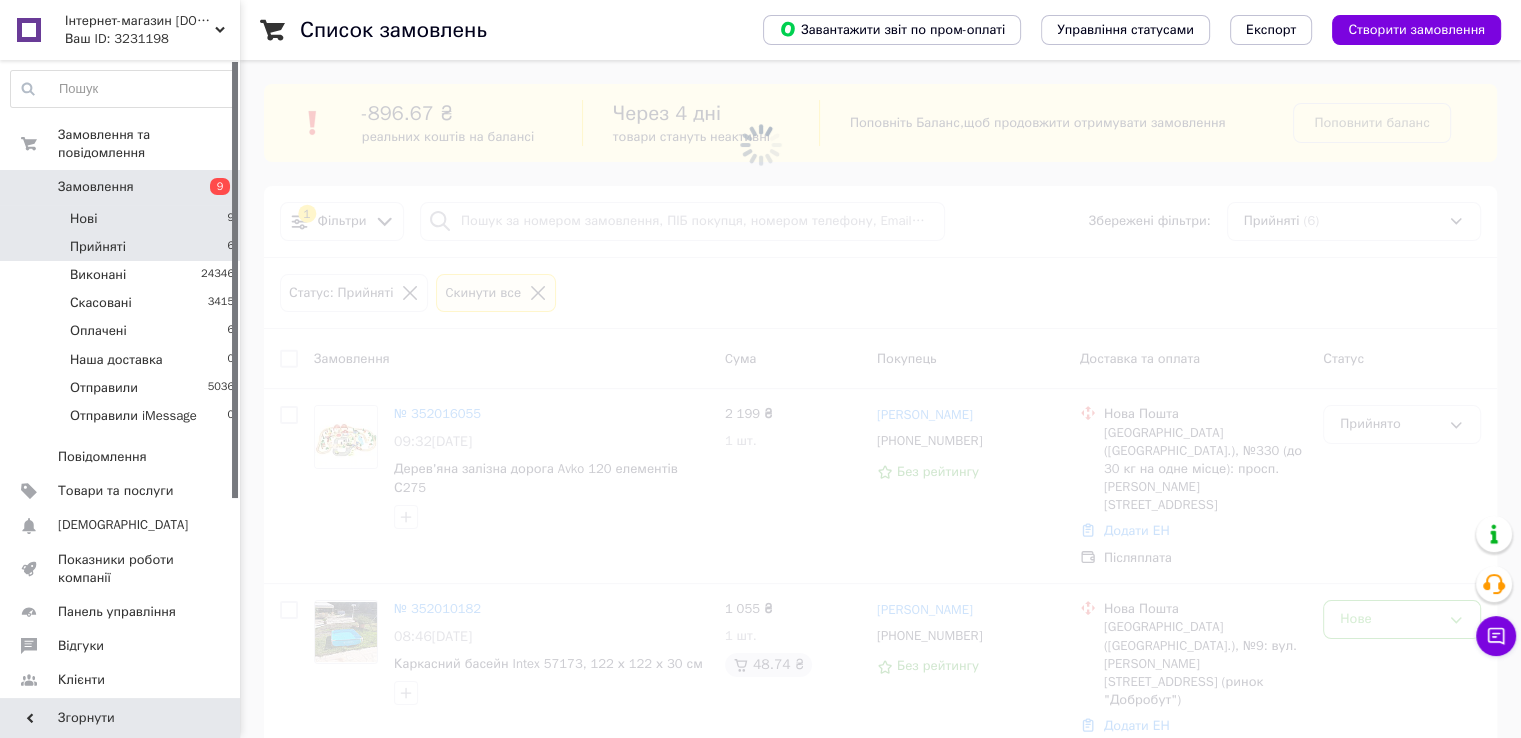 click on "Нові 9" at bounding box center [123, 219] 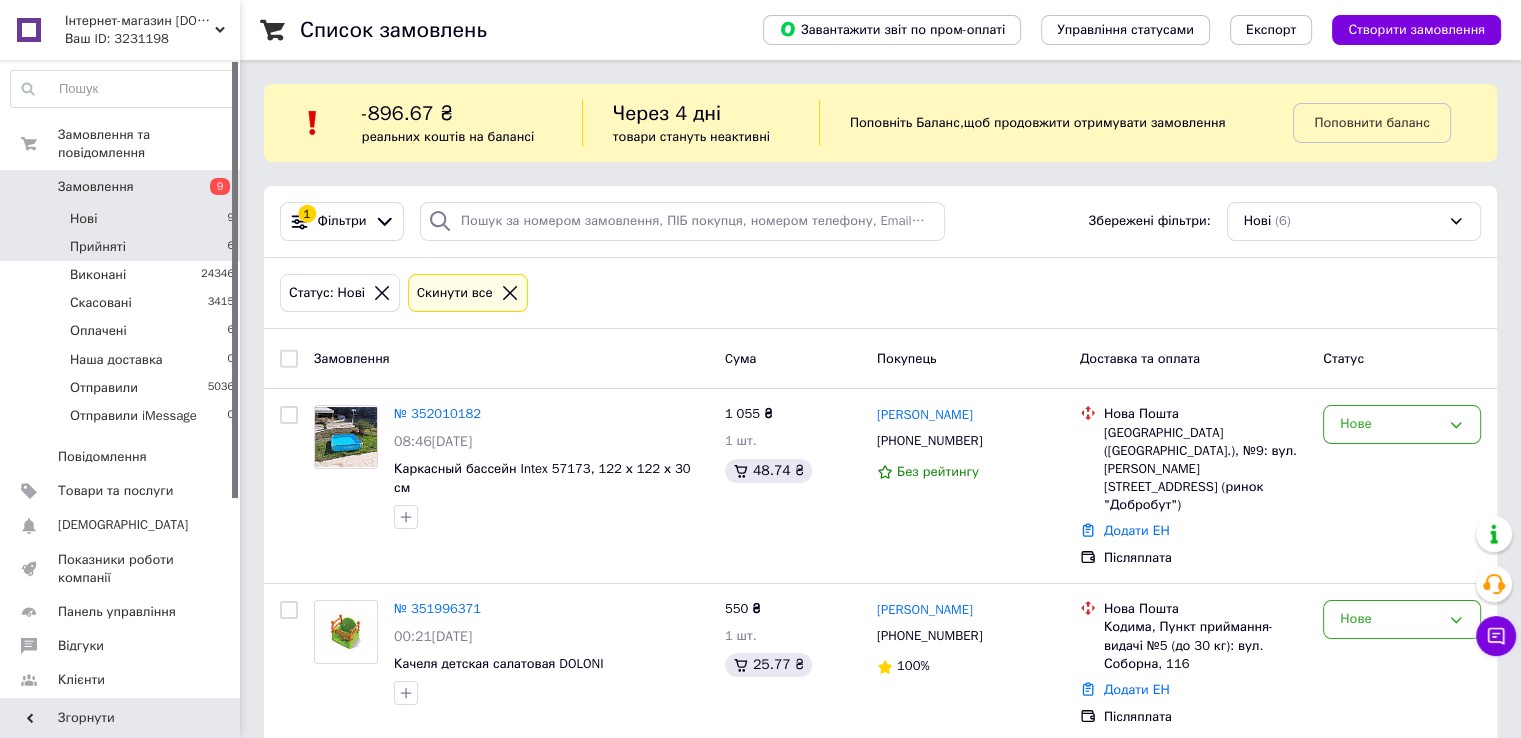 click on "Прийняті" at bounding box center [98, 247] 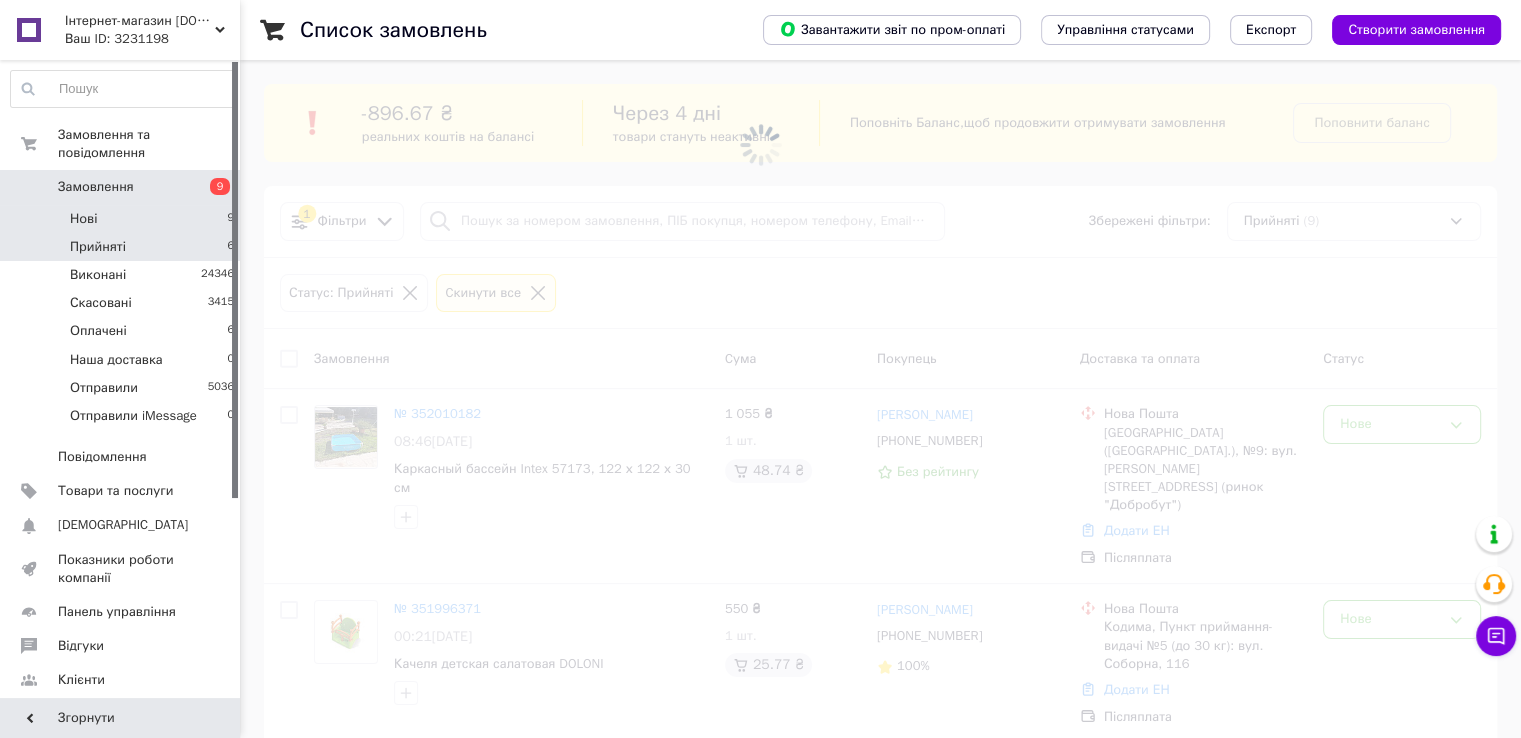 click on "Нові 9" at bounding box center [123, 219] 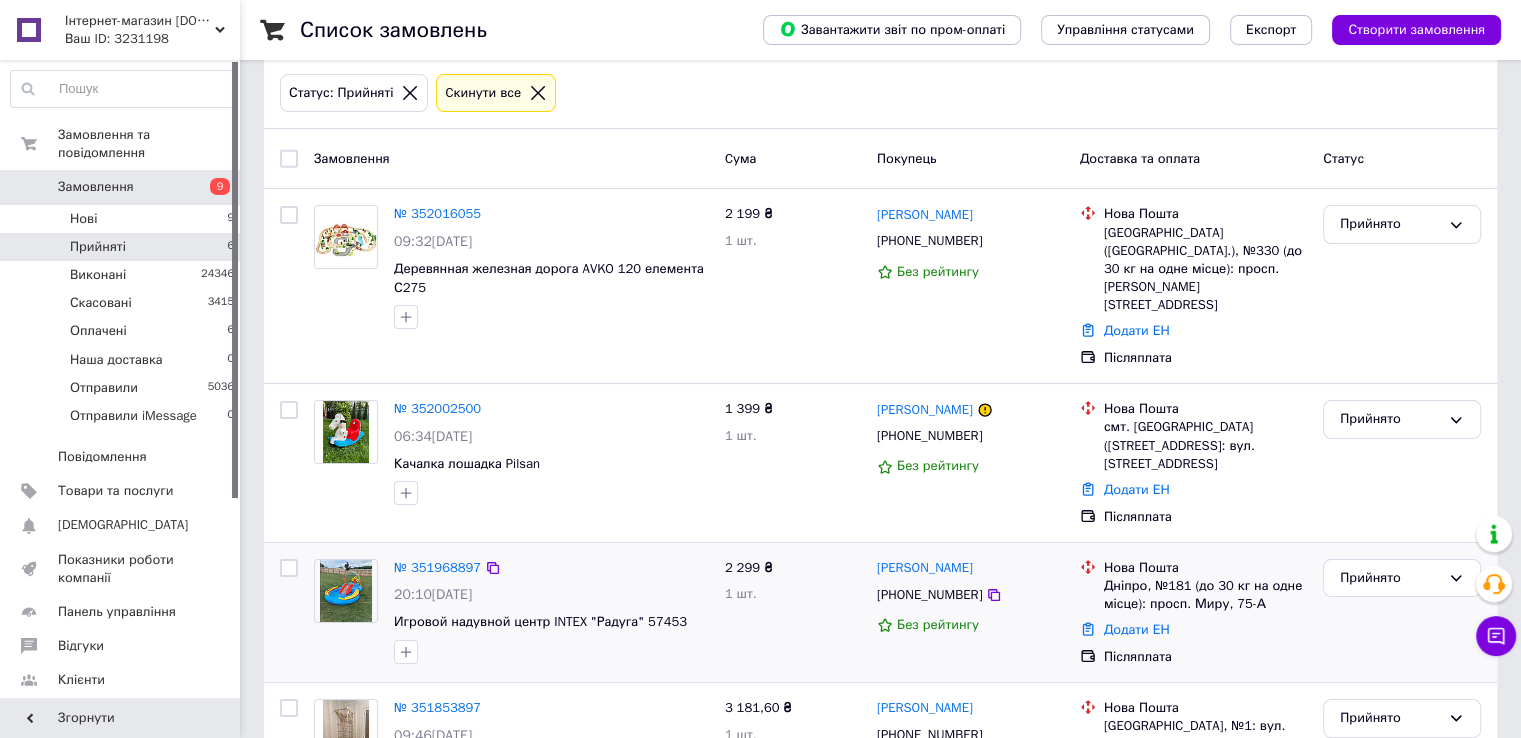 scroll, scrollTop: 100, scrollLeft: 0, axis: vertical 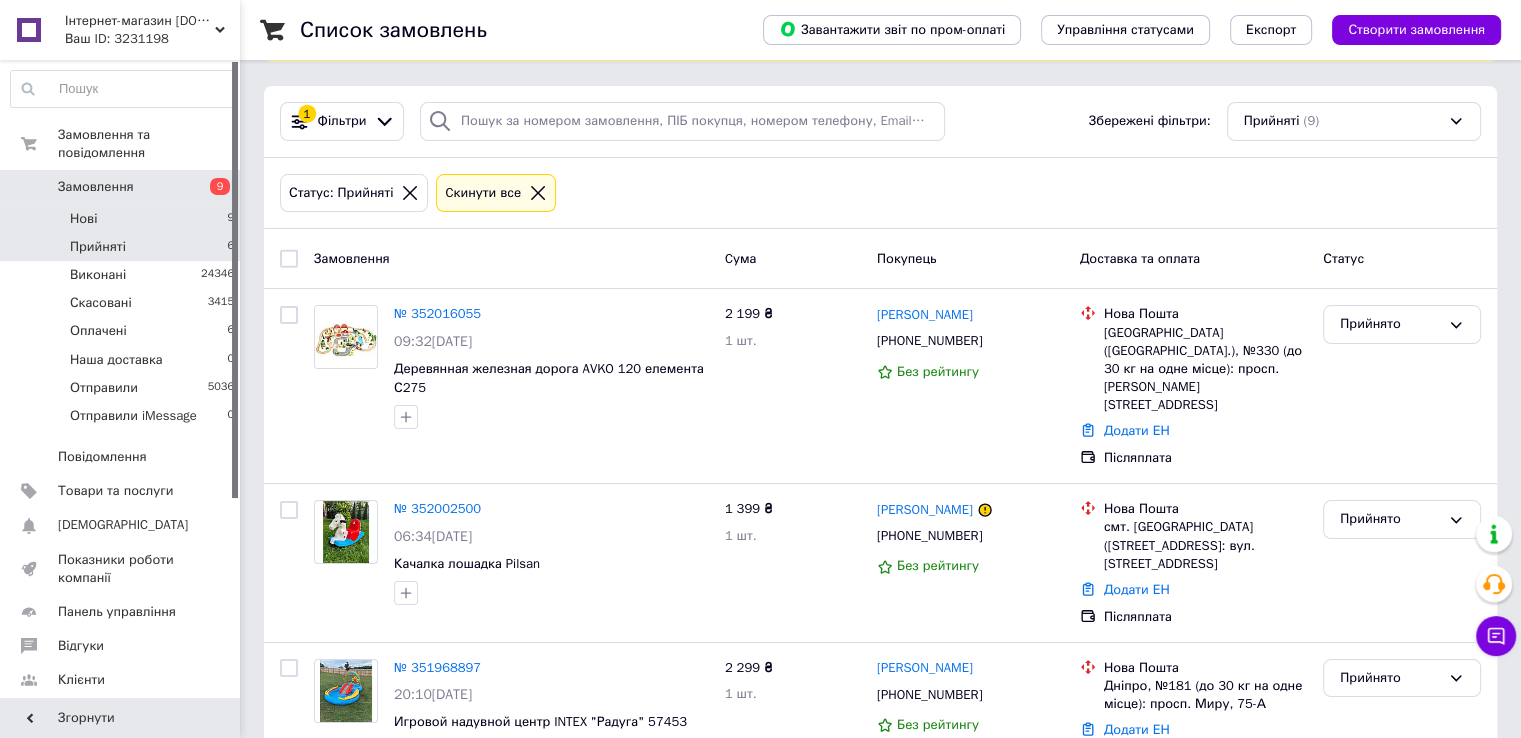 click on "Нові 9" at bounding box center (123, 219) 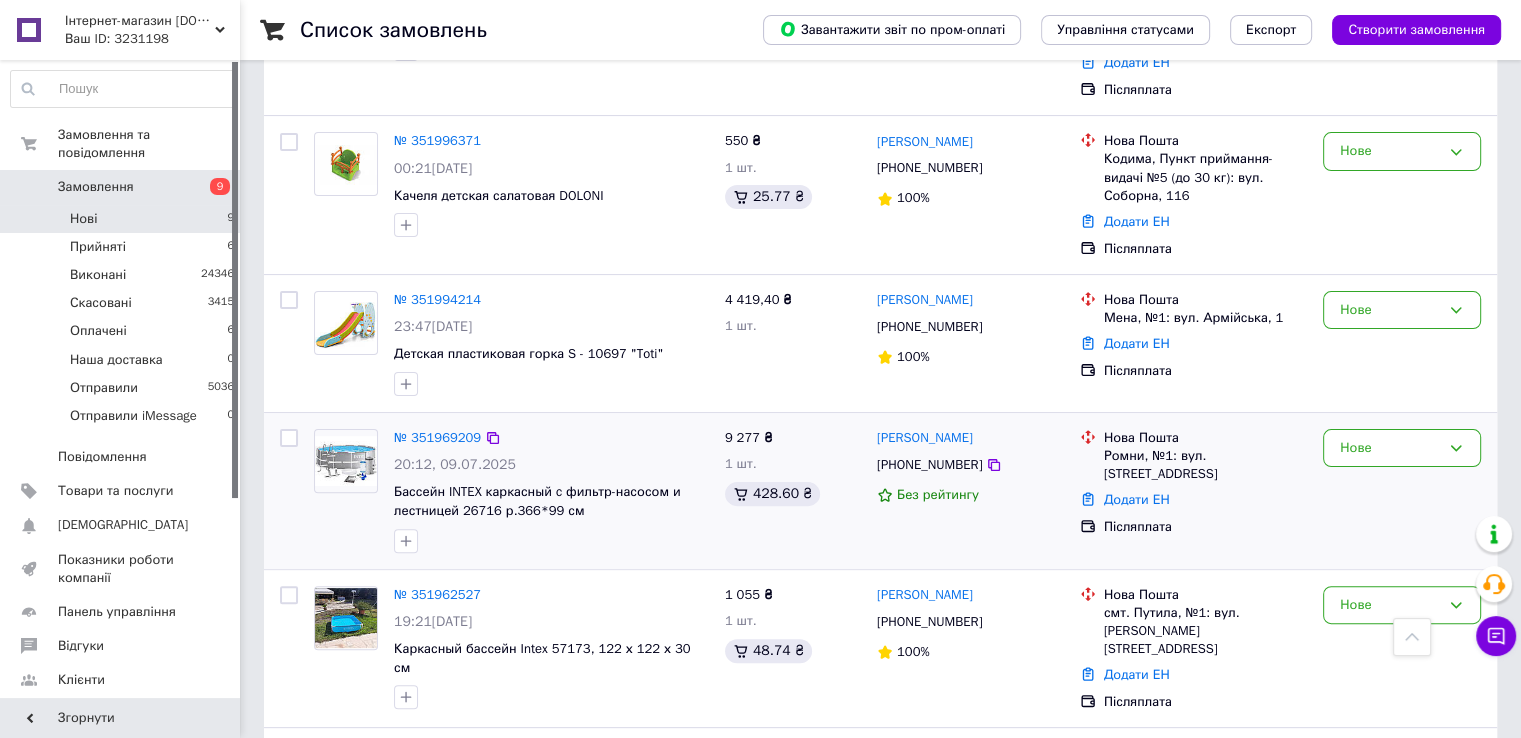 scroll, scrollTop: 463, scrollLeft: 0, axis: vertical 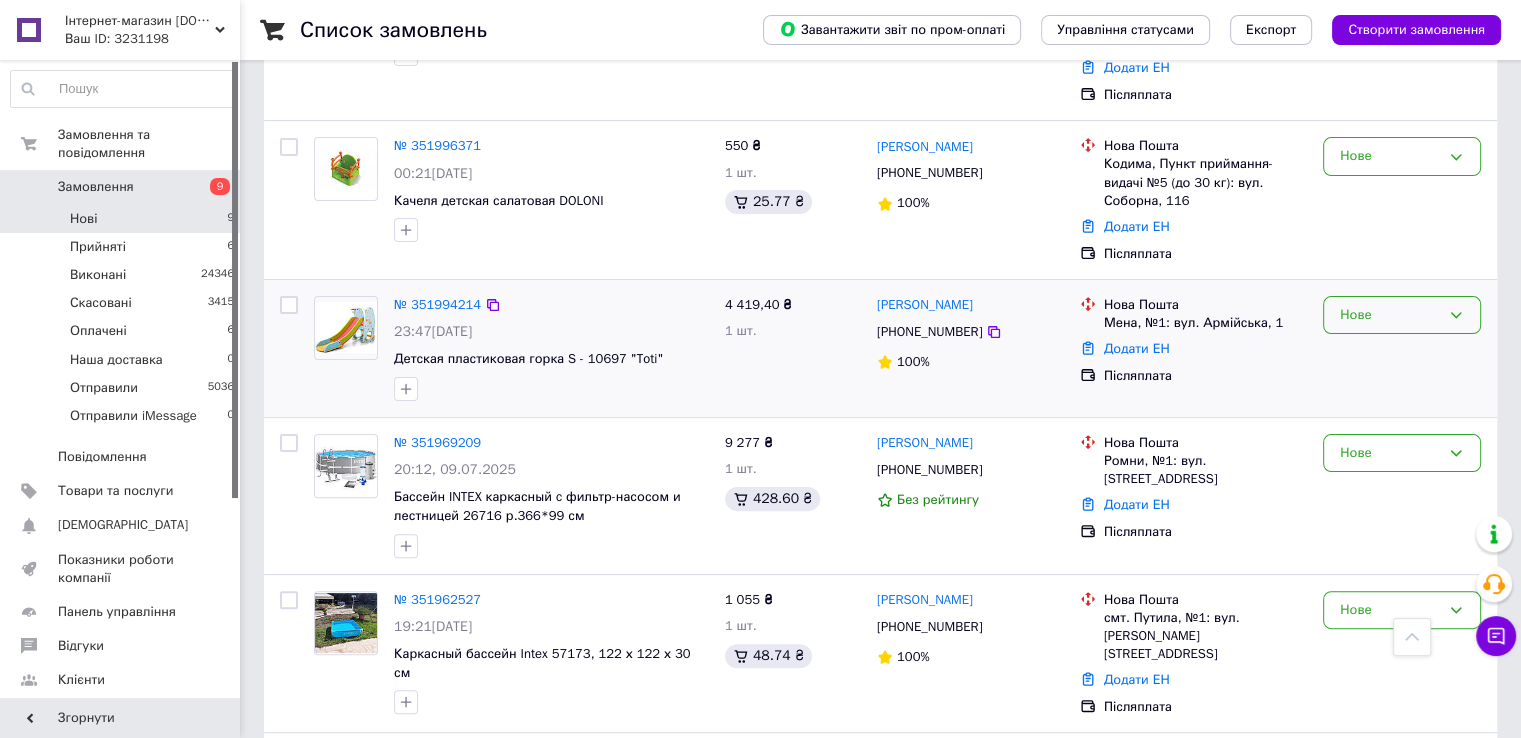 click on "Нове" at bounding box center [1390, 315] 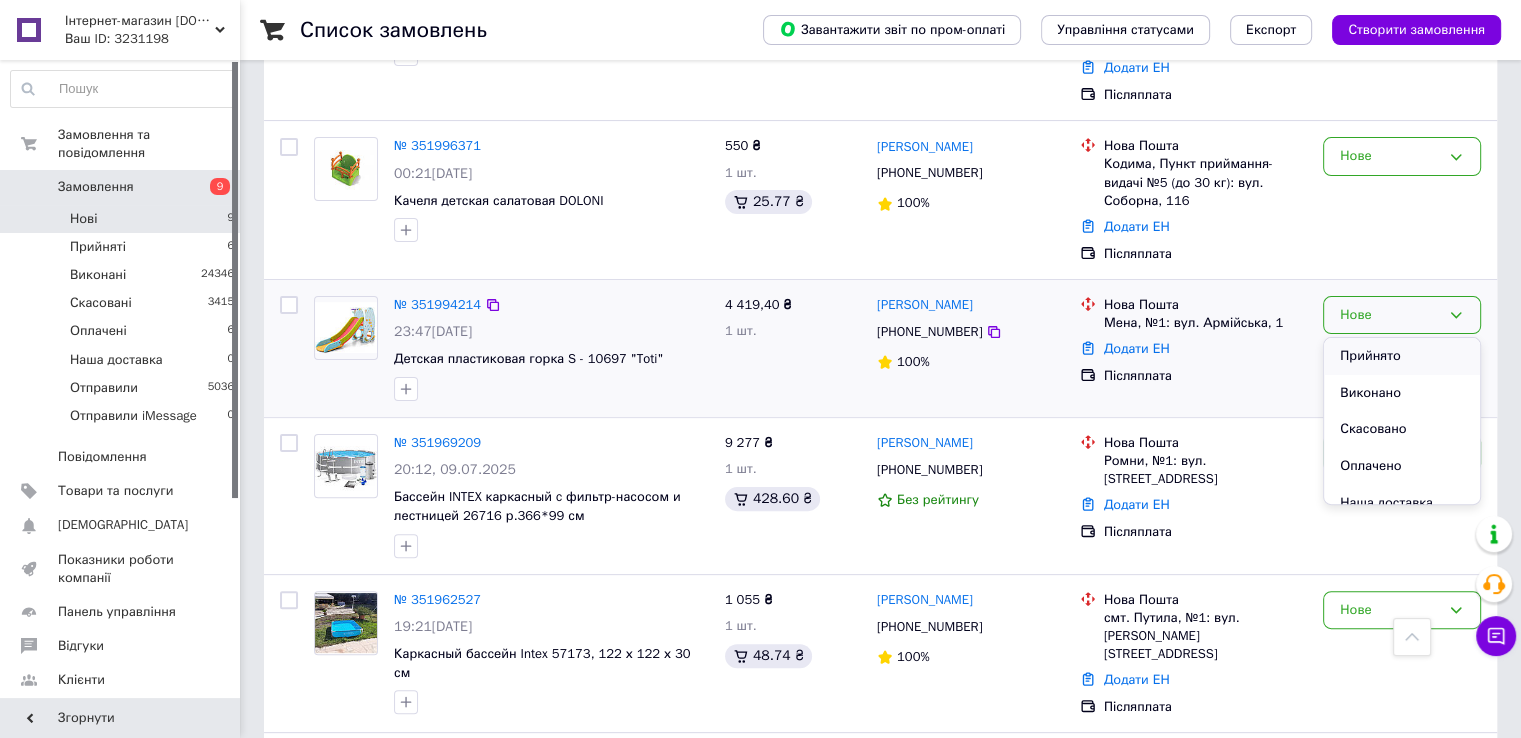 click on "Прийнято" at bounding box center (1402, 356) 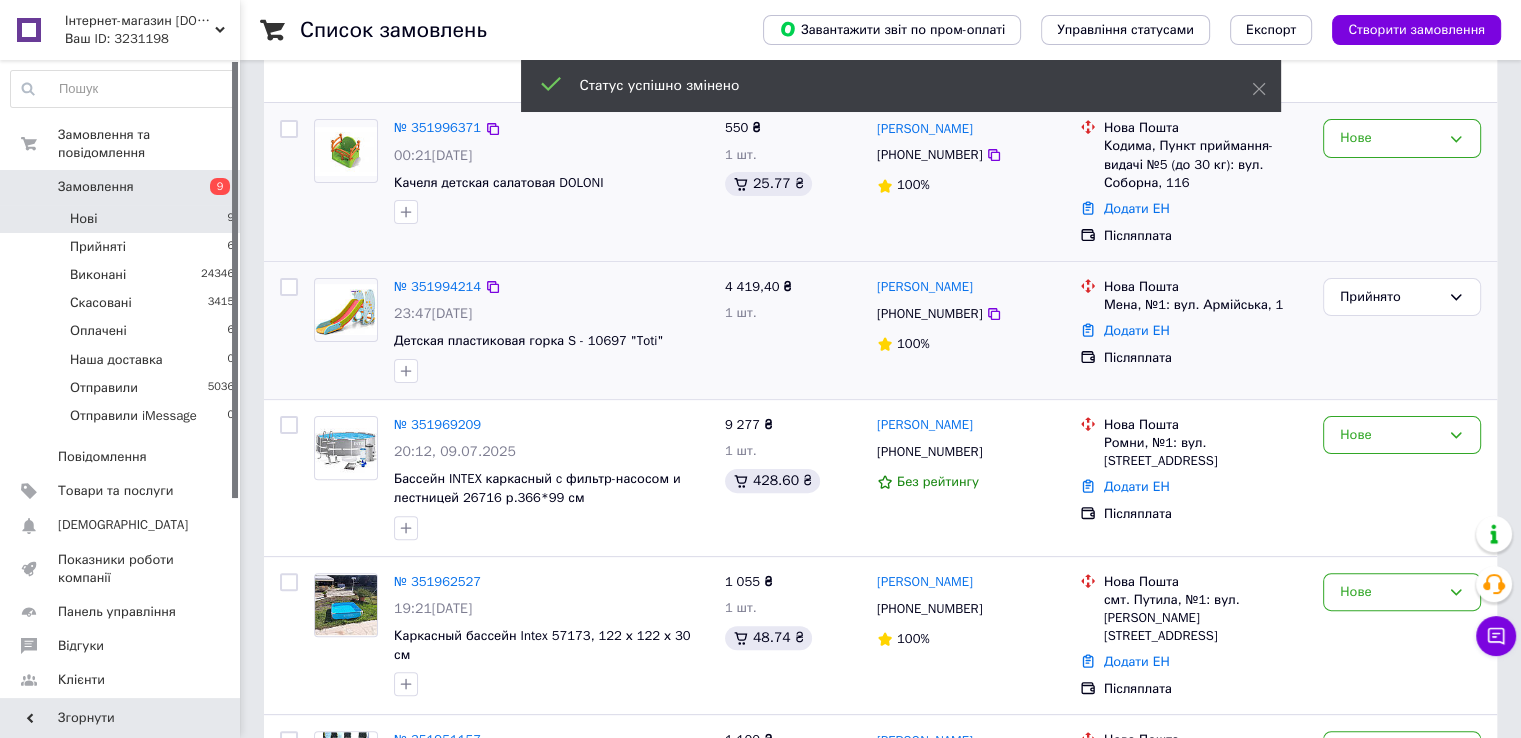 scroll, scrollTop: 563, scrollLeft: 0, axis: vertical 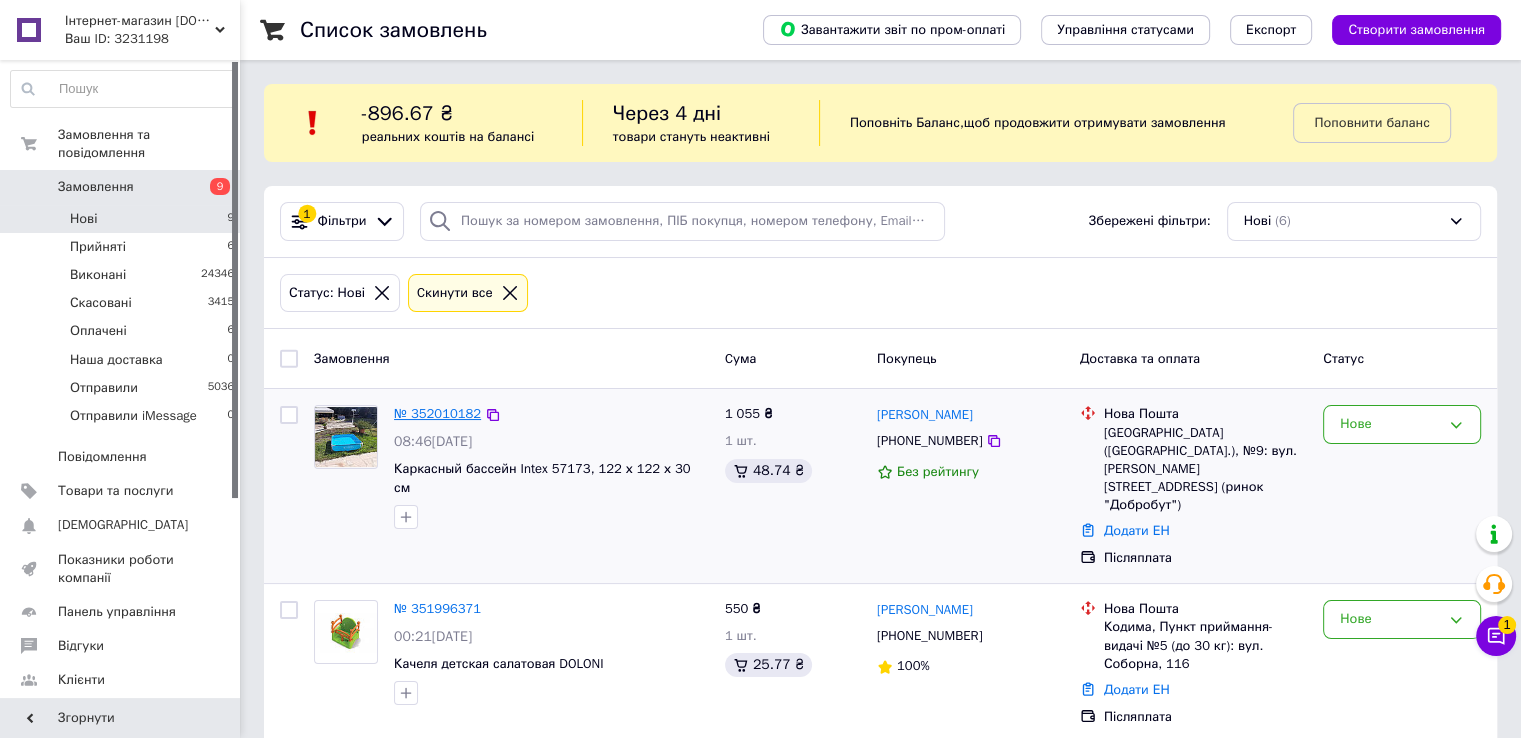 drag, startPoint x: 432, startPoint y: 401, endPoint x: 420, endPoint y: 408, distance: 13.892444 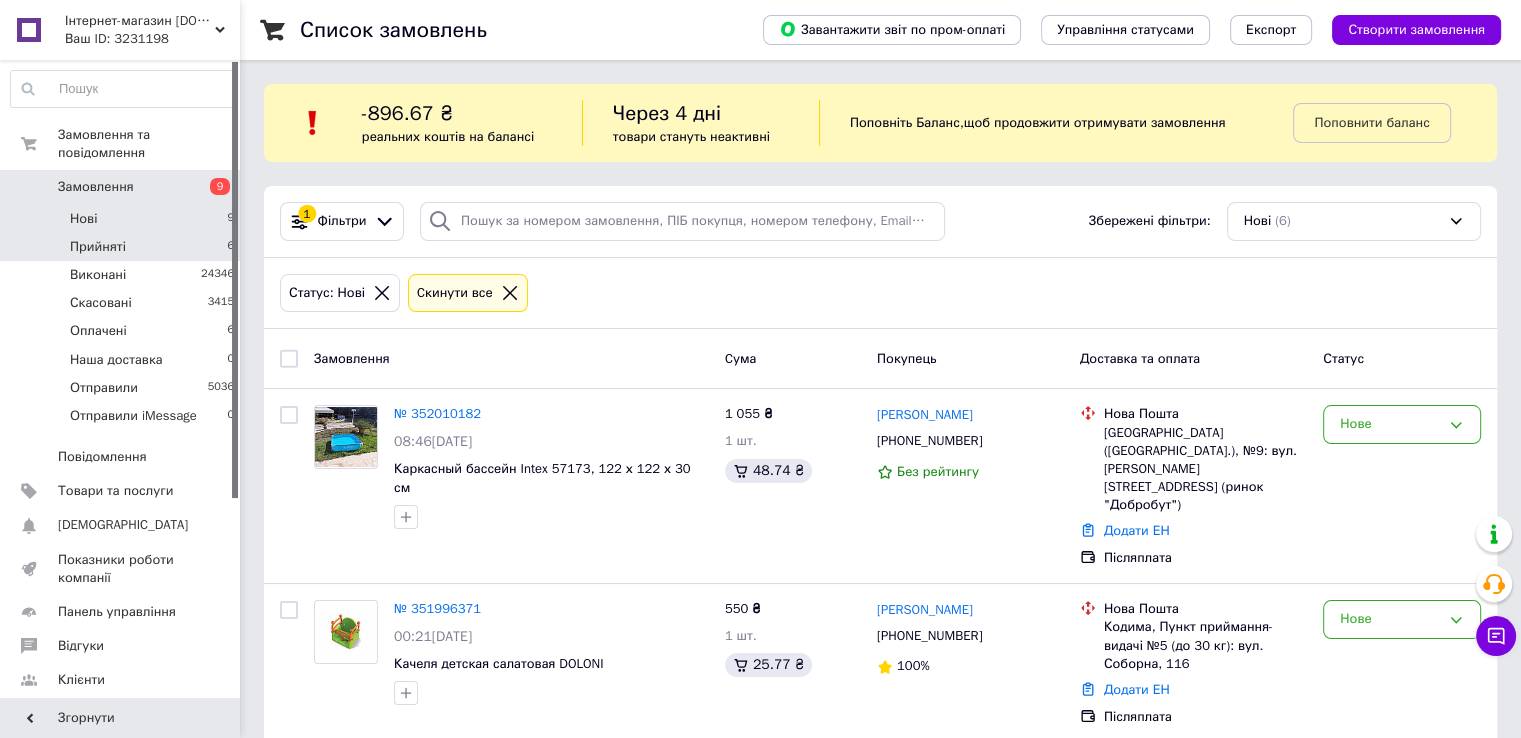 click on "Прийняті 6" at bounding box center [123, 247] 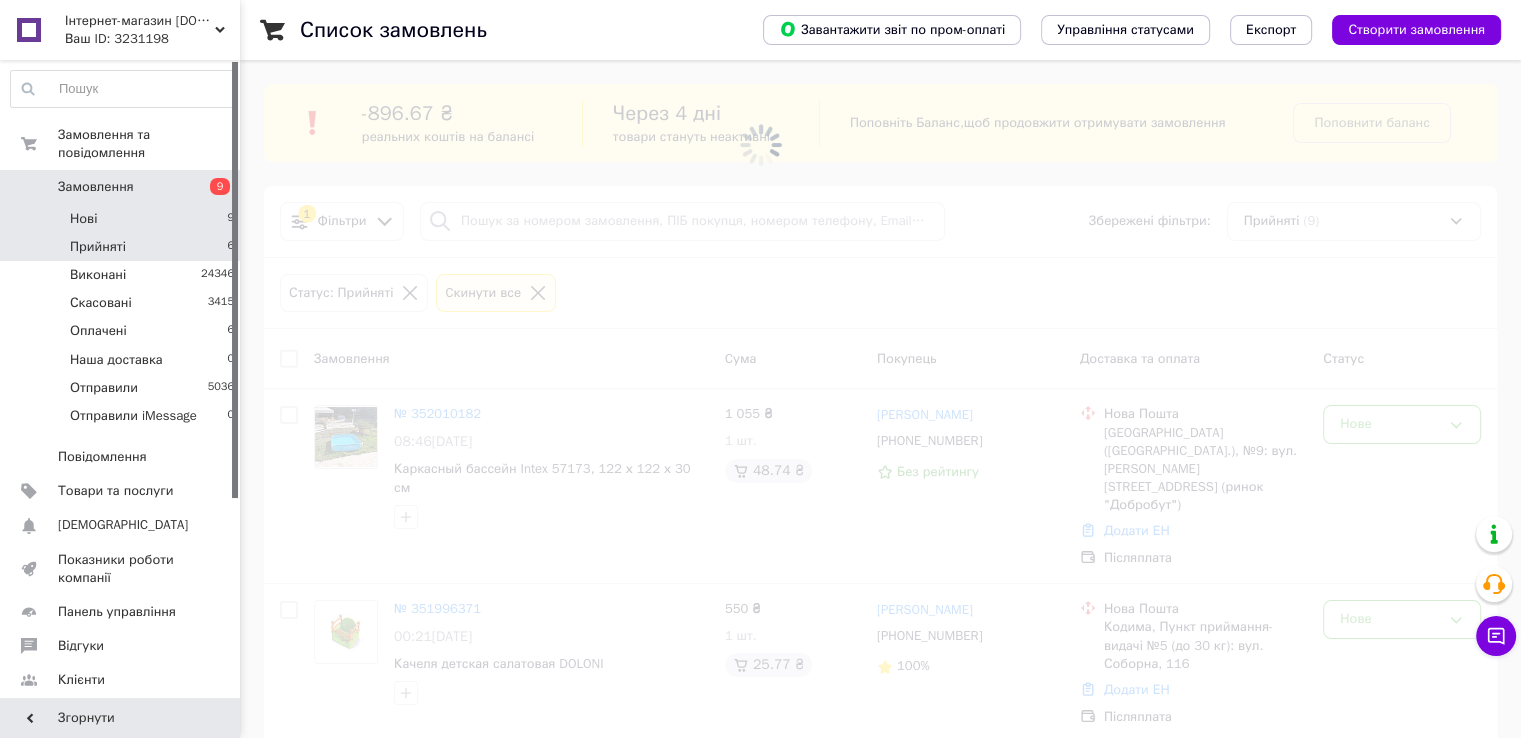 click on "Нові 9" at bounding box center [123, 219] 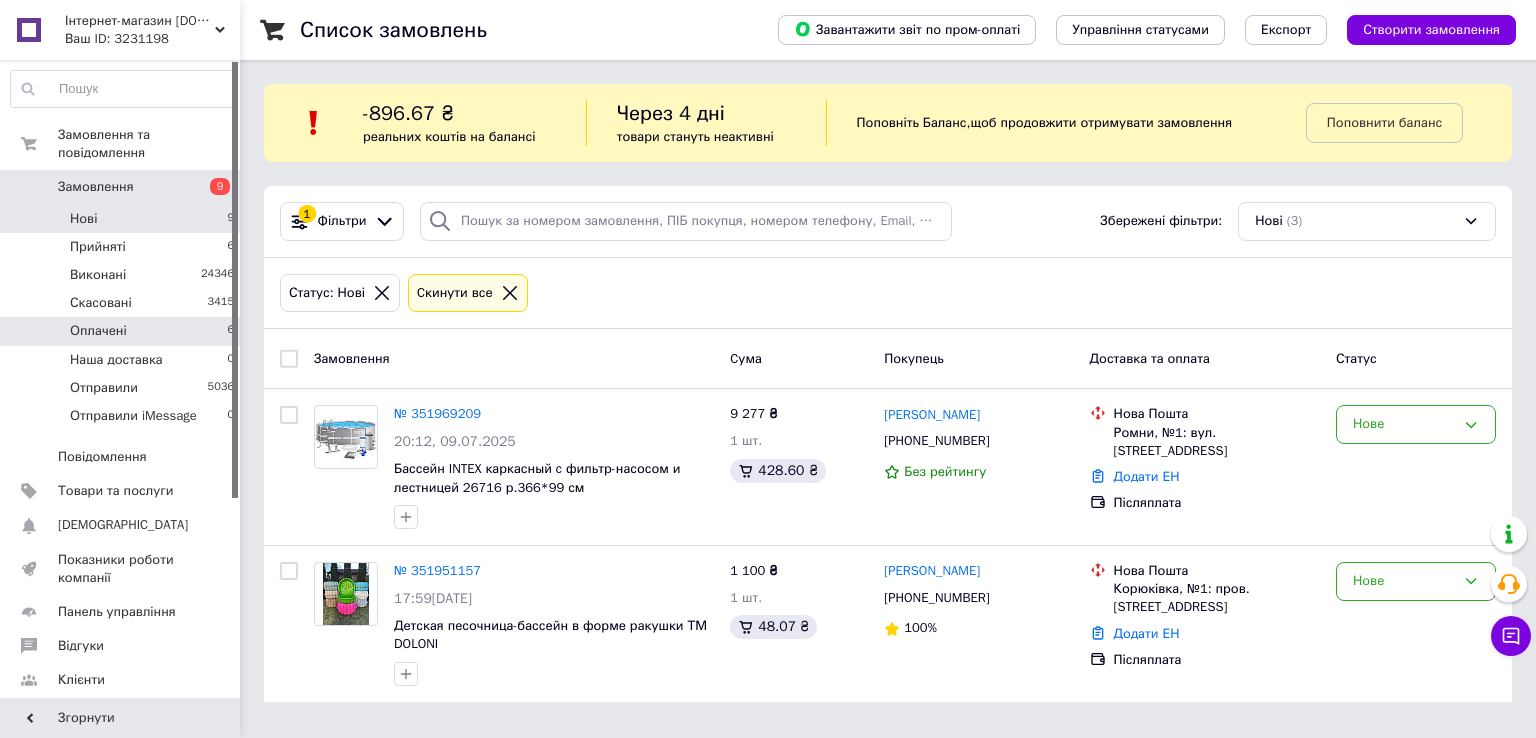 click on "Оплачені 6" at bounding box center (123, 331) 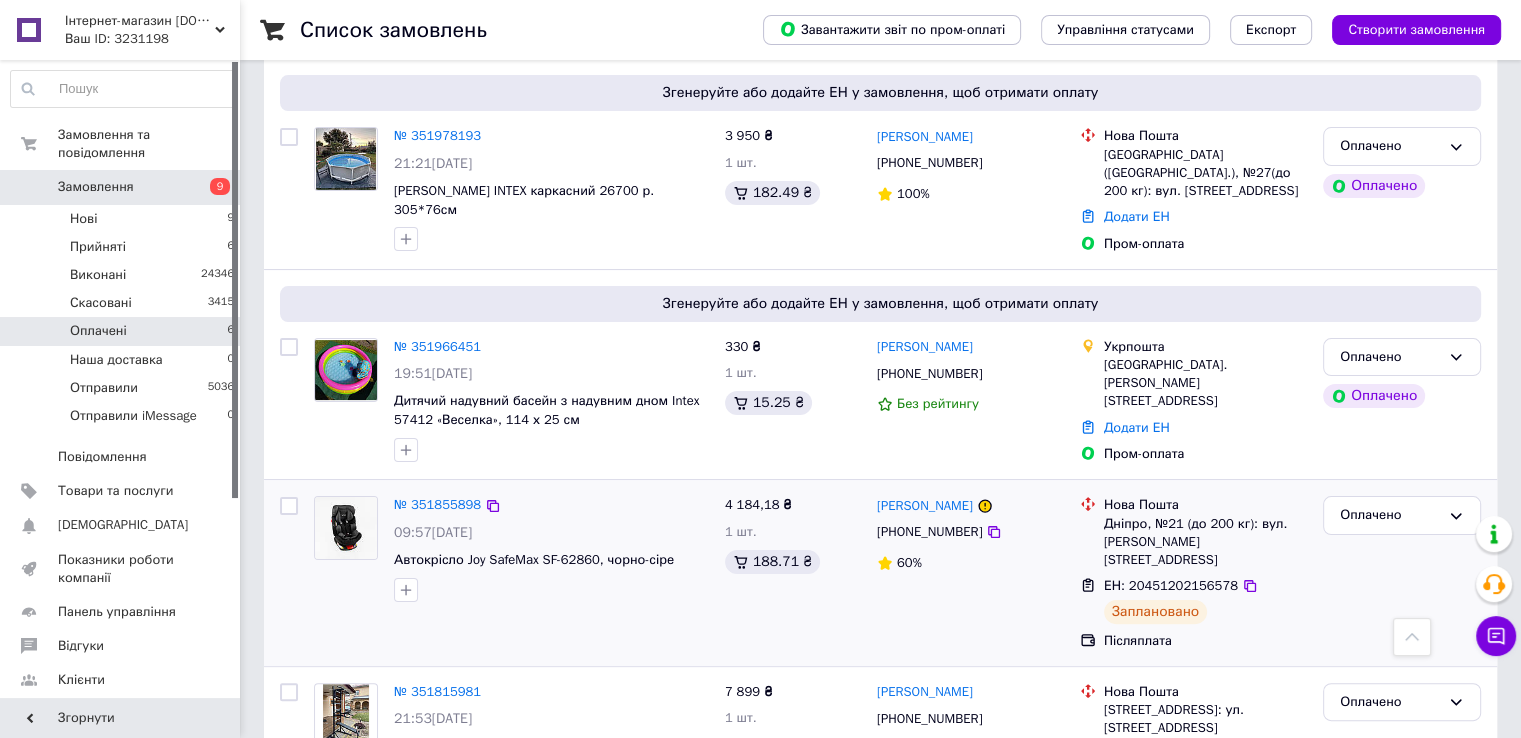scroll, scrollTop: 296, scrollLeft: 0, axis: vertical 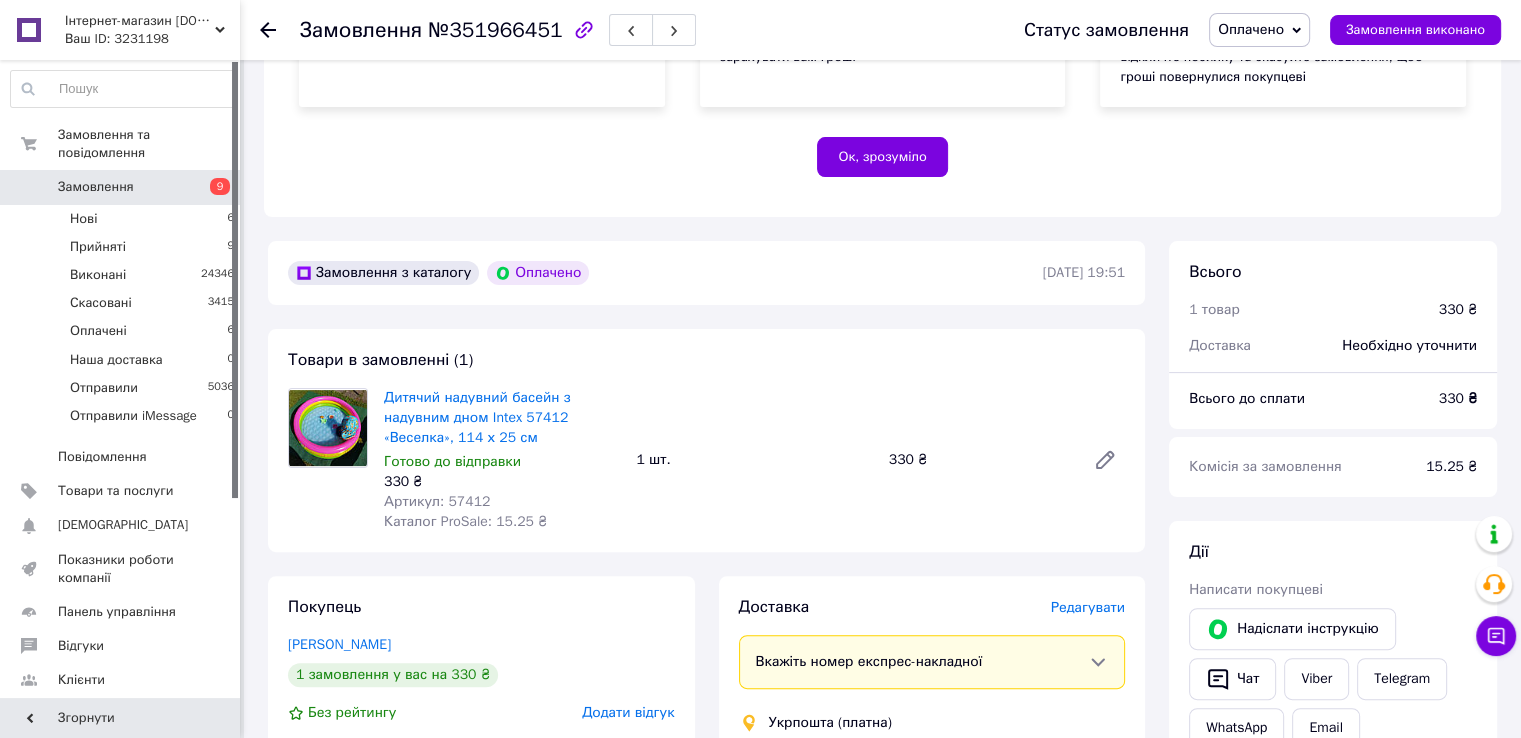 click on "Артикул: 57412" at bounding box center (437, 501) 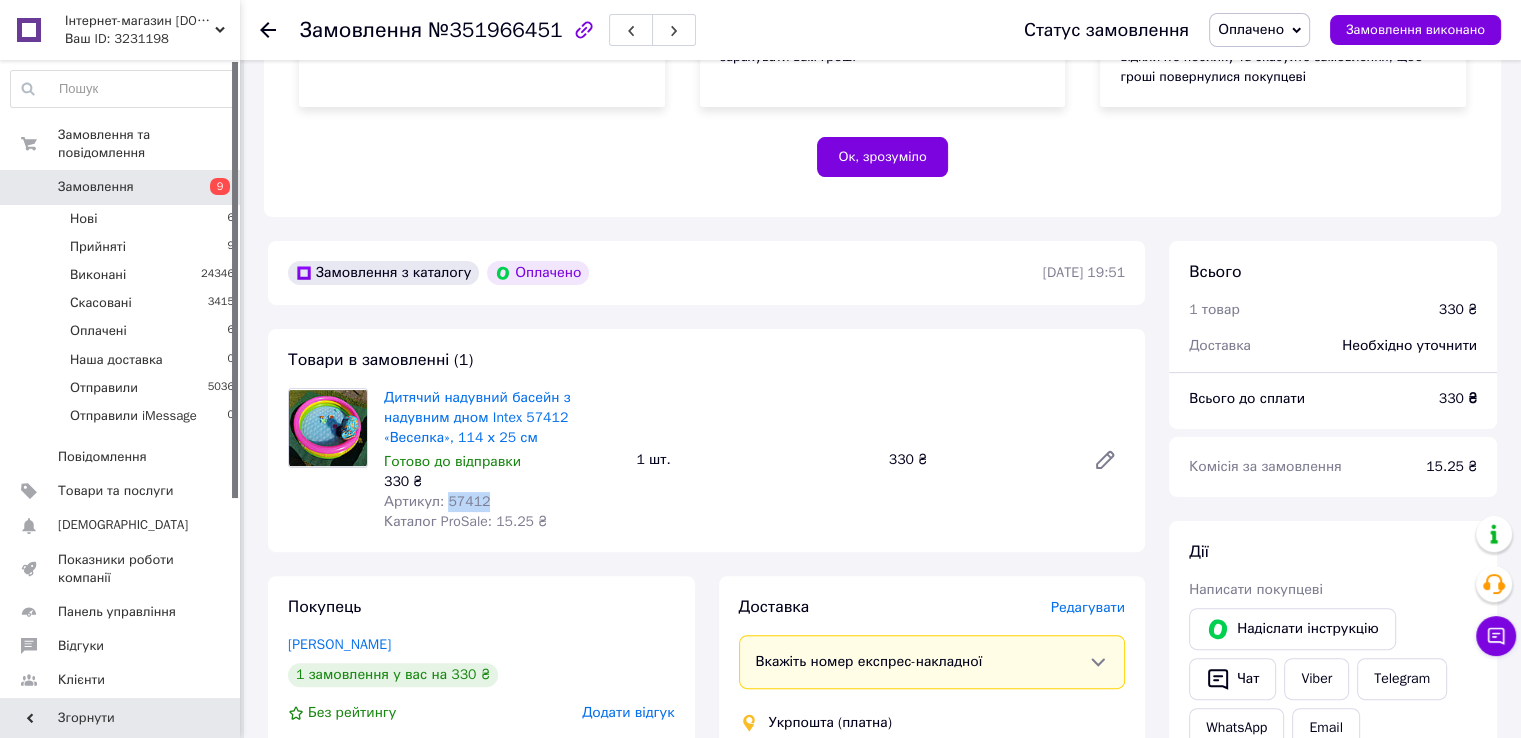click on "Артикул: 57412" at bounding box center (437, 501) 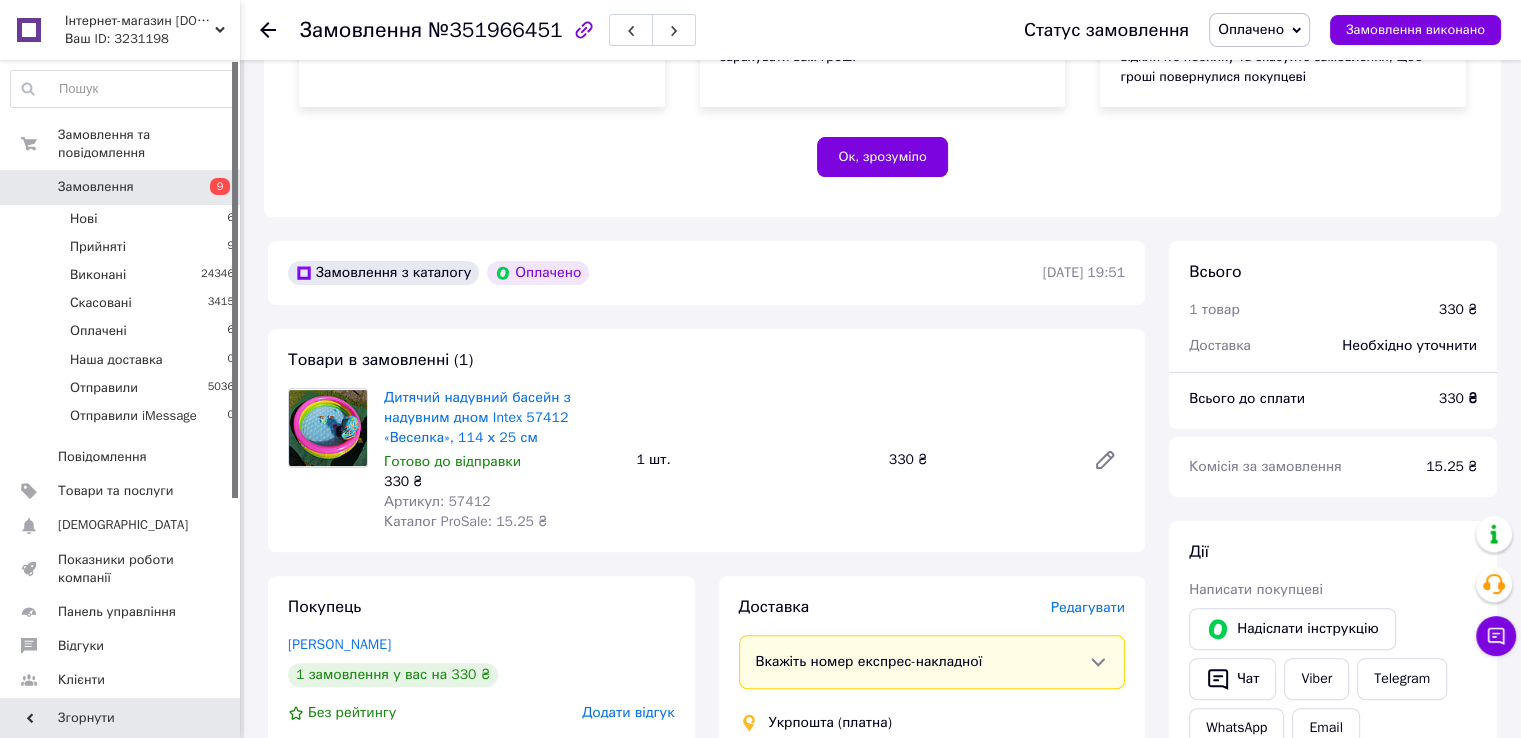 click on "Редагувати" at bounding box center (1088, 607) 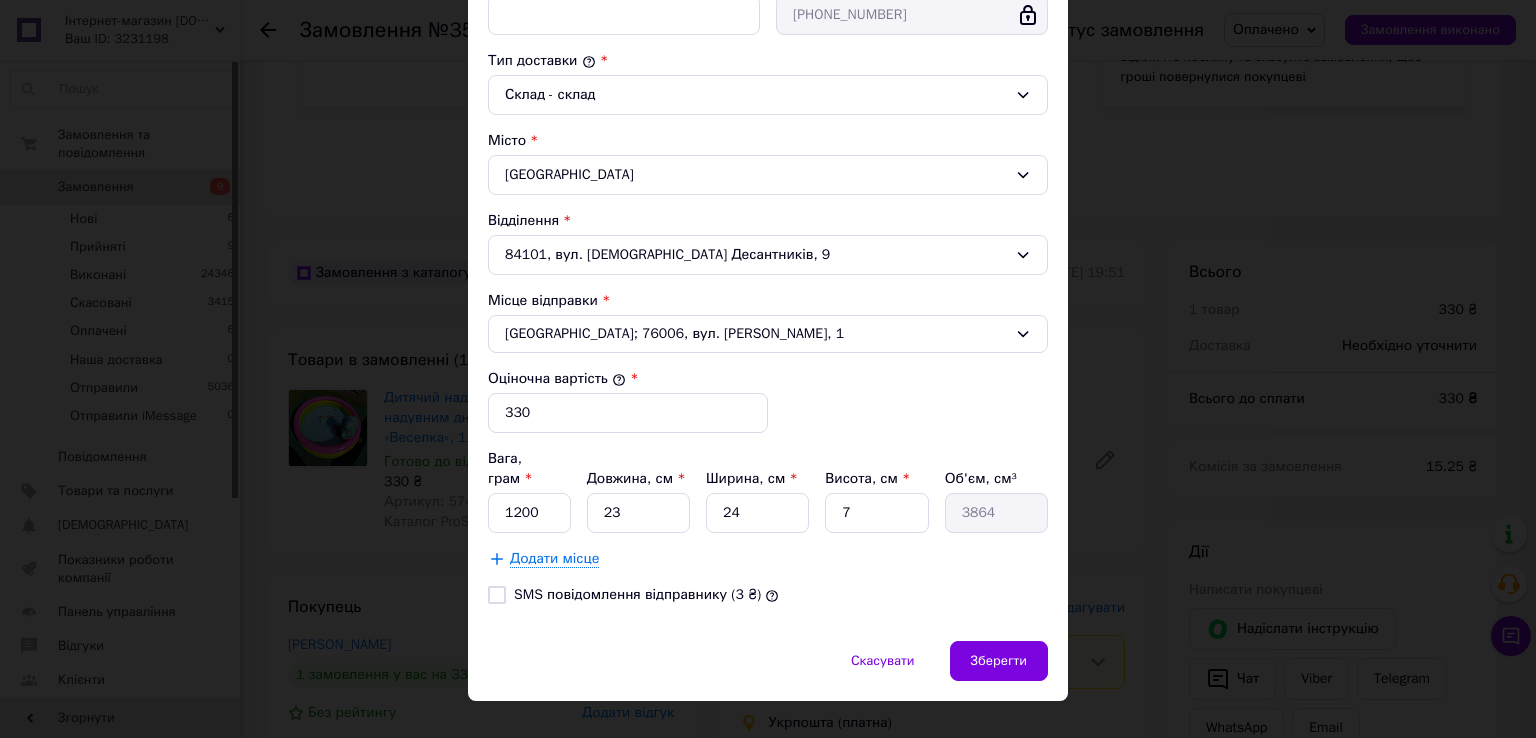 scroll, scrollTop: 508, scrollLeft: 0, axis: vertical 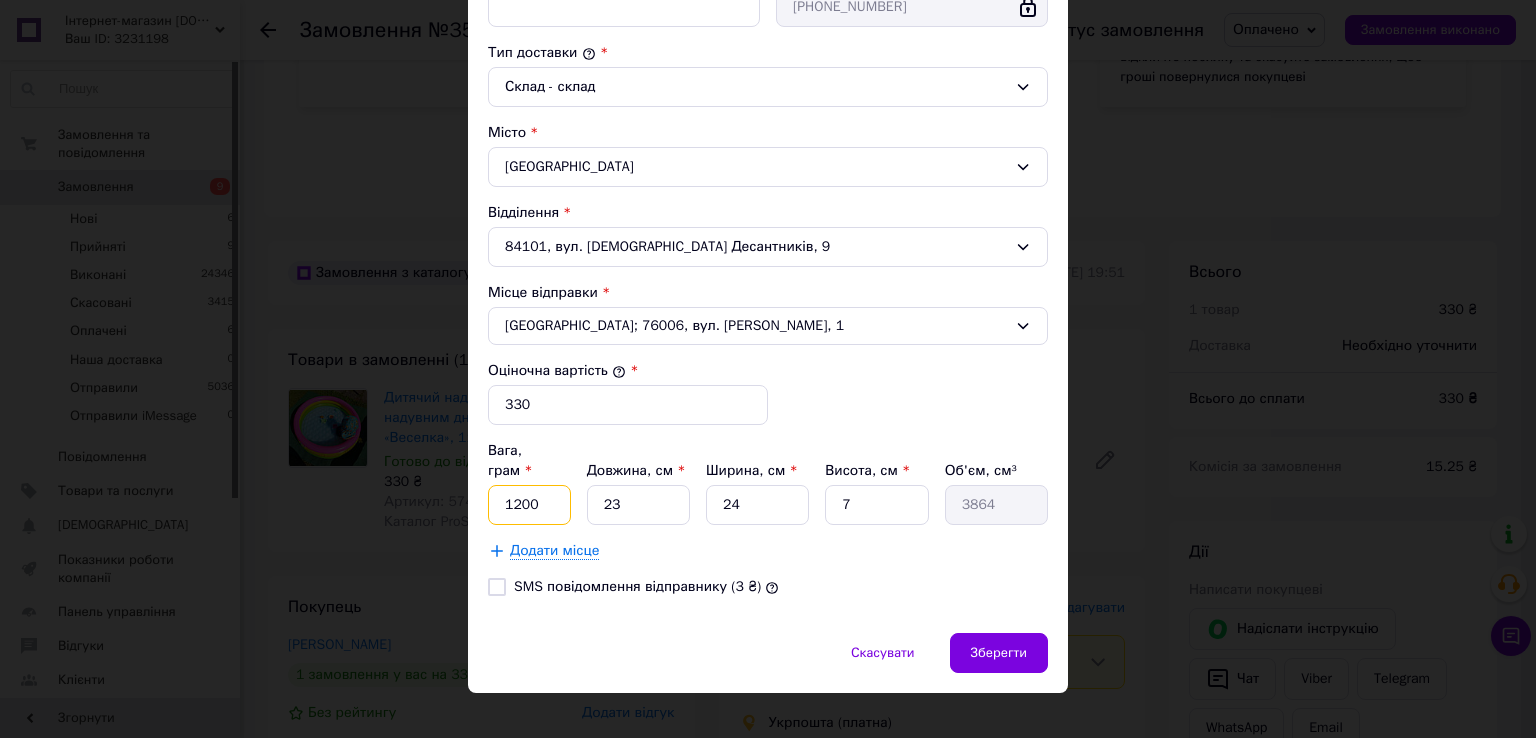 click on "1200" at bounding box center [529, 505] 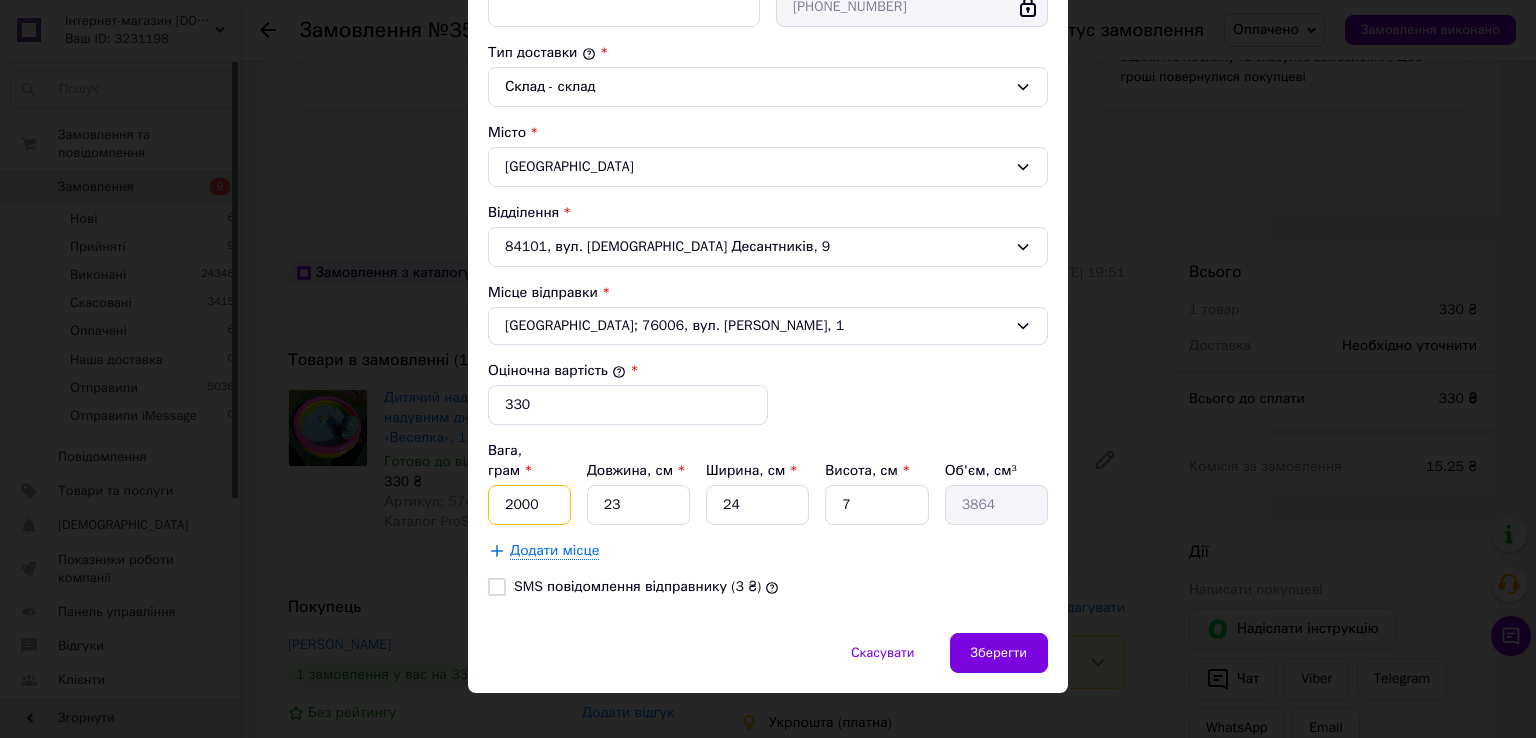 type on "2000" 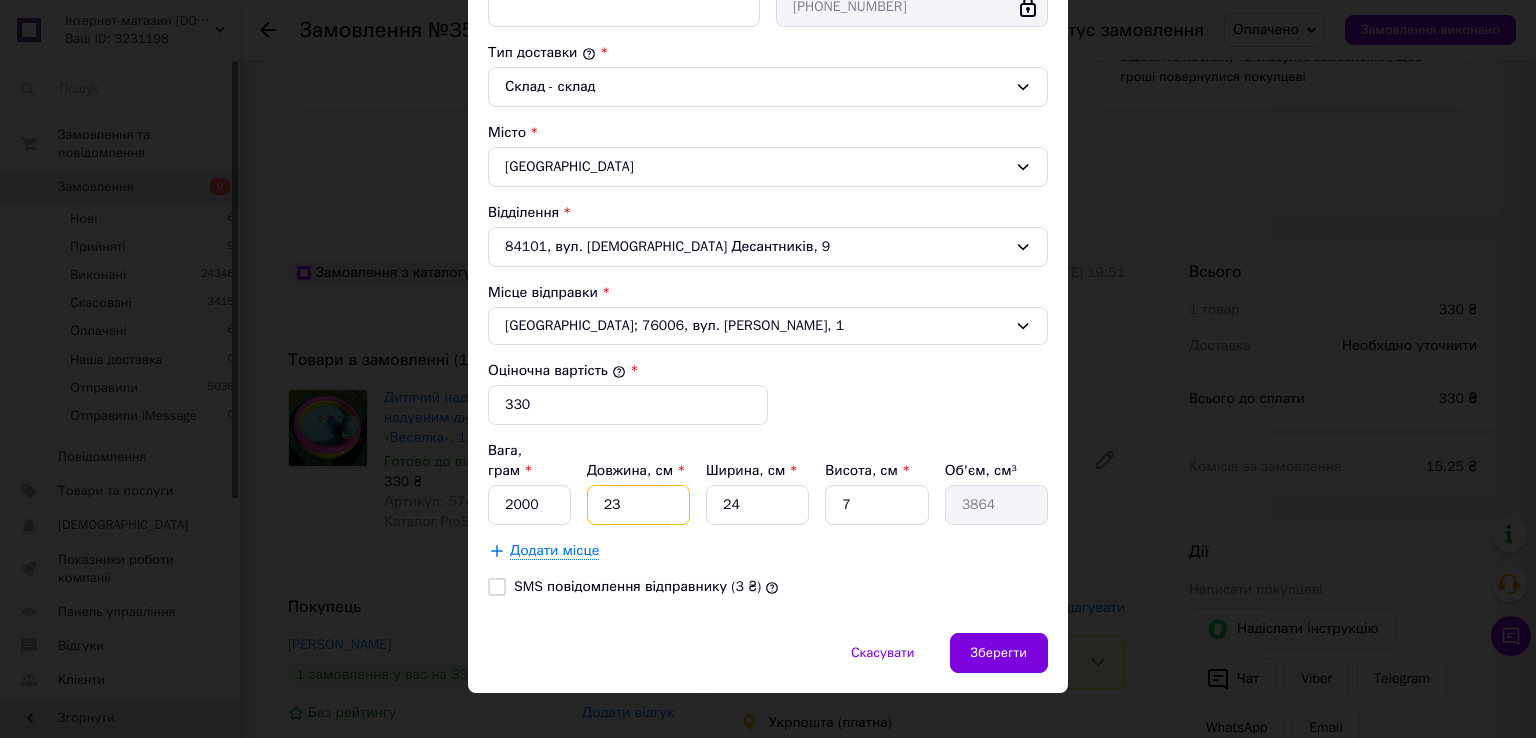 click on "23" at bounding box center (638, 505) 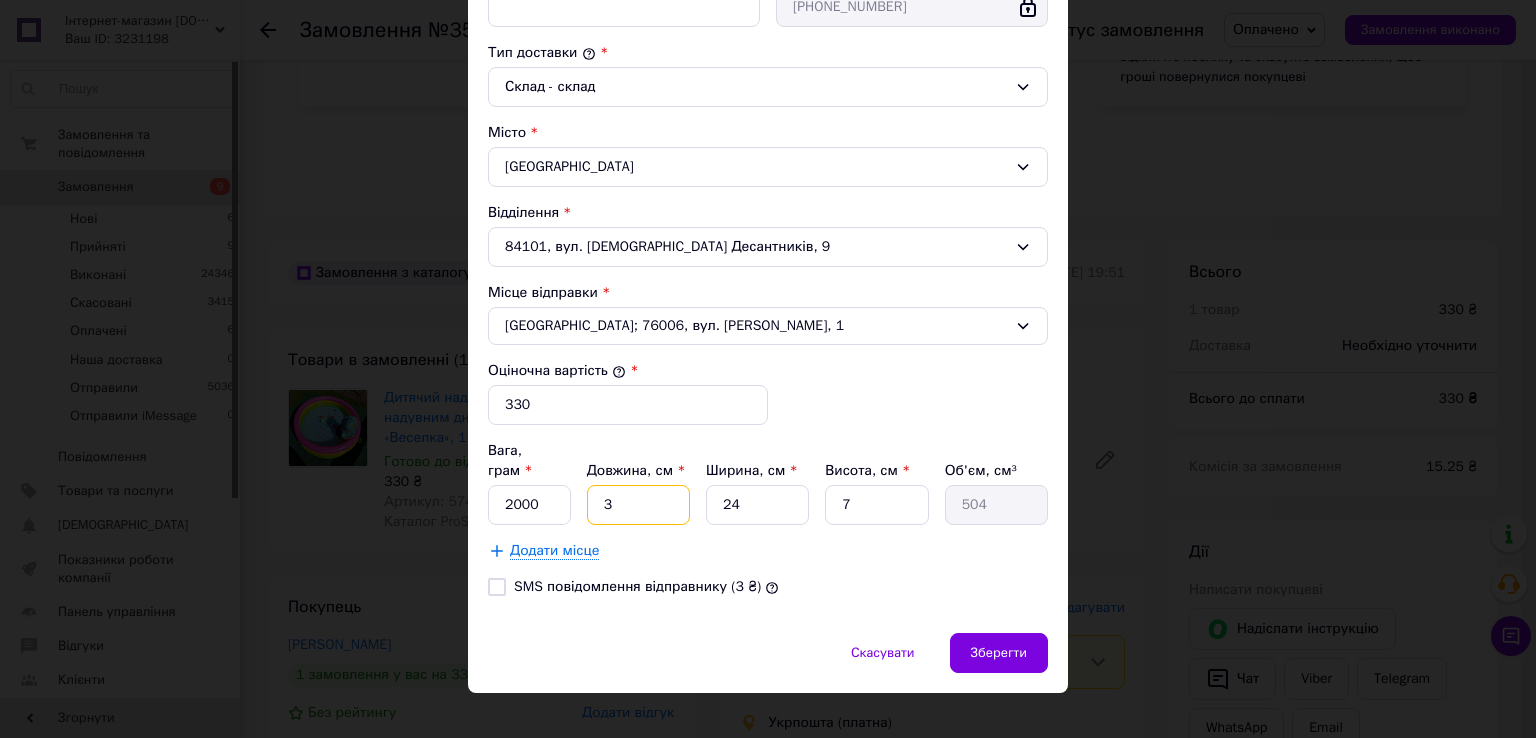 type on "31" 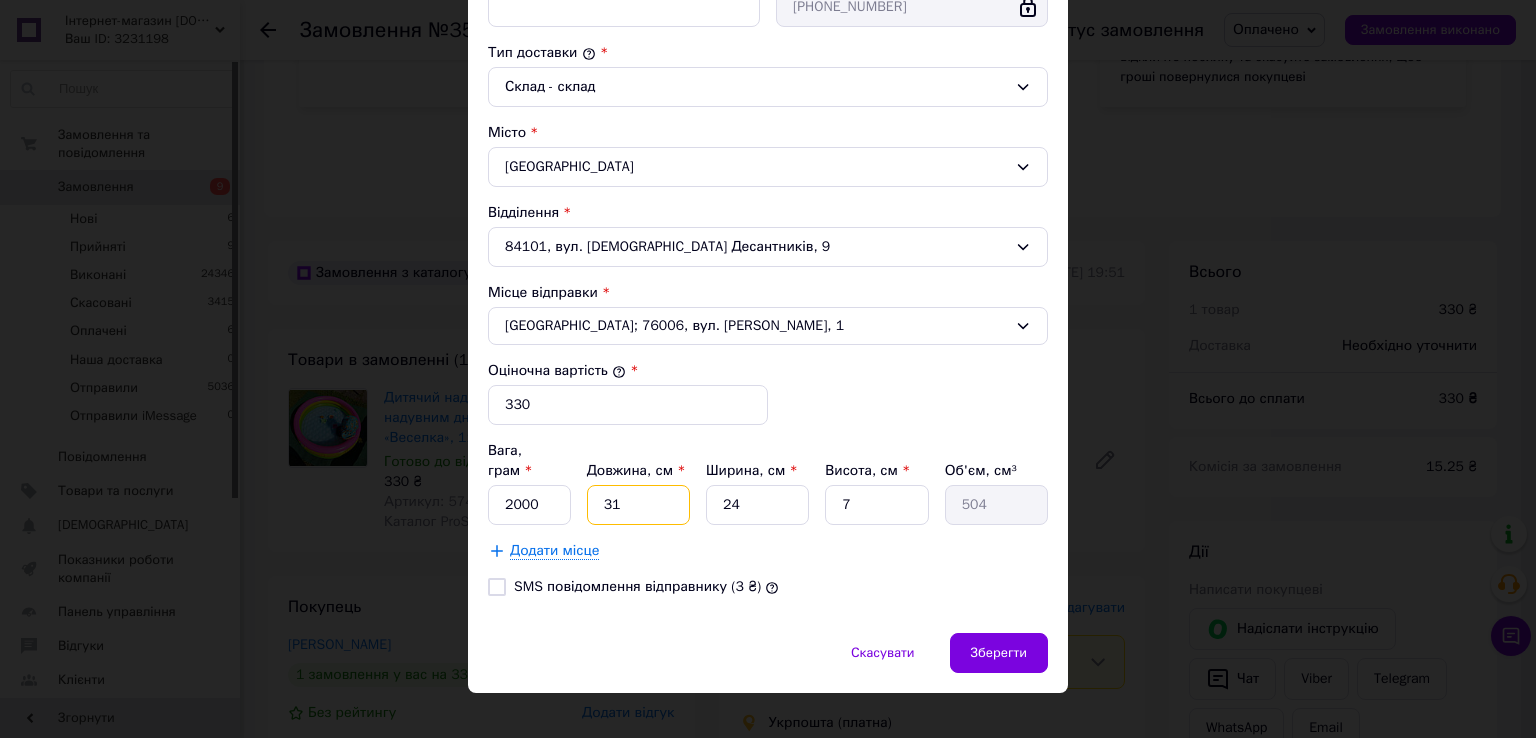 type on "5208" 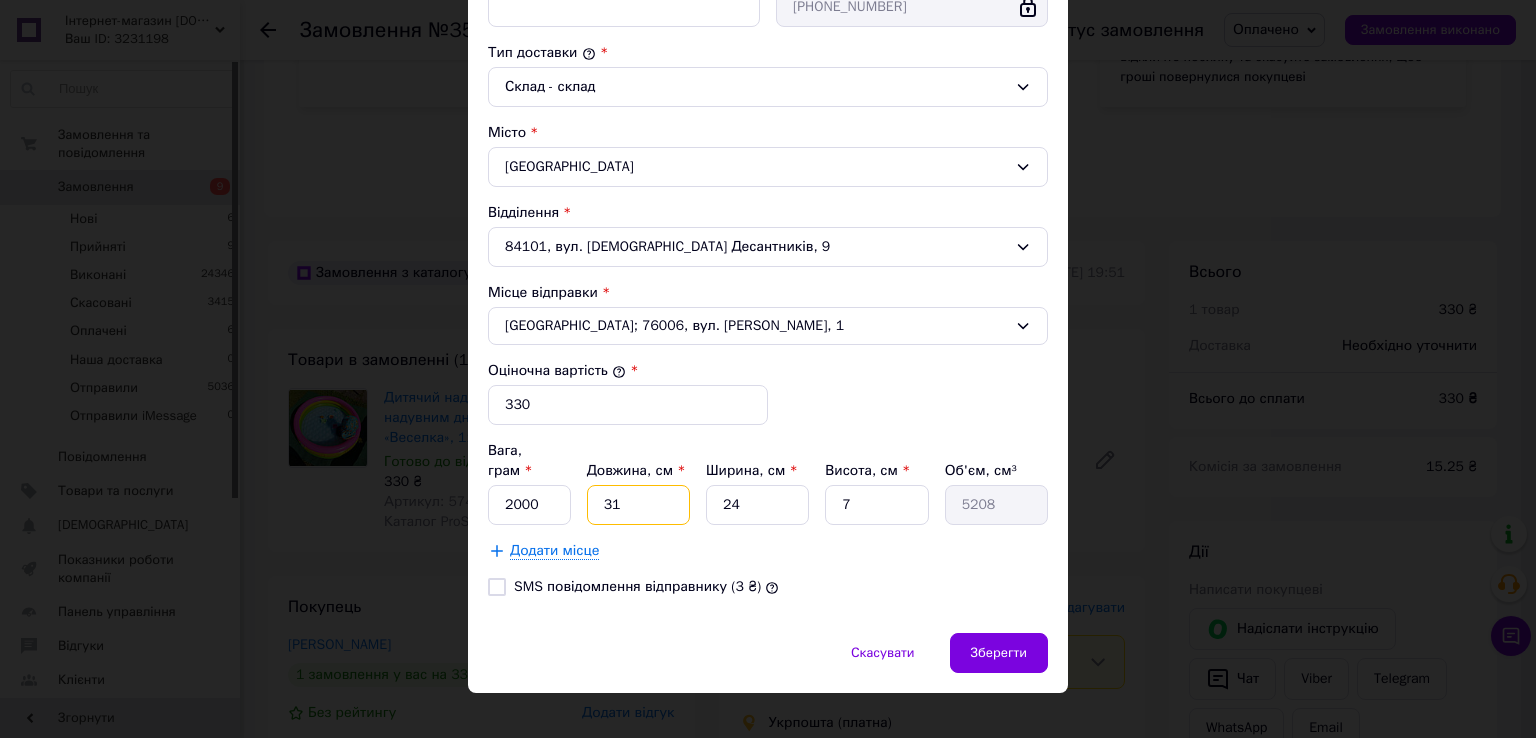 type on "31" 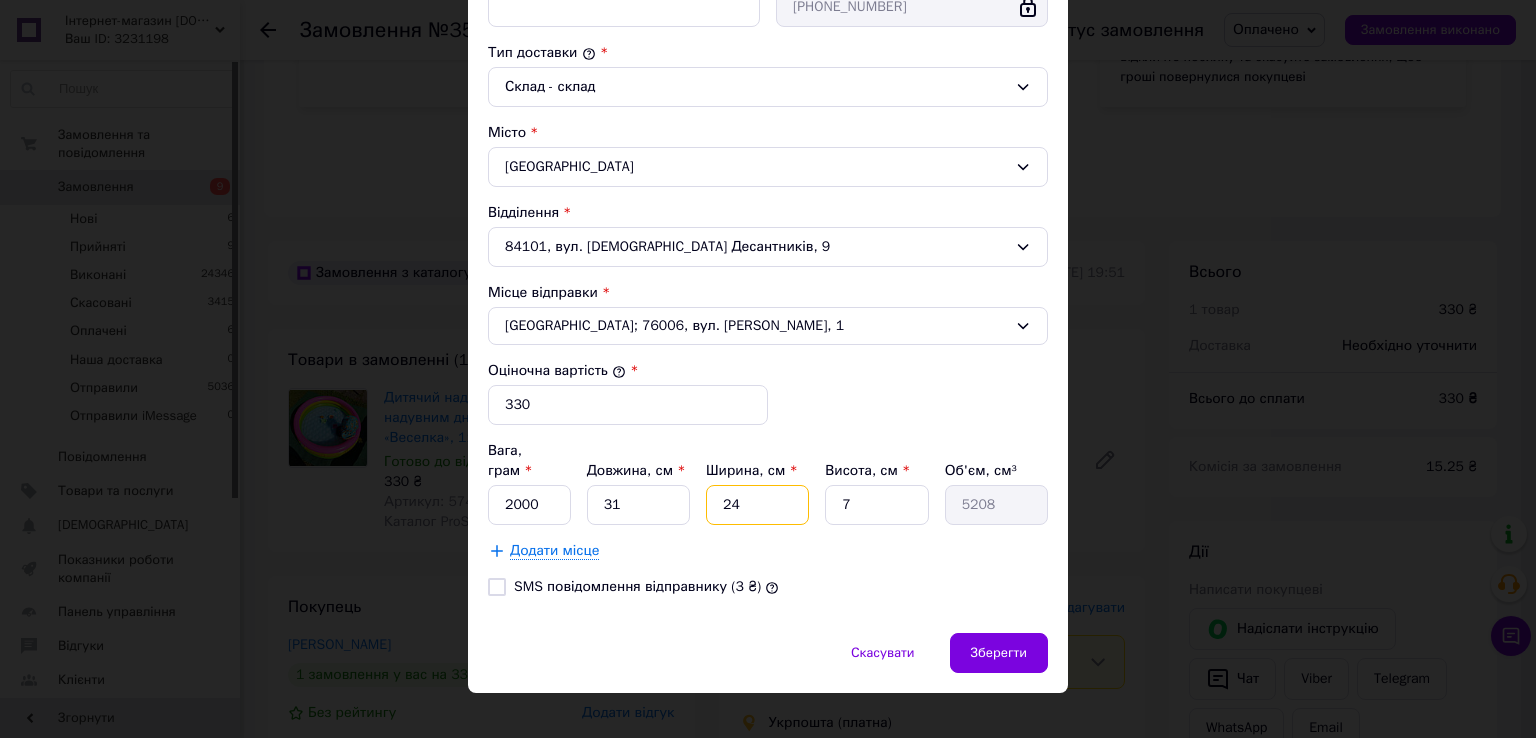 click on "24" at bounding box center [757, 505] 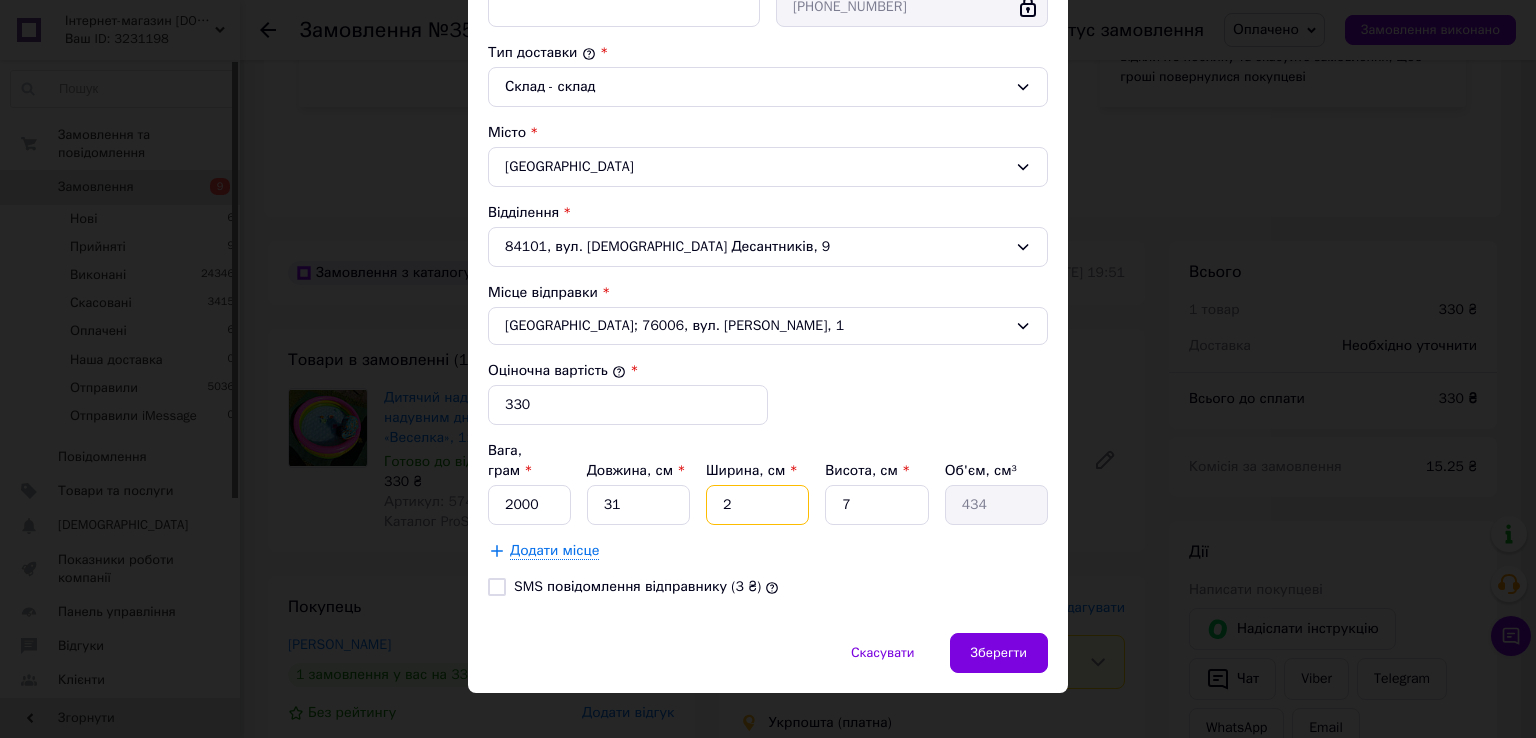 type on "27" 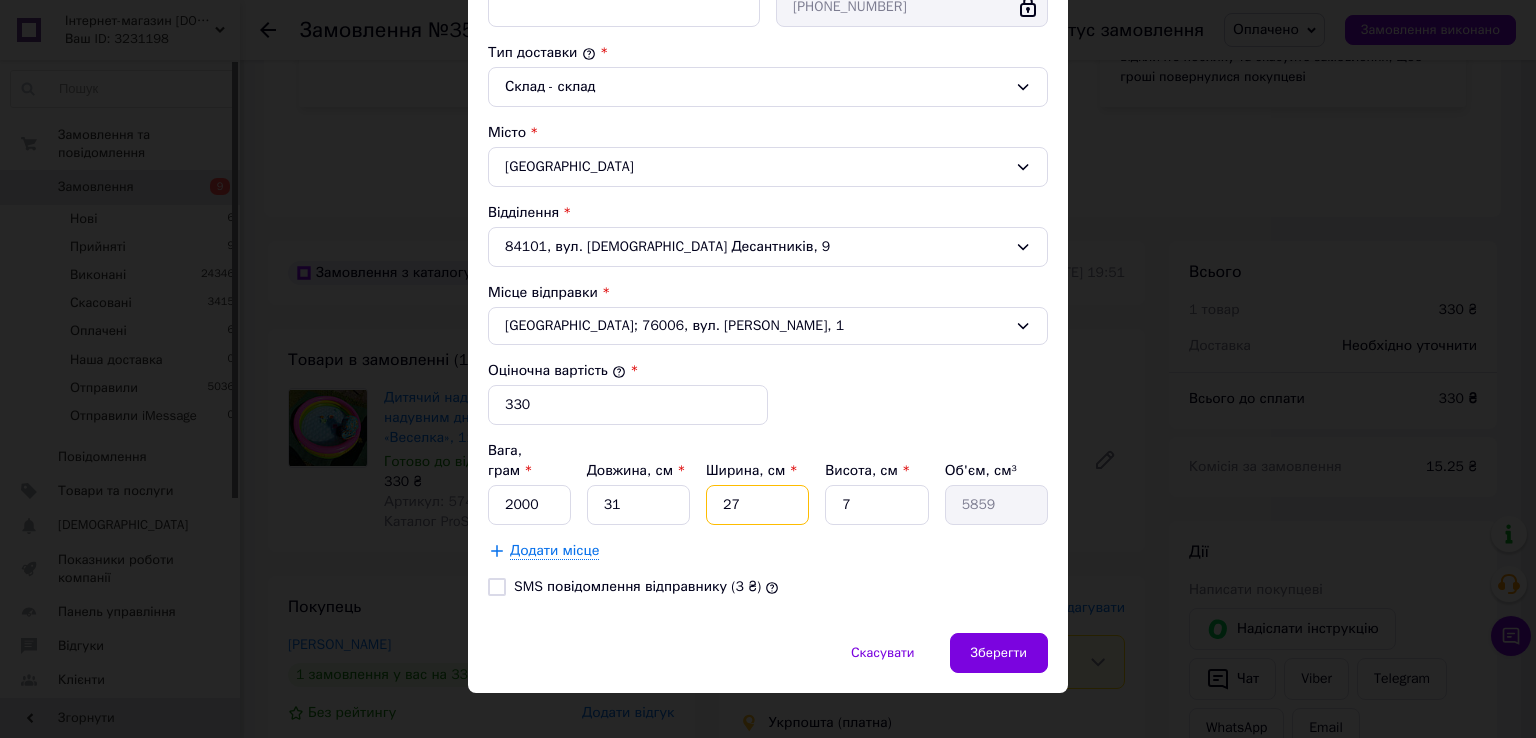type on "27" 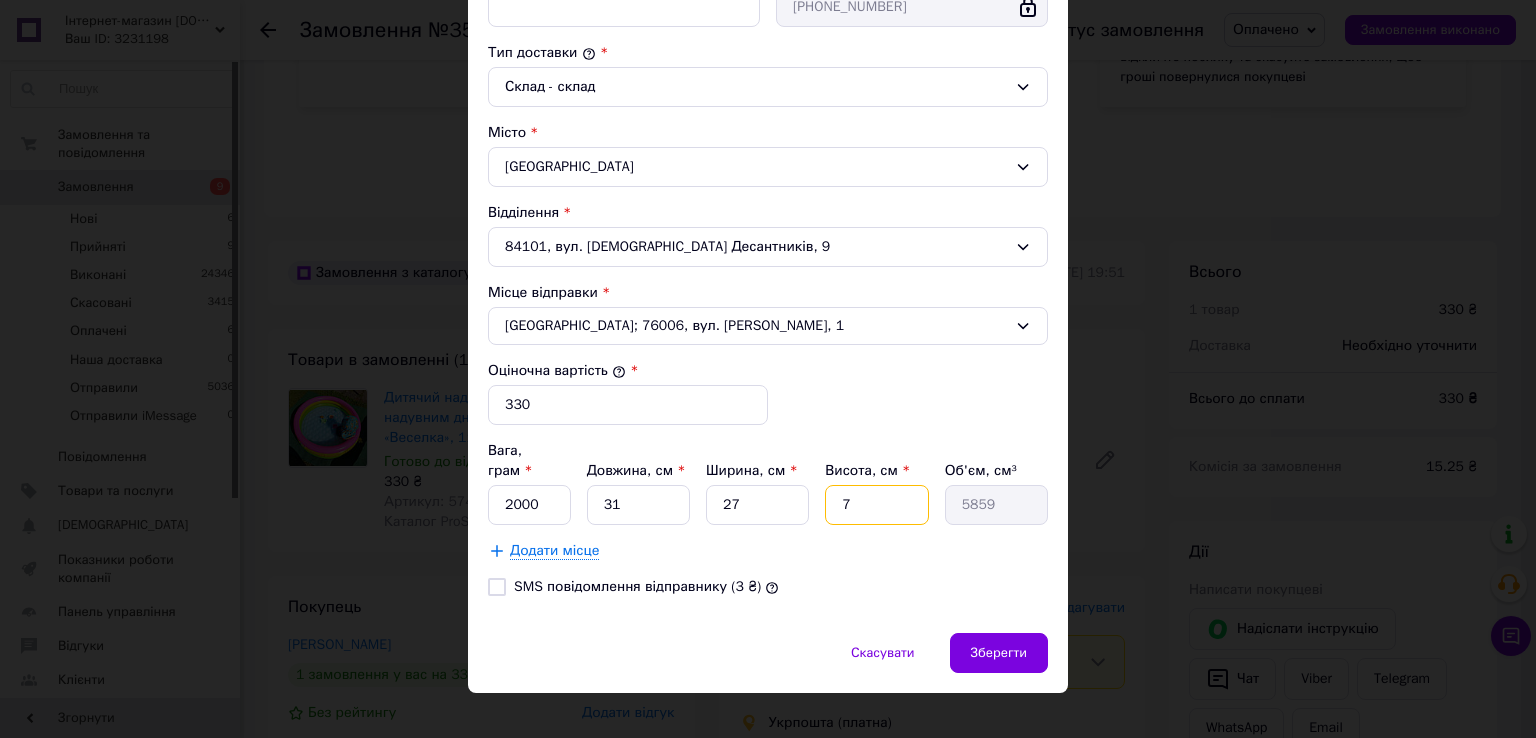 click on "7" at bounding box center [876, 505] 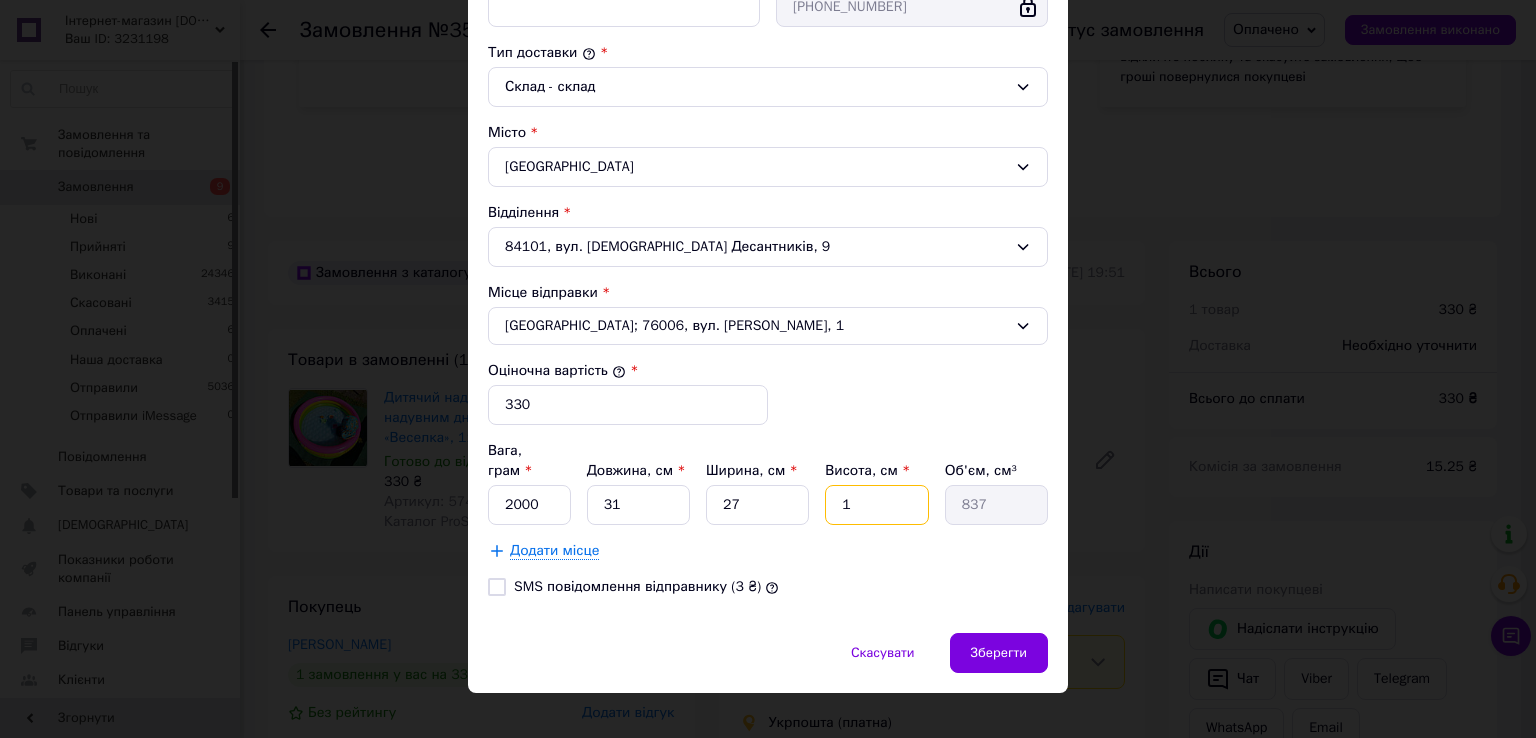 type on "10" 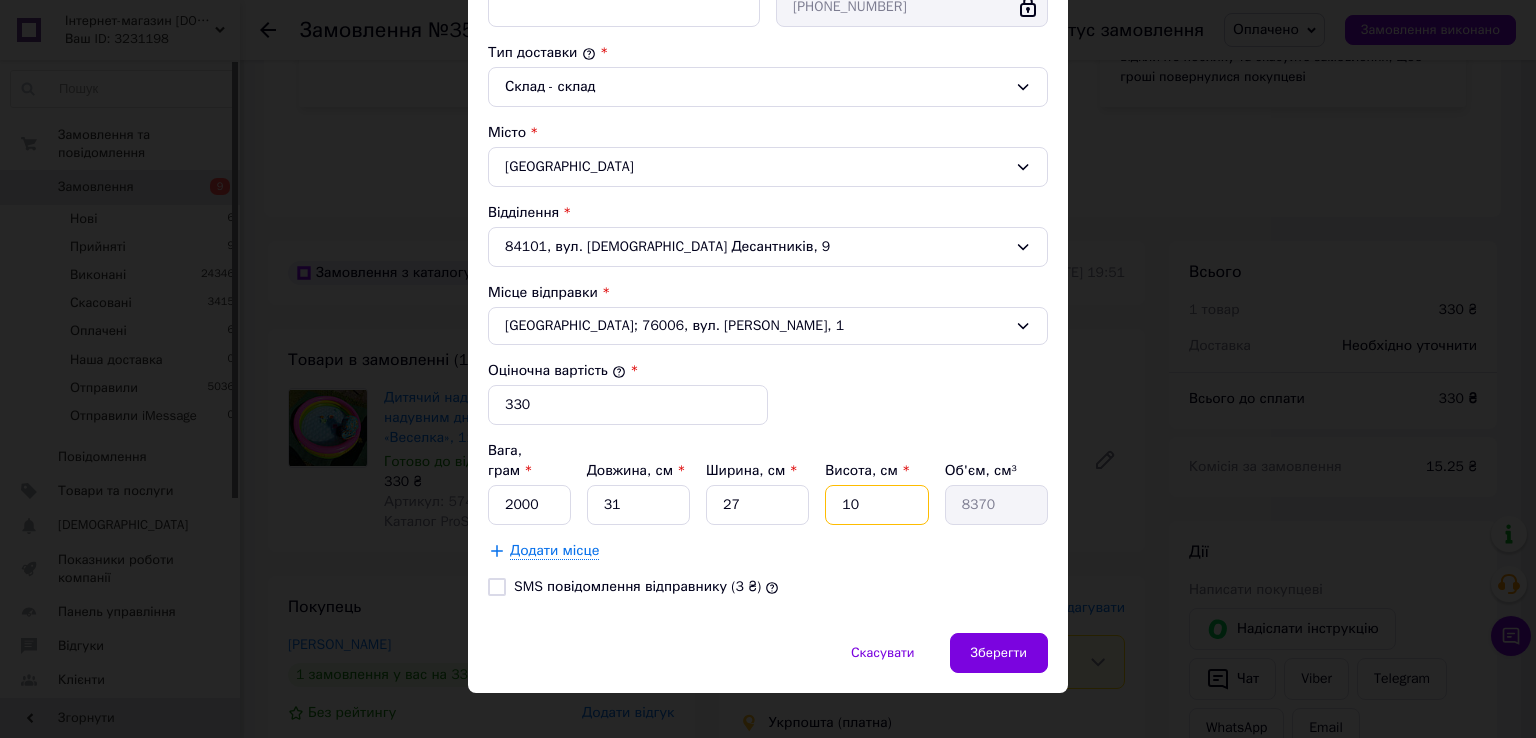 type on "10" 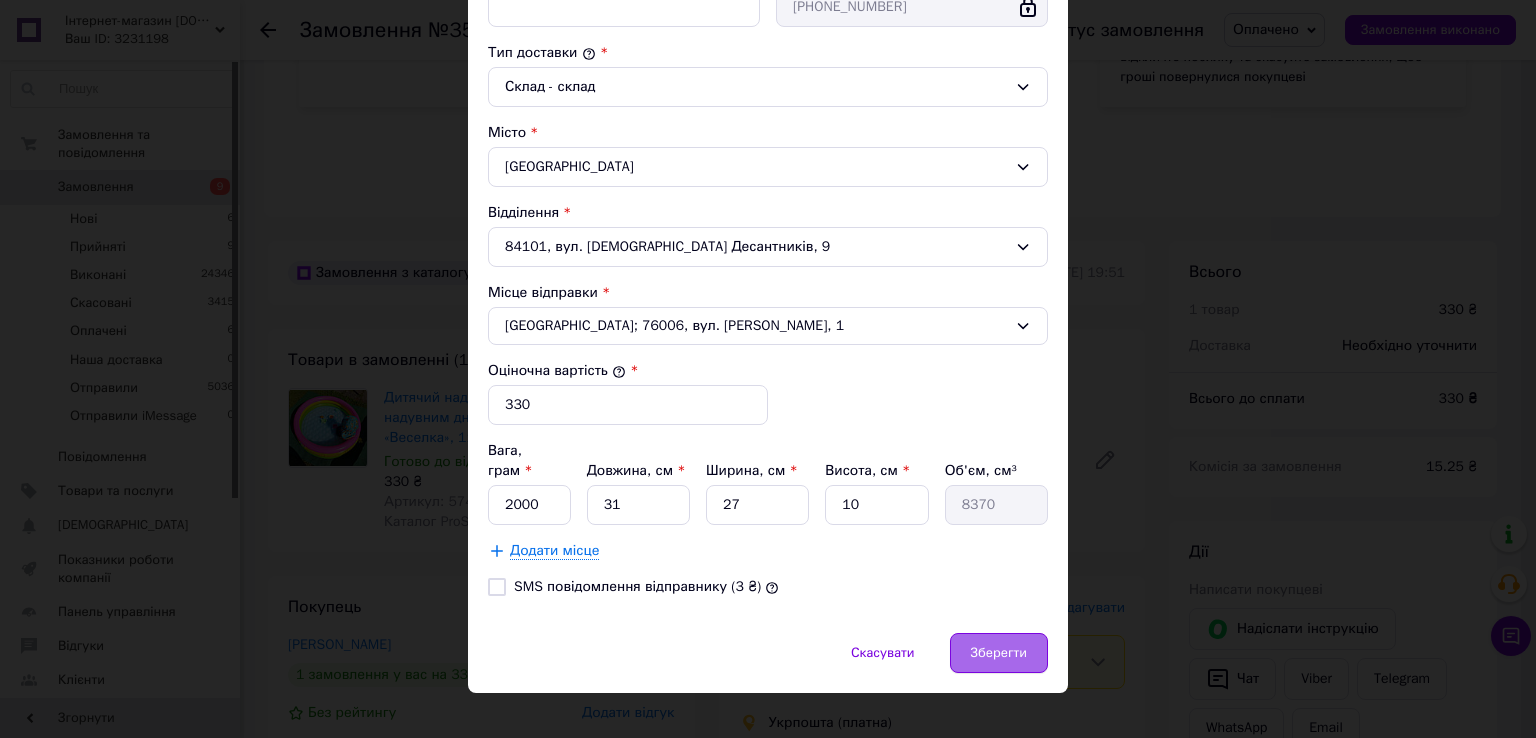 click on "Зберегти" at bounding box center (999, 653) 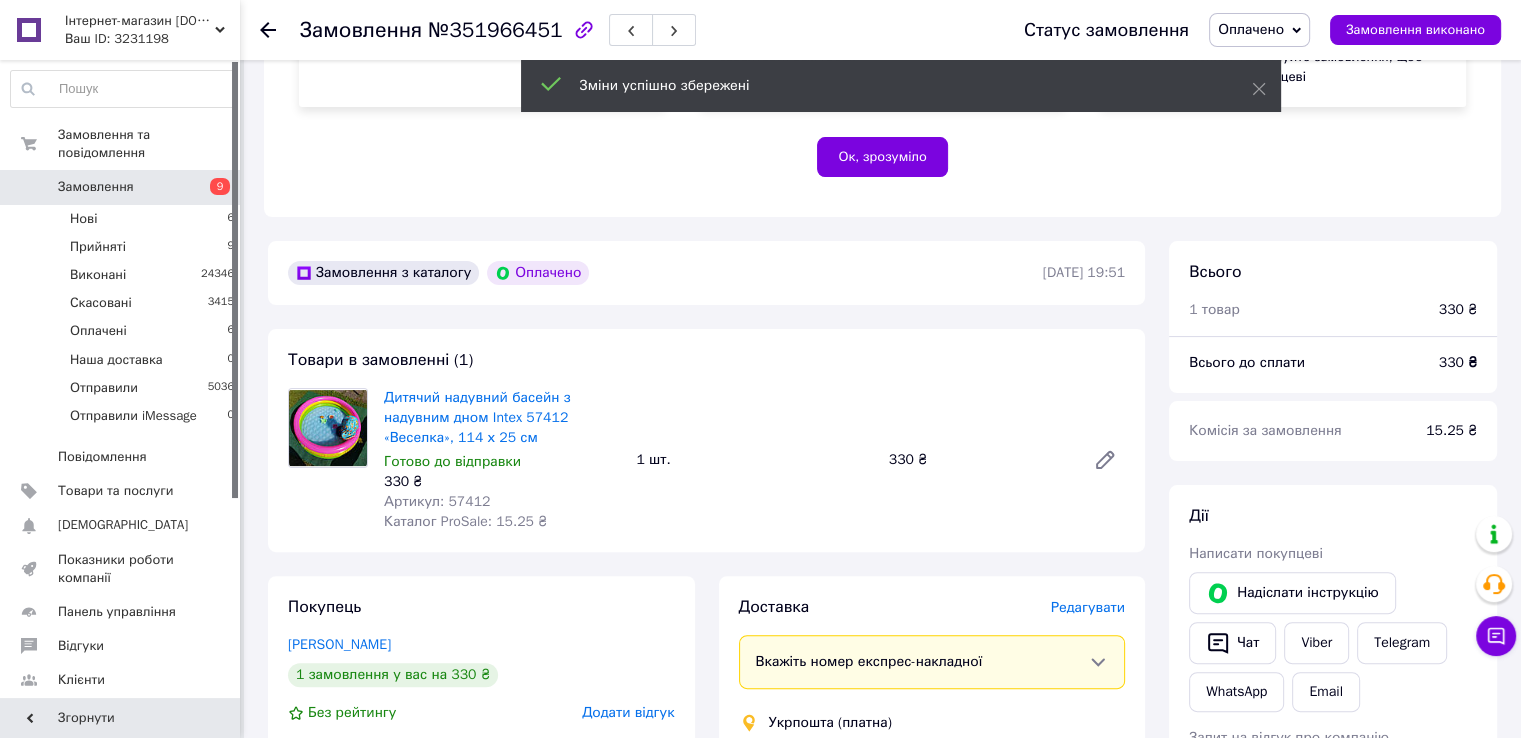 click on "Артикул: 57412" at bounding box center (437, 501) 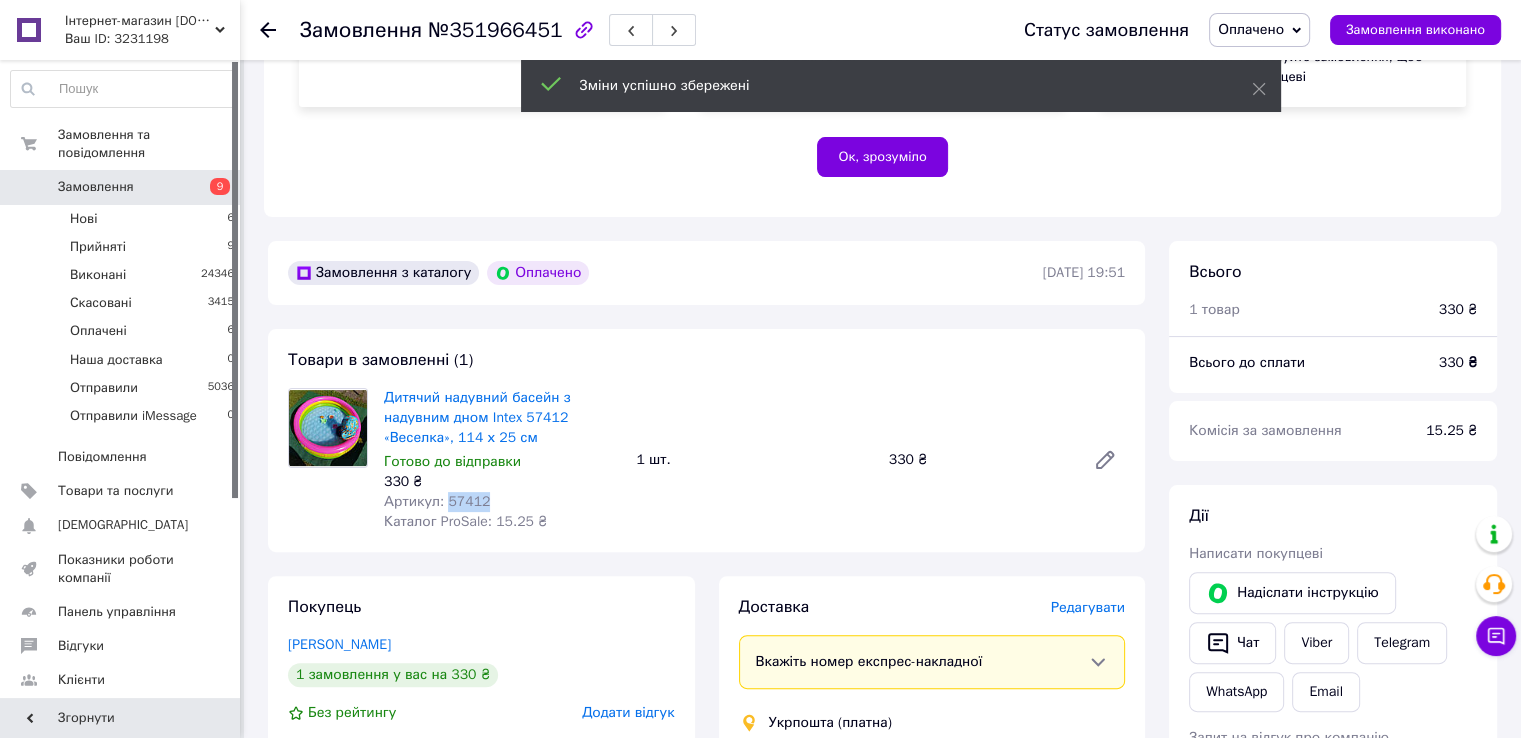 click on "Артикул: 57412" at bounding box center [437, 501] 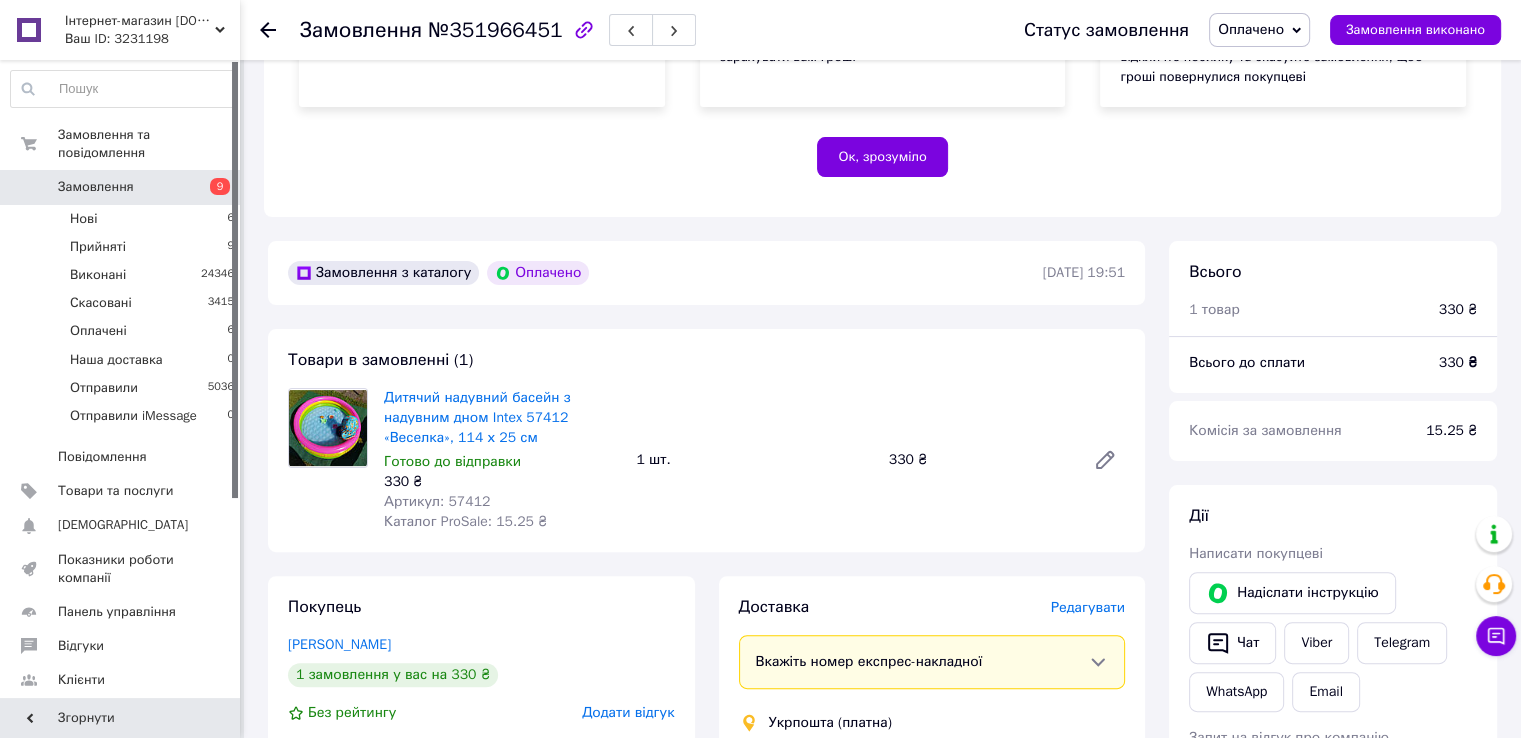click on "Редагувати" at bounding box center [1088, 607] 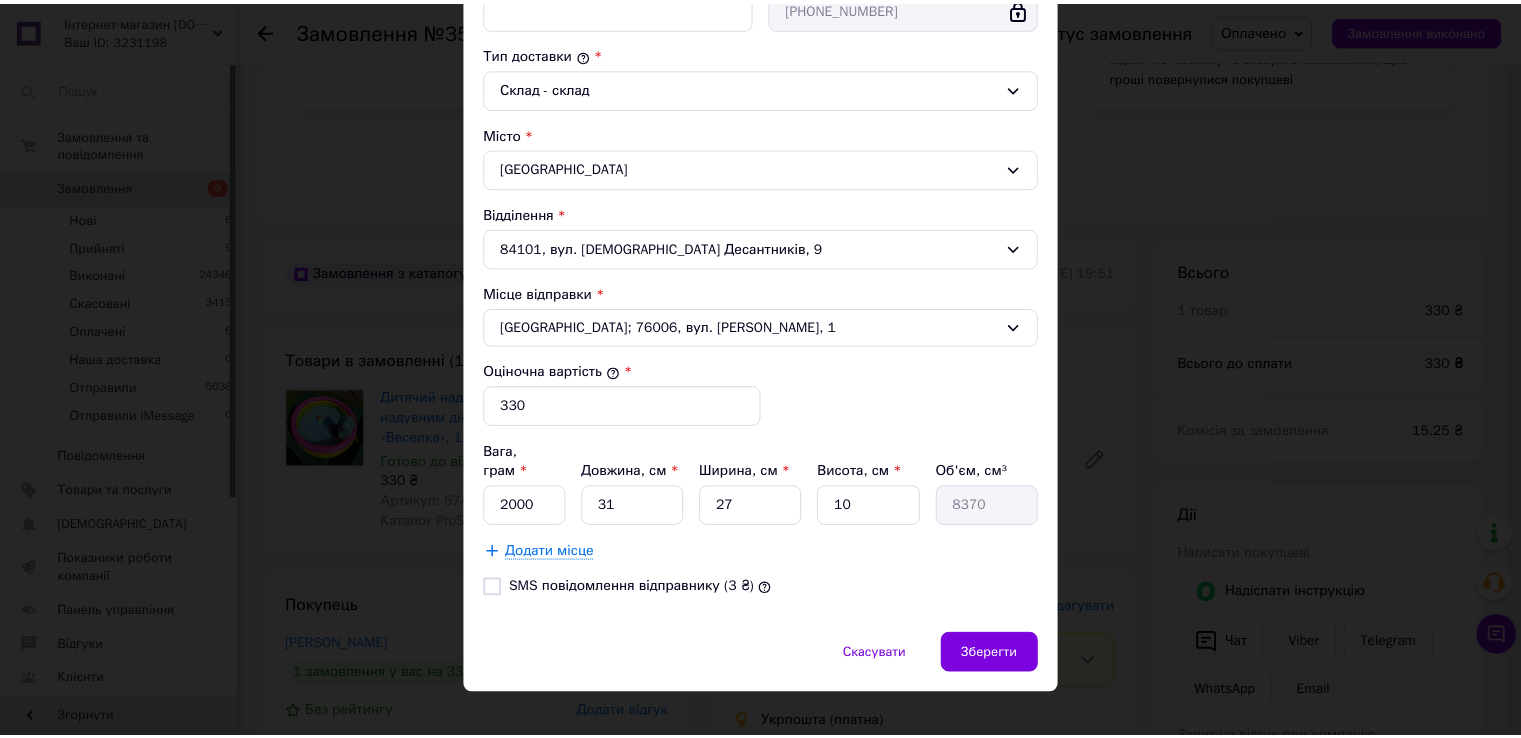 scroll, scrollTop: 508, scrollLeft: 0, axis: vertical 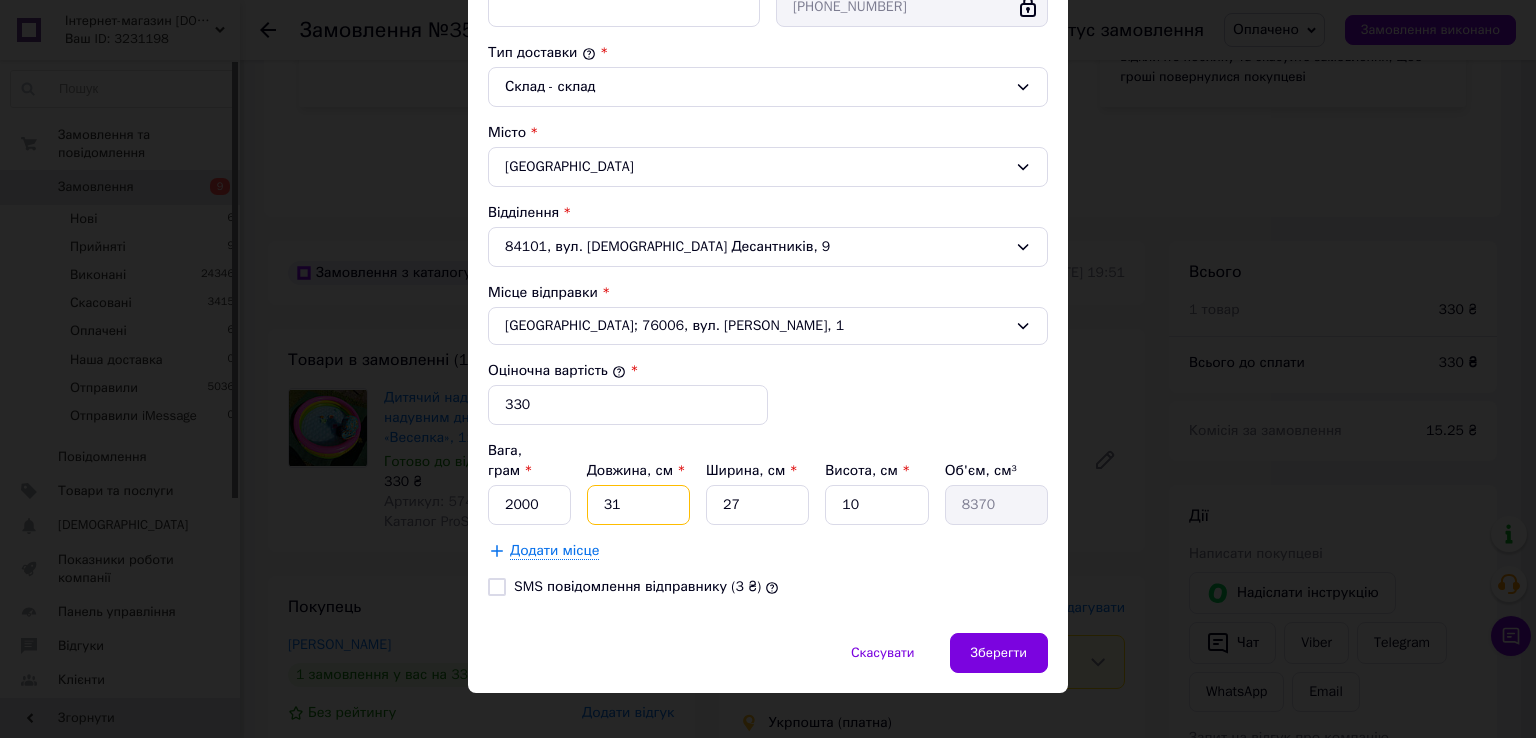 click on "31" at bounding box center [638, 505] 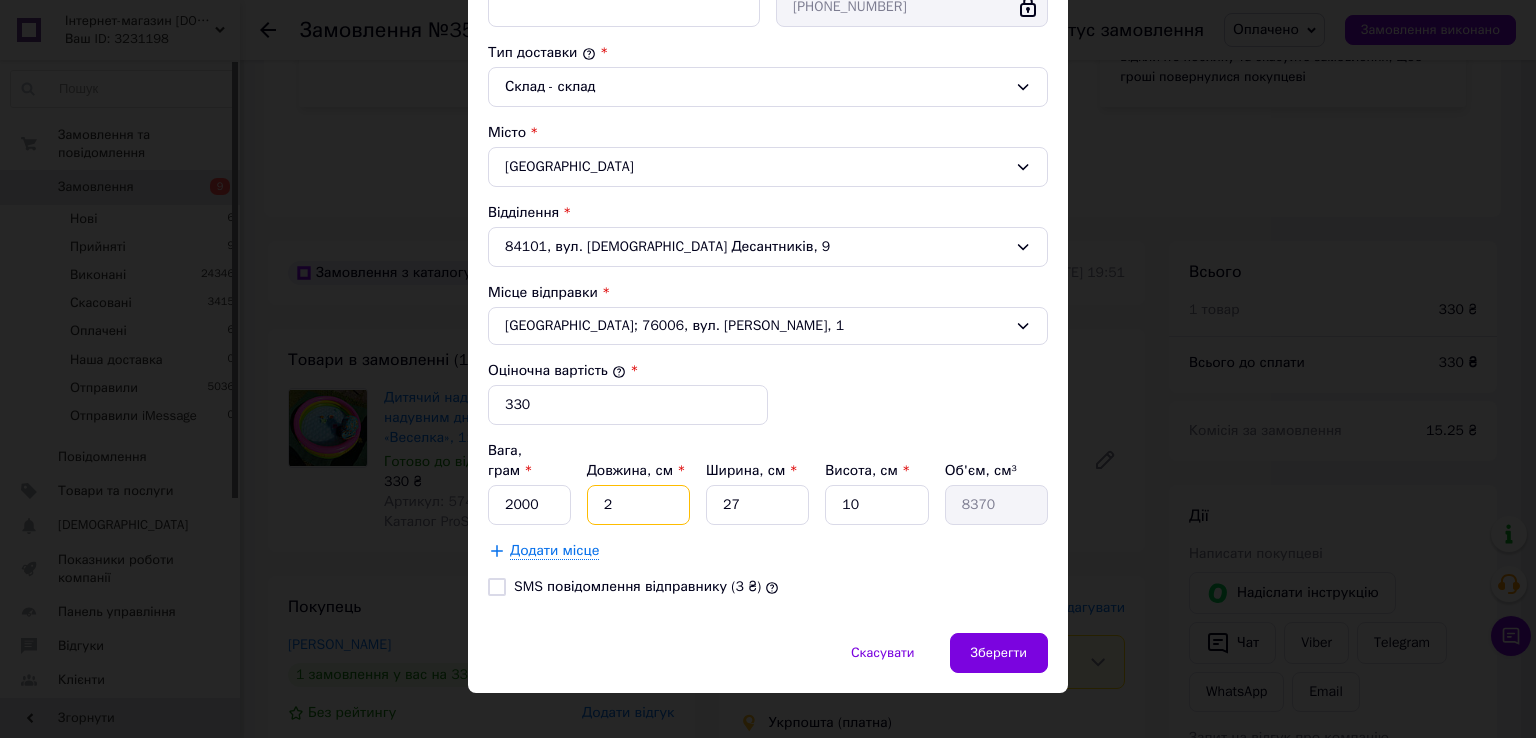 type on "540" 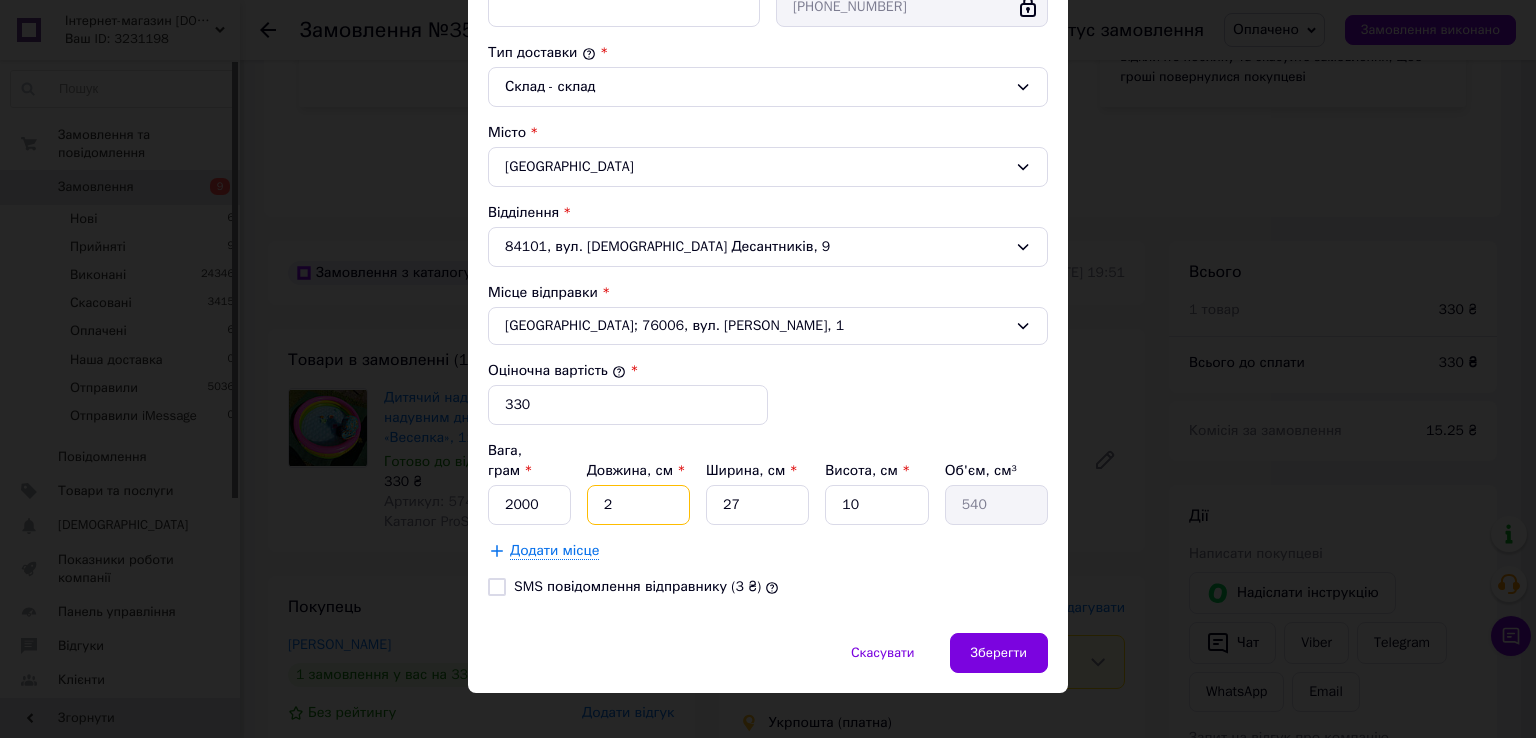type on "24" 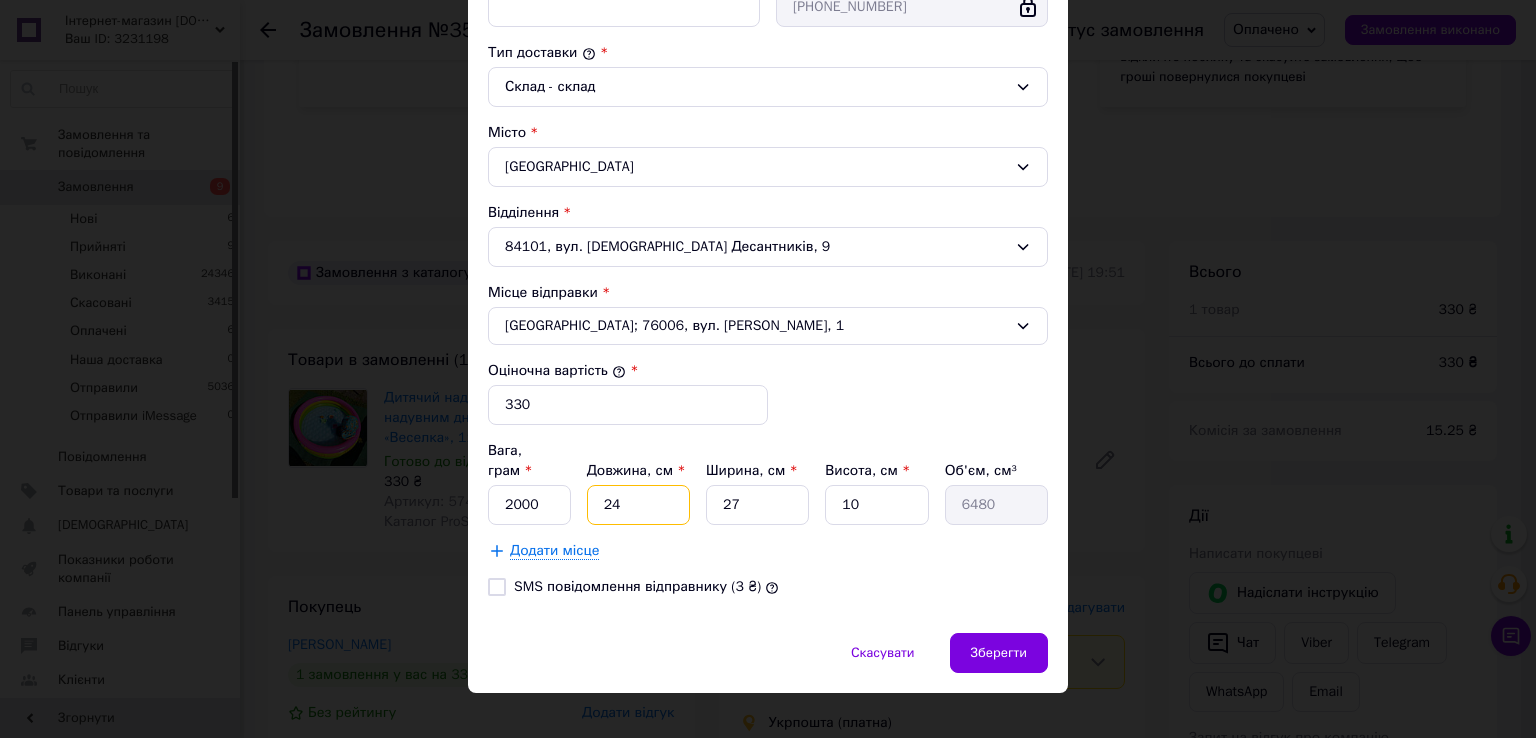type on "245" 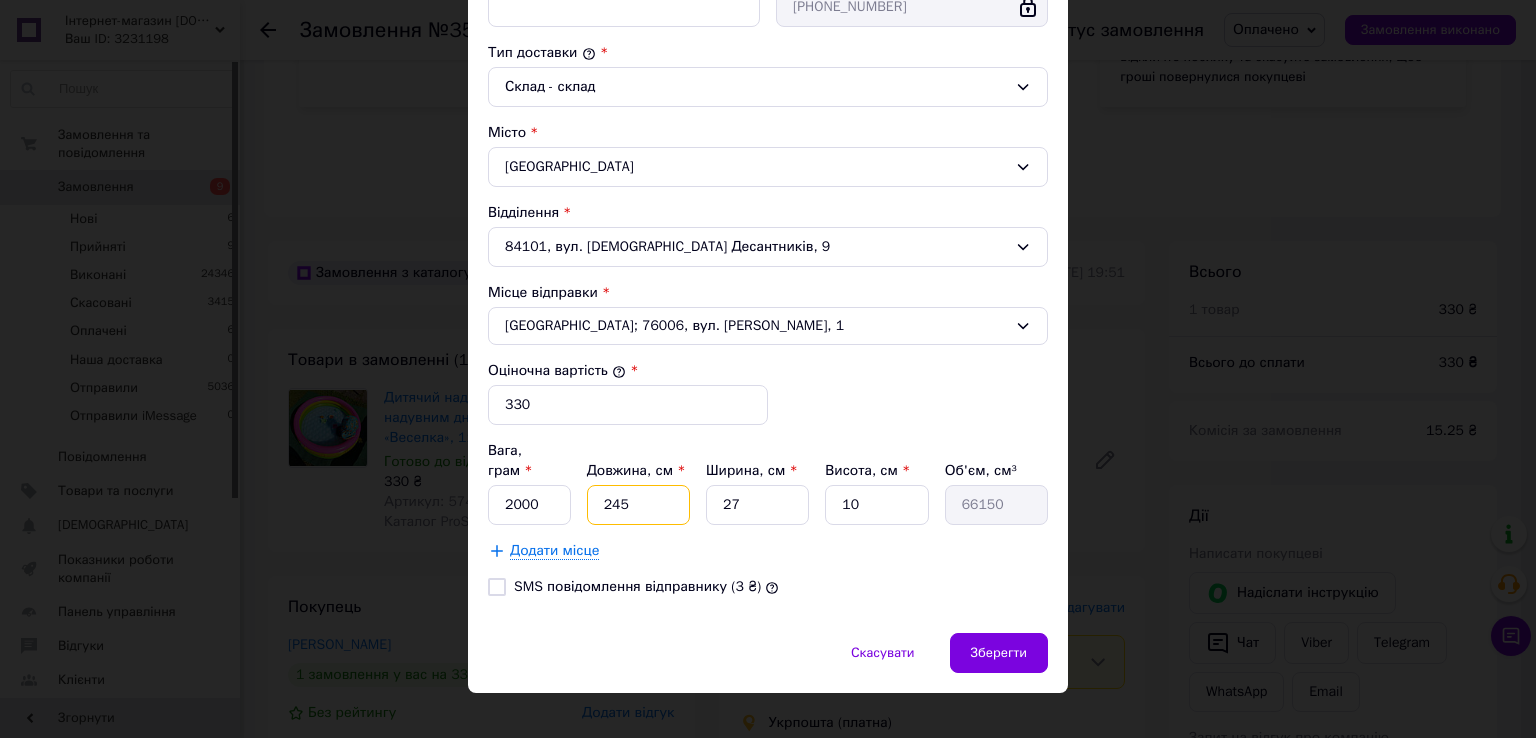 click on "245" at bounding box center [638, 505] 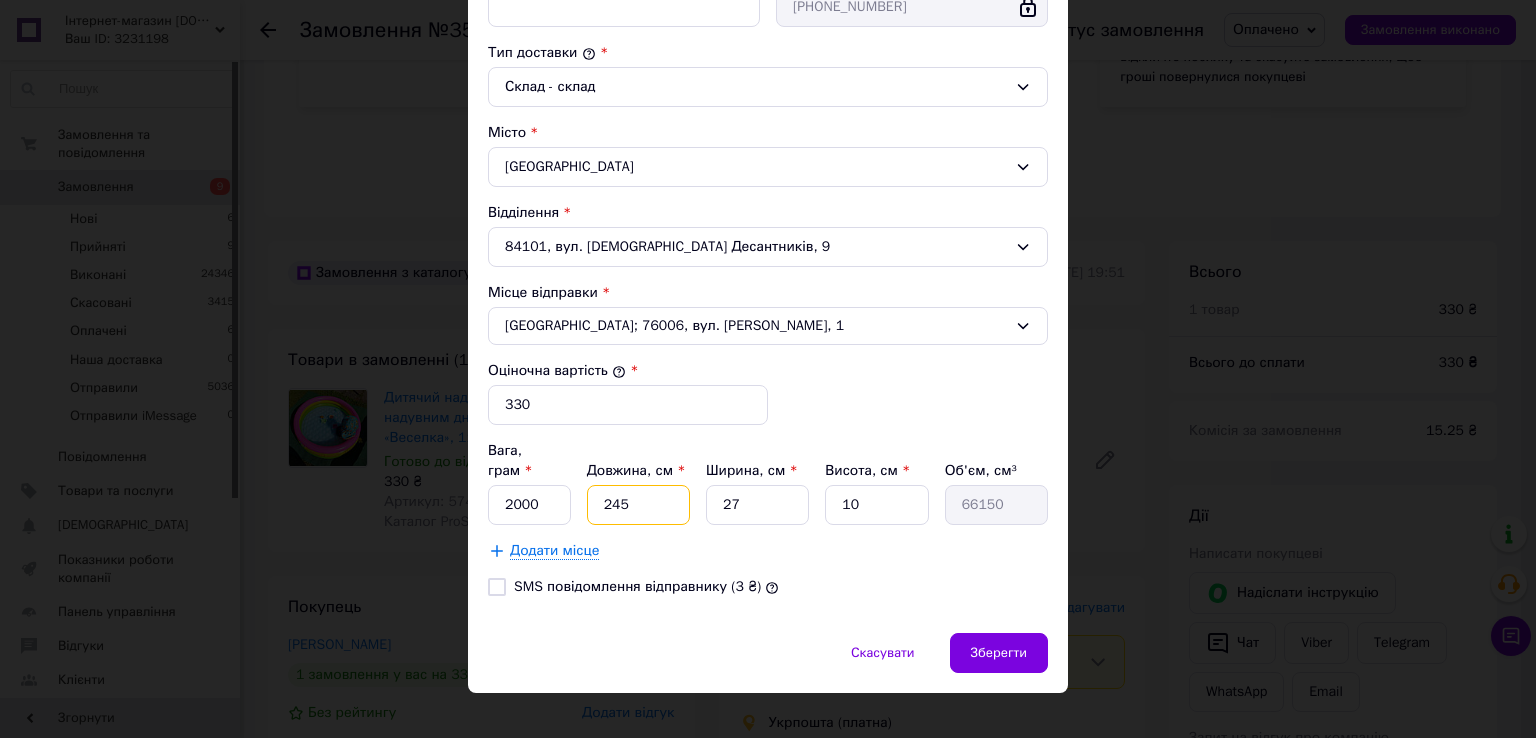 type on "24.5" 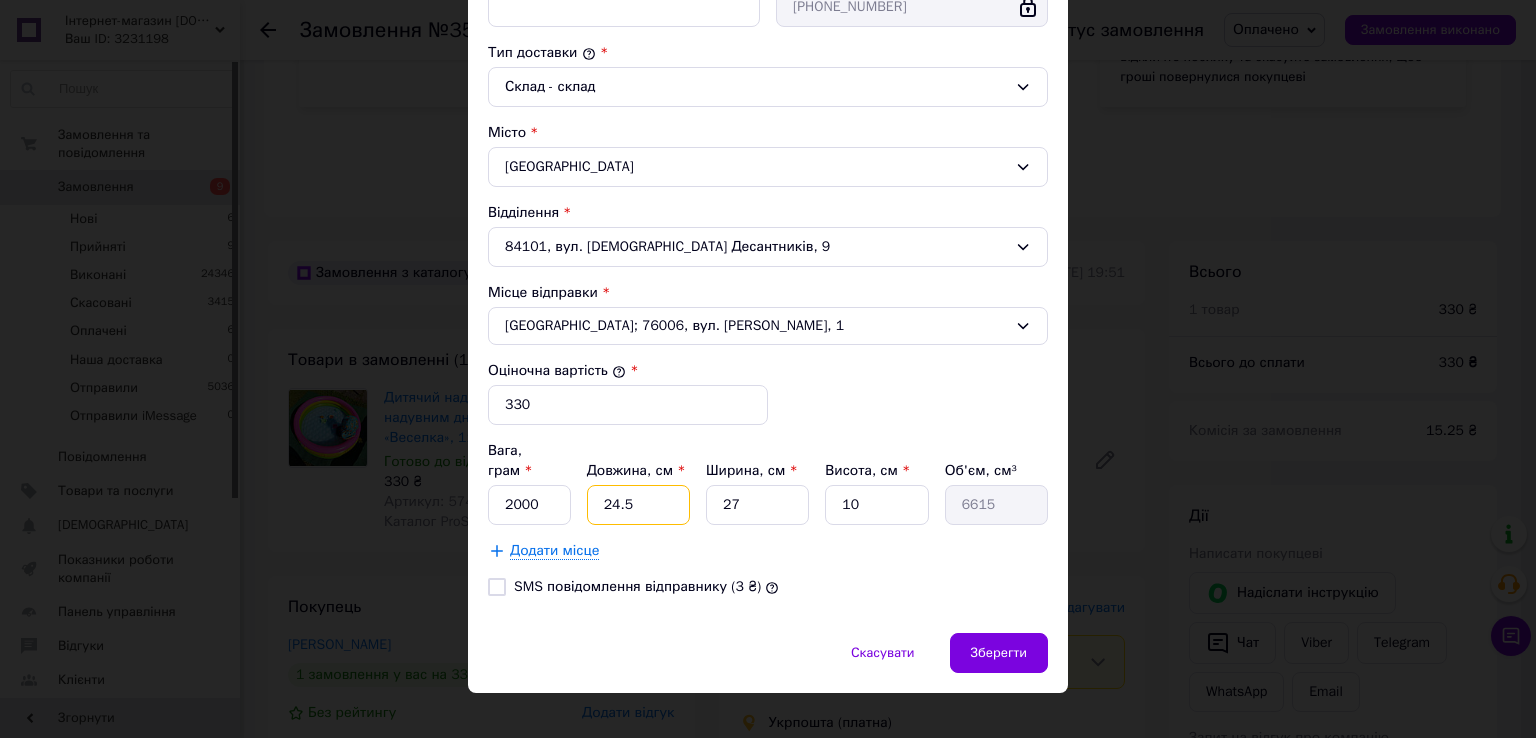 type on "24.5" 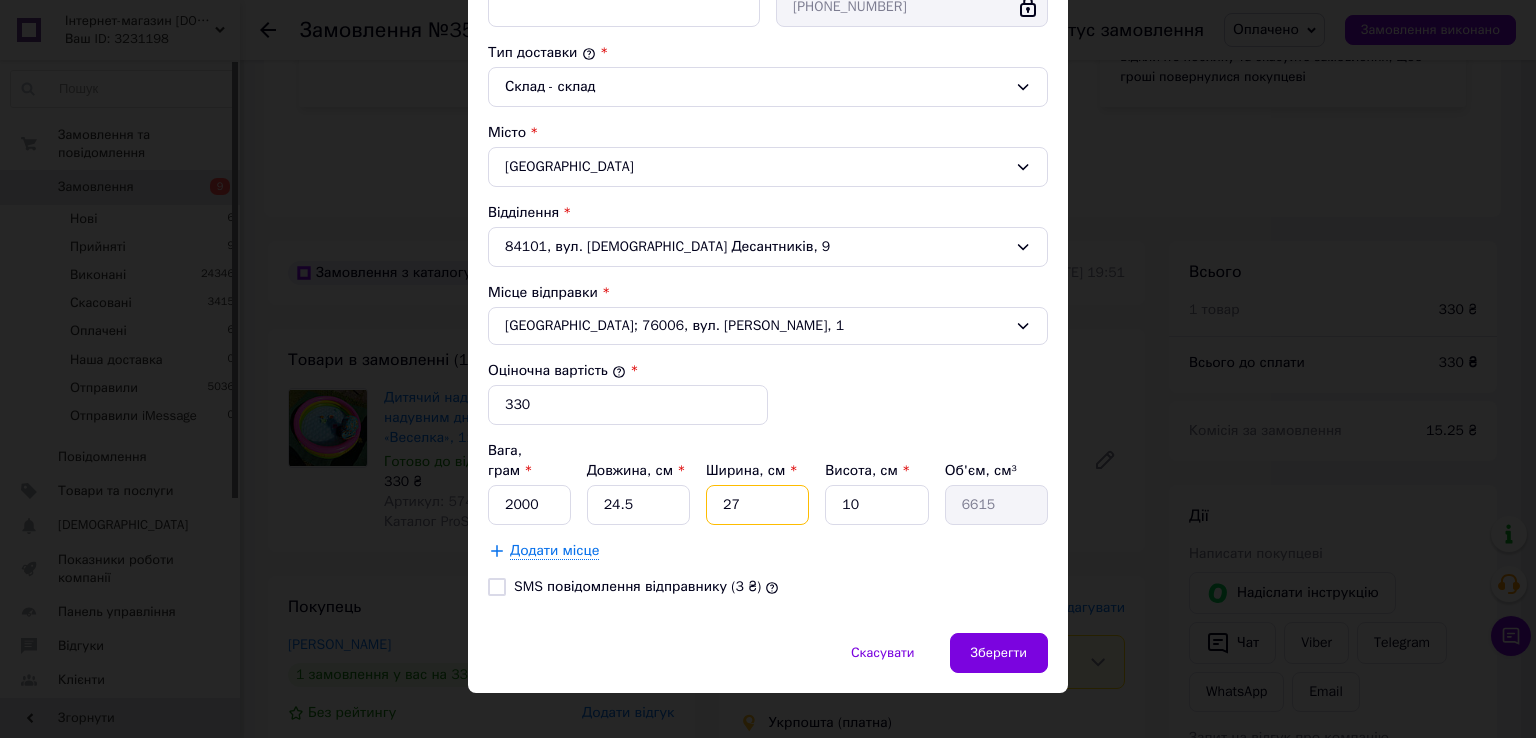 click on "27" at bounding box center [757, 505] 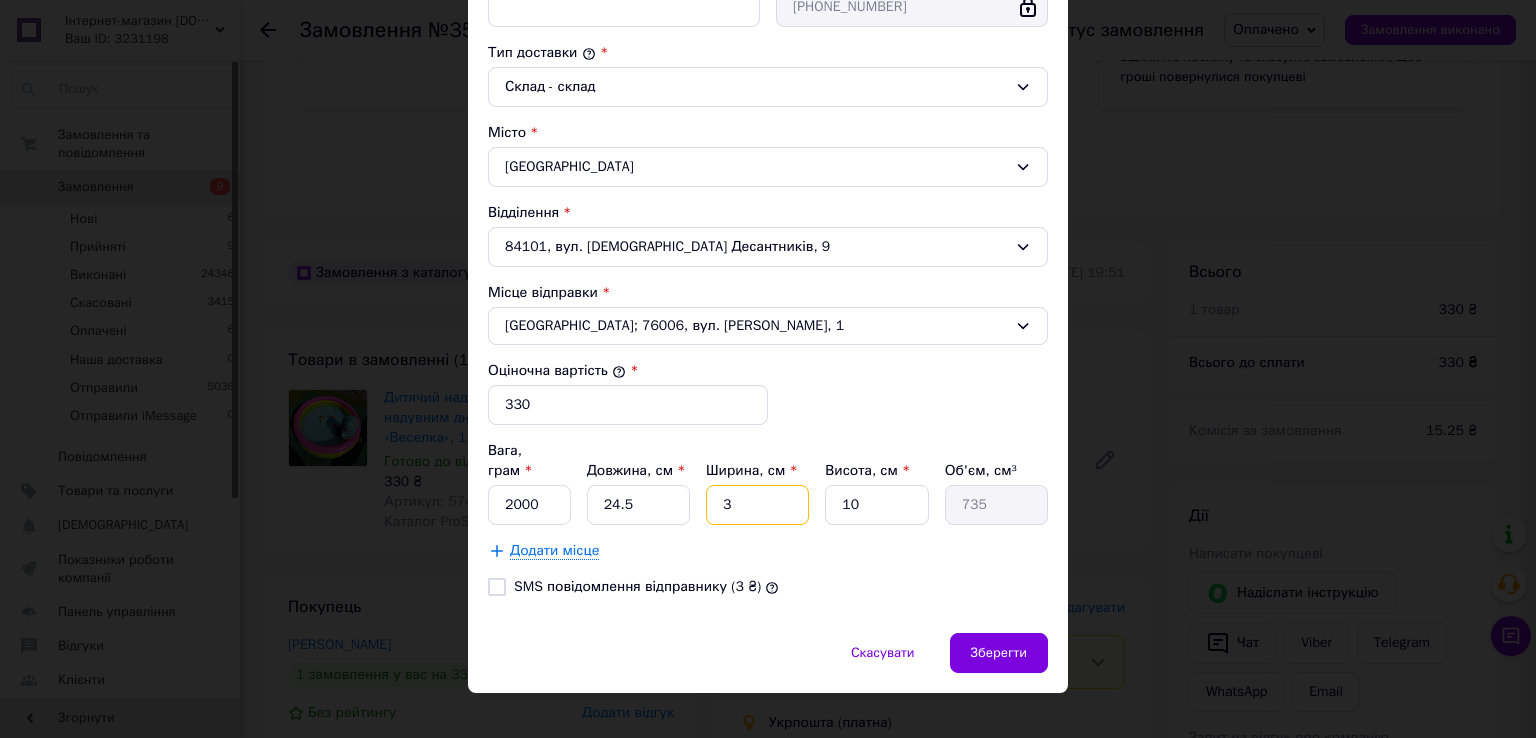 click on "3" at bounding box center (757, 505) 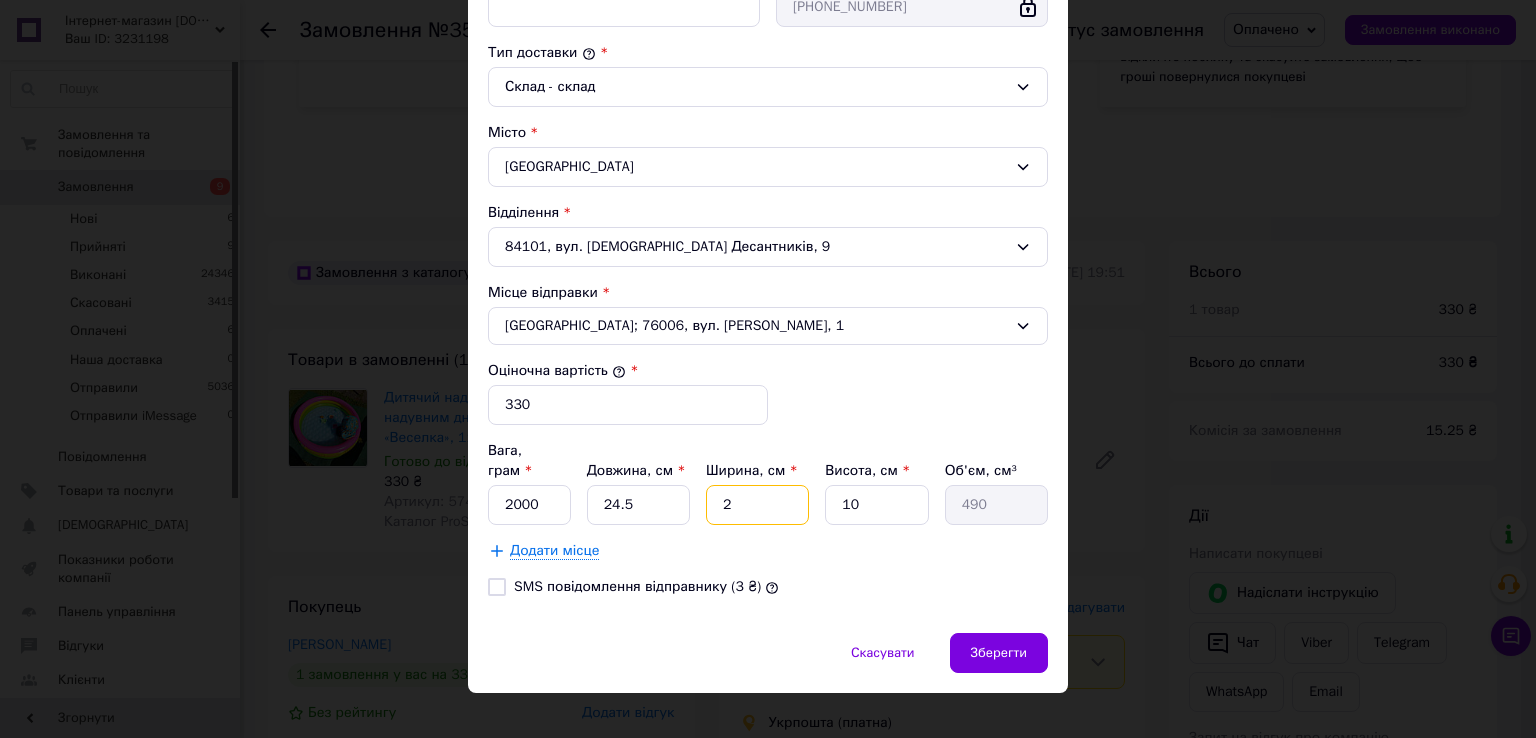 type on "23" 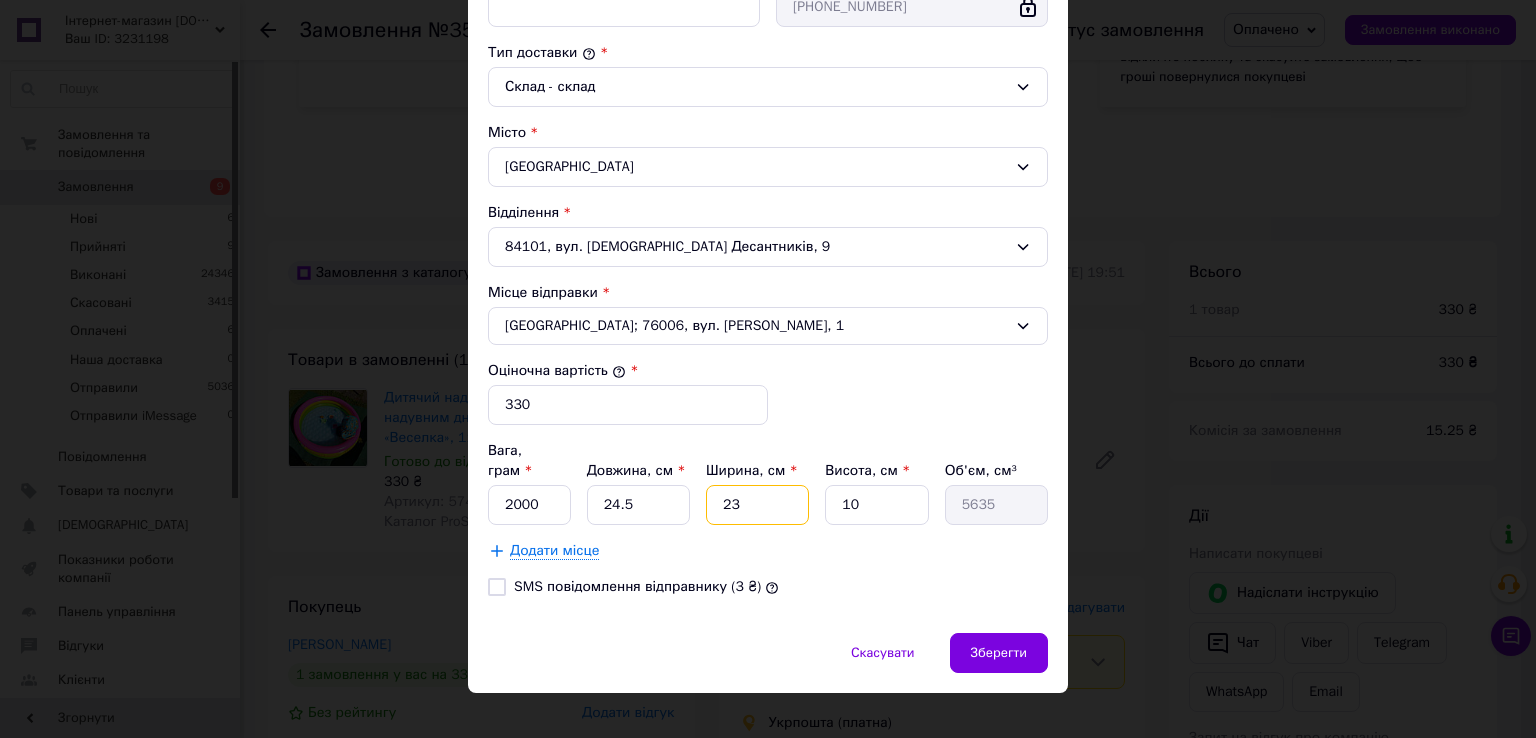type on "23" 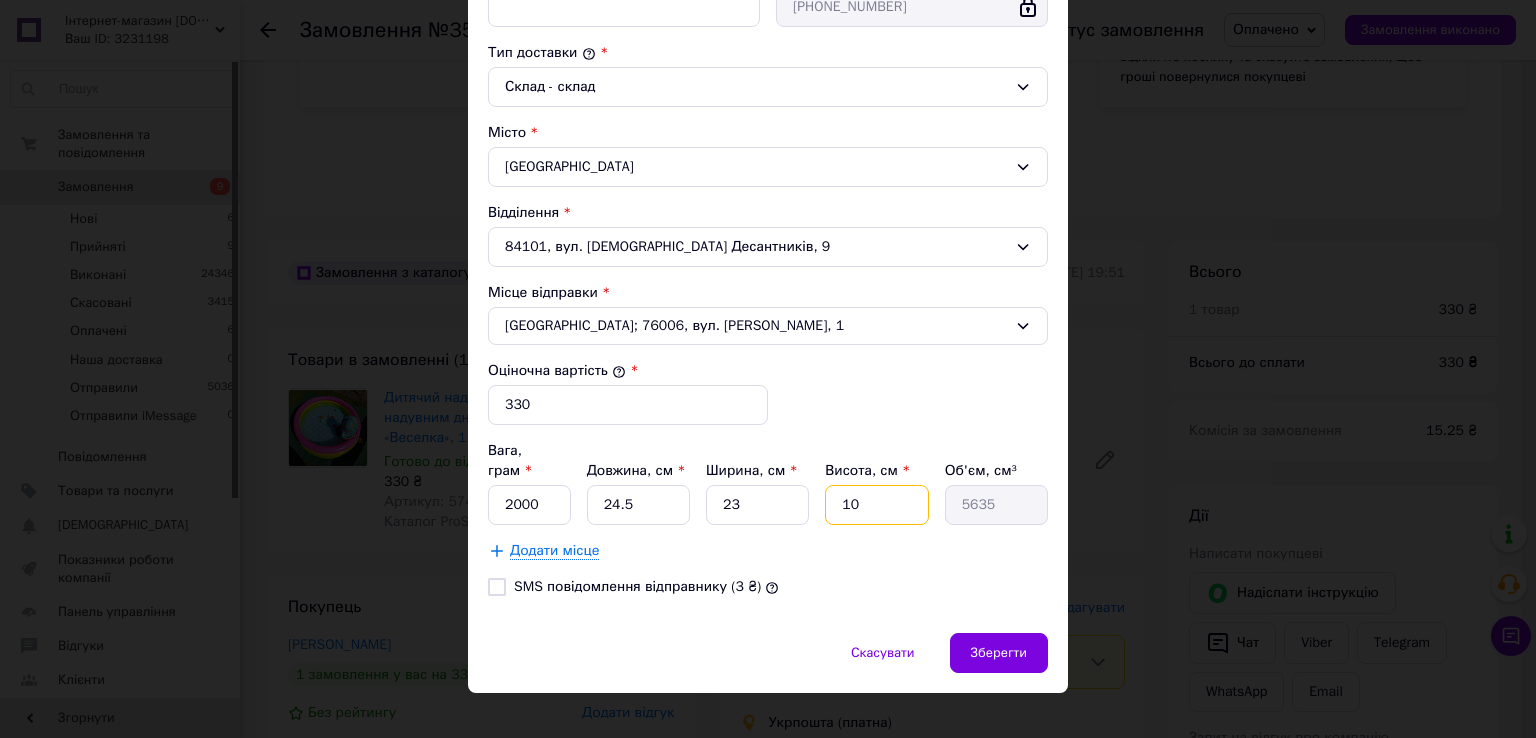click on "10" at bounding box center (876, 505) 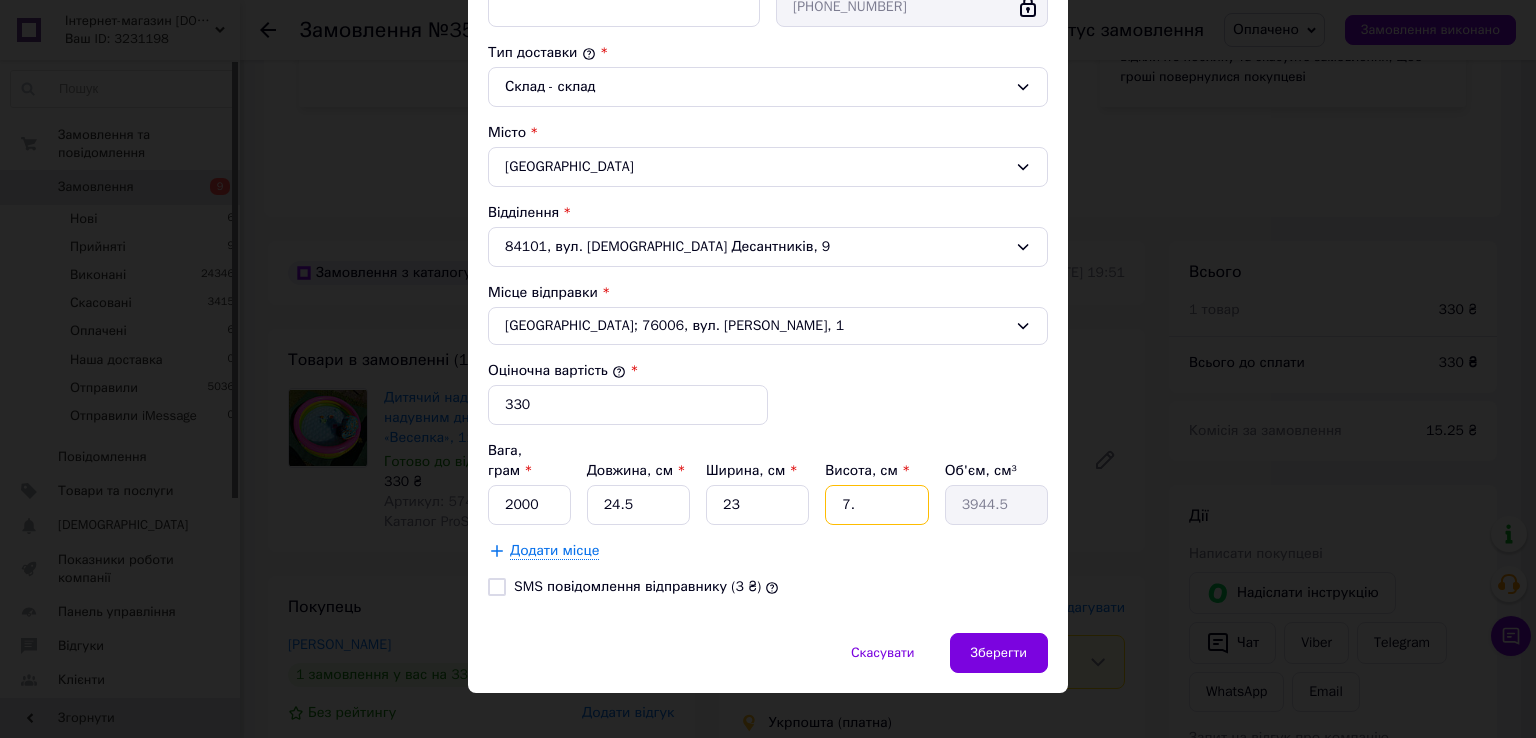 type on "7.5" 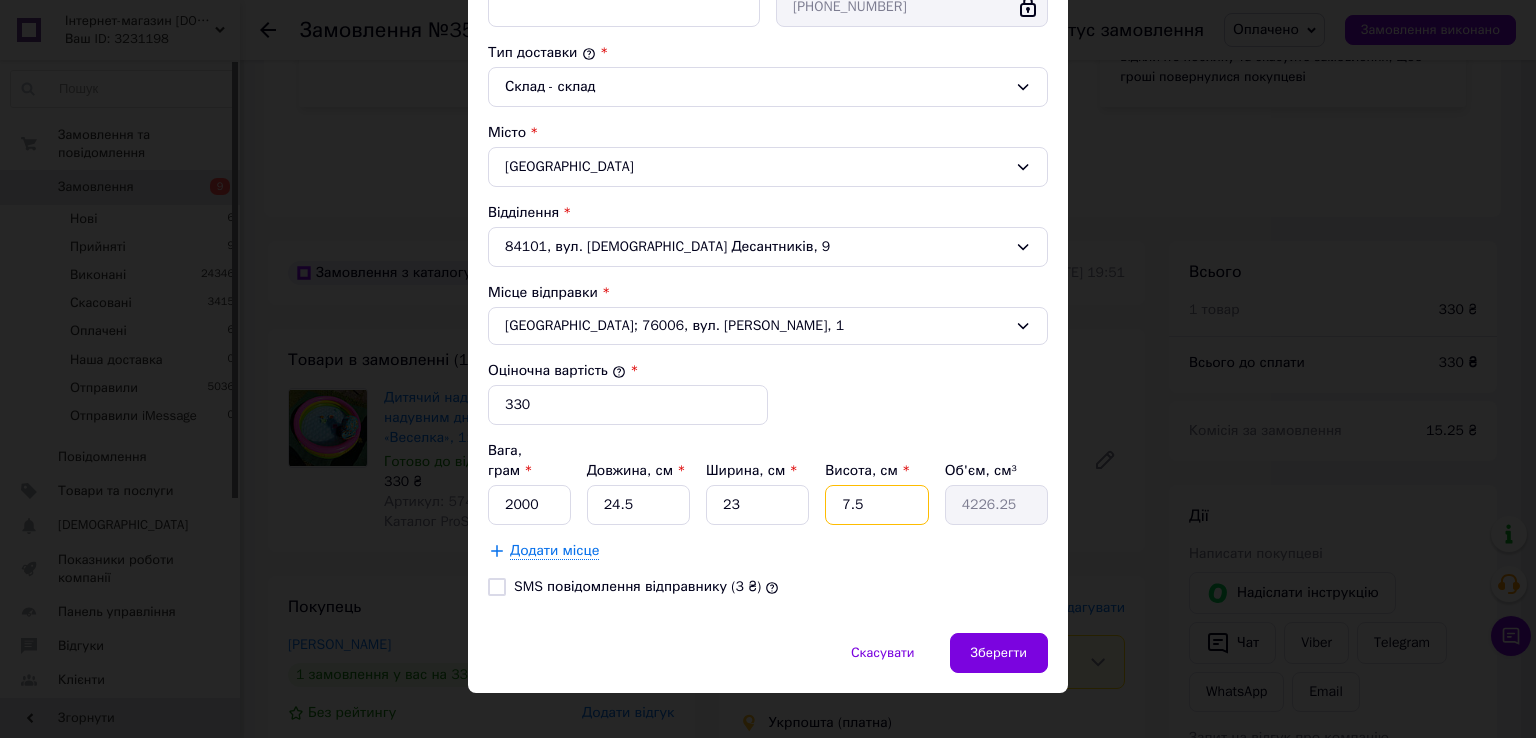 type on "7.5" 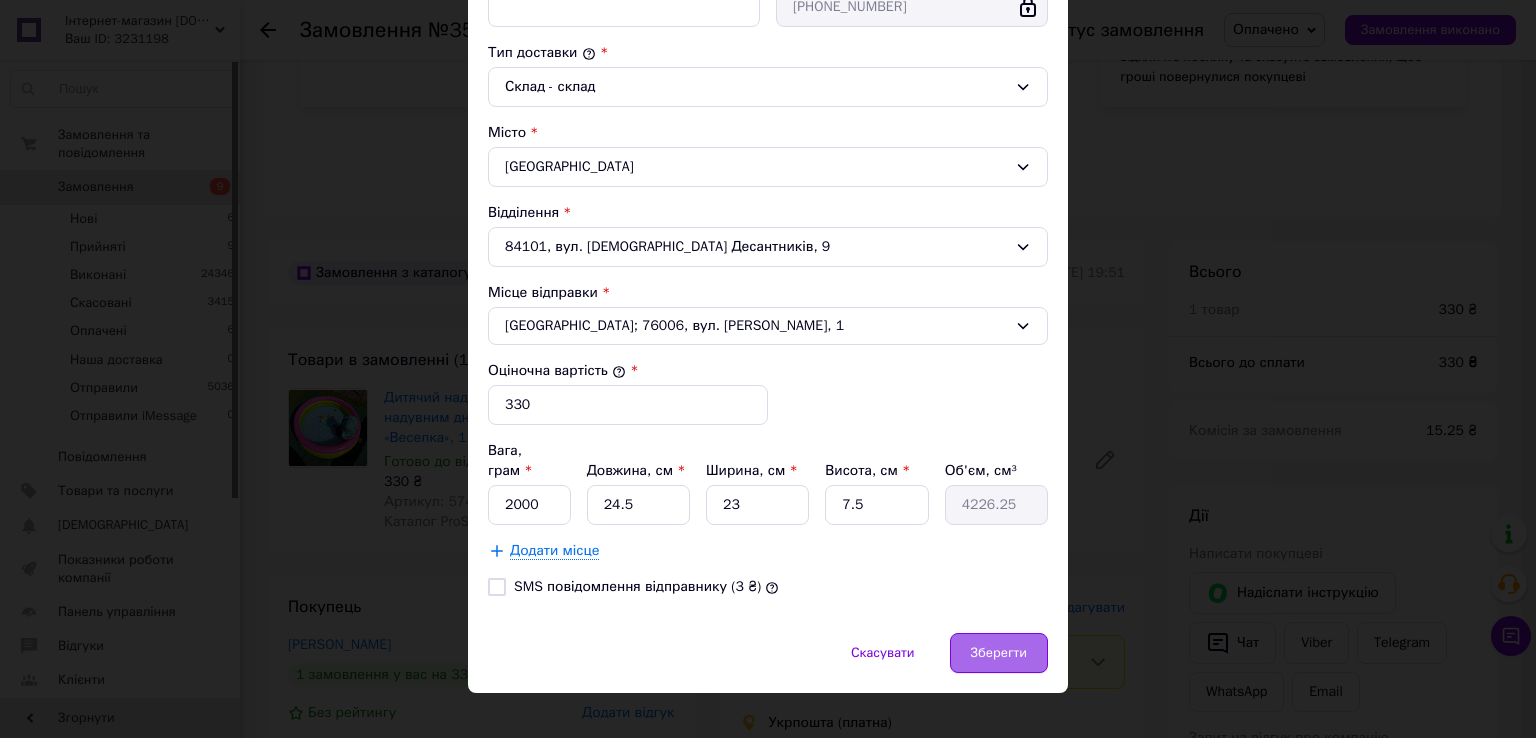 click on "Зберегти" at bounding box center (999, 653) 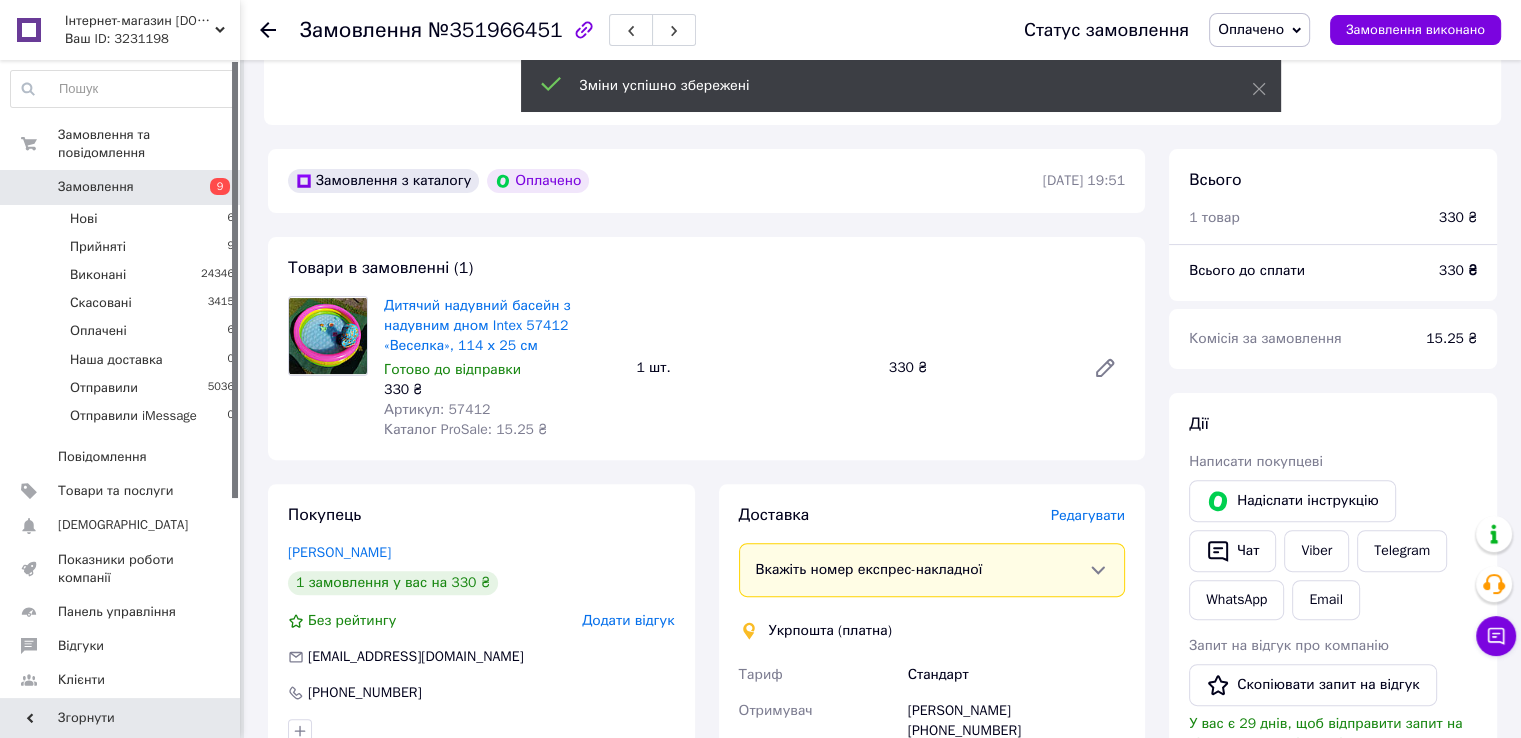 scroll, scrollTop: 900, scrollLeft: 0, axis: vertical 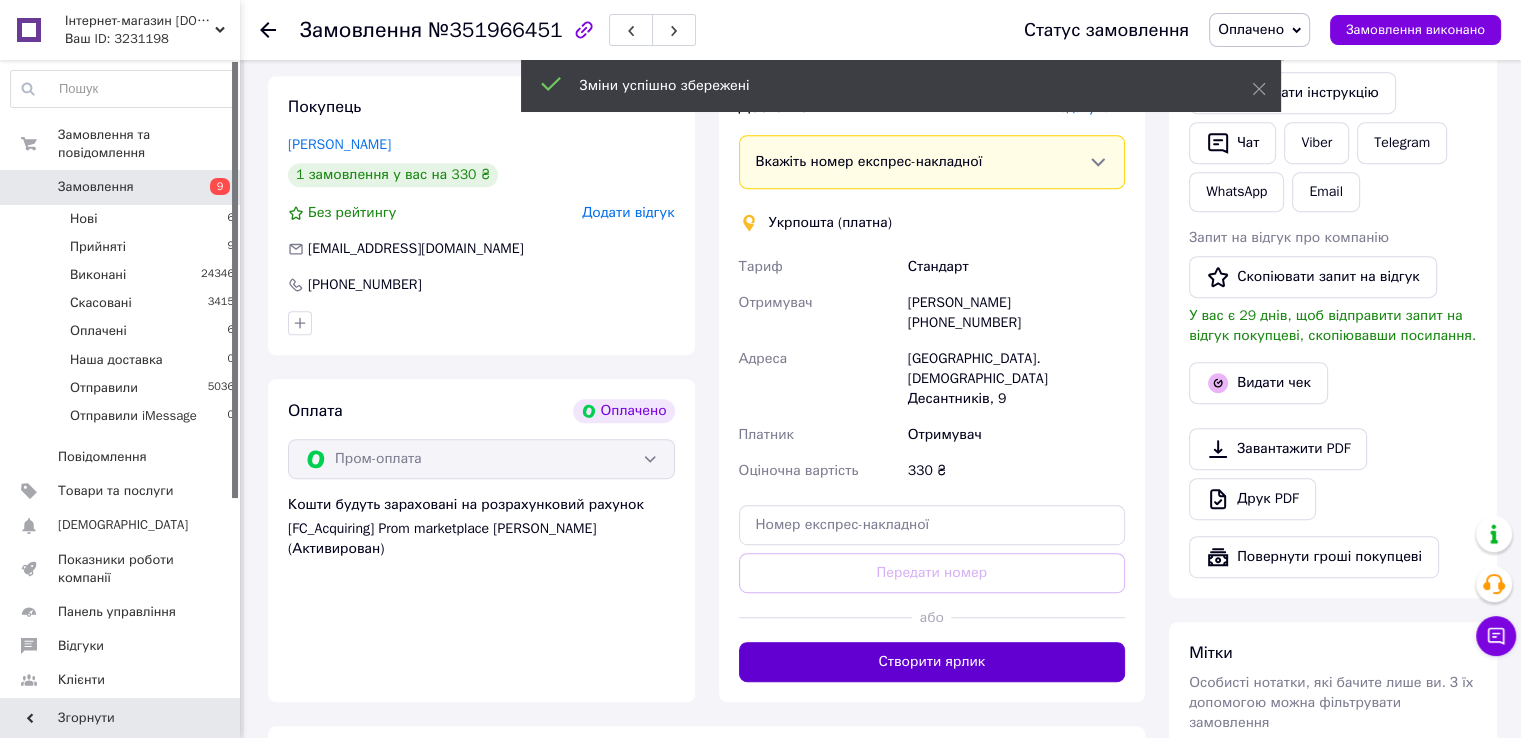click on "Створити ярлик" at bounding box center (932, 662) 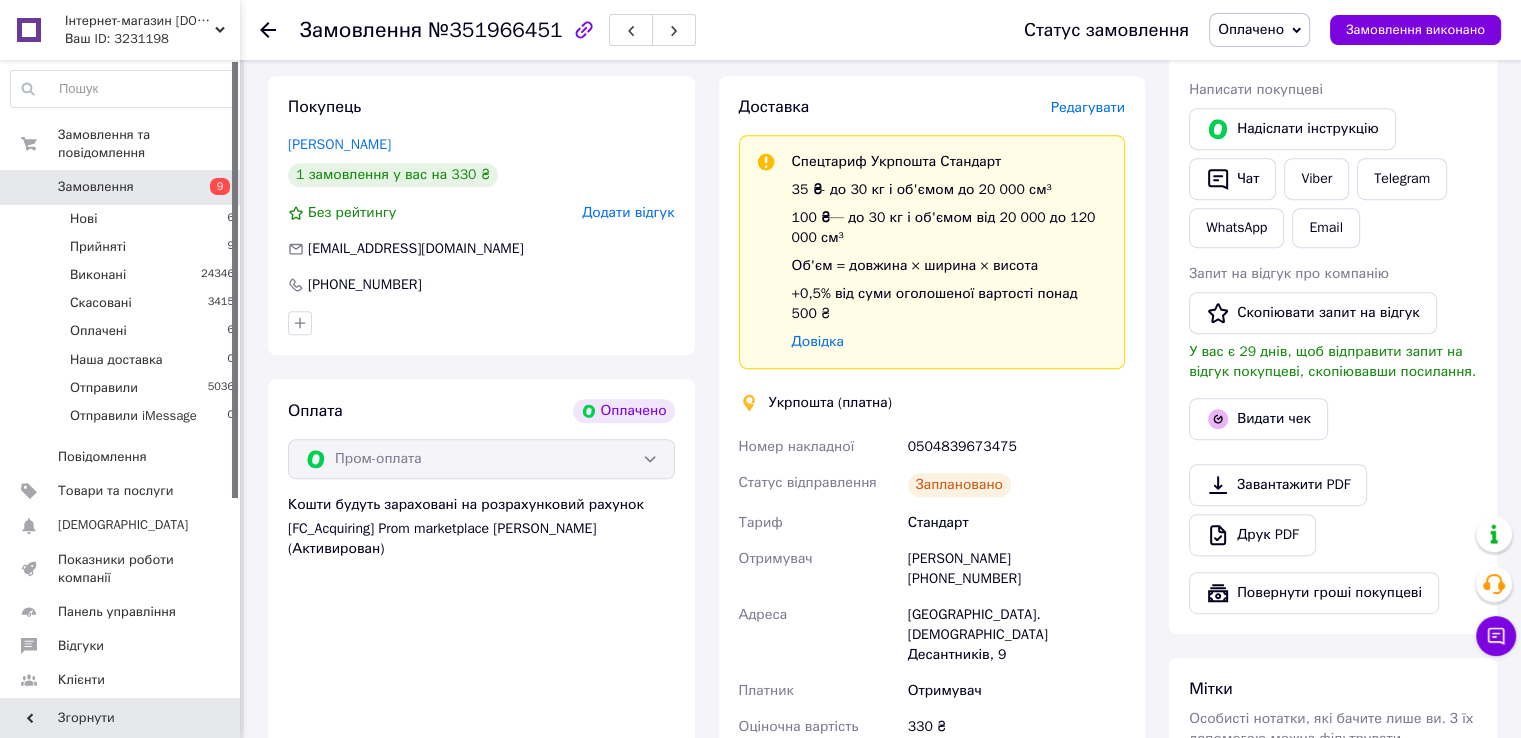 click on "0504839673475" at bounding box center [1016, 447] 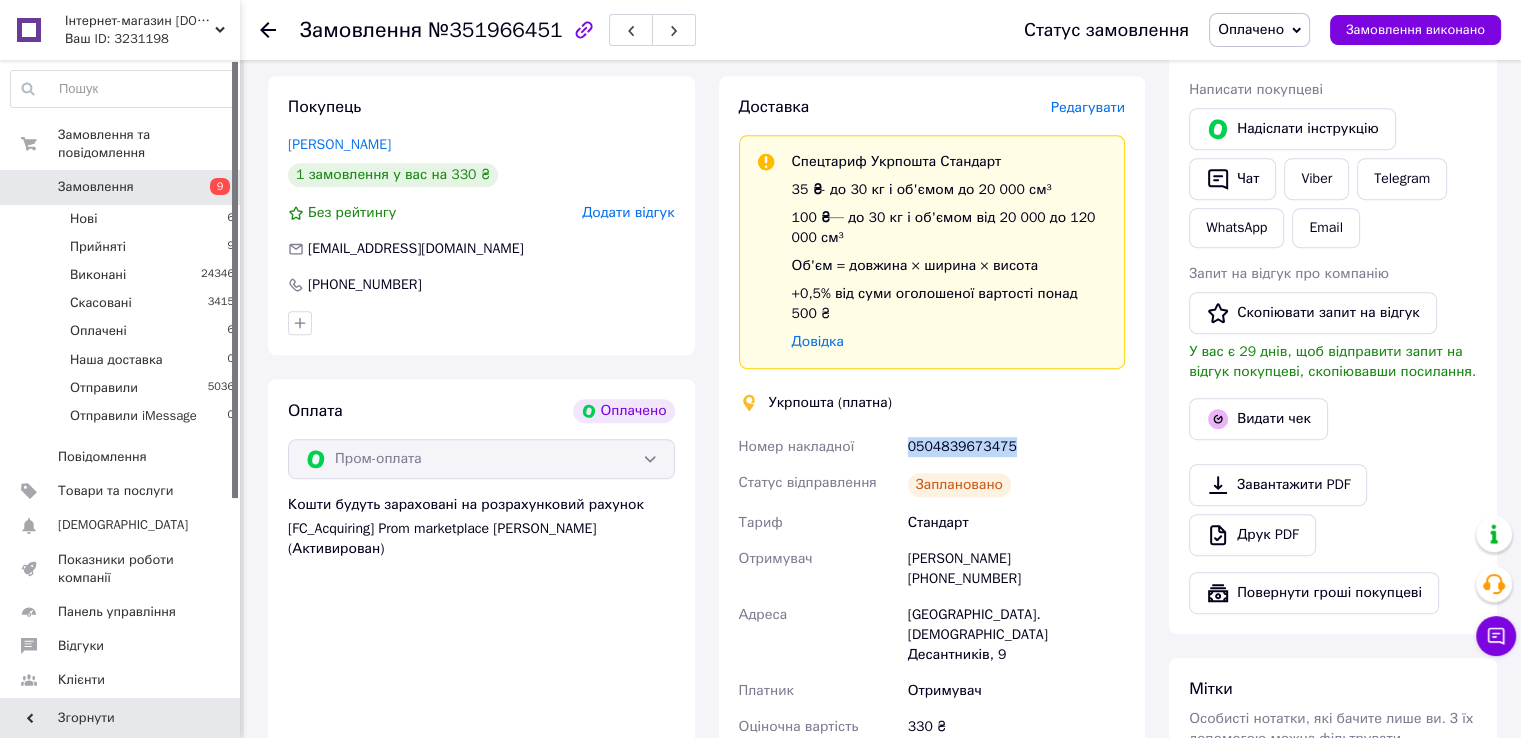 click on "0504839673475" at bounding box center (1016, 447) 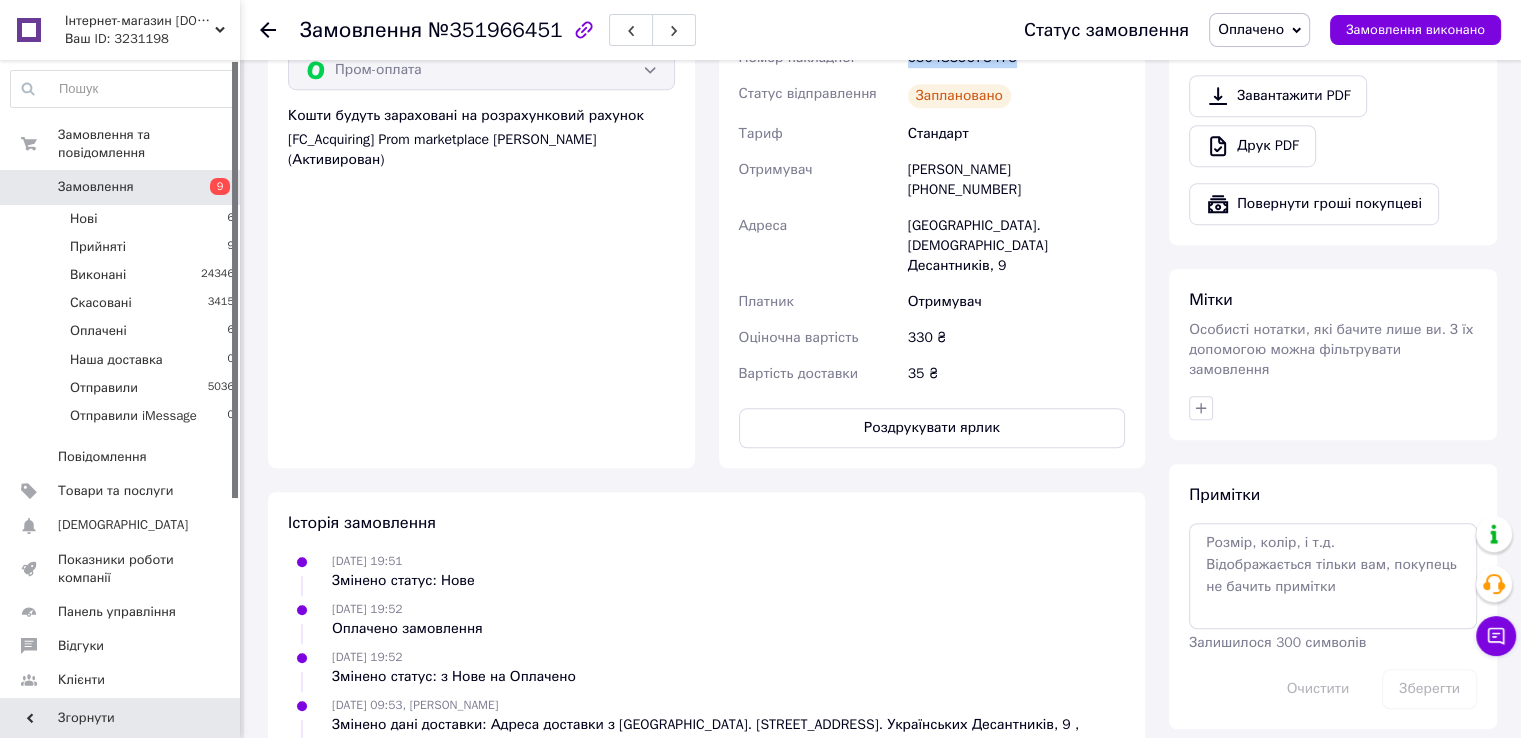scroll, scrollTop: 1300, scrollLeft: 0, axis: vertical 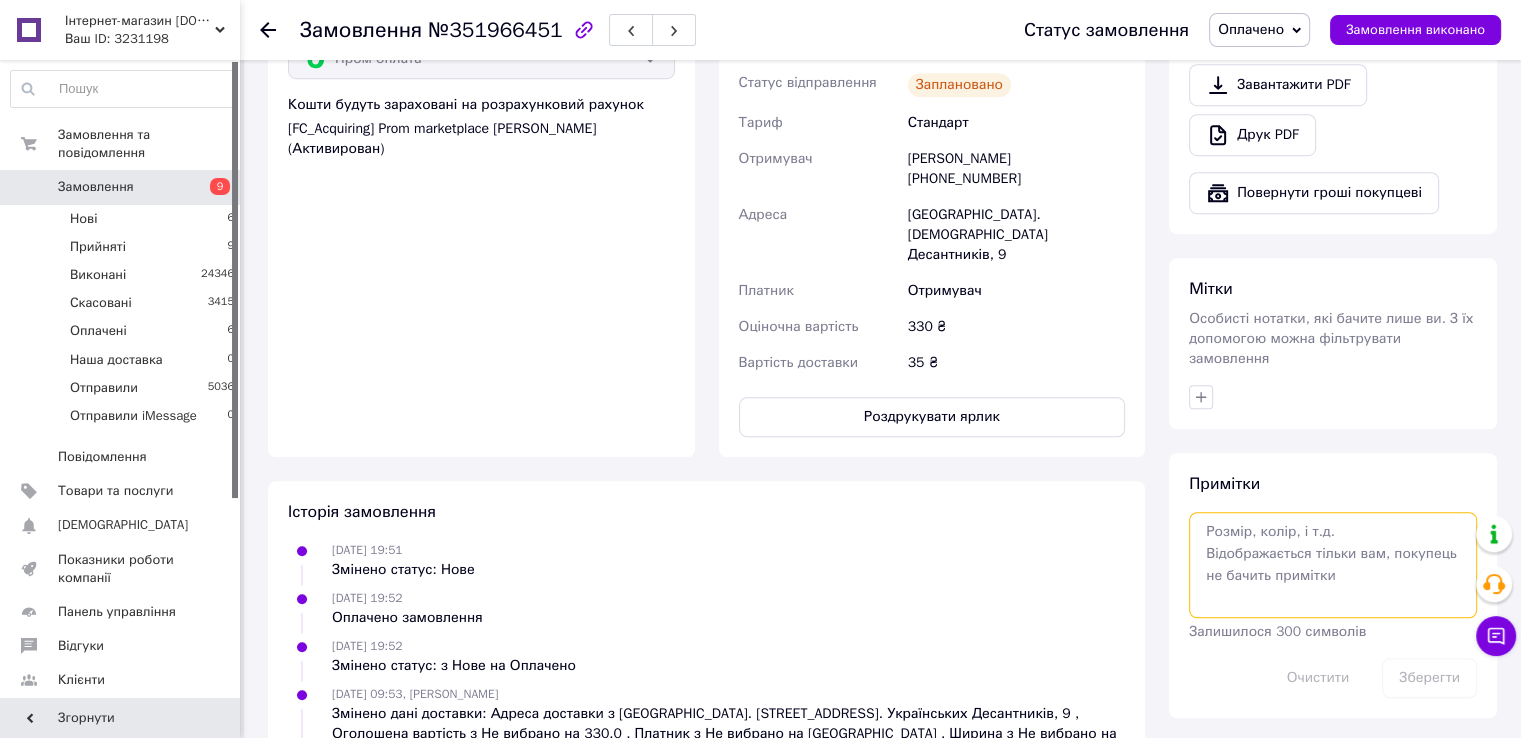 click at bounding box center (1333, 565) 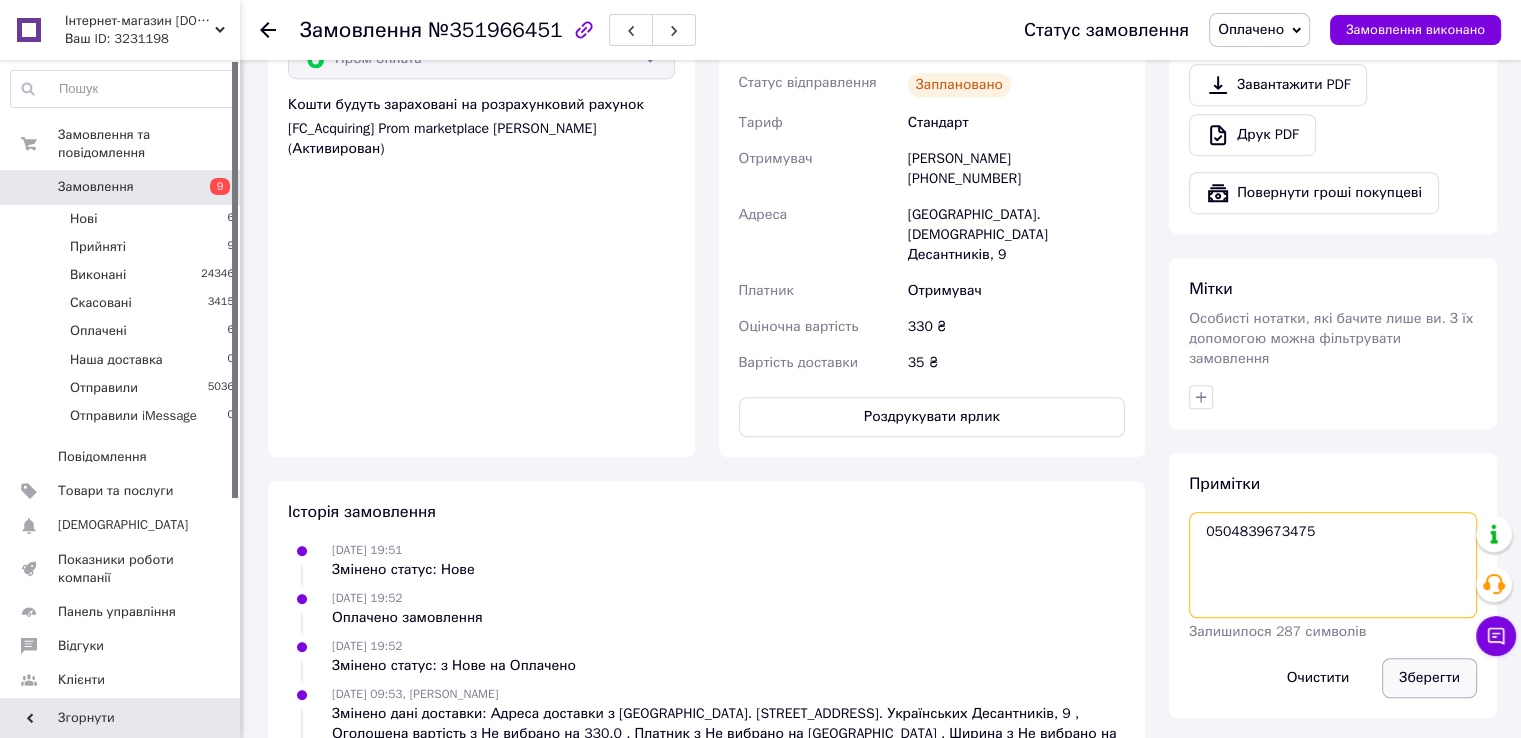 type on "0504839673475" 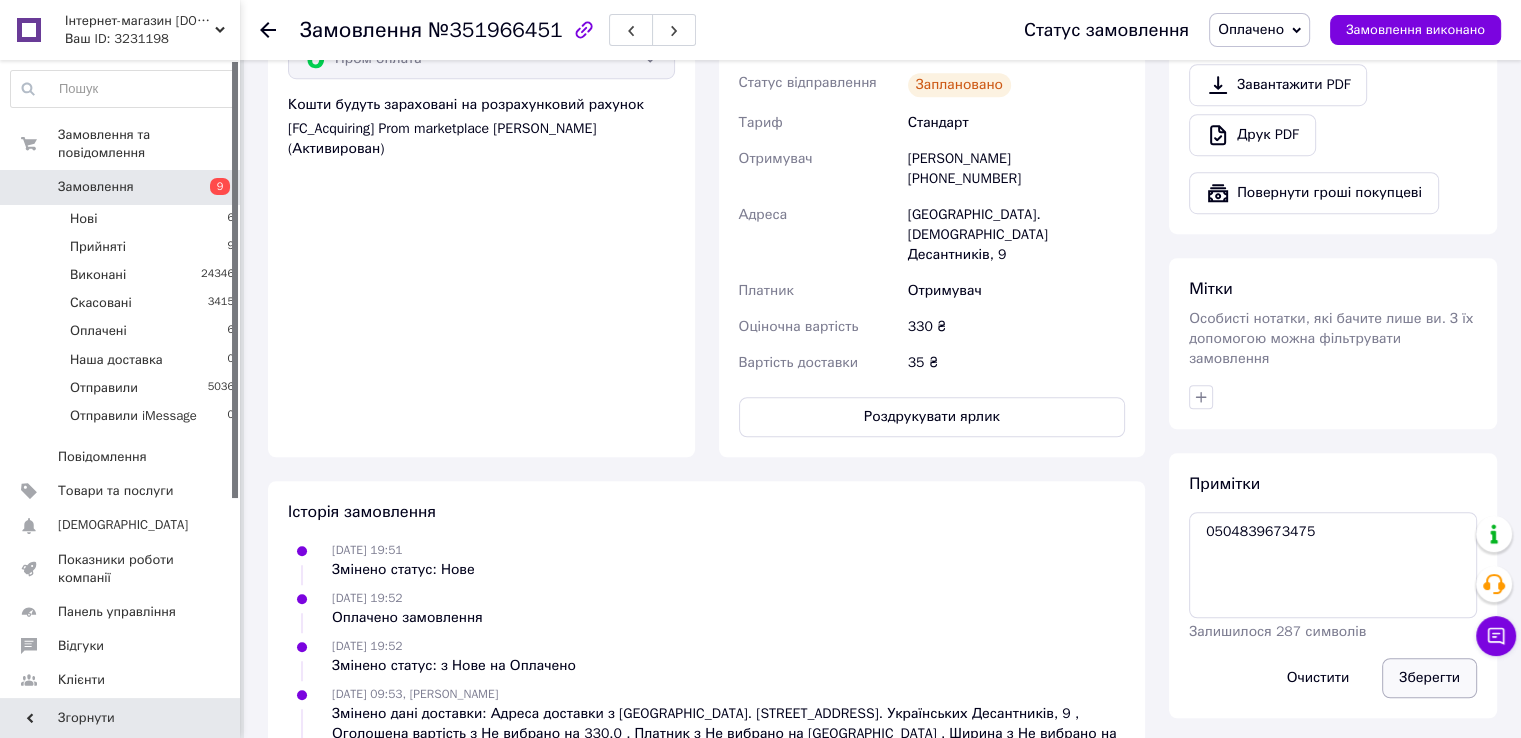 click on "Зберегти" at bounding box center [1429, 678] 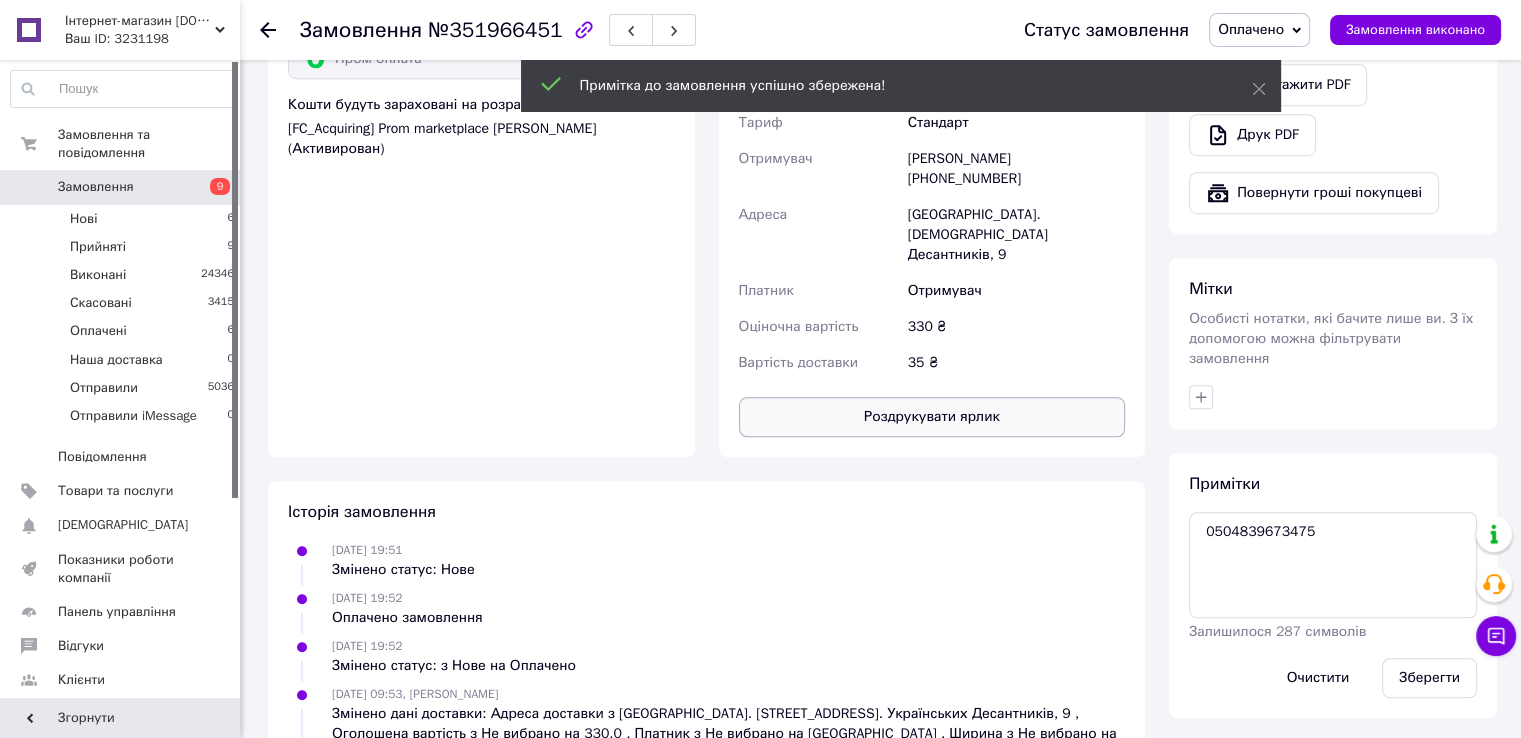 click on "Роздрукувати ярлик" at bounding box center [932, 417] 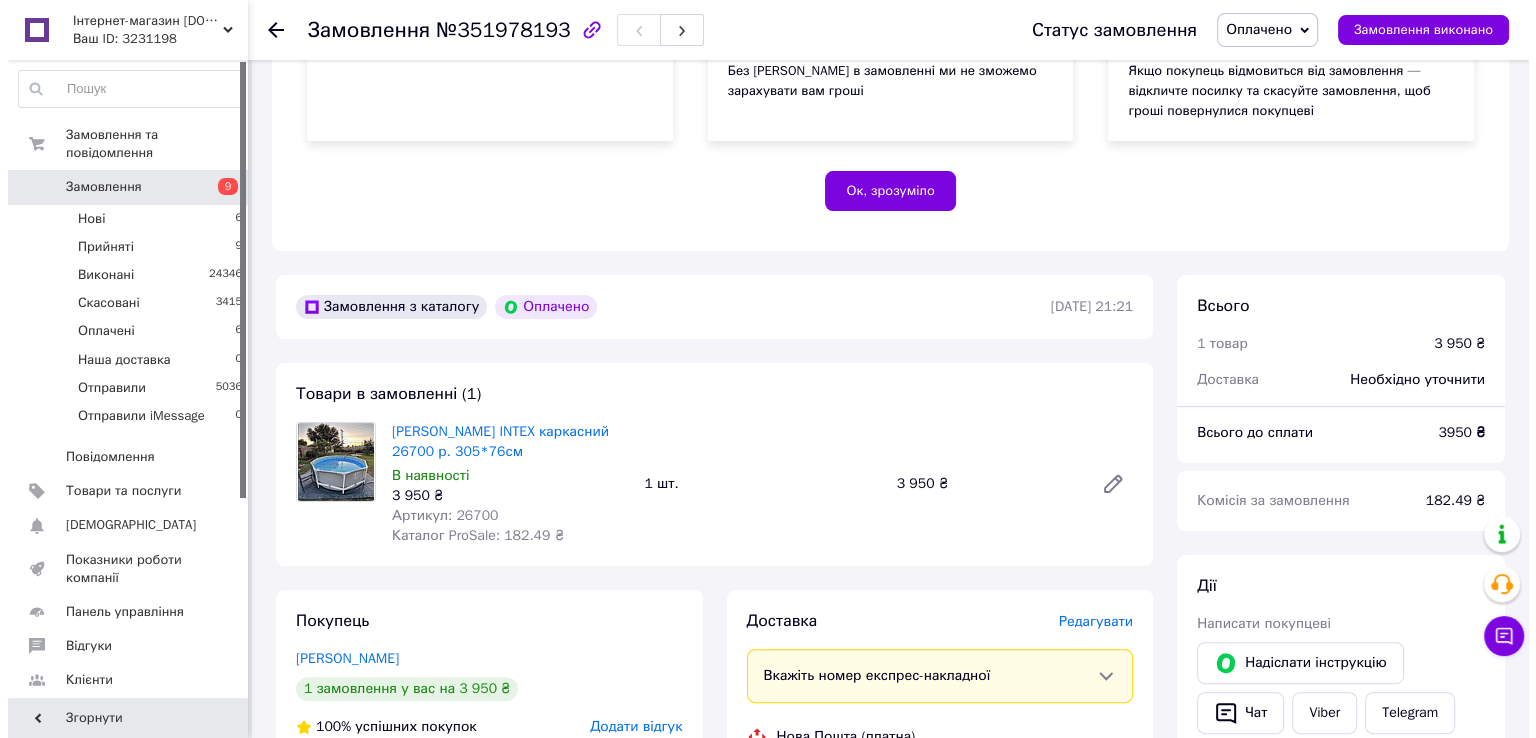 scroll, scrollTop: 400, scrollLeft: 0, axis: vertical 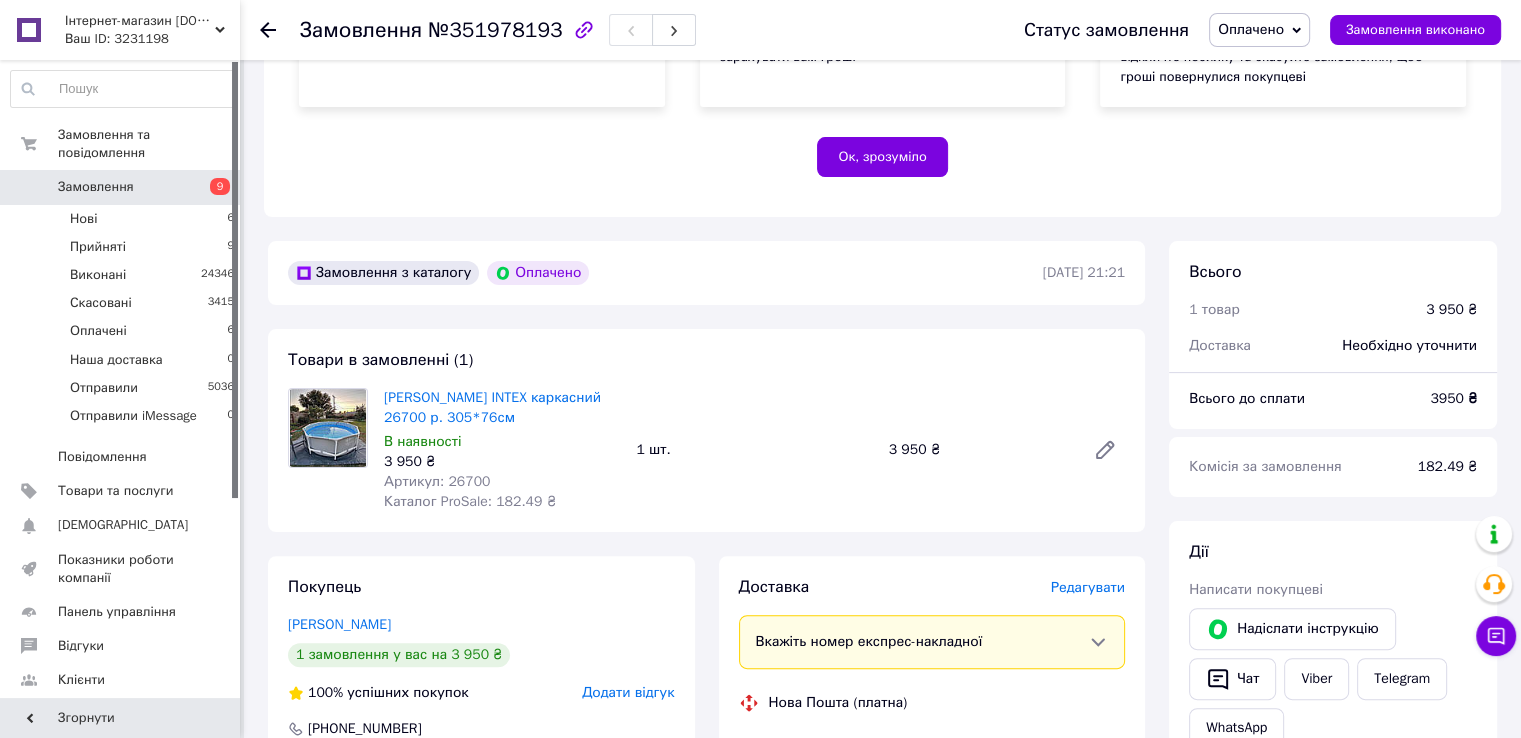 click on "Артикул: 26700" at bounding box center [437, 481] 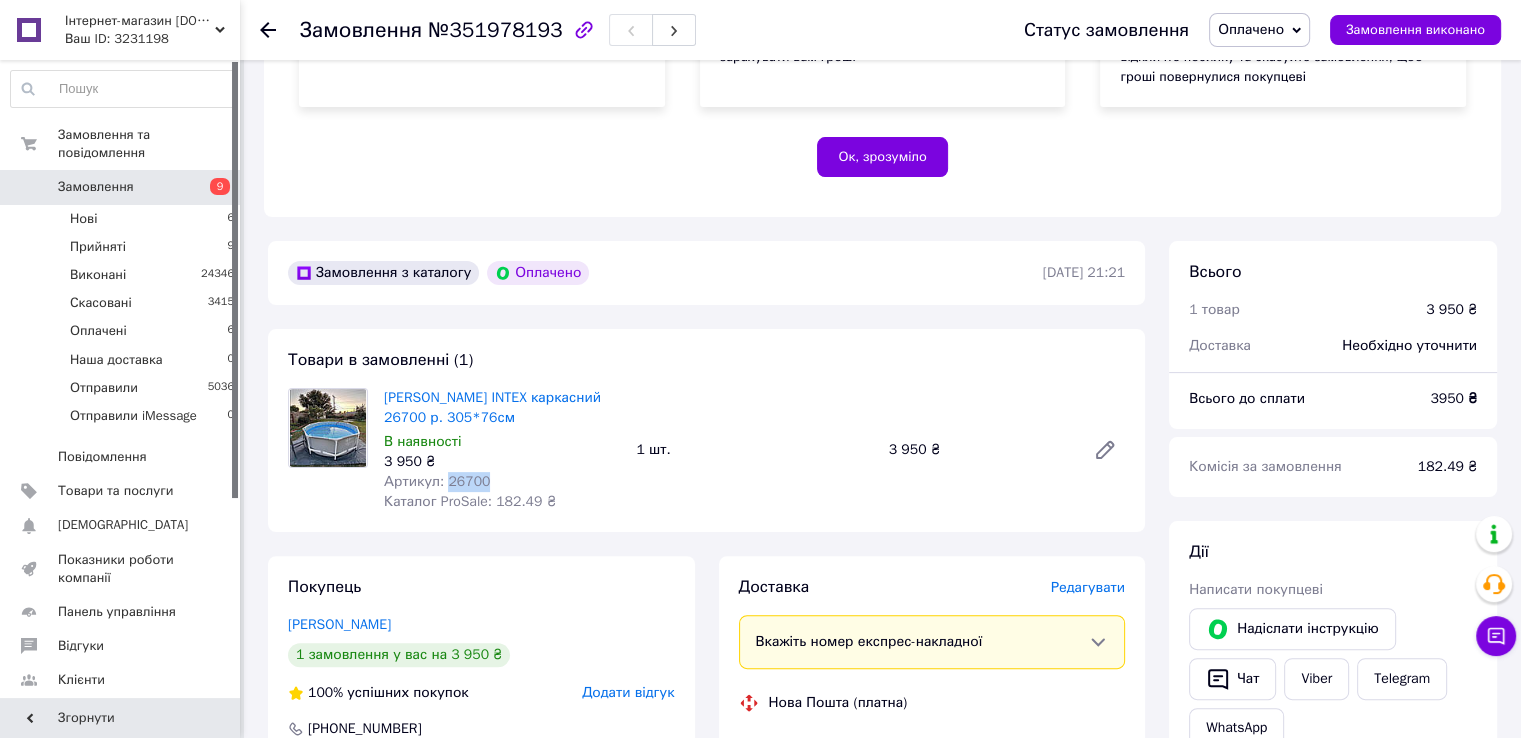click on "Артикул: 26700" at bounding box center [437, 481] 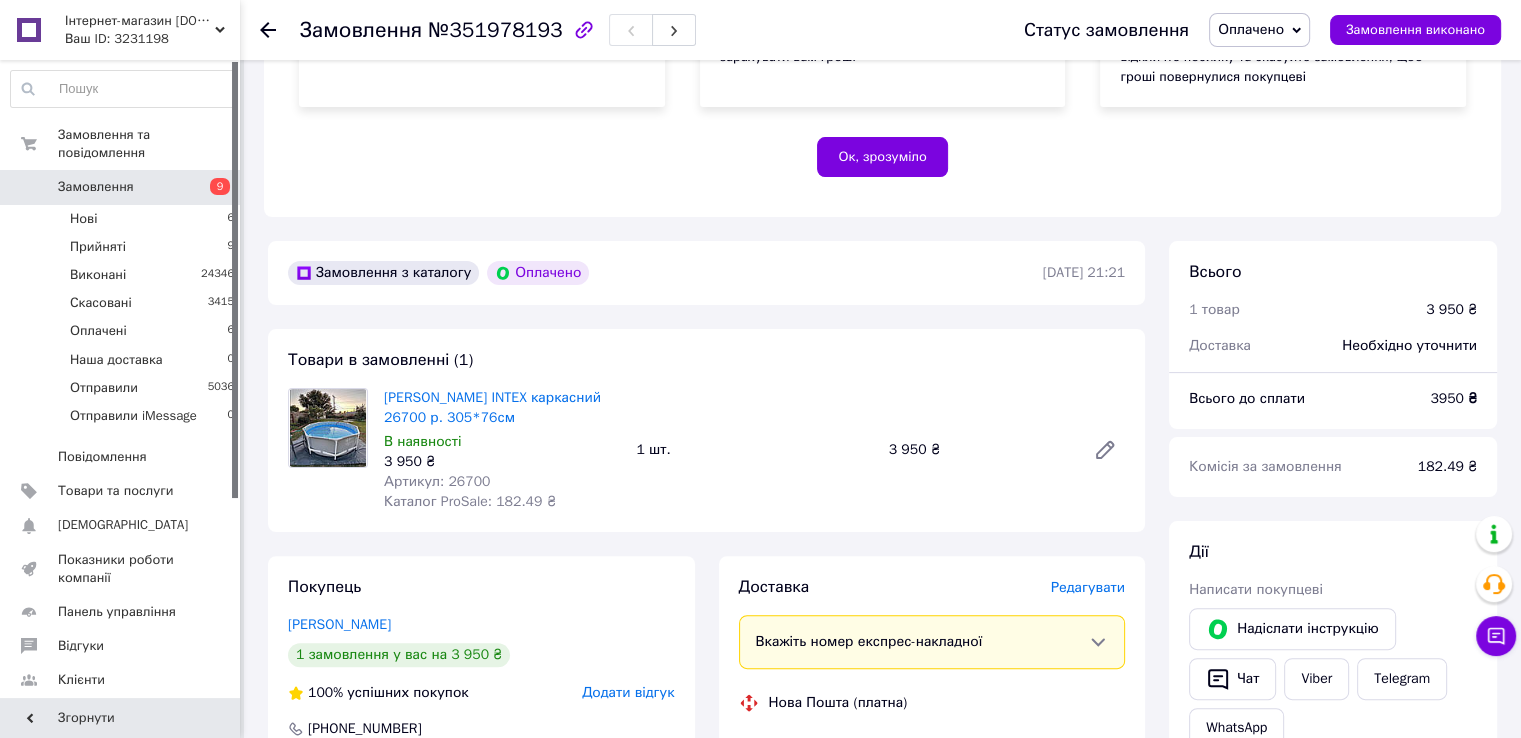 click on "Редагувати" at bounding box center (1088, 587) 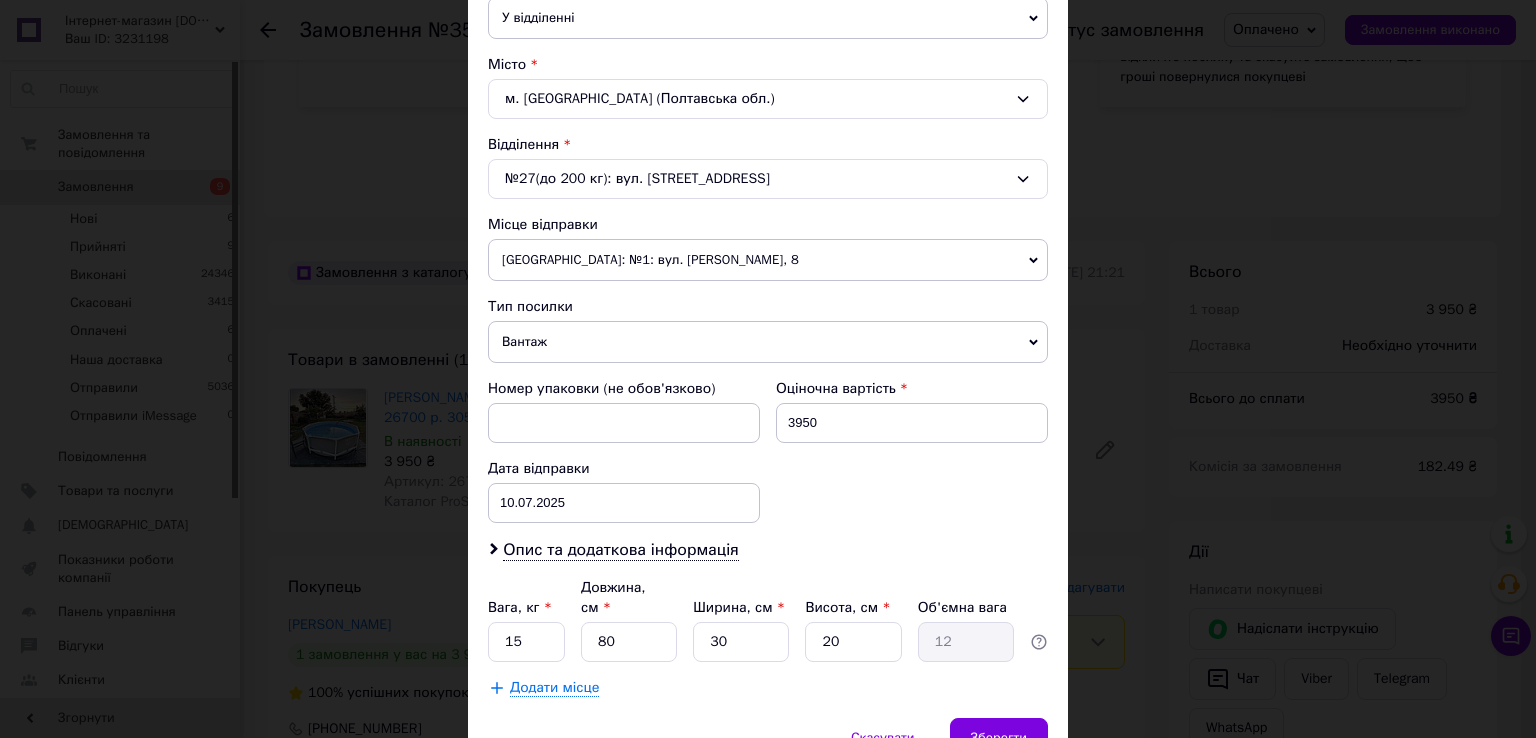 scroll, scrollTop: 584, scrollLeft: 0, axis: vertical 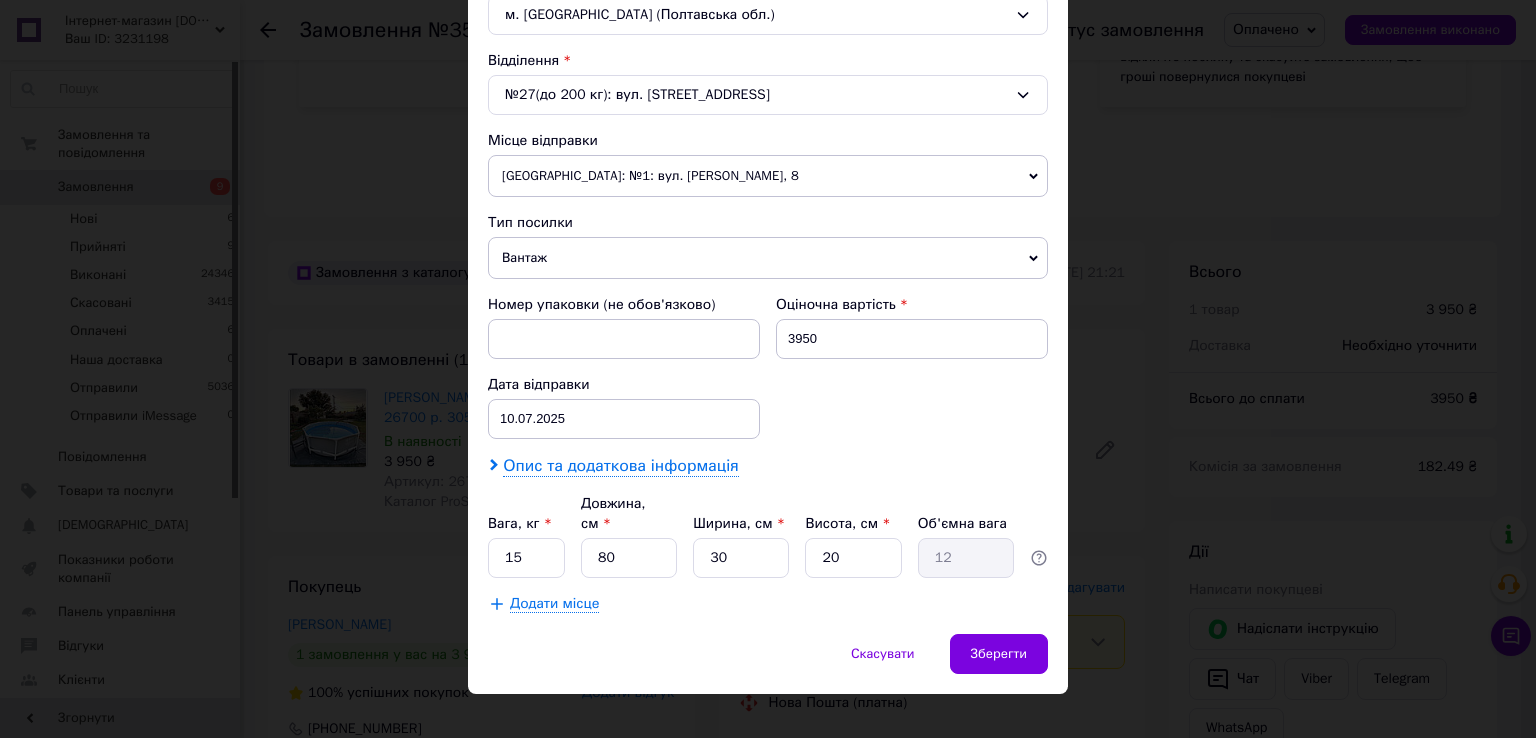 click on "Опис та додаткова інформація" at bounding box center (620, 466) 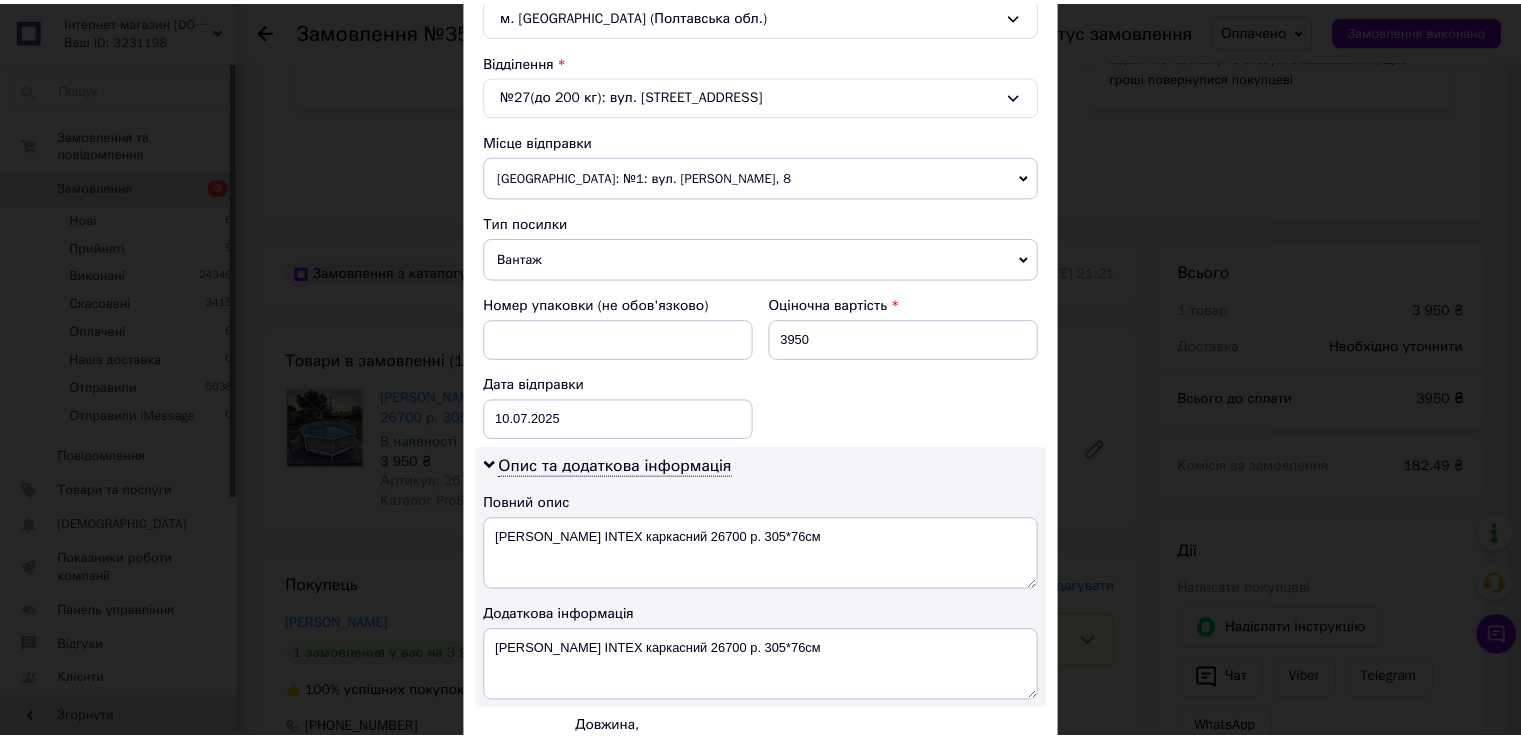 scroll, scrollTop: 808, scrollLeft: 0, axis: vertical 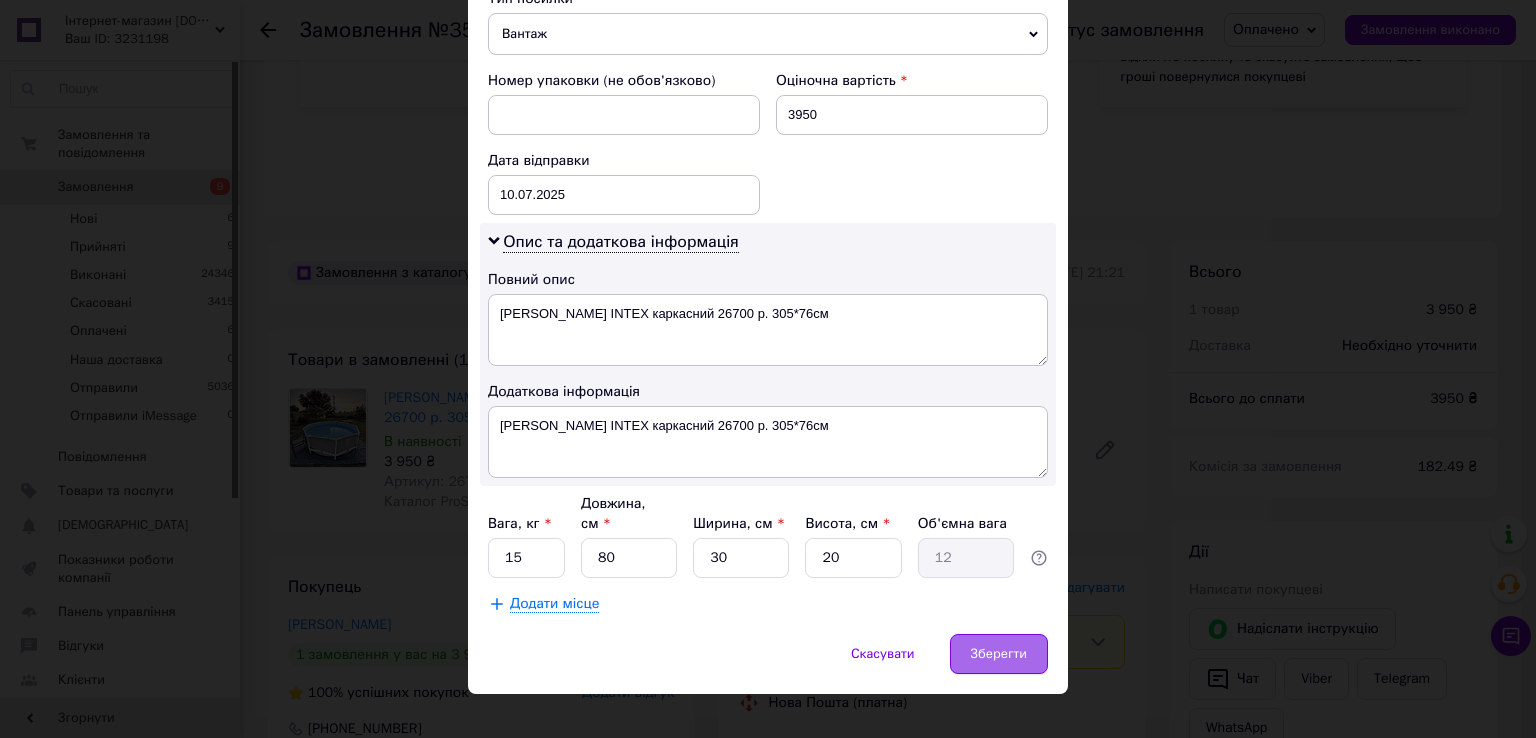 click on "Зберегти" at bounding box center (999, 654) 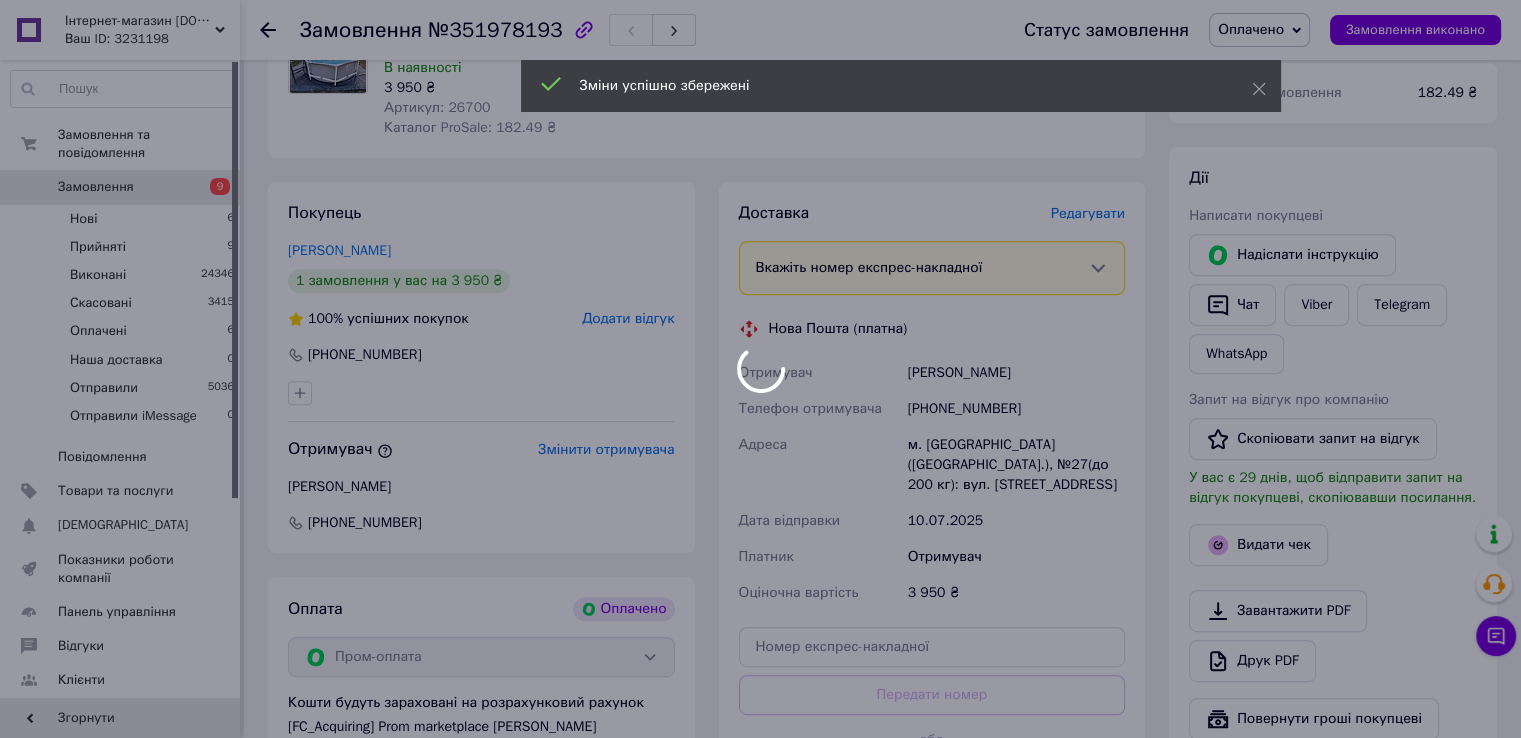 scroll, scrollTop: 900, scrollLeft: 0, axis: vertical 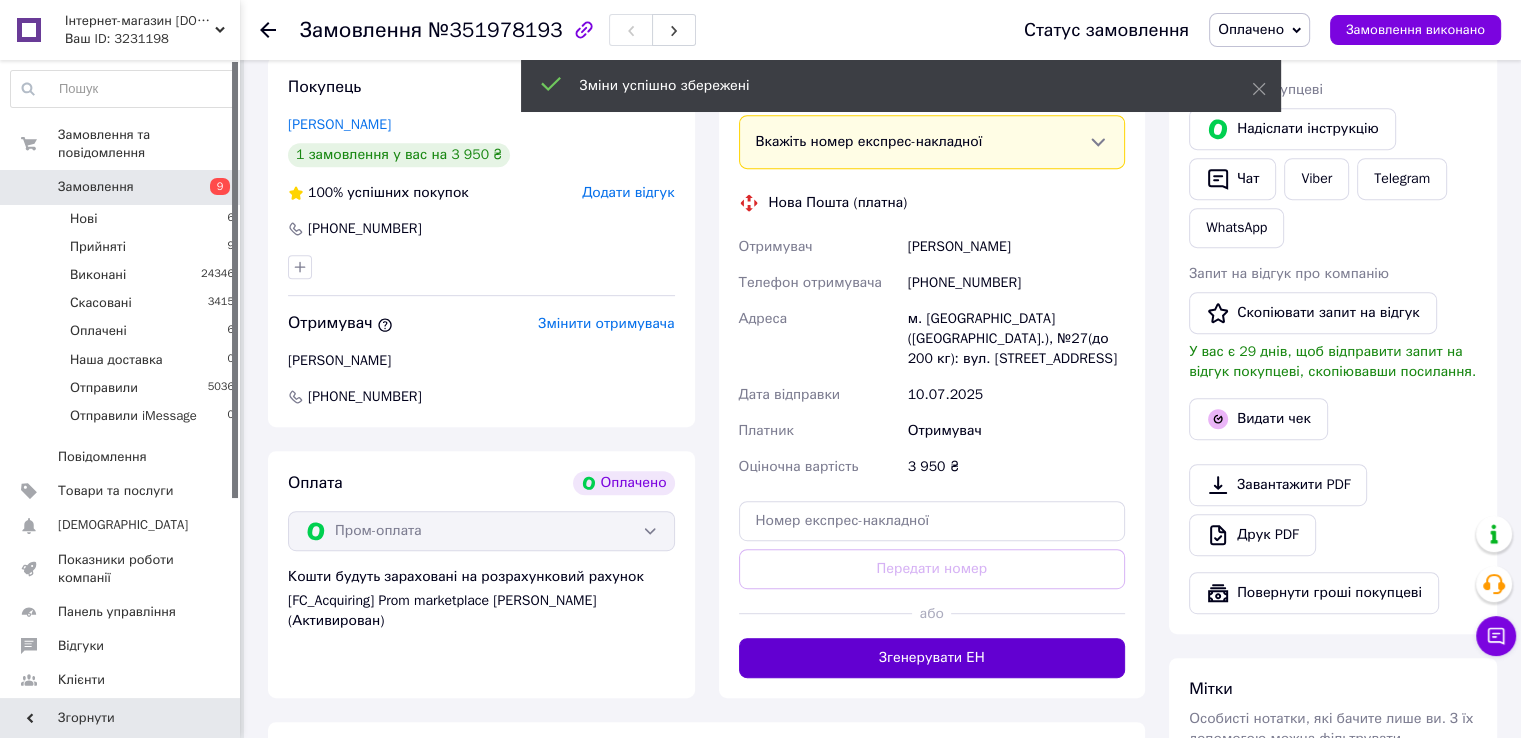click on "Згенерувати ЕН" at bounding box center (932, 658) 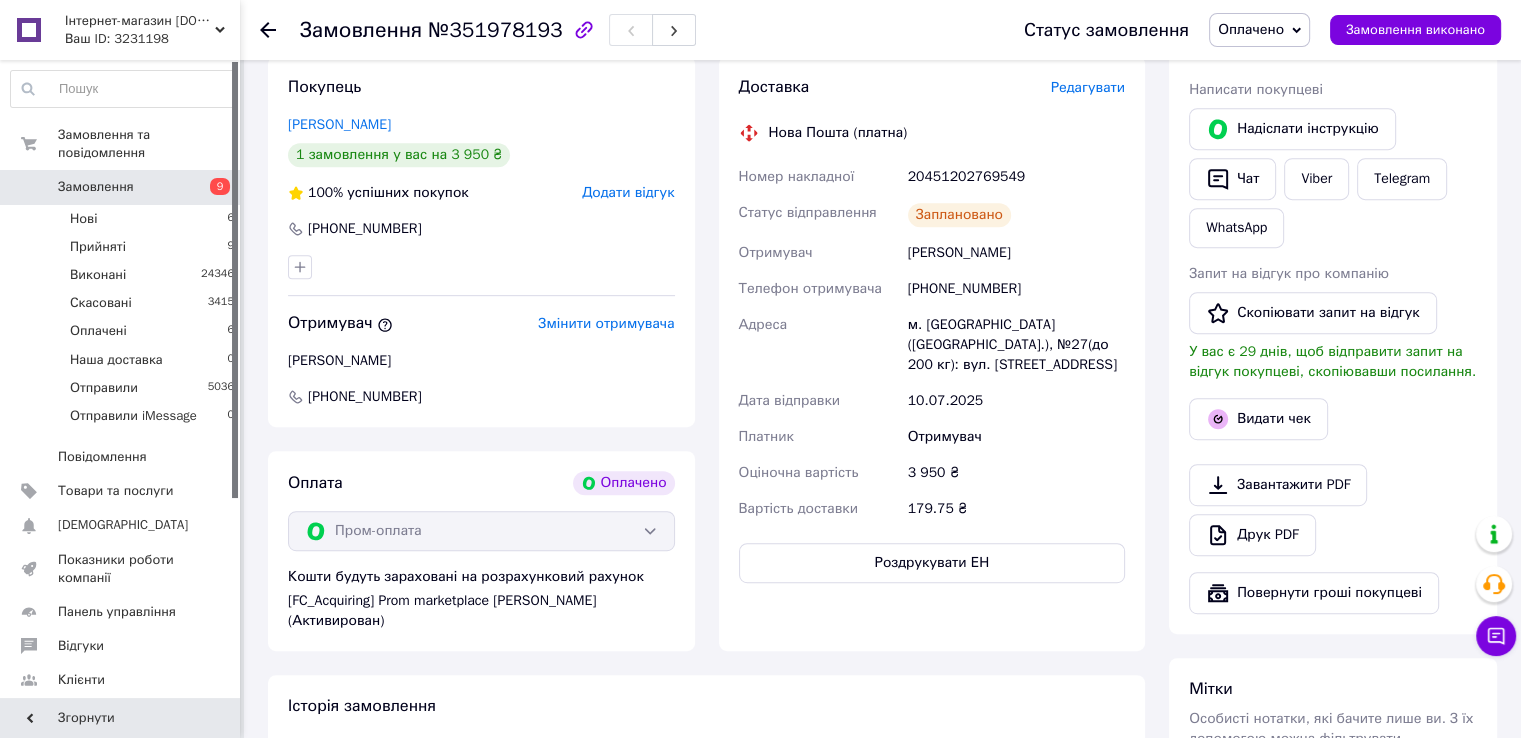 click on "20451202769549" at bounding box center (1016, 177) 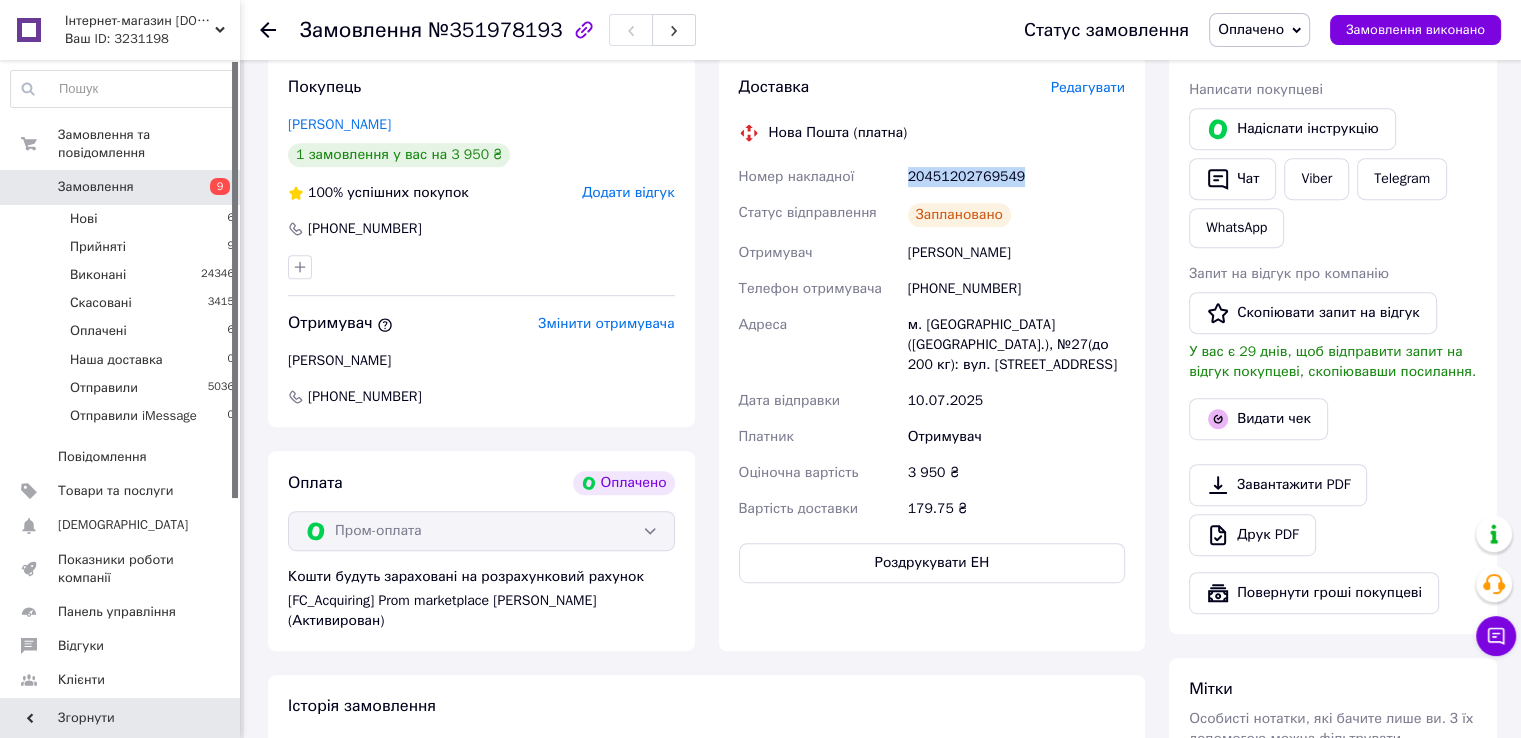 click on "20451202769549" at bounding box center [1016, 177] 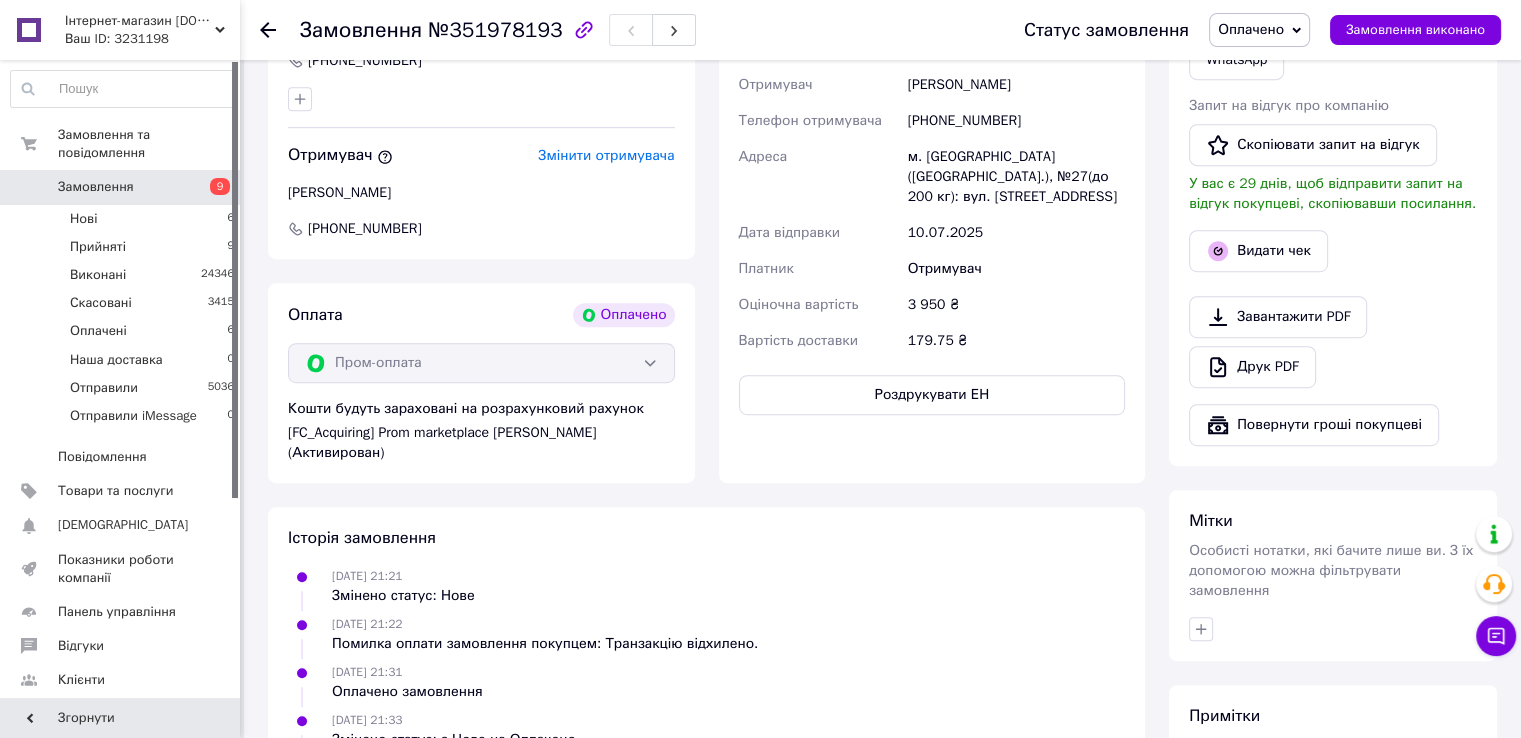 scroll, scrollTop: 1300, scrollLeft: 0, axis: vertical 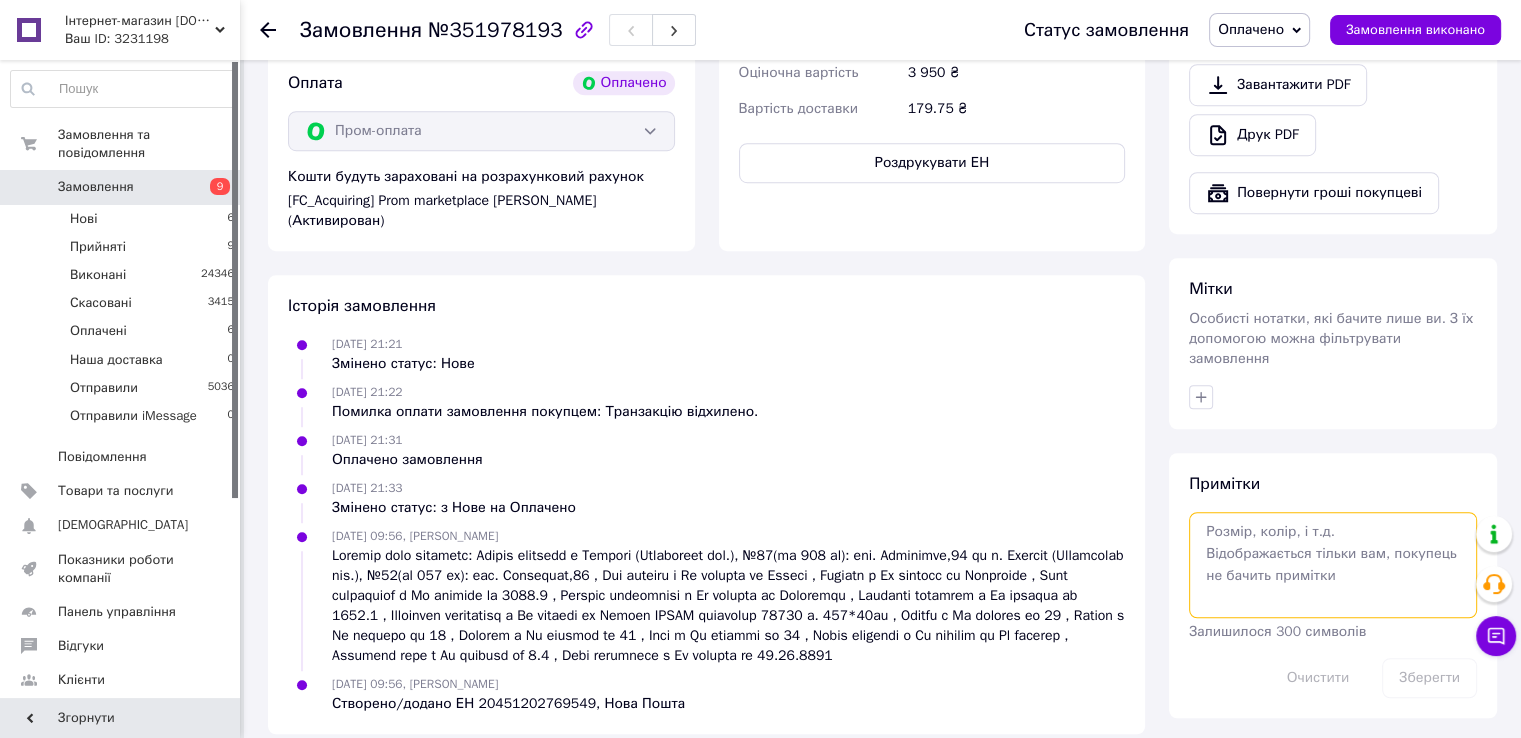 click at bounding box center [1333, 565] 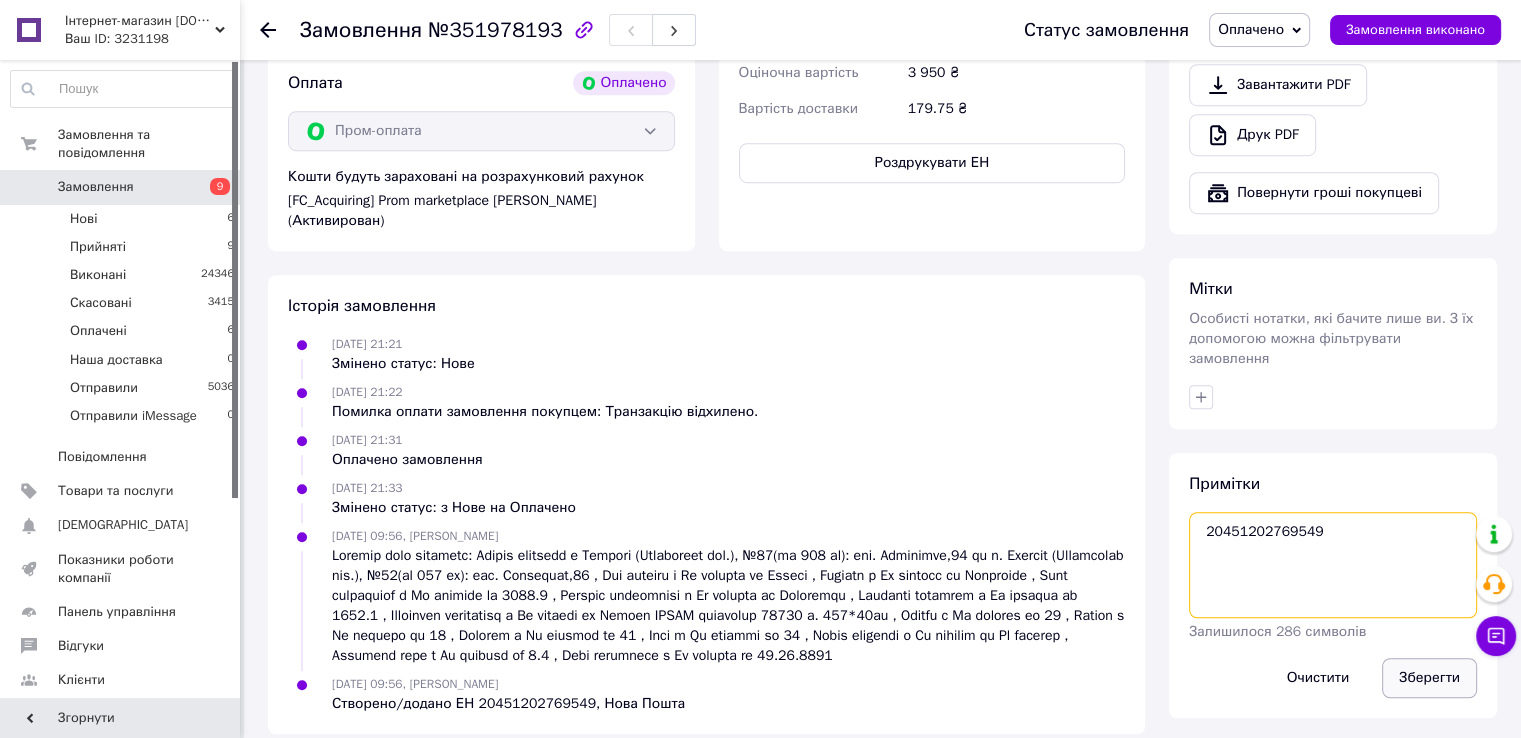 type on "20451202769549" 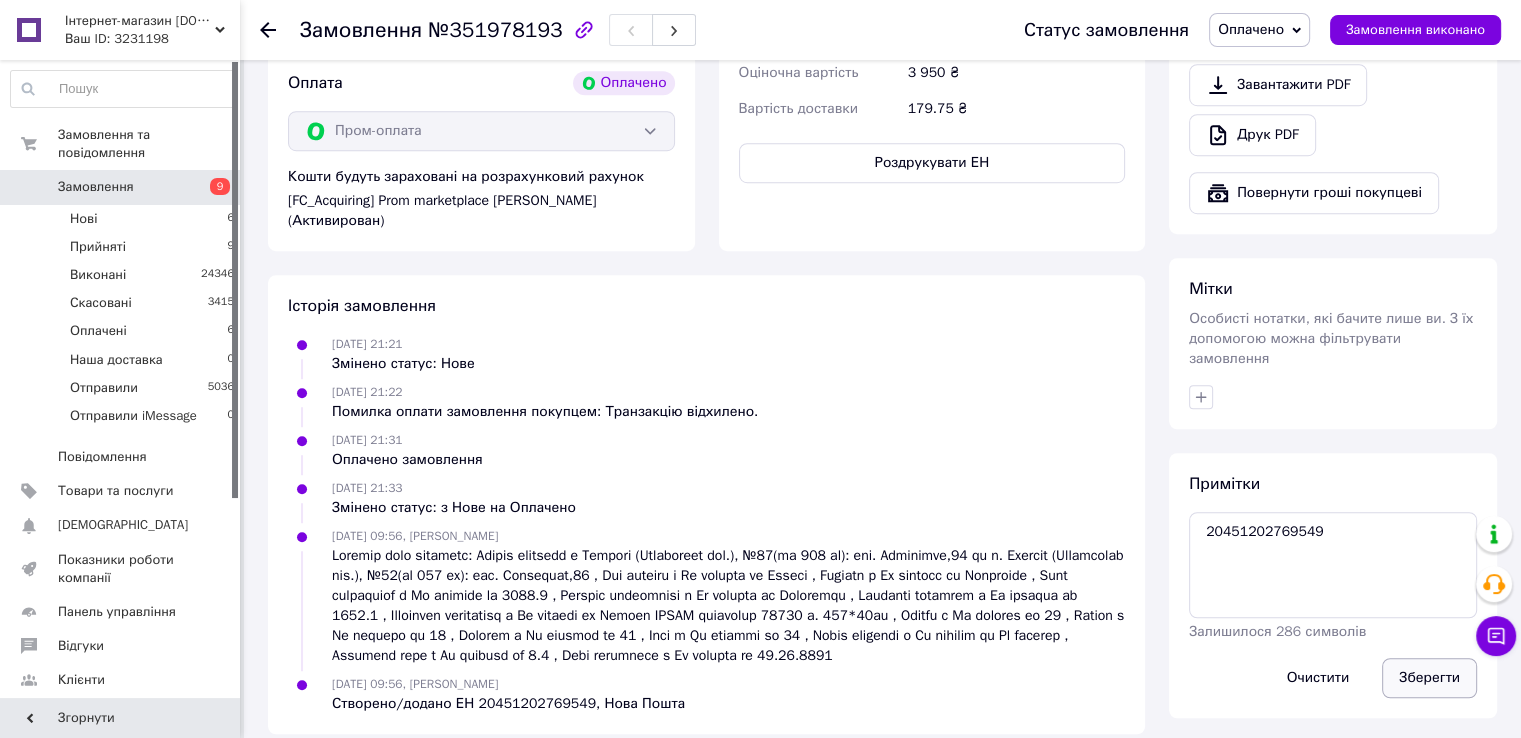 click on "Зберегти" at bounding box center (1429, 678) 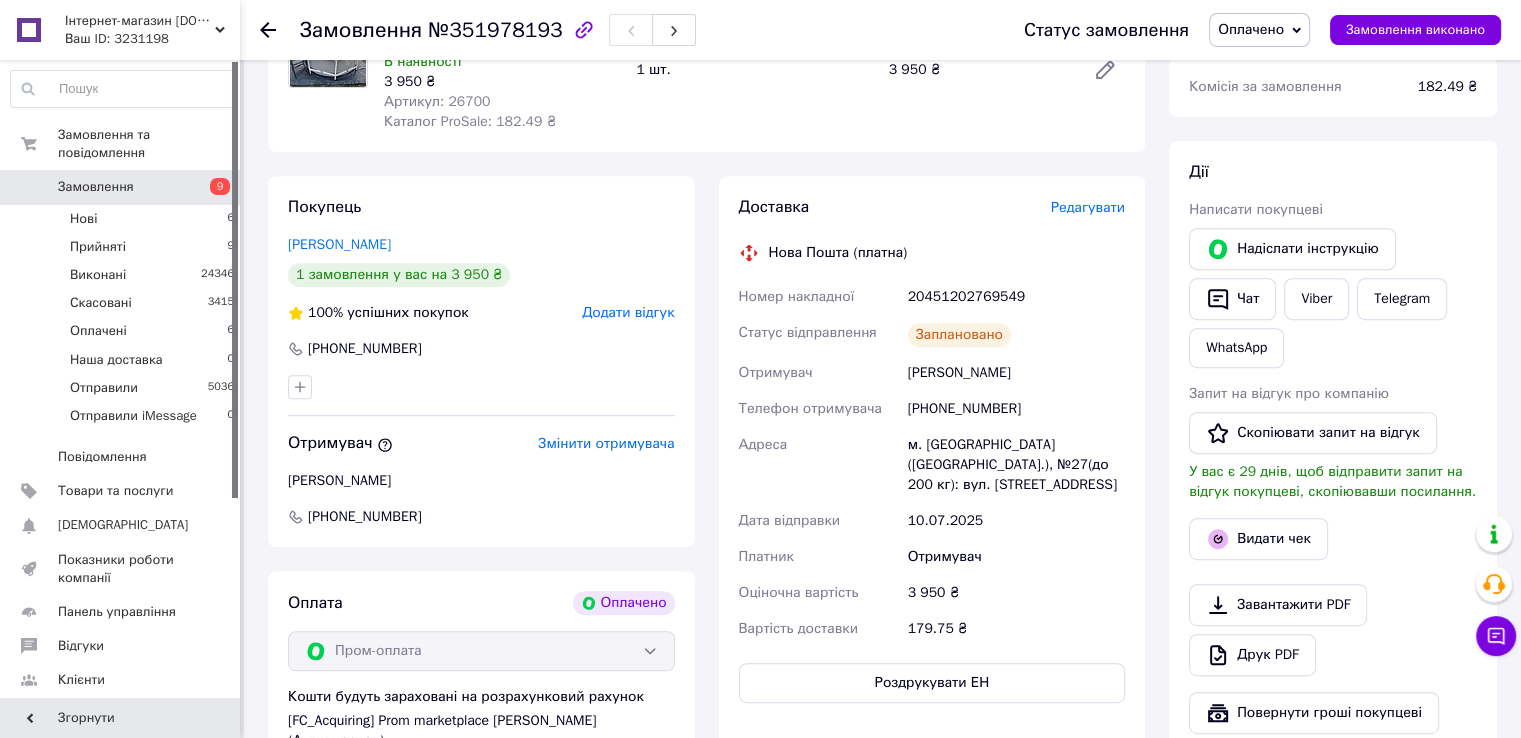 scroll, scrollTop: 800, scrollLeft: 0, axis: vertical 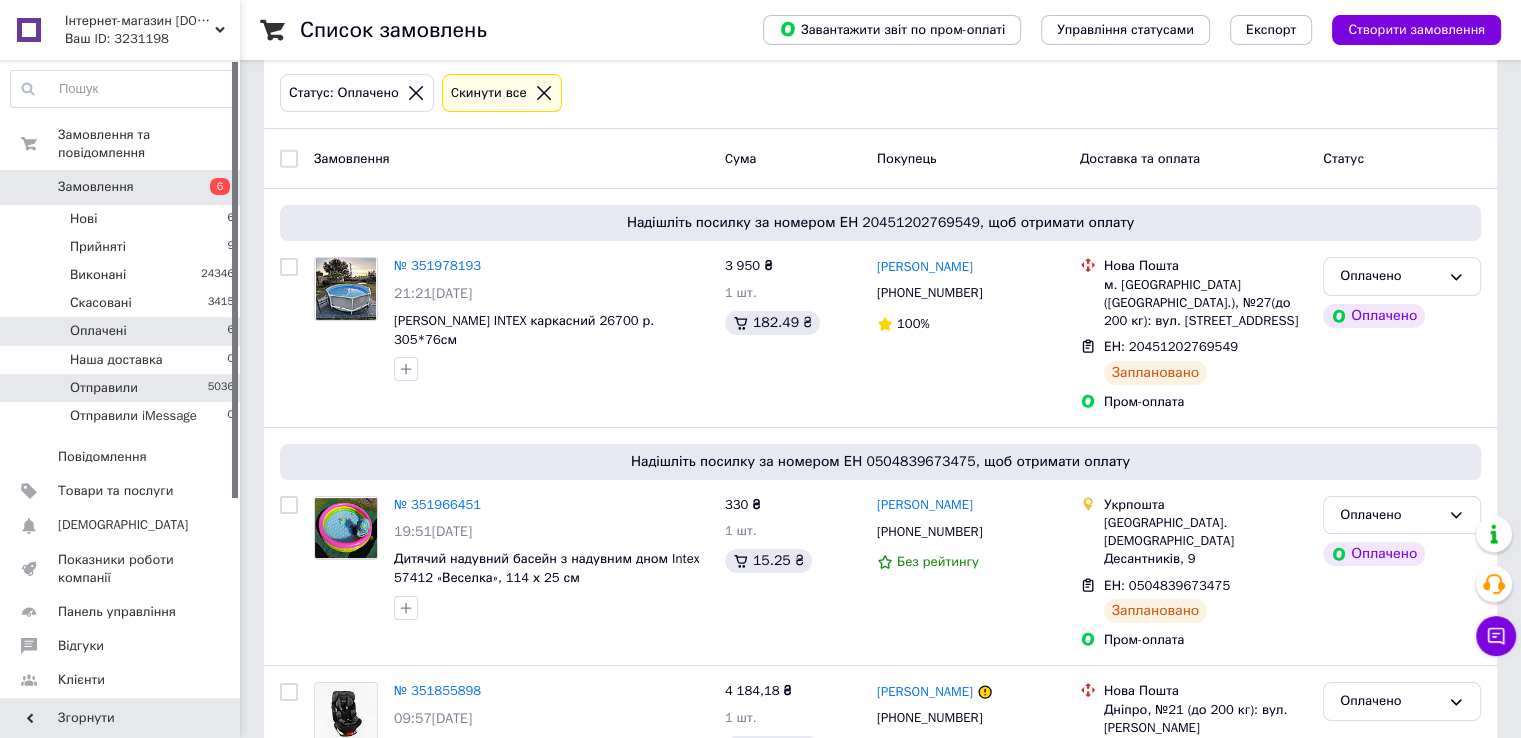 click on "Отправили" at bounding box center [104, 388] 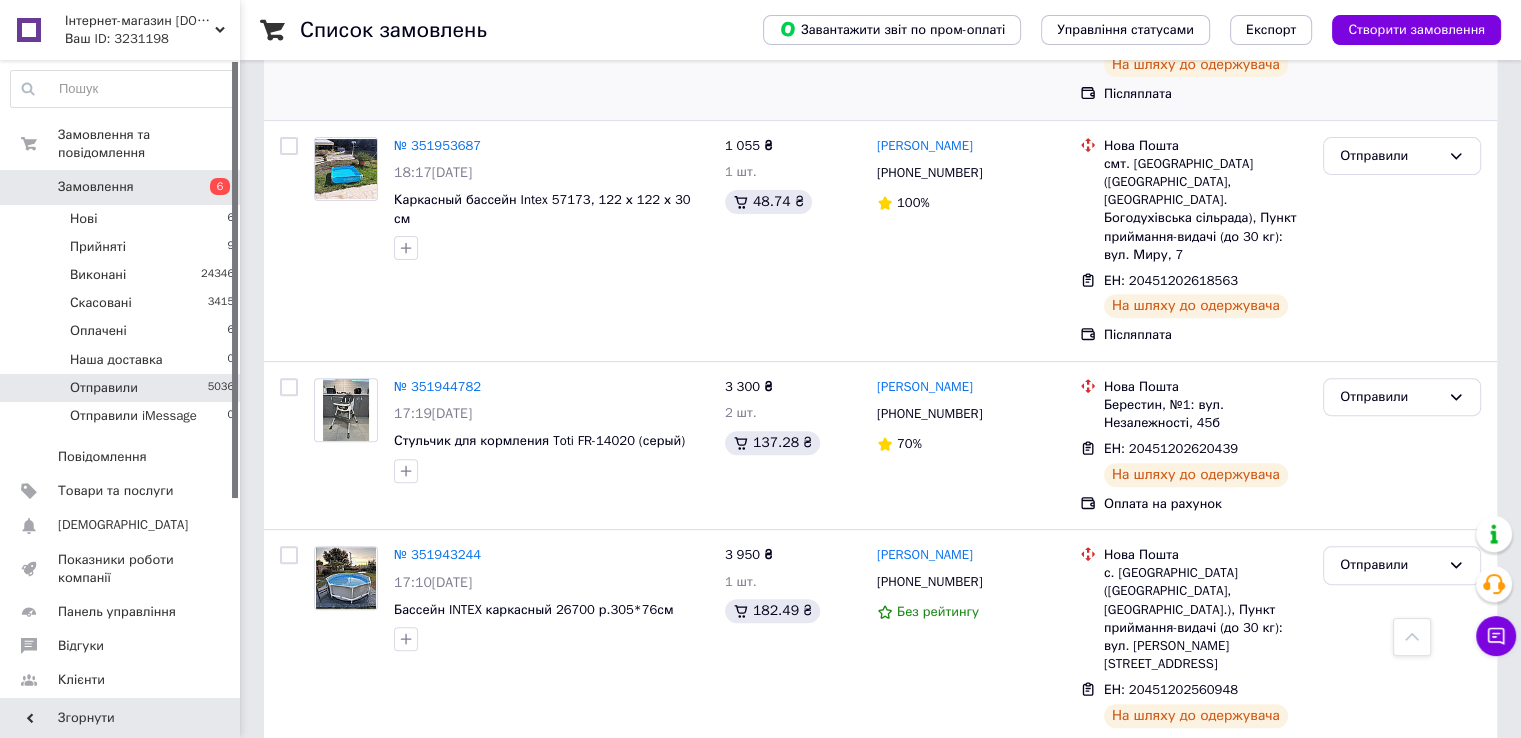 scroll, scrollTop: 700, scrollLeft: 0, axis: vertical 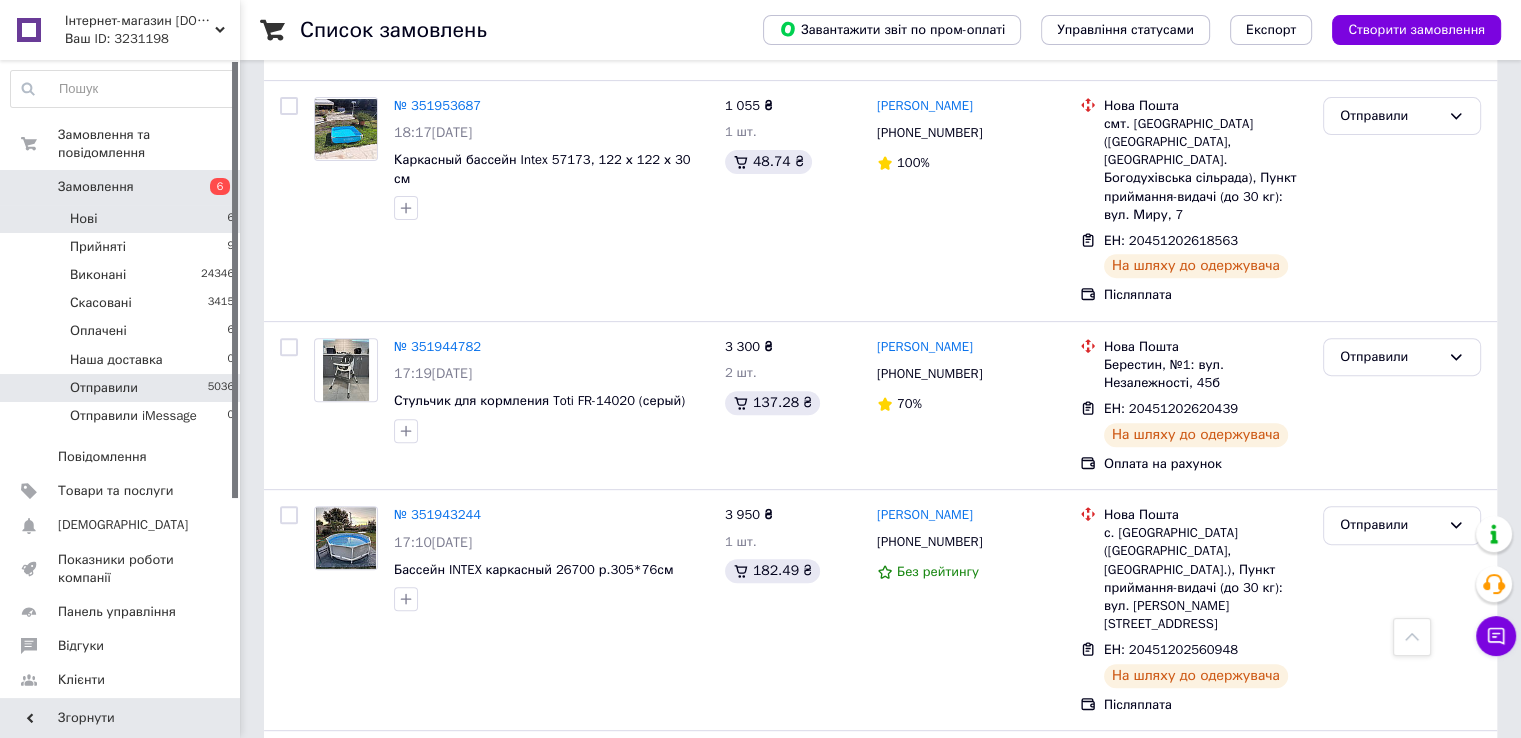 click on "Нові 6" at bounding box center [123, 219] 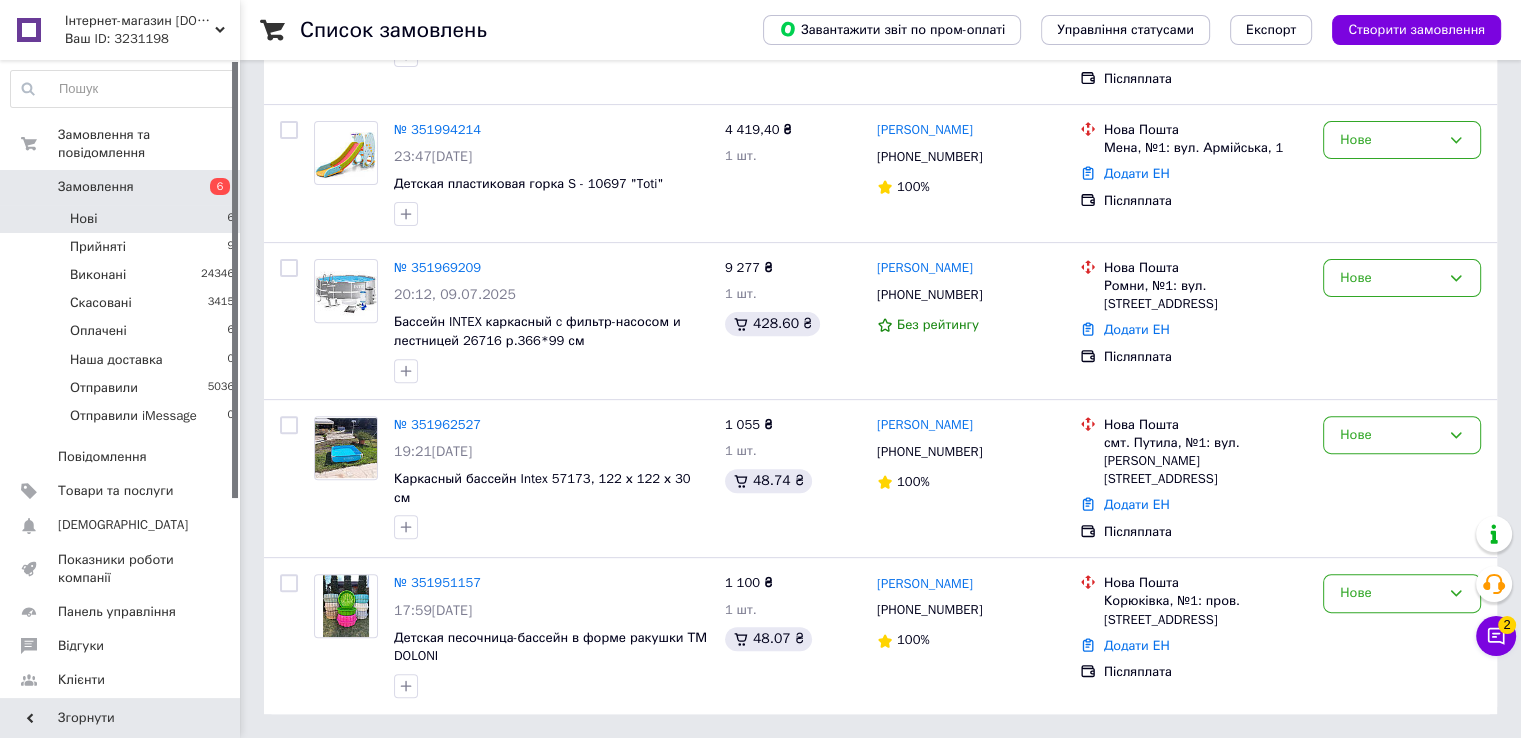 scroll, scrollTop: 0, scrollLeft: 0, axis: both 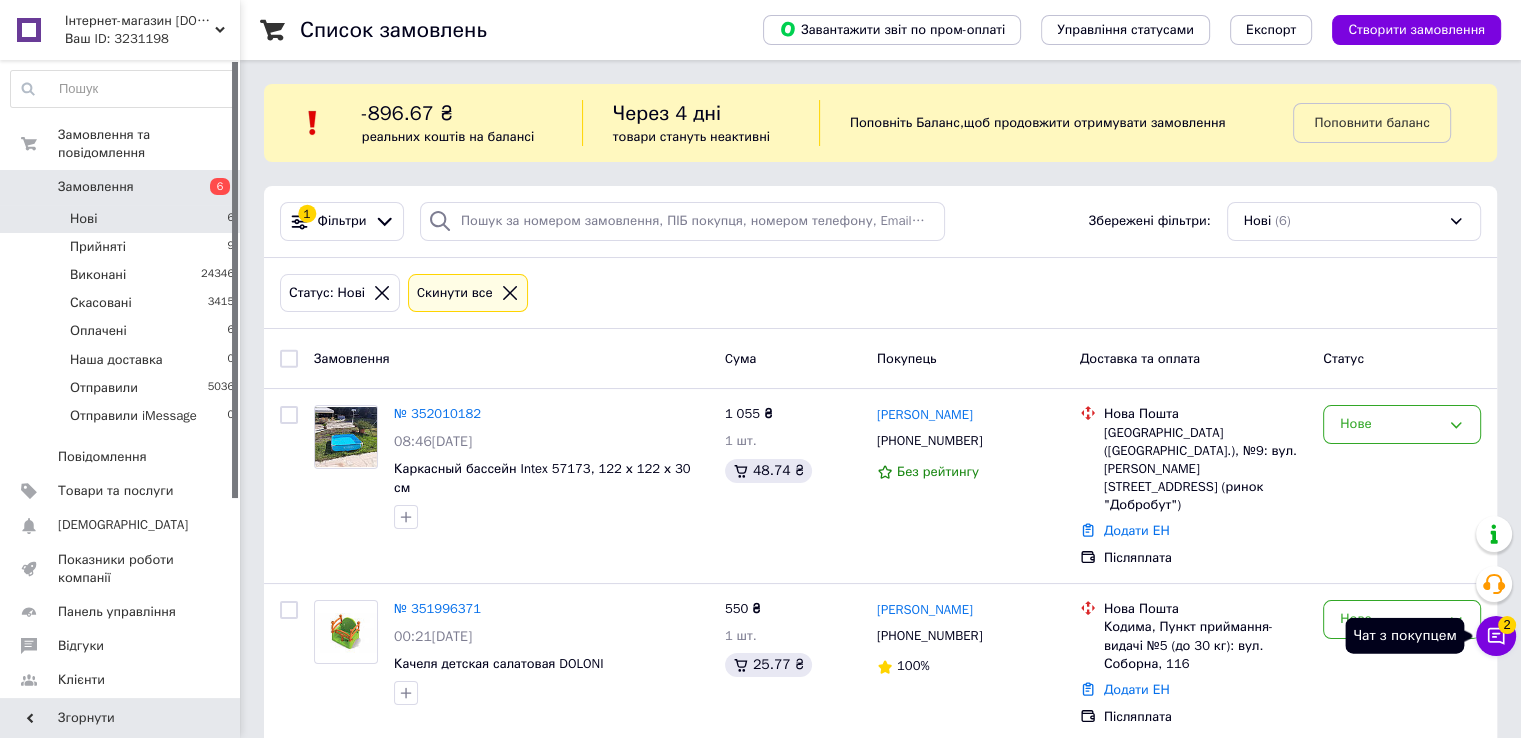 click 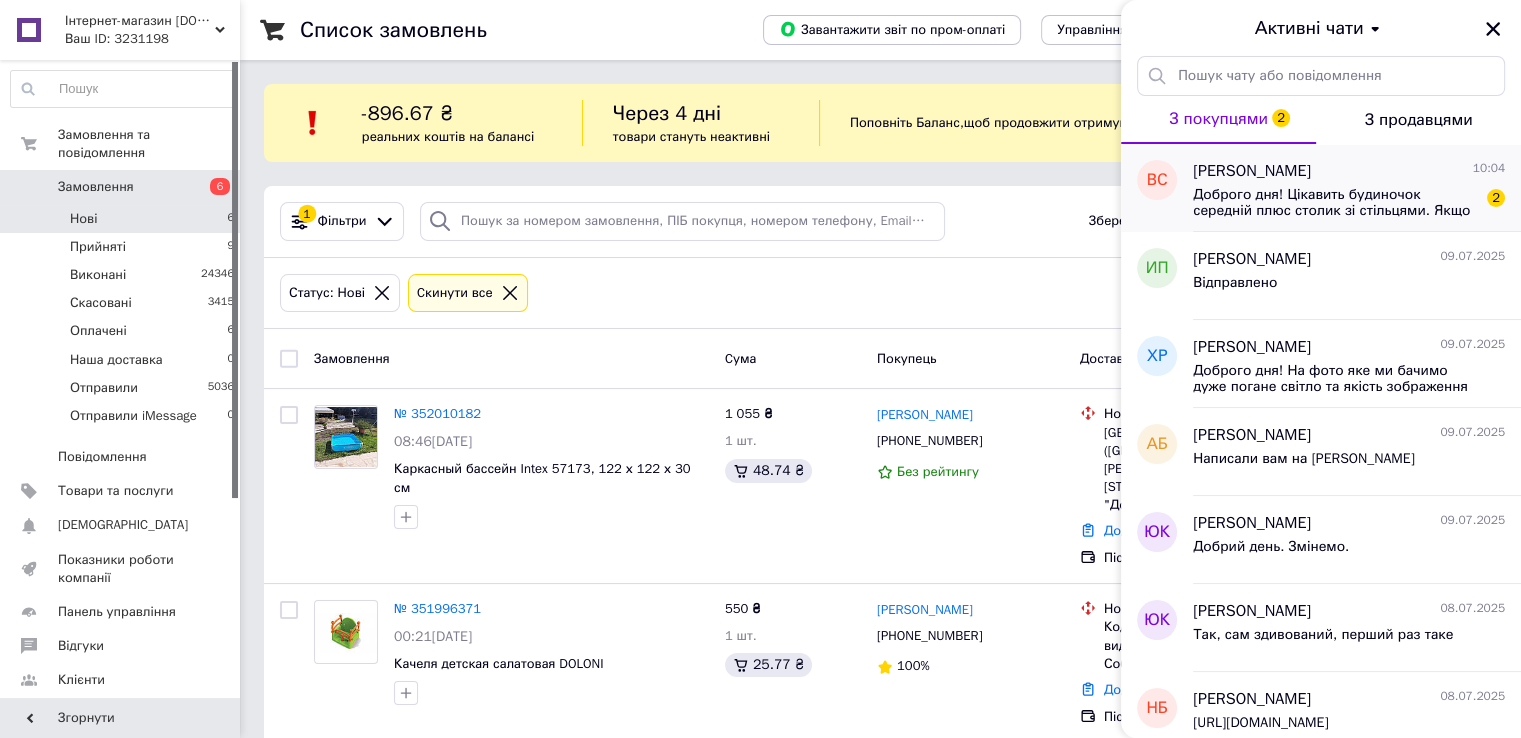 click on "Доброго дня! Цікавить будиночок середній плюс столик зі стільцями. Якщо зараз замовити сьогодні можливо відправити?" at bounding box center (1335, 203) 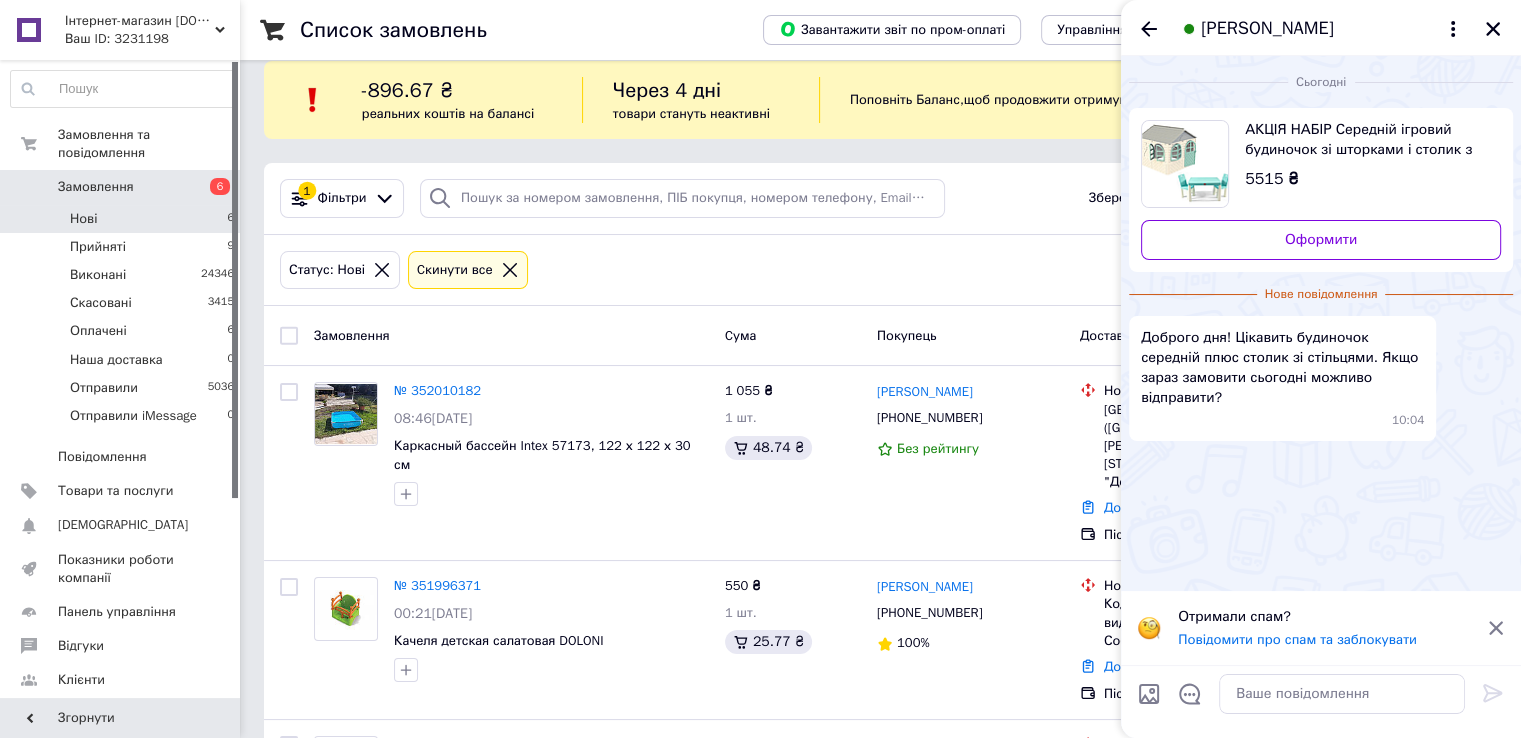 scroll, scrollTop: 29, scrollLeft: 0, axis: vertical 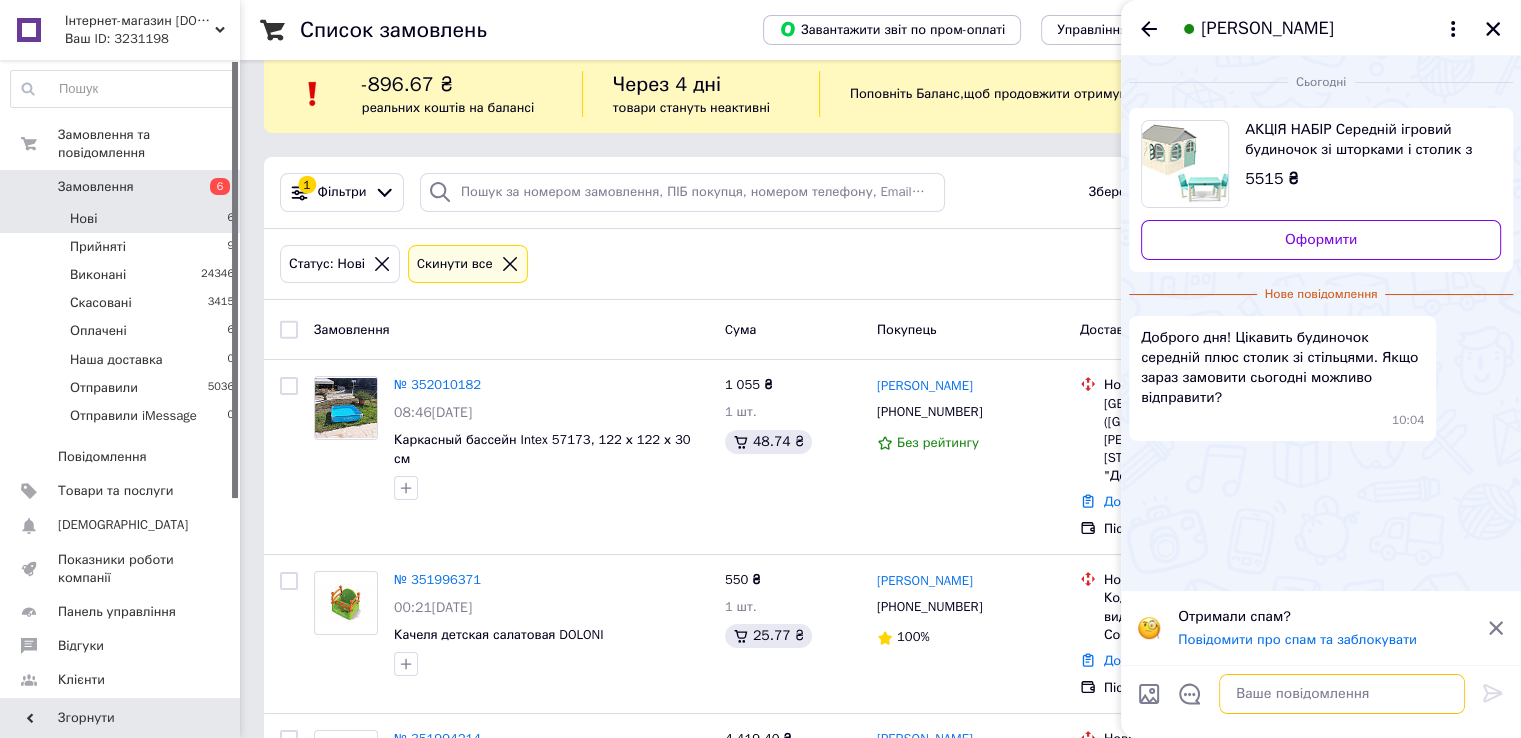 click at bounding box center [1342, 694] 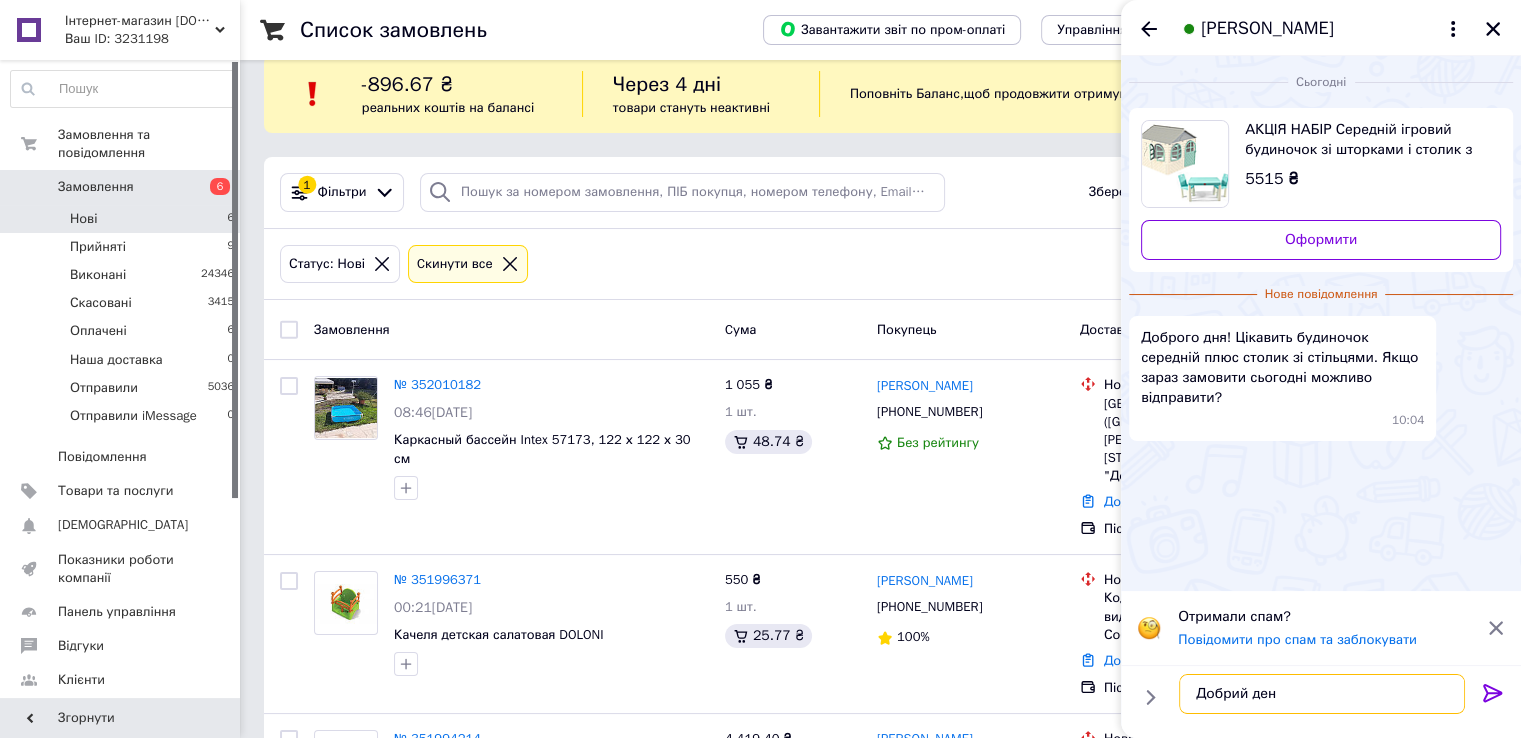 type on "Добрий день" 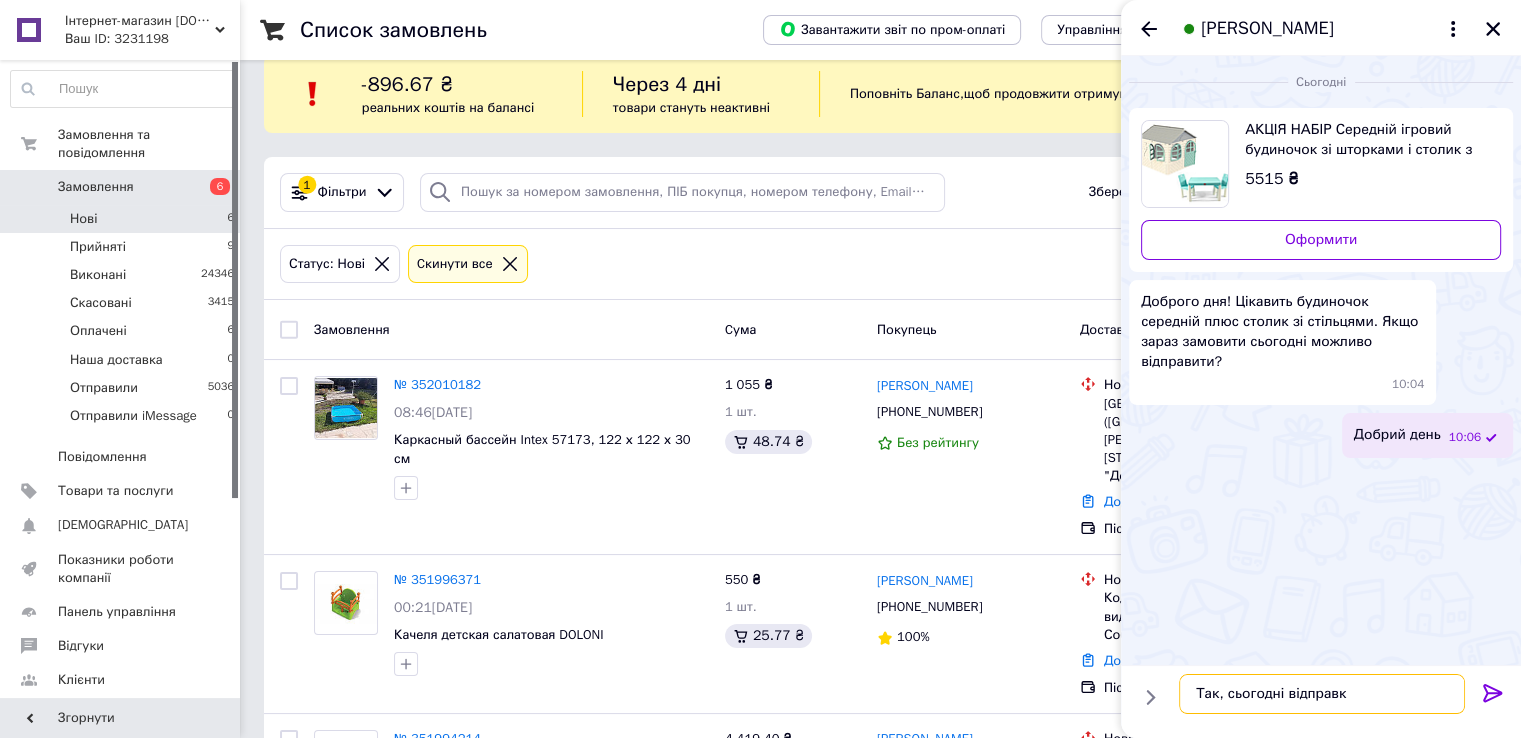 type on "Так, сьогодні відправка" 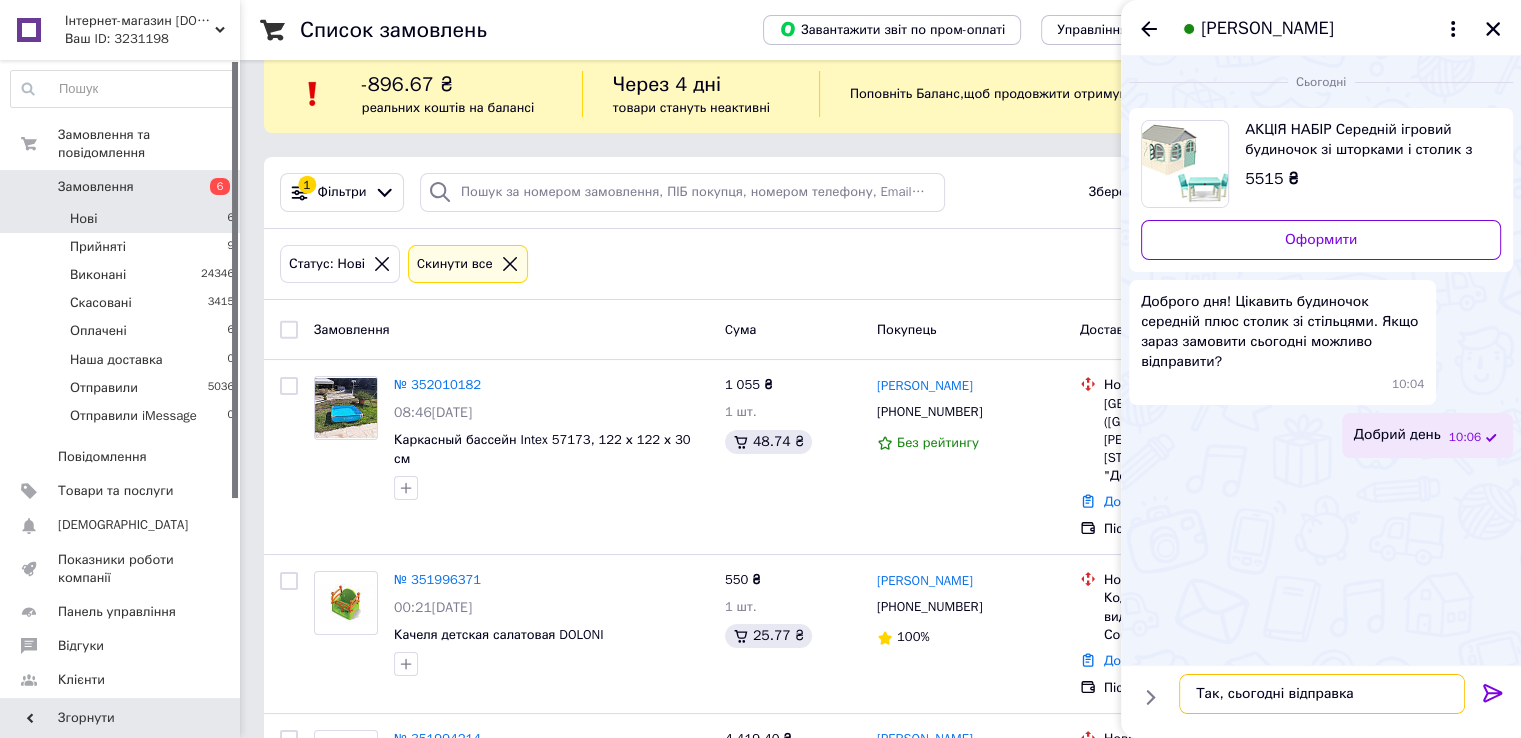 type 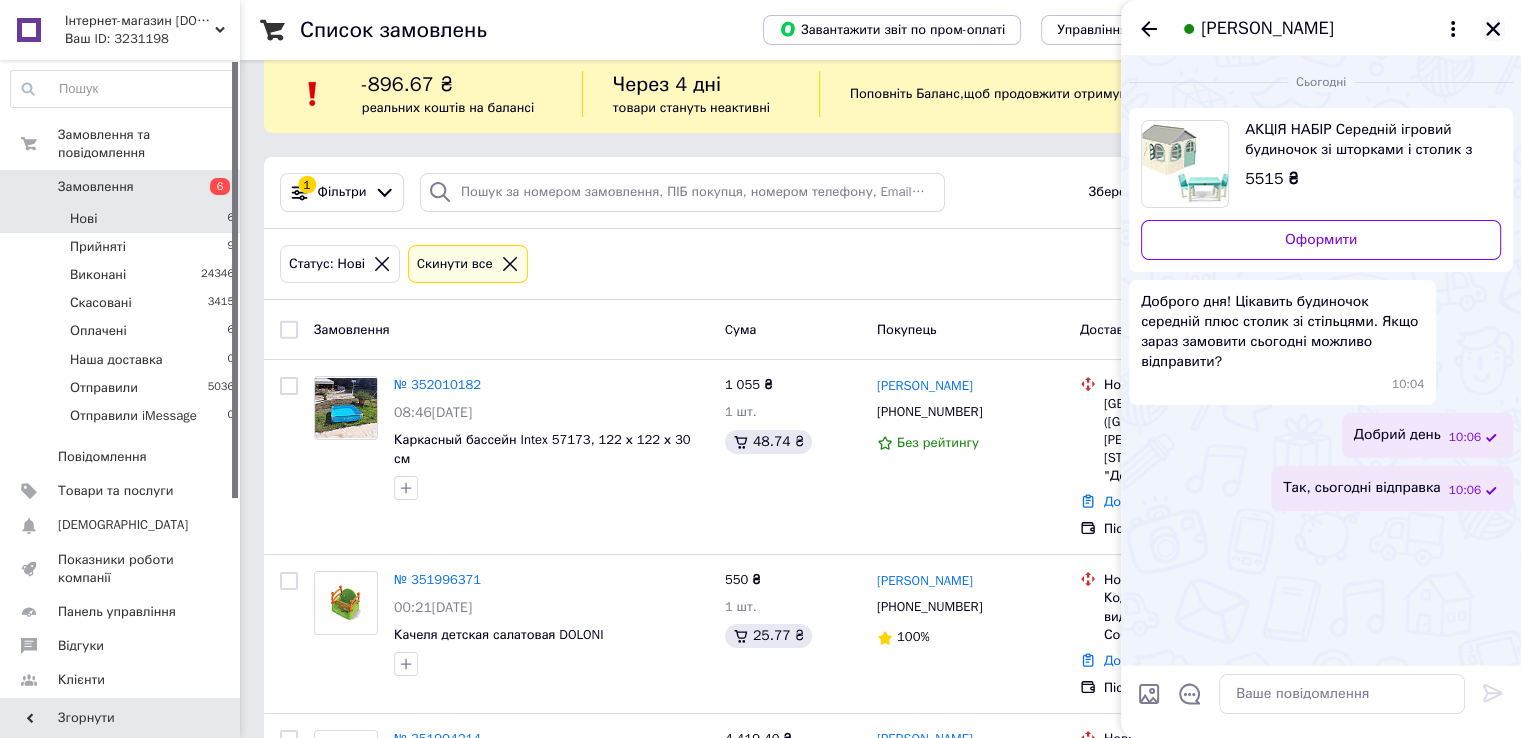 click 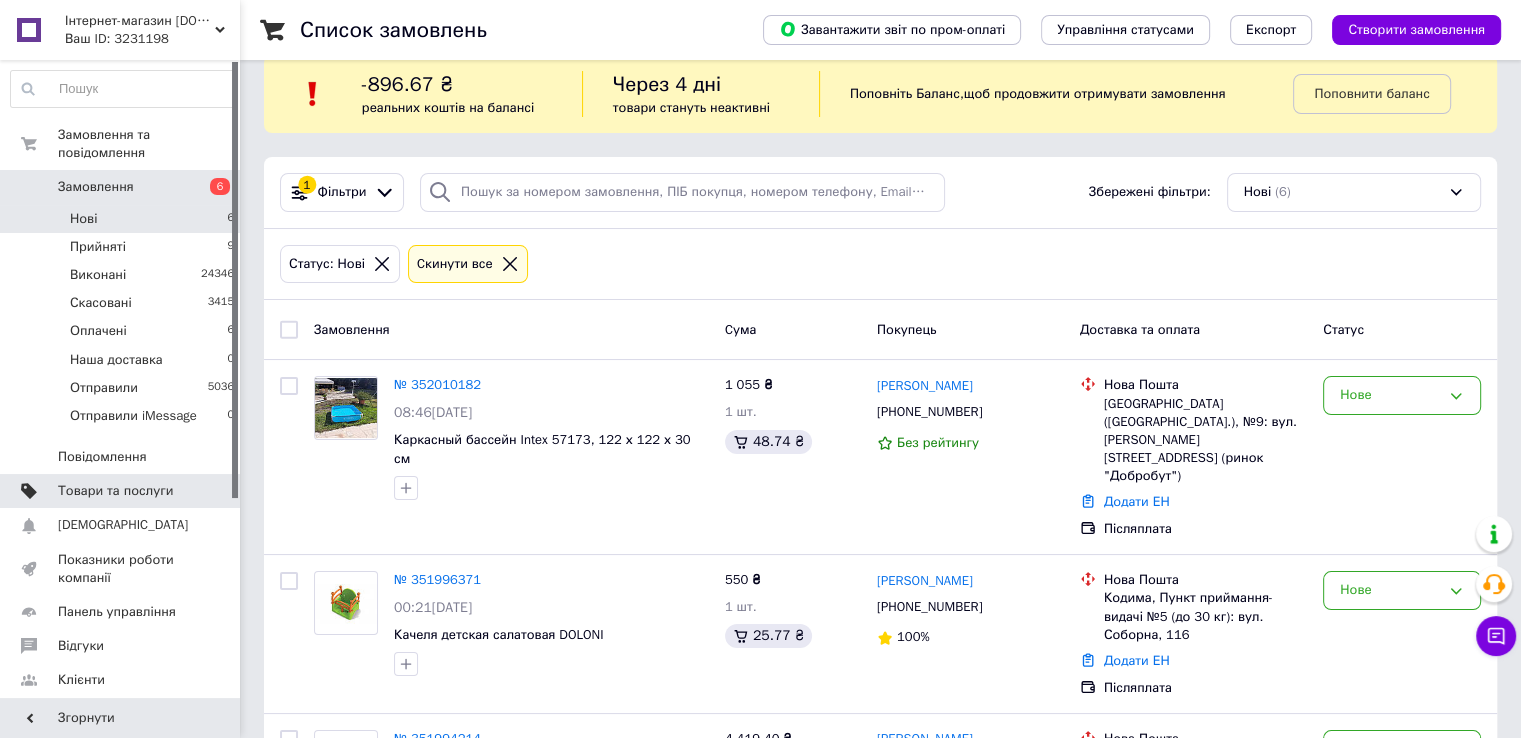 click on "Товари та послуги" at bounding box center [115, 491] 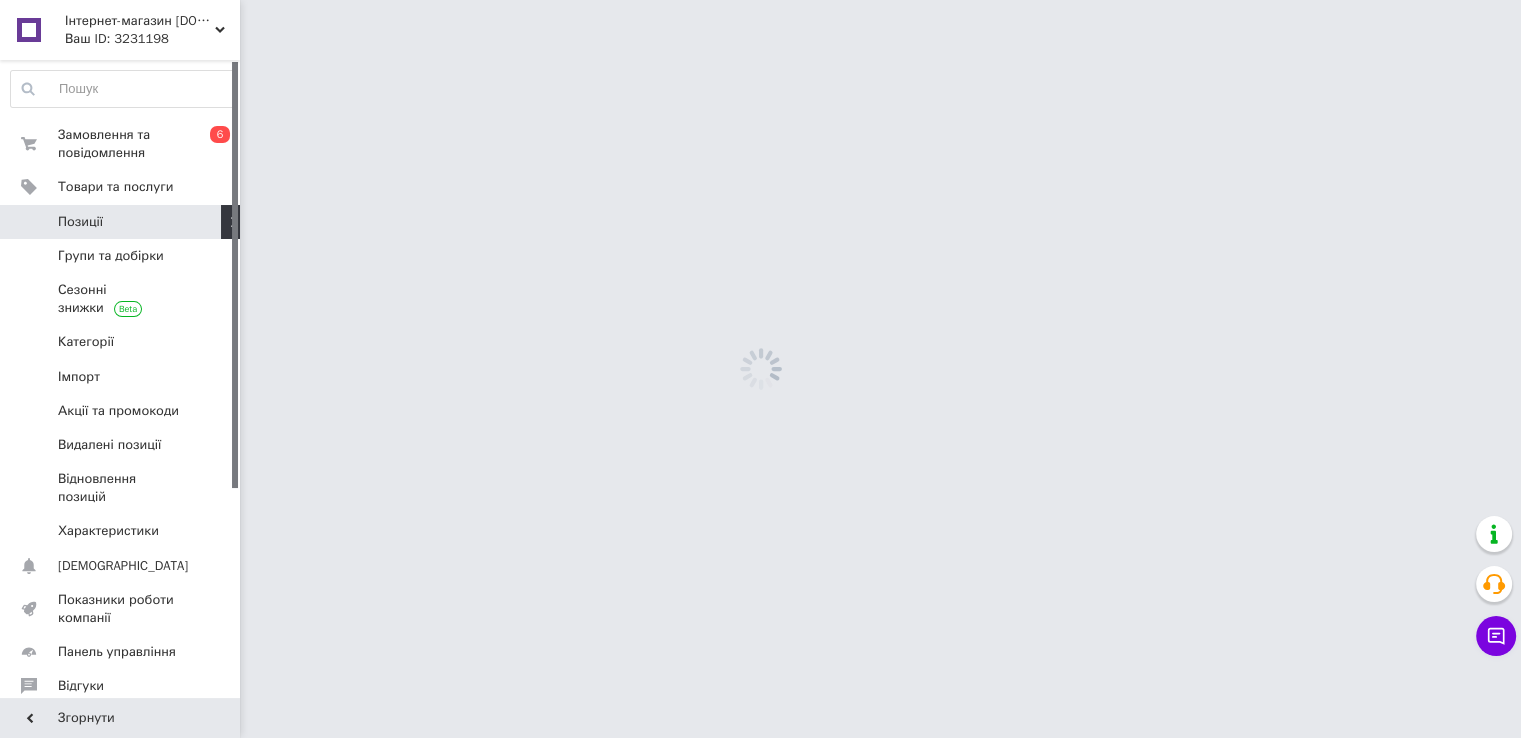 scroll, scrollTop: 0, scrollLeft: 0, axis: both 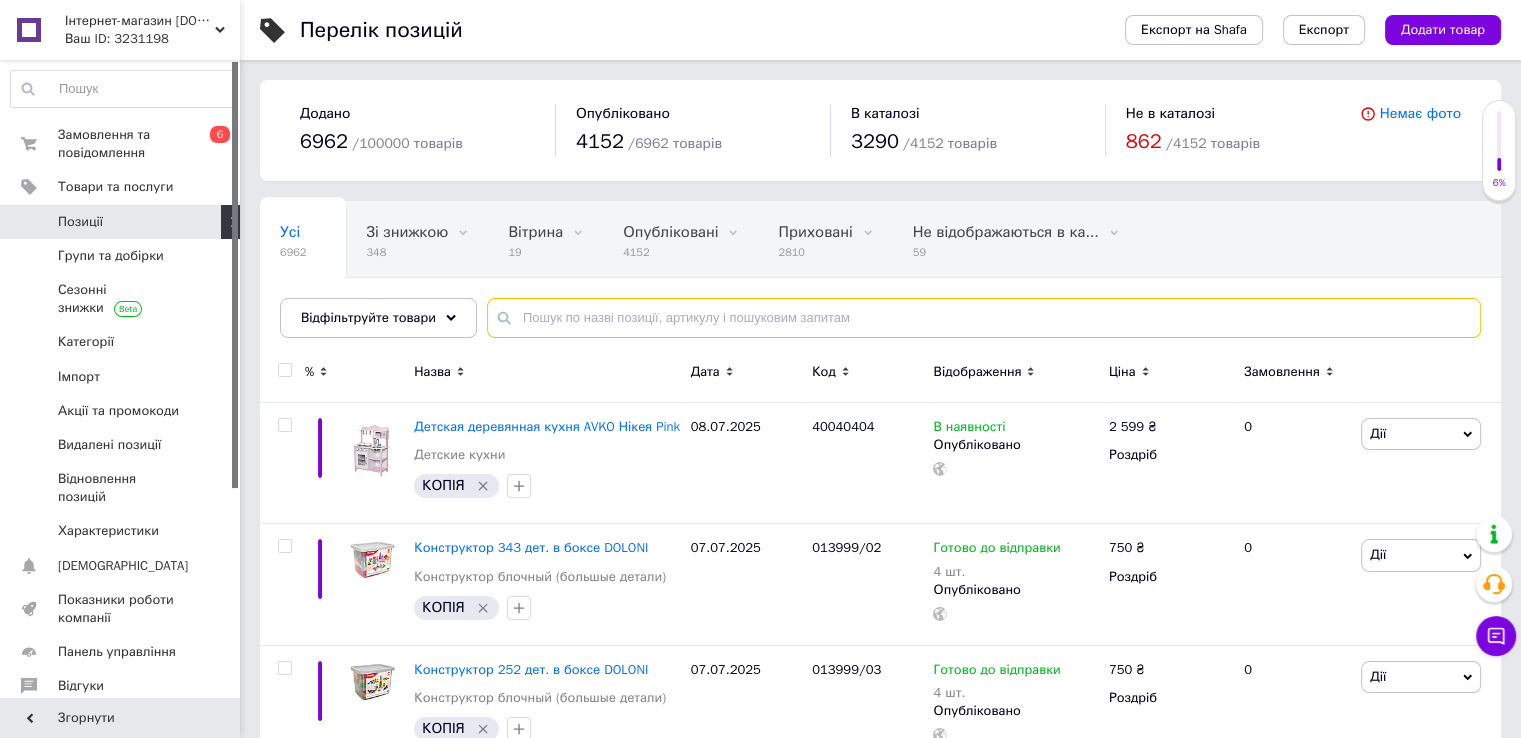 click at bounding box center [984, 318] 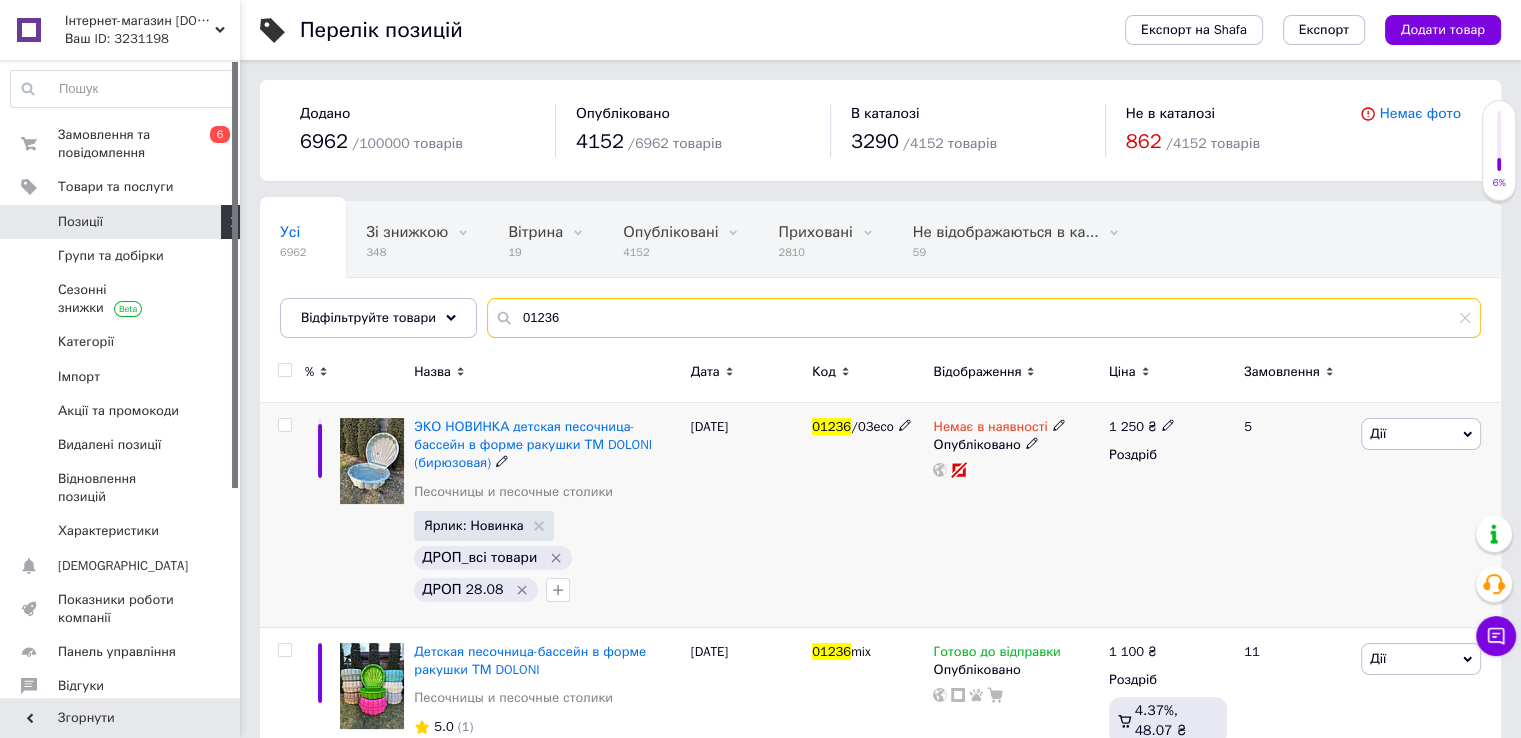 type on "01236" 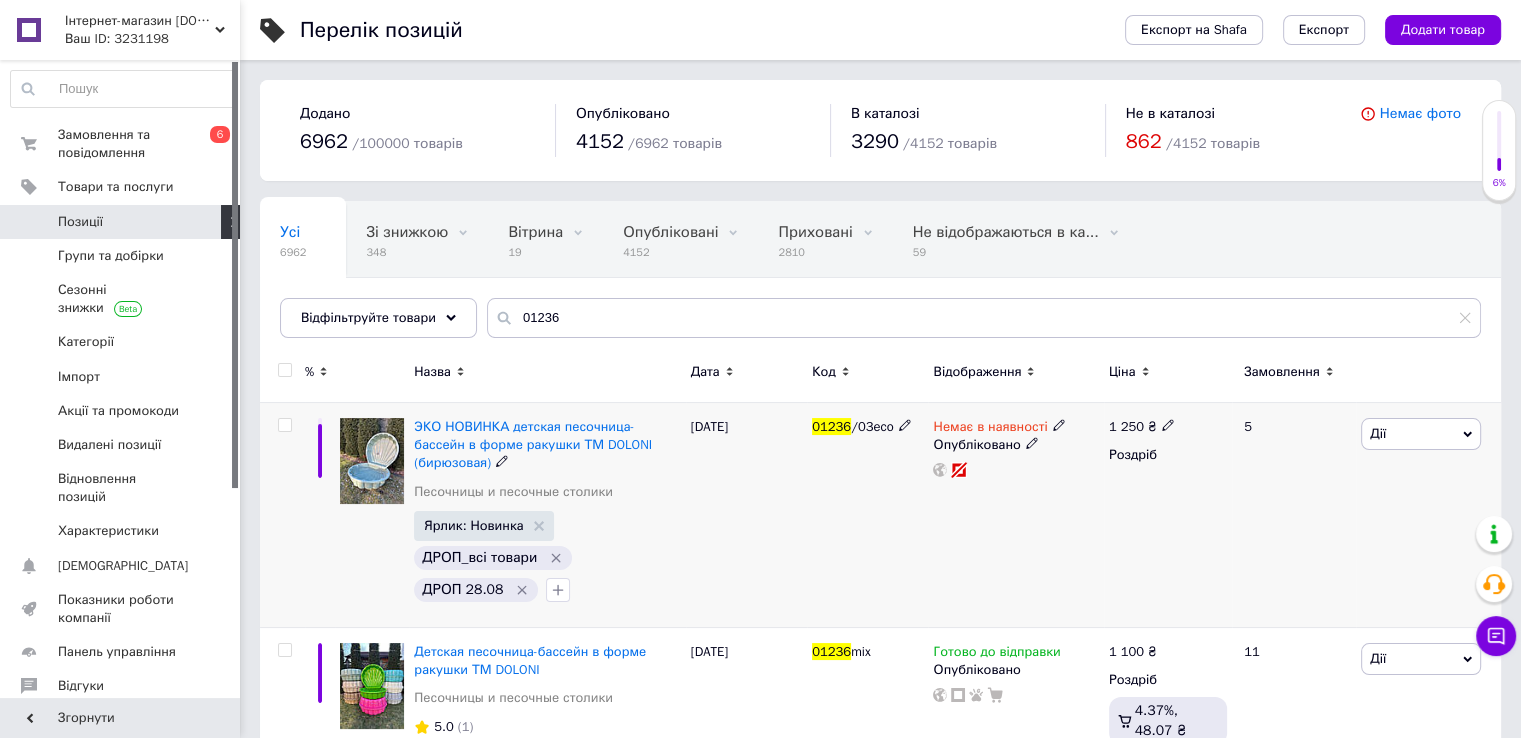 click 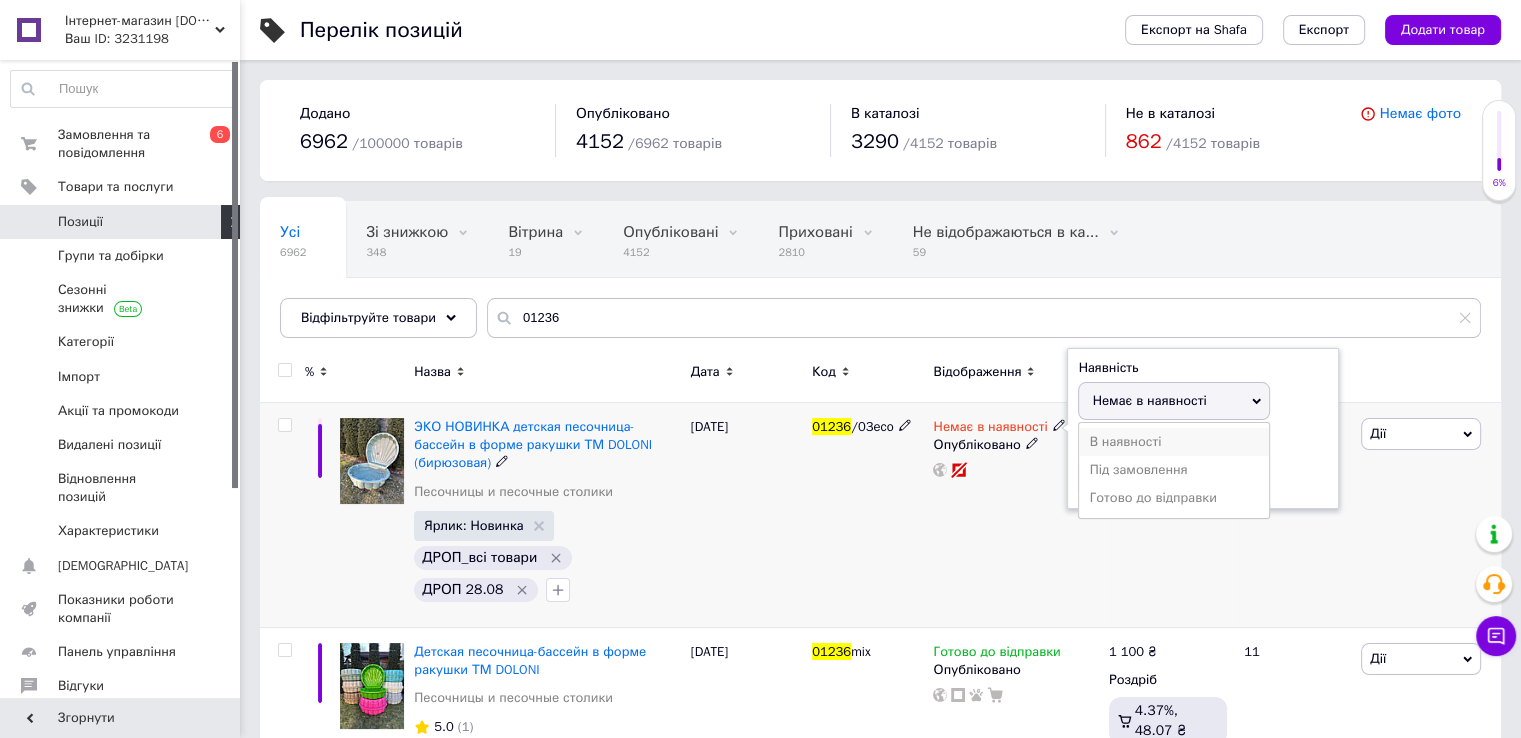 click on "В наявності" at bounding box center (1174, 442) 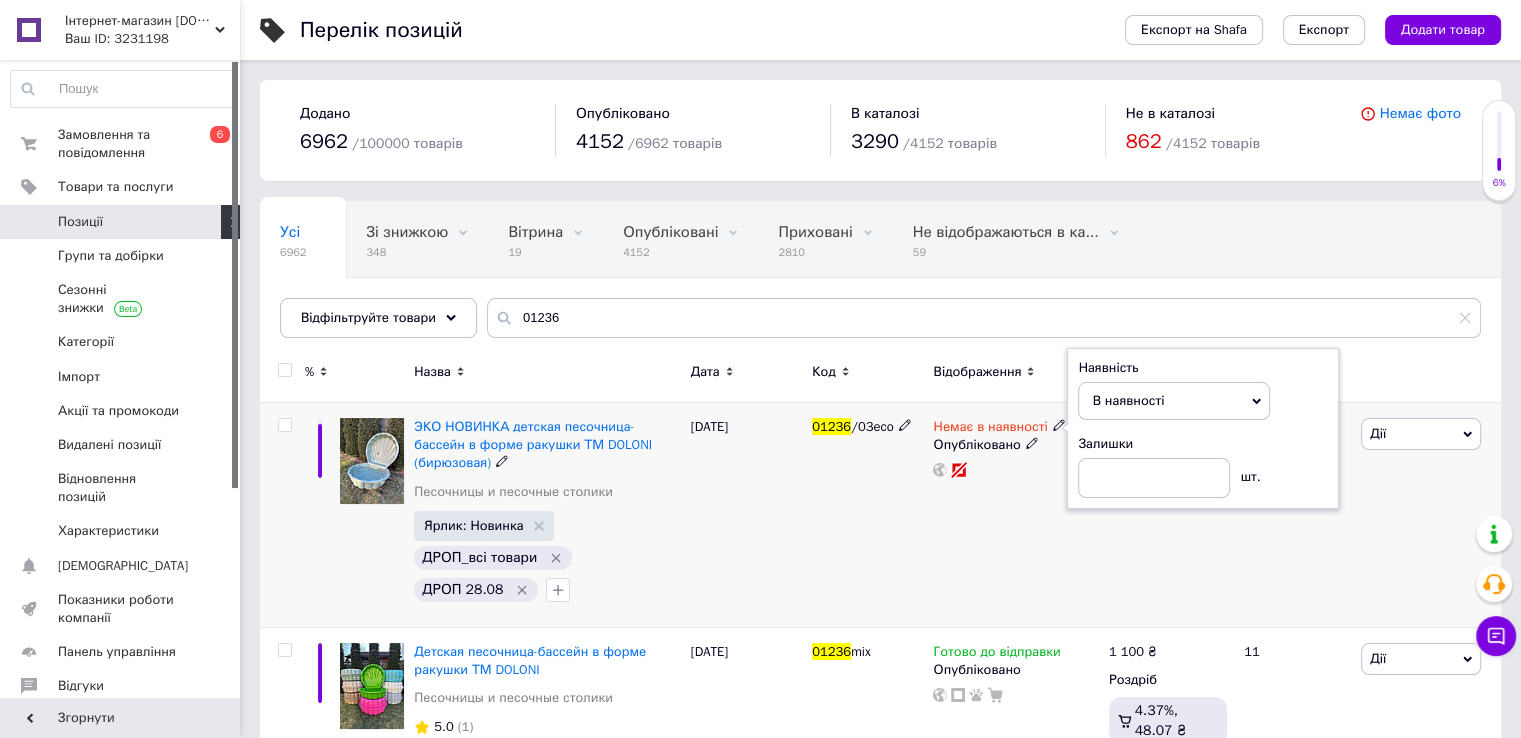 click on "01236 /03eco" at bounding box center [867, 515] 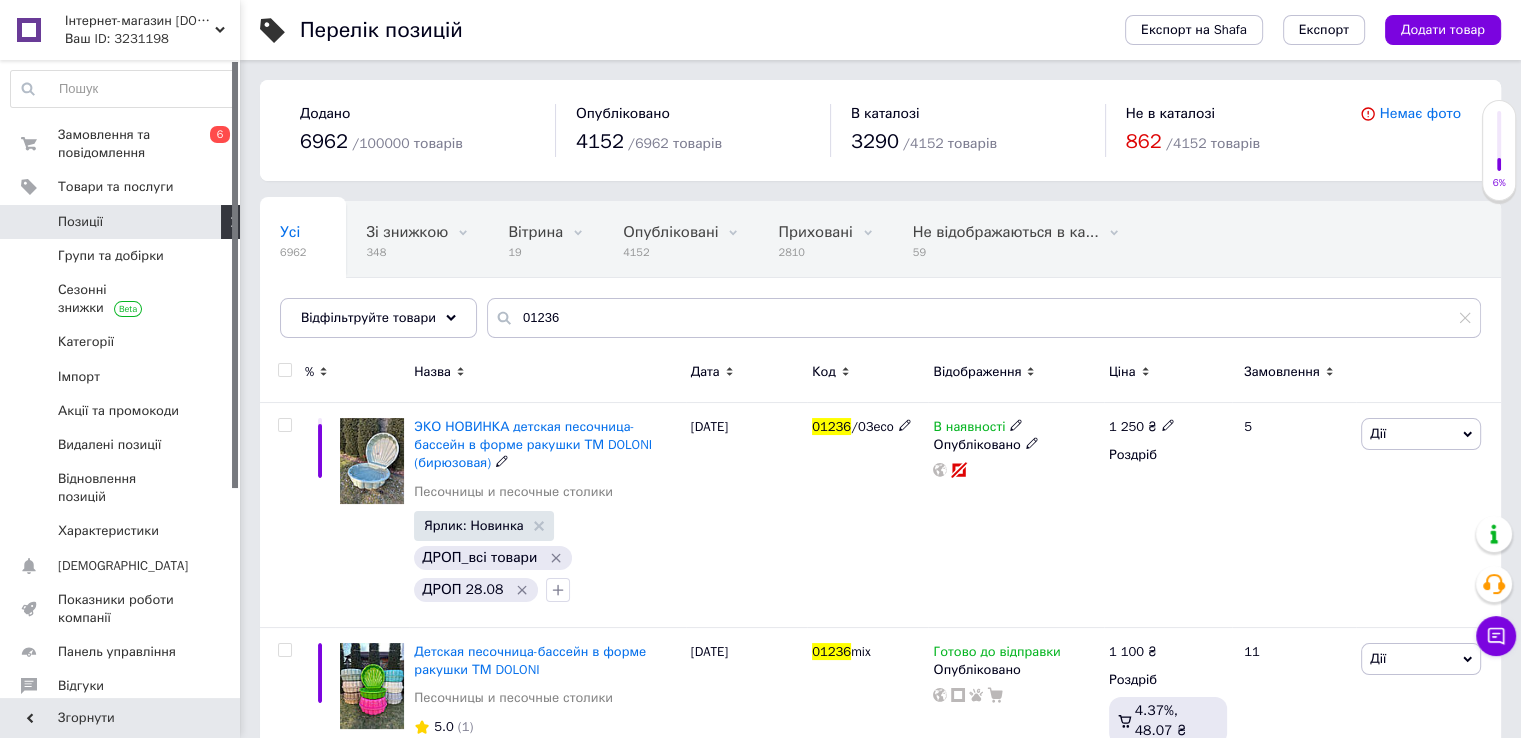 click 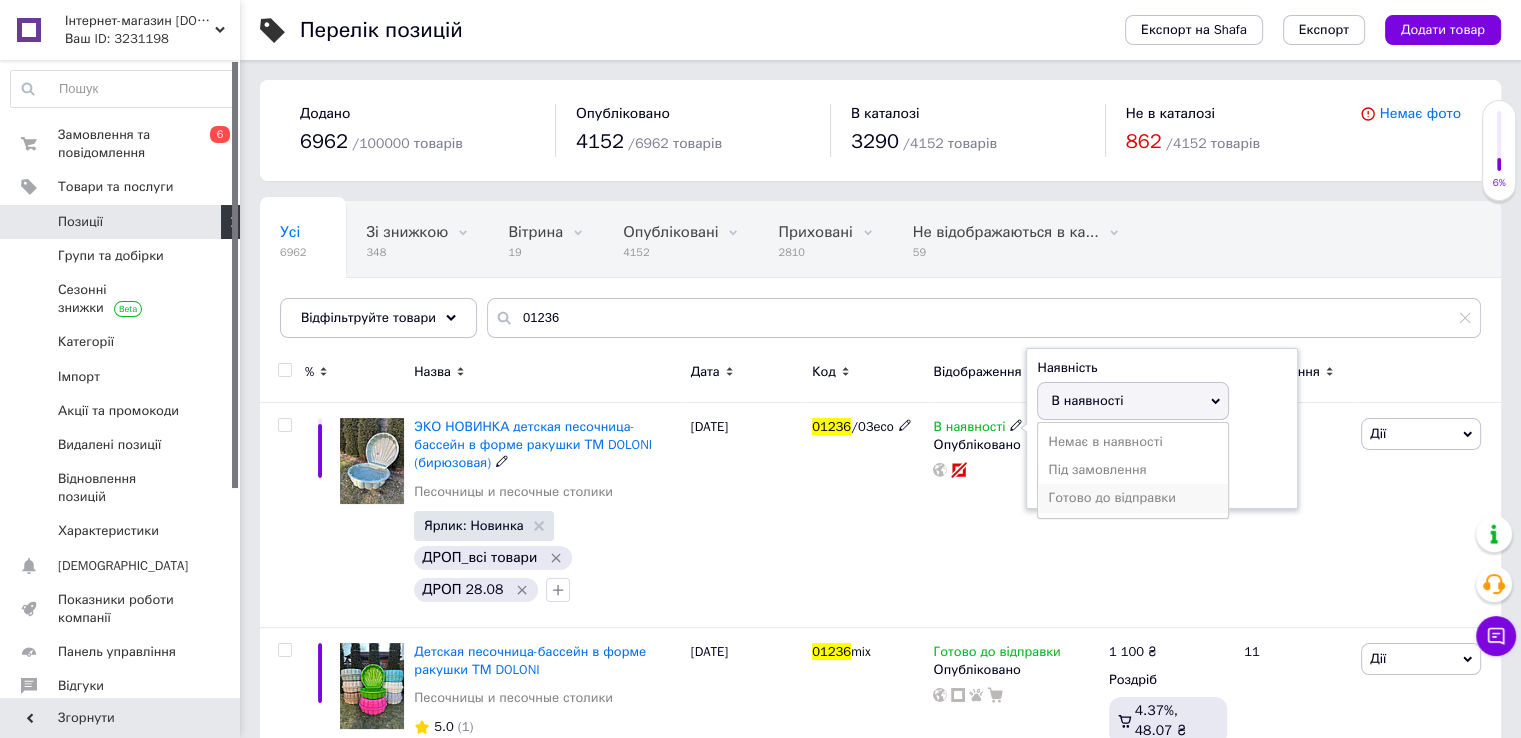 click on "Готово до відправки" at bounding box center (1133, 498) 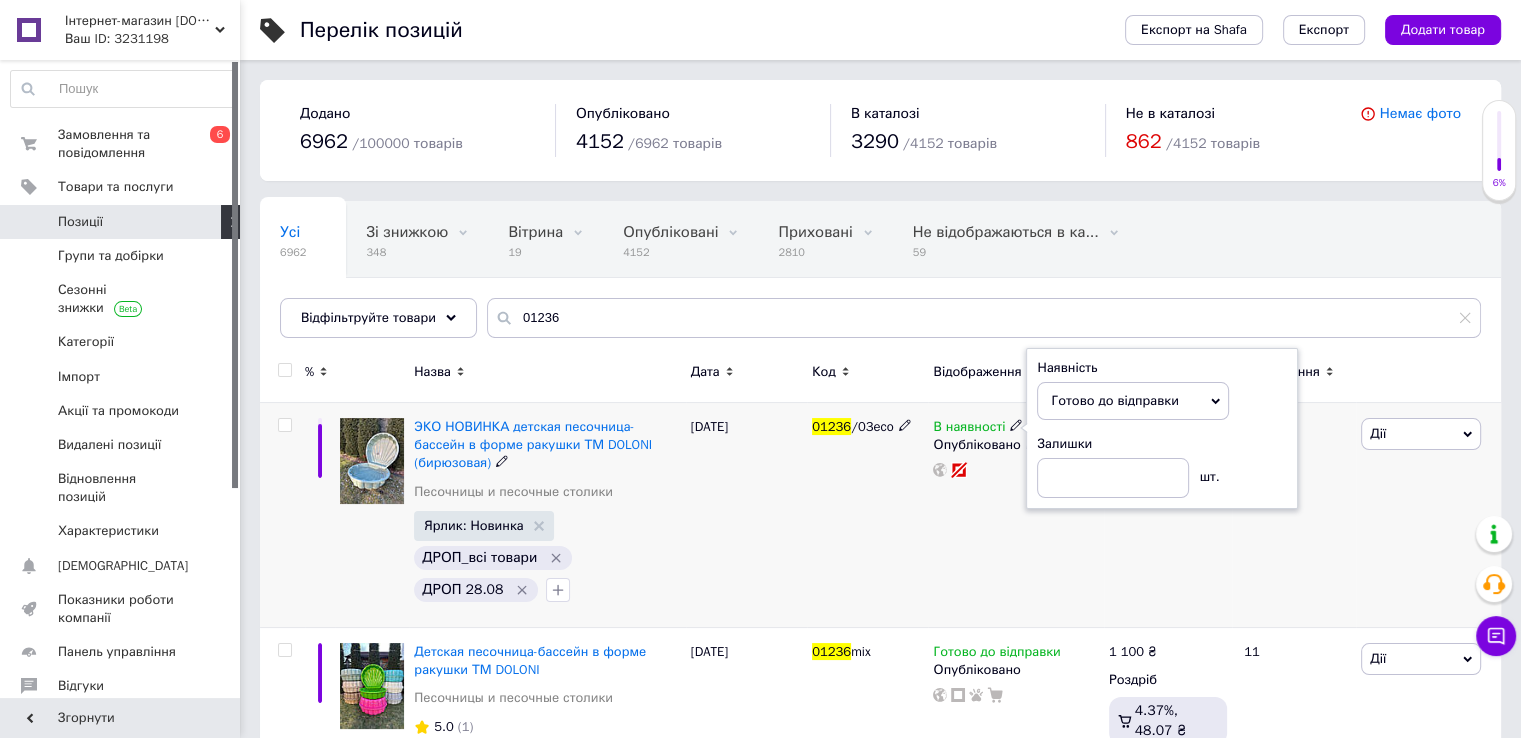 click on "01236 /03eco" at bounding box center (867, 515) 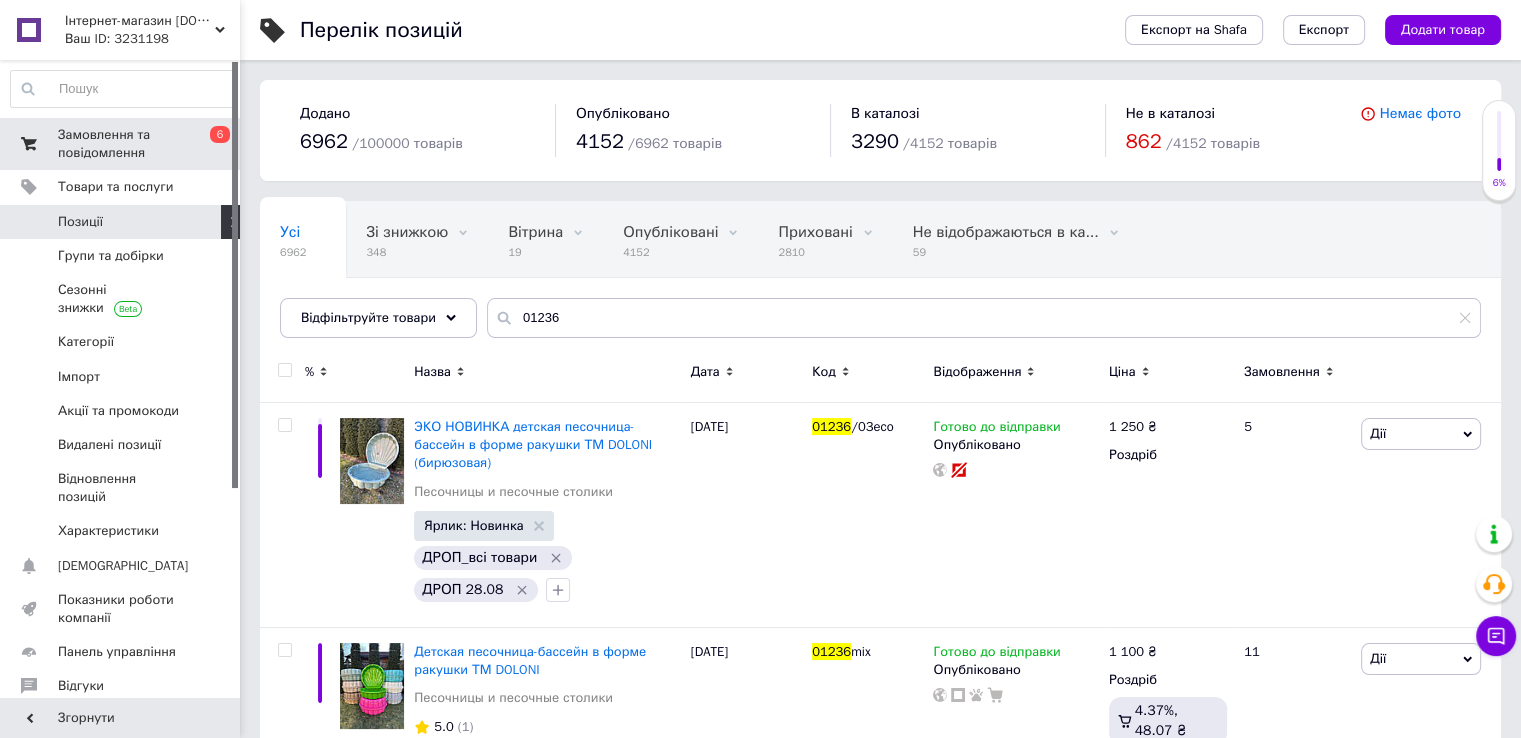 click on "Замовлення та повідомлення" at bounding box center (121, 144) 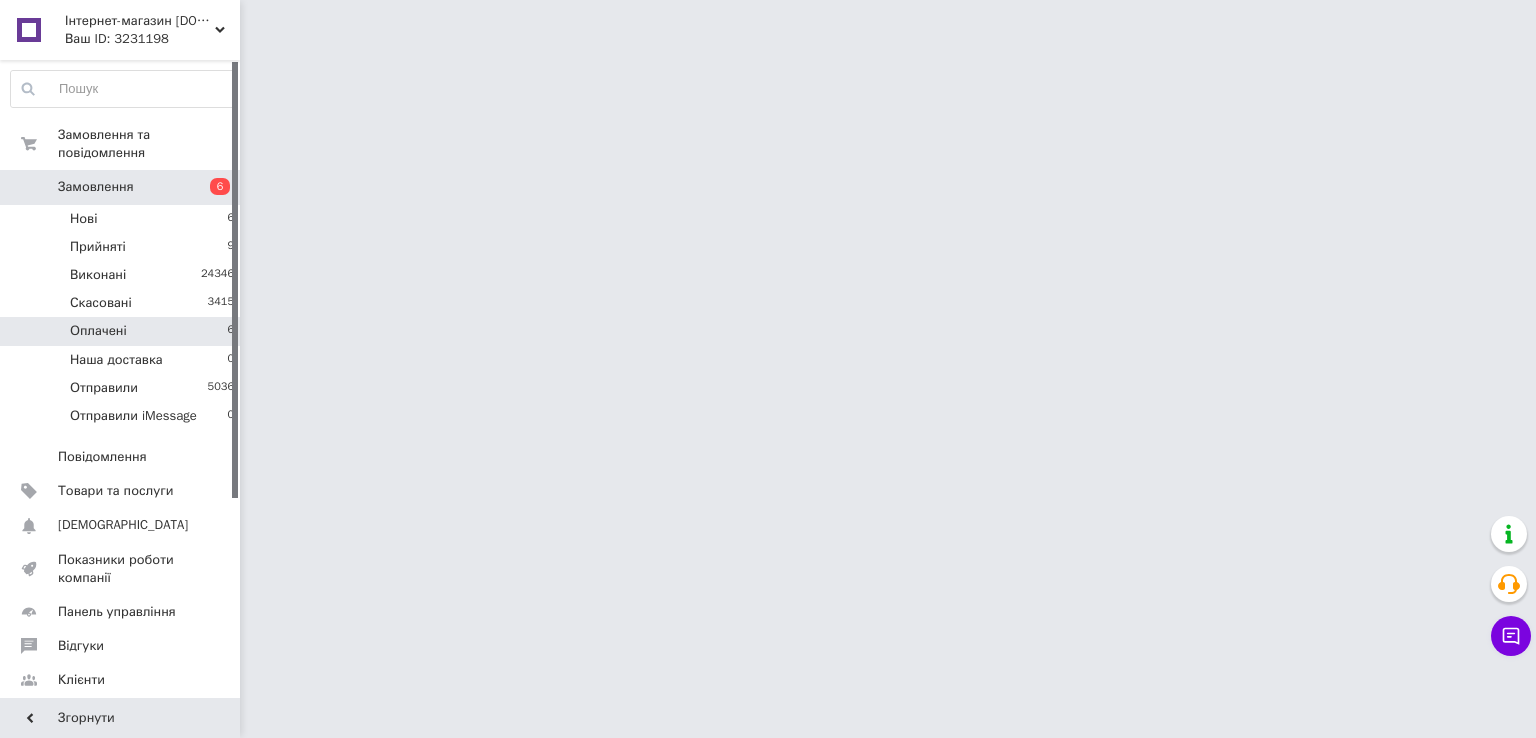 click on "Оплачені 6" at bounding box center [123, 331] 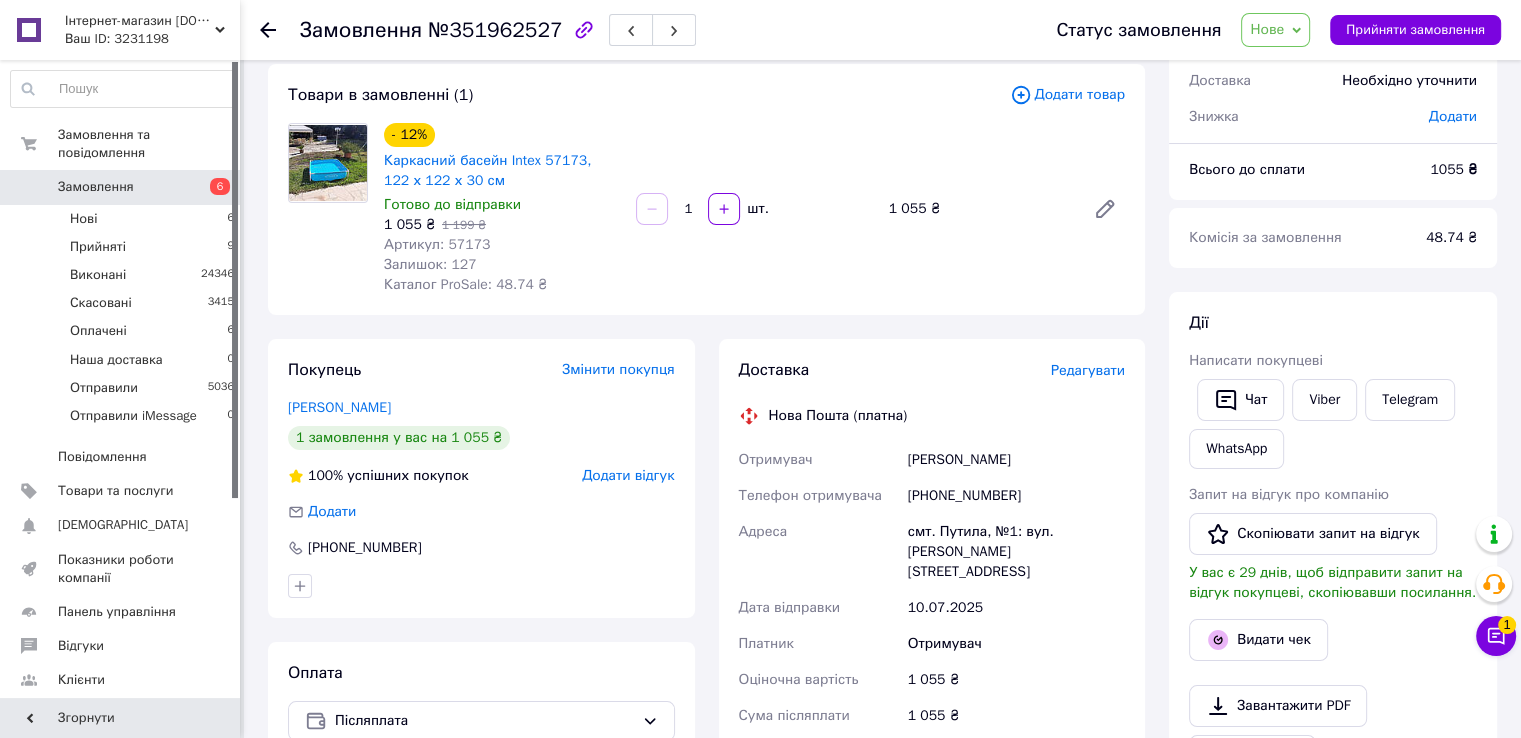 scroll, scrollTop: 100, scrollLeft: 0, axis: vertical 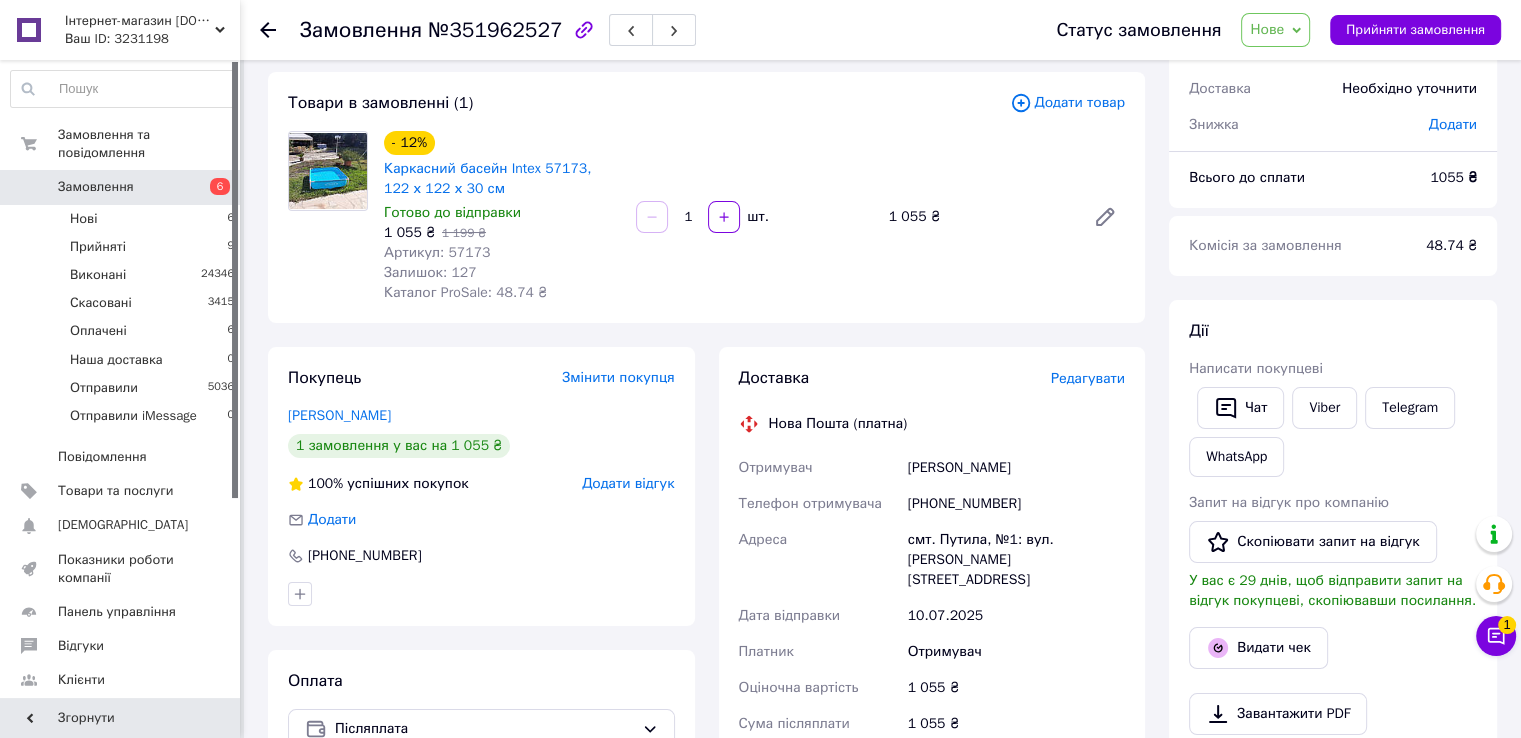 click on "Нове" at bounding box center (1267, 29) 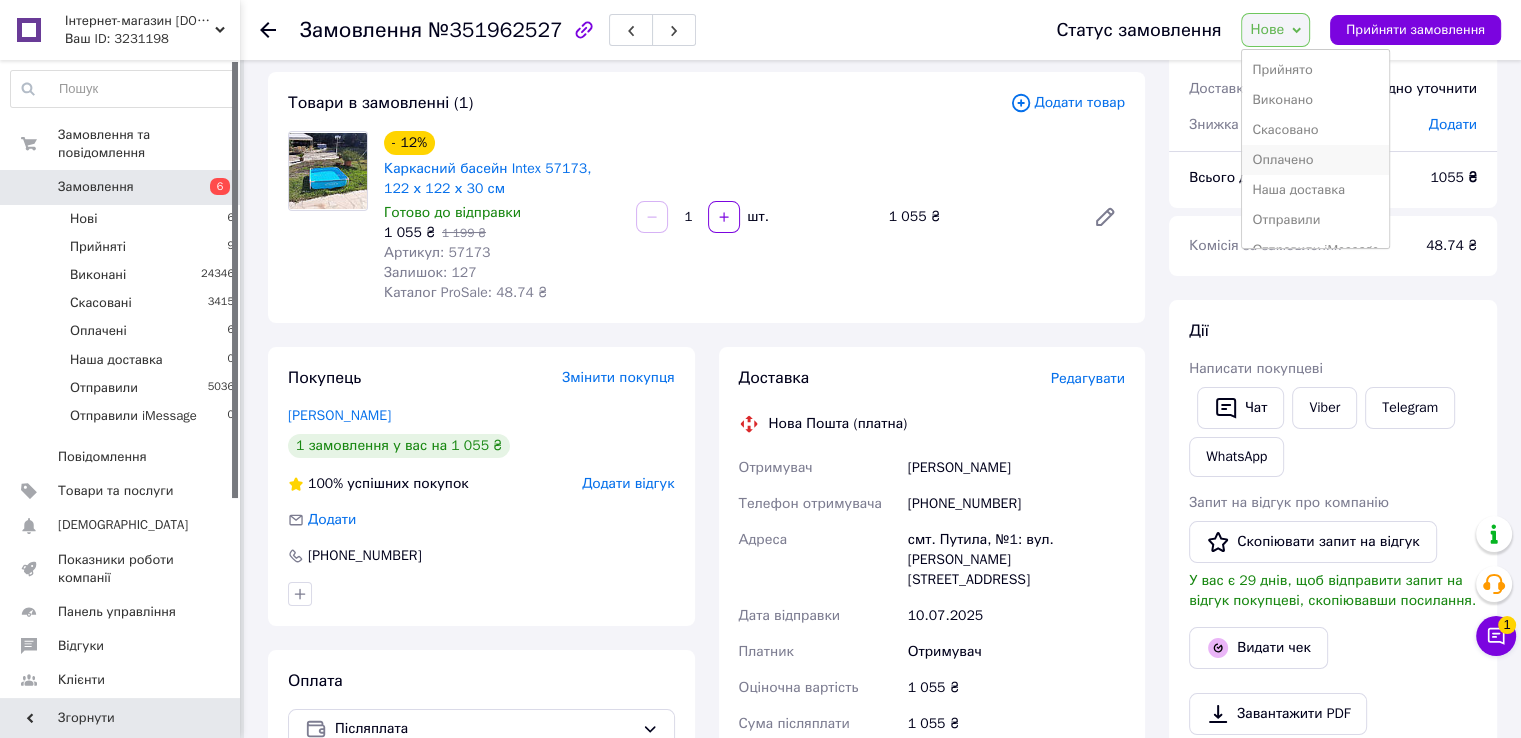 click on "Оплачено" at bounding box center (1315, 160) 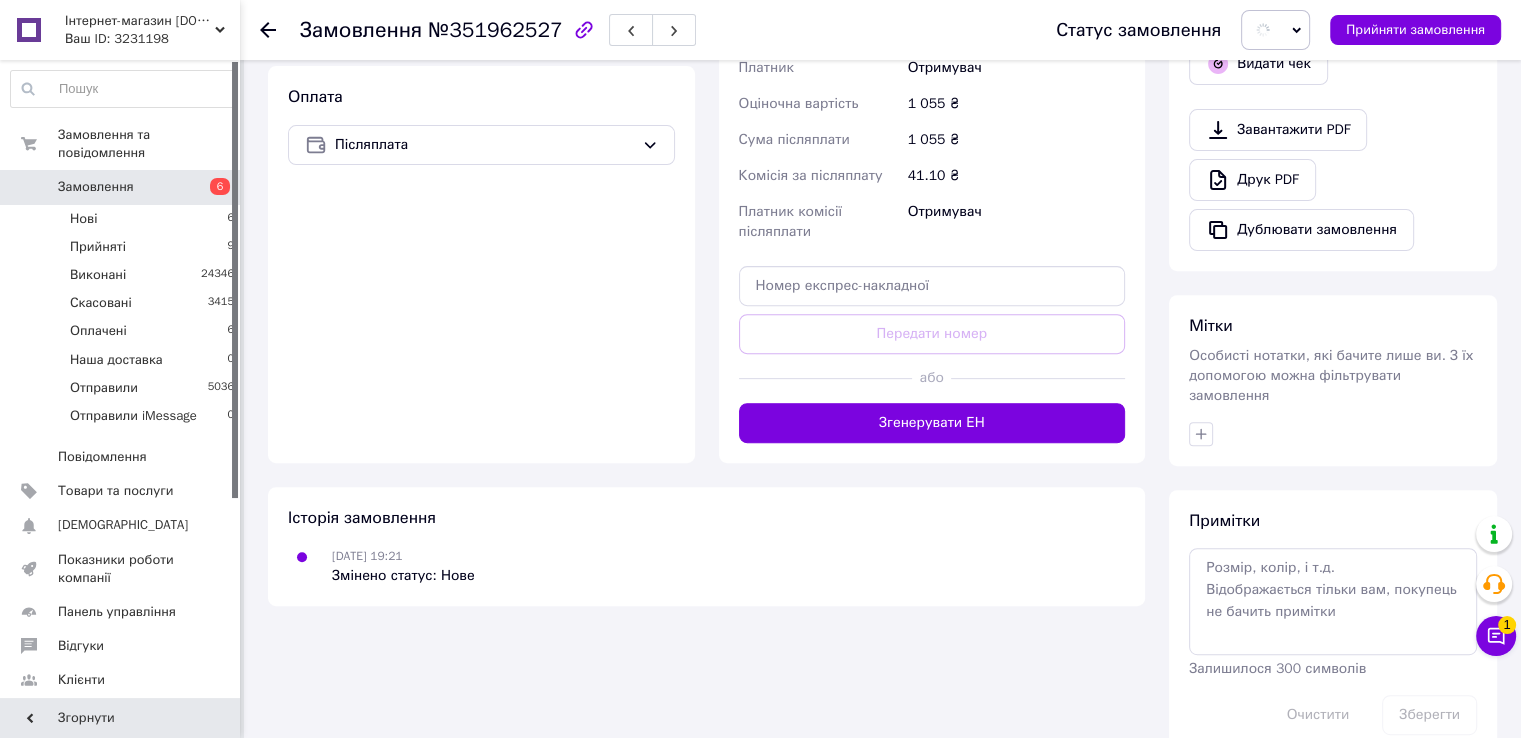 scroll, scrollTop: 702, scrollLeft: 0, axis: vertical 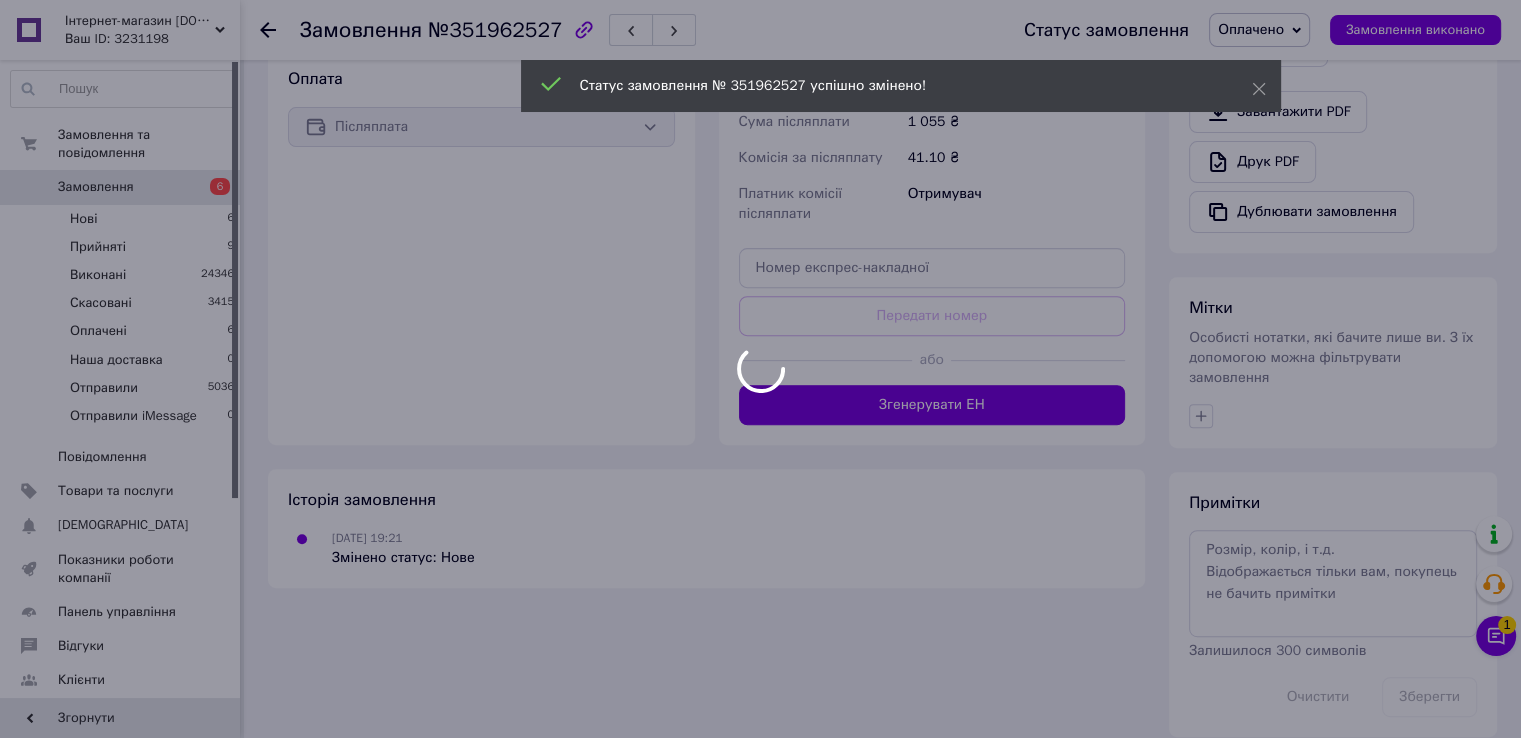 click at bounding box center [760, 369] 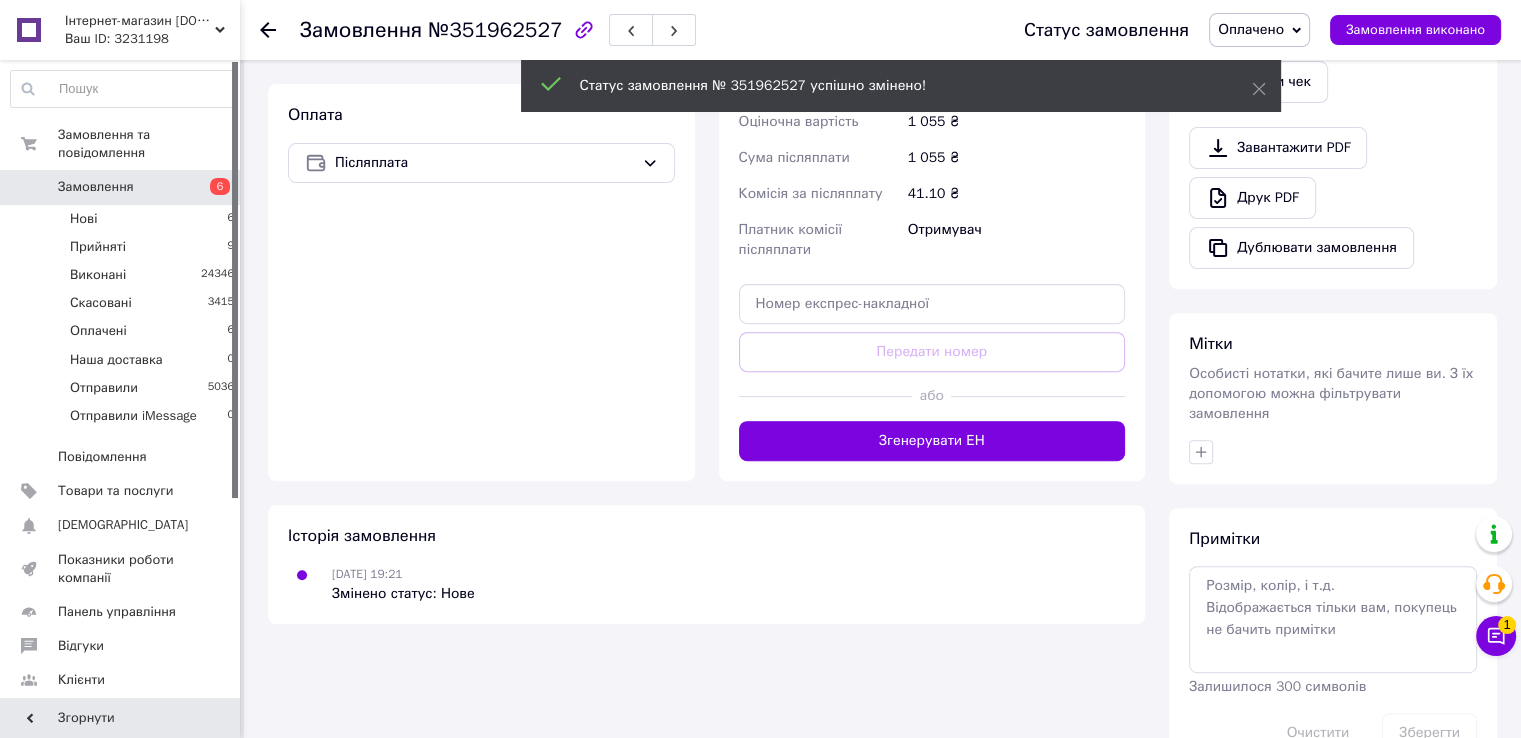 scroll, scrollTop: 702, scrollLeft: 0, axis: vertical 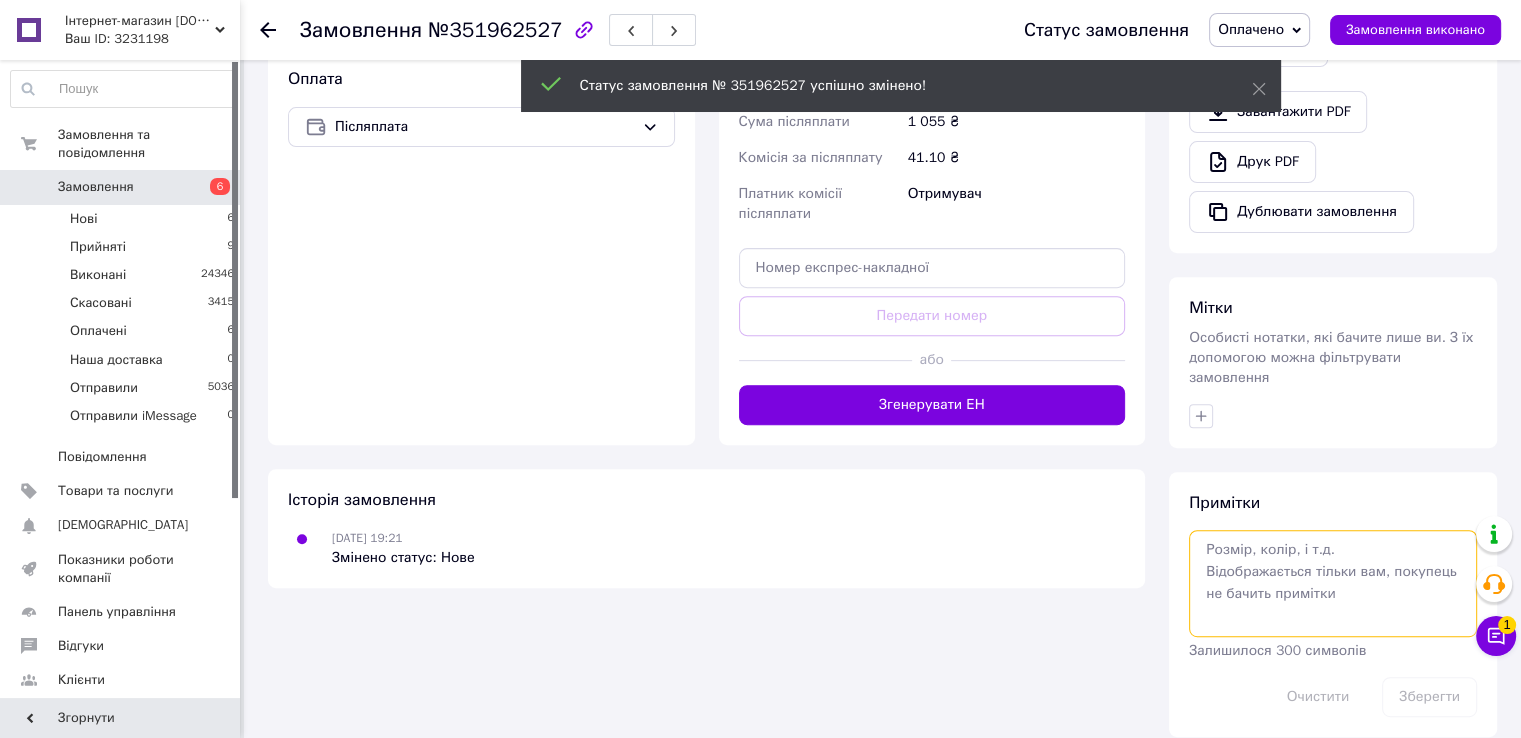 click at bounding box center (1333, 583) 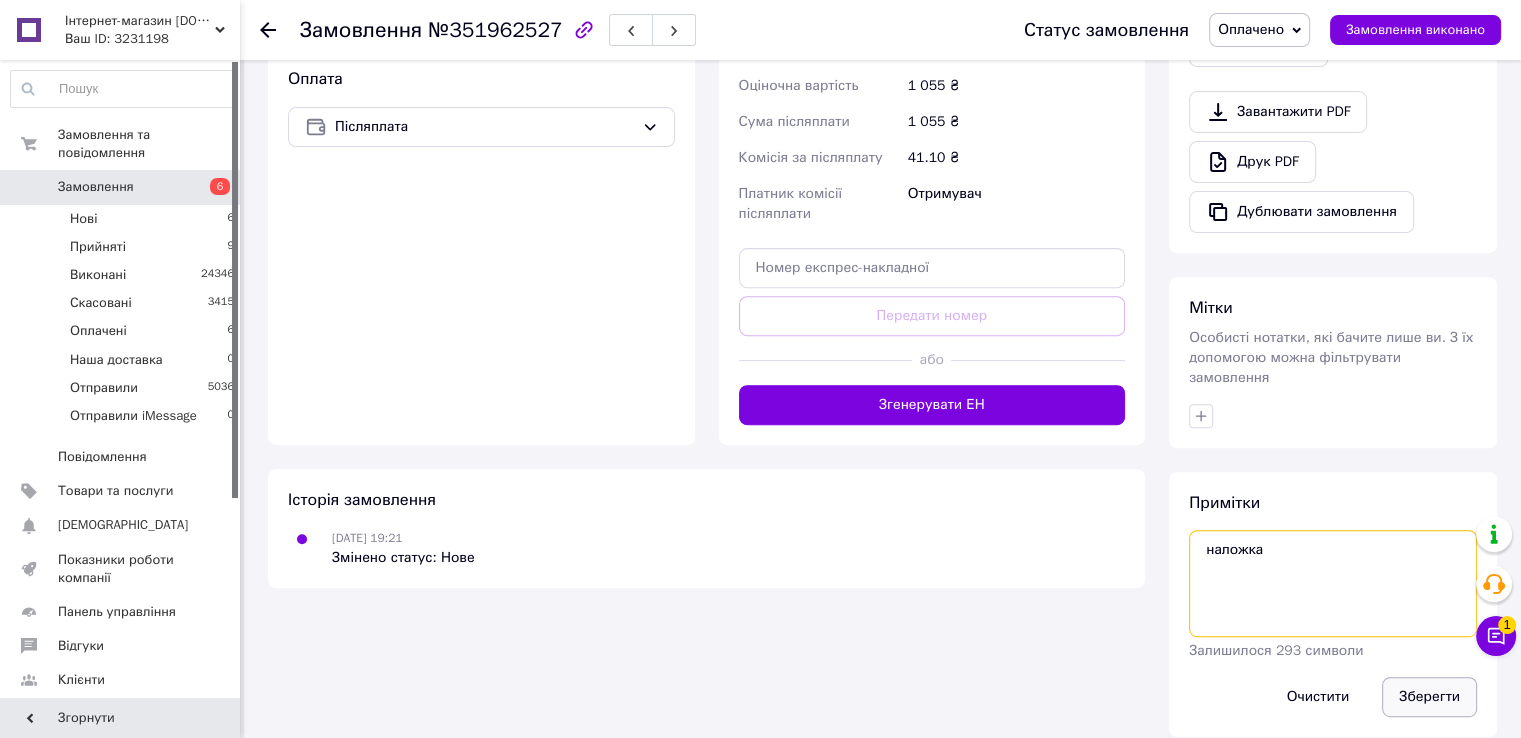 type on "наложка" 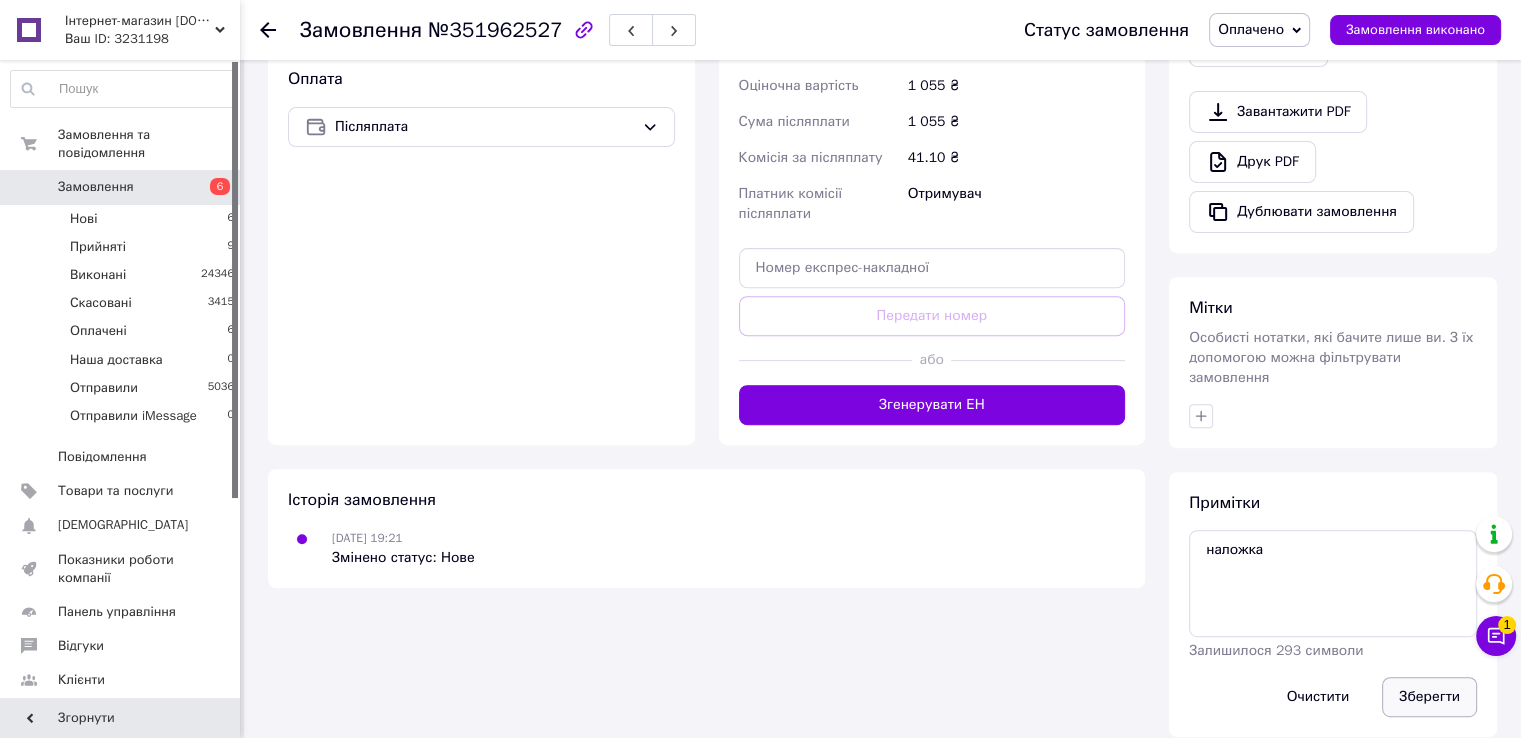 click on "Зберегти" at bounding box center [1429, 697] 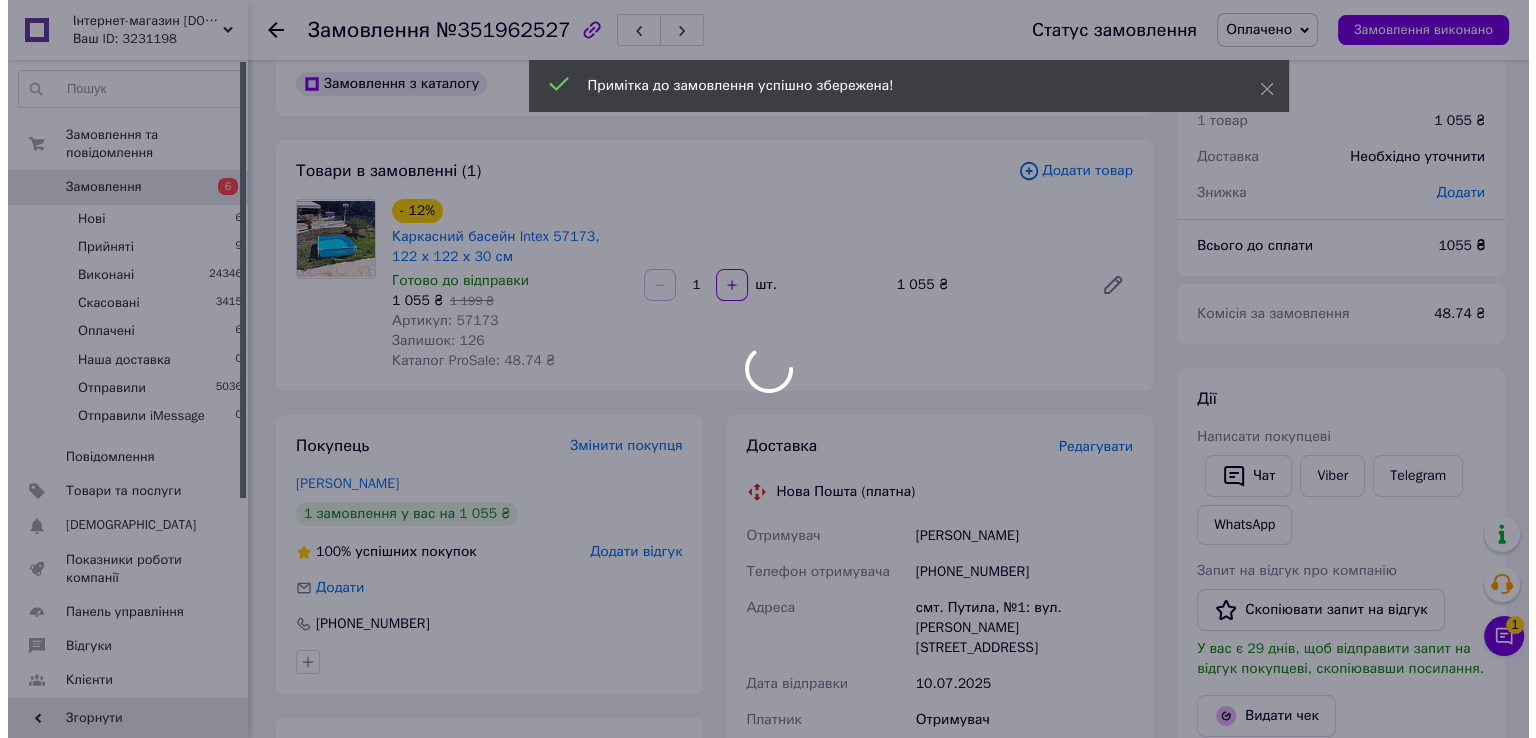 scroll, scrollTop: 2, scrollLeft: 0, axis: vertical 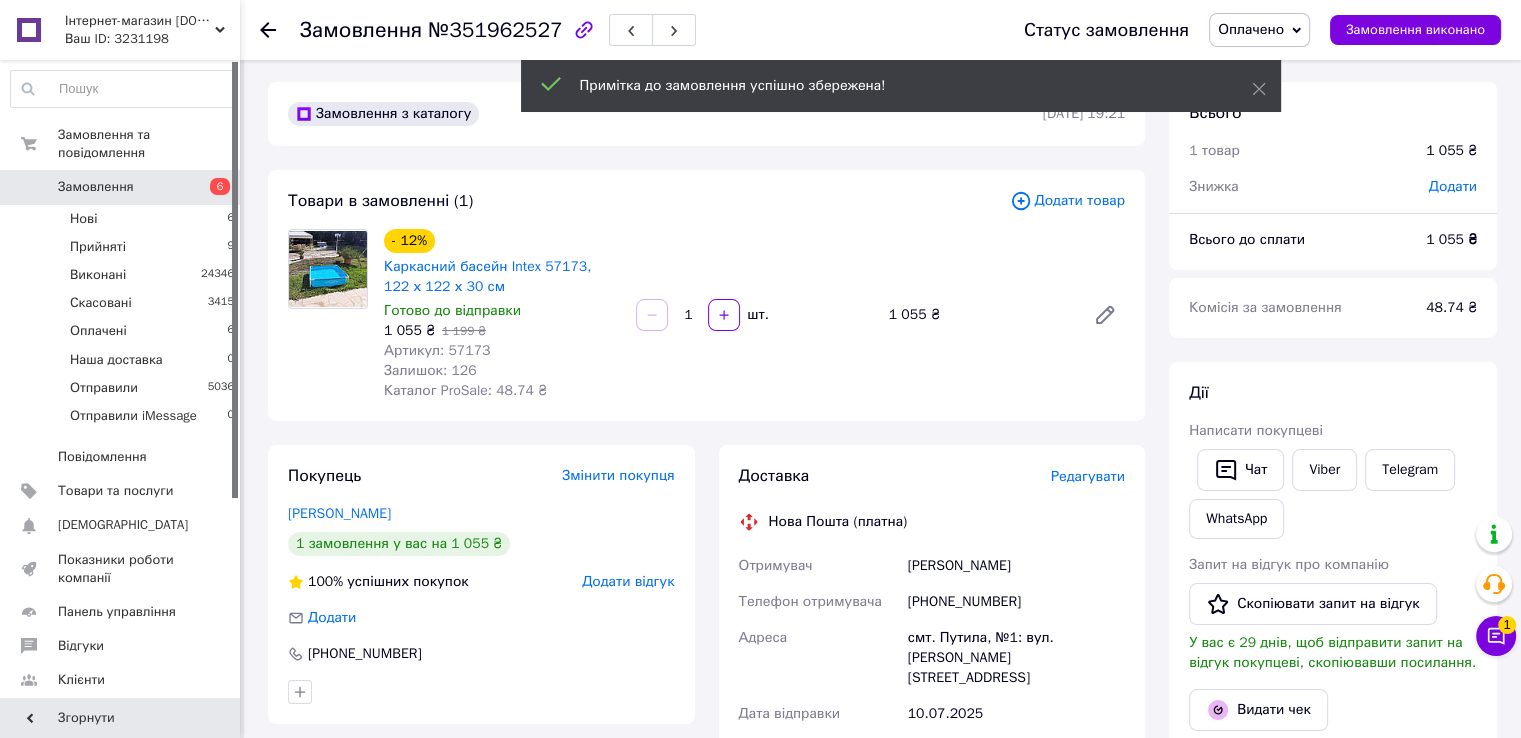 click on "Редагувати" at bounding box center (1088, 476) 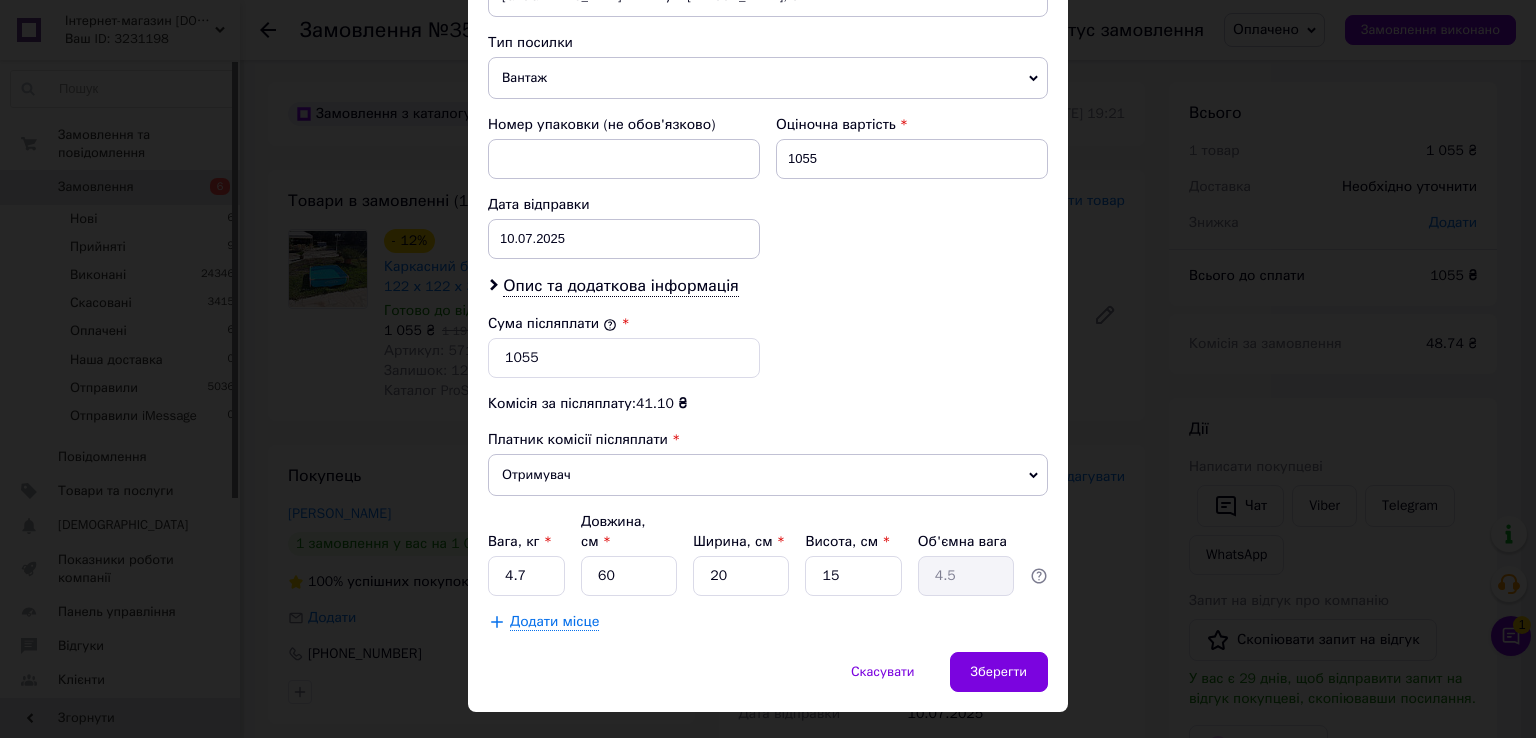 scroll, scrollTop: 782, scrollLeft: 0, axis: vertical 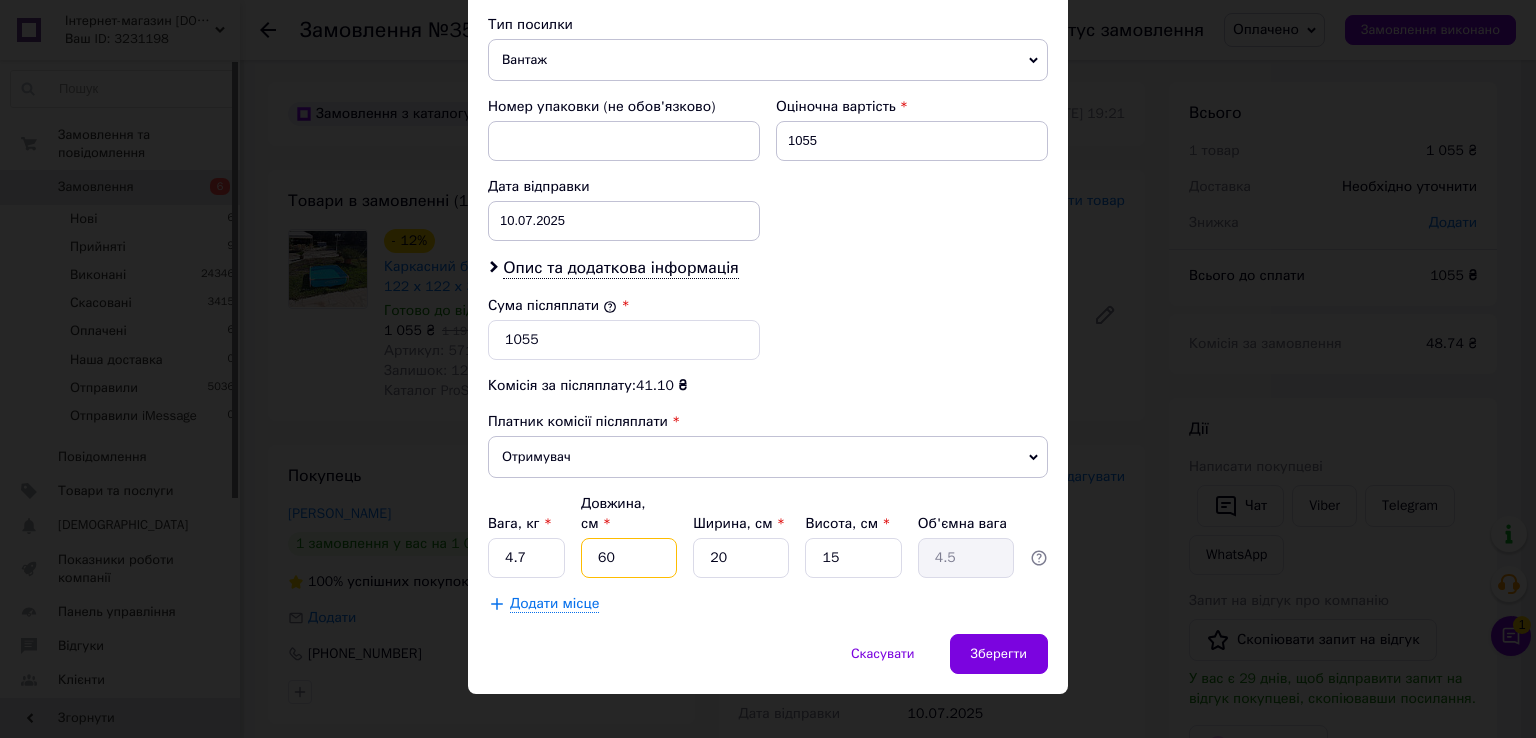 click on "60" at bounding box center [629, 558] 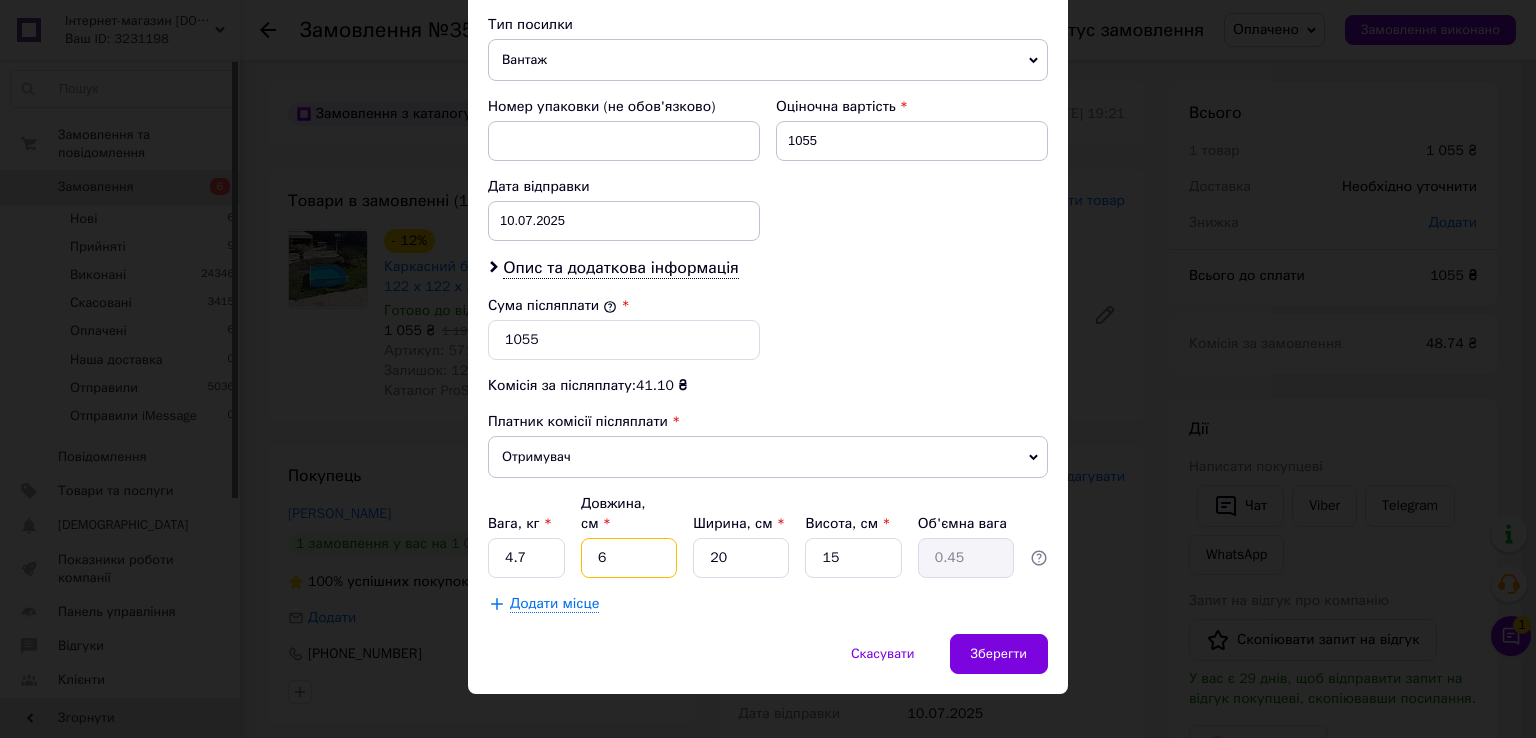 type on "62" 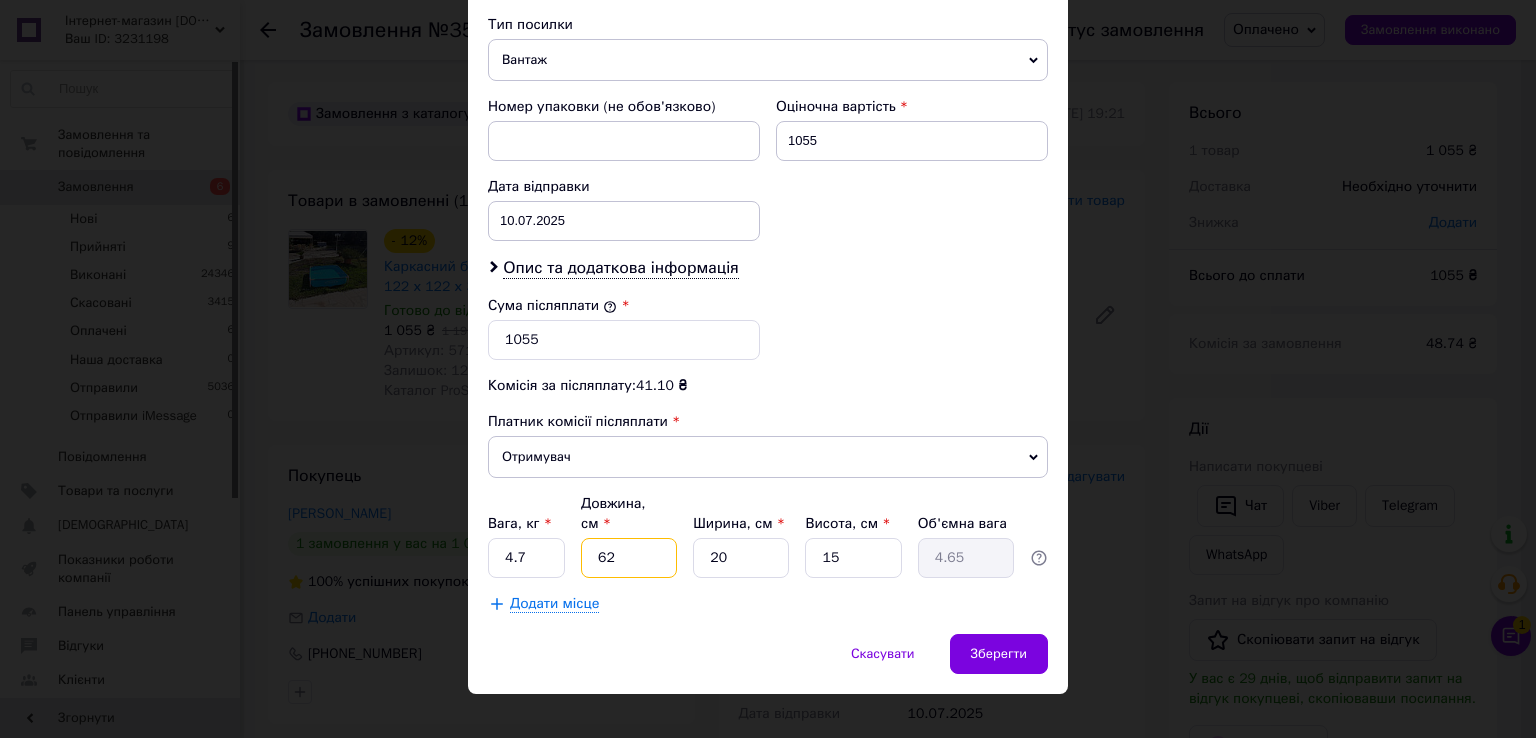 type on "62" 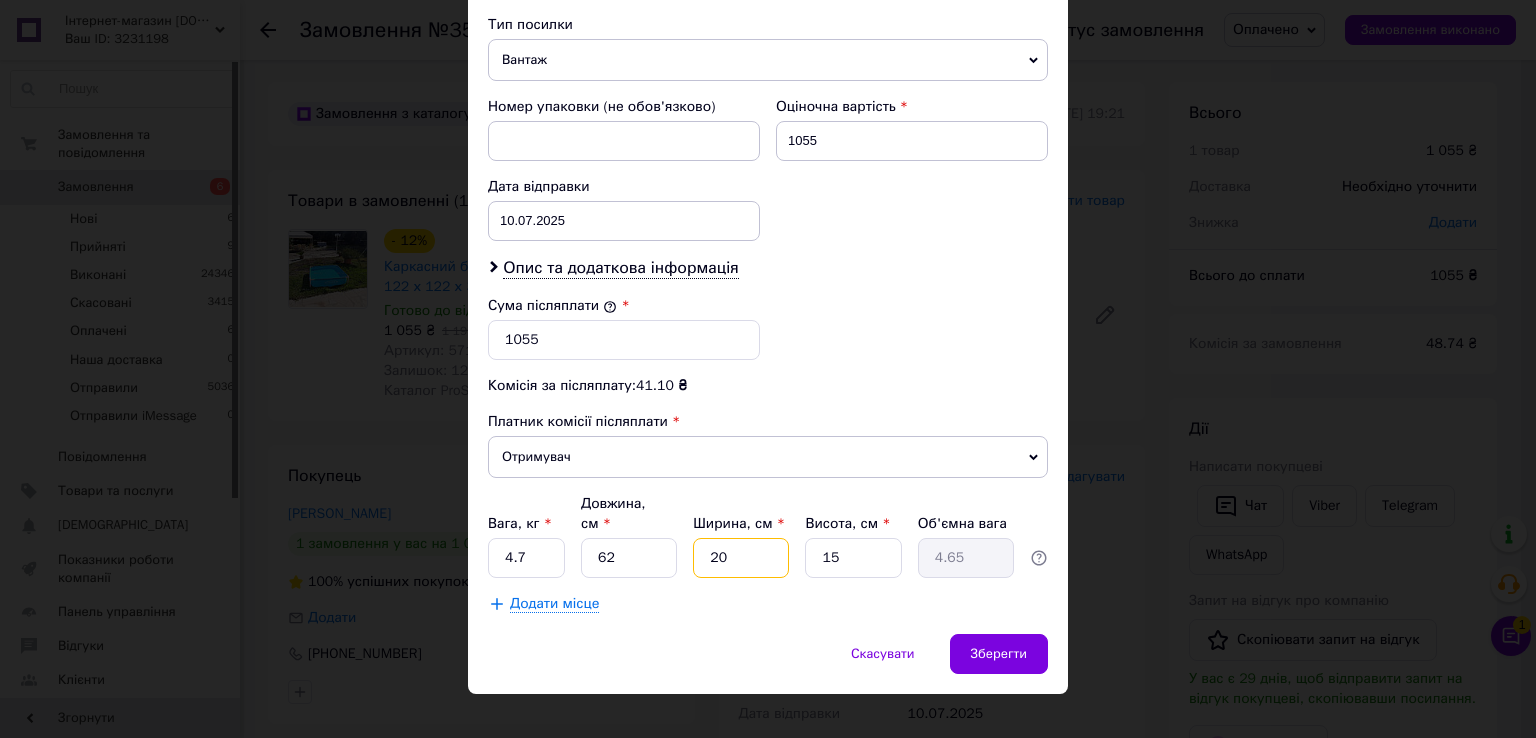click on "20" at bounding box center (741, 558) 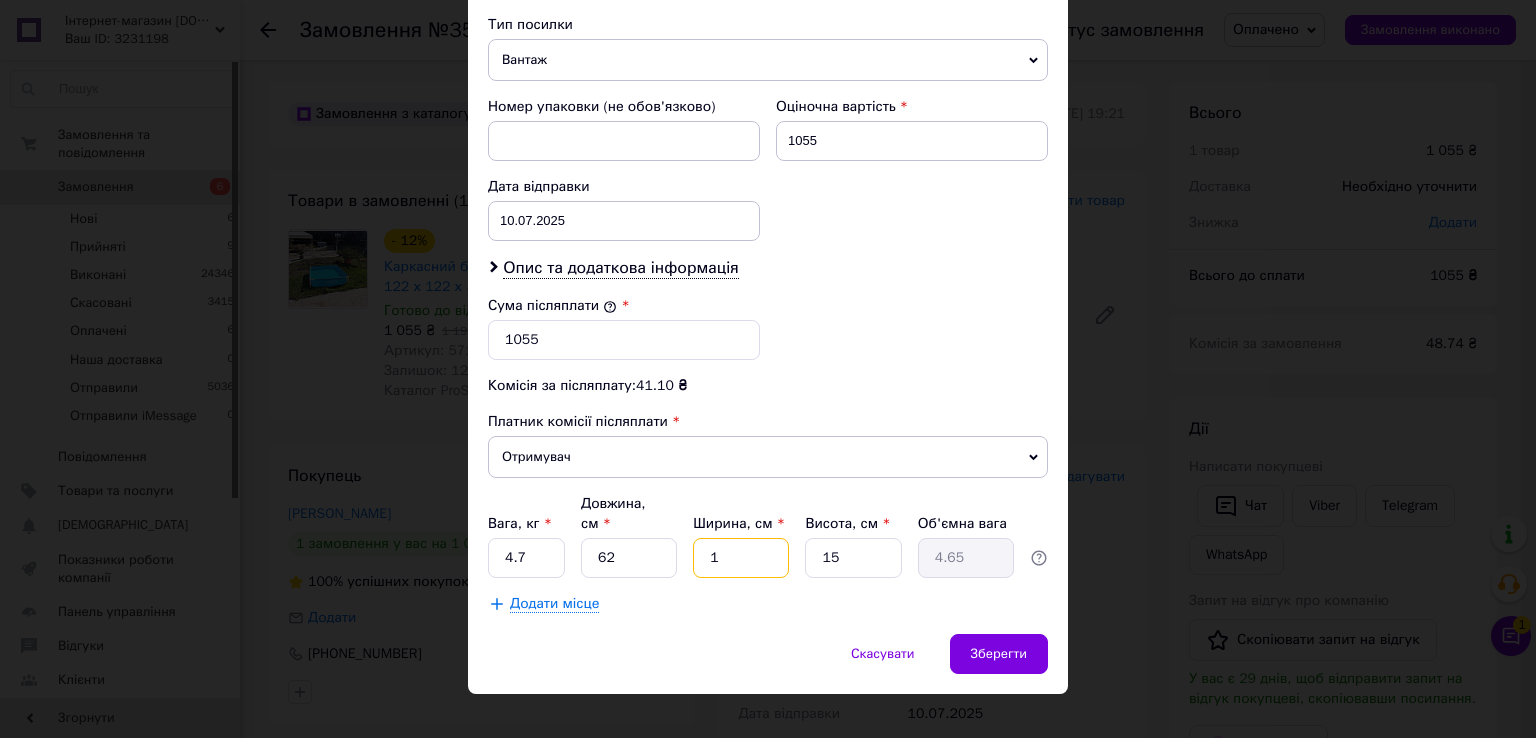 type on "0.23" 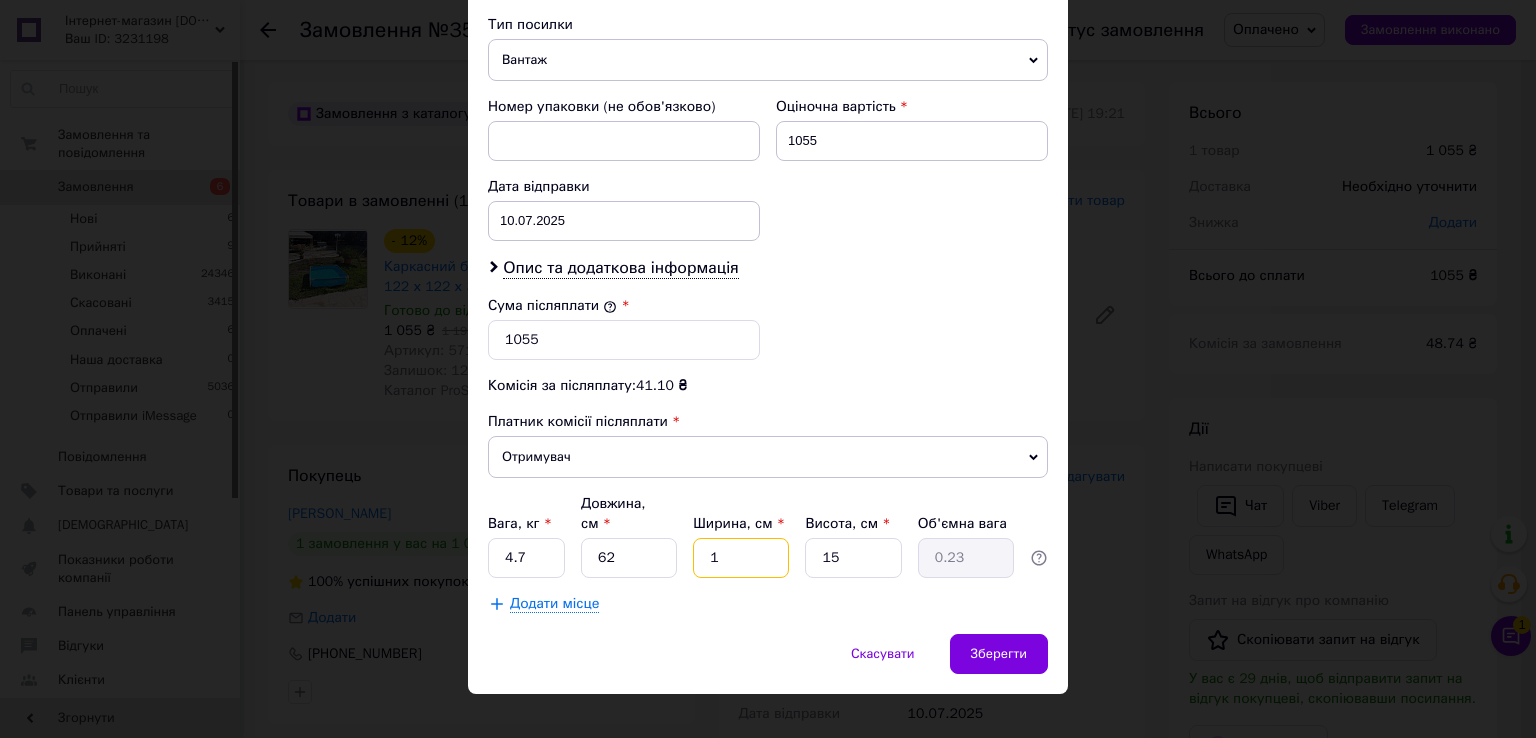 type on "17" 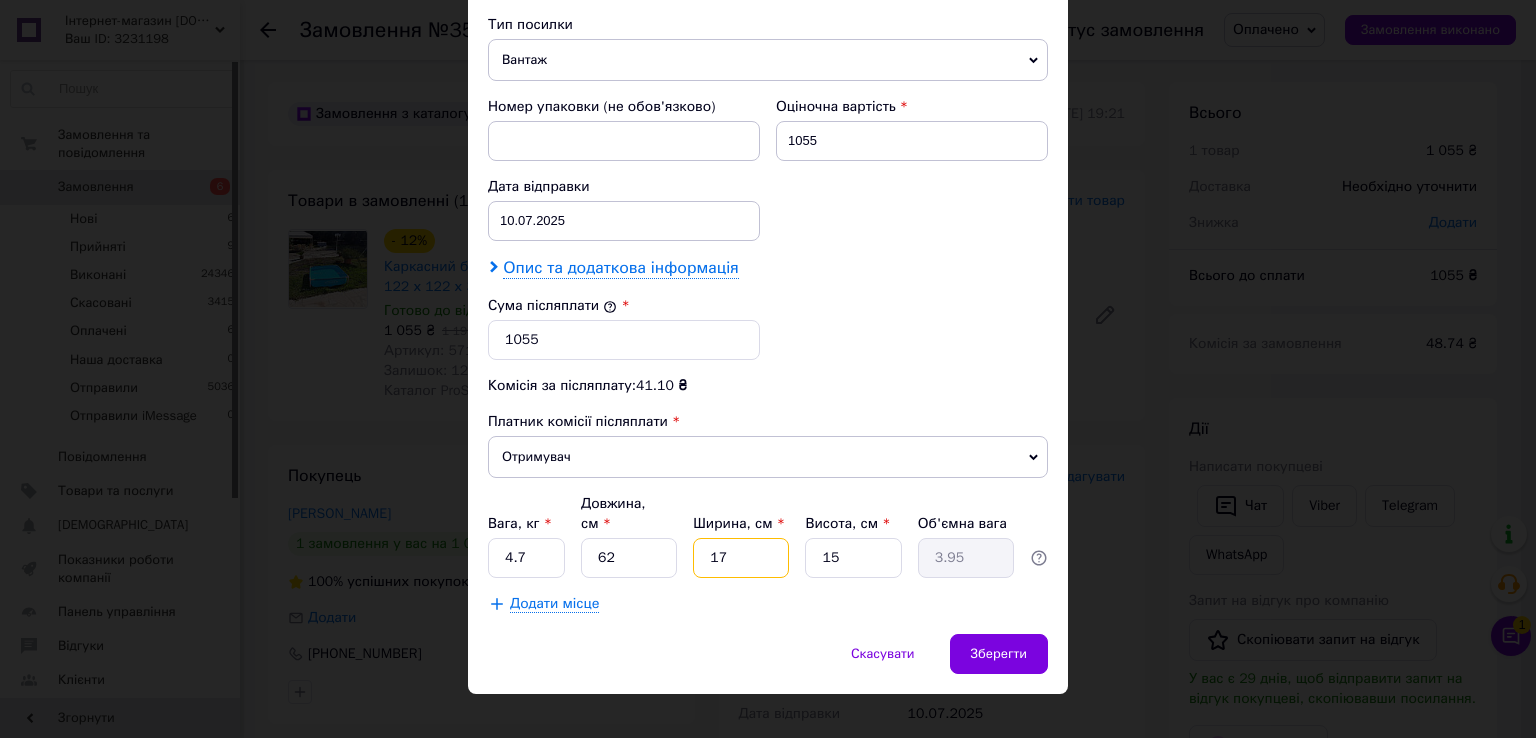 type on "17" 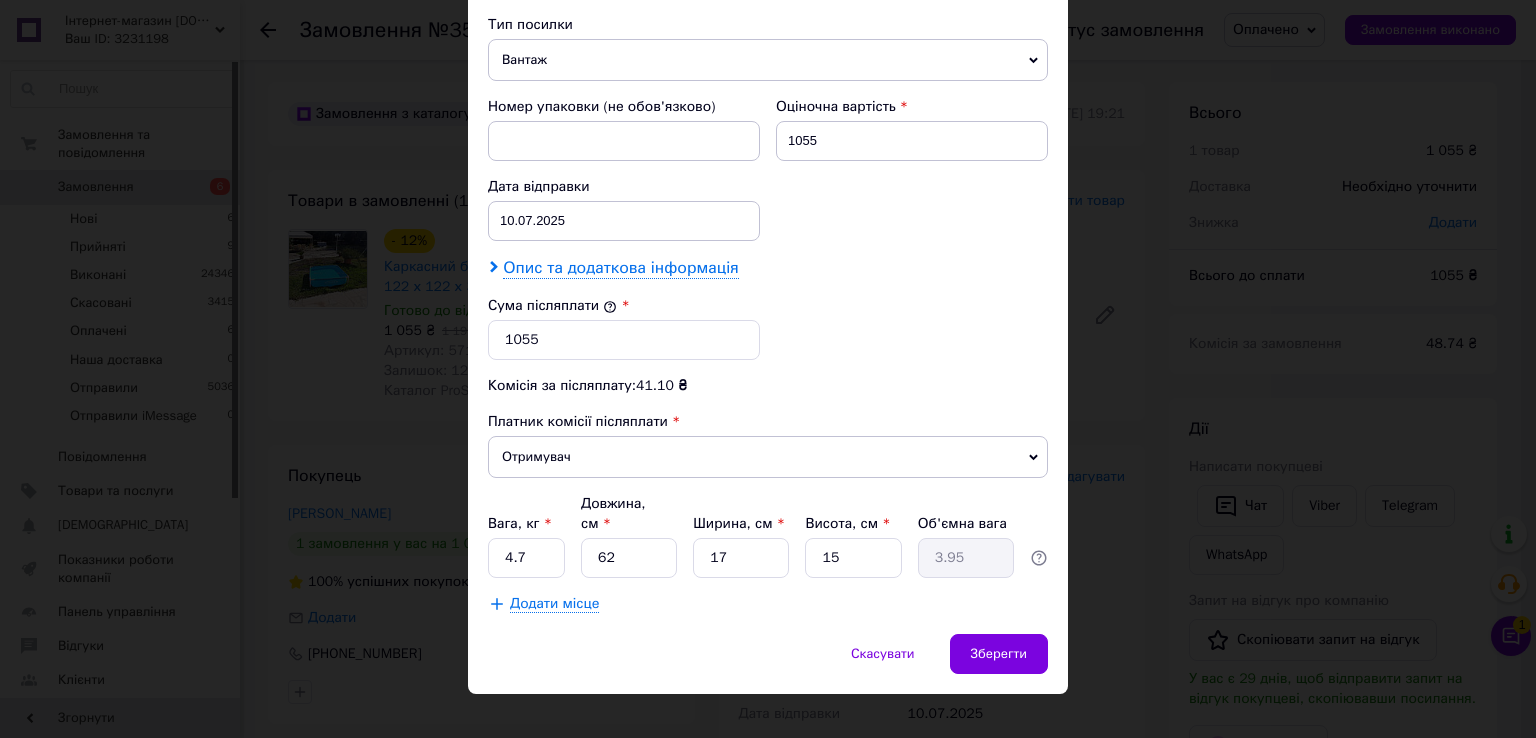 click on "Опис та додаткова інформація" at bounding box center (620, 268) 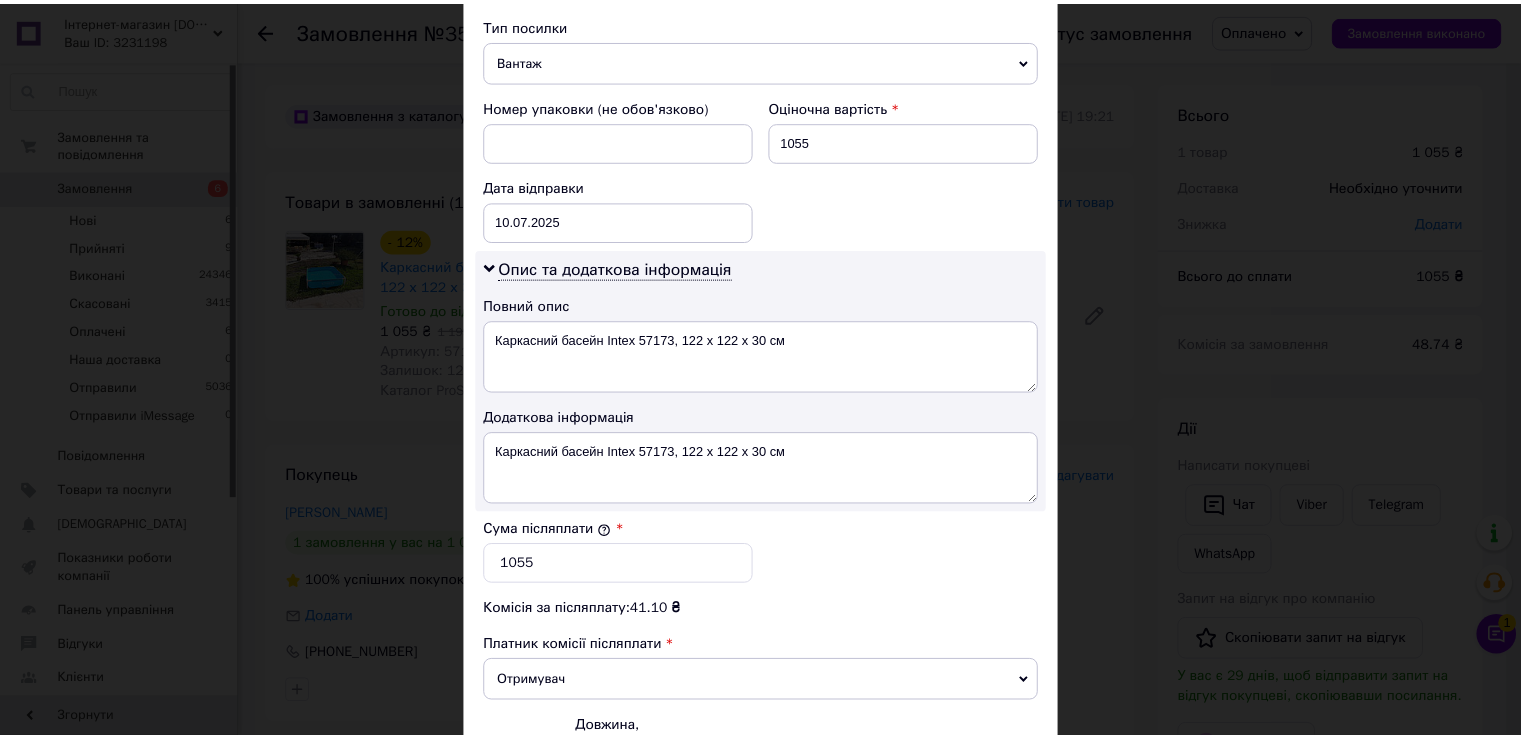 scroll, scrollTop: 1005, scrollLeft: 0, axis: vertical 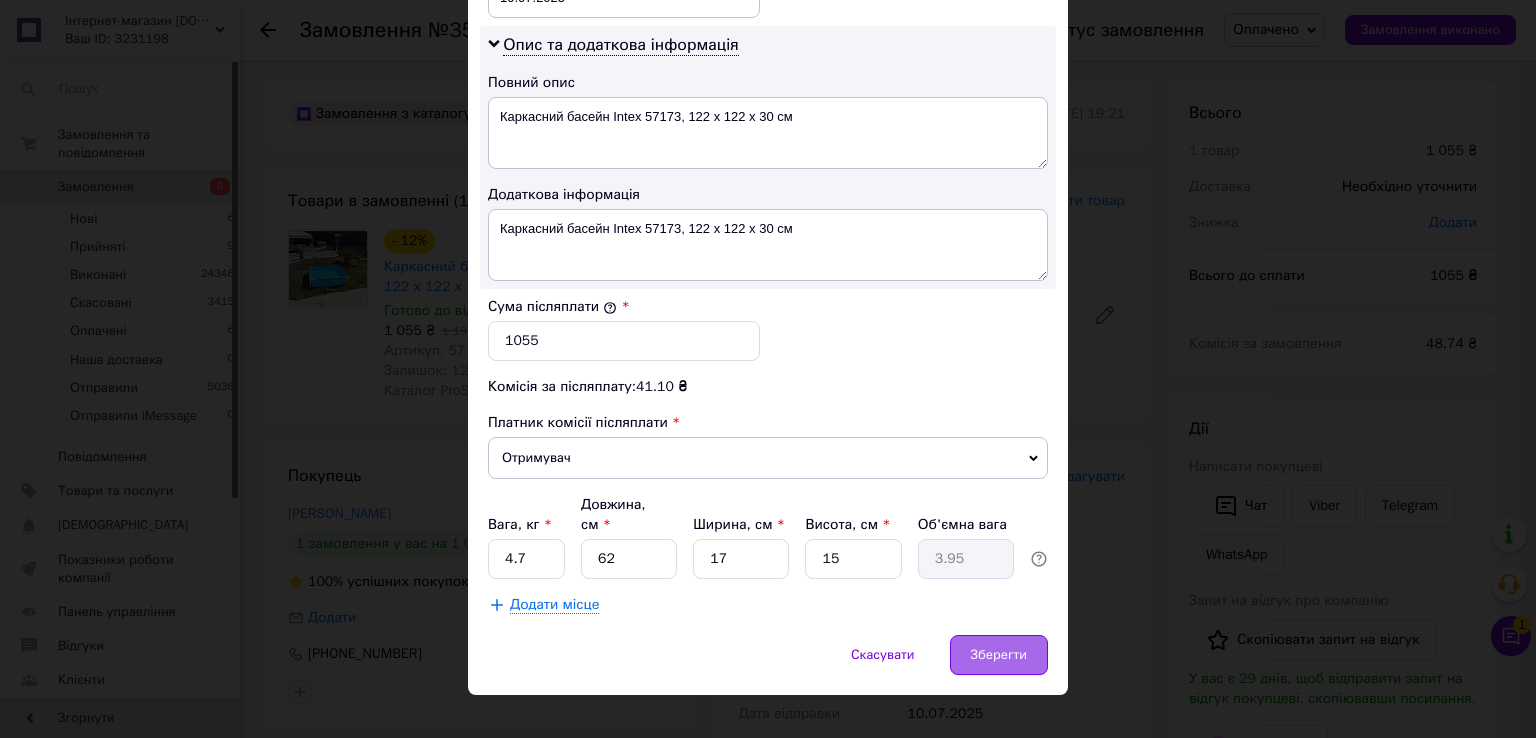 click on "Зберегти" at bounding box center (999, 655) 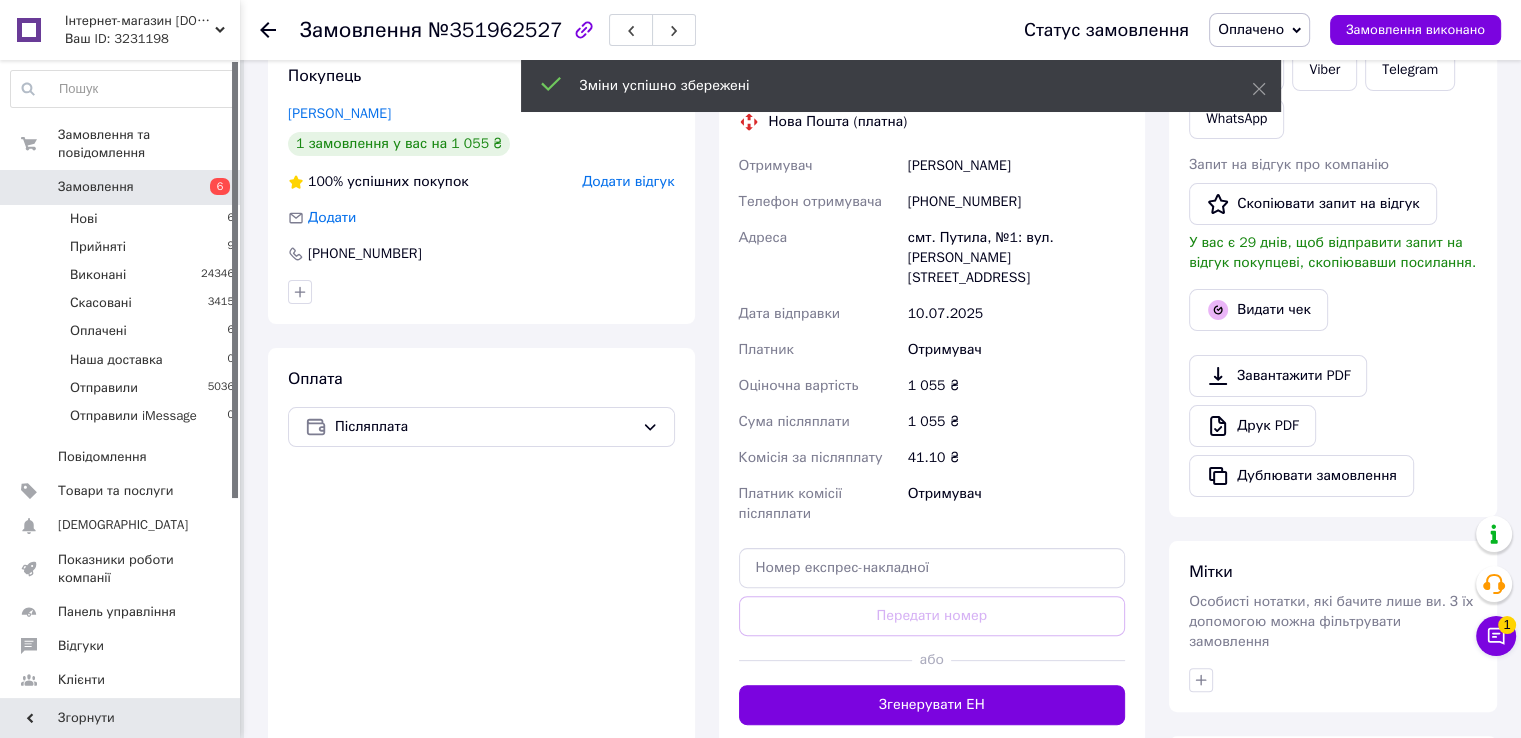 scroll, scrollTop: 702, scrollLeft: 0, axis: vertical 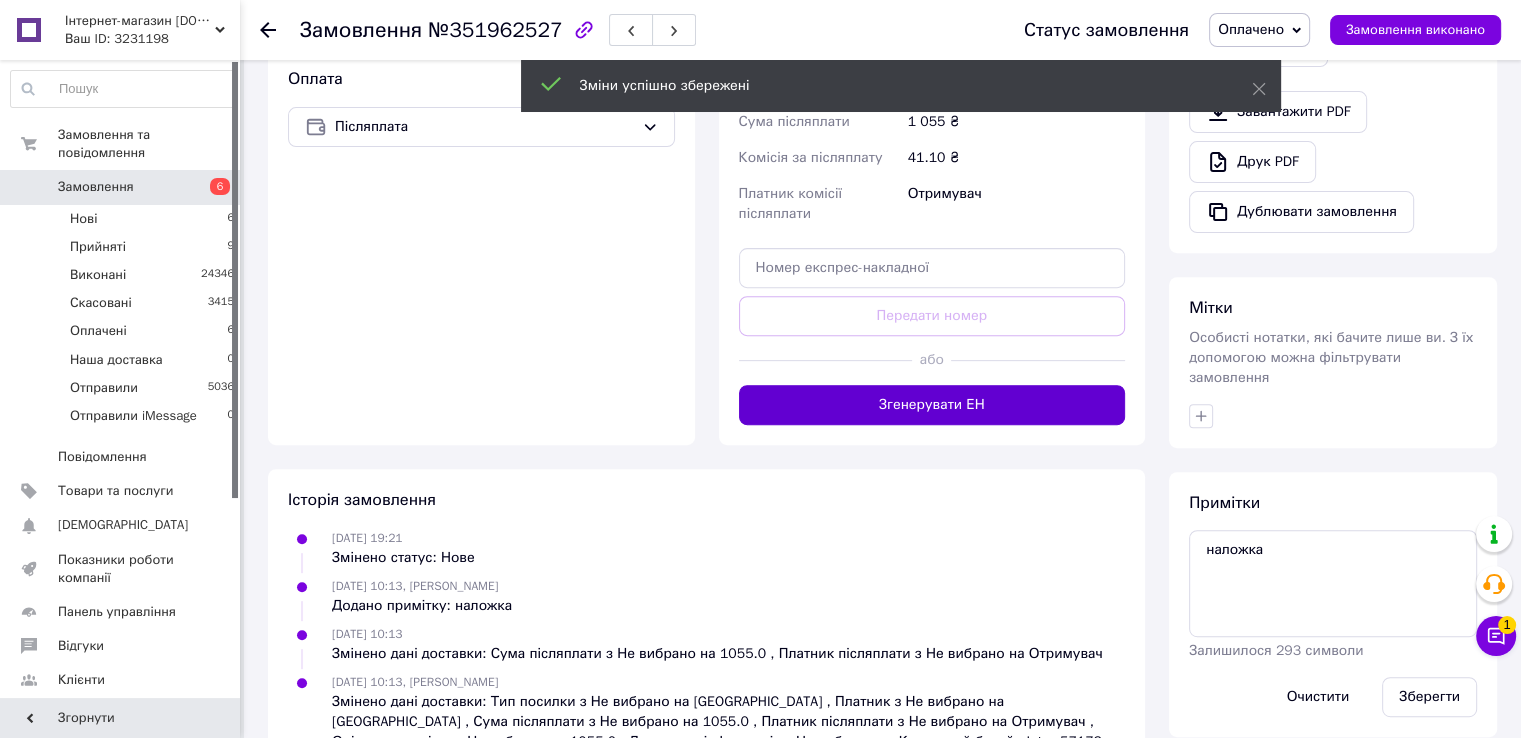 click on "Згенерувати ЕН" at bounding box center (932, 405) 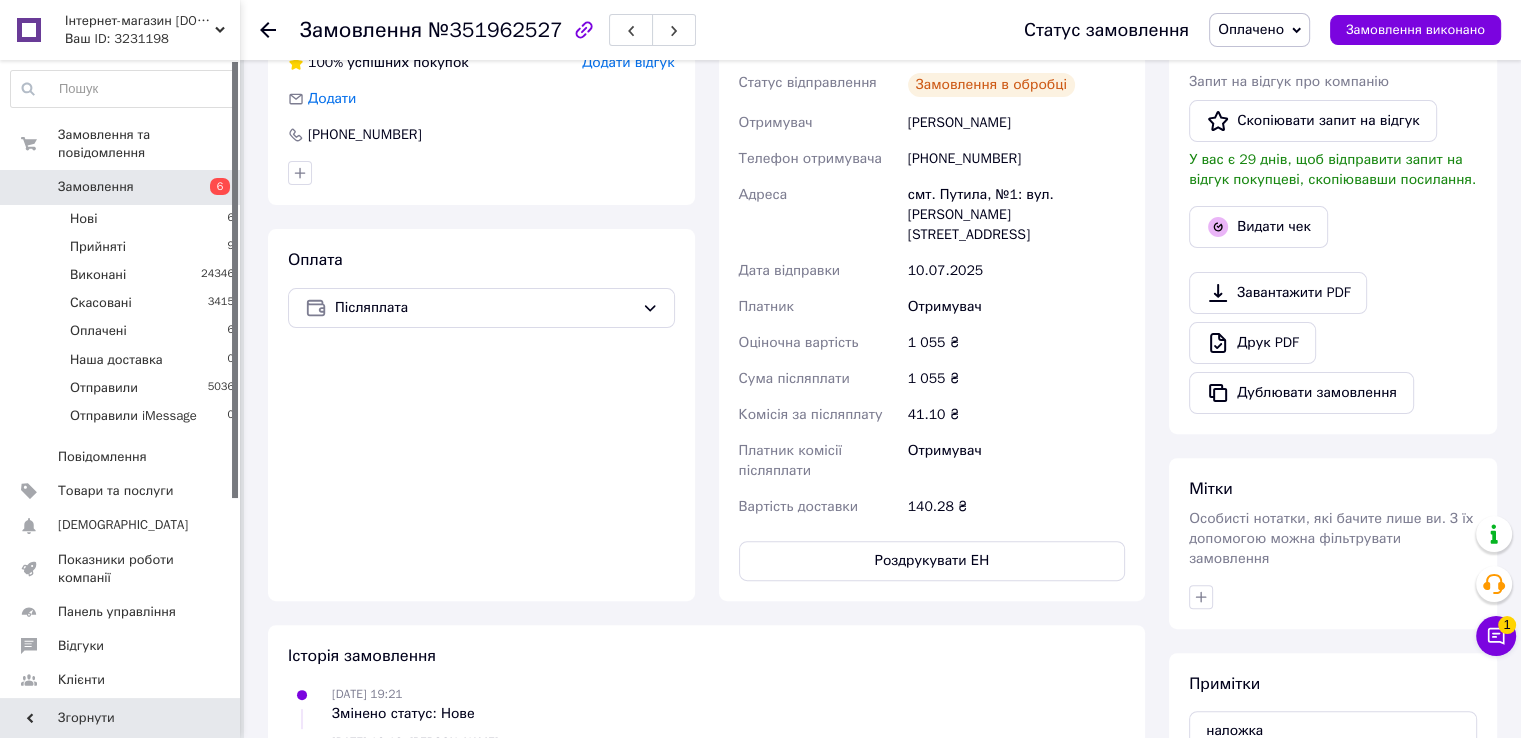 scroll, scrollTop: 302, scrollLeft: 0, axis: vertical 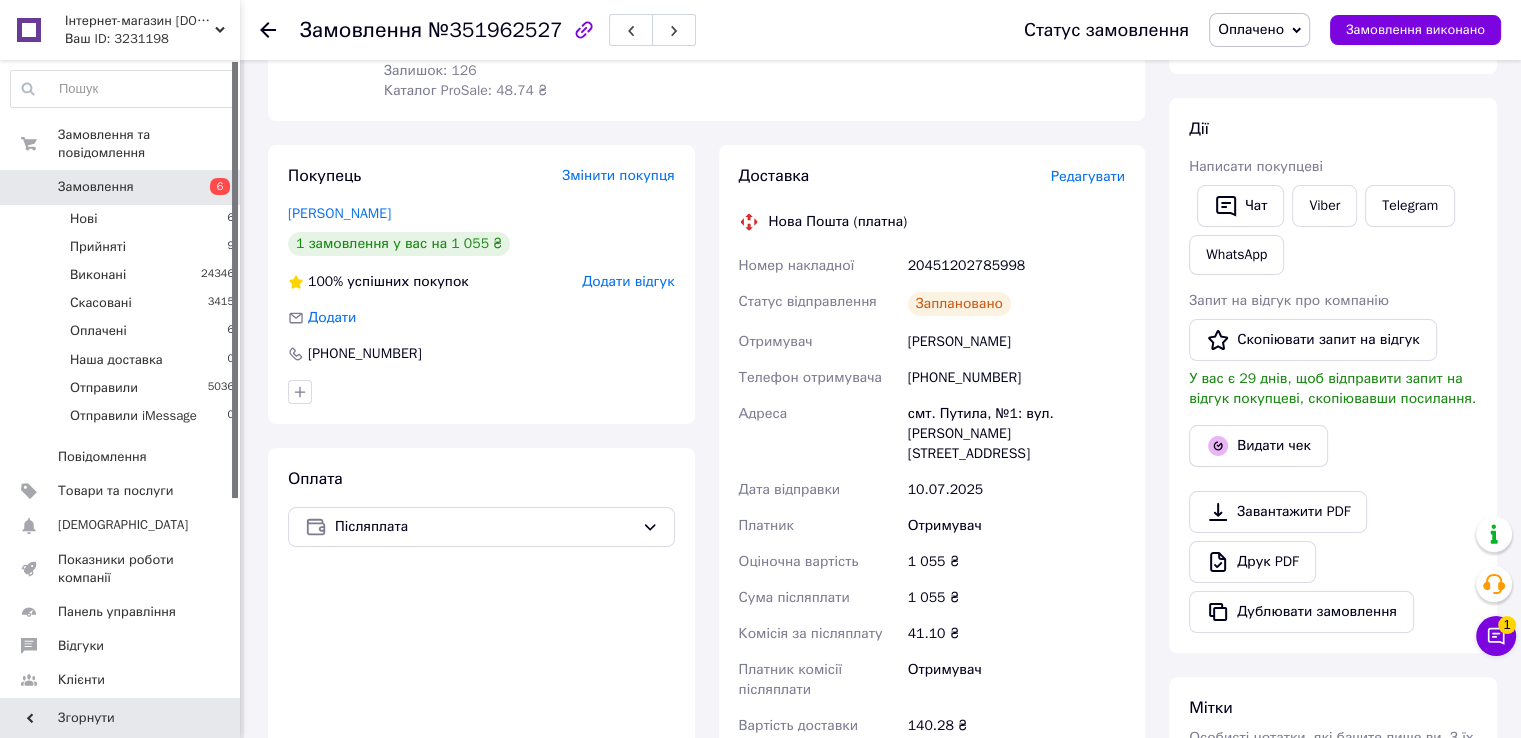 click on "20451202785998" at bounding box center (1016, 266) 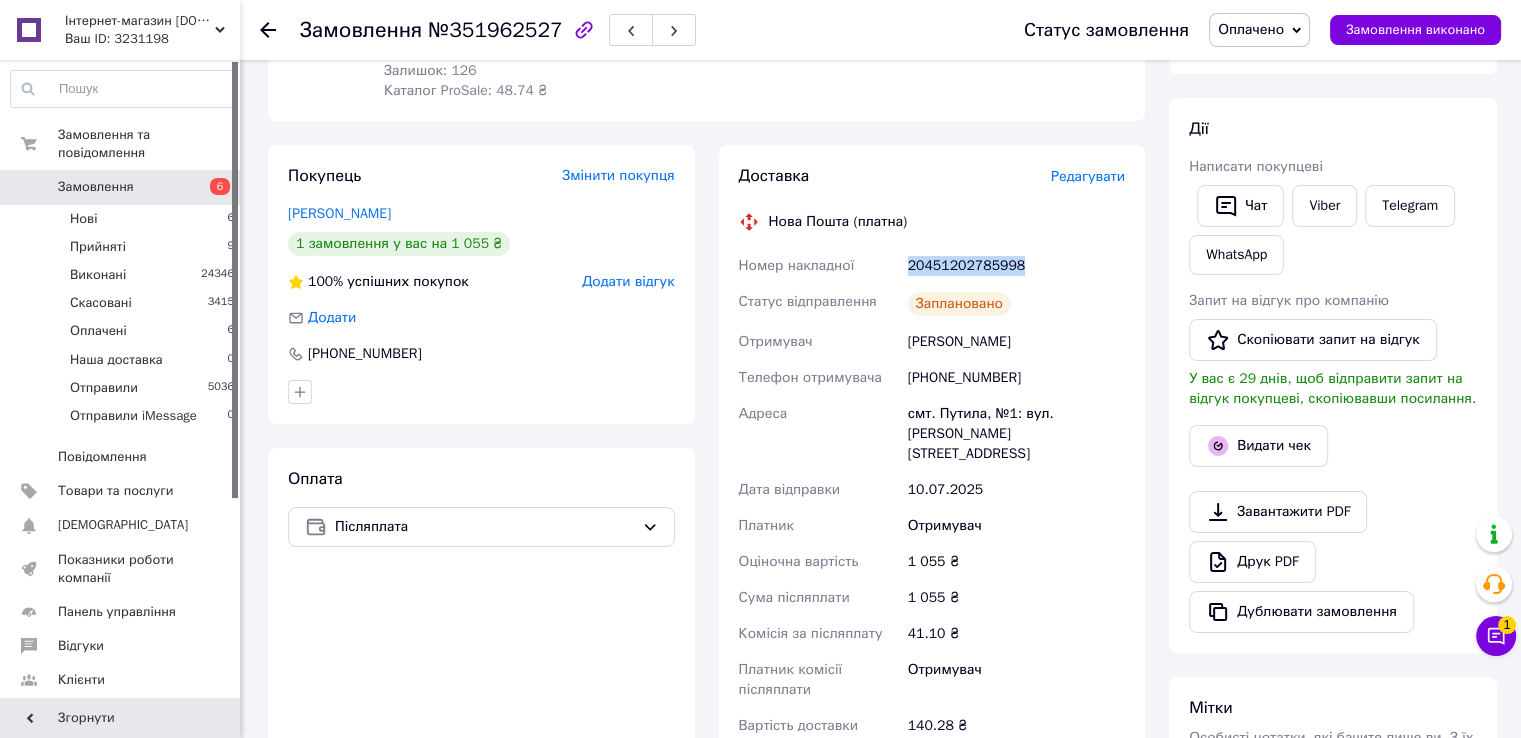 click on "20451202785998" at bounding box center (1016, 266) 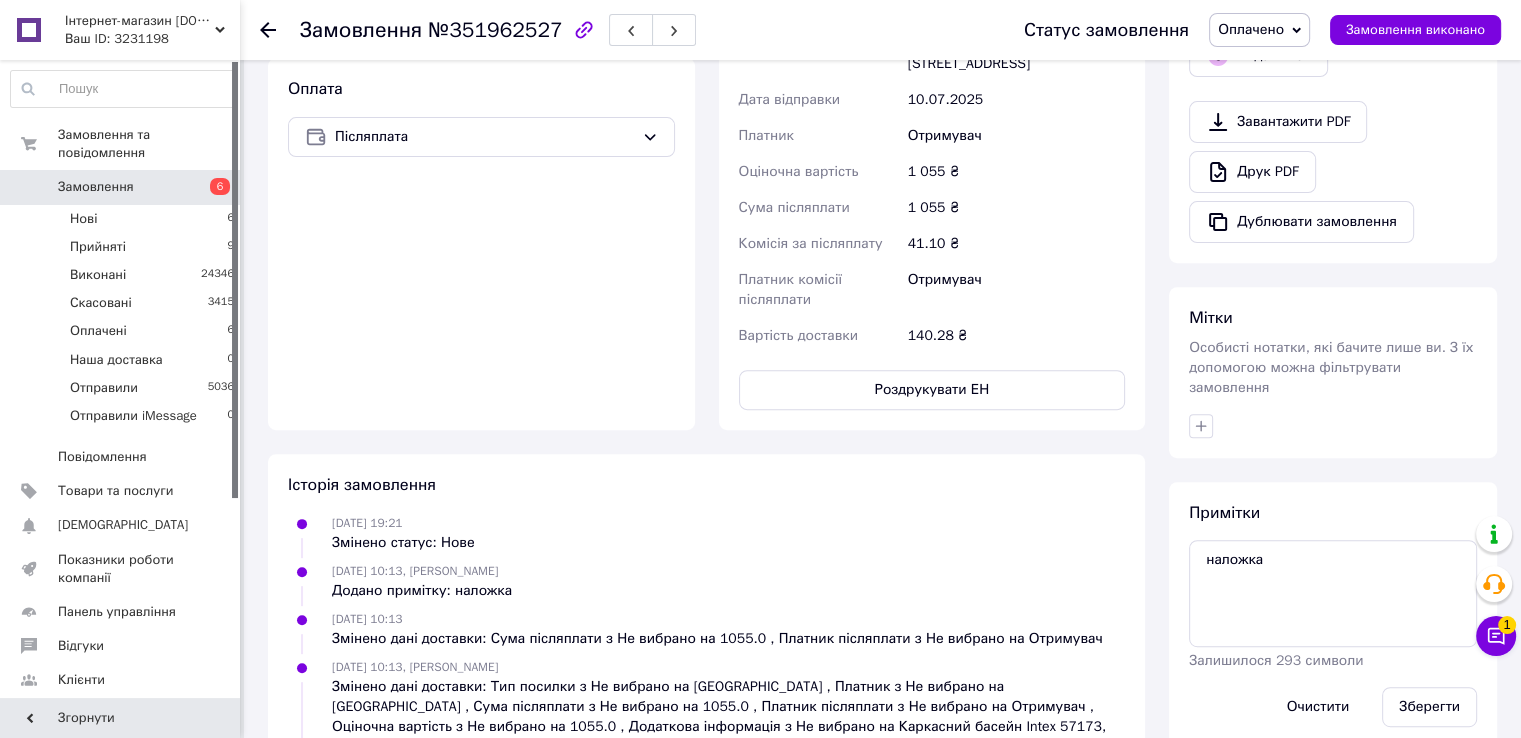 scroll, scrollTop: 702, scrollLeft: 0, axis: vertical 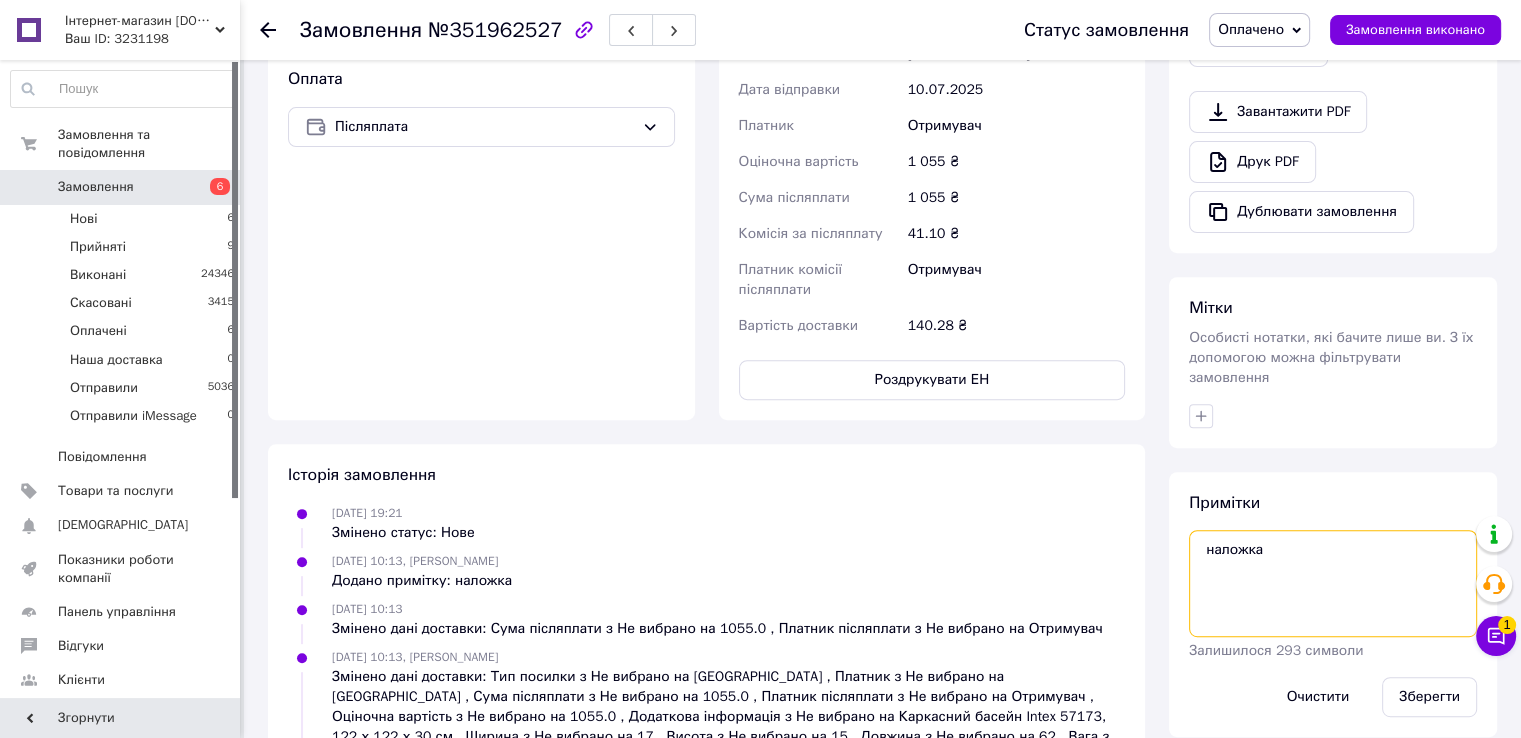 click on "наложка" at bounding box center (1333, 583) 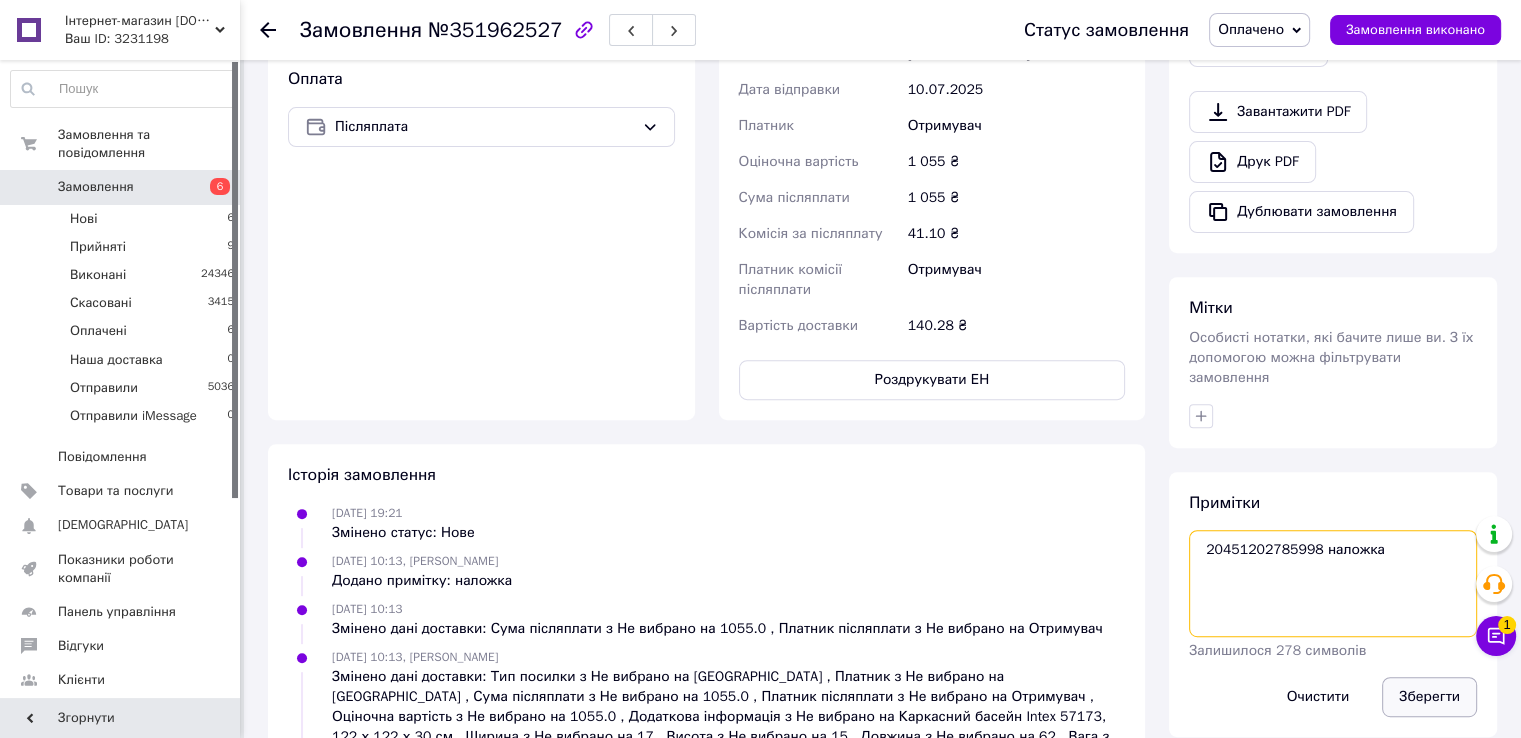 type on "20451202785998 наложка" 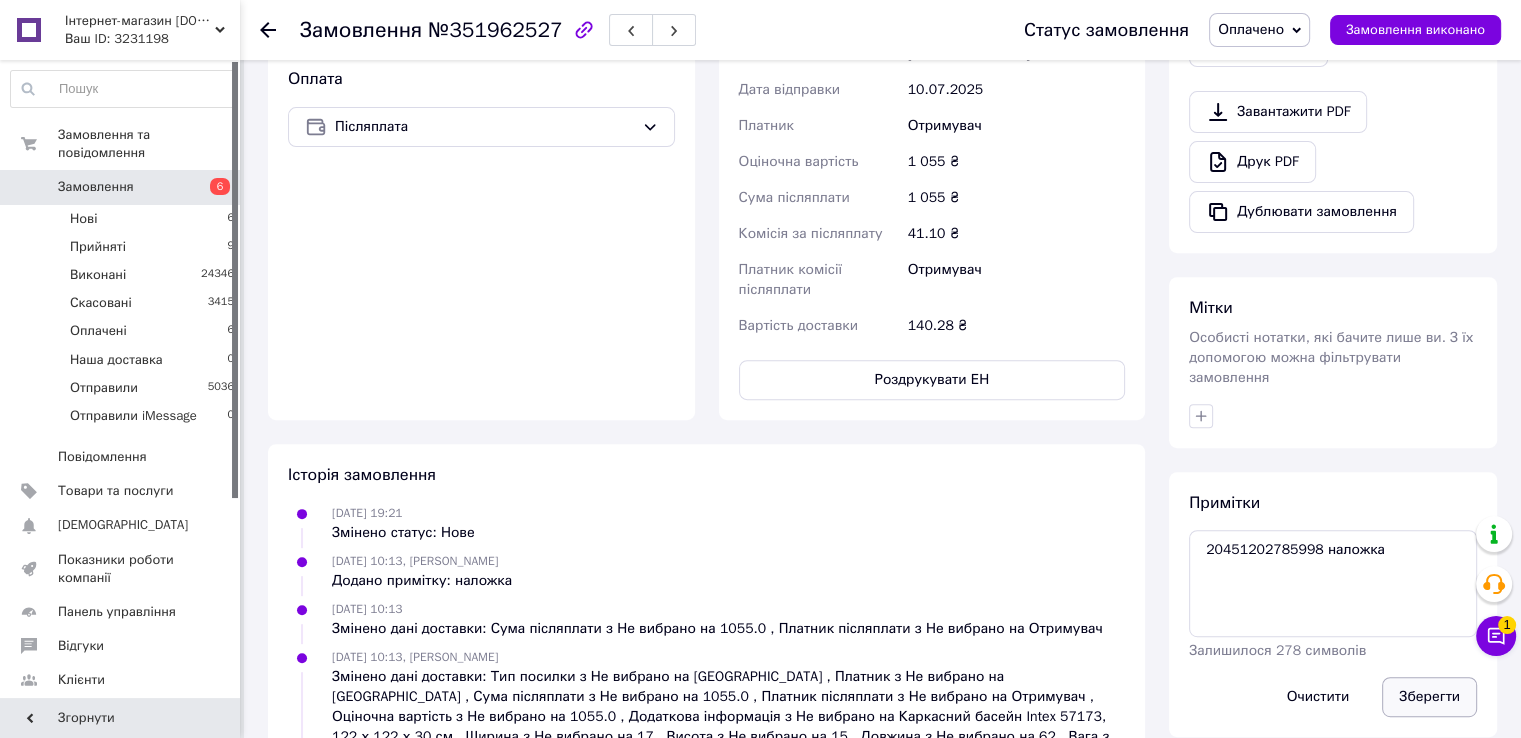click on "Зберегти" at bounding box center (1429, 697) 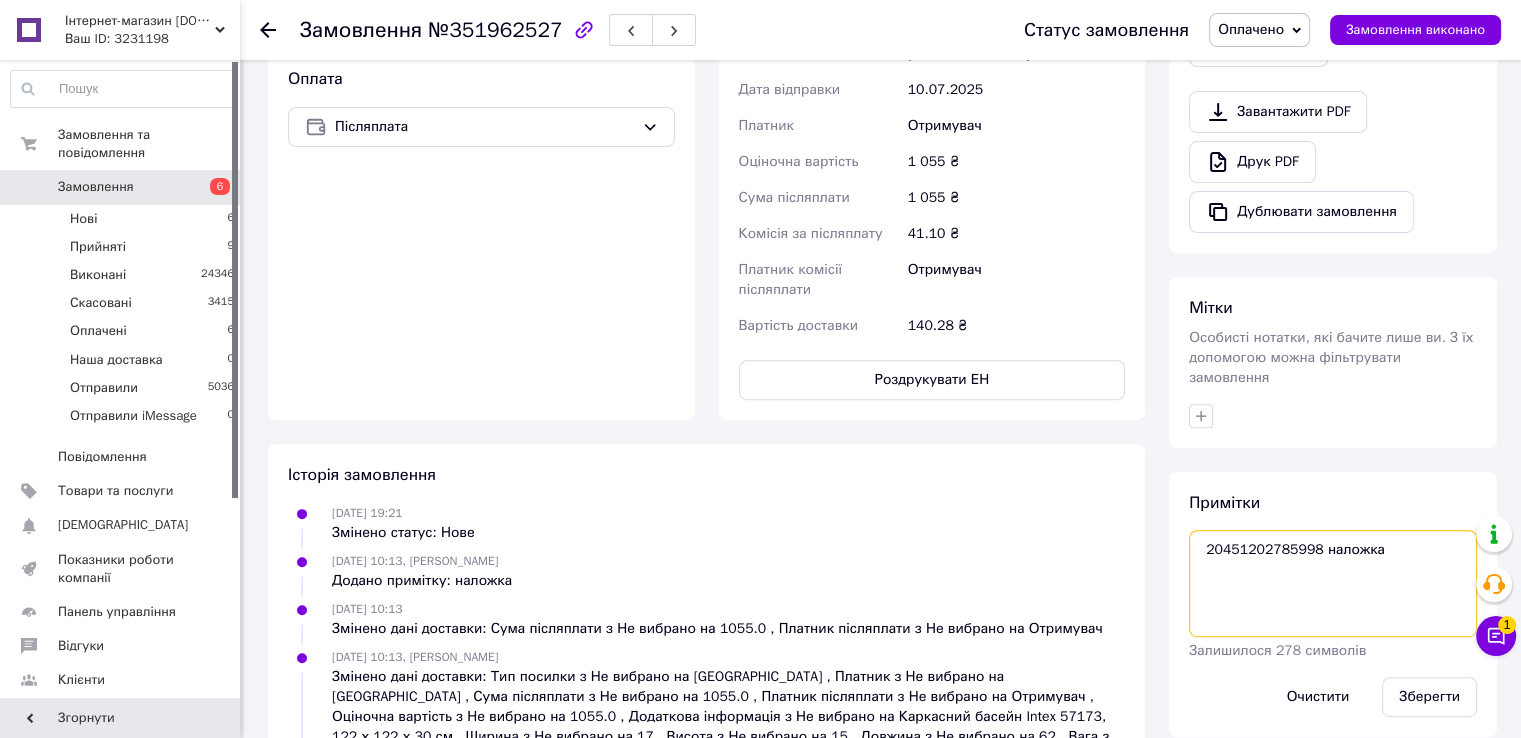 click on "20451202785998 наложка" at bounding box center [1333, 583] 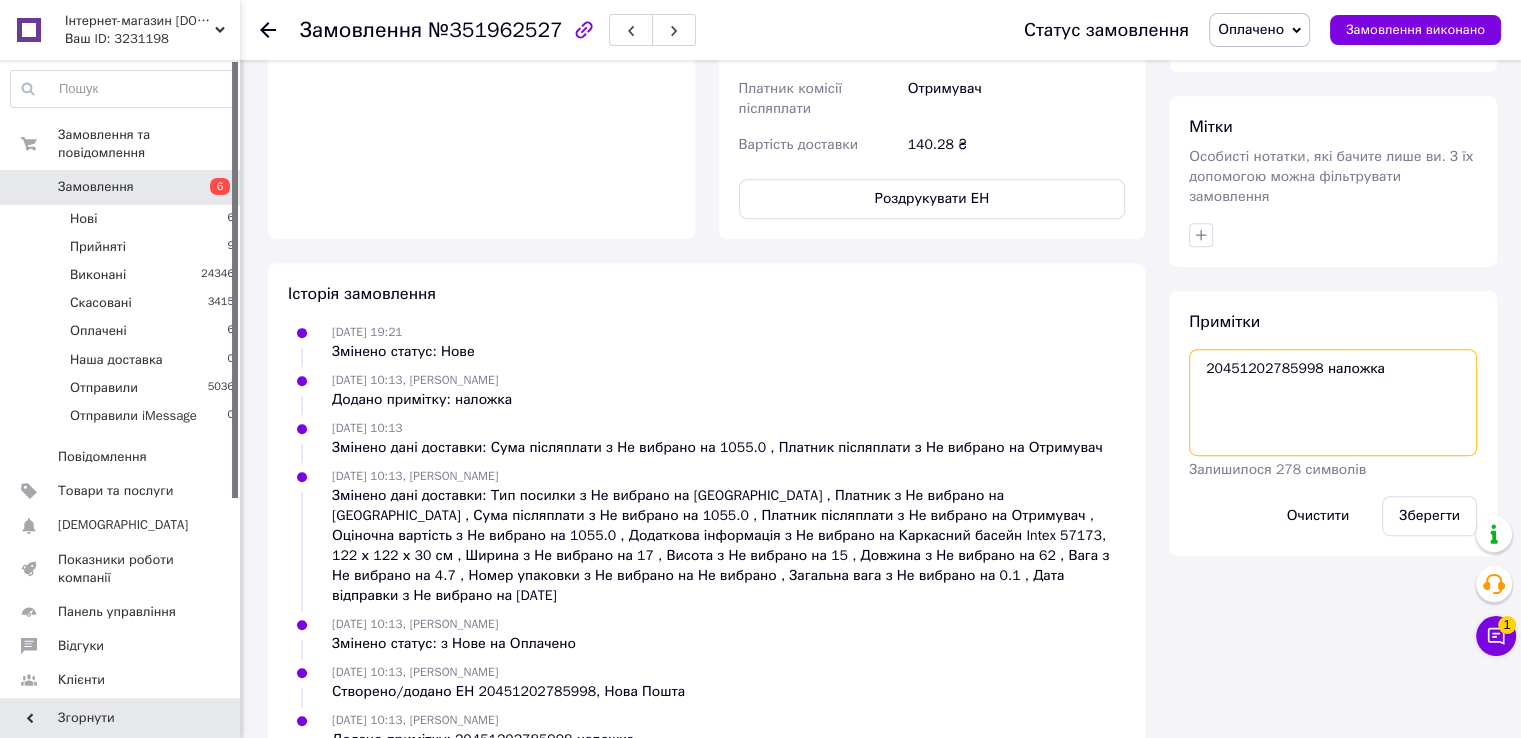 scroll, scrollTop: 903, scrollLeft: 0, axis: vertical 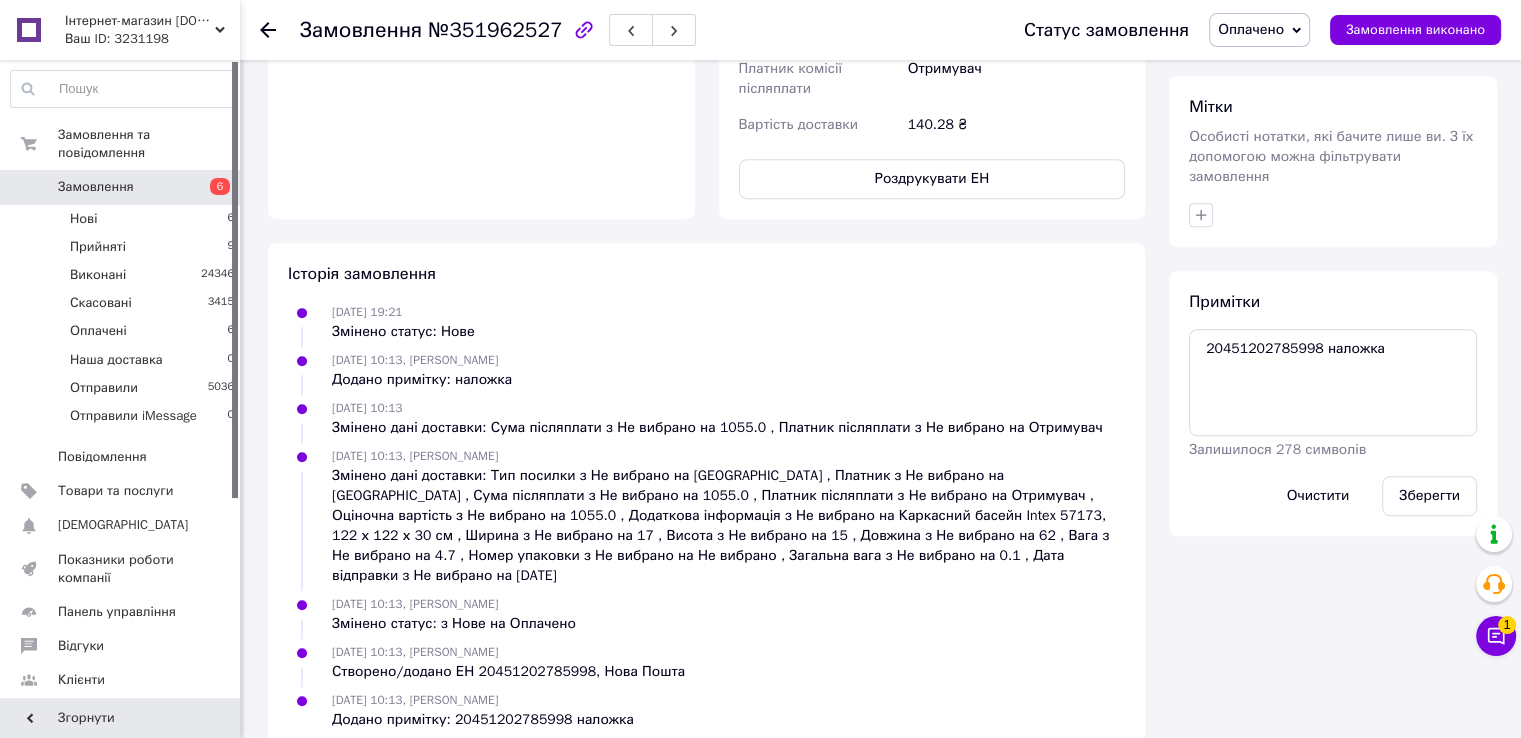 drag, startPoint x: 1422, startPoint y: 475, endPoint x: 604, endPoint y: 176, distance: 870.9334 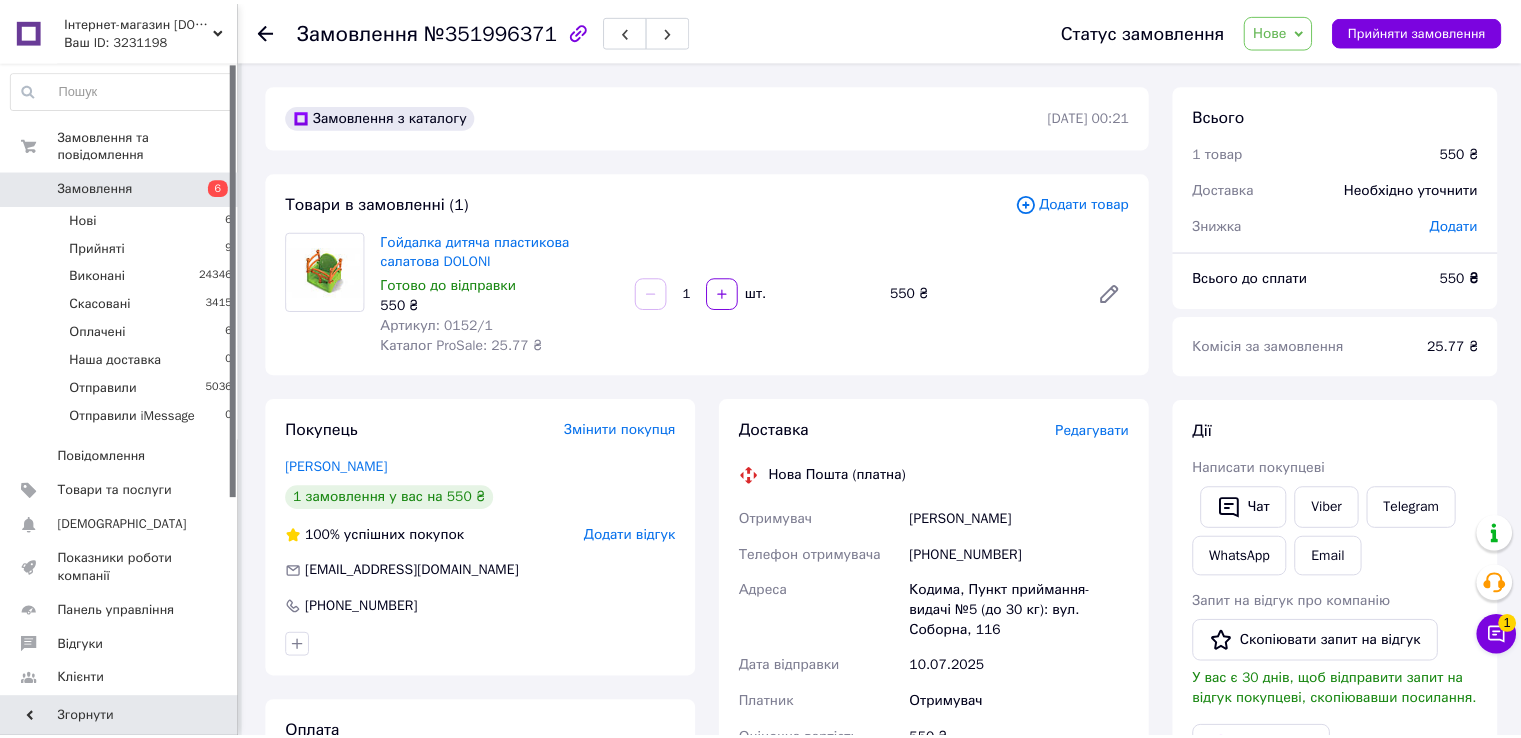scroll, scrollTop: 0, scrollLeft: 0, axis: both 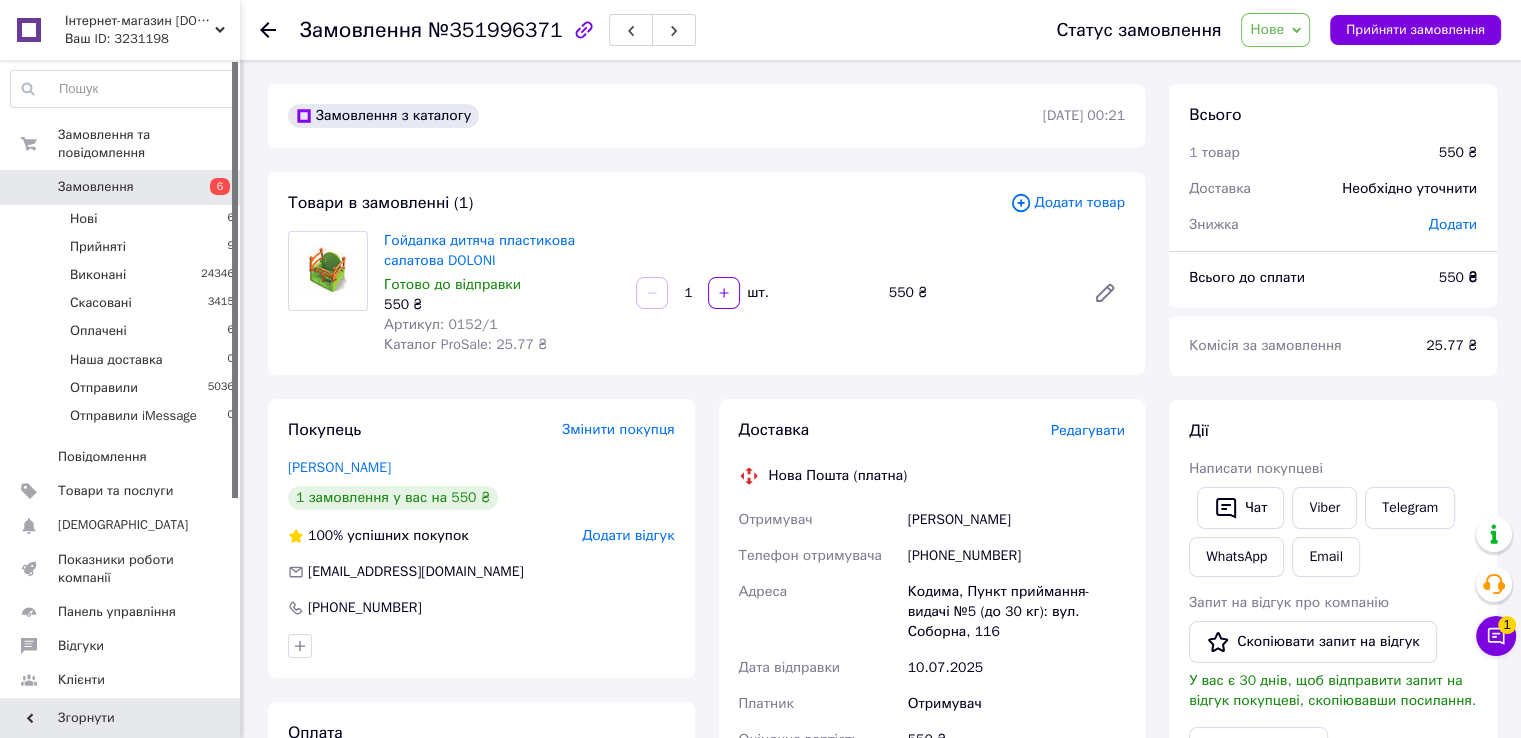 click on "Нове" at bounding box center [1267, 29] 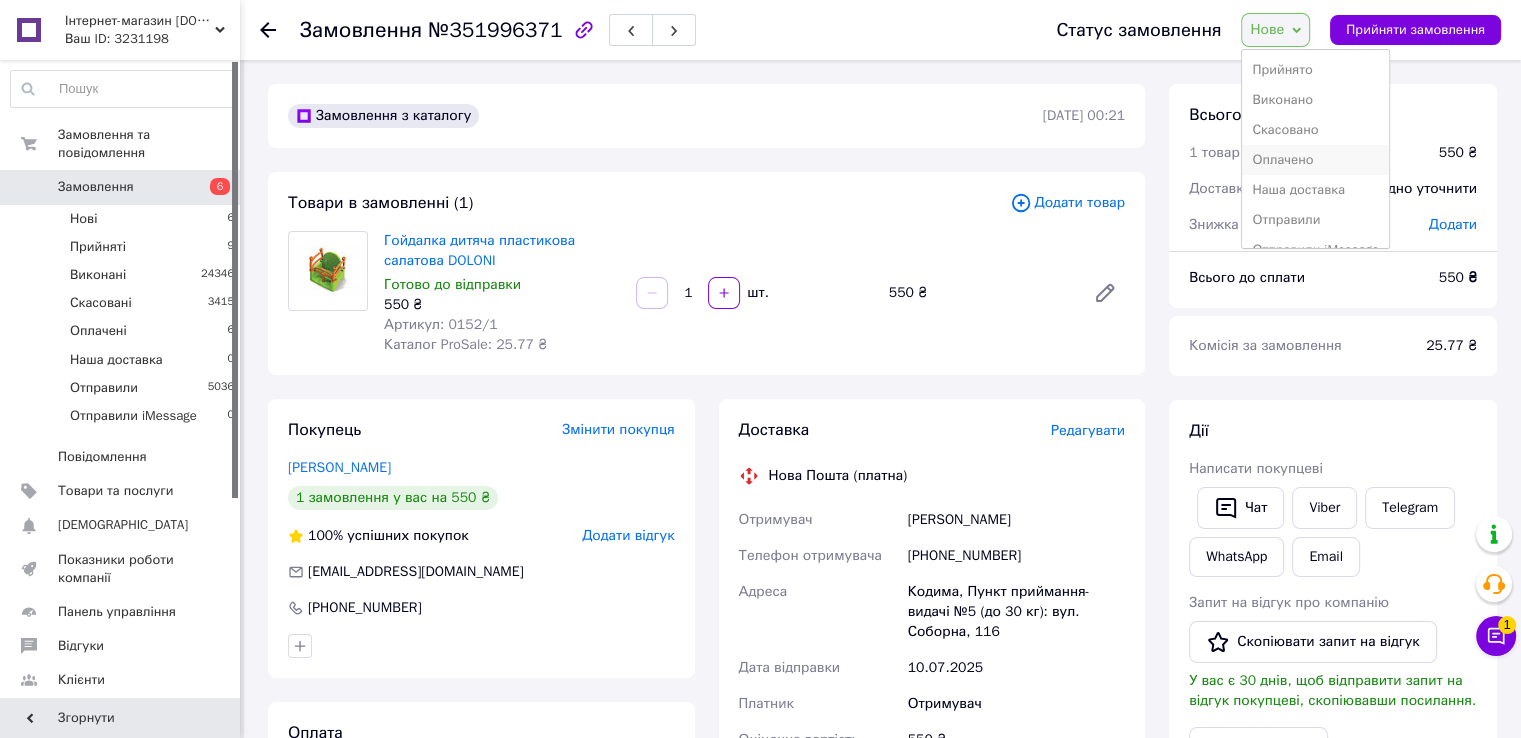 click on "Оплачено" at bounding box center (1315, 160) 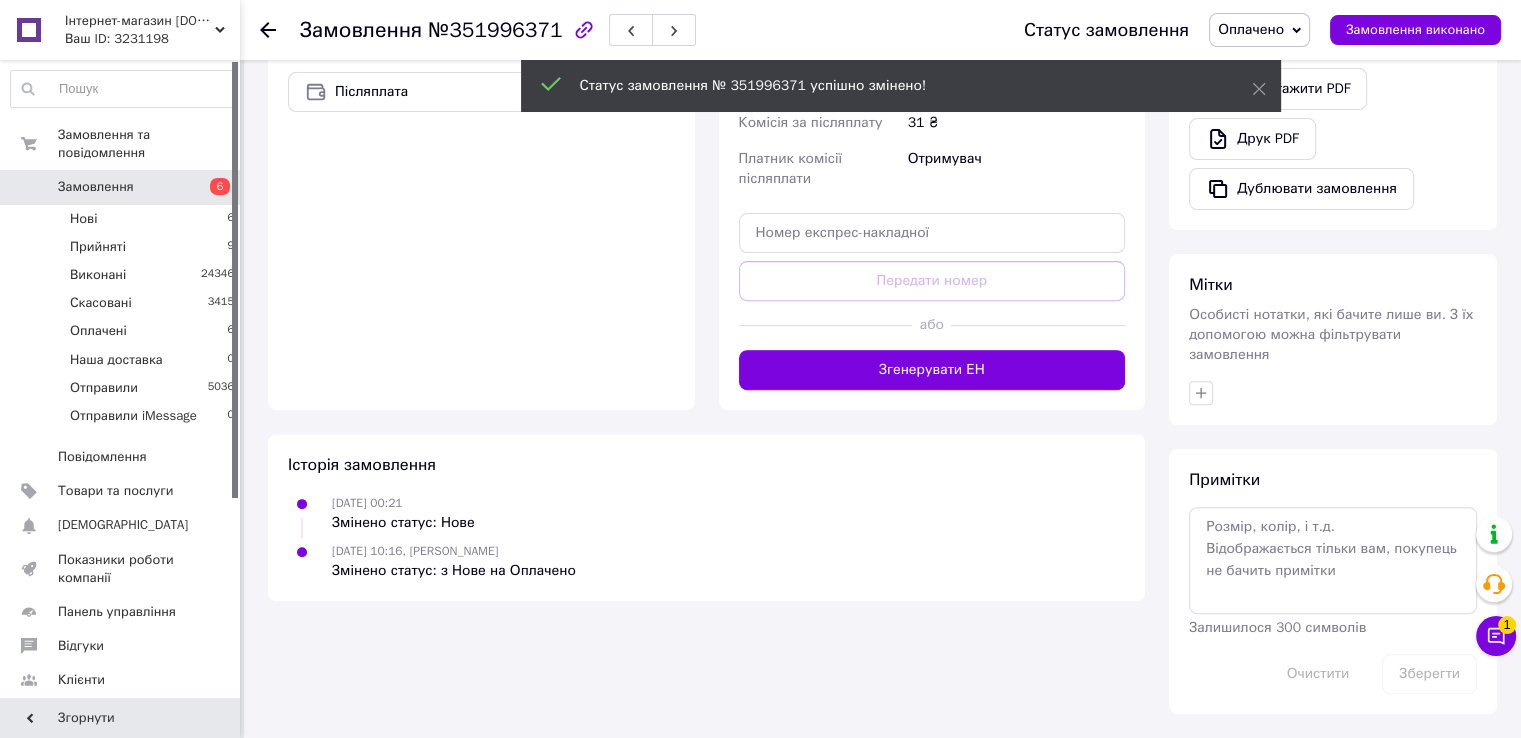 scroll, scrollTop: 666, scrollLeft: 0, axis: vertical 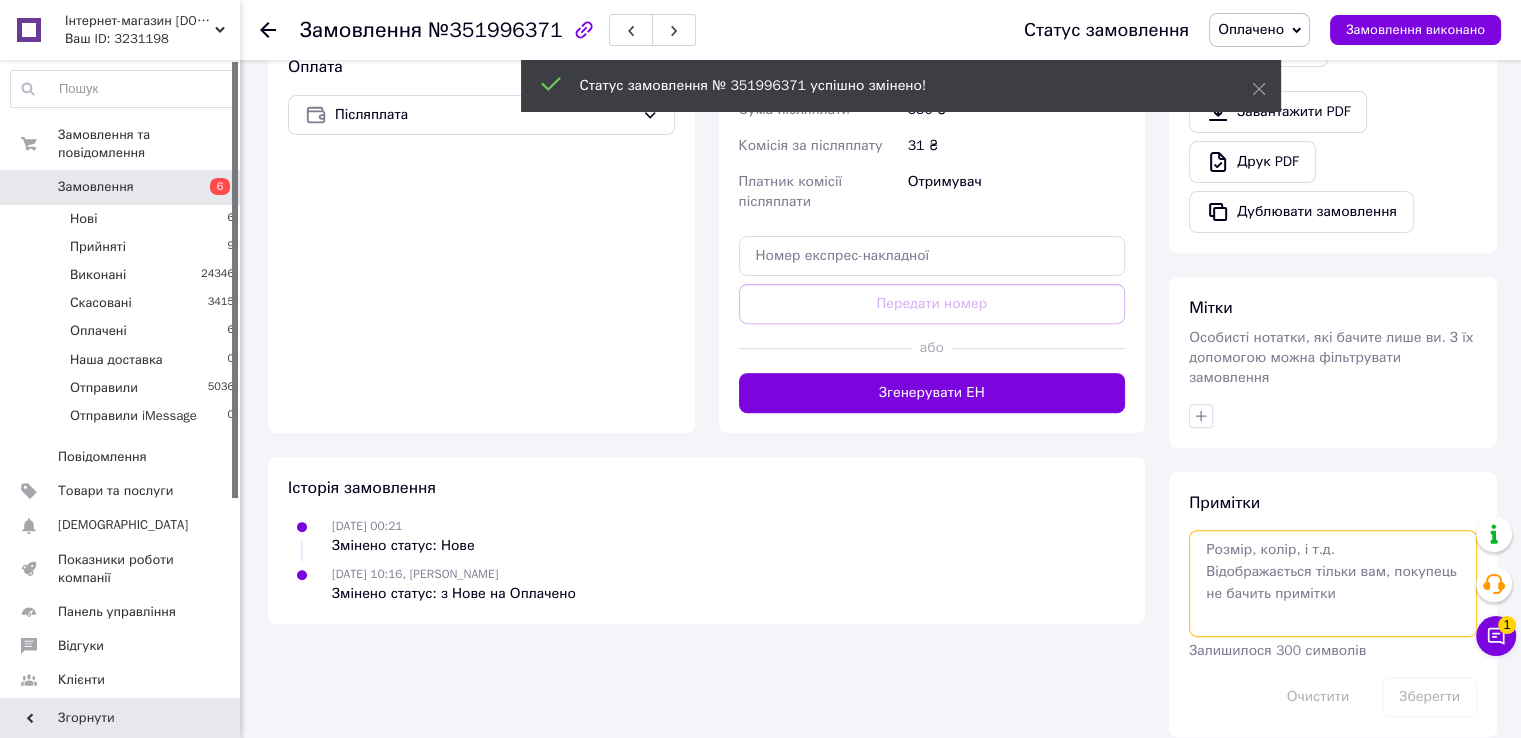 click at bounding box center [1333, 583] 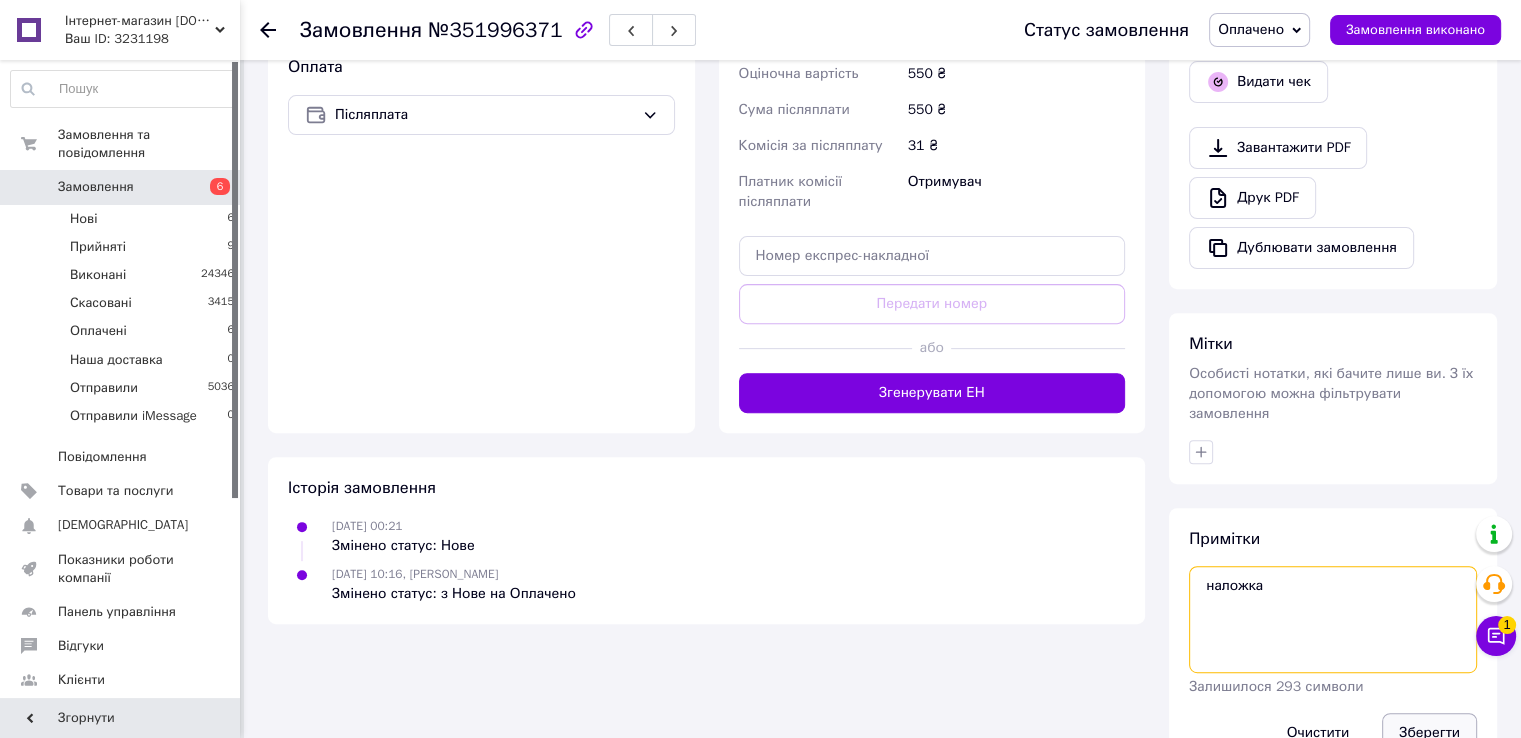 type on "наложка" 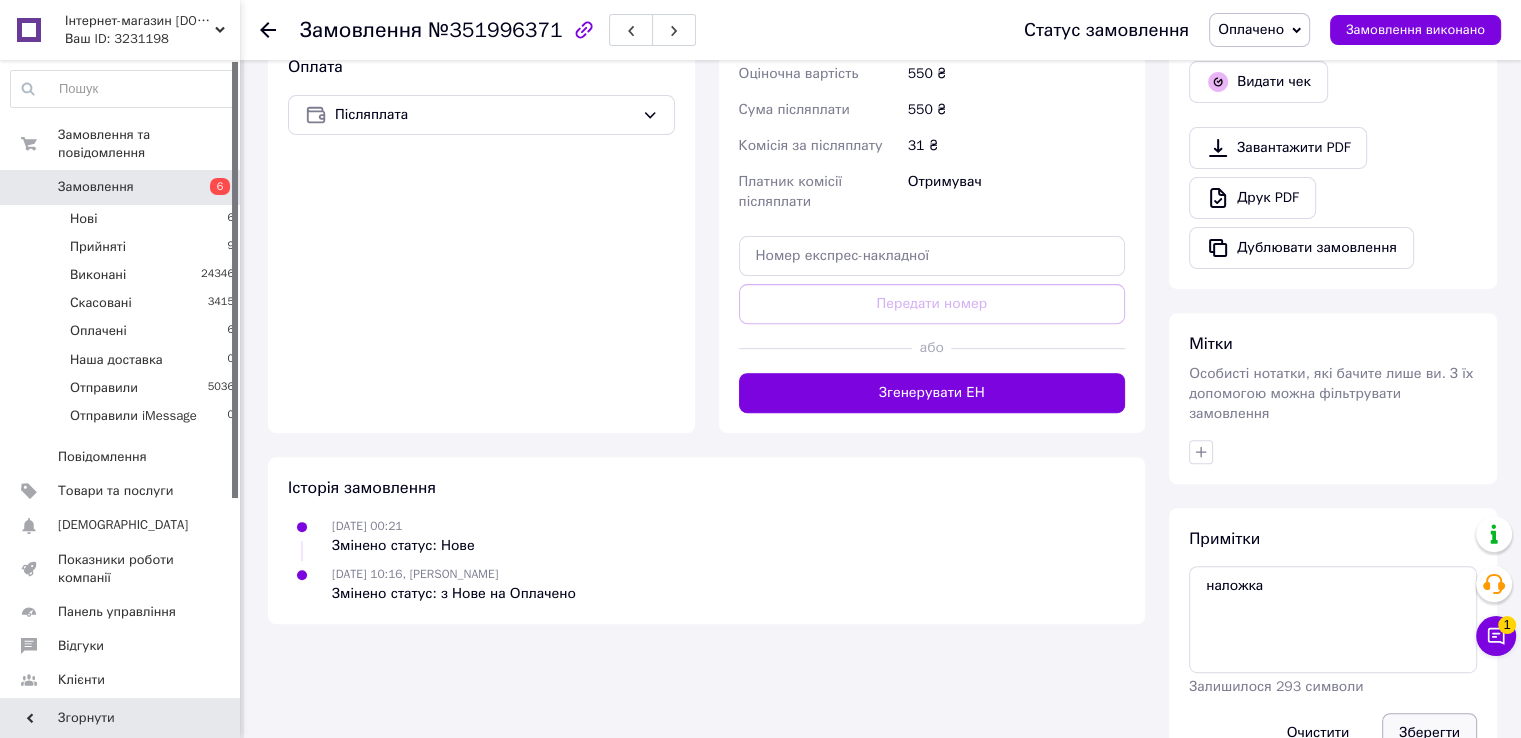 click on "Зберегти" at bounding box center (1429, 733) 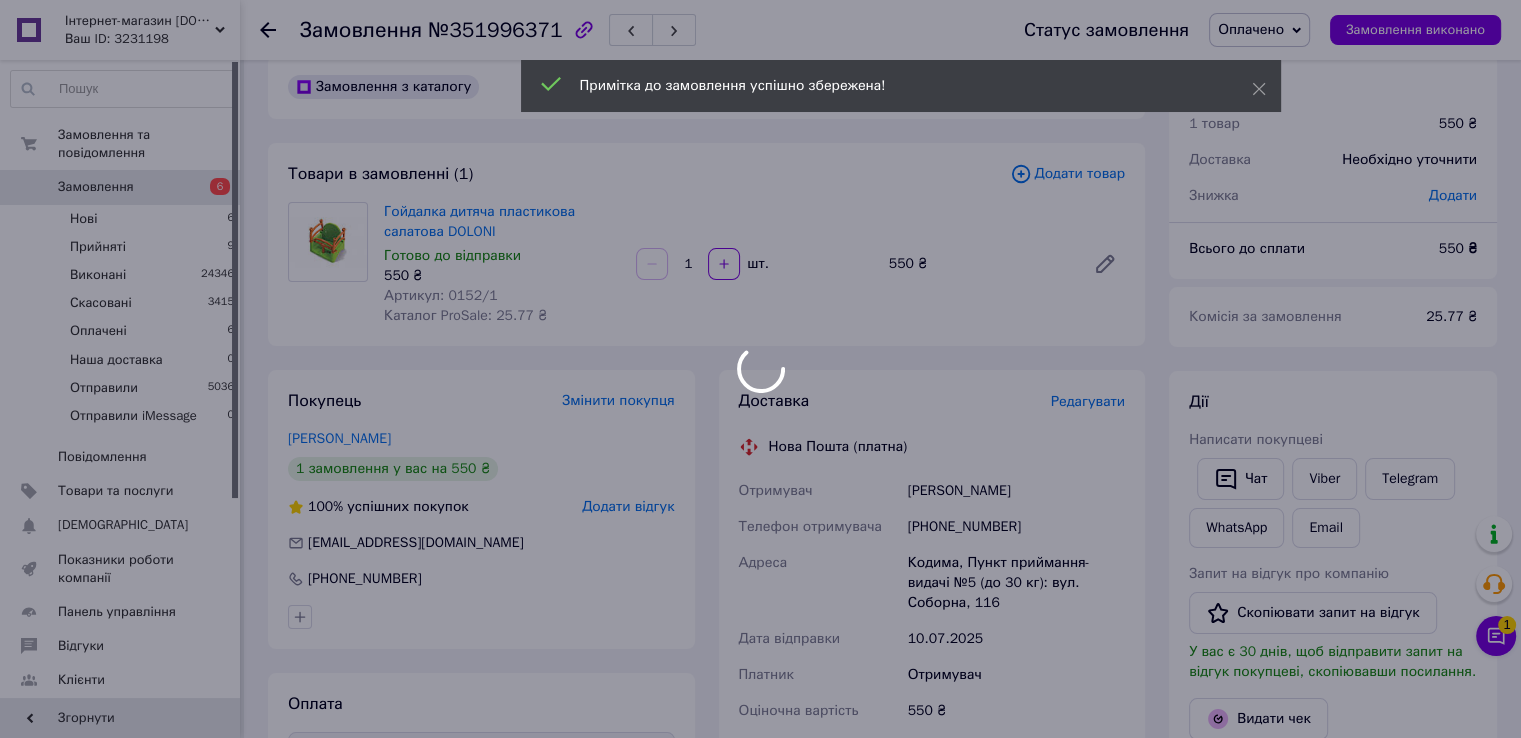 scroll, scrollTop: 300, scrollLeft: 0, axis: vertical 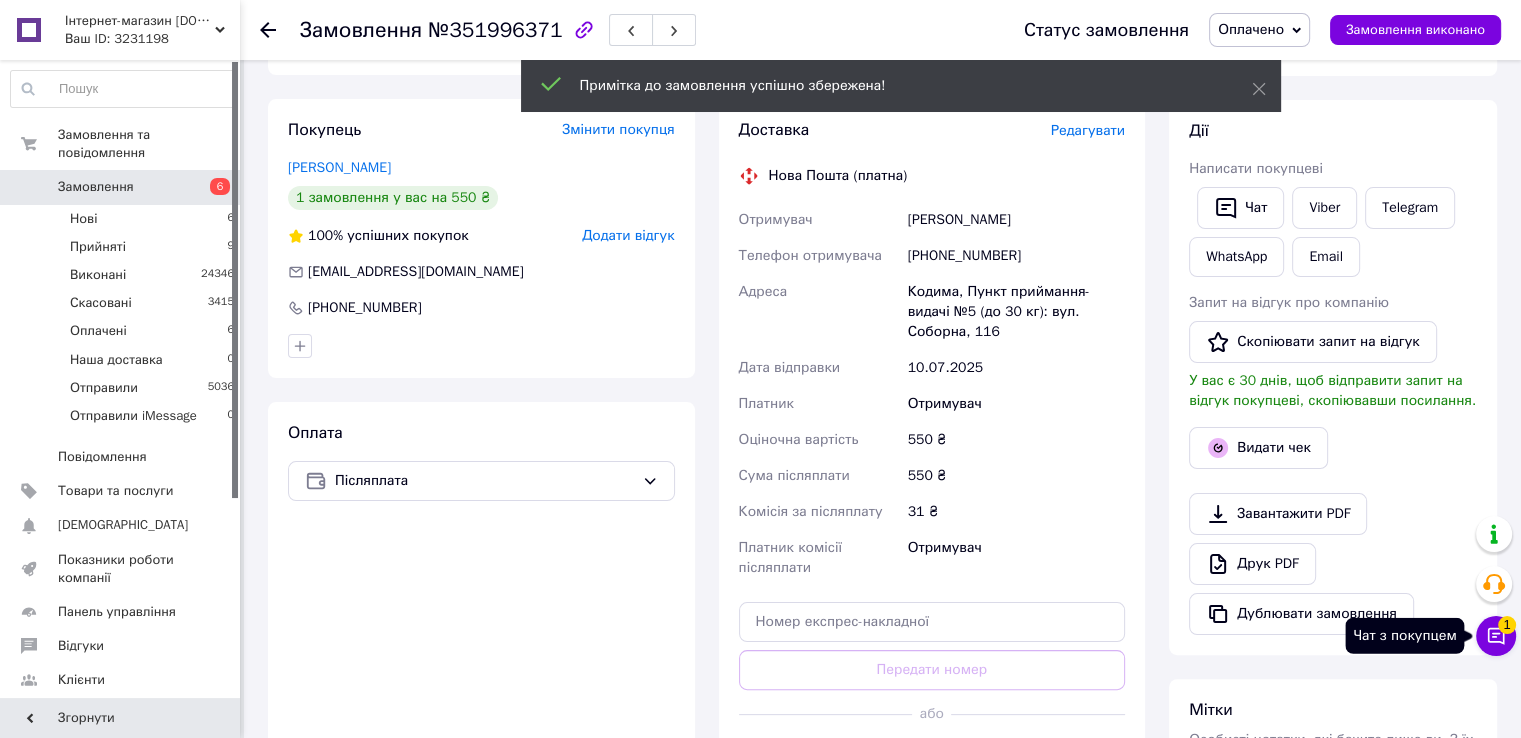 click 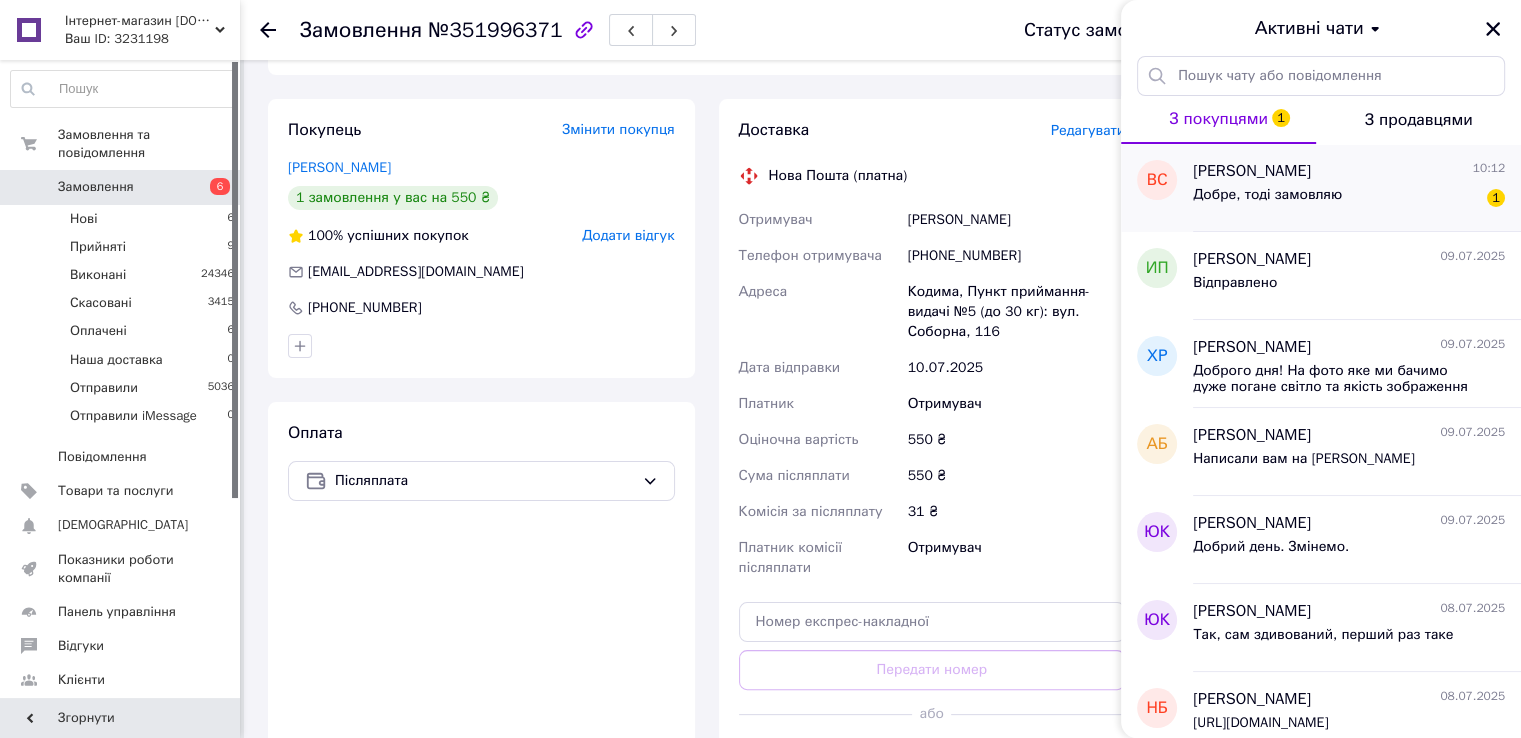 click on "Добре, тоді замовляю 1" at bounding box center (1349, 199) 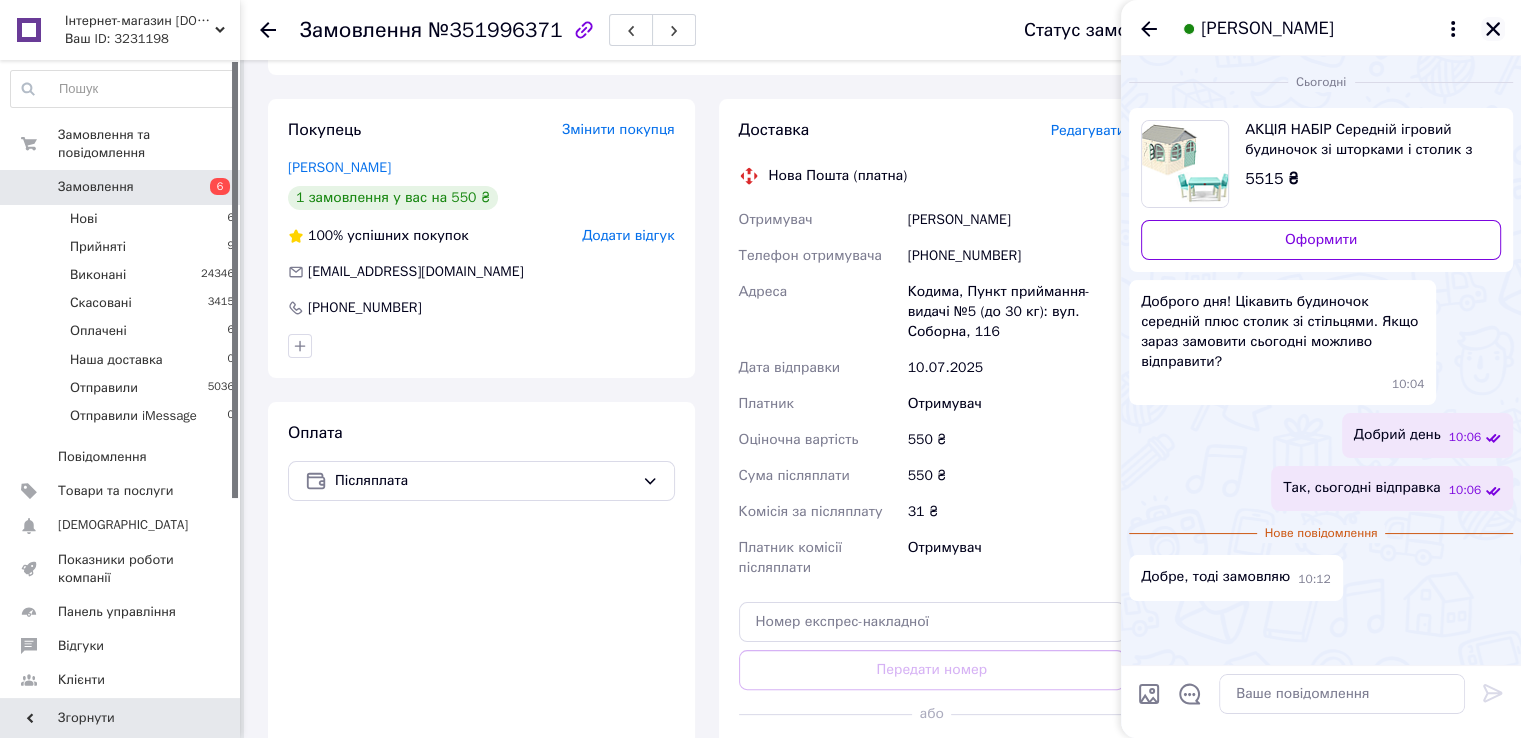 click 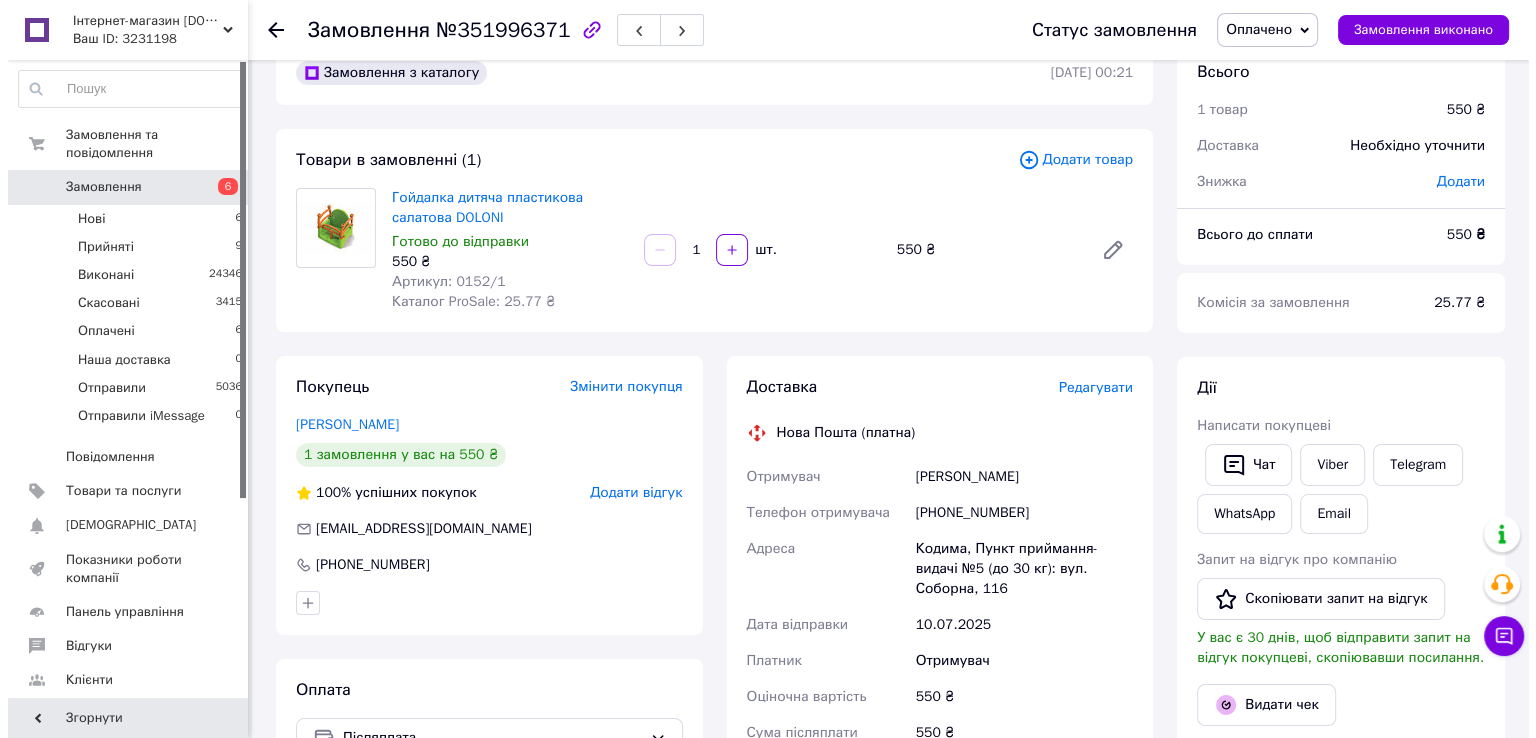 scroll, scrollTop: 0, scrollLeft: 0, axis: both 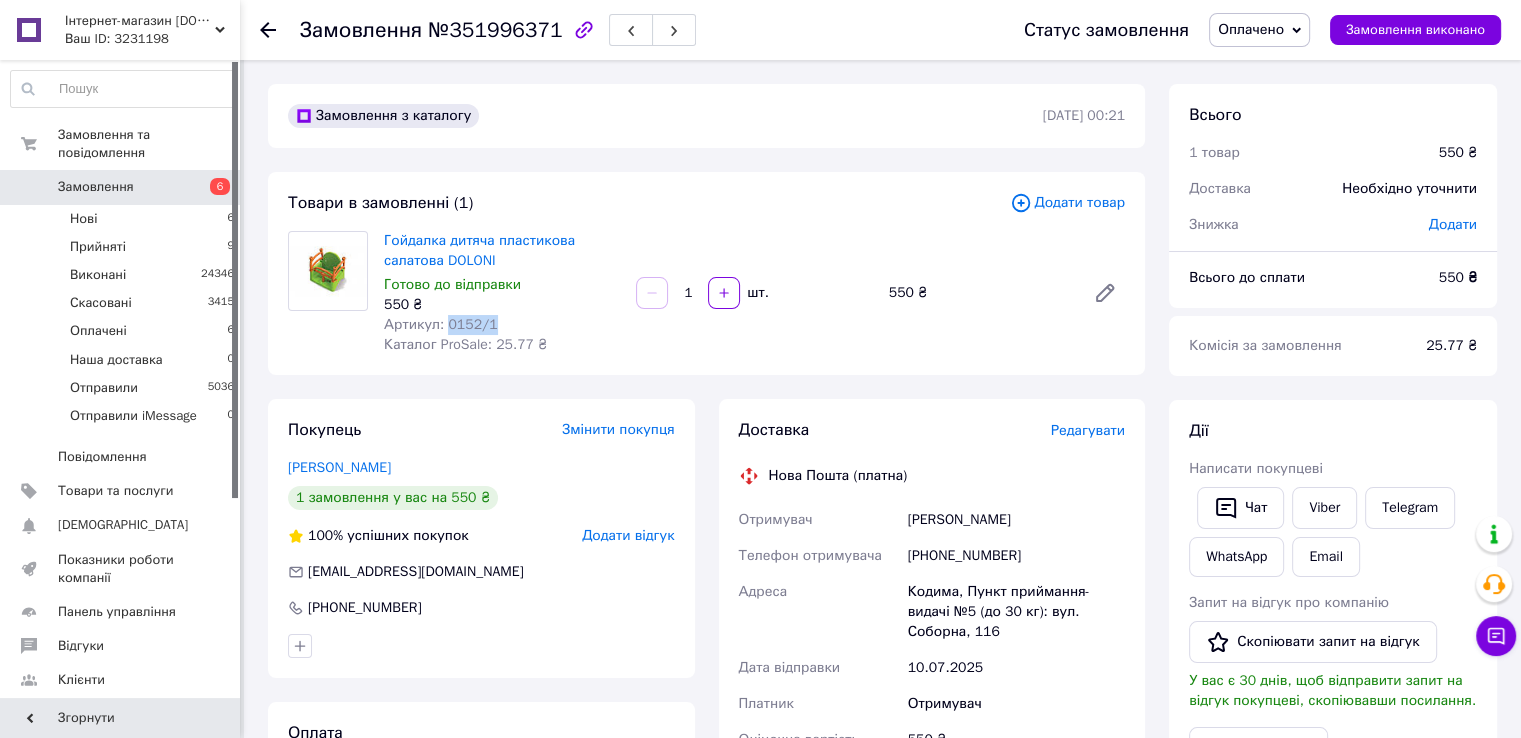 drag, startPoint x: 444, startPoint y: 326, endPoint x: 495, endPoint y: 324, distance: 51.0392 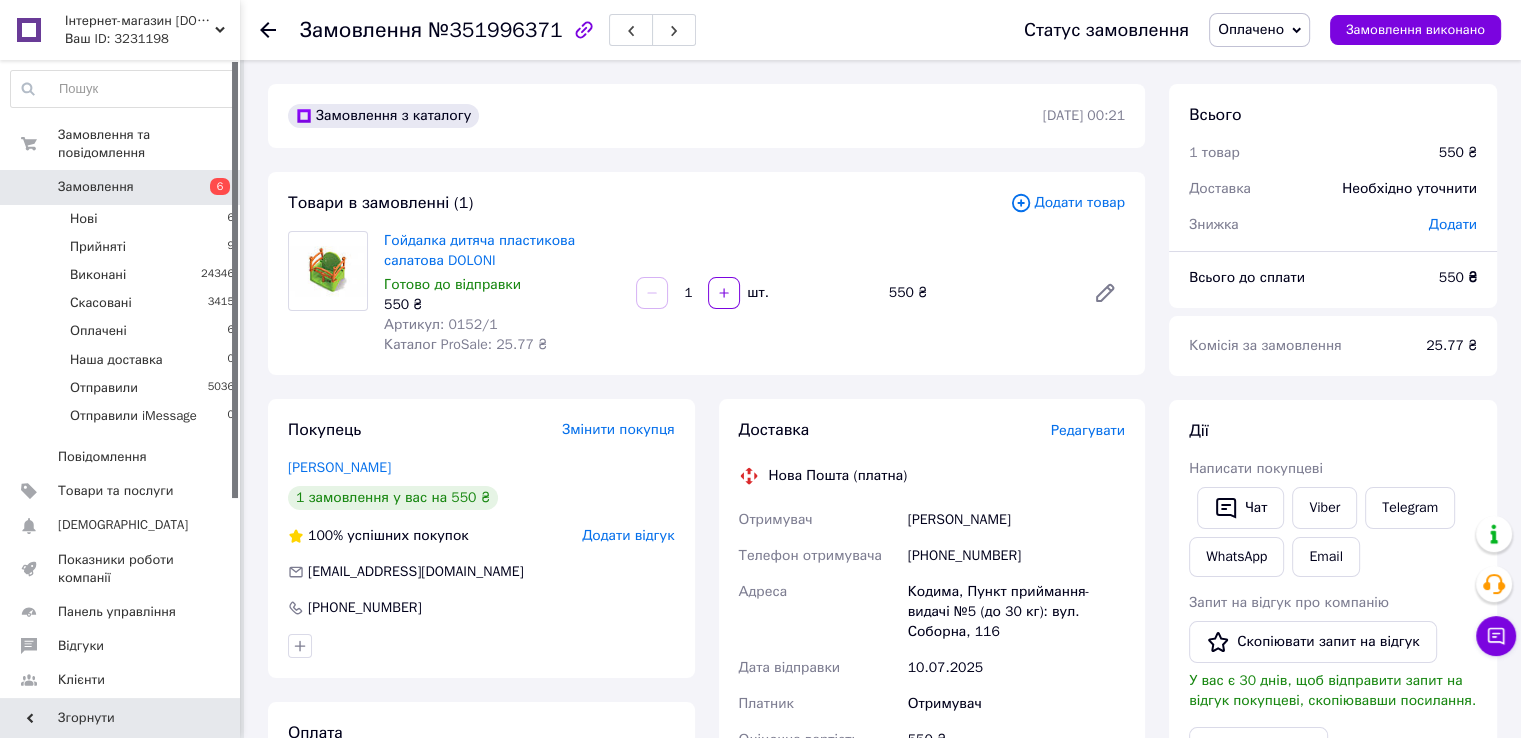 click on "Редагувати" at bounding box center [1088, 430] 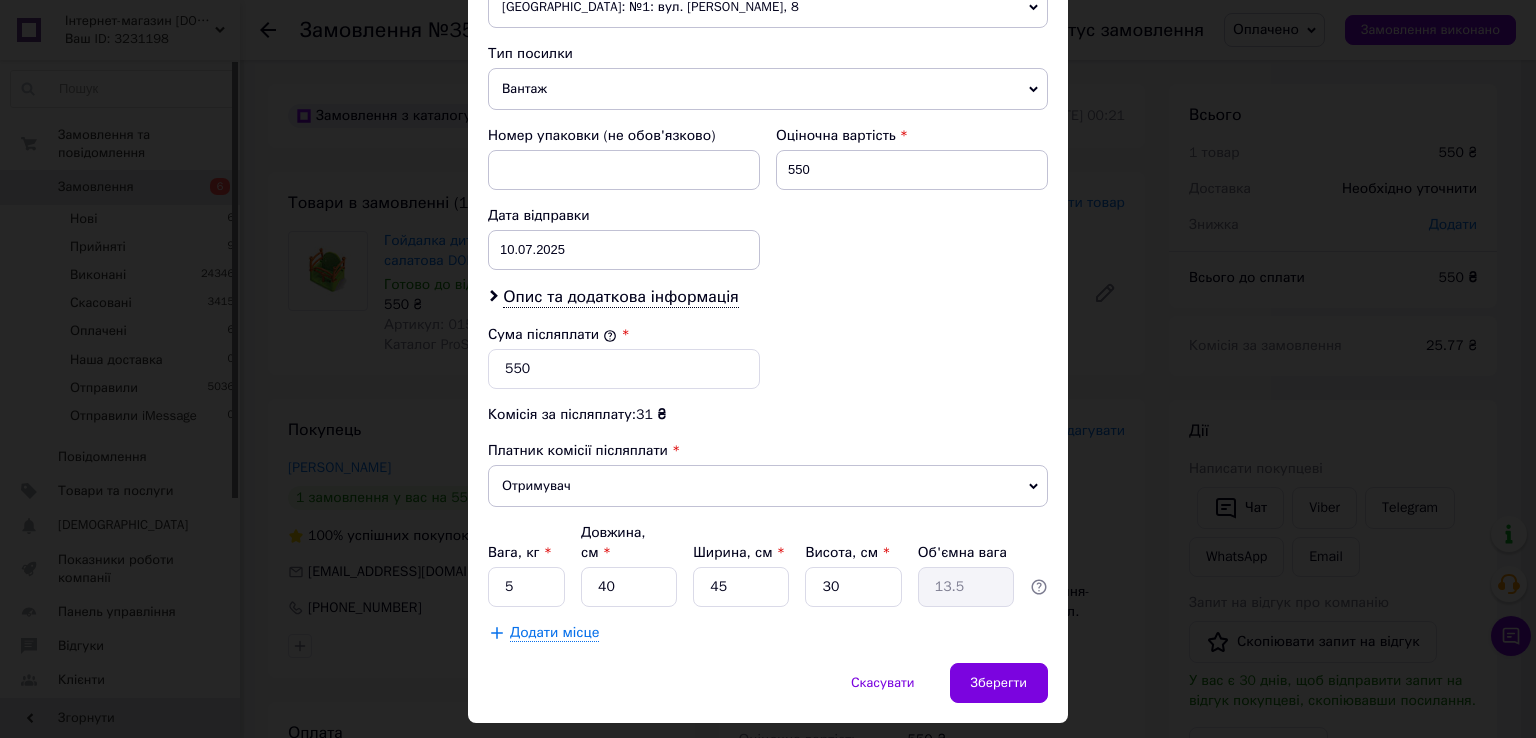 scroll, scrollTop: 782, scrollLeft: 0, axis: vertical 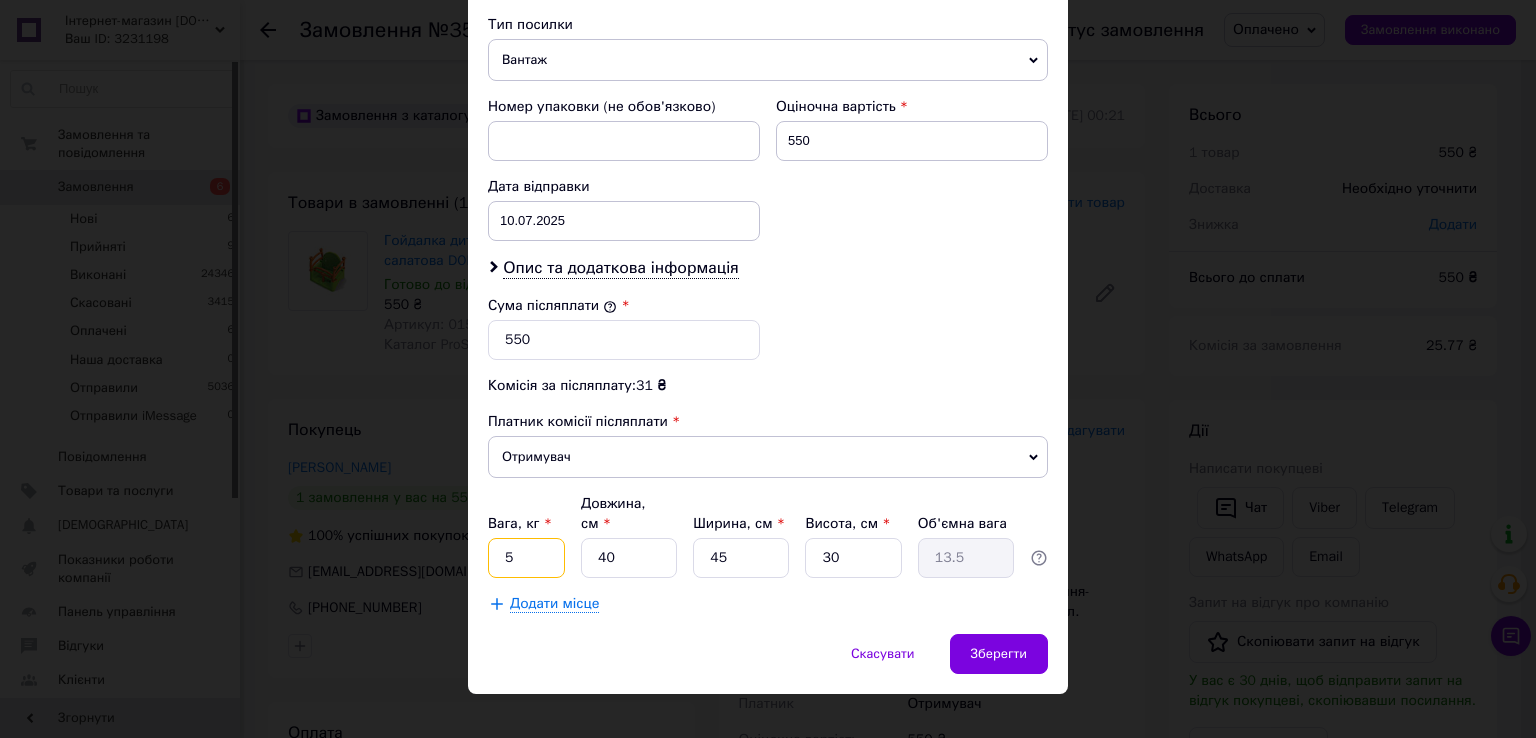 click on "5" at bounding box center [526, 558] 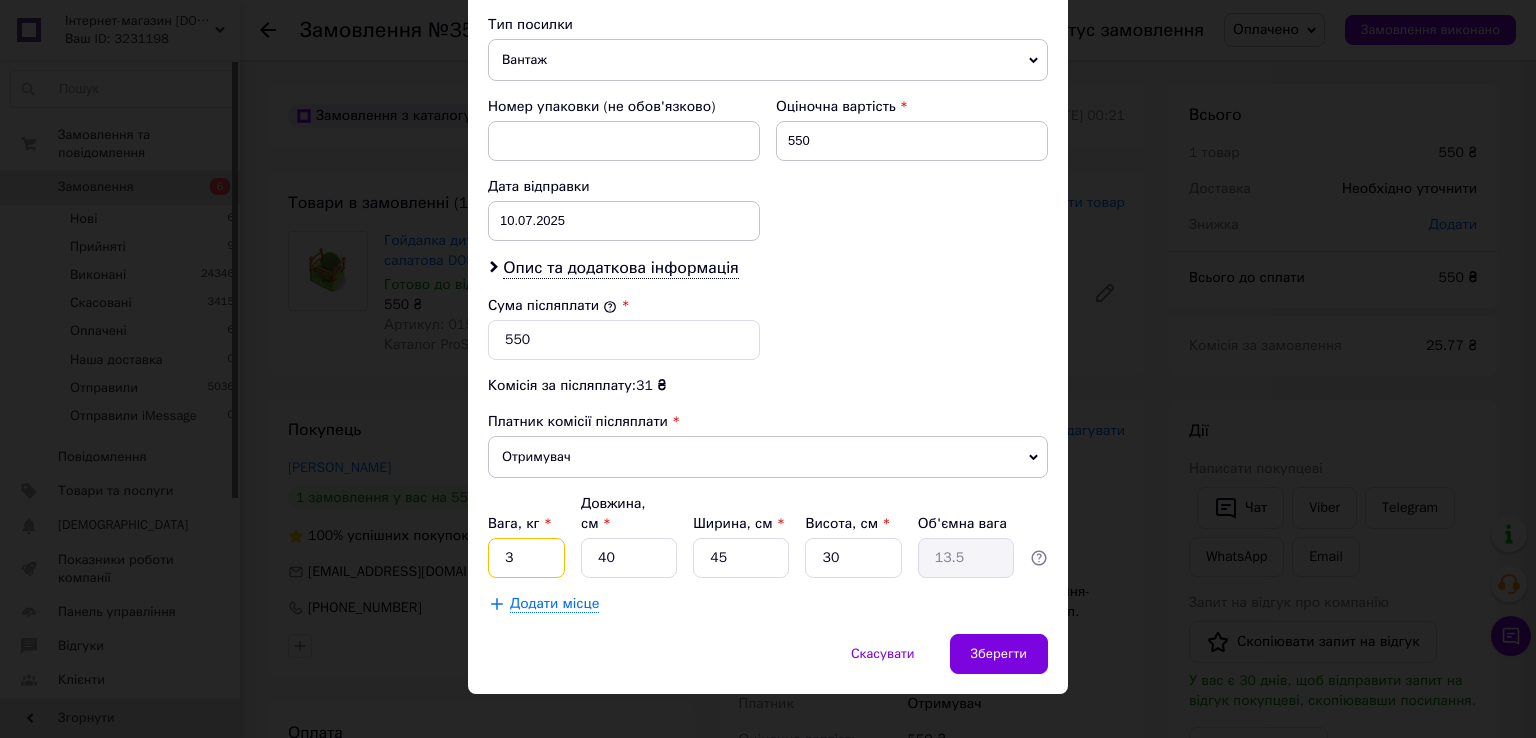 type on "3" 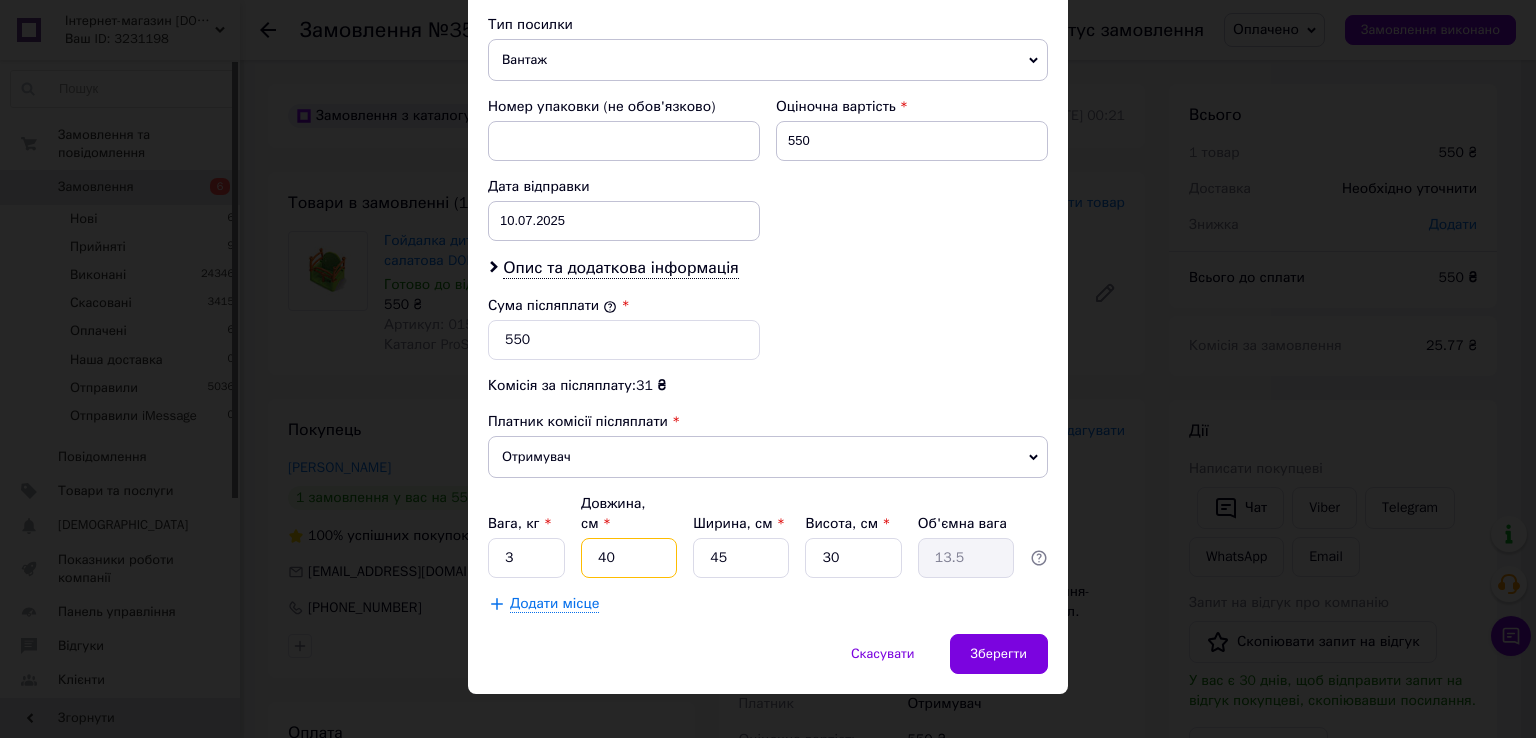 click on "40" at bounding box center (629, 558) 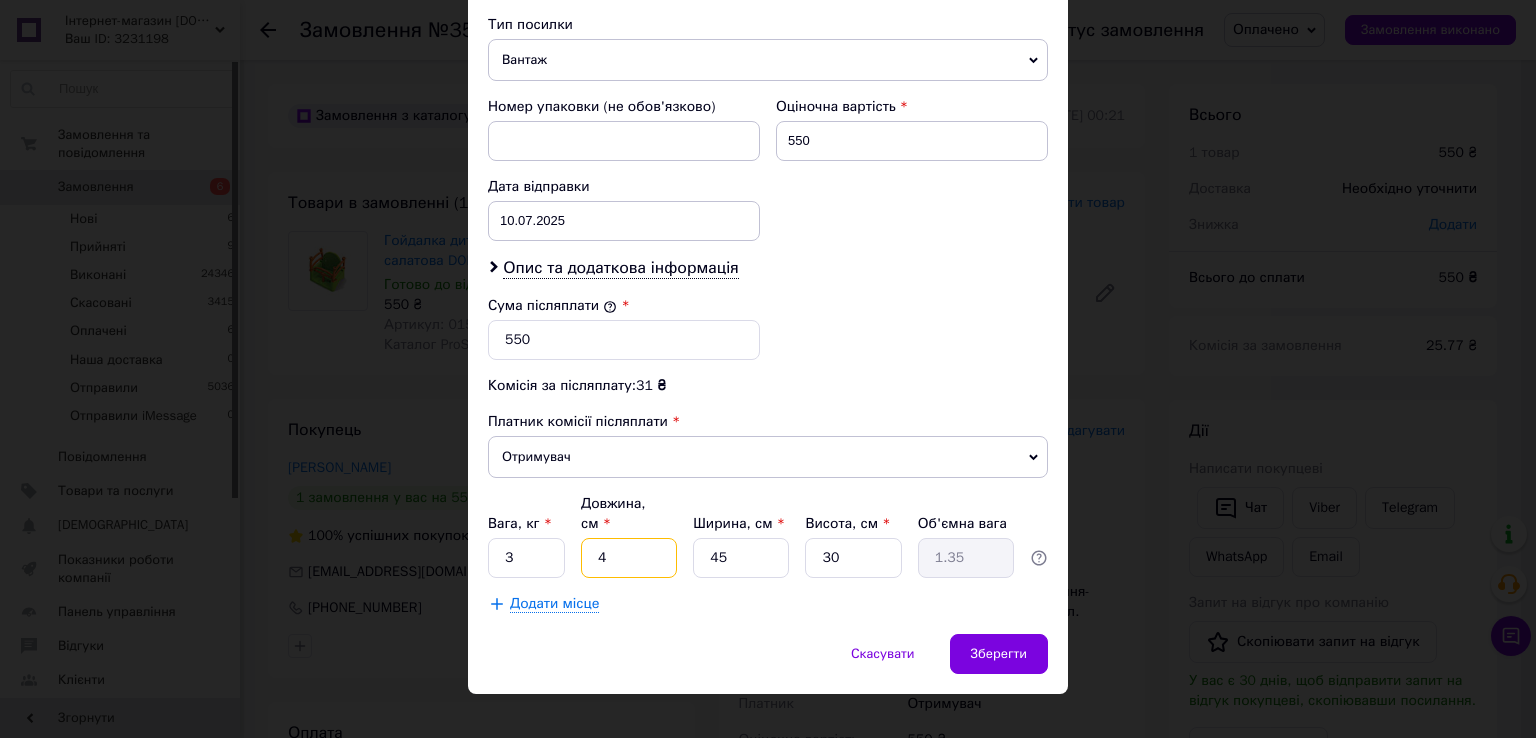 type on "45" 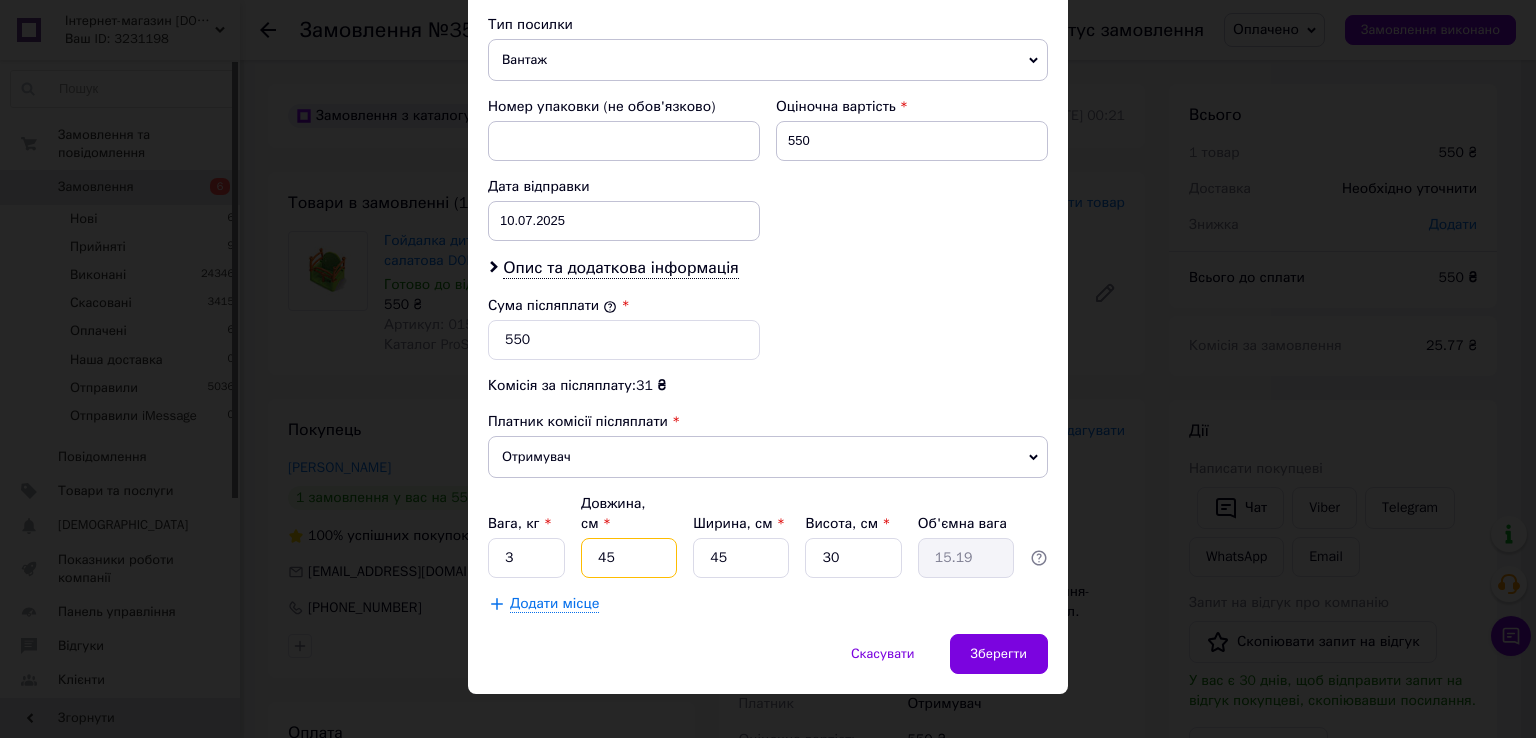 type on "45" 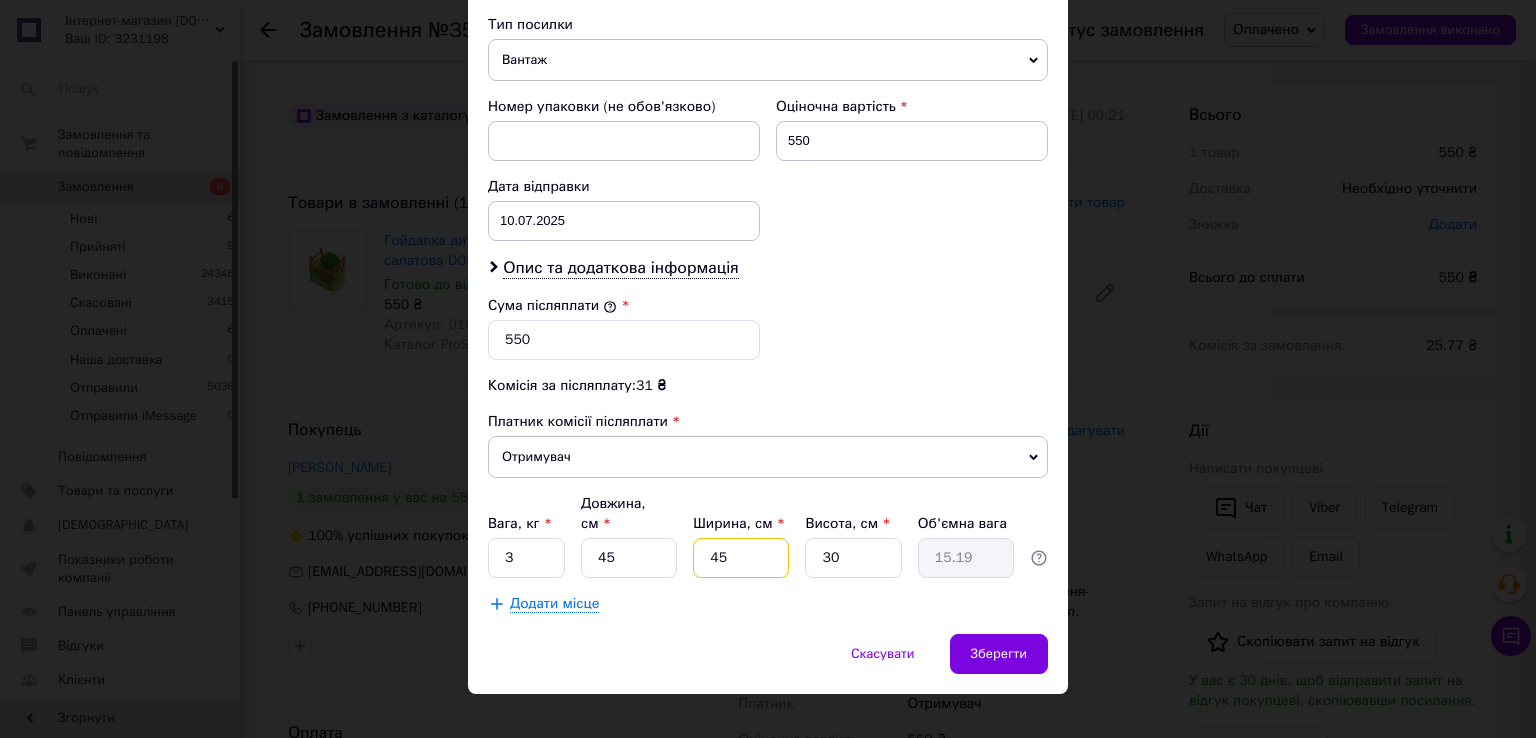 click on "45" at bounding box center [741, 558] 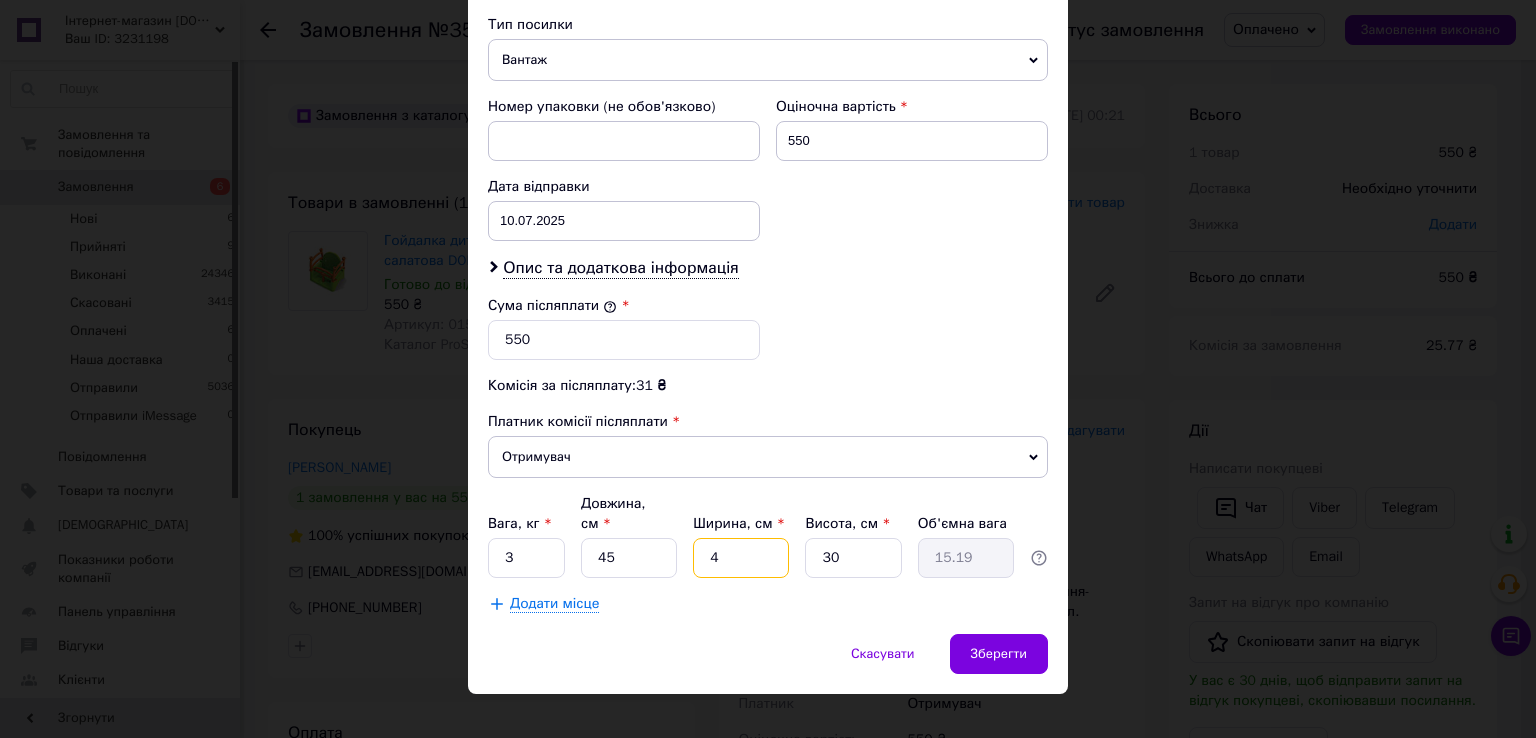 type on "1.35" 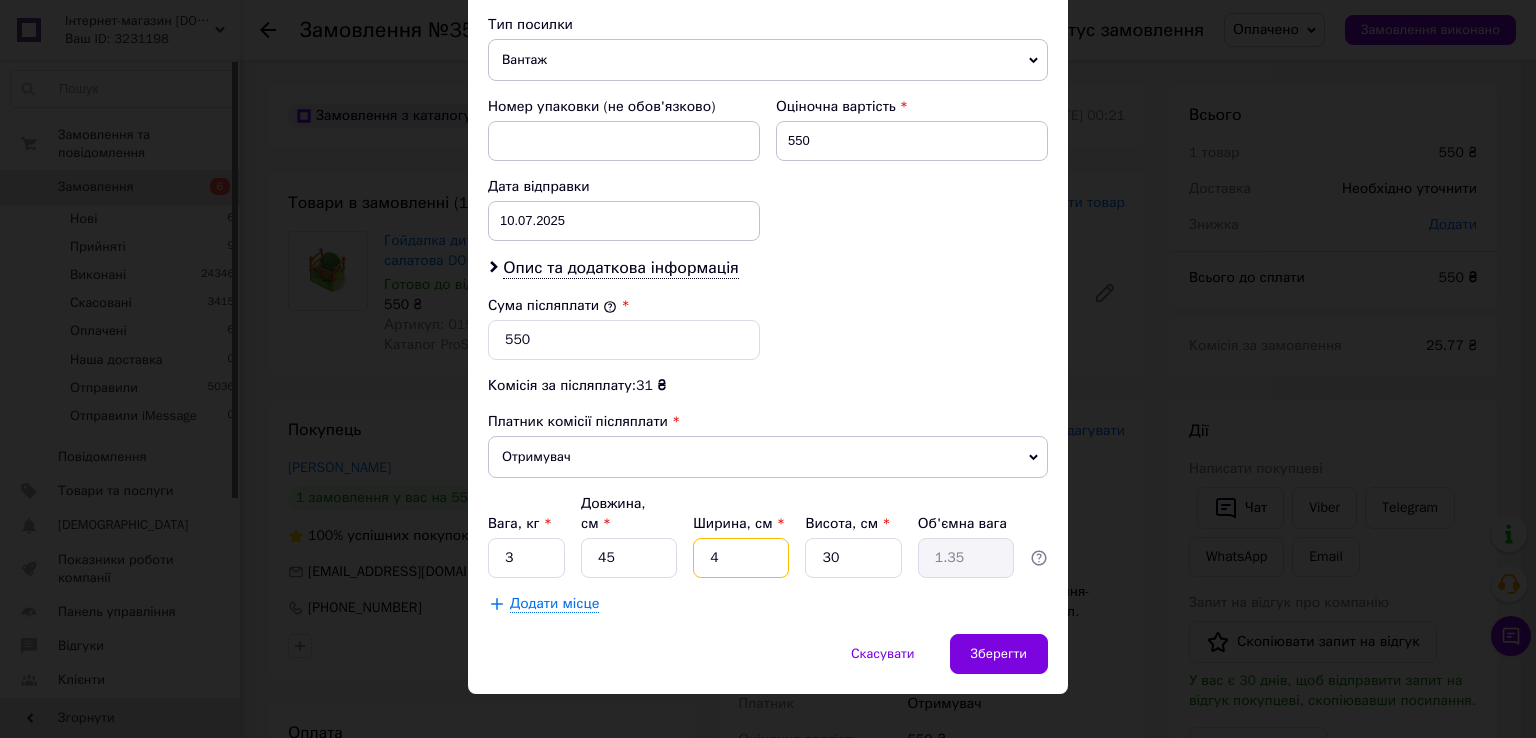type on "40" 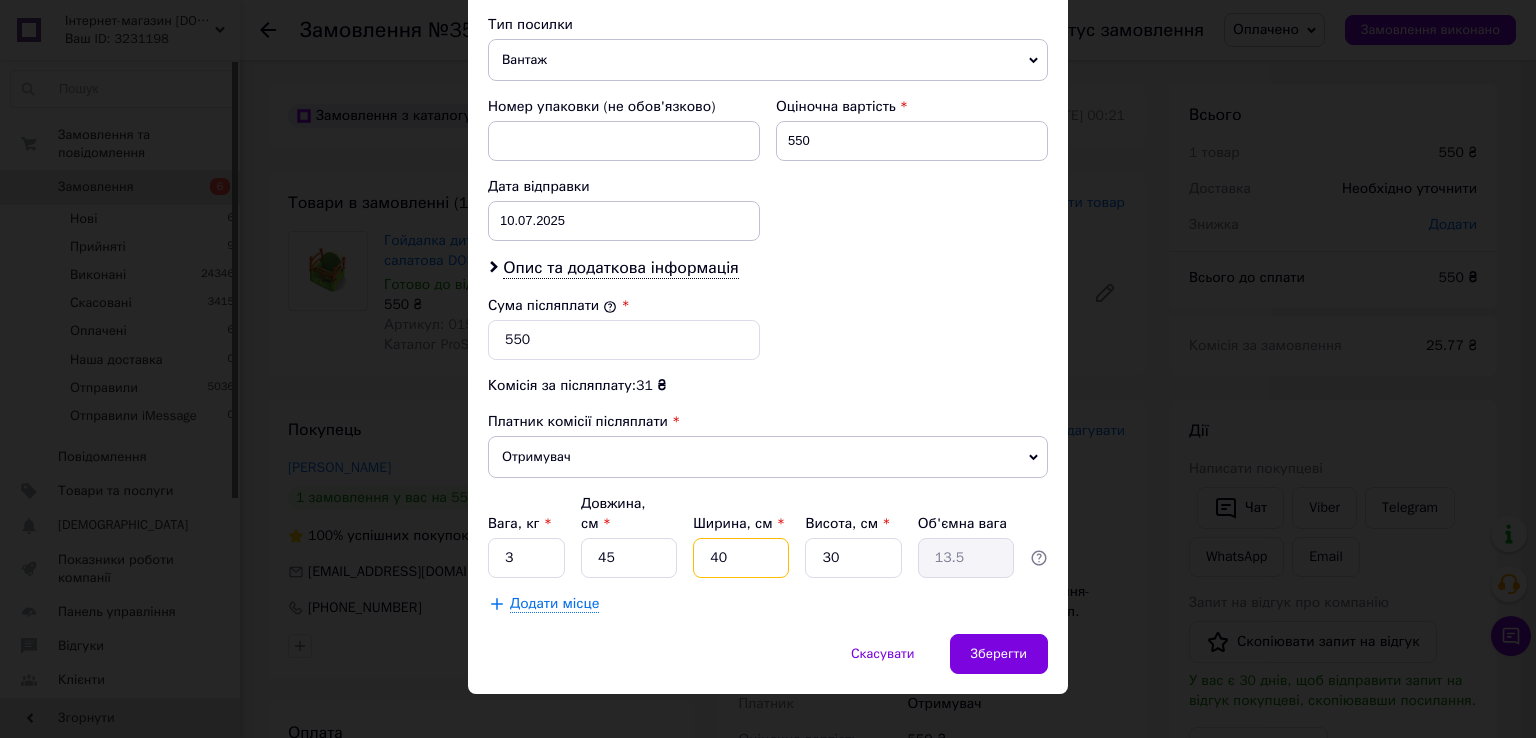 type on "40" 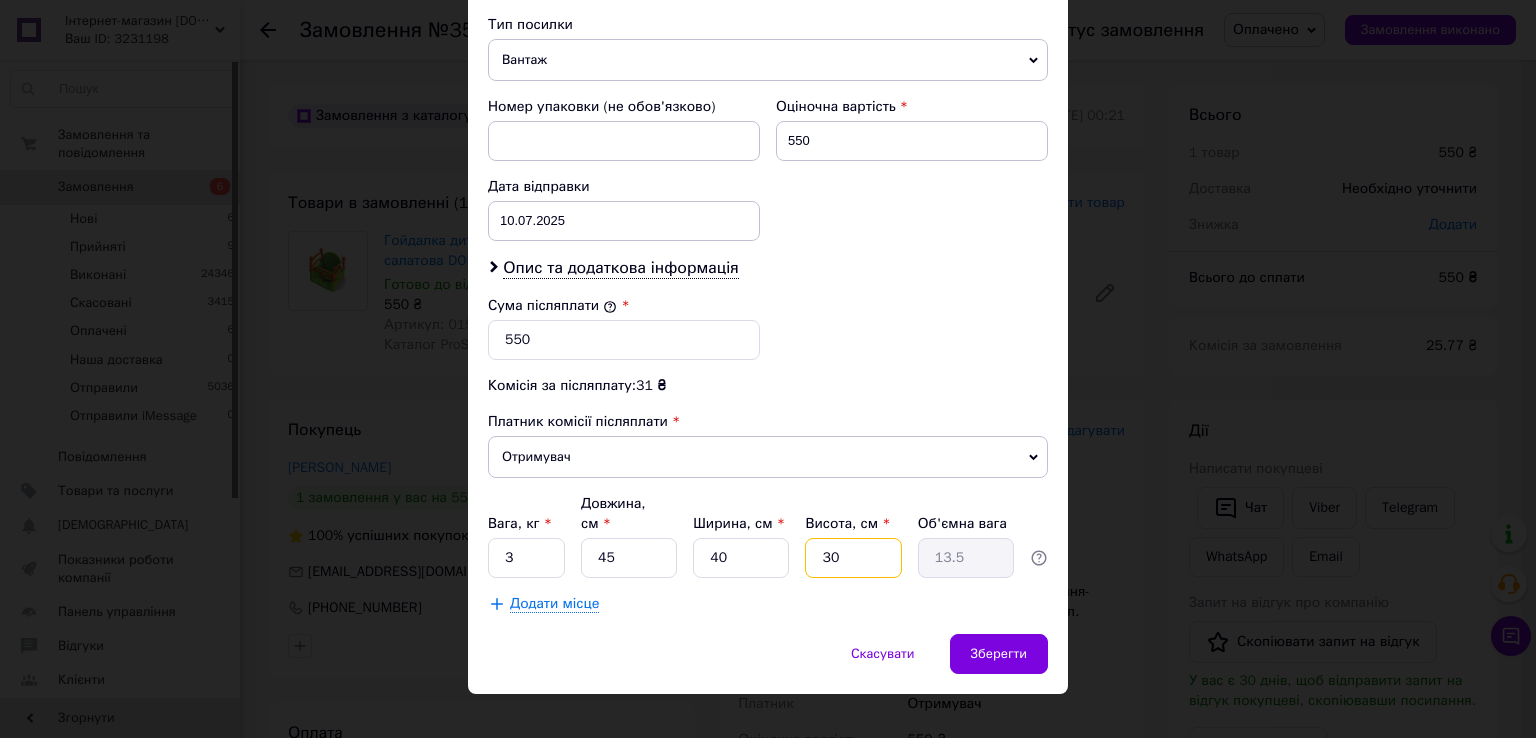 click on "30" at bounding box center (853, 558) 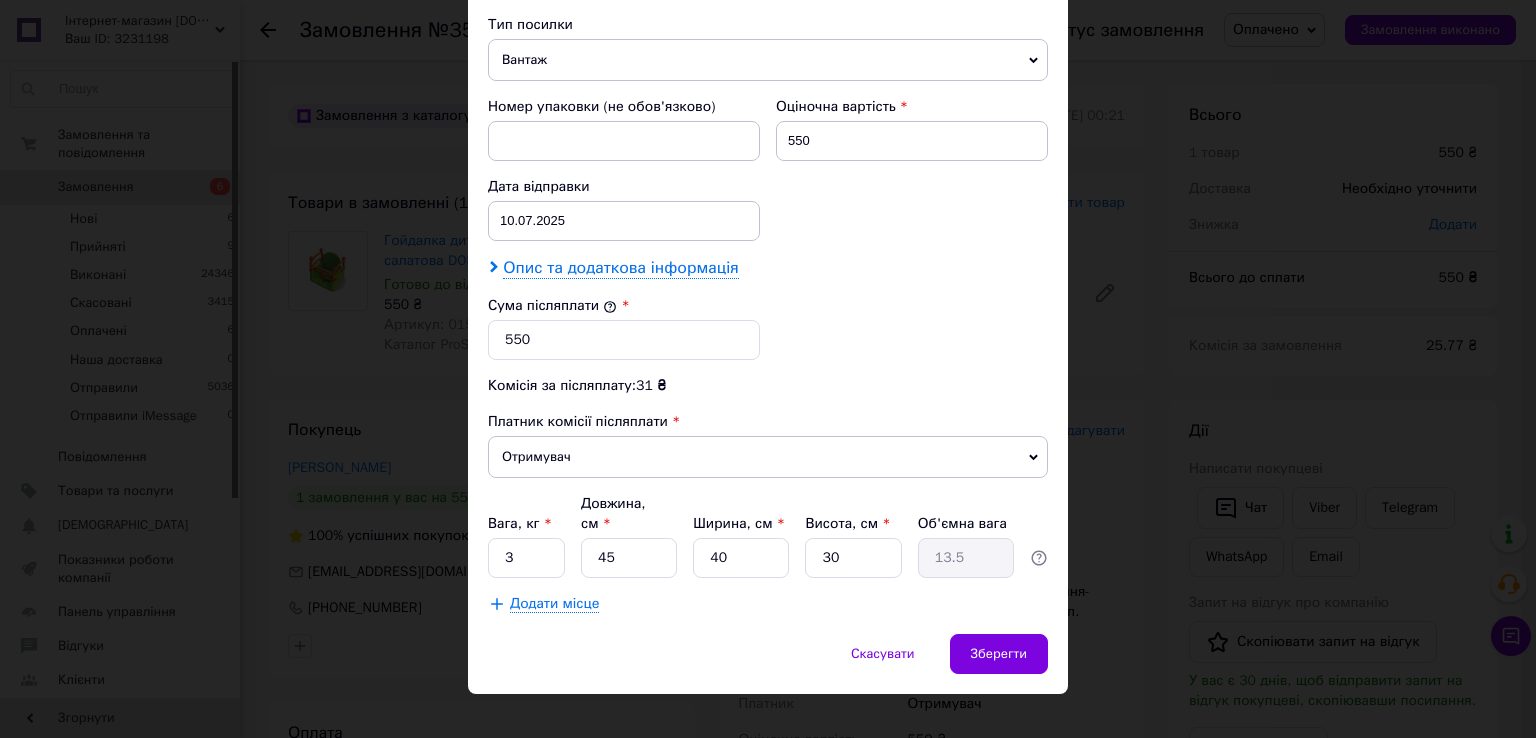 click on "Опис та додаткова інформація" at bounding box center (620, 268) 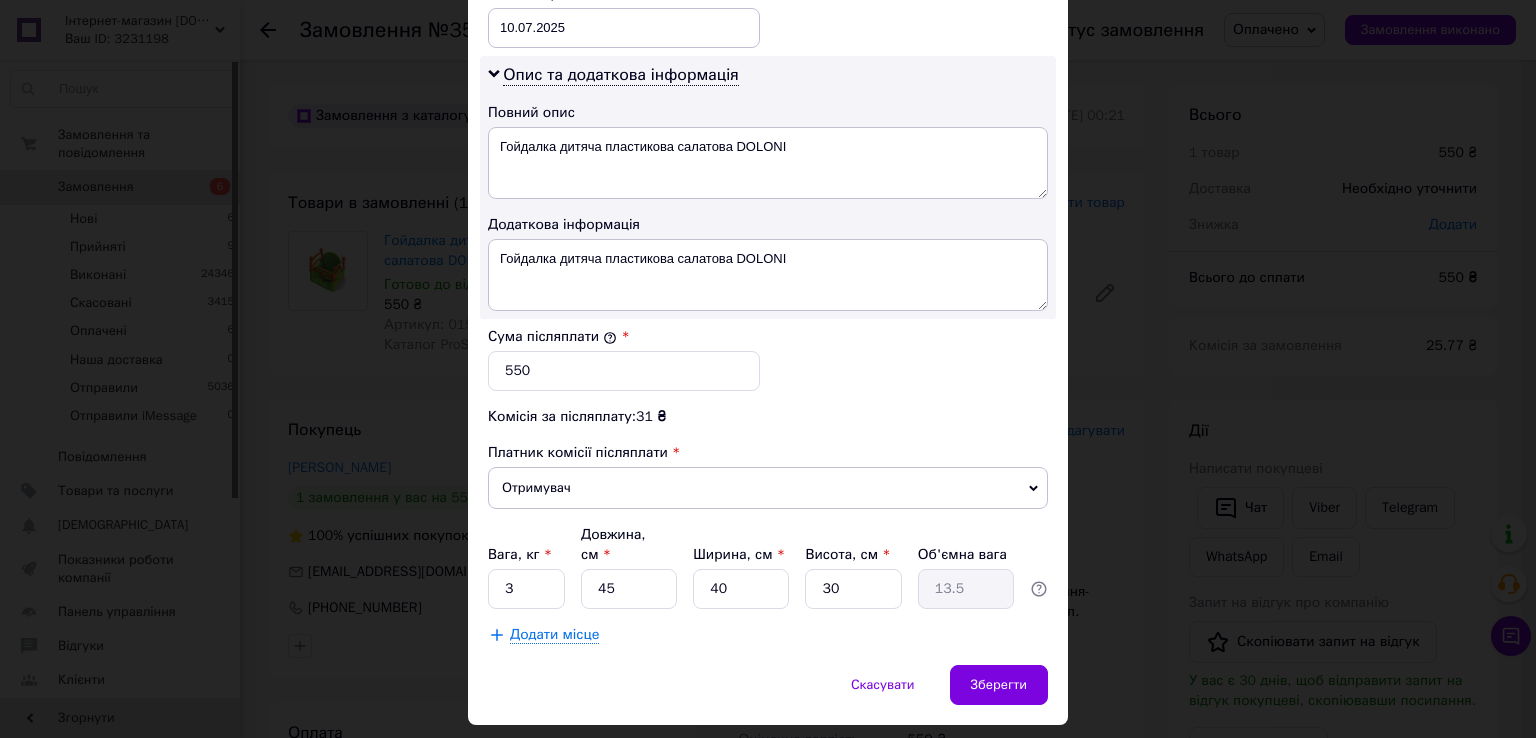 scroll, scrollTop: 1005, scrollLeft: 0, axis: vertical 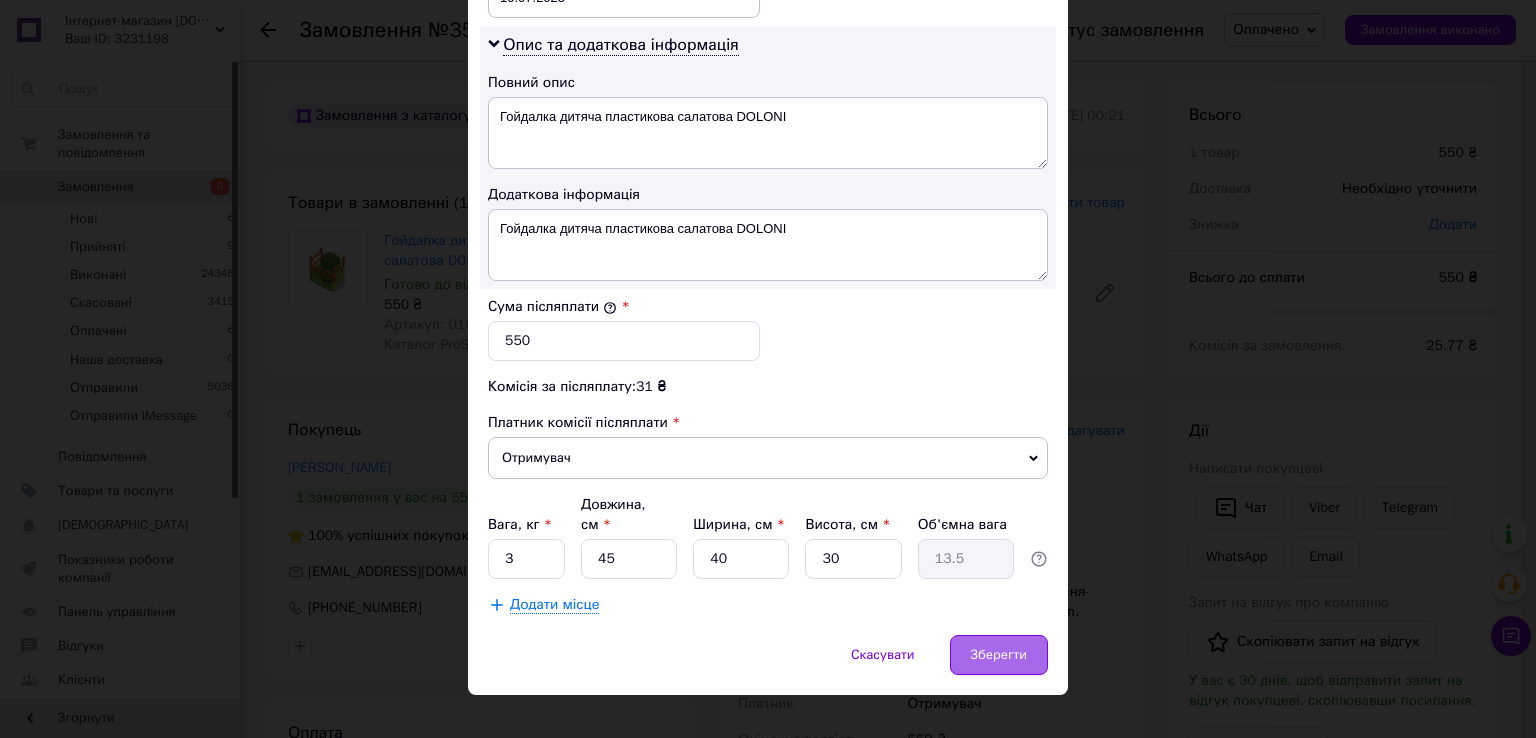 click on "Зберегти" at bounding box center [999, 655] 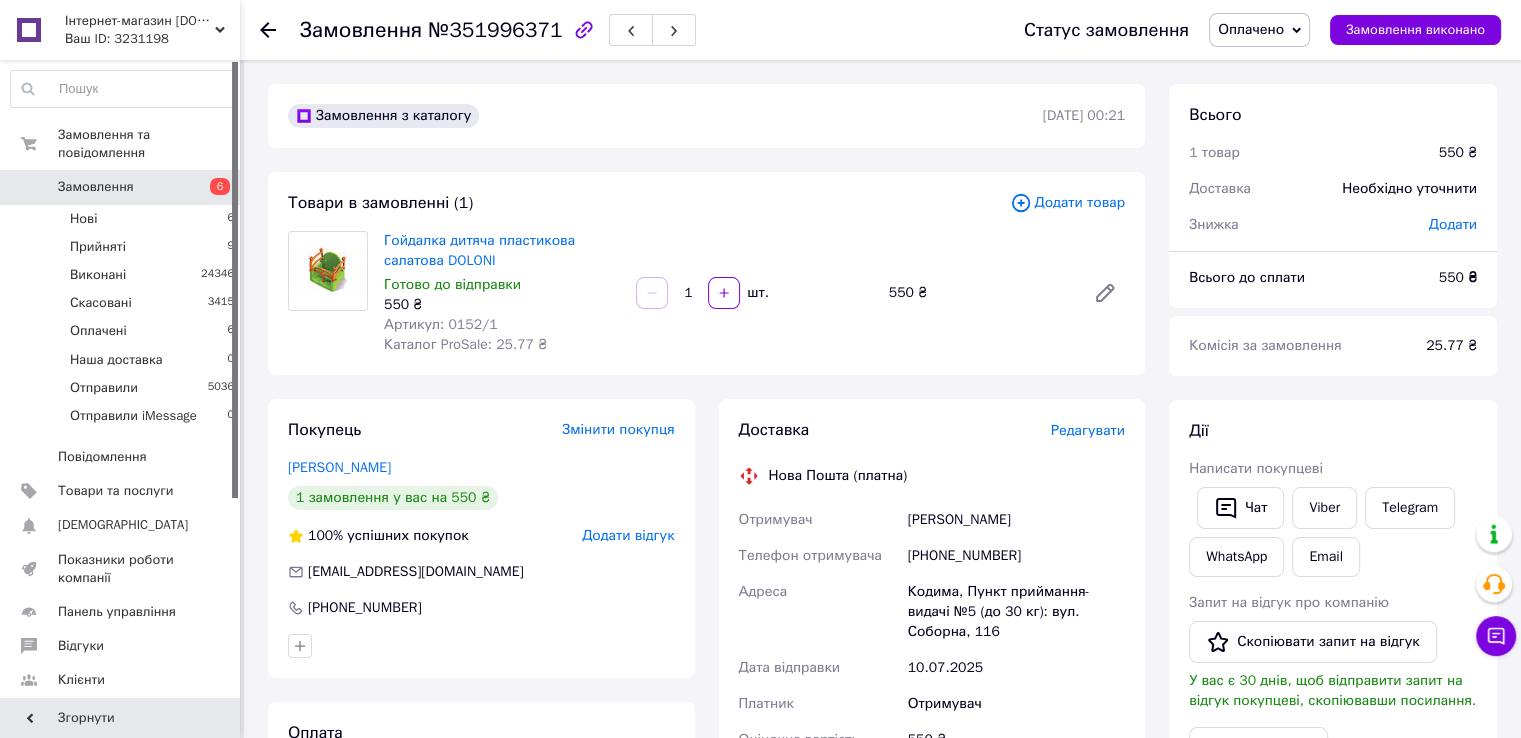 click on "Редагувати" at bounding box center (1088, 430) 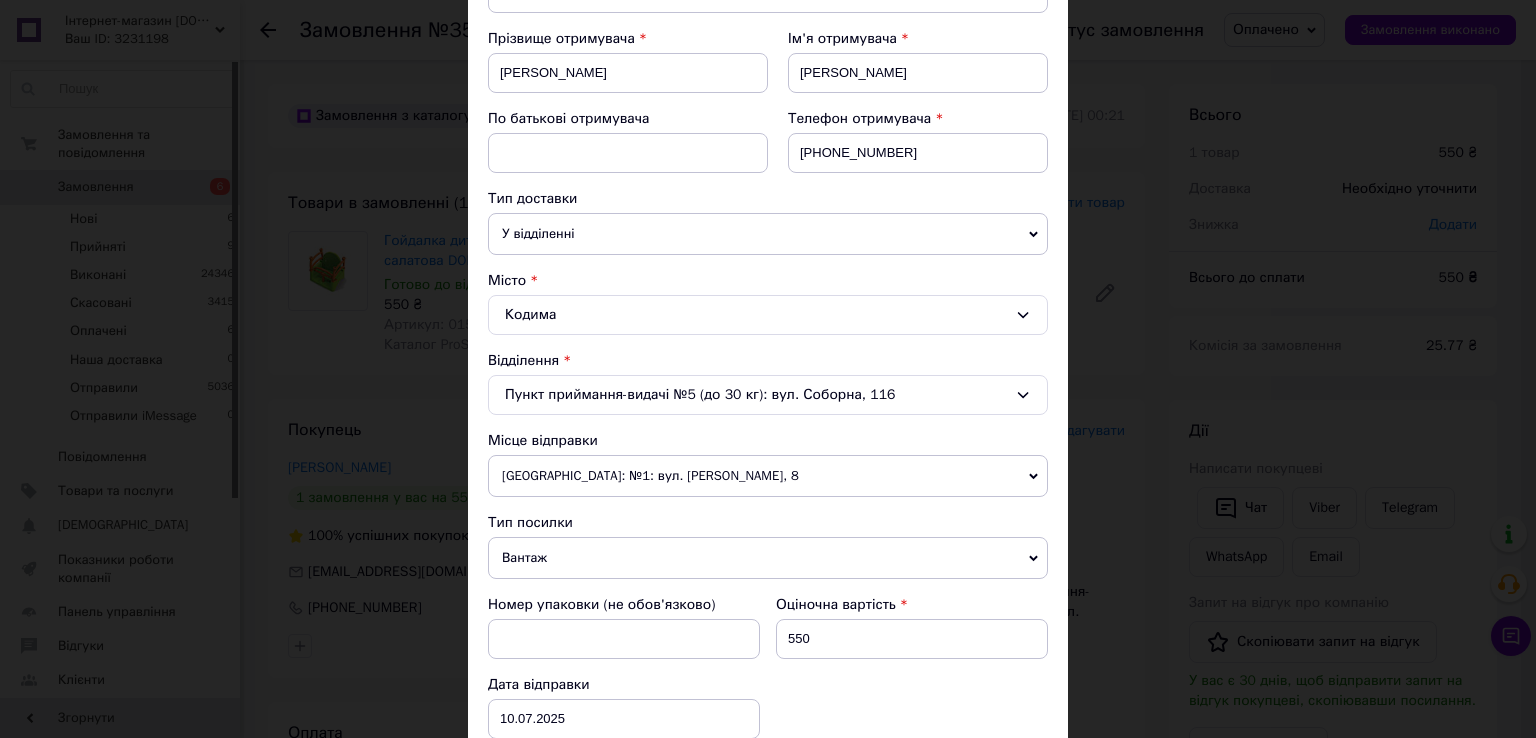 scroll, scrollTop: 300, scrollLeft: 0, axis: vertical 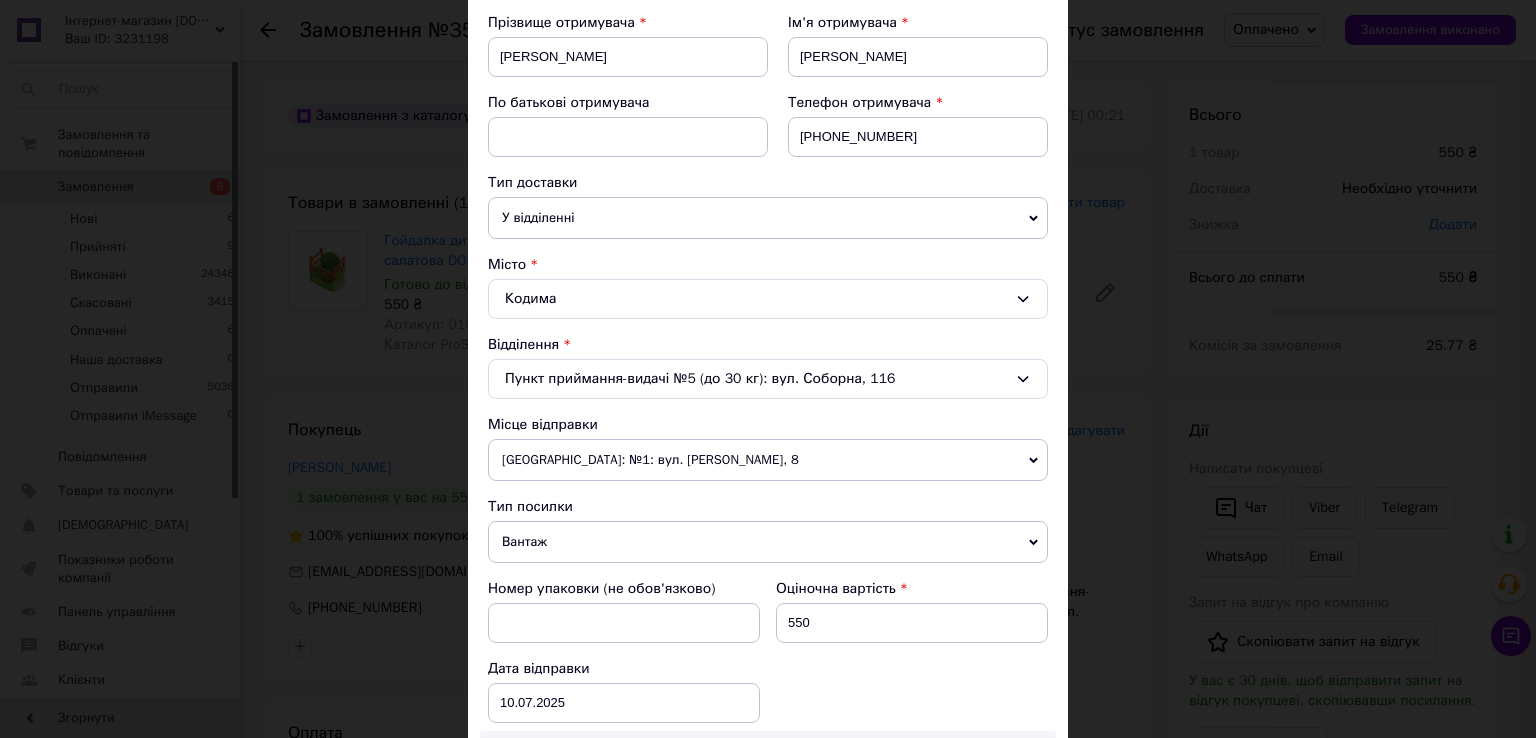 click on "Пункт приймання-видачі №5 (до 30 кг): вул. Соборна, 116" at bounding box center (768, 379) 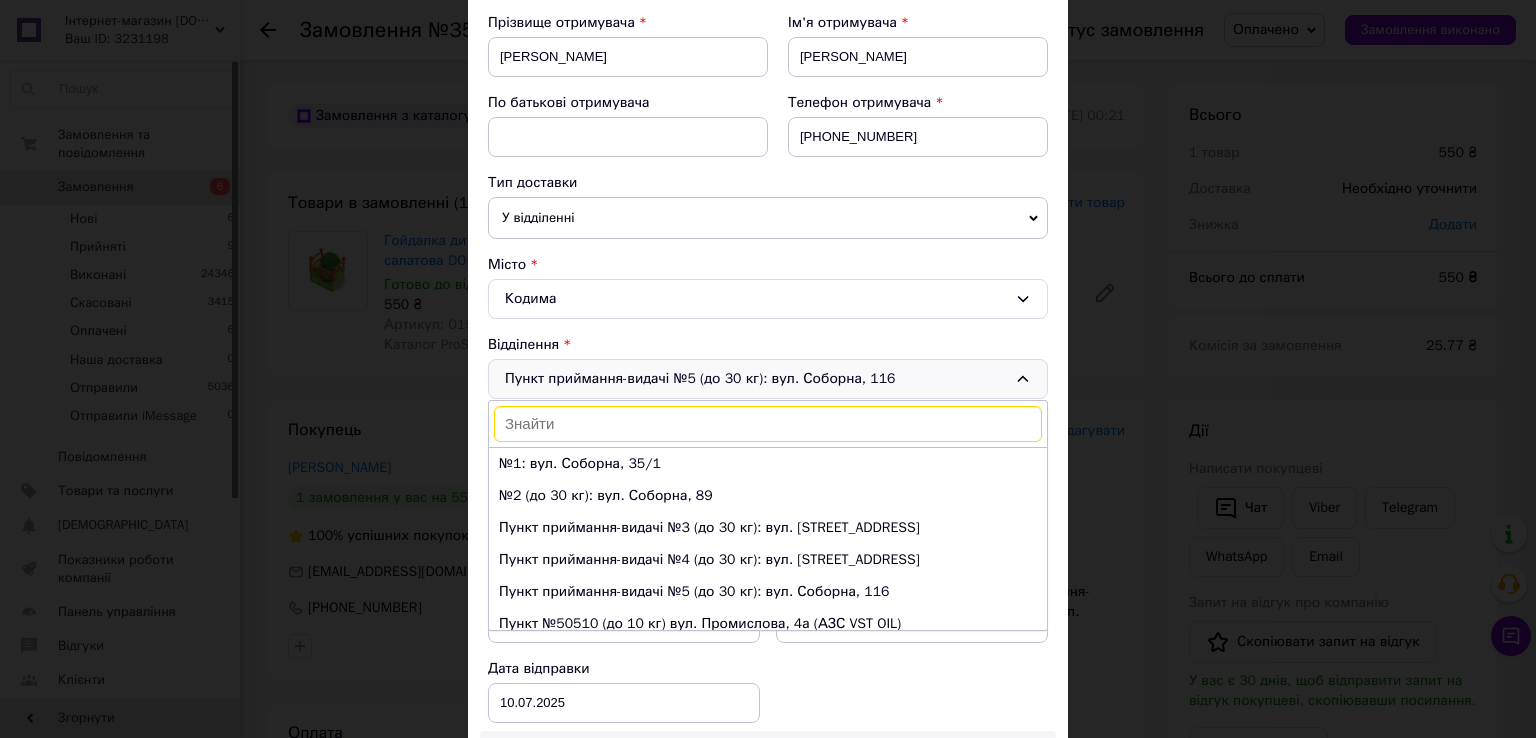 scroll, scrollTop: 9, scrollLeft: 0, axis: vertical 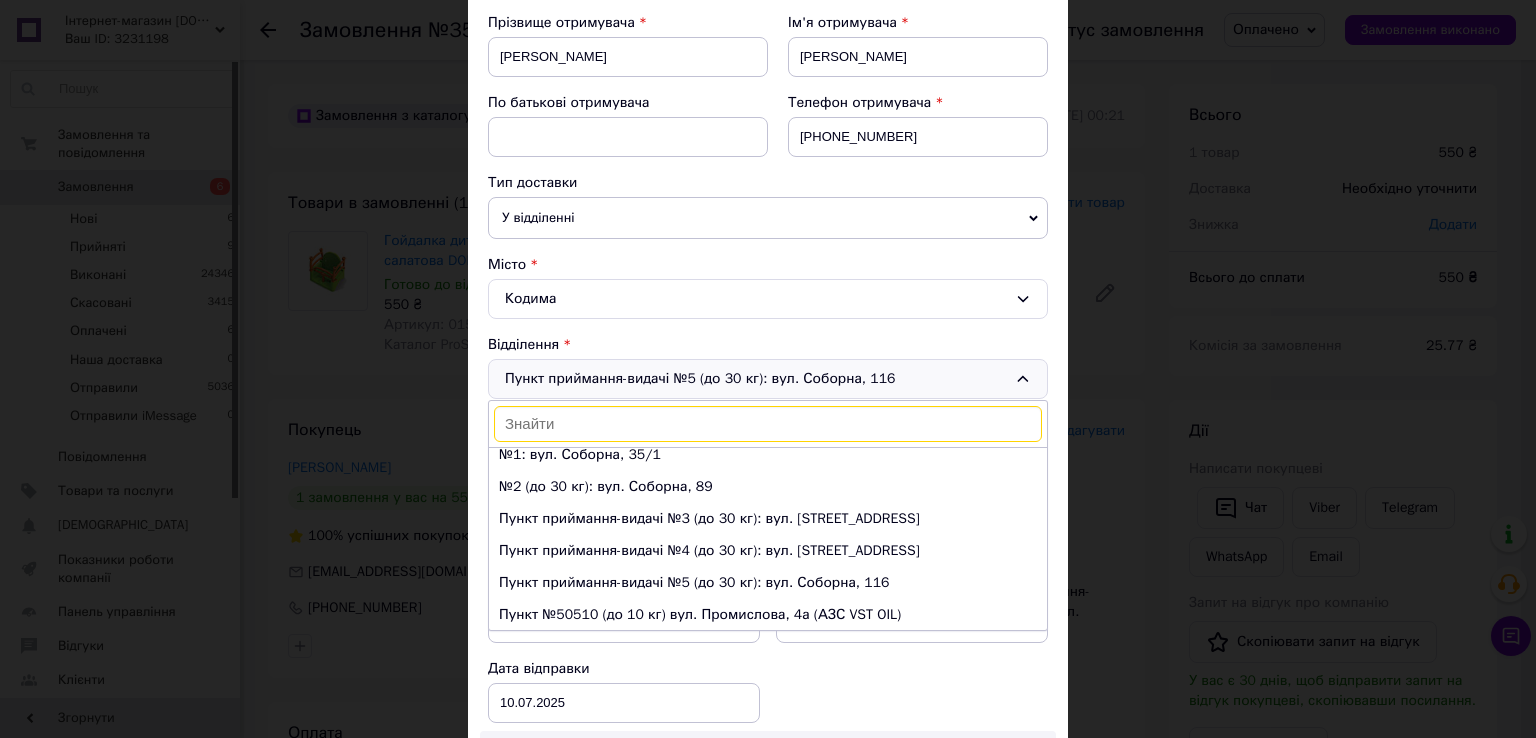 click on "Кодима" at bounding box center [768, 299] 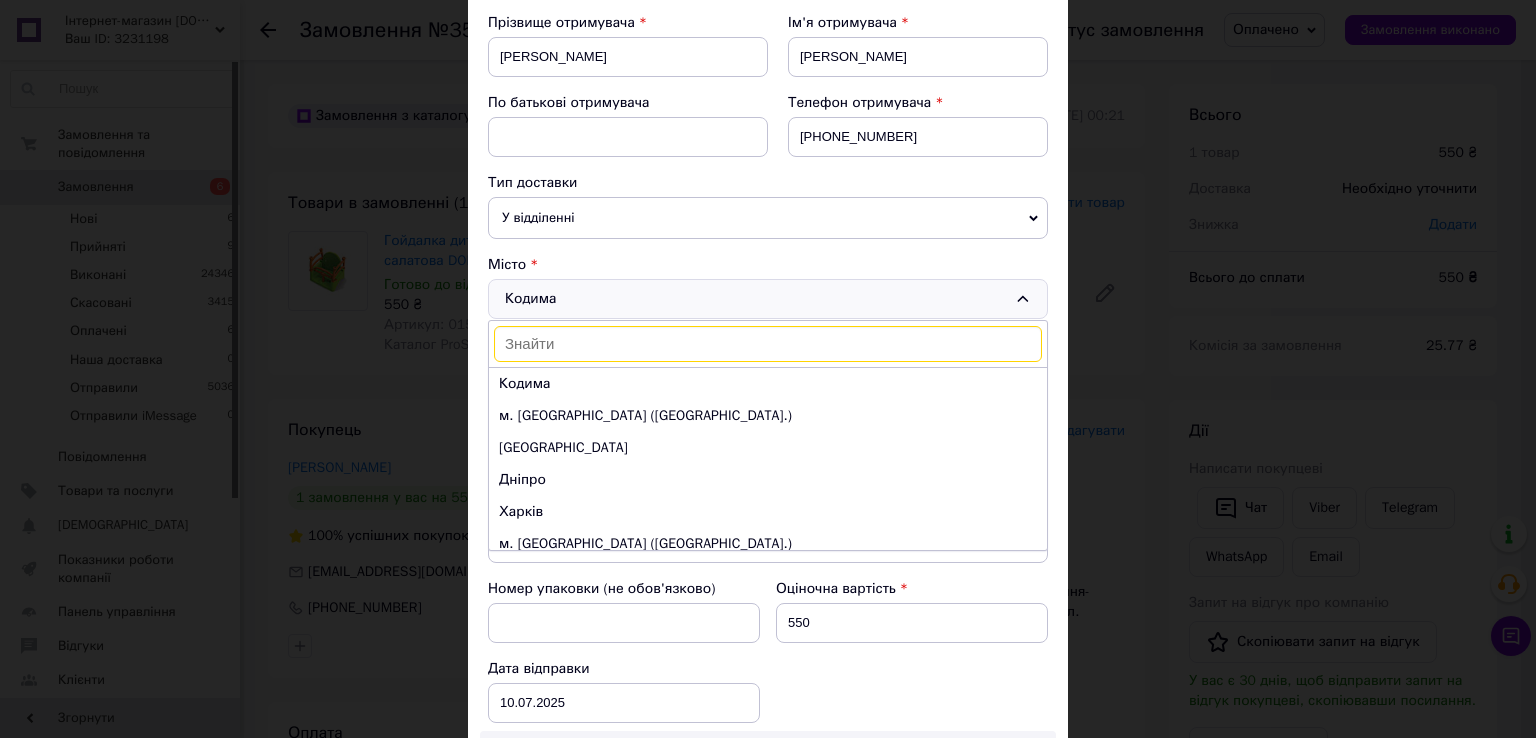 click on "Місто" at bounding box center [768, 265] 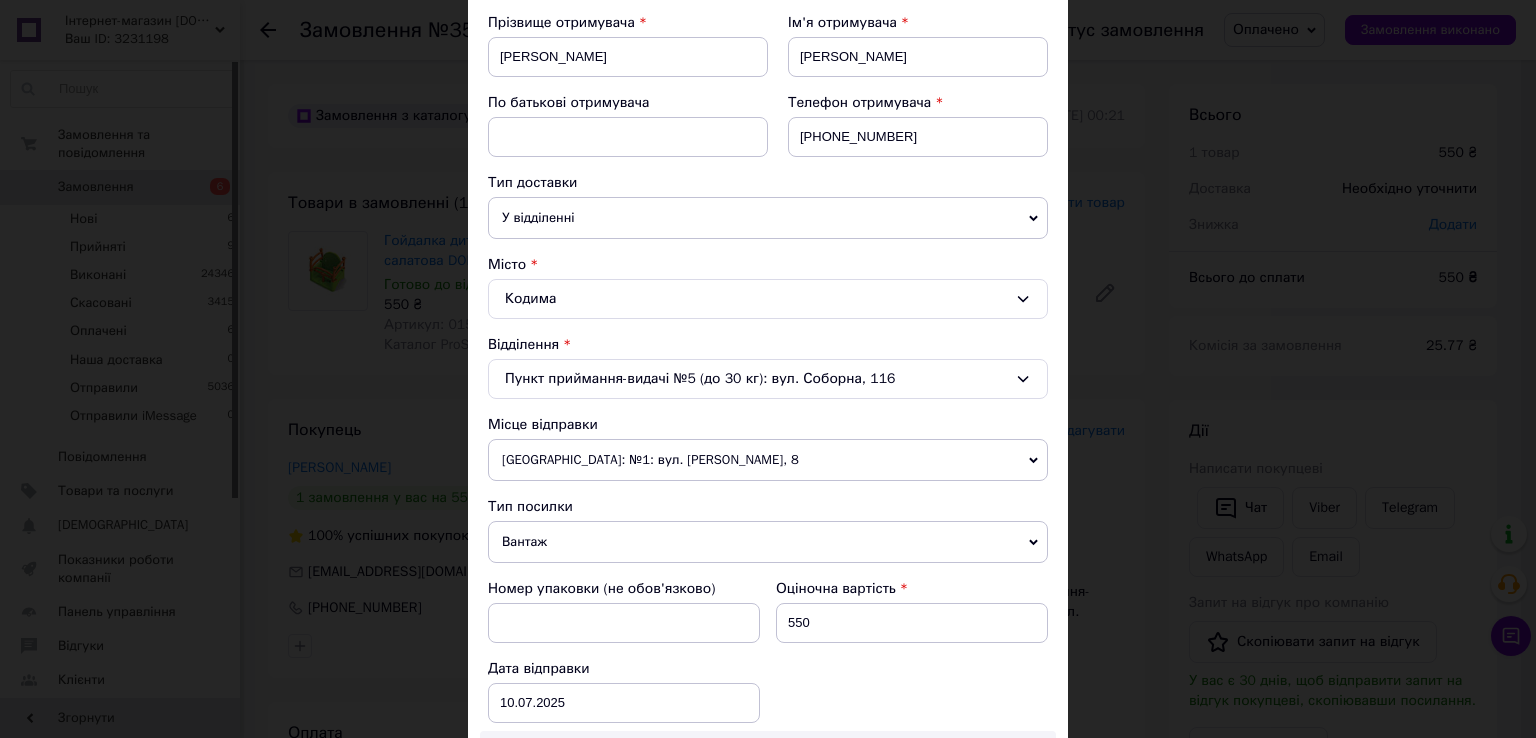 click on "[GEOGRAPHIC_DATA]: №1: вул. [PERSON_NAME], 8" at bounding box center (768, 460) 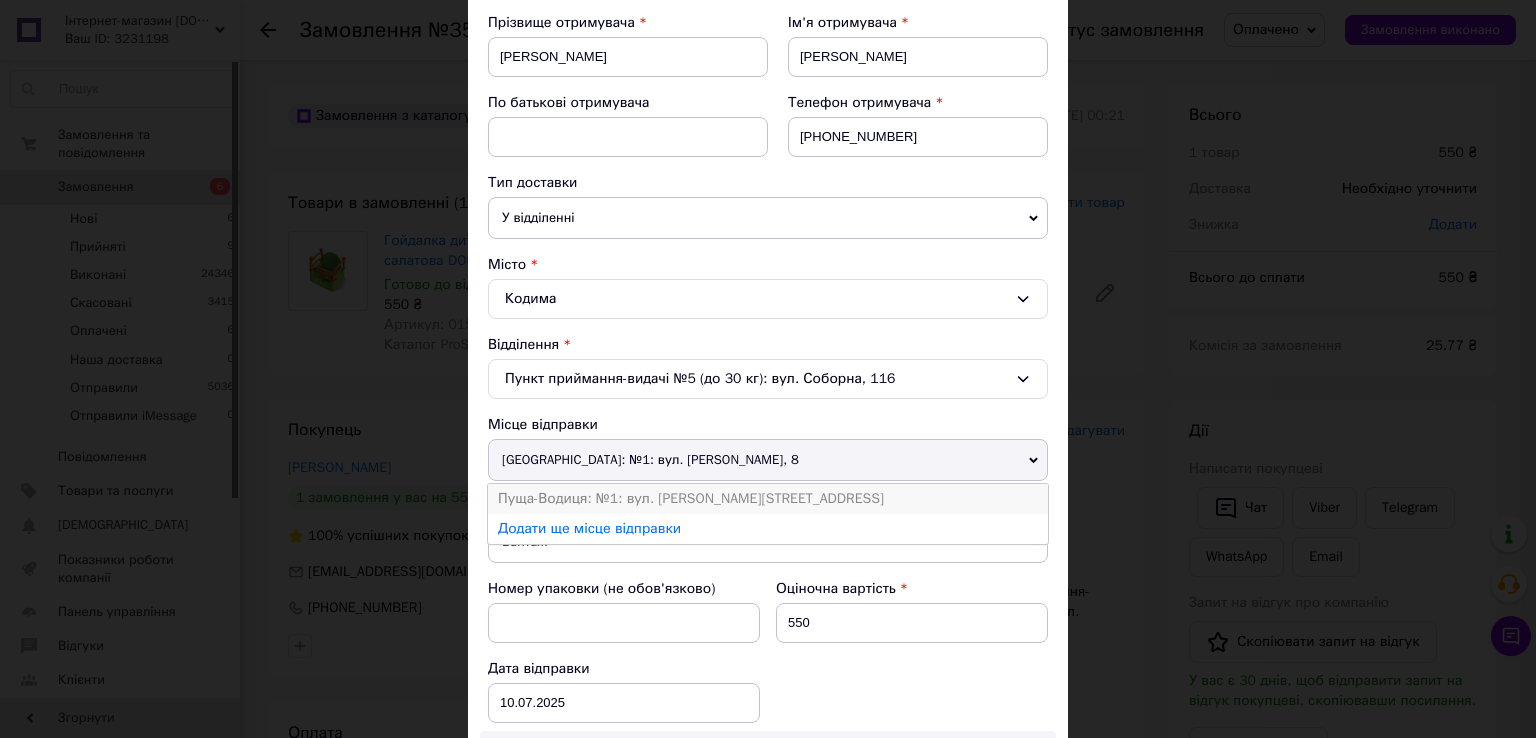 click on "Пуща-Водиця: №1: вул. [PERSON_NAME][STREET_ADDRESS]" at bounding box center [768, 499] 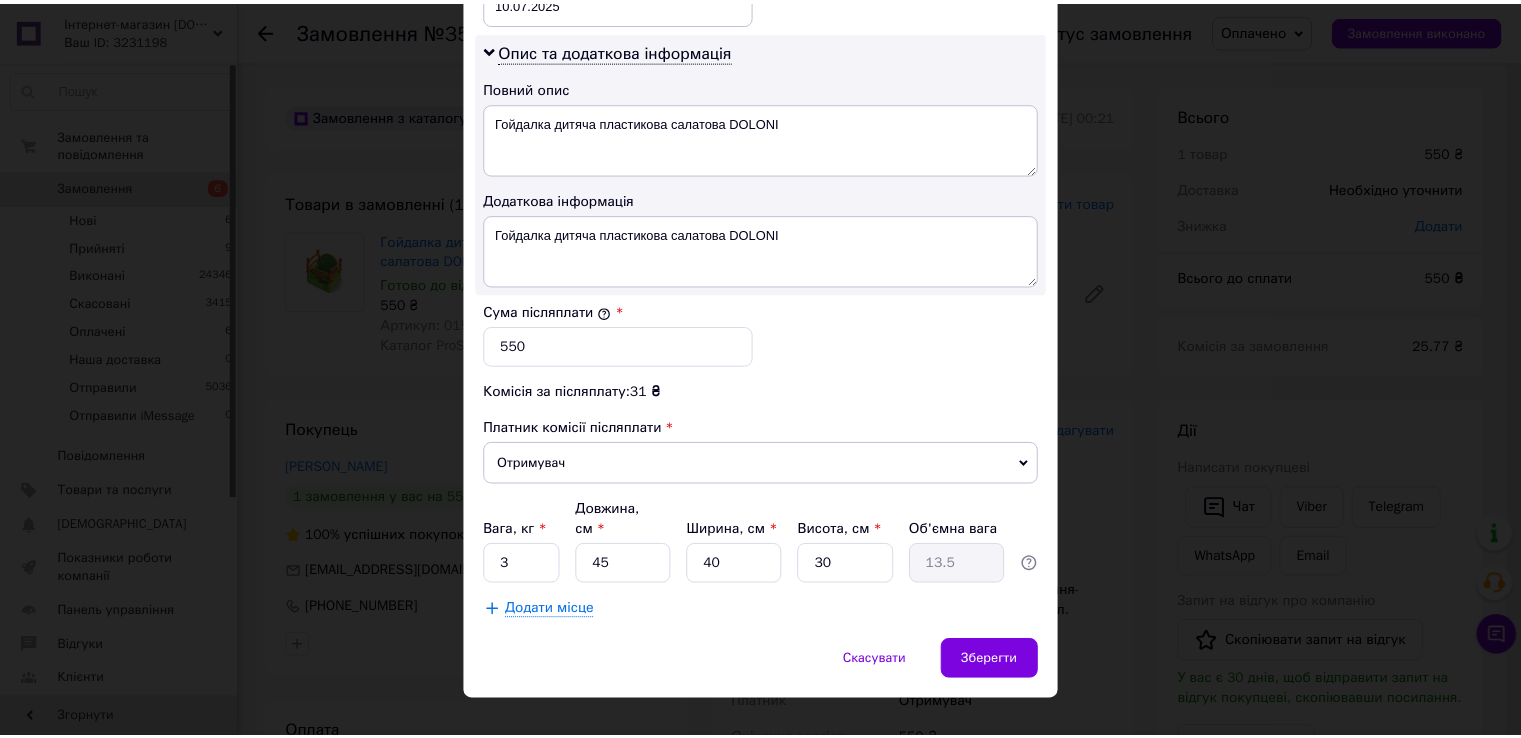 scroll, scrollTop: 1005, scrollLeft: 0, axis: vertical 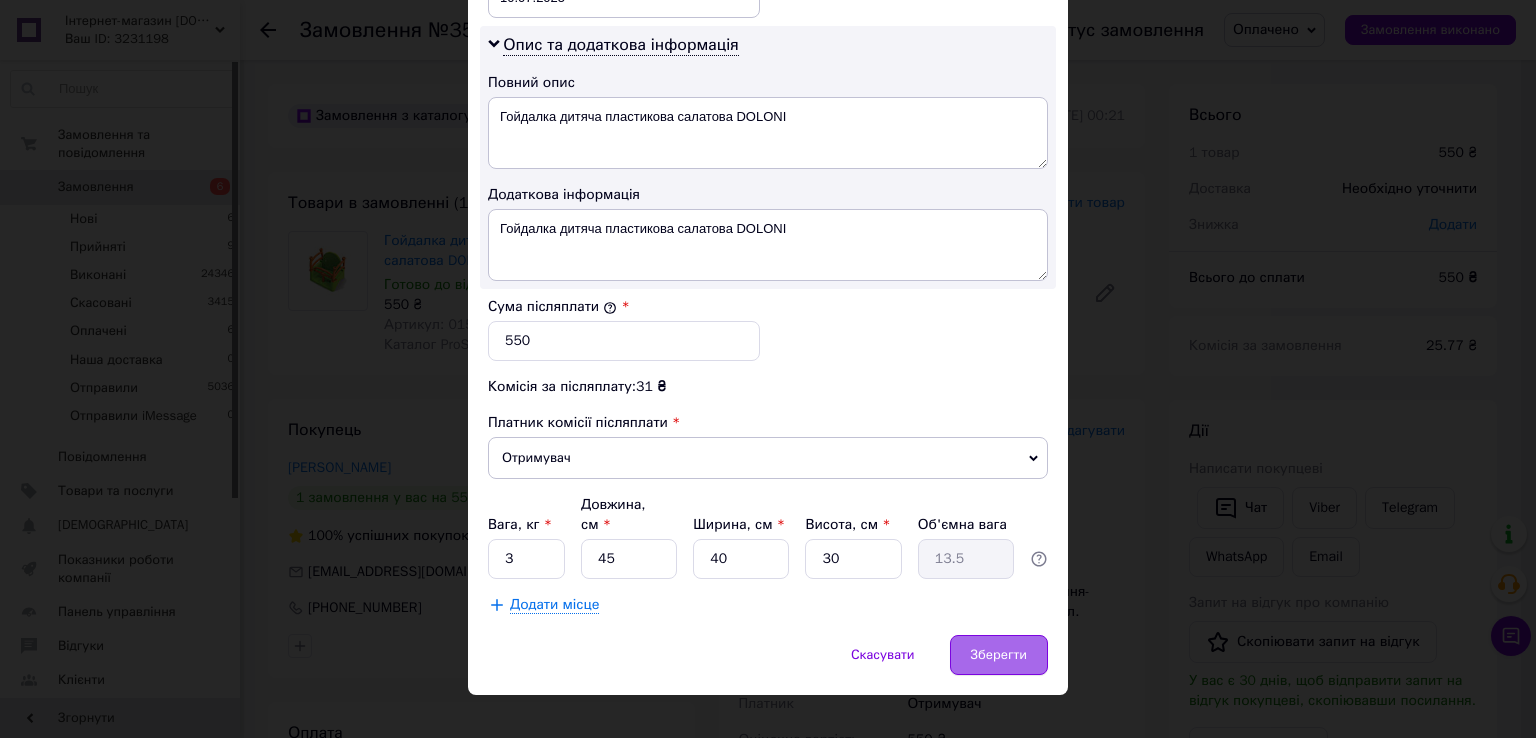 click on "Зберегти" at bounding box center (999, 655) 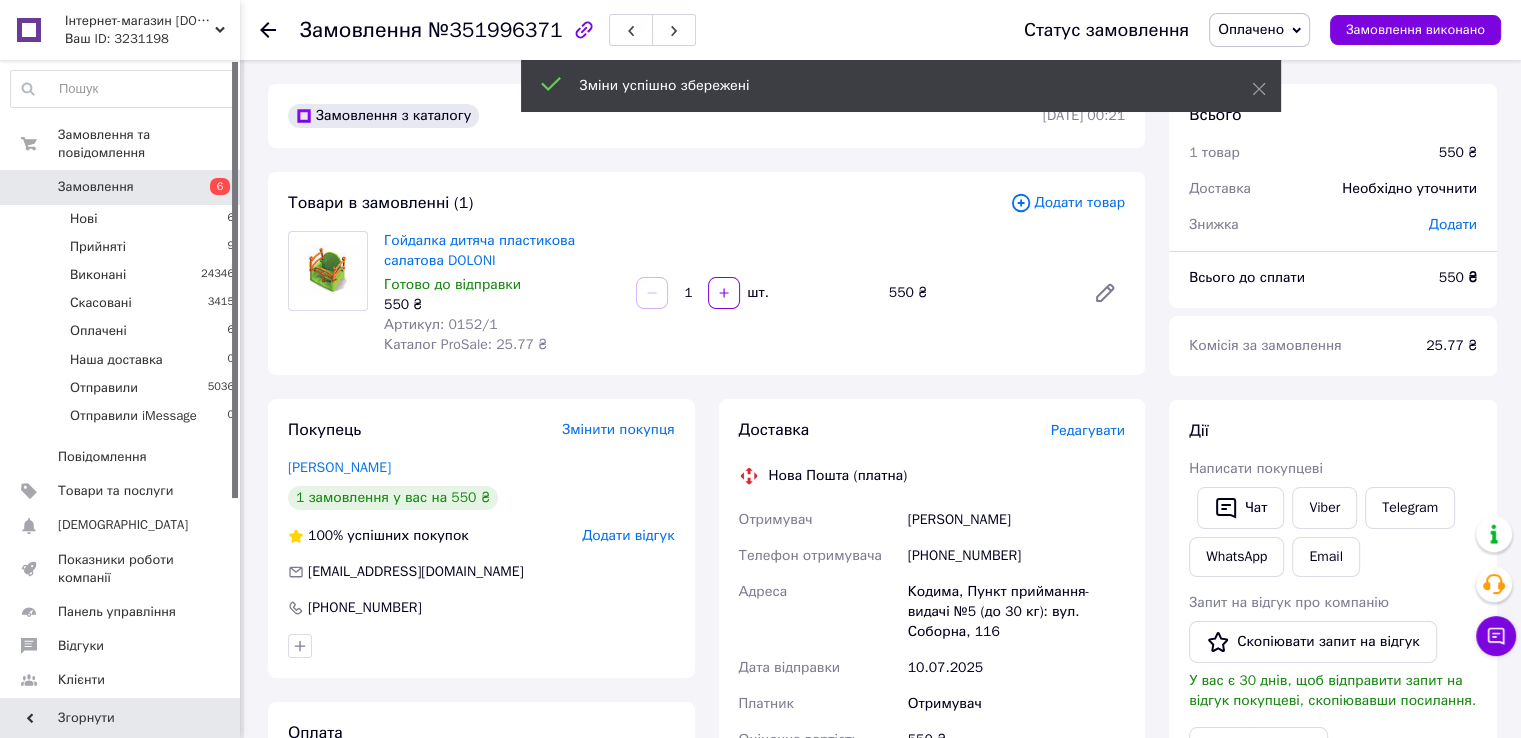 scroll, scrollTop: 500, scrollLeft: 0, axis: vertical 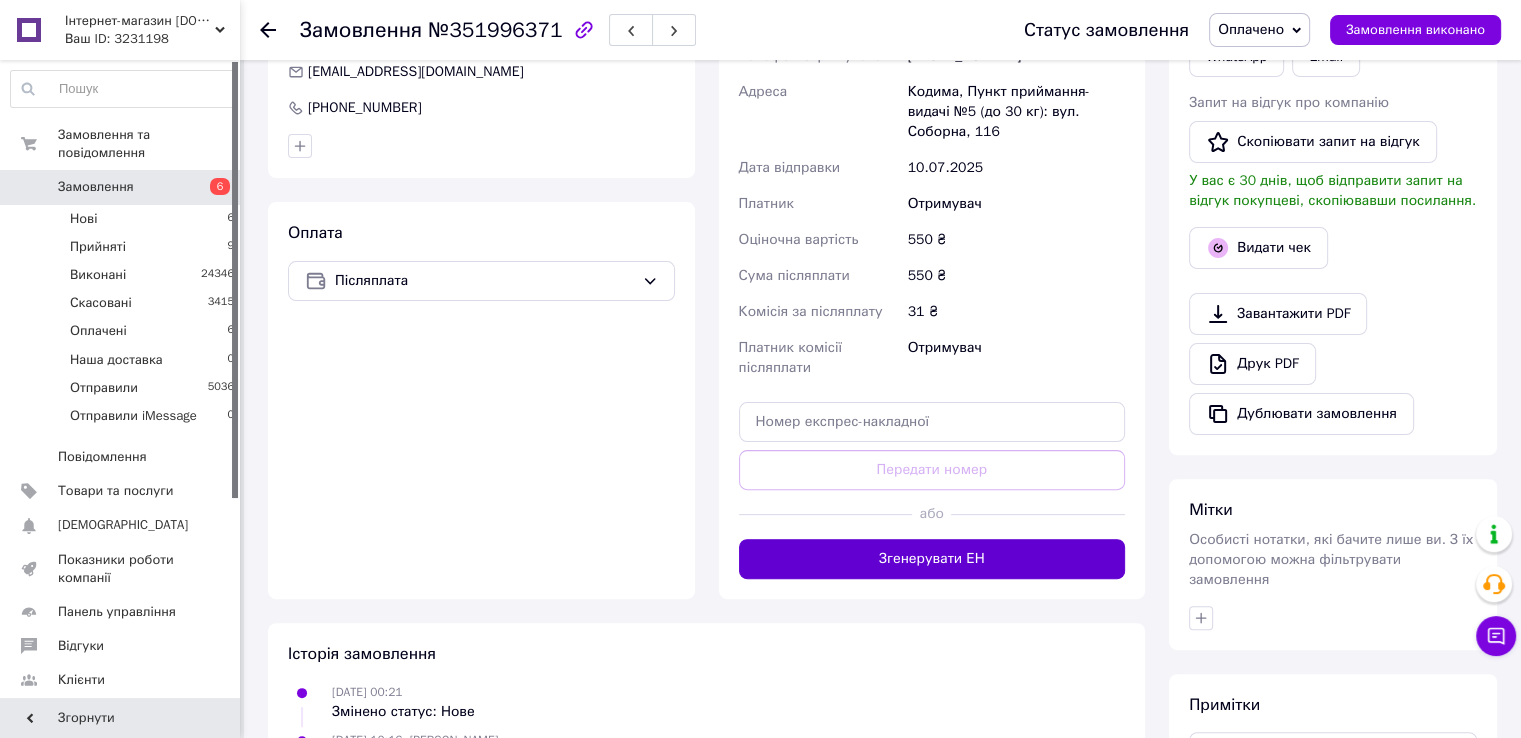 click on "Згенерувати ЕН" at bounding box center [932, 559] 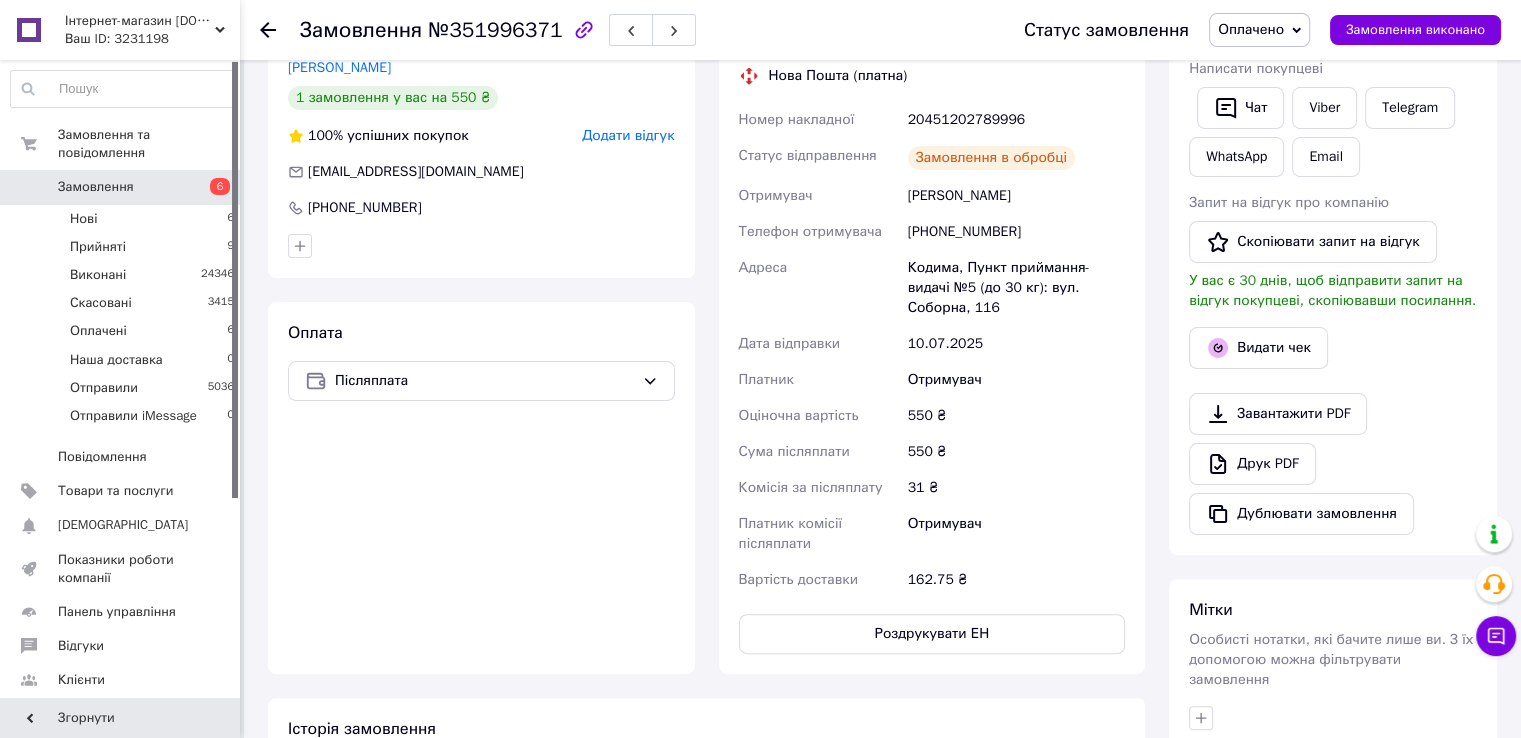 scroll, scrollTop: 200, scrollLeft: 0, axis: vertical 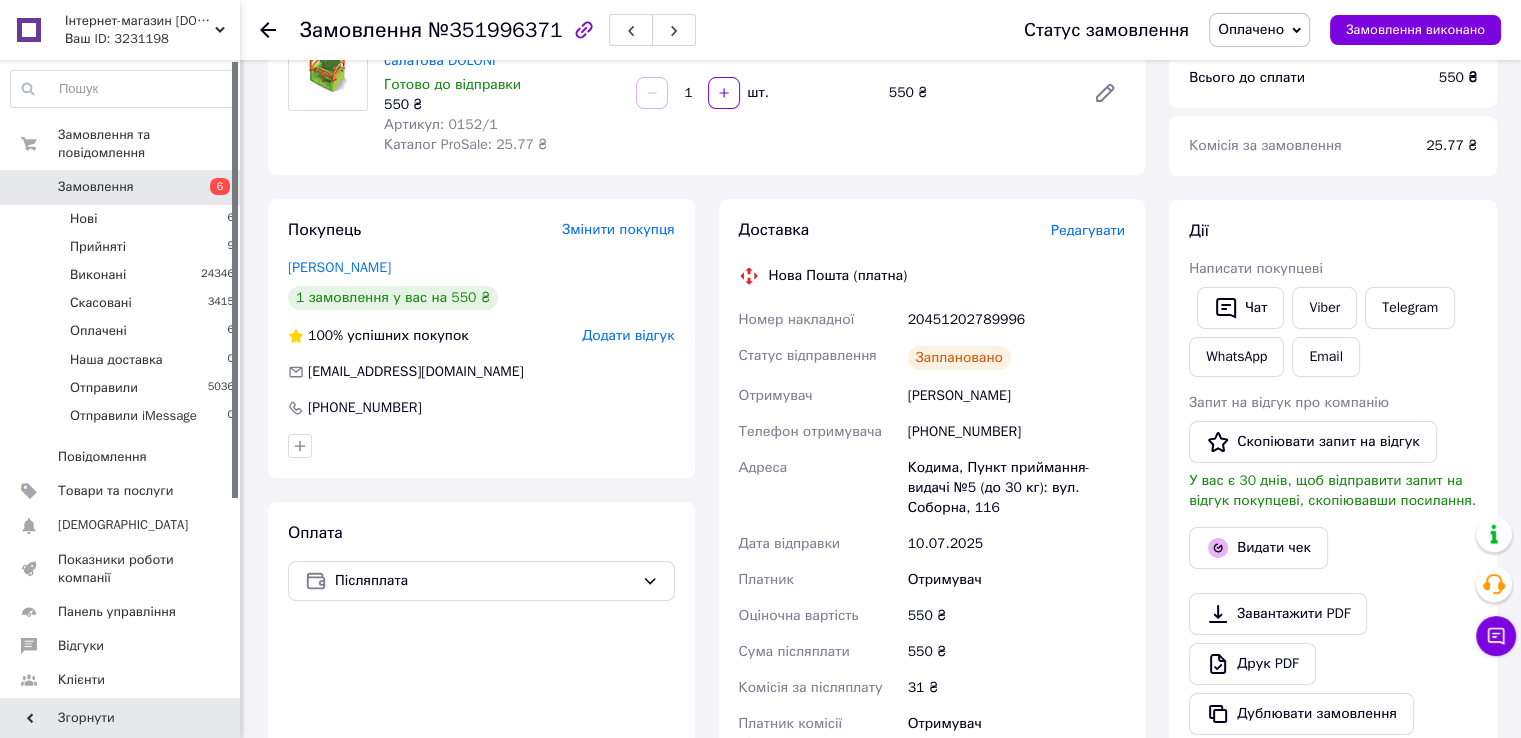 click on "20451202789996" at bounding box center [1016, 320] 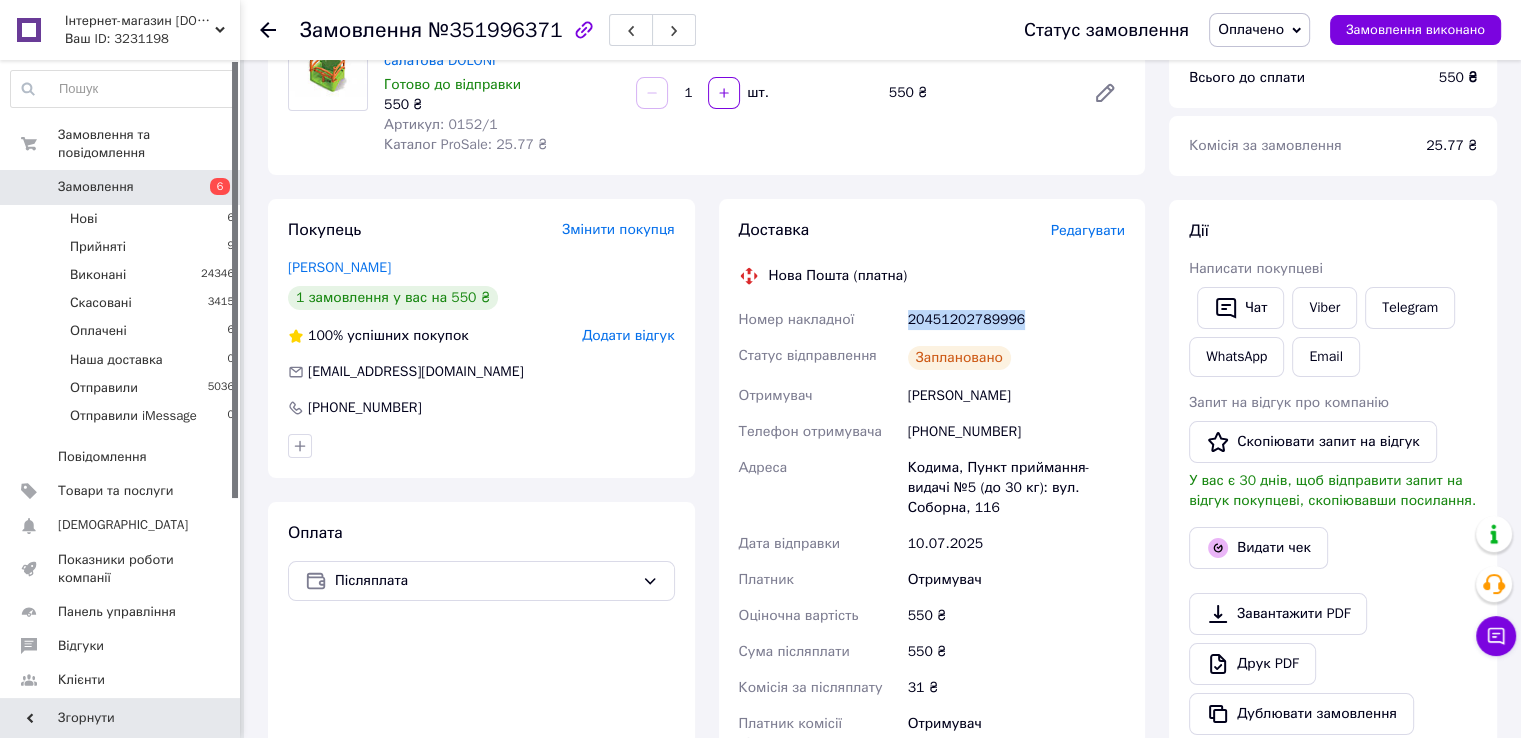 click on "20451202789996" at bounding box center (1016, 320) 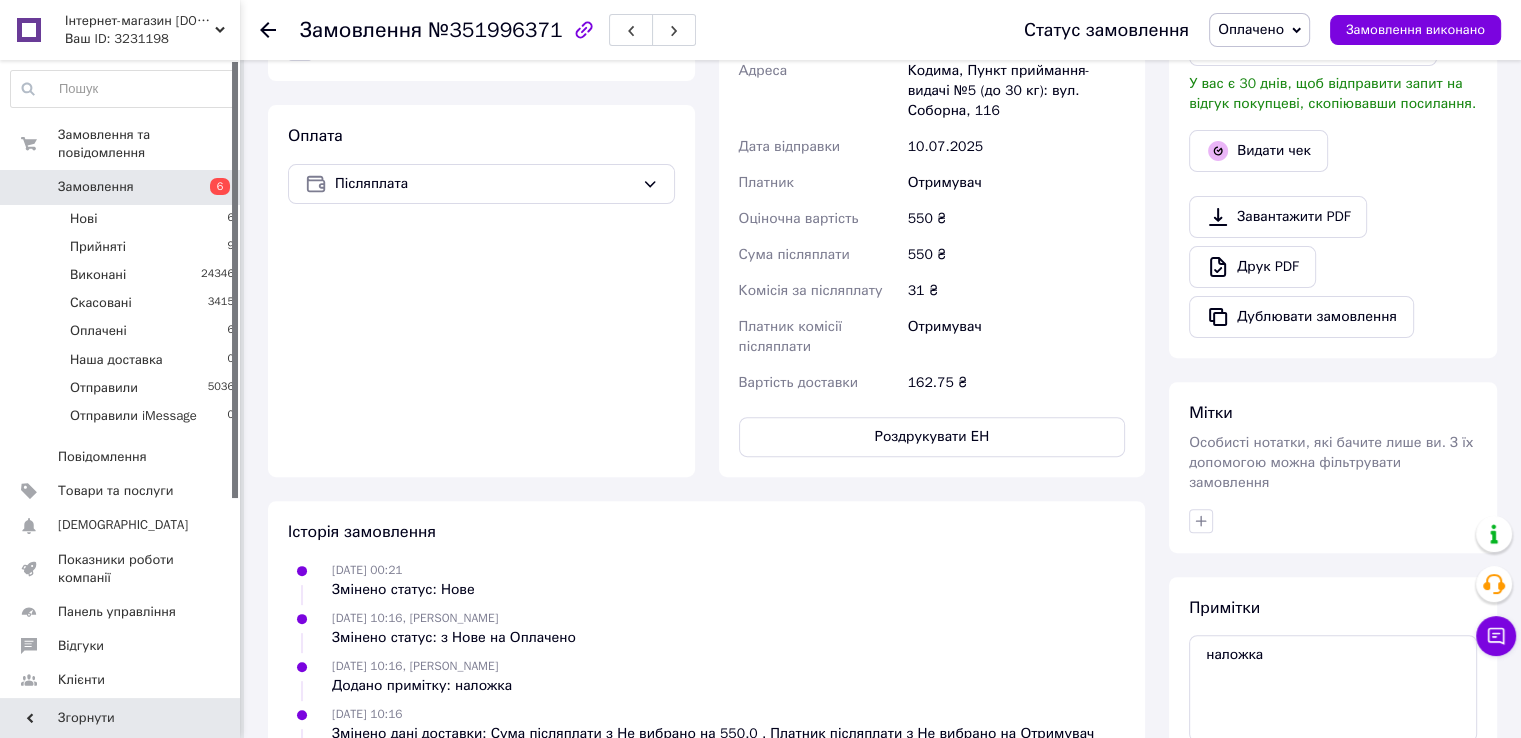 scroll, scrollTop: 600, scrollLeft: 0, axis: vertical 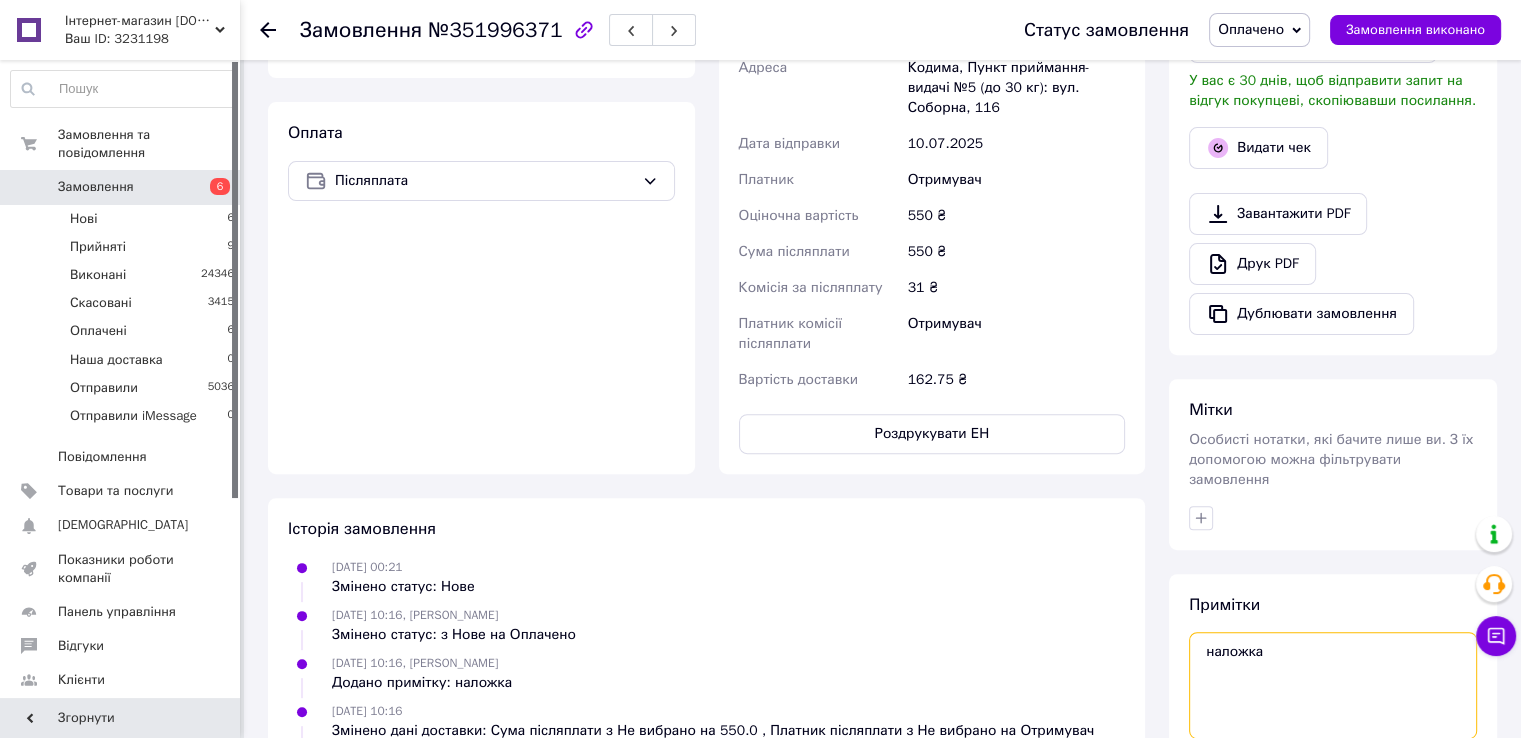 click on "наложка" at bounding box center [1333, 685] 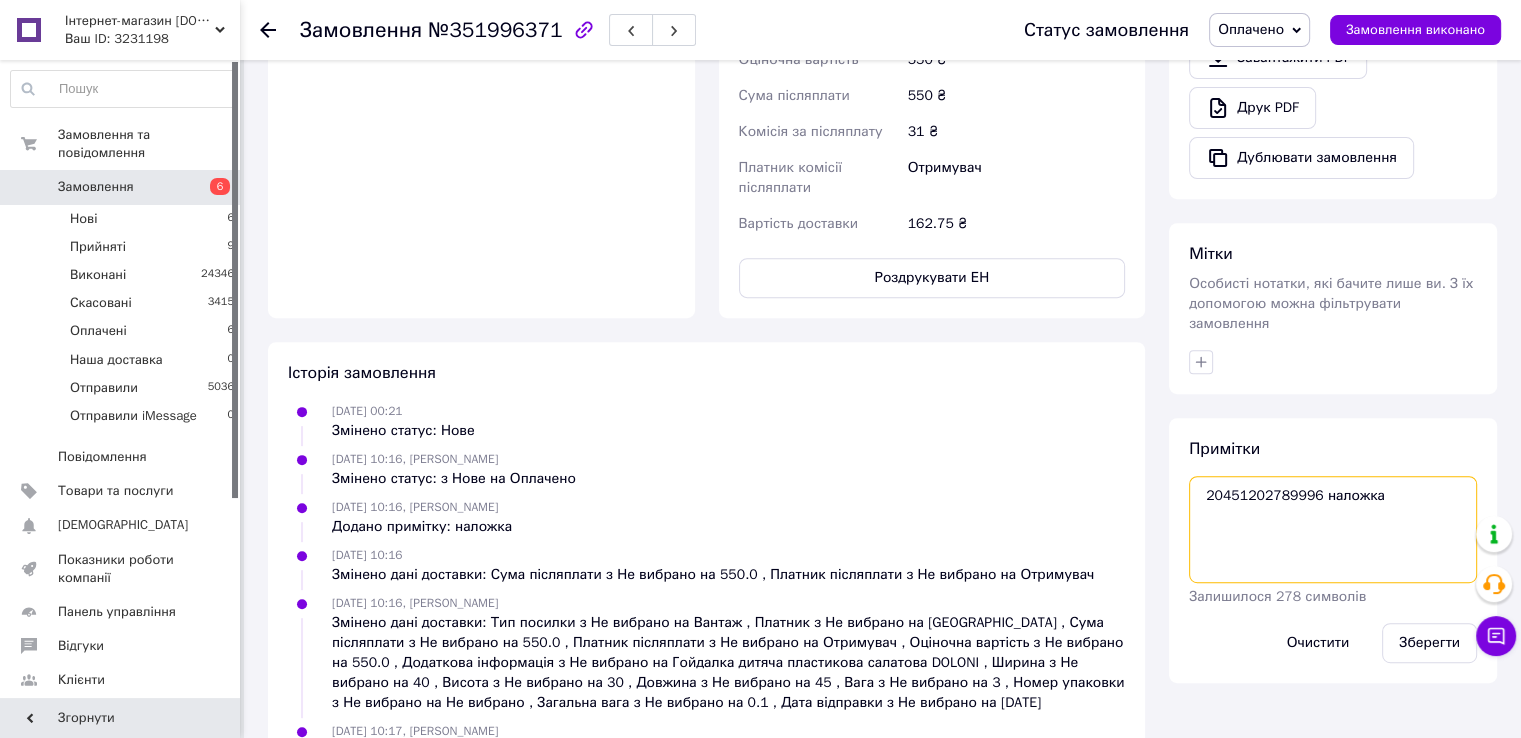 scroll, scrollTop: 805, scrollLeft: 0, axis: vertical 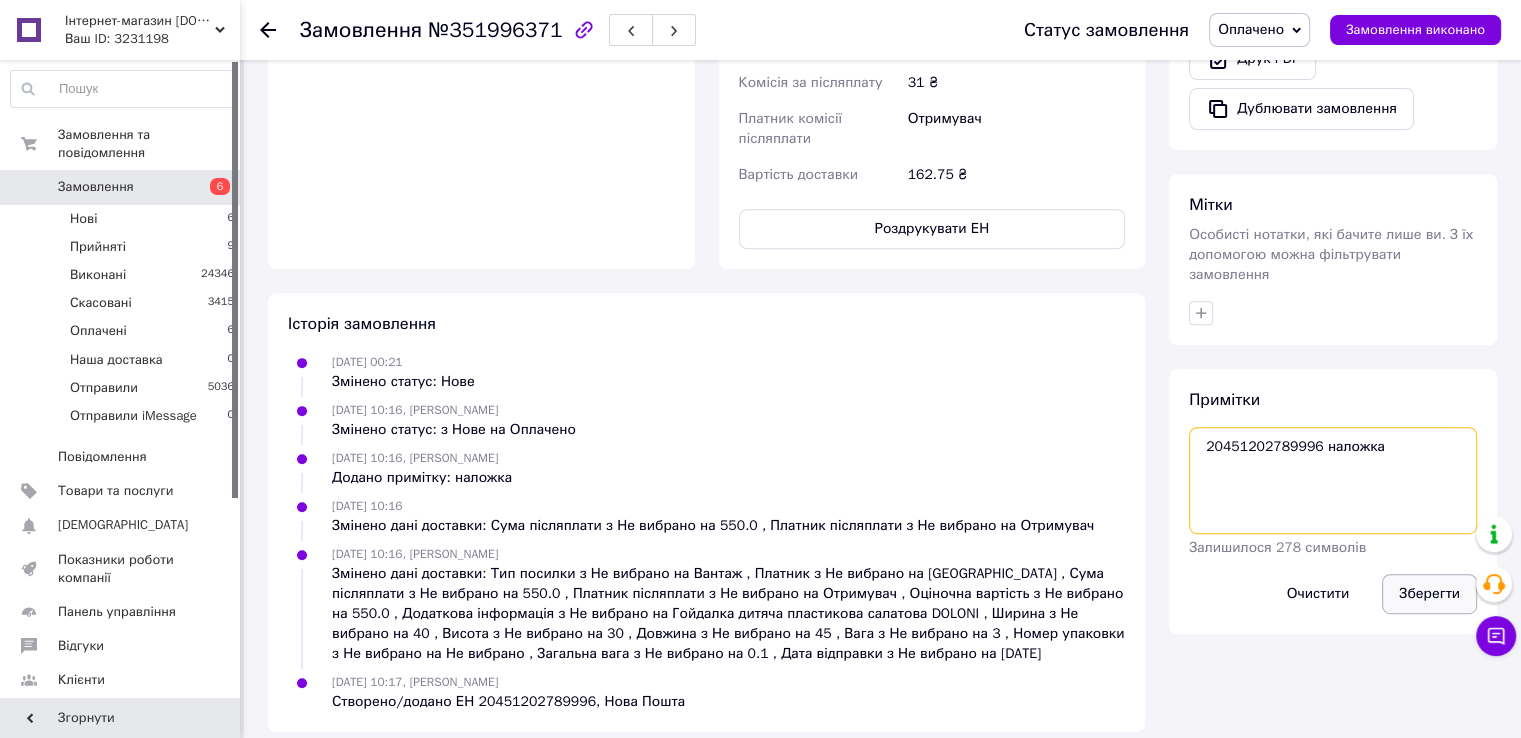 type on "20451202789996 наложка" 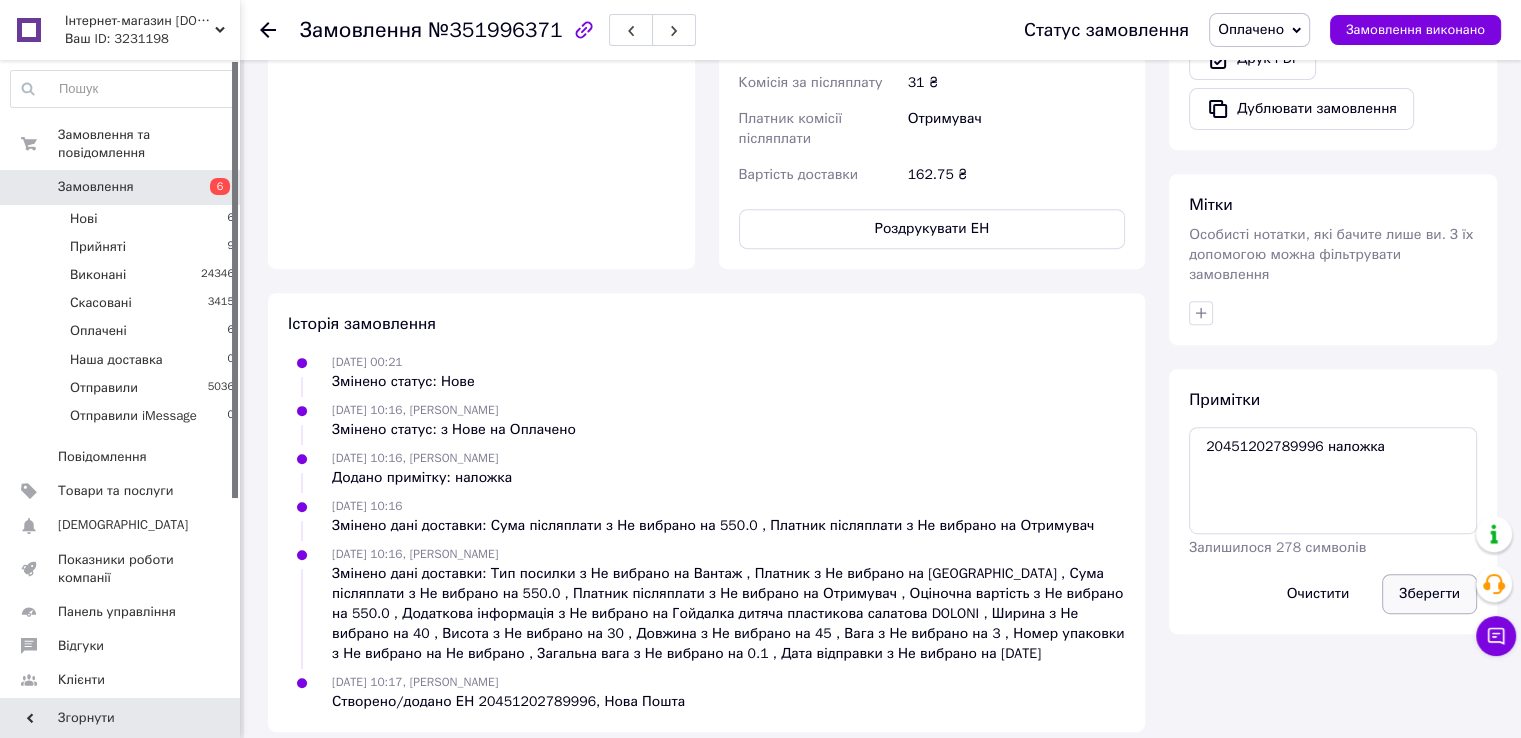 click on "Зберегти" at bounding box center (1429, 594) 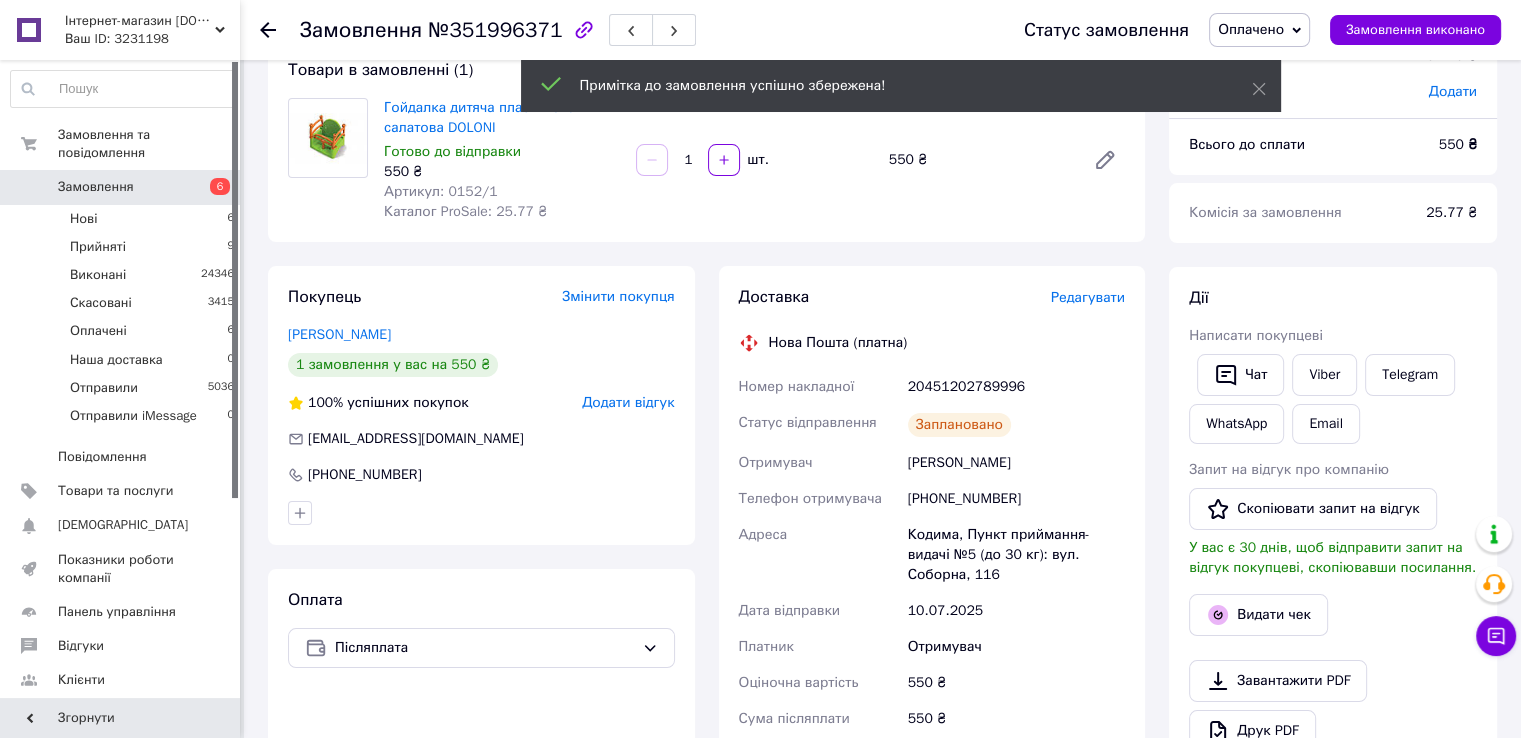 scroll, scrollTop: 5, scrollLeft: 0, axis: vertical 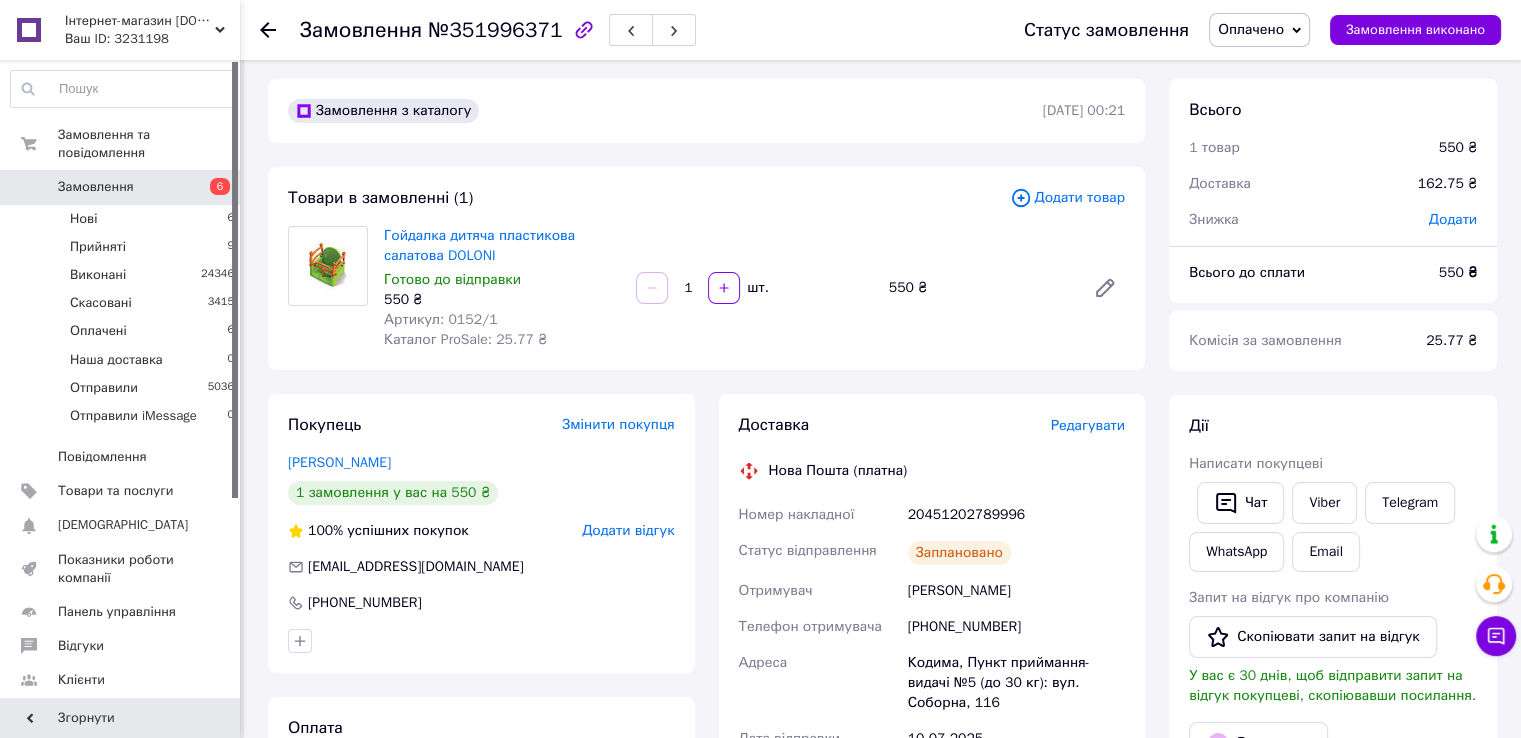 click on "20451202789996" at bounding box center [1016, 515] 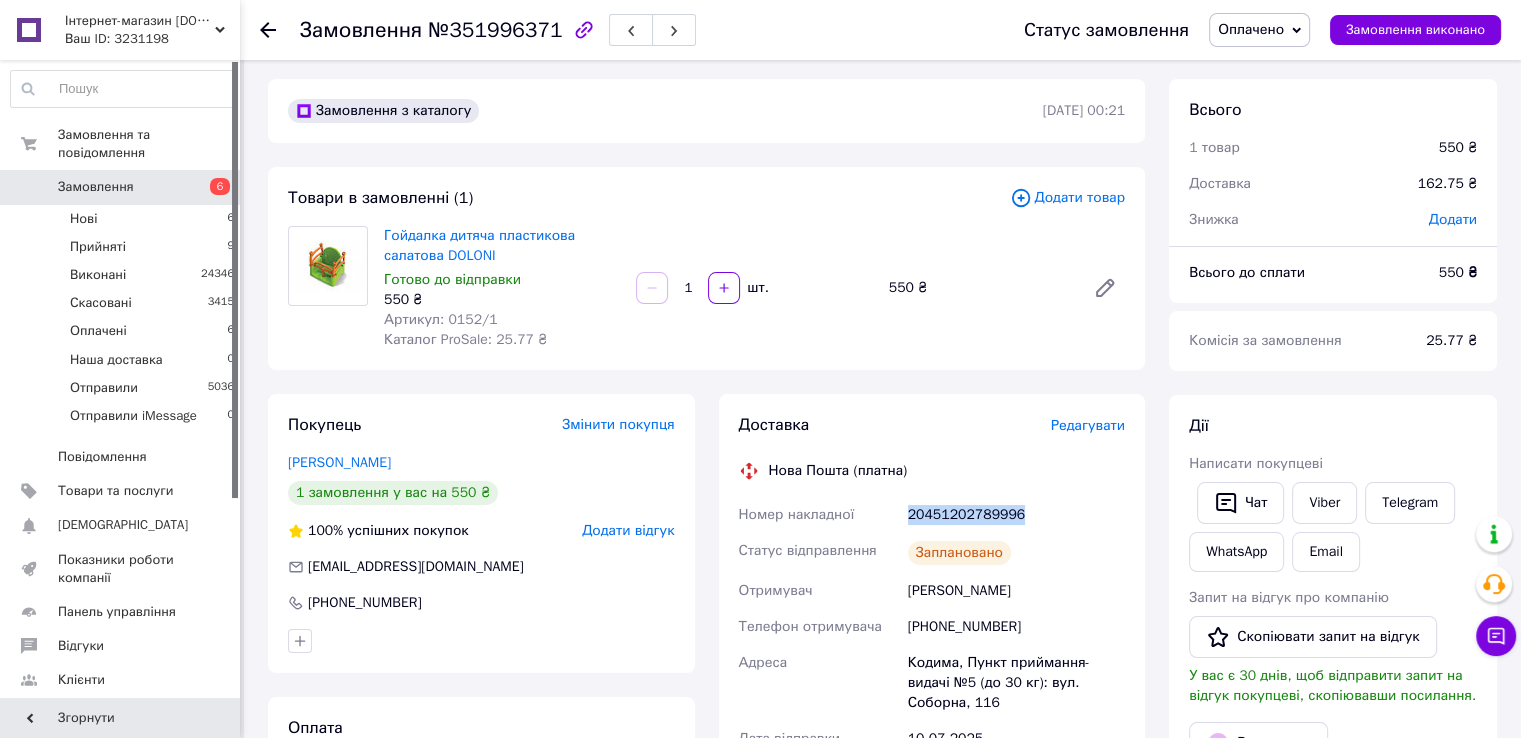 click on "20451202789996" at bounding box center (1016, 515) 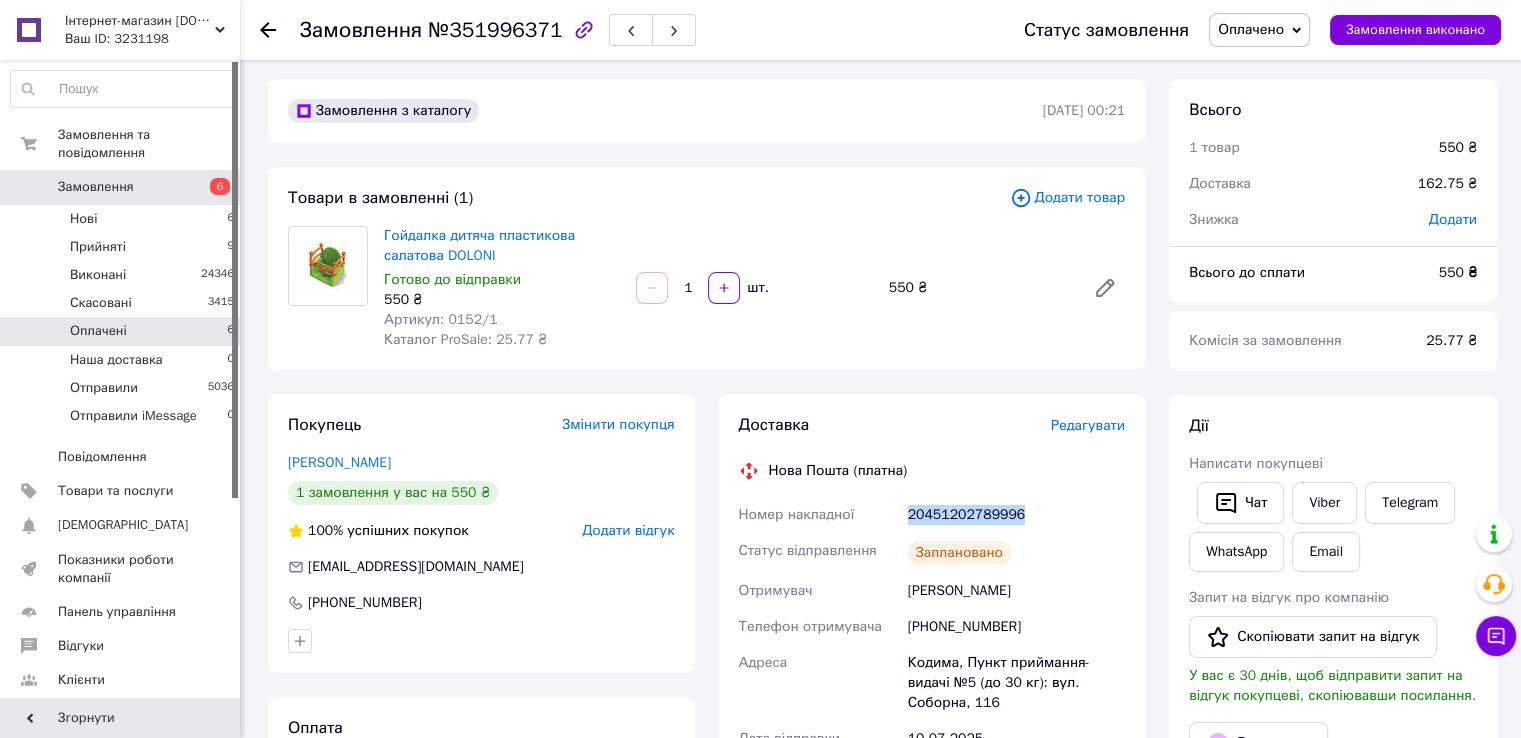 click on "Оплачені" at bounding box center [98, 331] 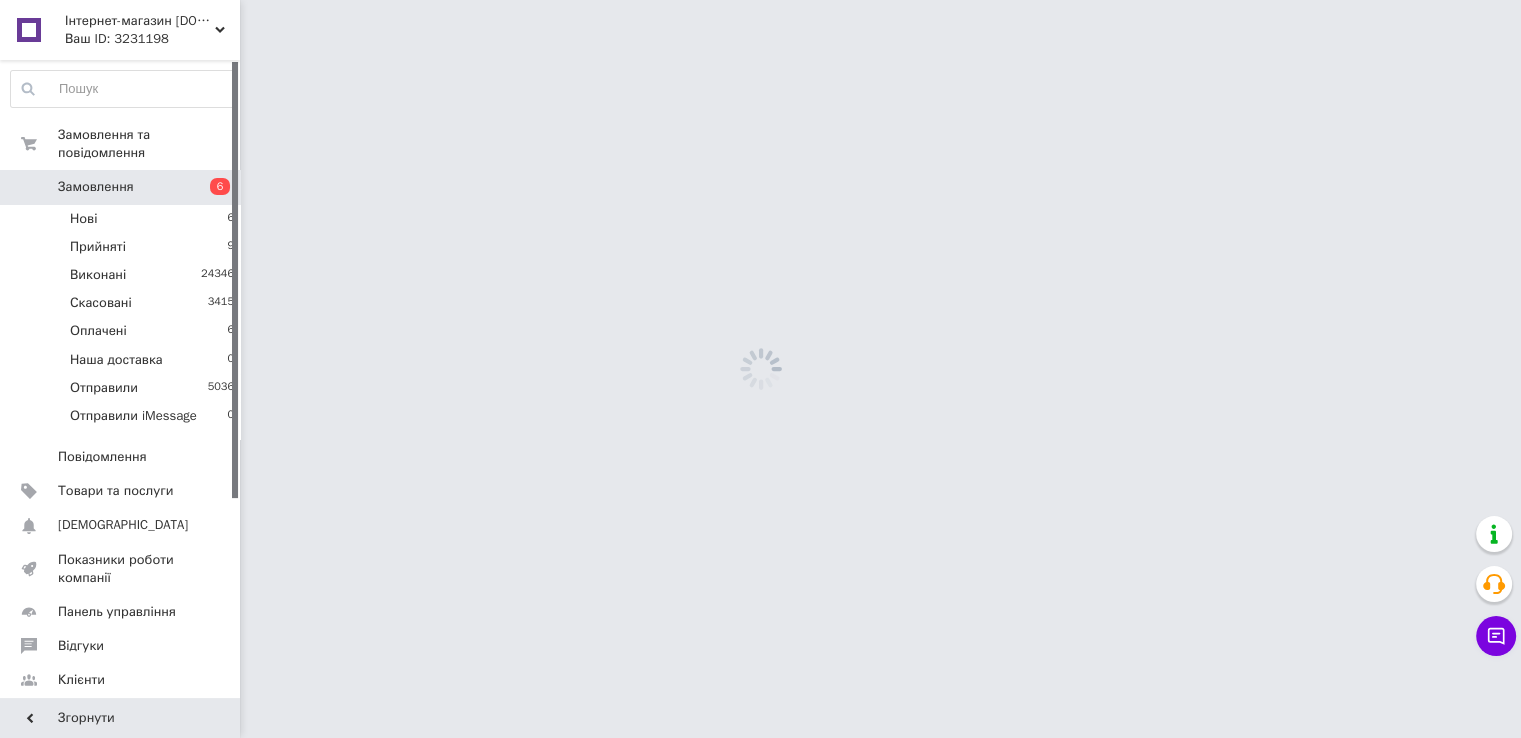 scroll, scrollTop: 0, scrollLeft: 0, axis: both 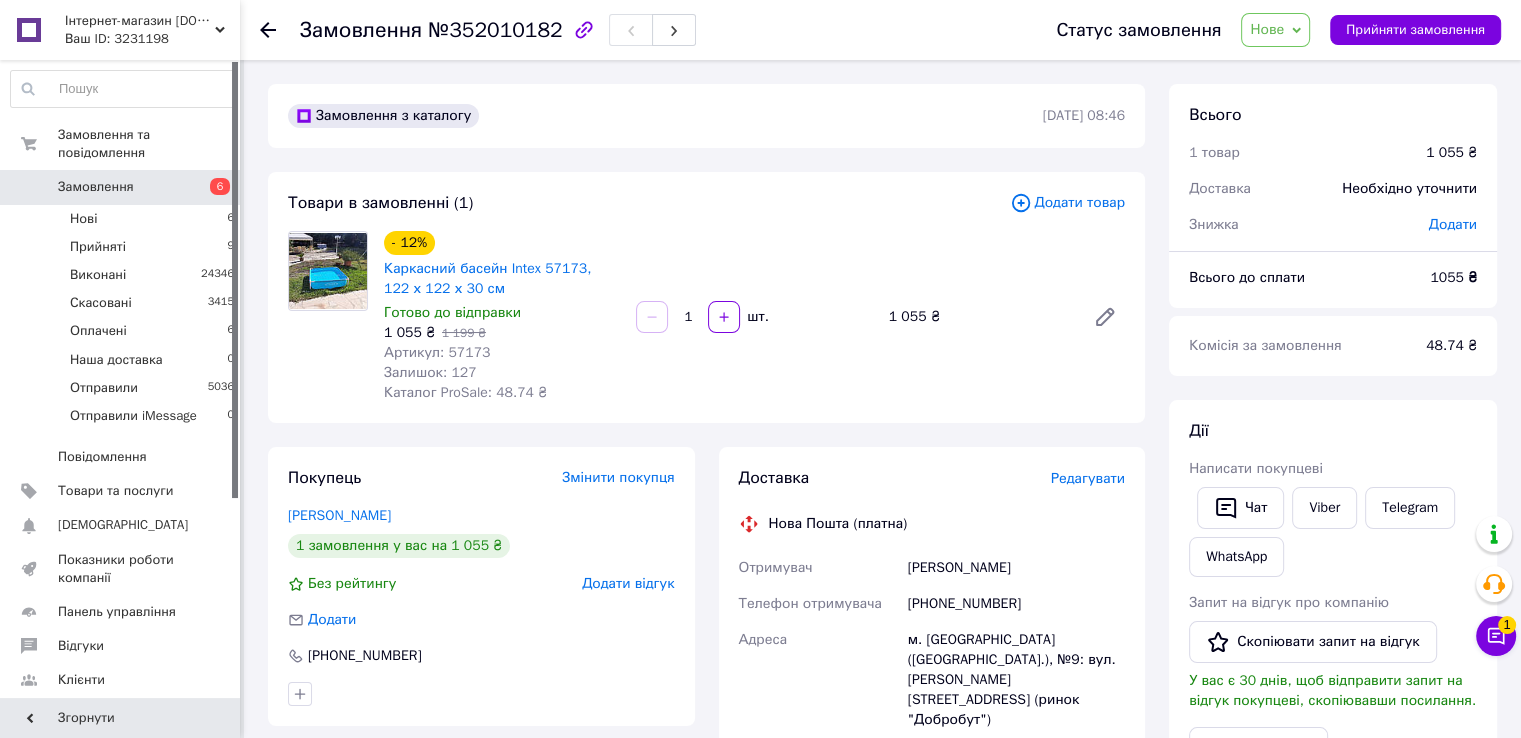 click on "Редагувати" at bounding box center [1088, 478] 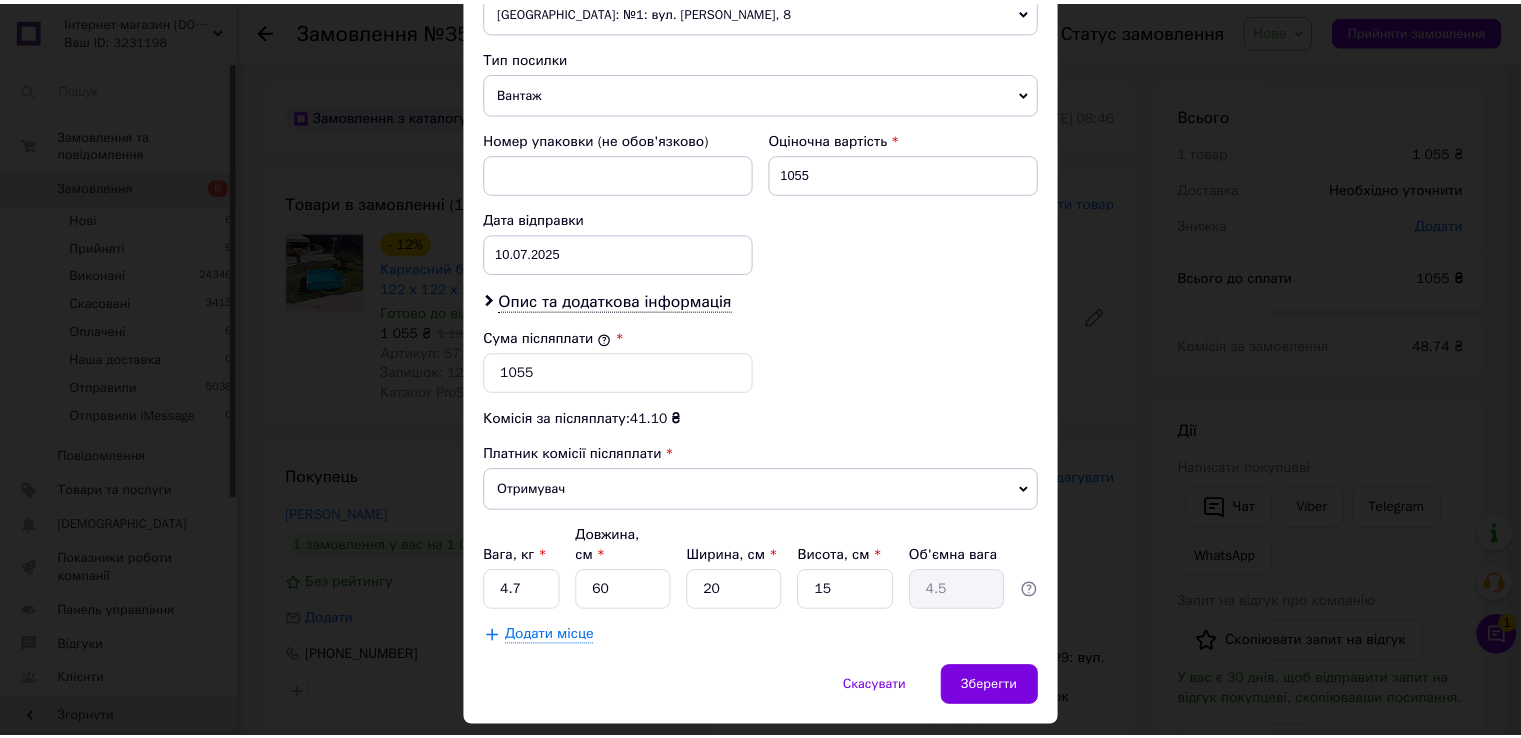 scroll, scrollTop: 782, scrollLeft: 0, axis: vertical 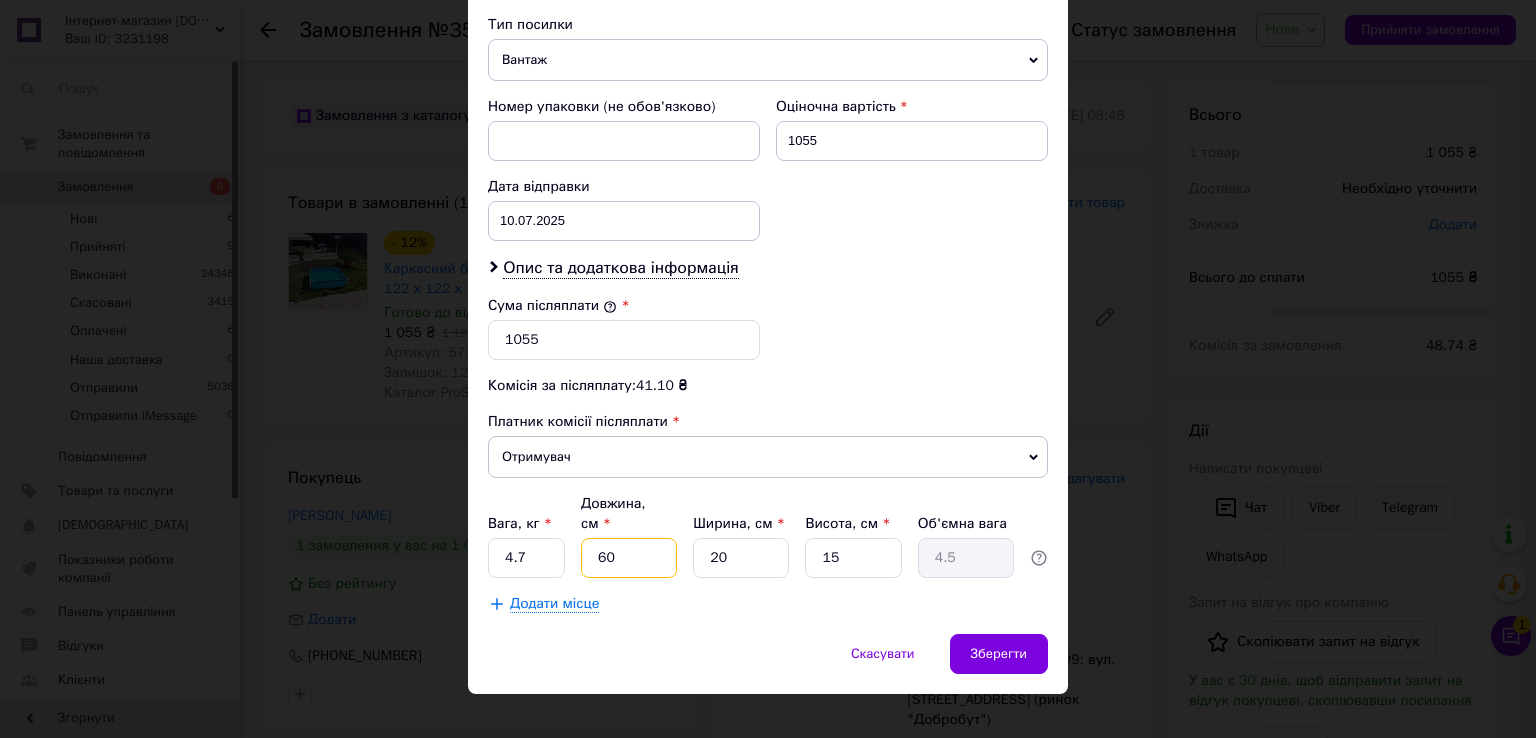 click on "60" at bounding box center [629, 558] 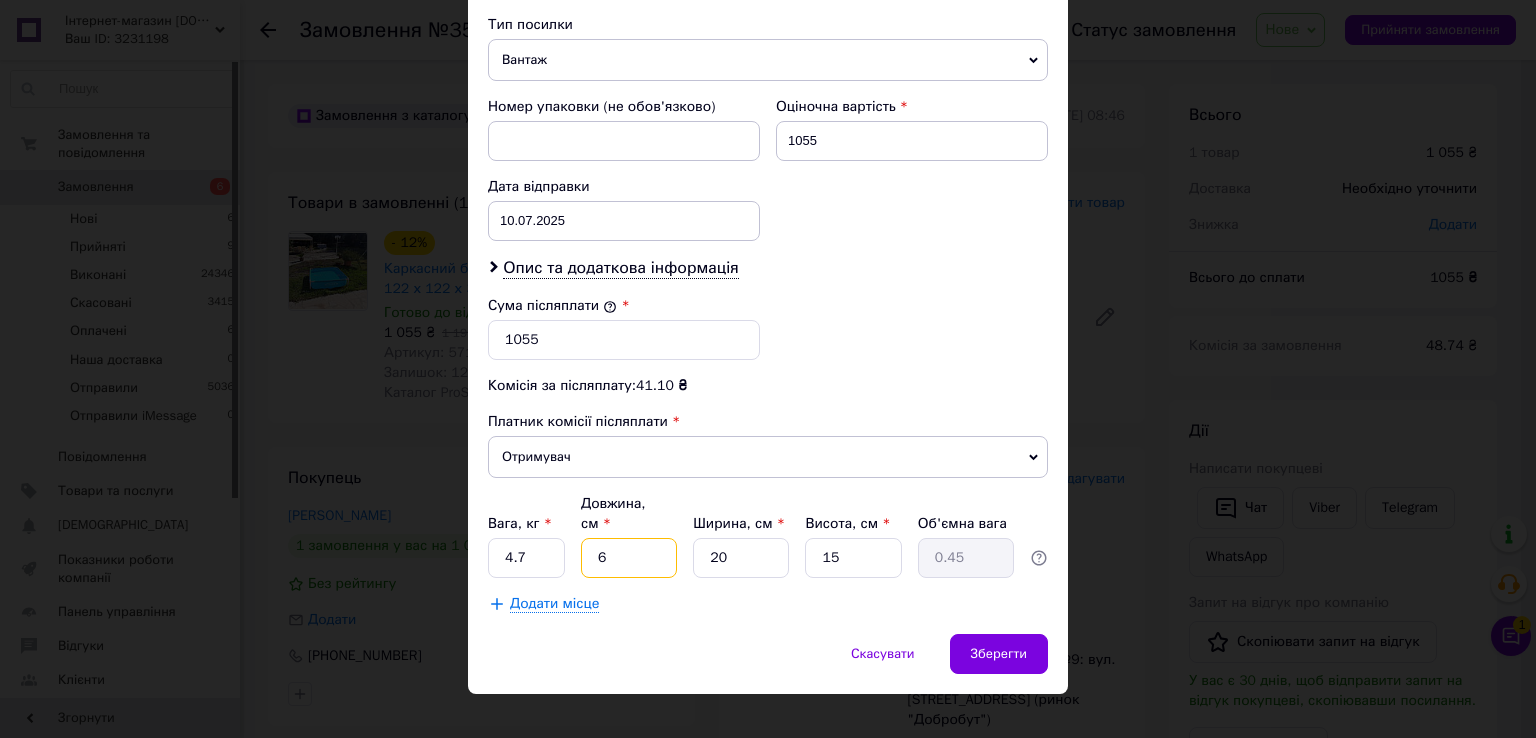 type on "62" 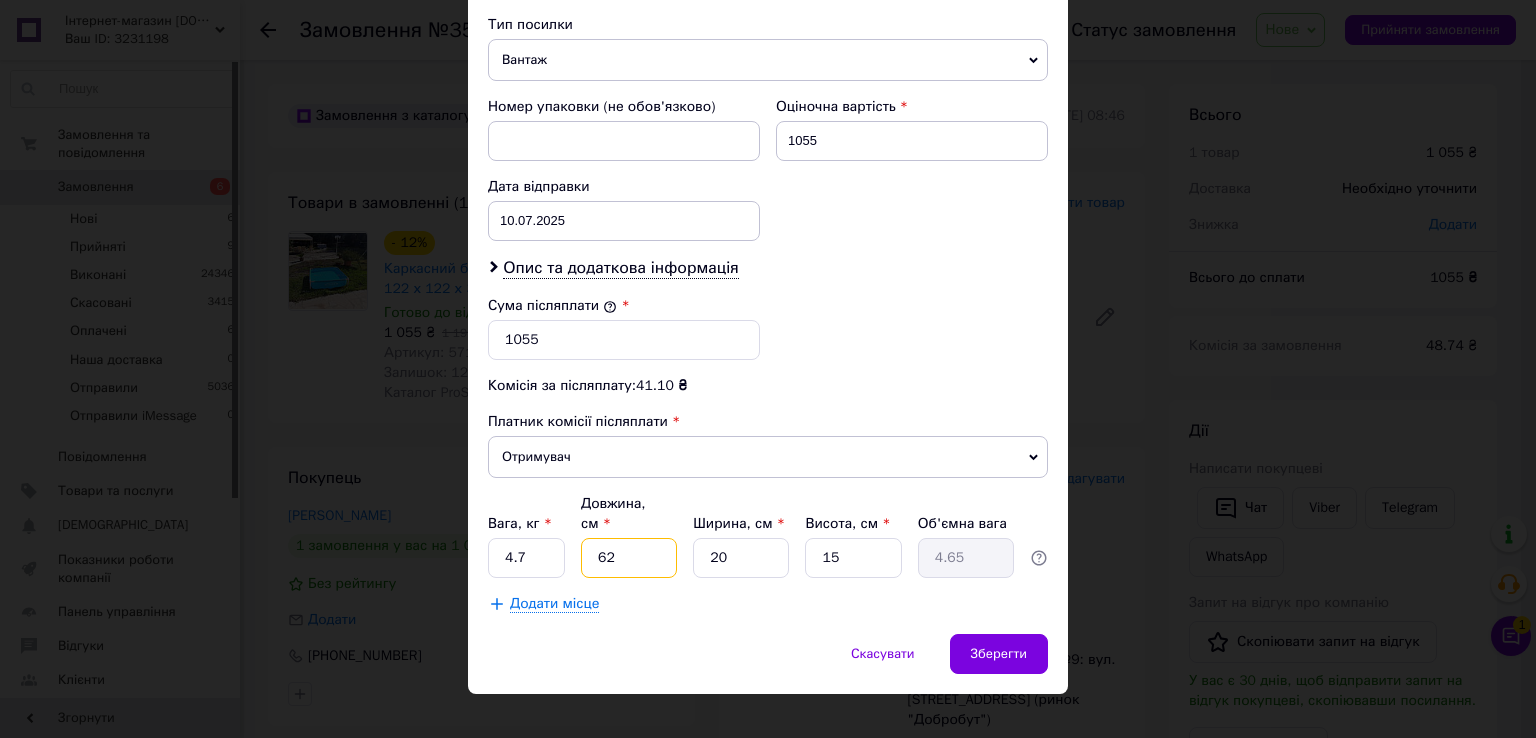 type on "62" 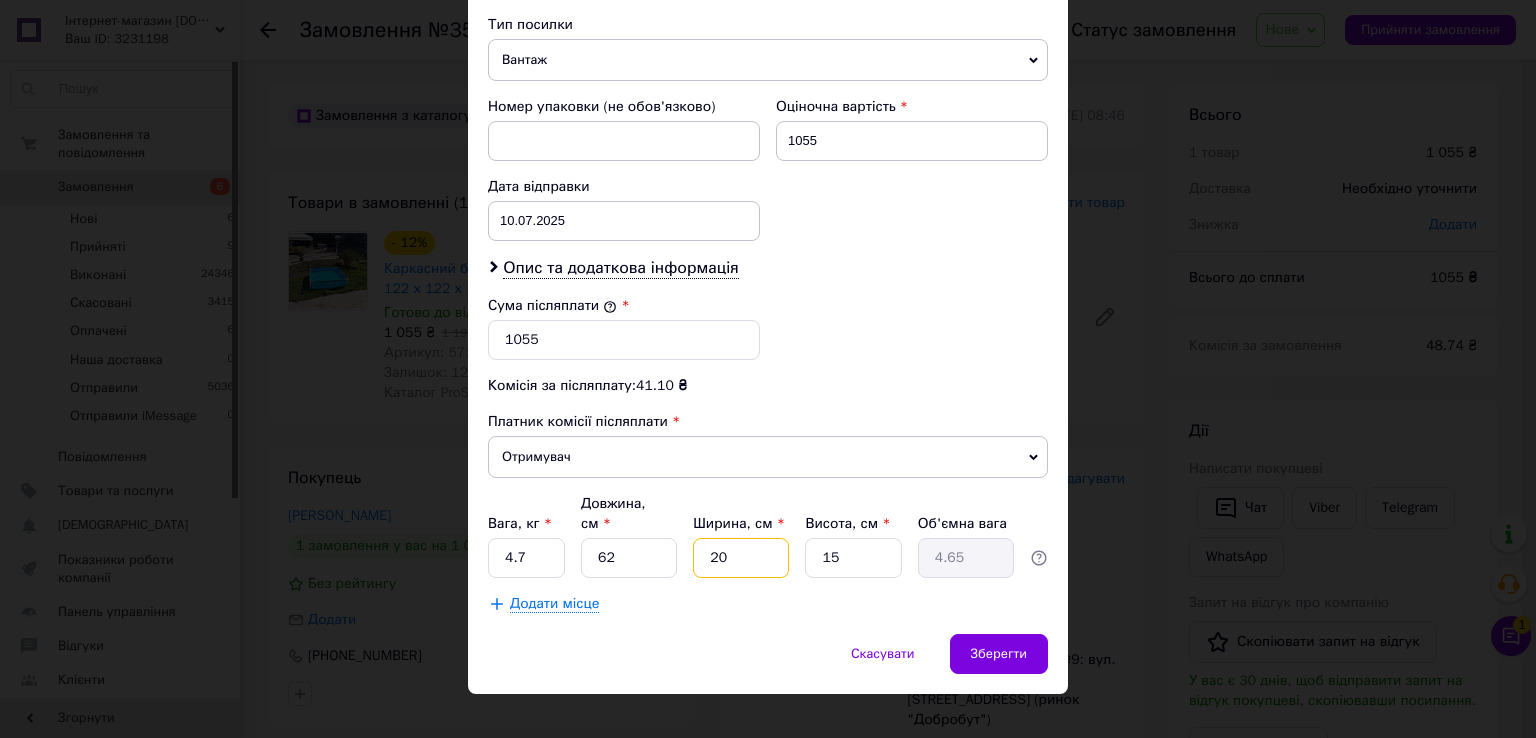 click on "20" at bounding box center (741, 558) 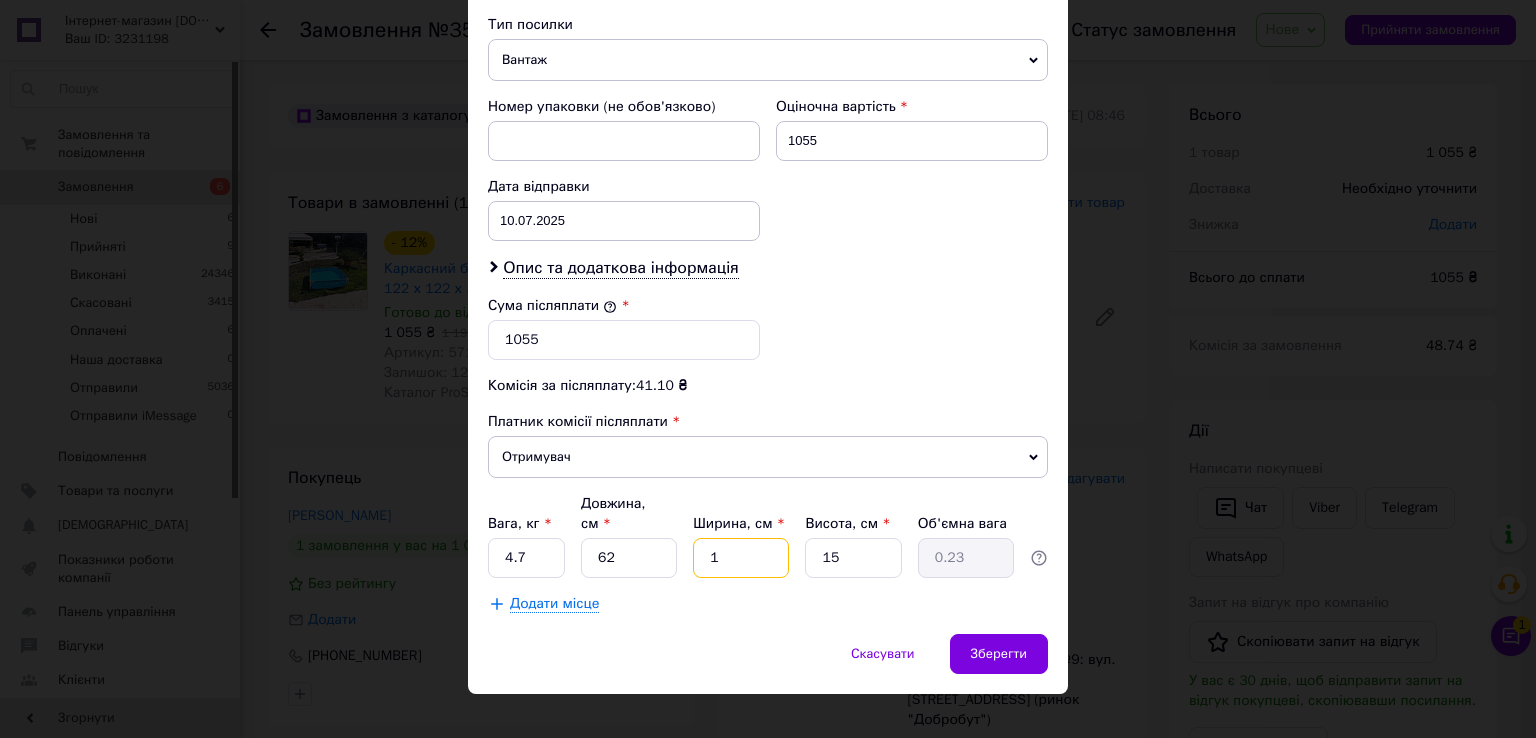 type on "17" 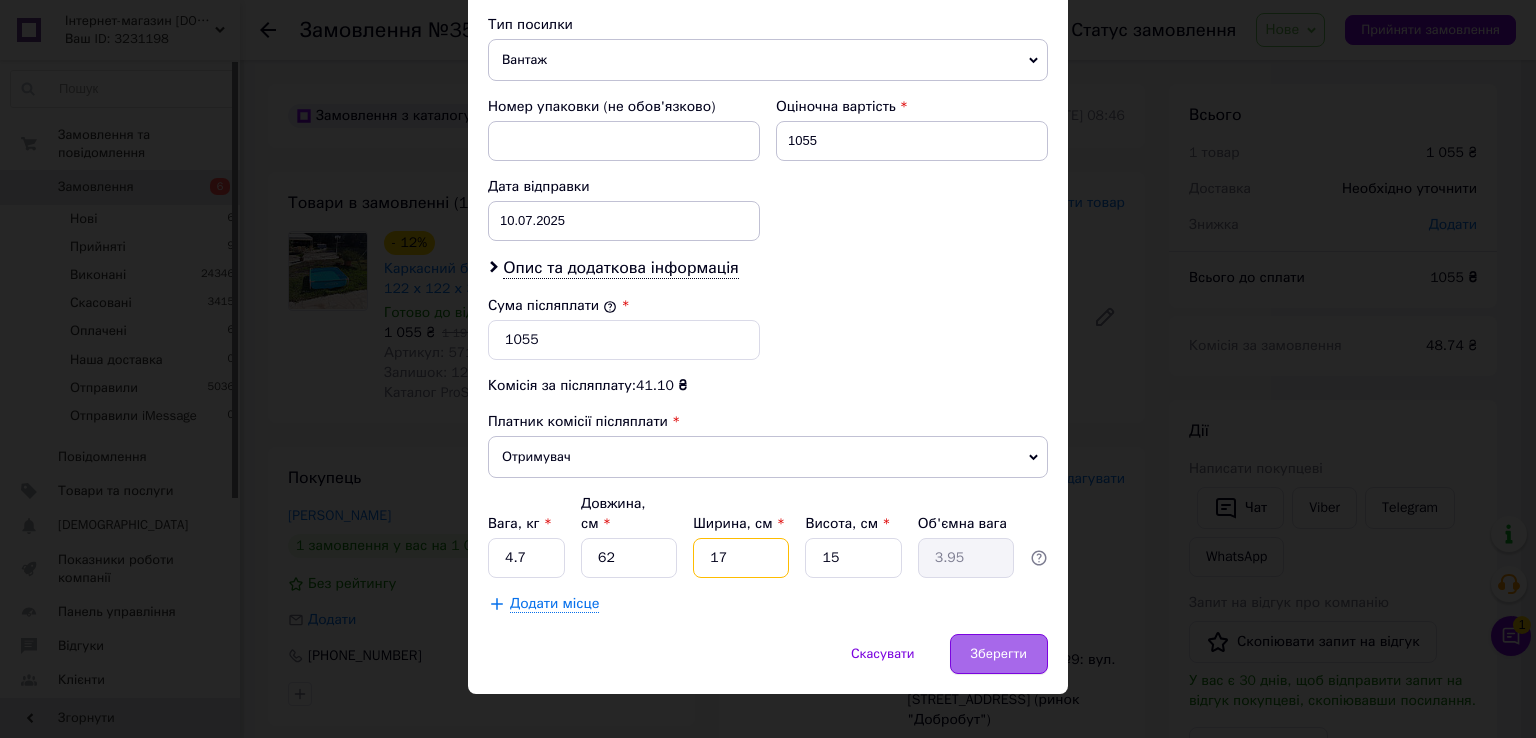 type on "17" 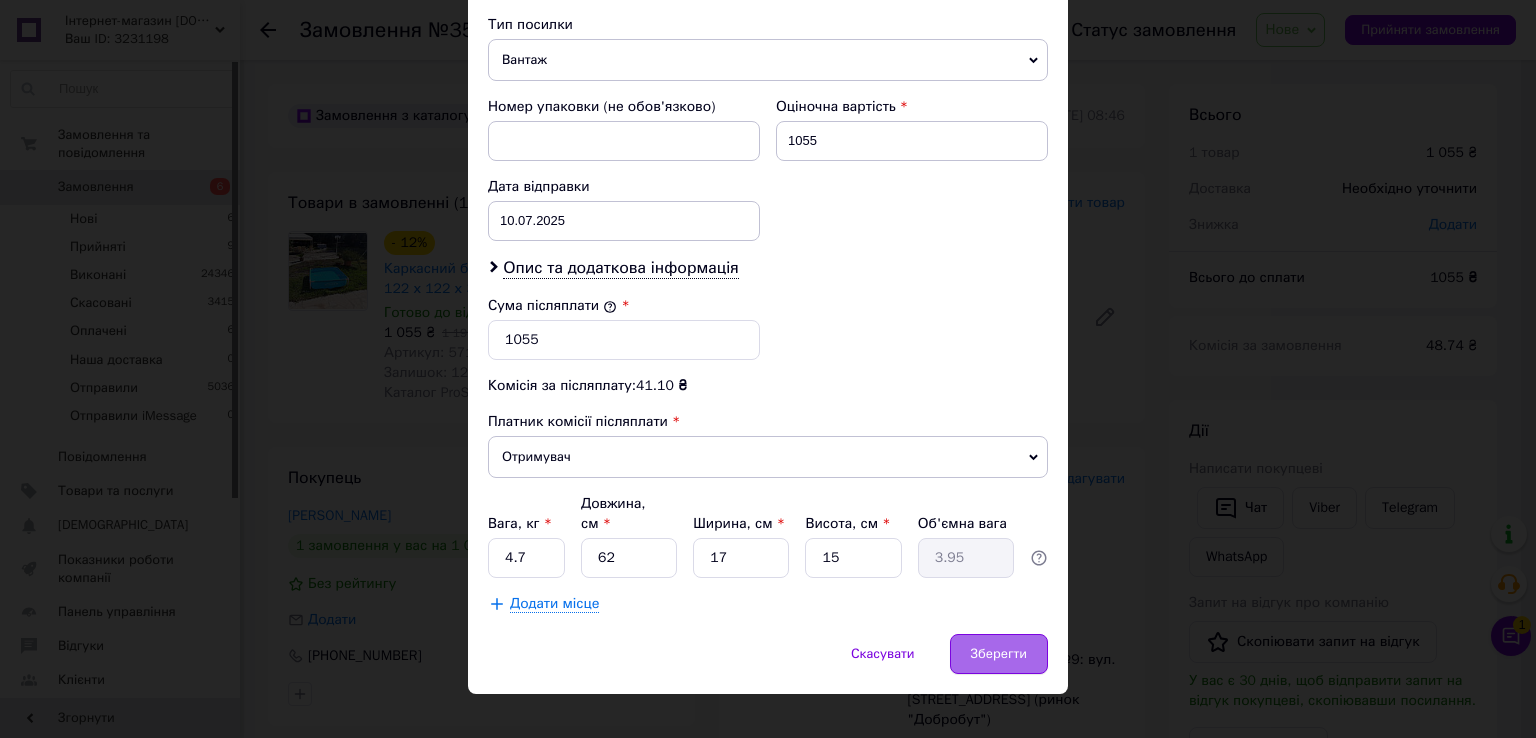 click on "Зберегти" at bounding box center [999, 654] 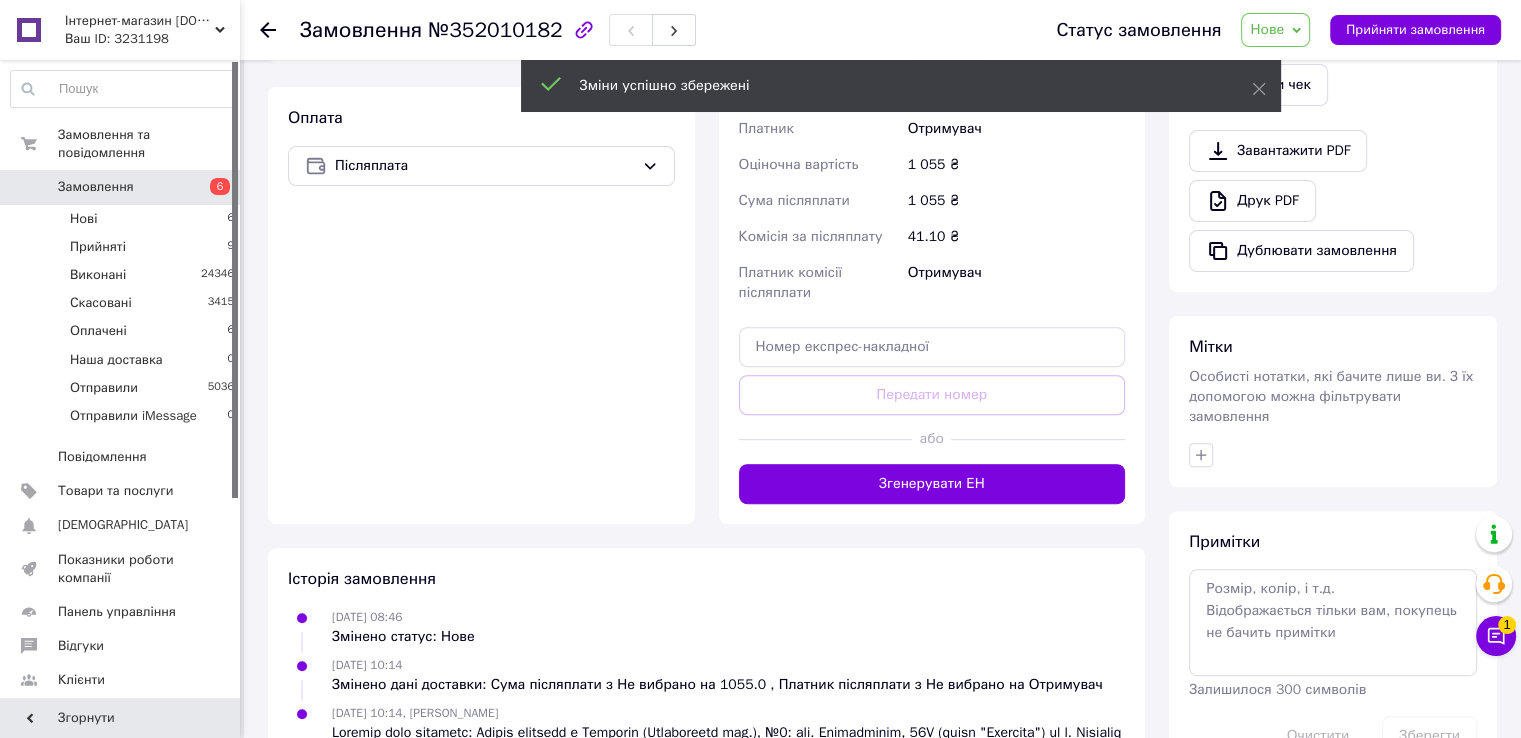 scroll, scrollTop: 700, scrollLeft: 0, axis: vertical 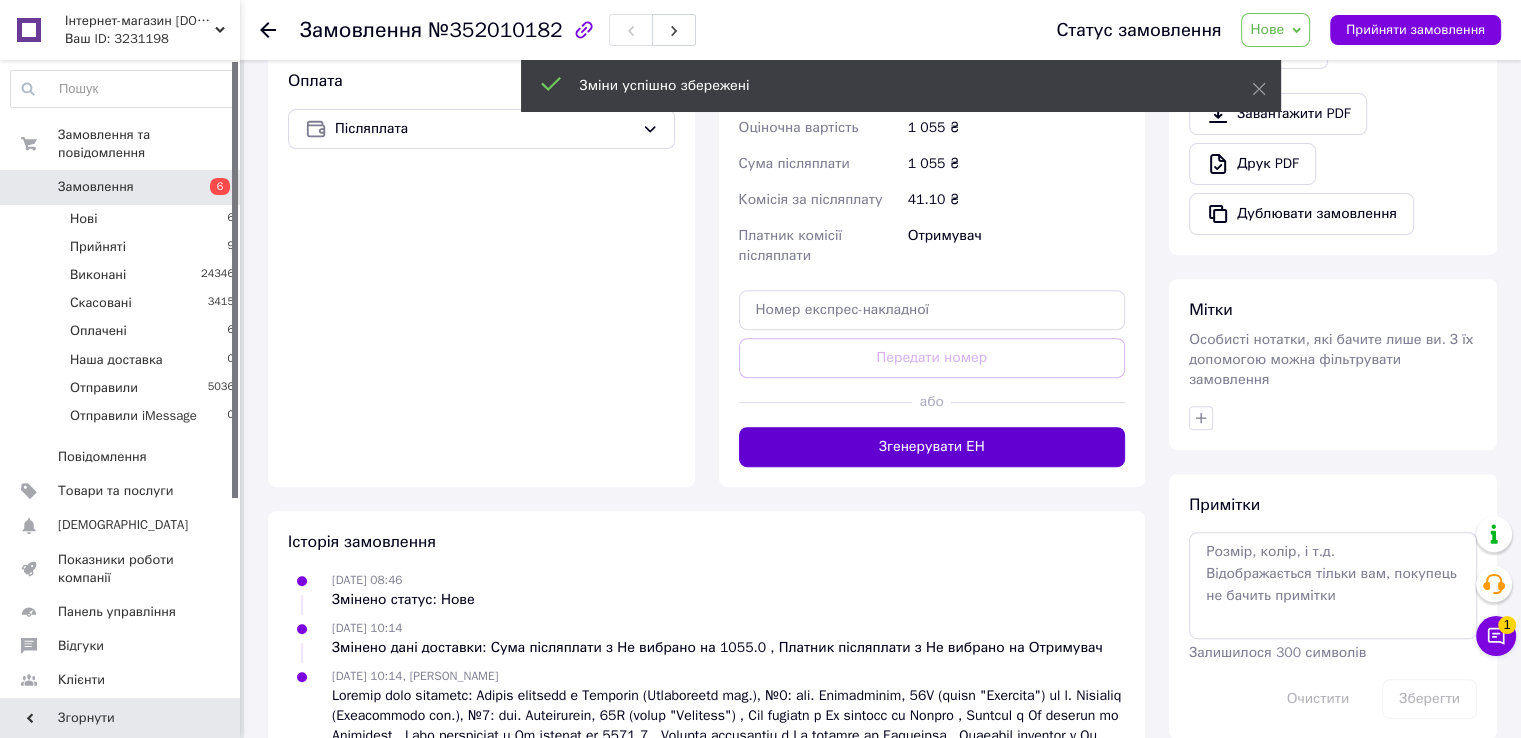 click on "Згенерувати ЕН" at bounding box center (932, 447) 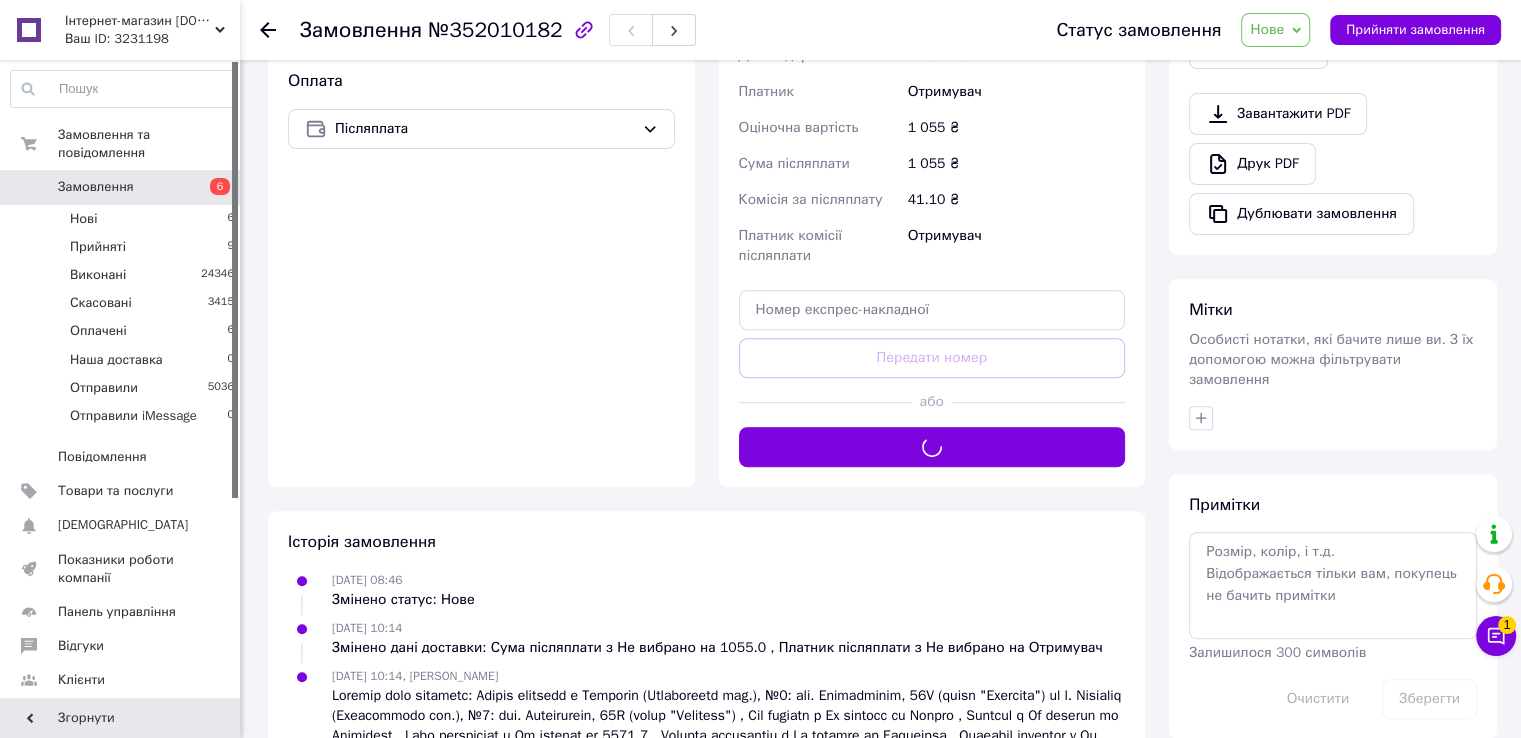 click on "Нове" at bounding box center (1275, 30) 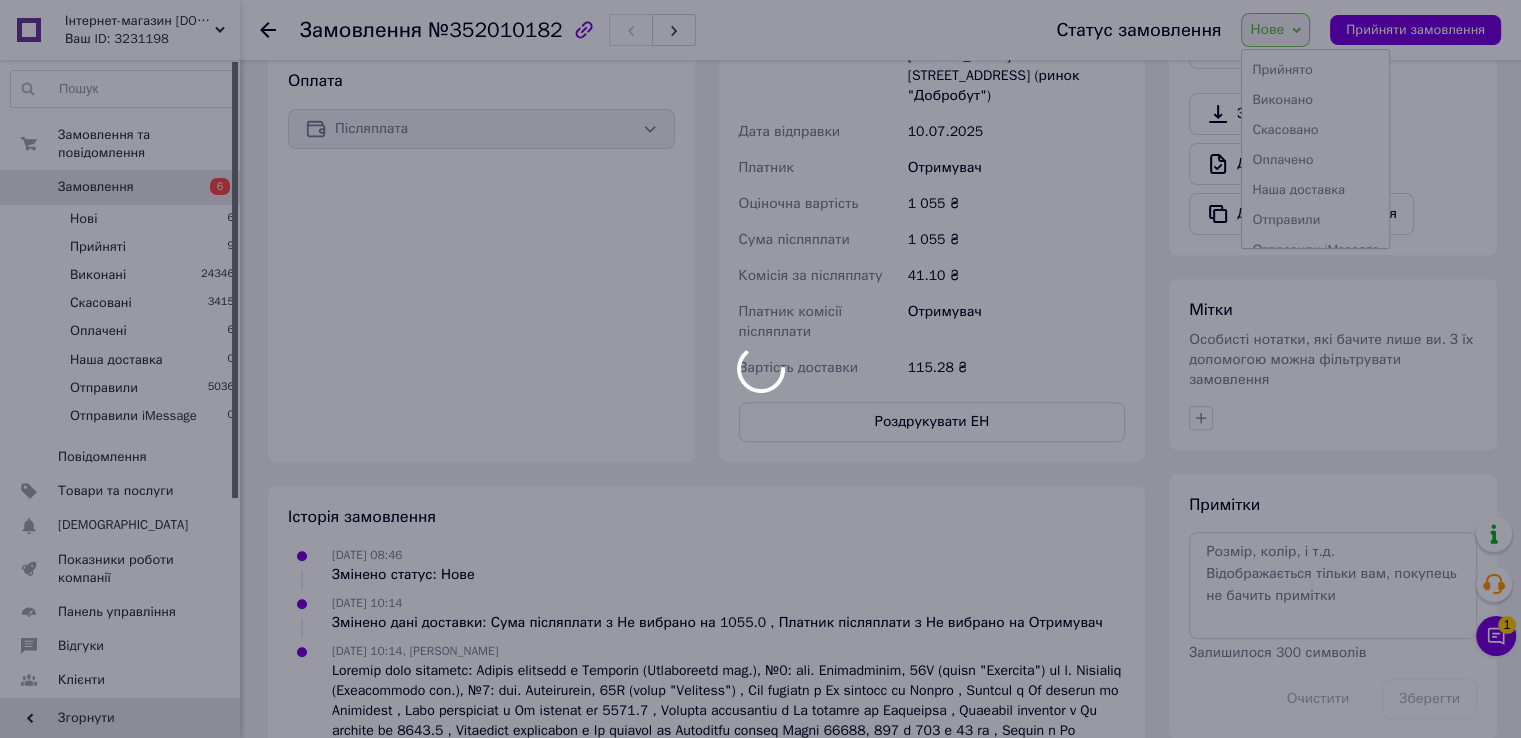 click at bounding box center [760, 369] 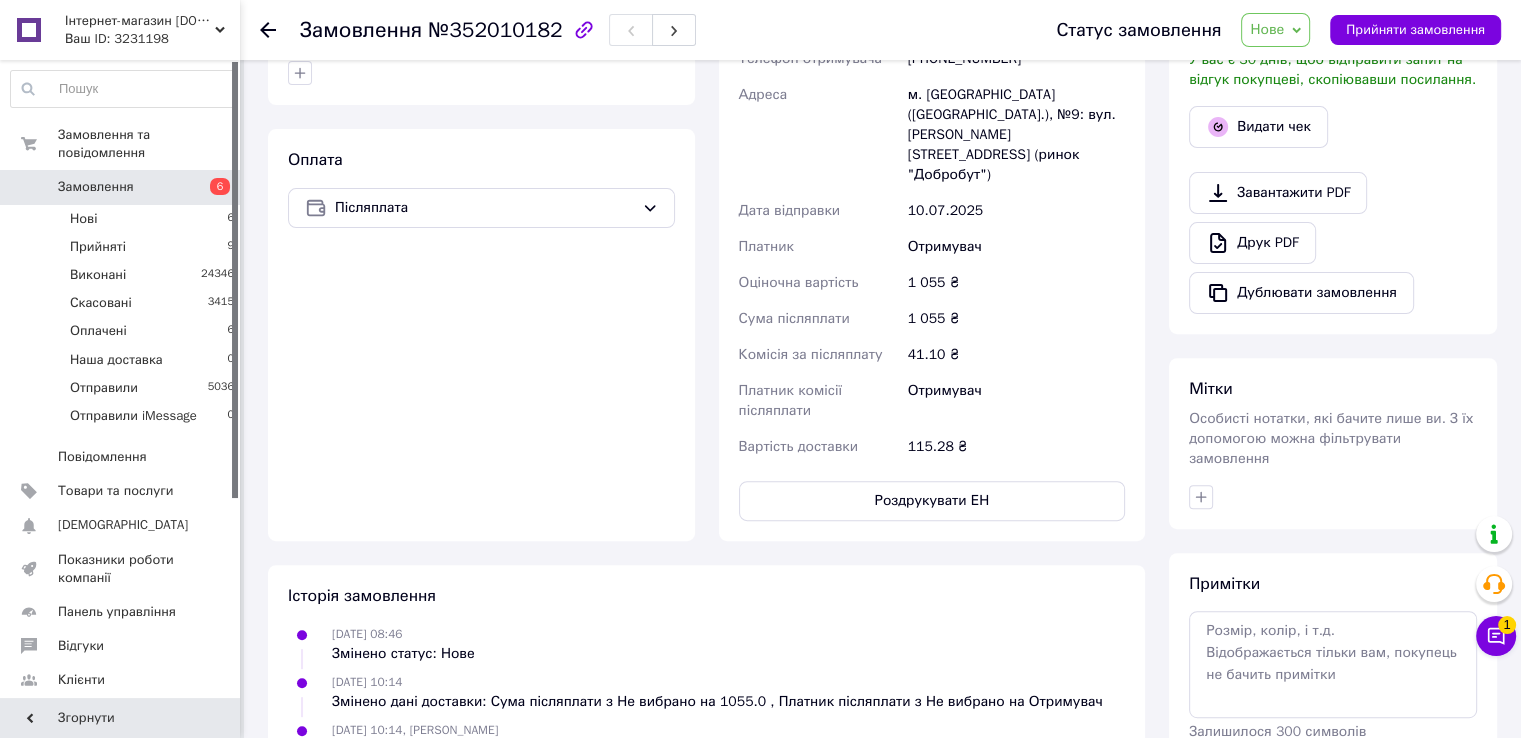 scroll, scrollTop: 600, scrollLeft: 0, axis: vertical 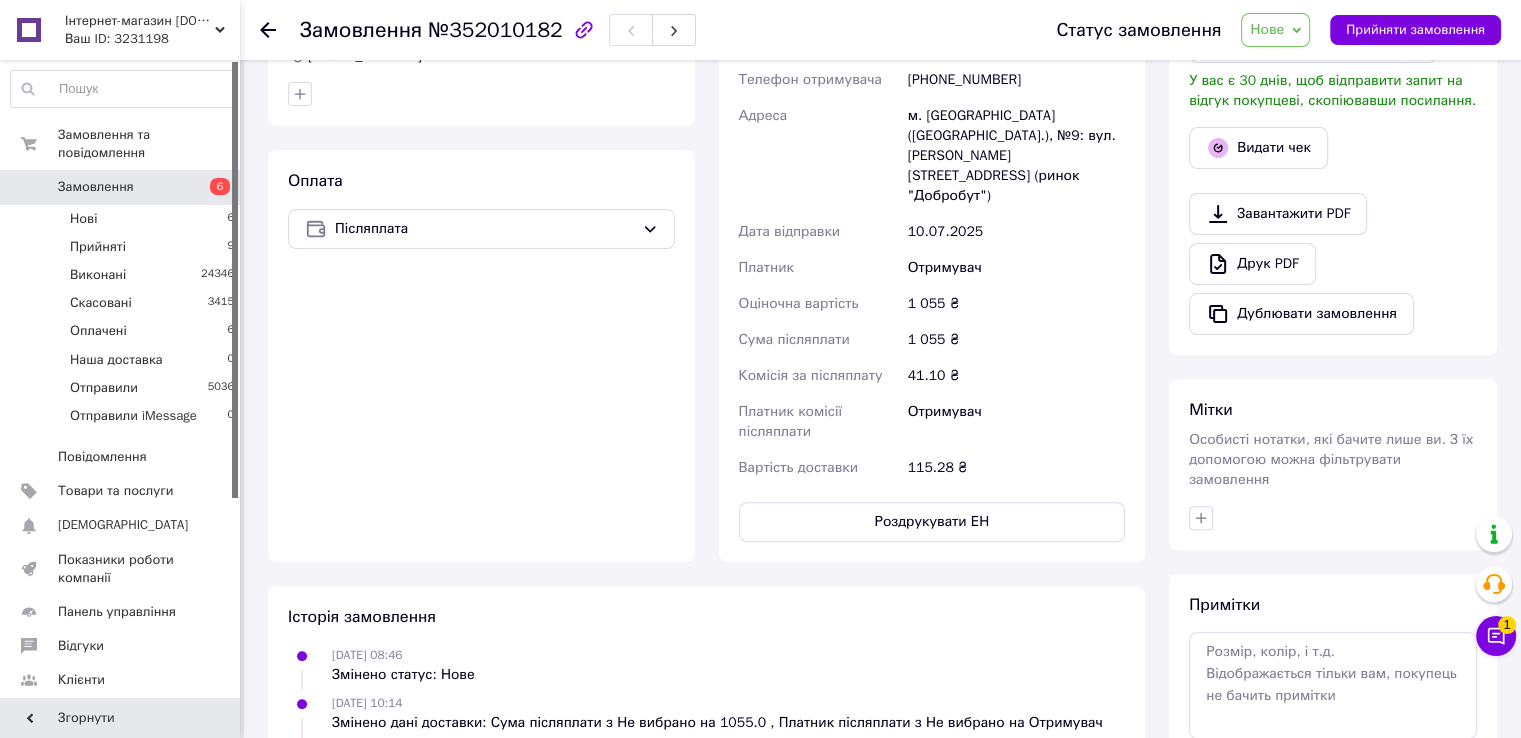 click on "Нове" at bounding box center [1267, 29] 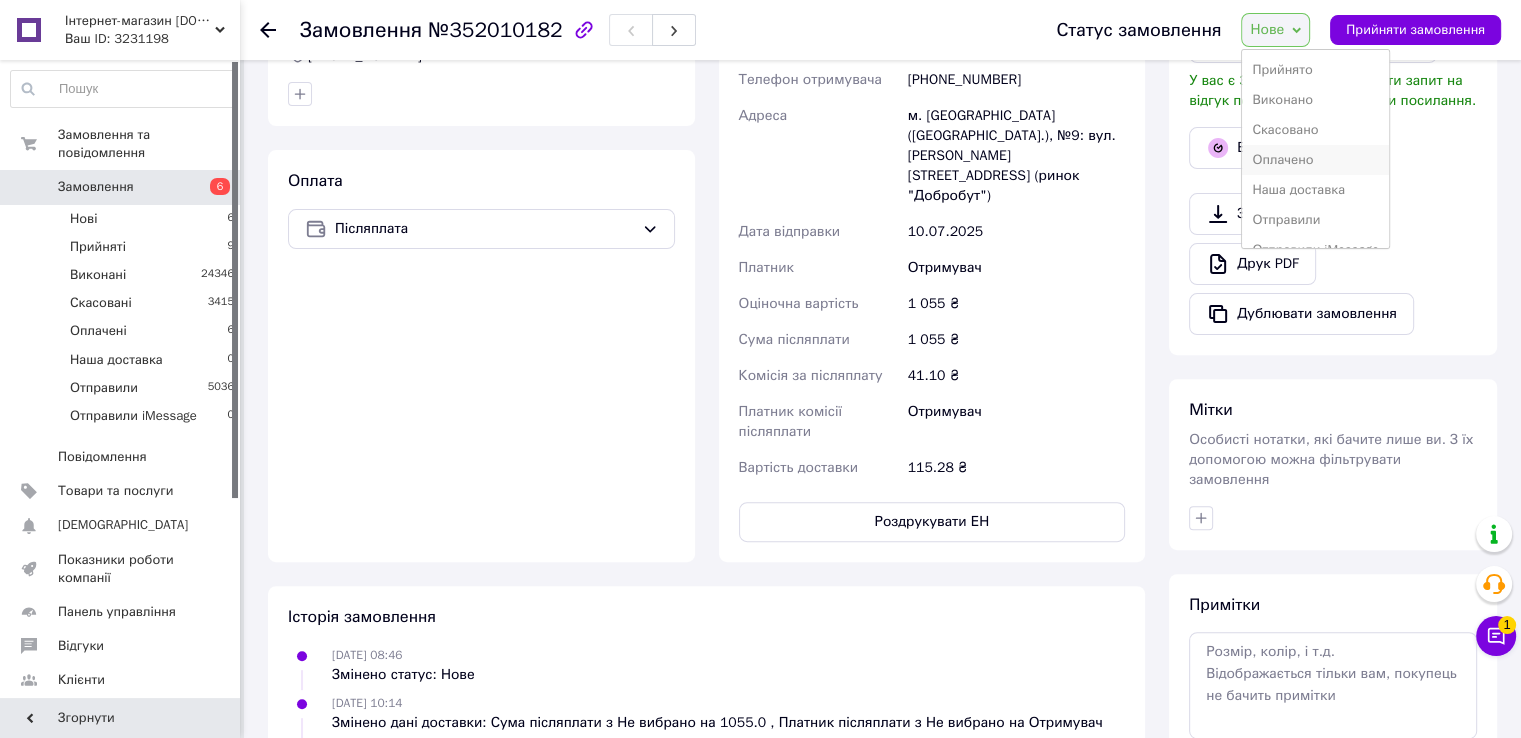click on "Оплачено" at bounding box center (1315, 160) 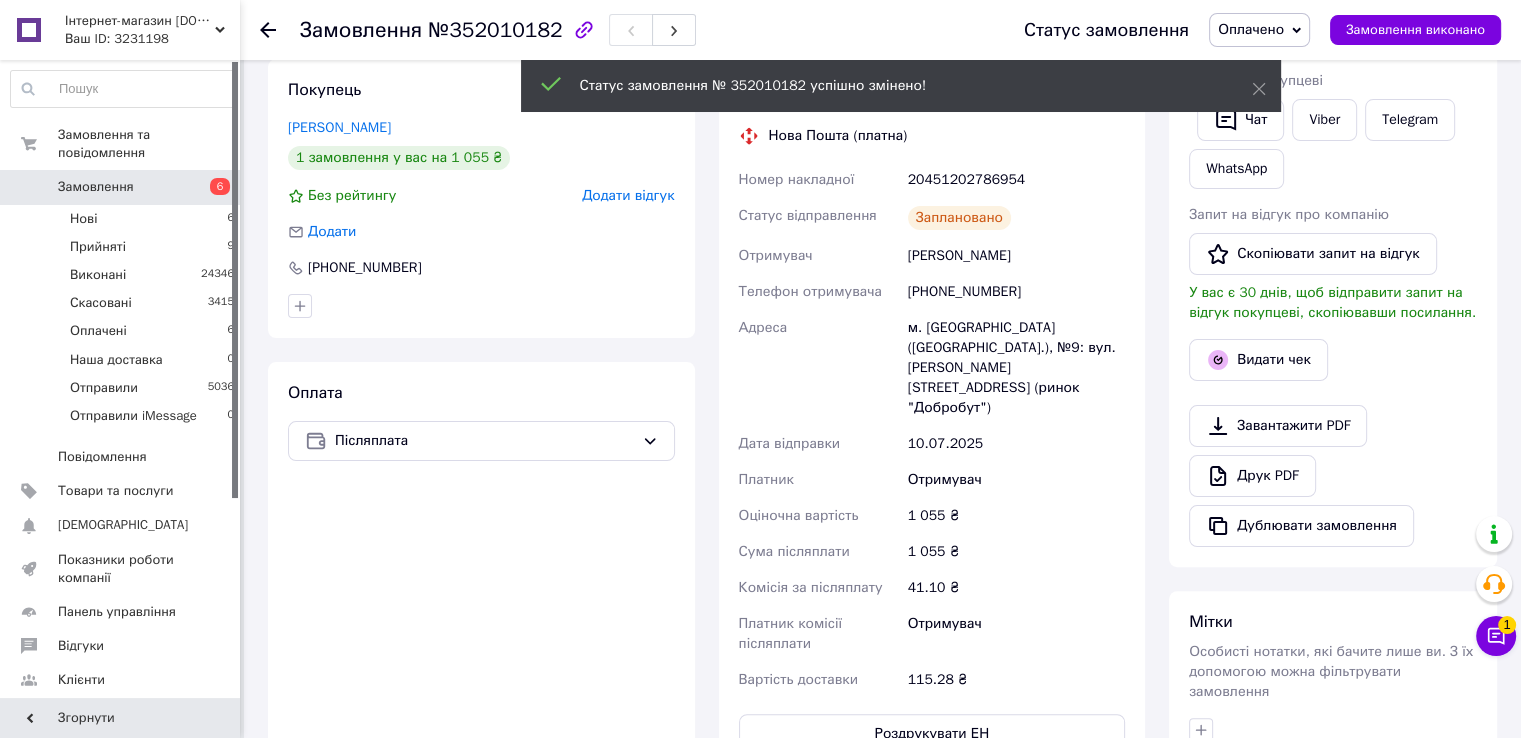scroll, scrollTop: 300, scrollLeft: 0, axis: vertical 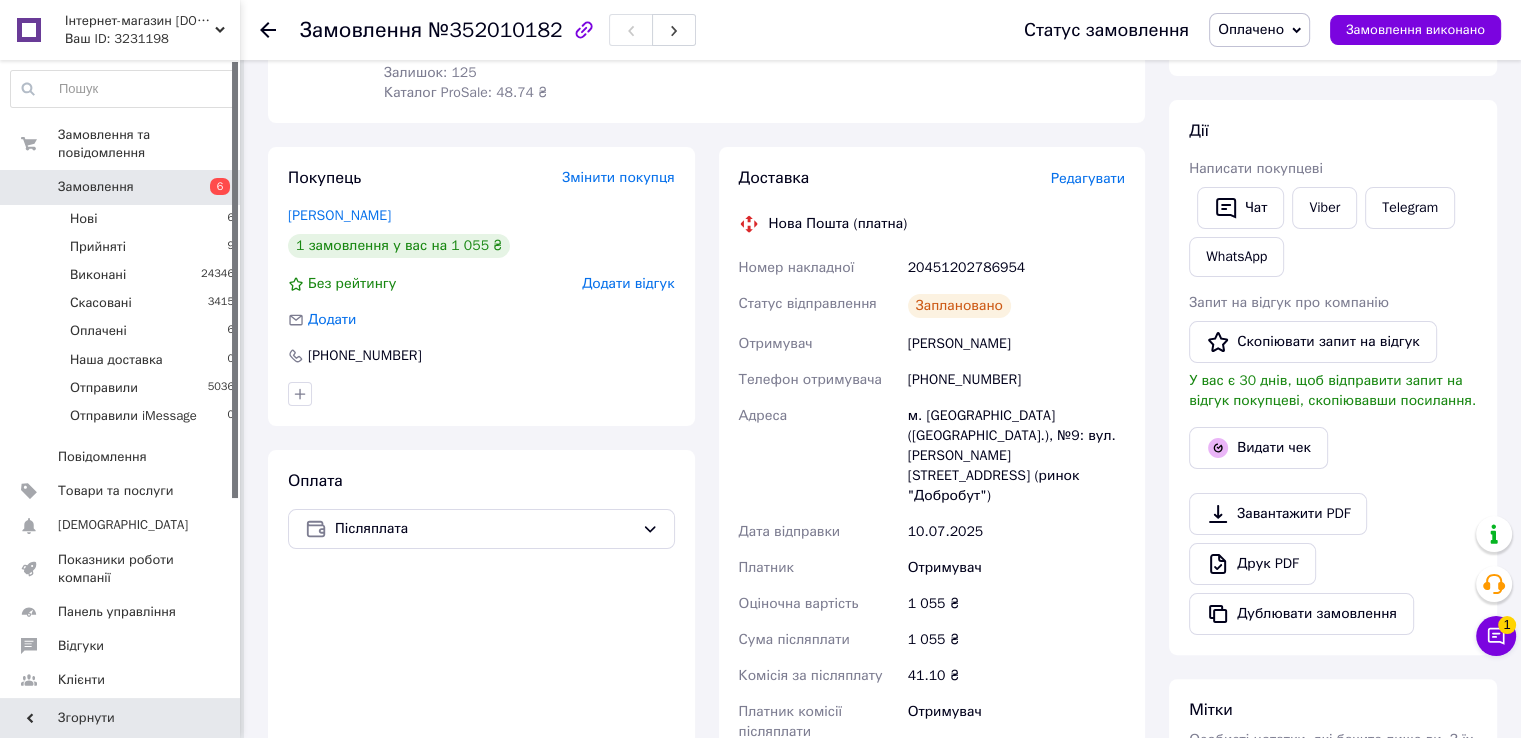 click on "20451202786954" at bounding box center [1016, 268] 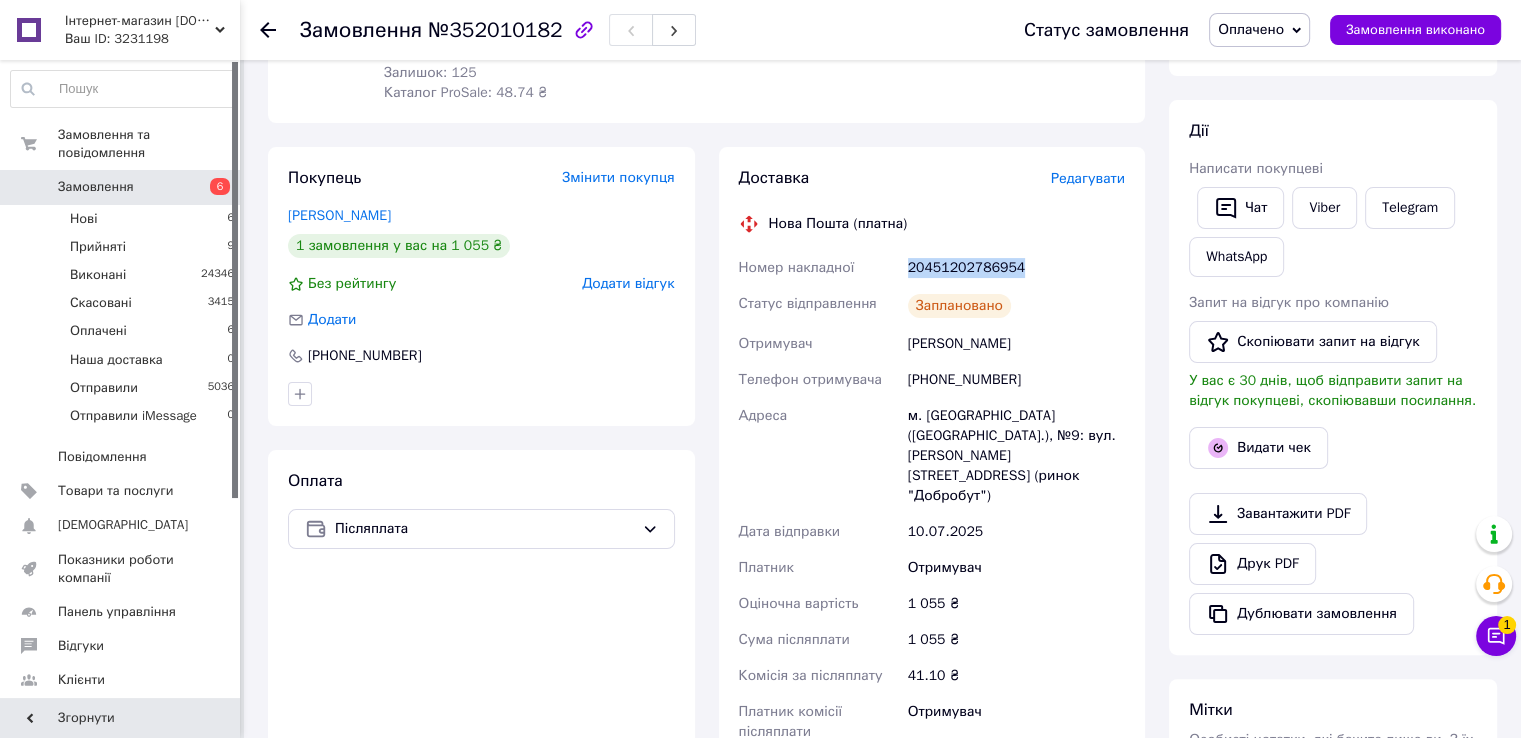 click on "20451202786954" at bounding box center (1016, 268) 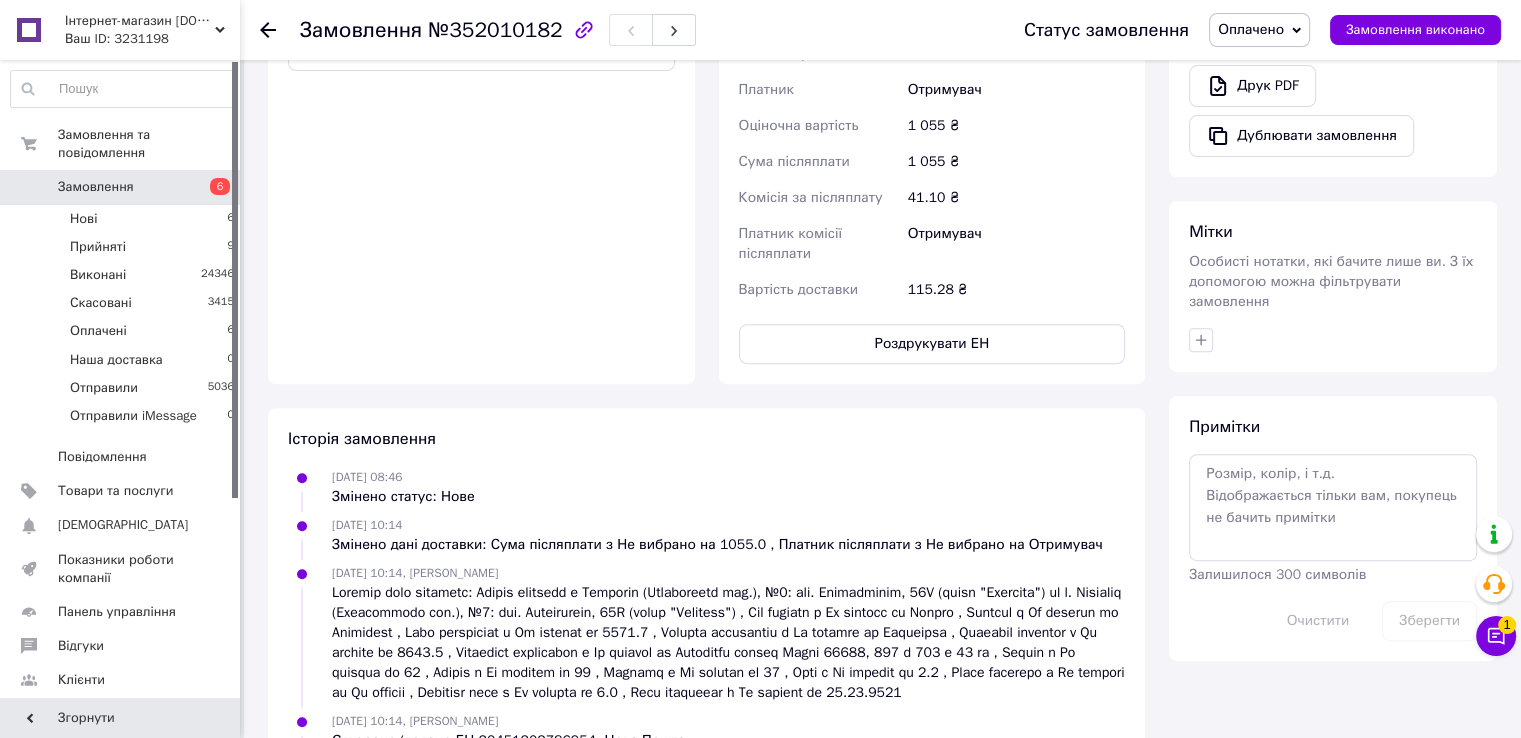 scroll, scrollTop: 800, scrollLeft: 0, axis: vertical 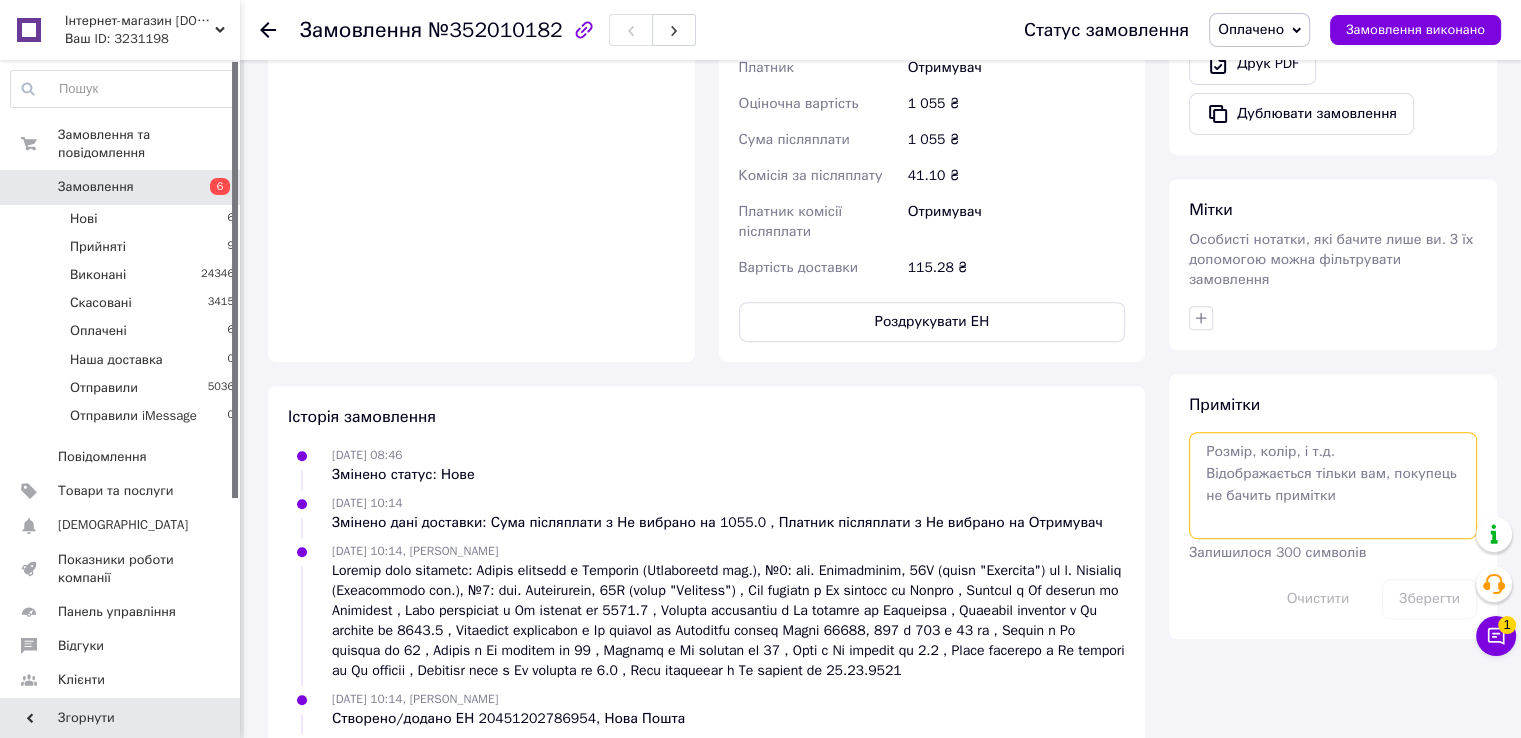 click at bounding box center (1333, 485) 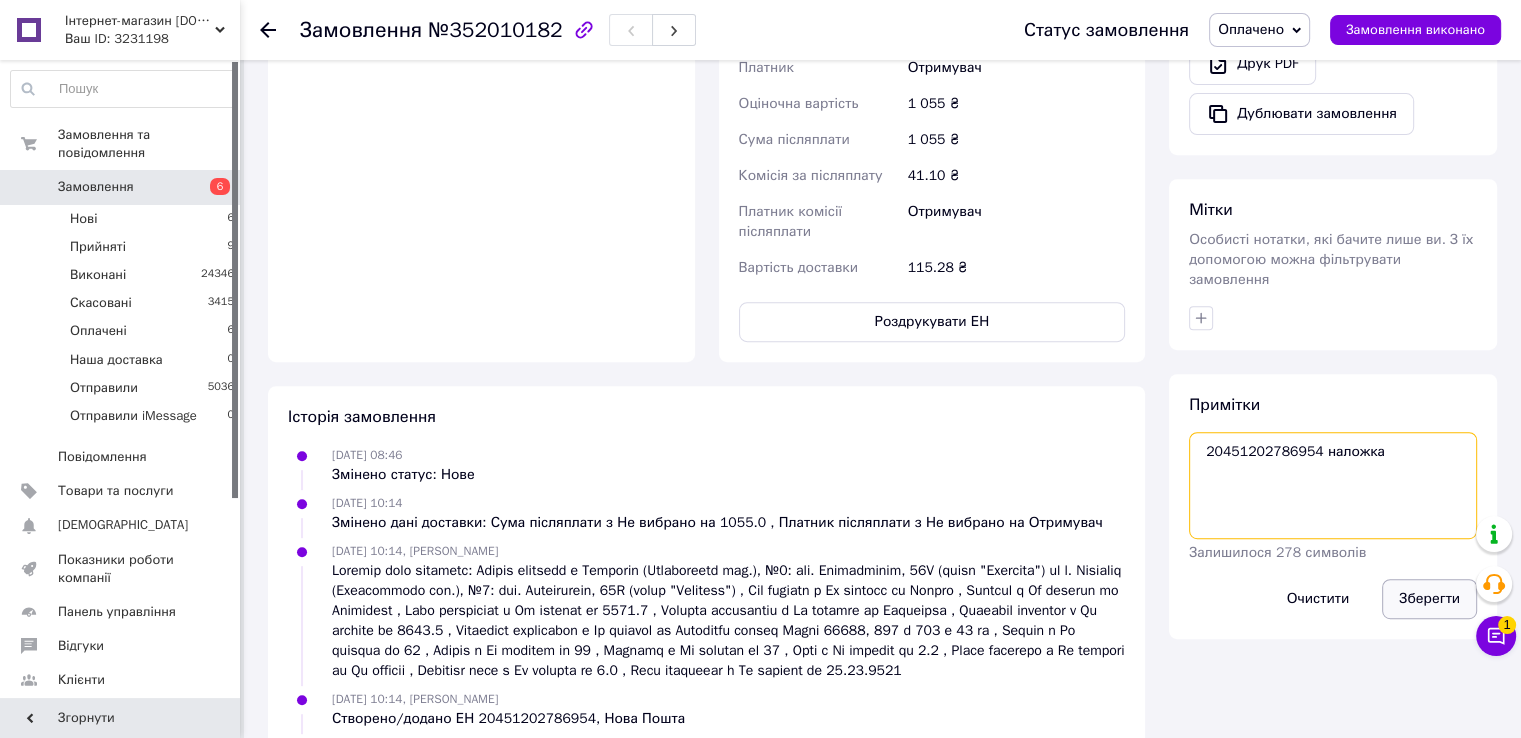 type on "20451202786954 наложка" 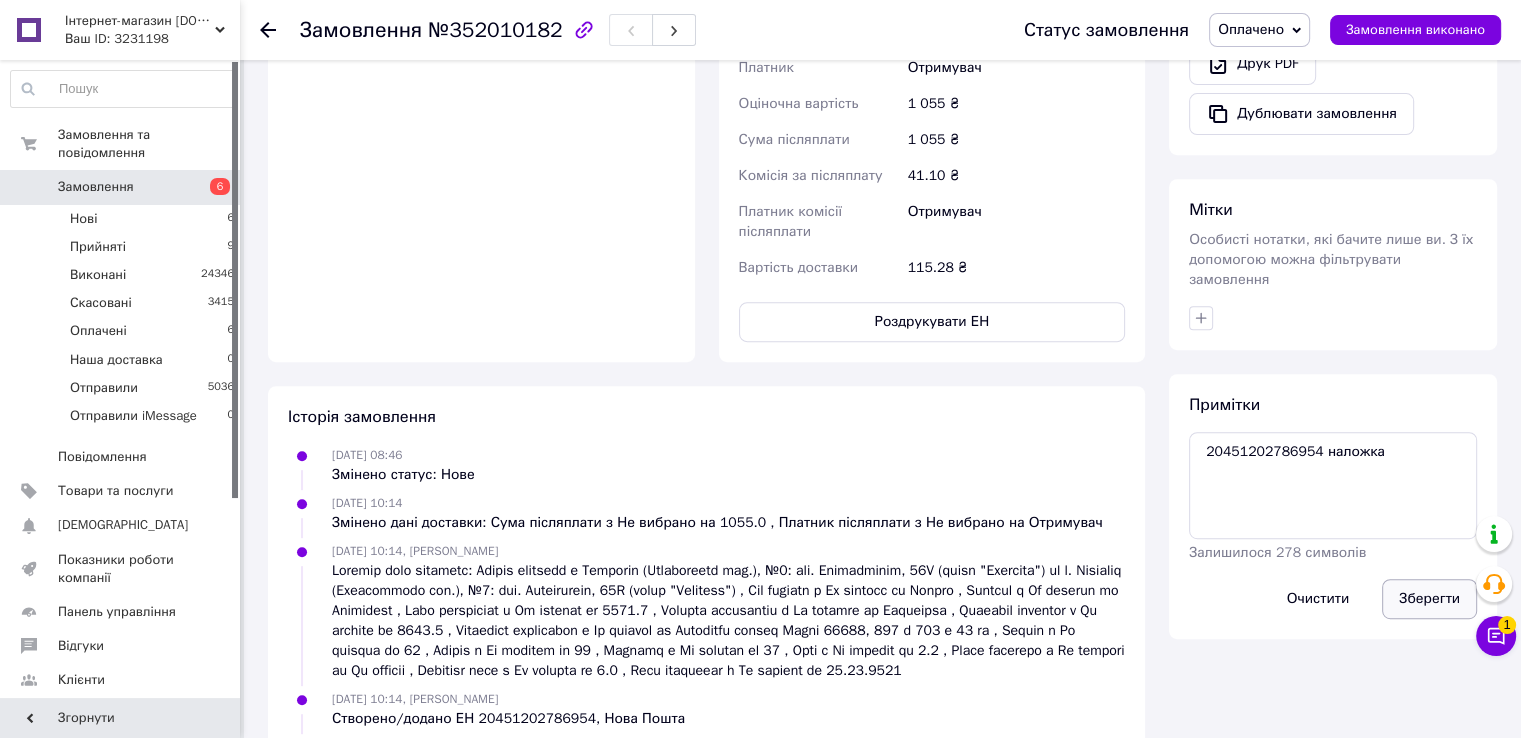 click on "Зберегти" at bounding box center (1429, 599) 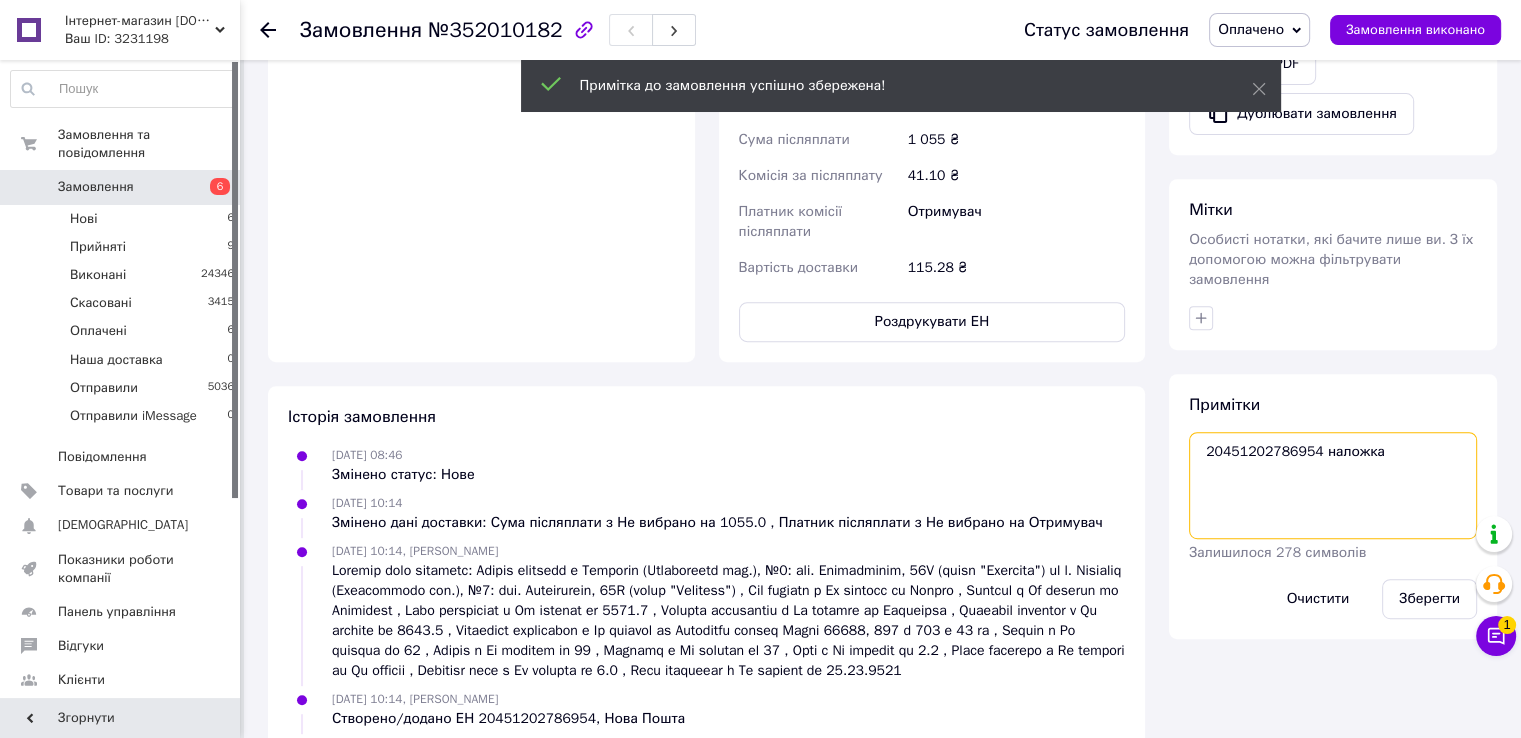 click on "20451202786954 наложка" at bounding box center [1333, 485] 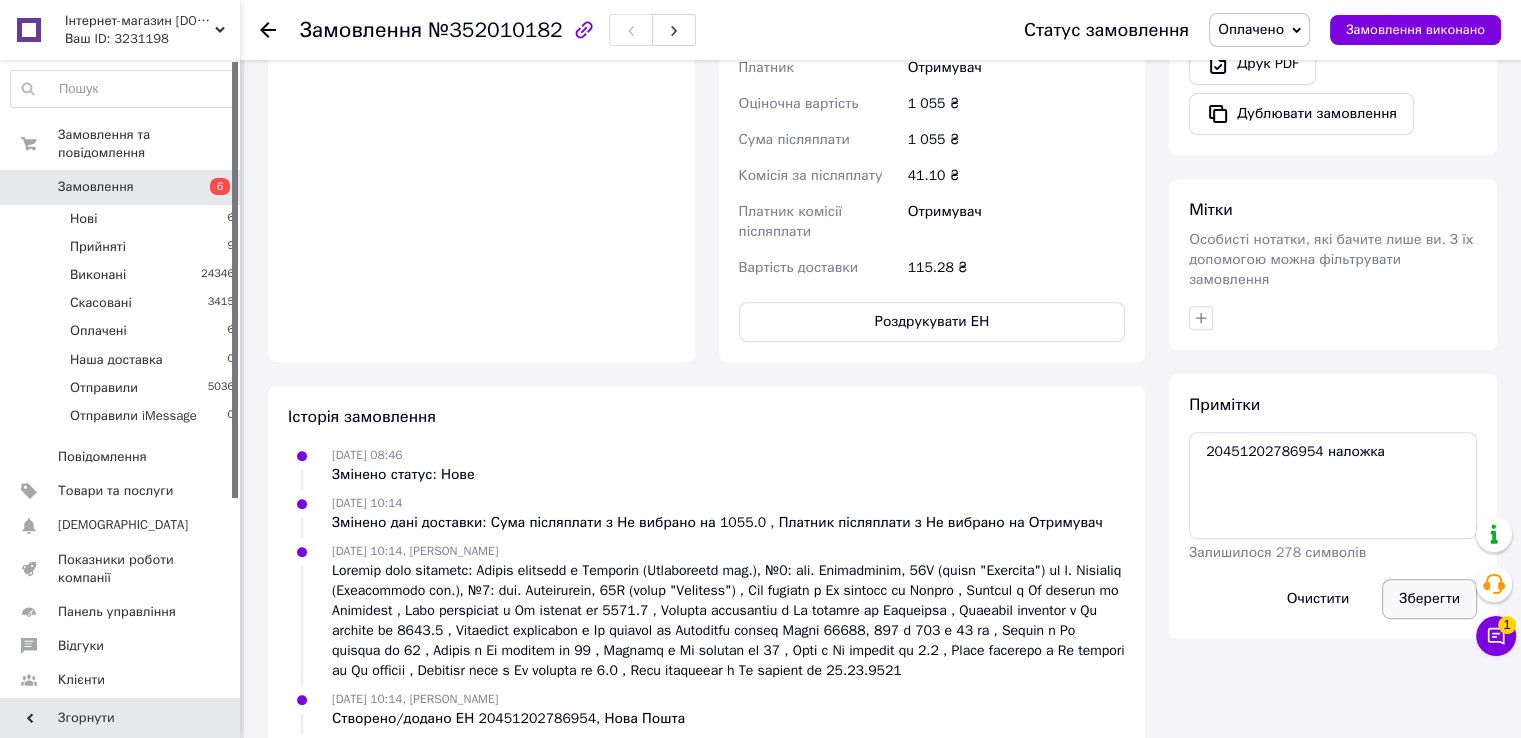 click on "Зберегти" at bounding box center (1429, 599) 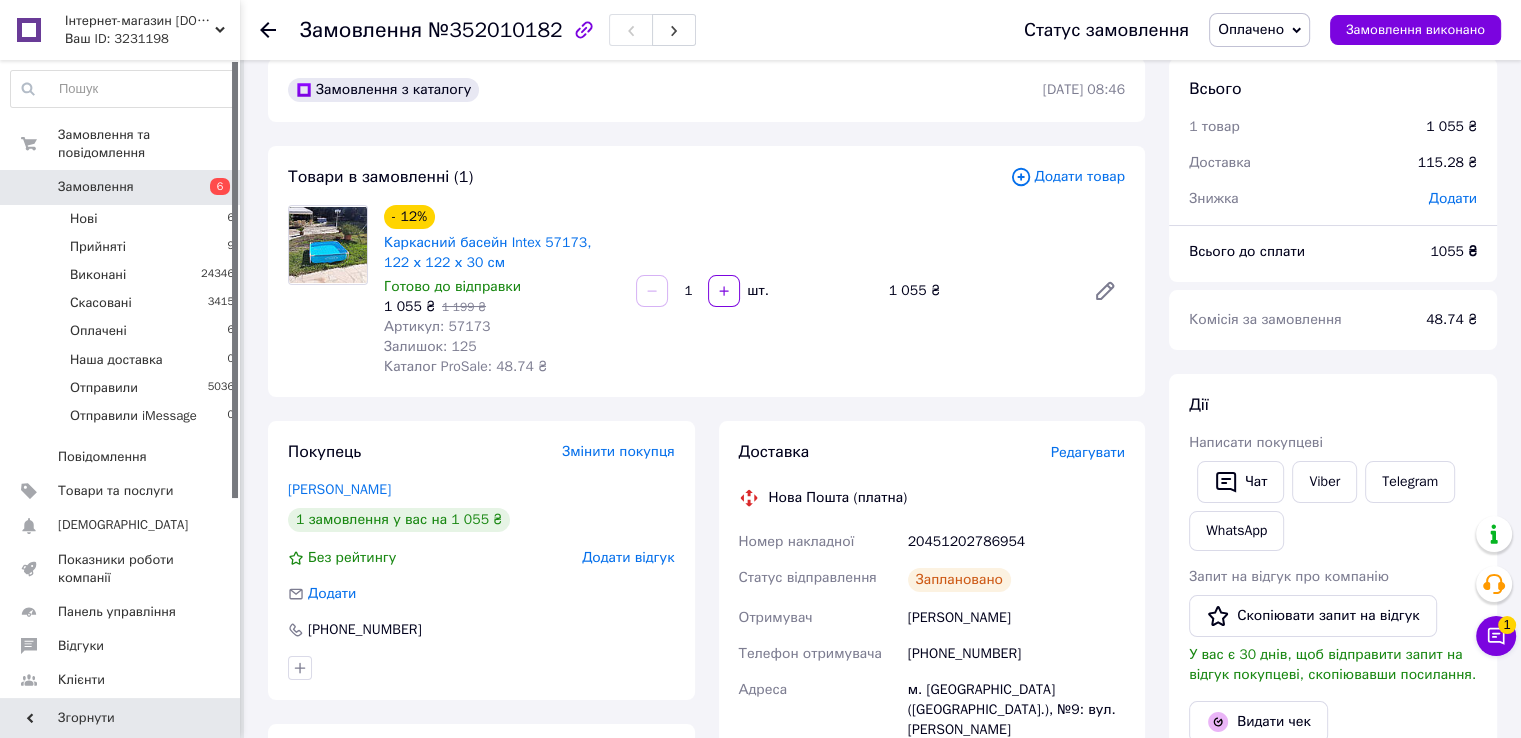 scroll, scrollTop: 0, scrollLeft: 0, axis: both 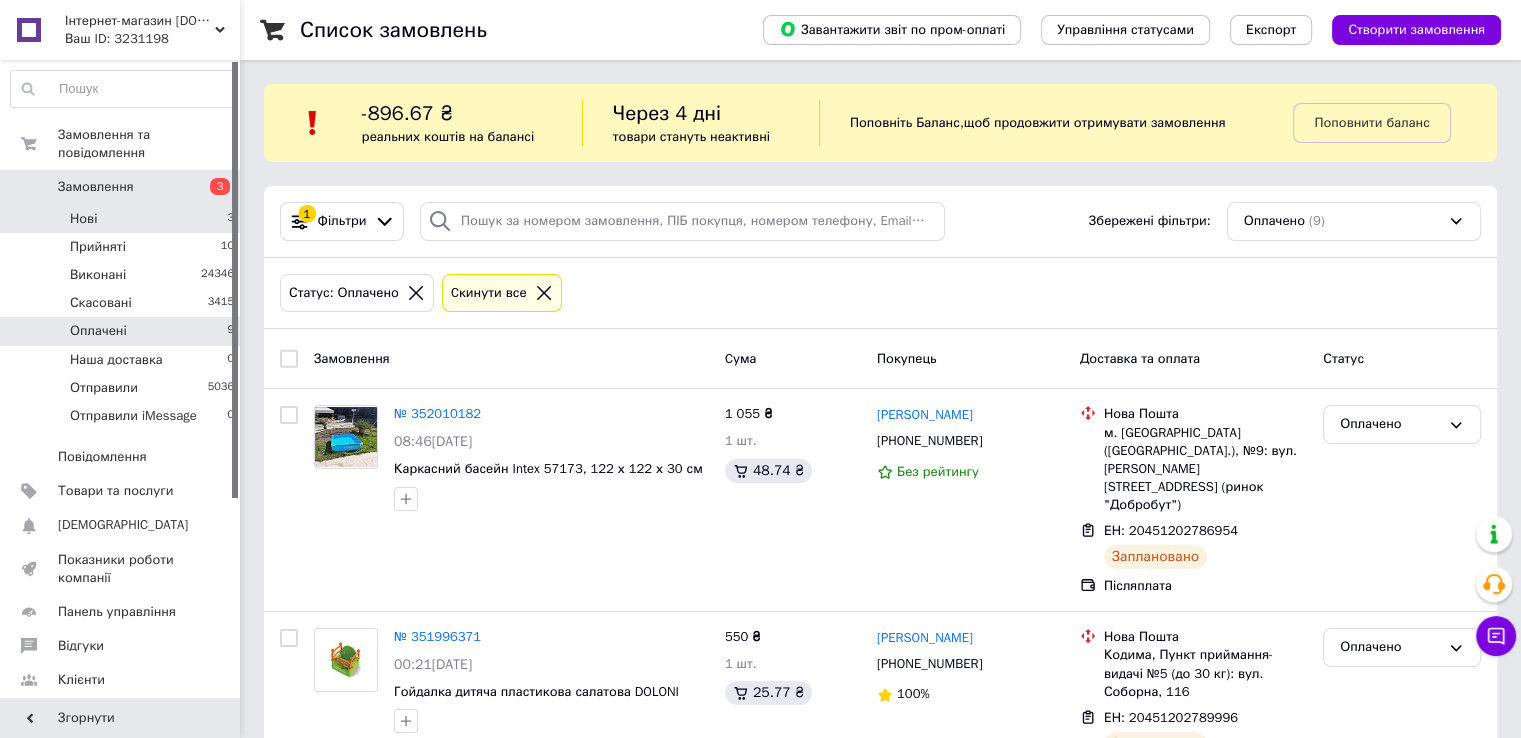 click on "Нові 3" at bounding box center [123, 219] 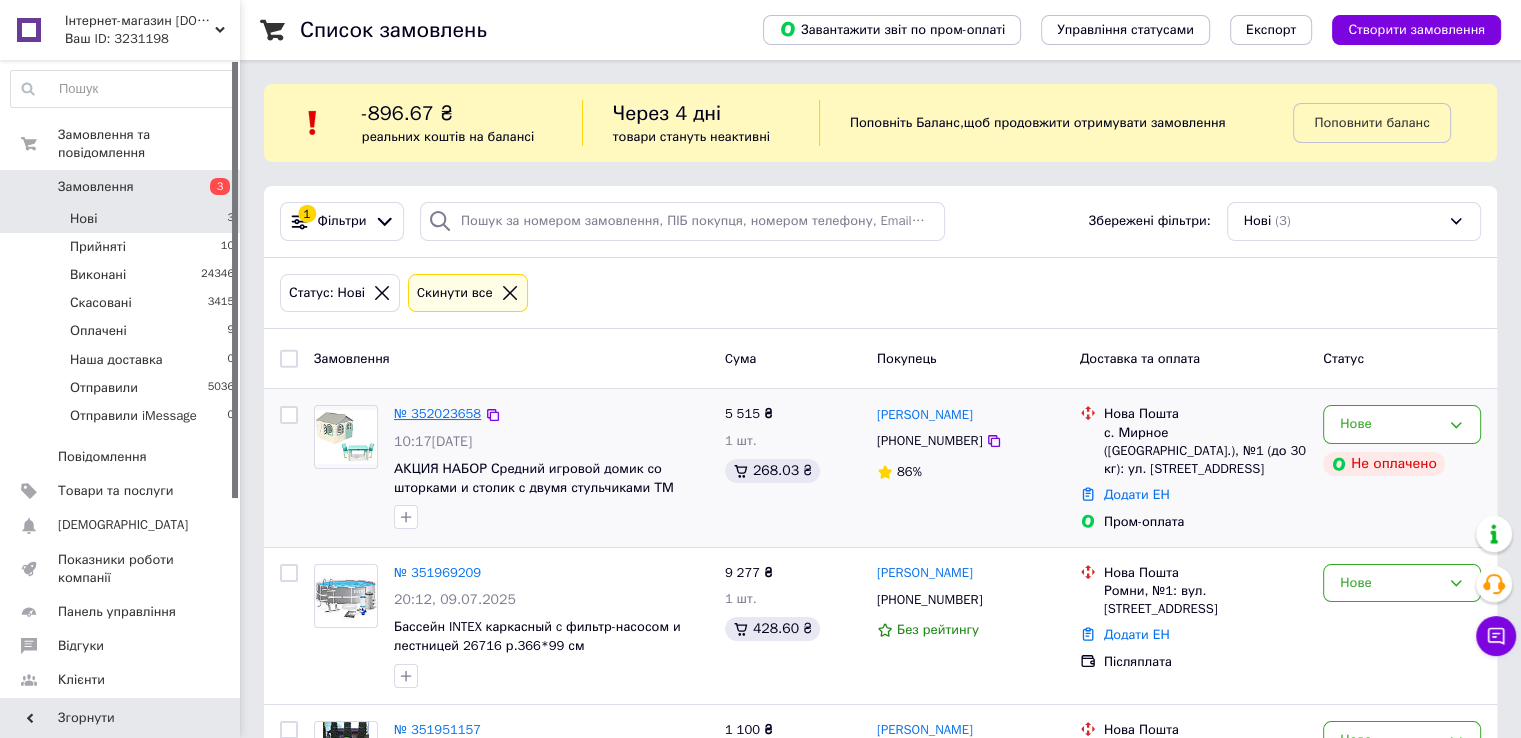click on "№ 352023658" at bounding box center [437, 413] 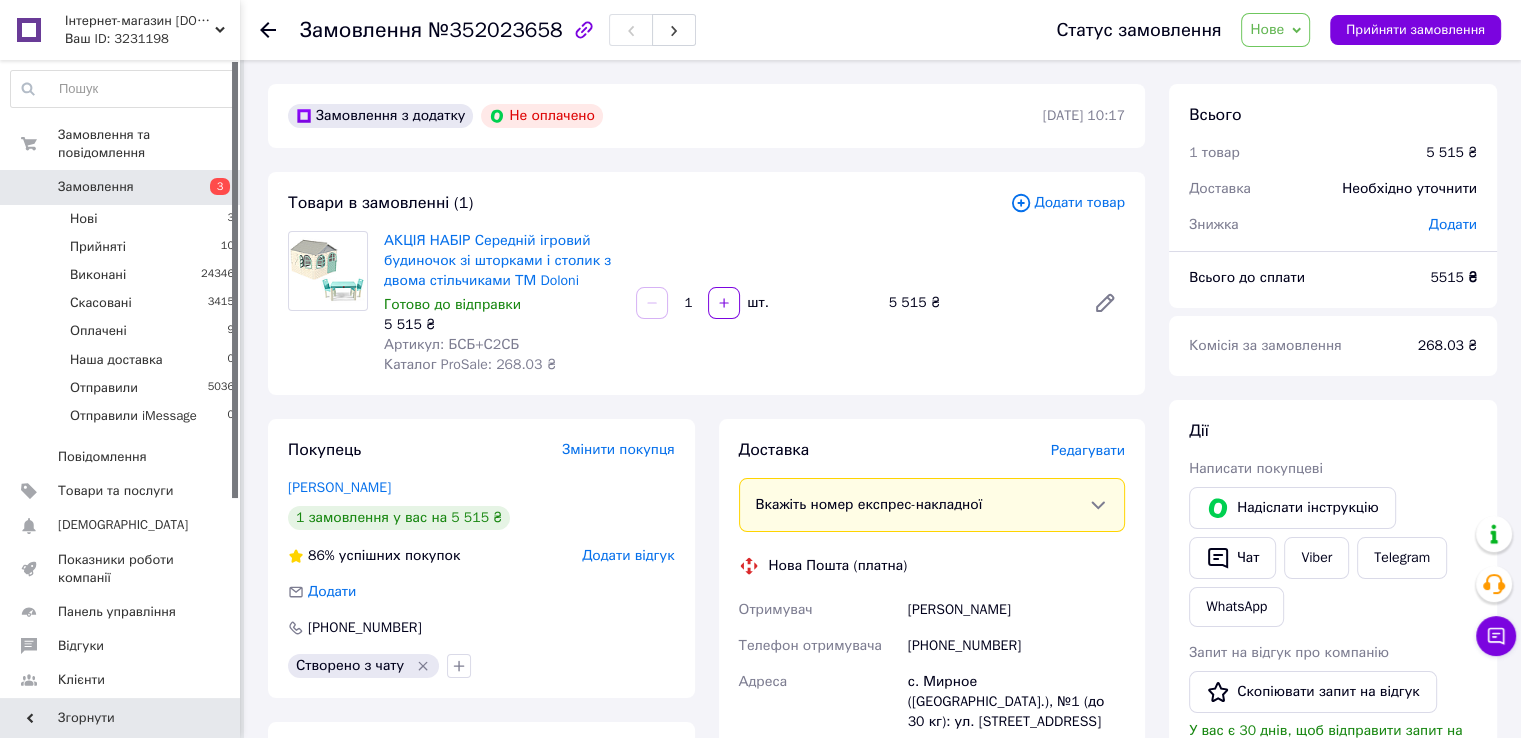 scroll, scrollTop: 500, scrollLeft: 0, axis: vertical 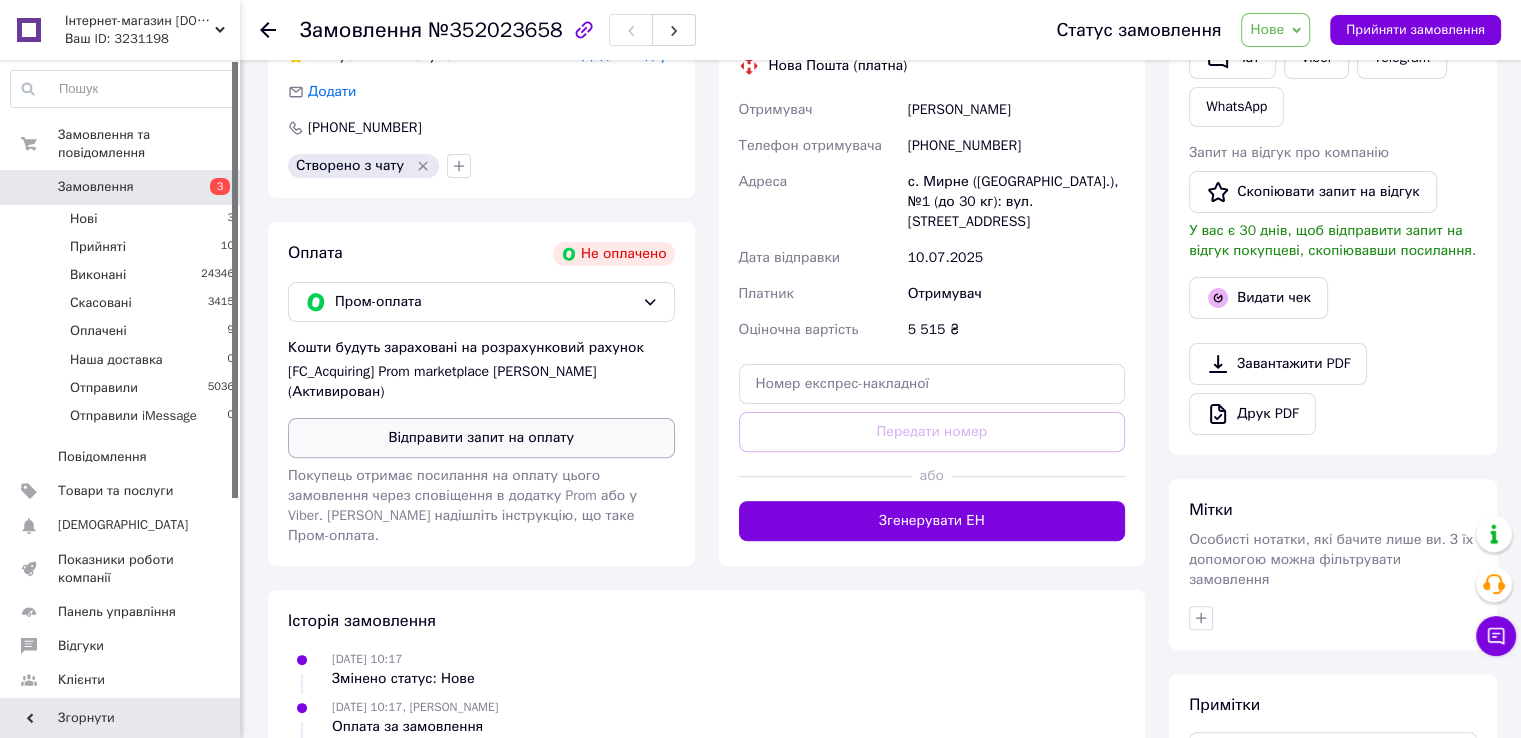 click on "Відправити запит на оплату" at bounding box center (481, 438) 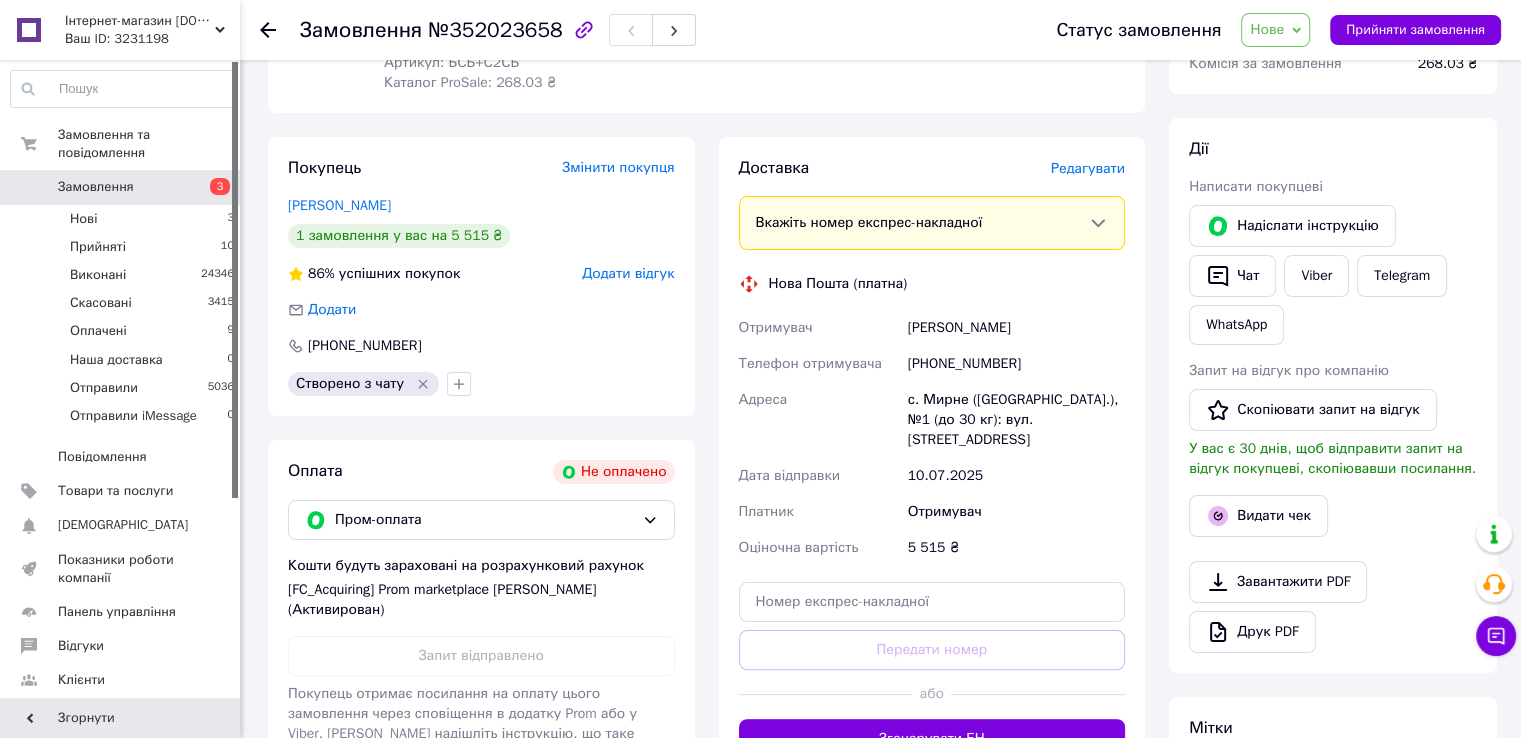 scroll, scrollTop: 200, scrollLeft: 0, axis: vertical 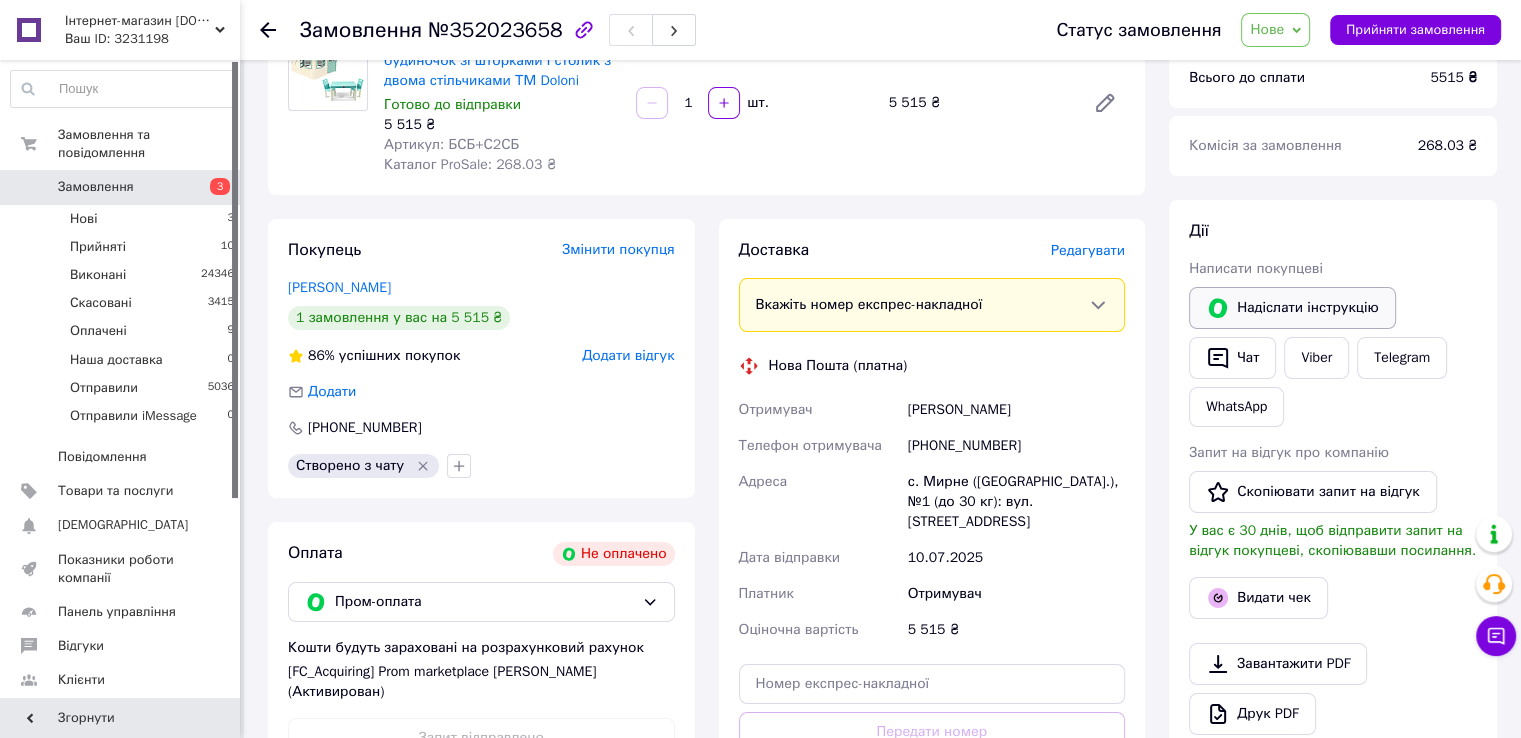 click on "Надіслати інструкцію" at bounding box center [1292, 308] 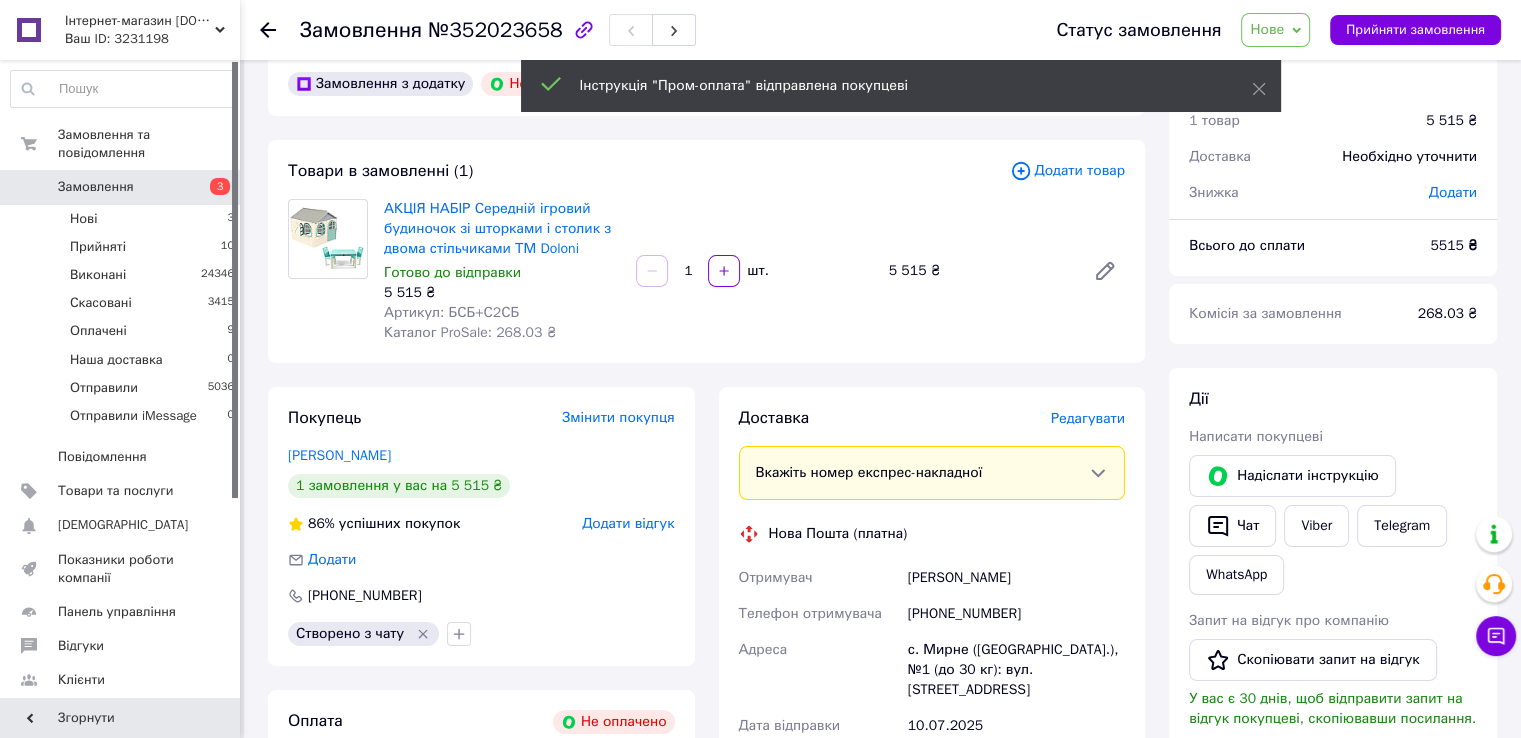 scroll, scrollTop: 0, scrollLeft: 0, axis: both 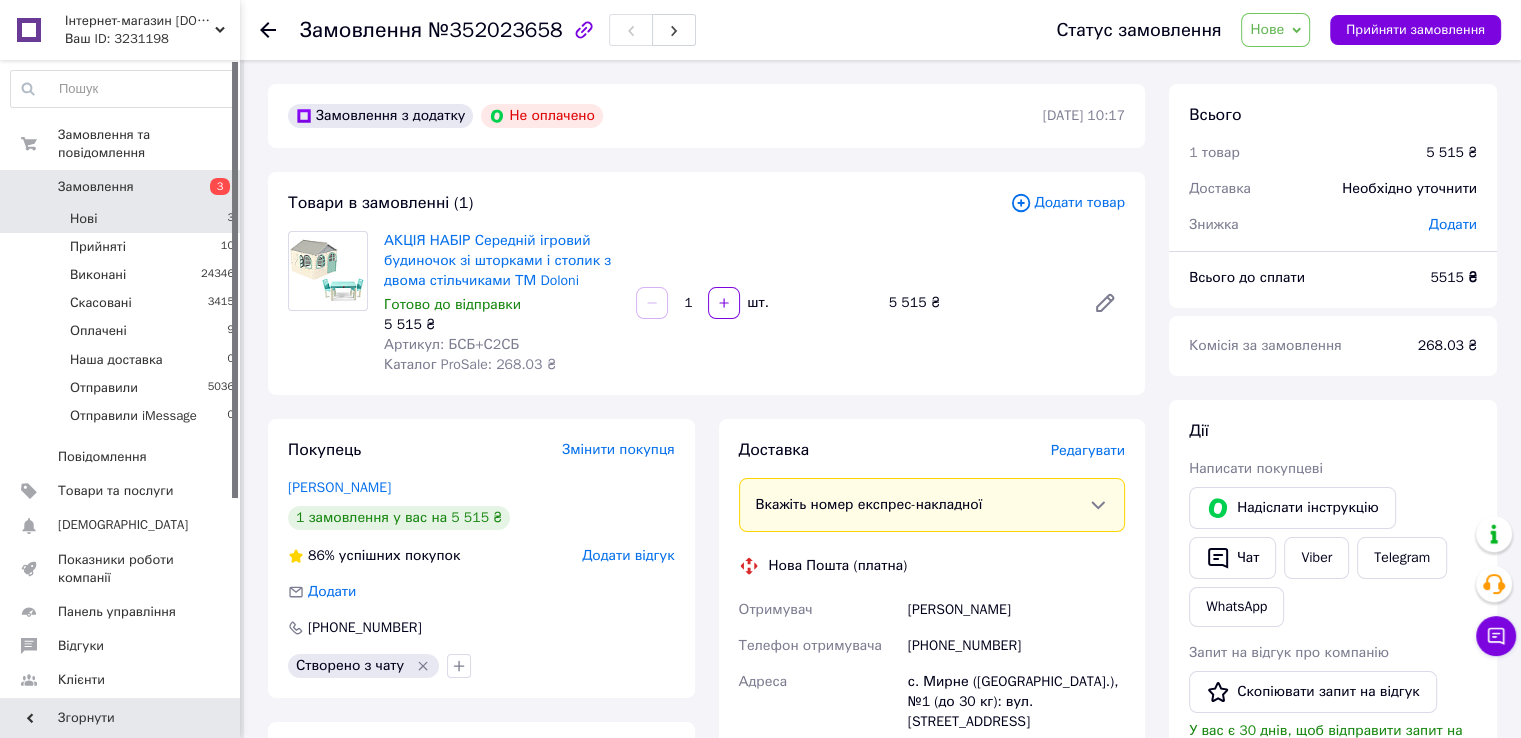click on "Нові 3" at bounding box center [123, 219] 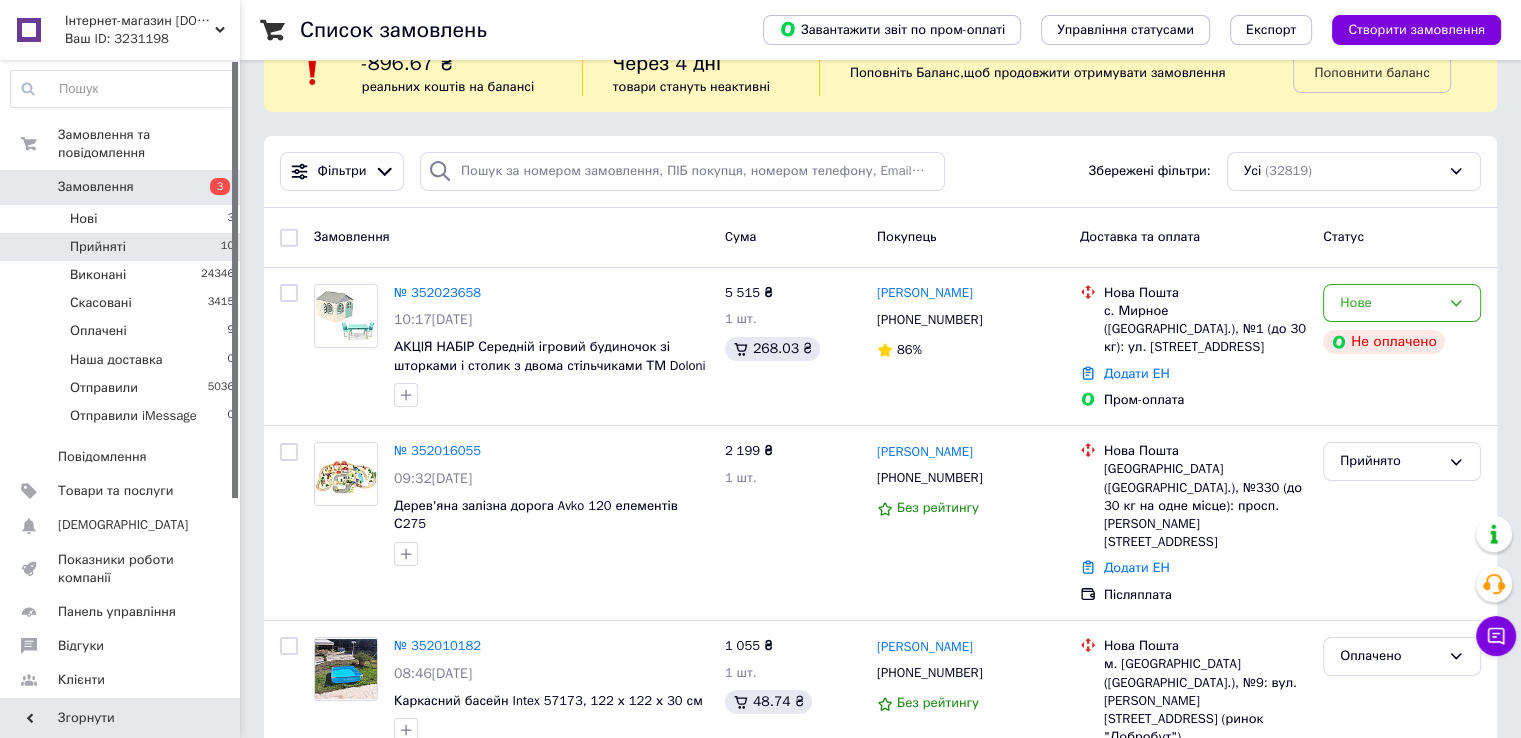 scroll, scrollTop: 0, scrollLeft: 0, axis: both 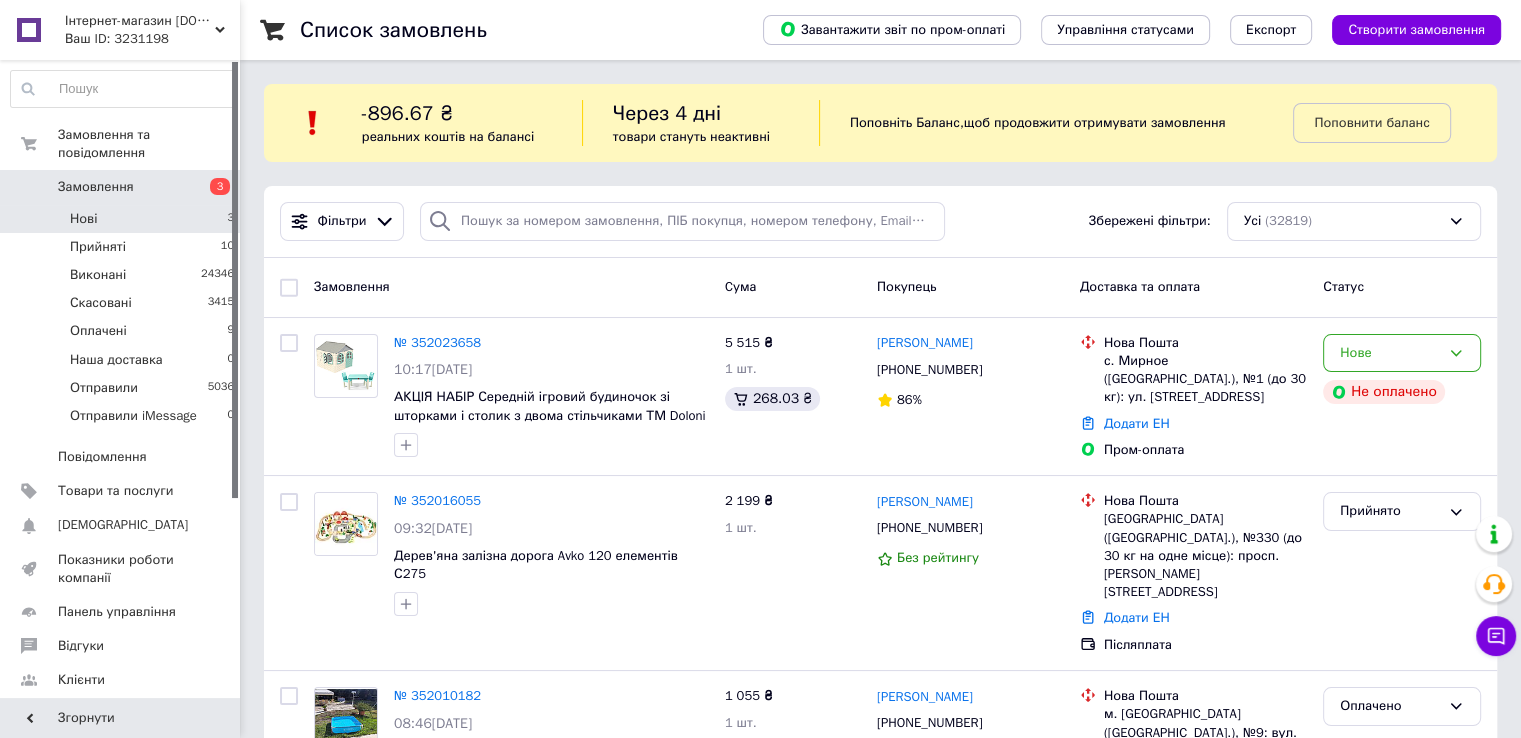 click on "Нові" at bounding box center [83, 219] 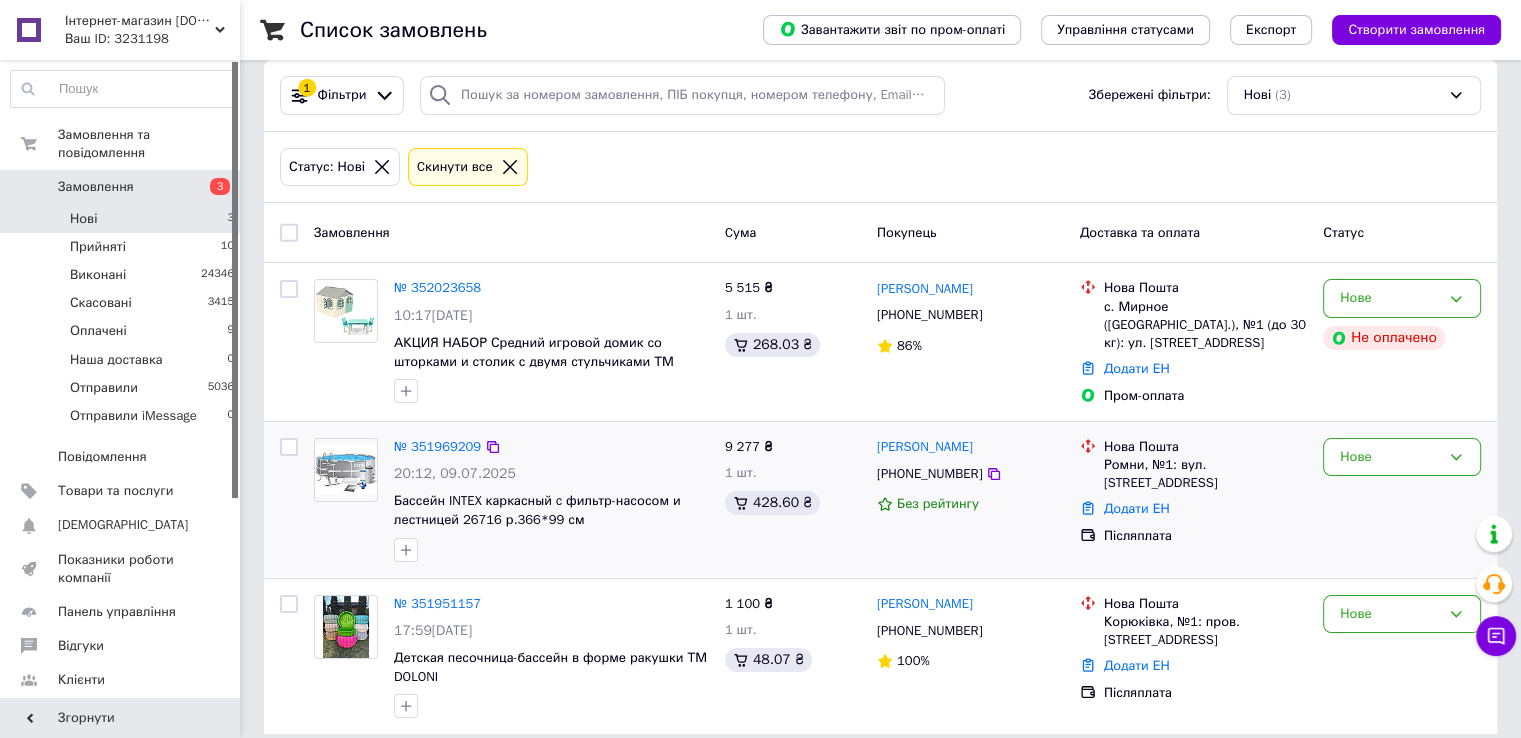 scroll, scrollTop: 143, scrollLeft: 0, axis: vertical 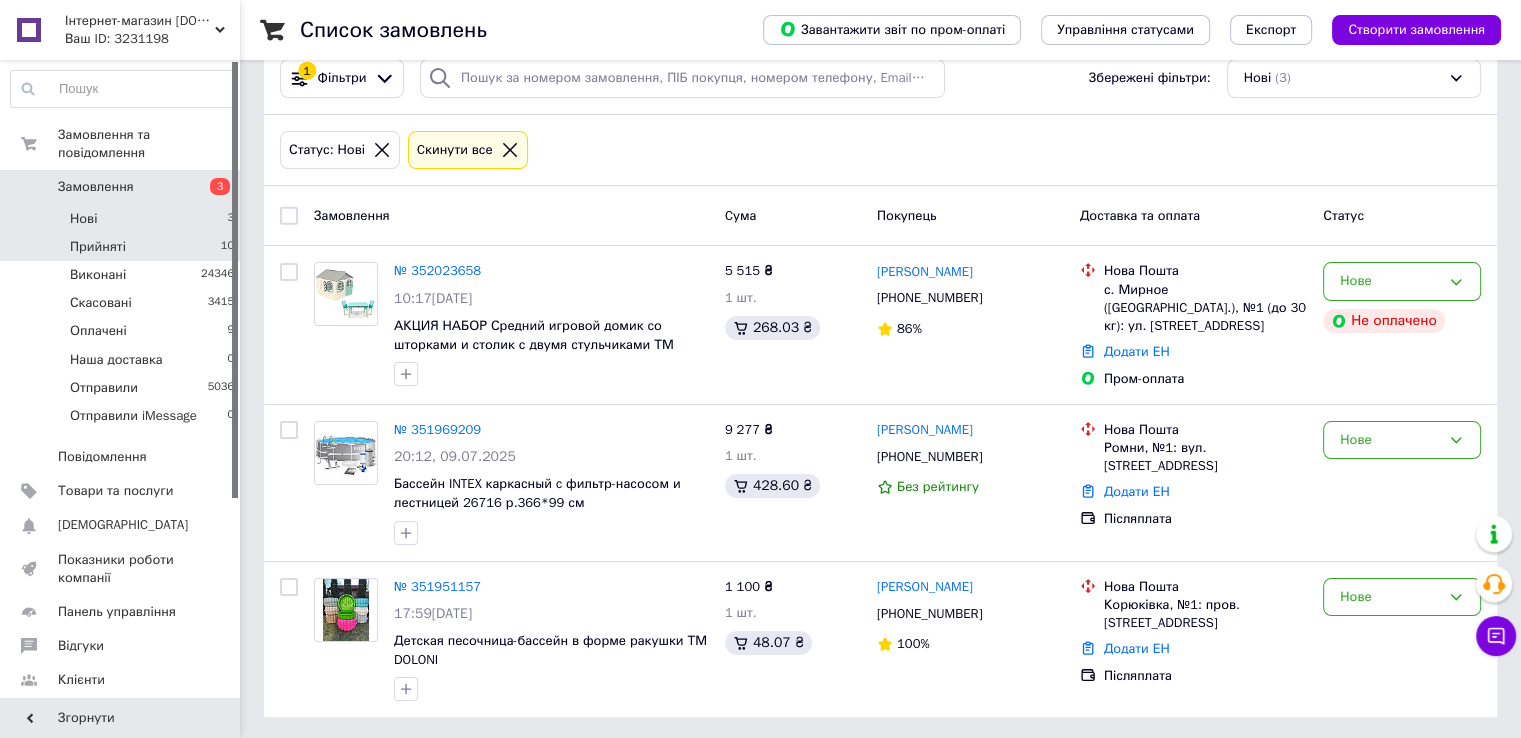 click on "Прийняті 10" at bounding box center [123, 247] 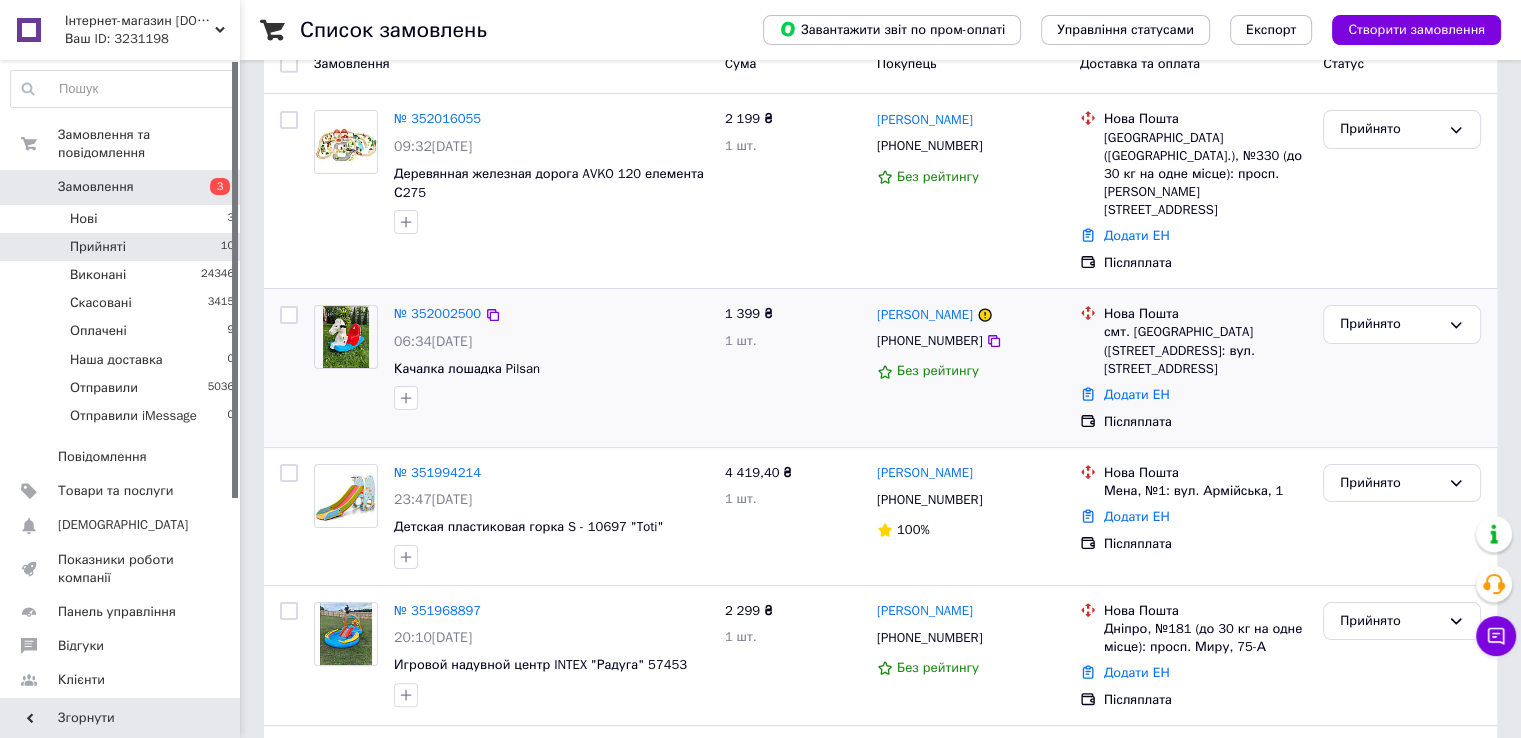 scroll, scrollTop: 300, scrollLeft: 0, axis: vertical 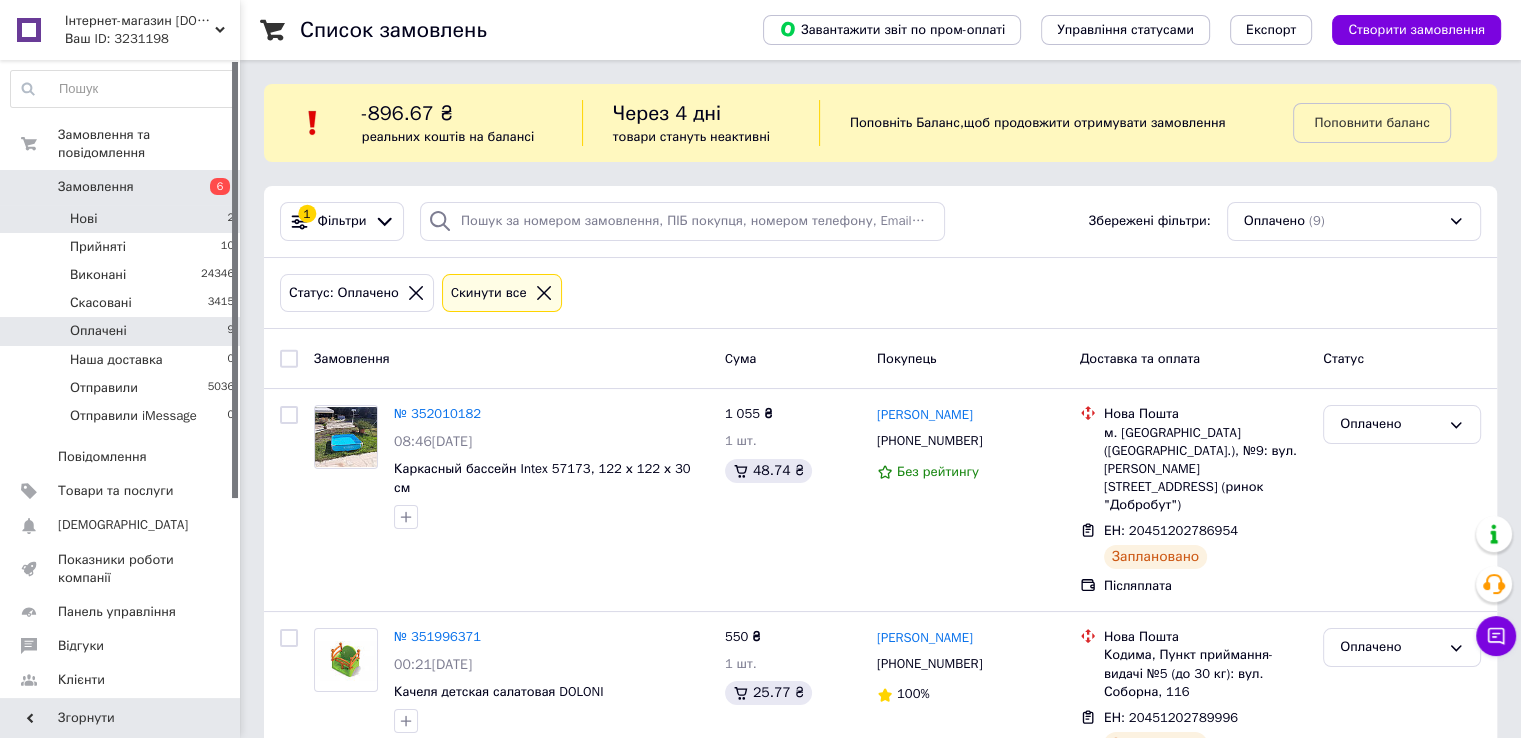 click on "Нові 2" at bounding box center [123, 219] 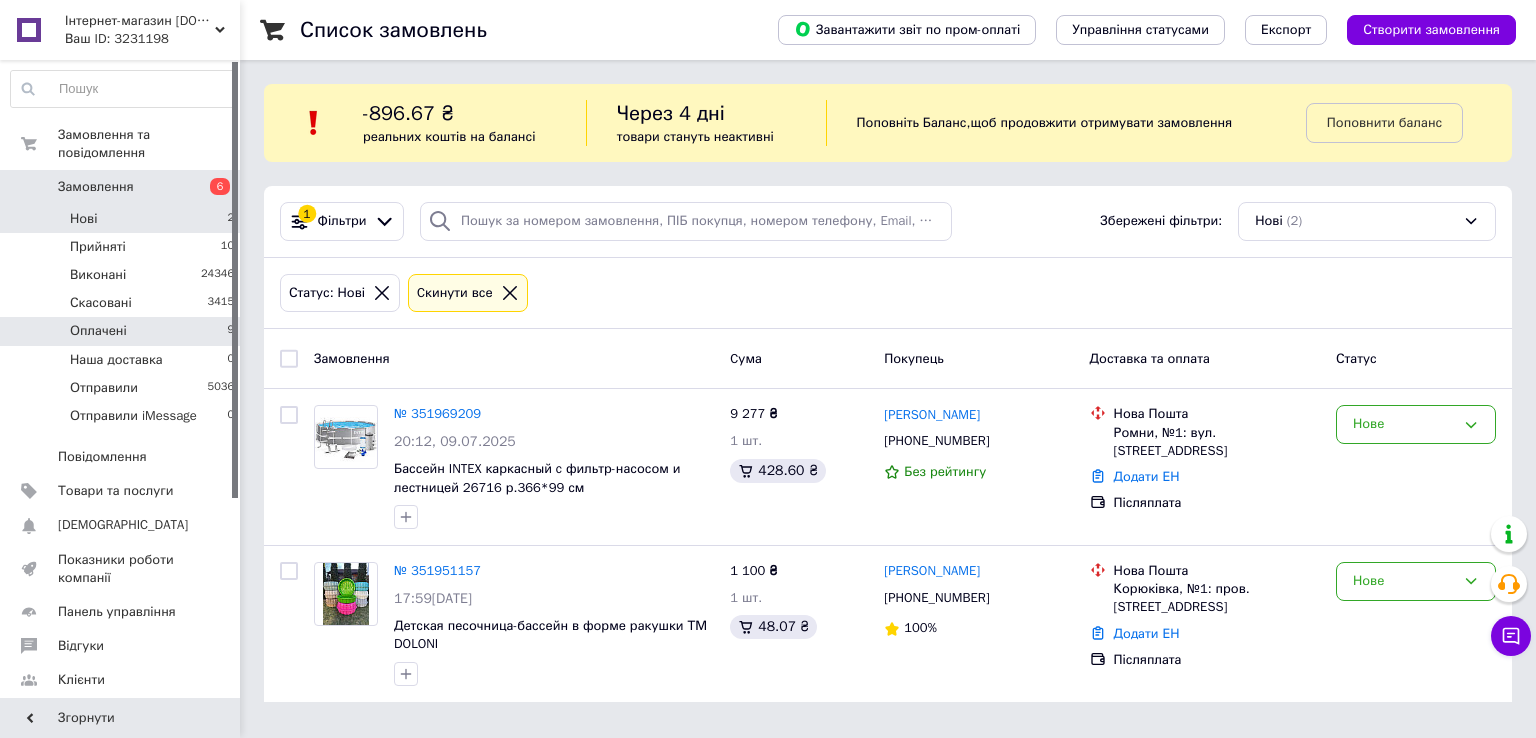 click on "Оплачені 9" at bounding box center [123, 331] 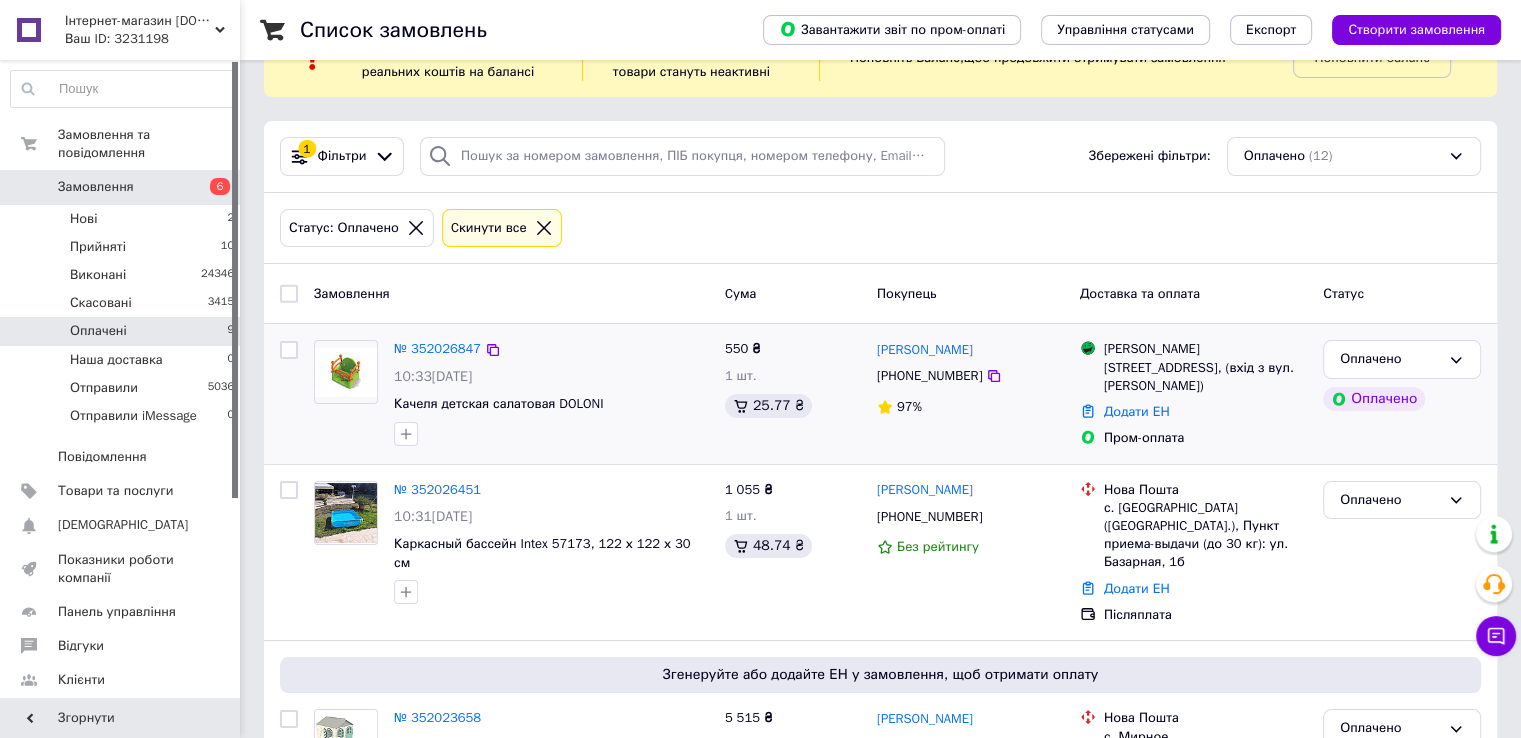 scroll, scrollTop: 100, scrollLeft: 0, axis: vertical 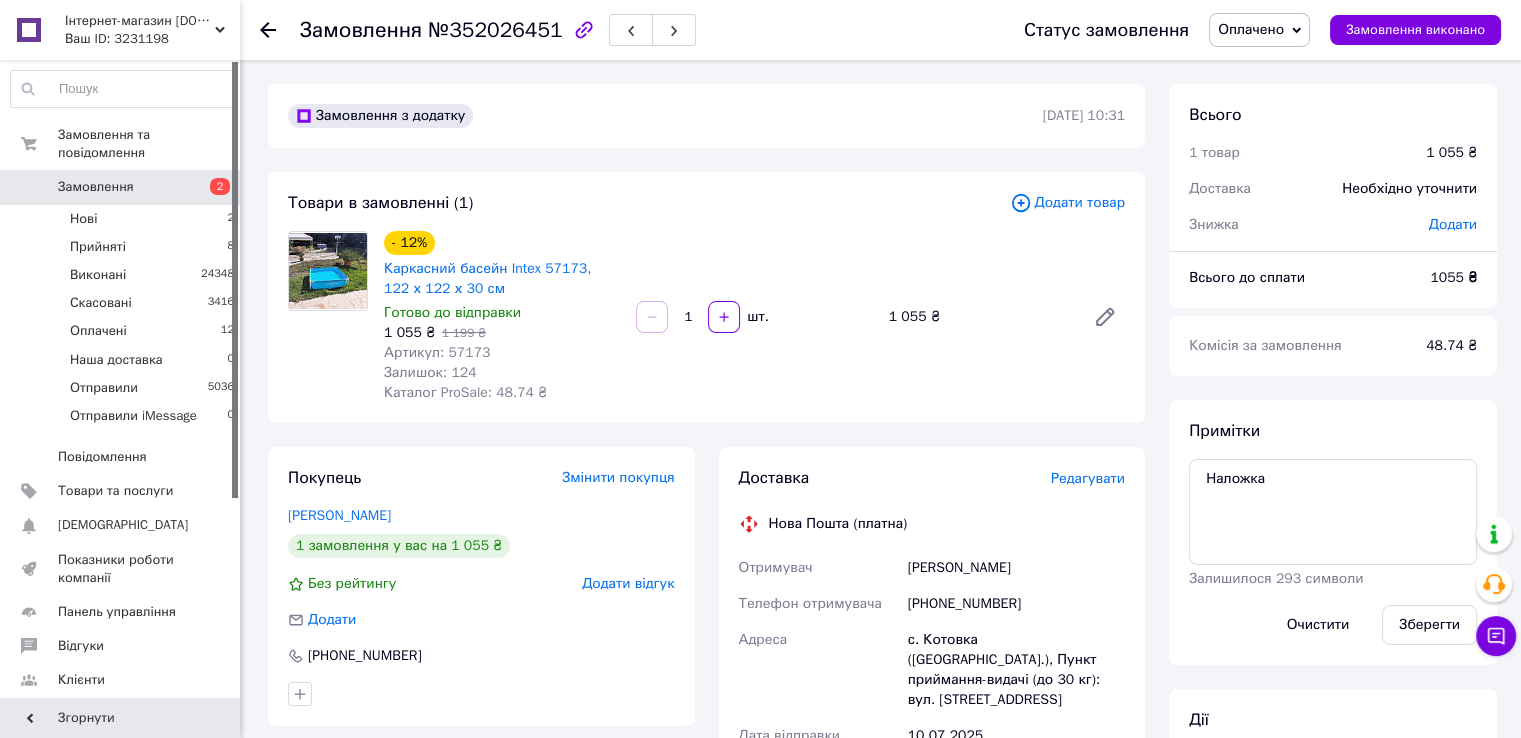 click on "Редагувати" at bounding box center (1088, 478) 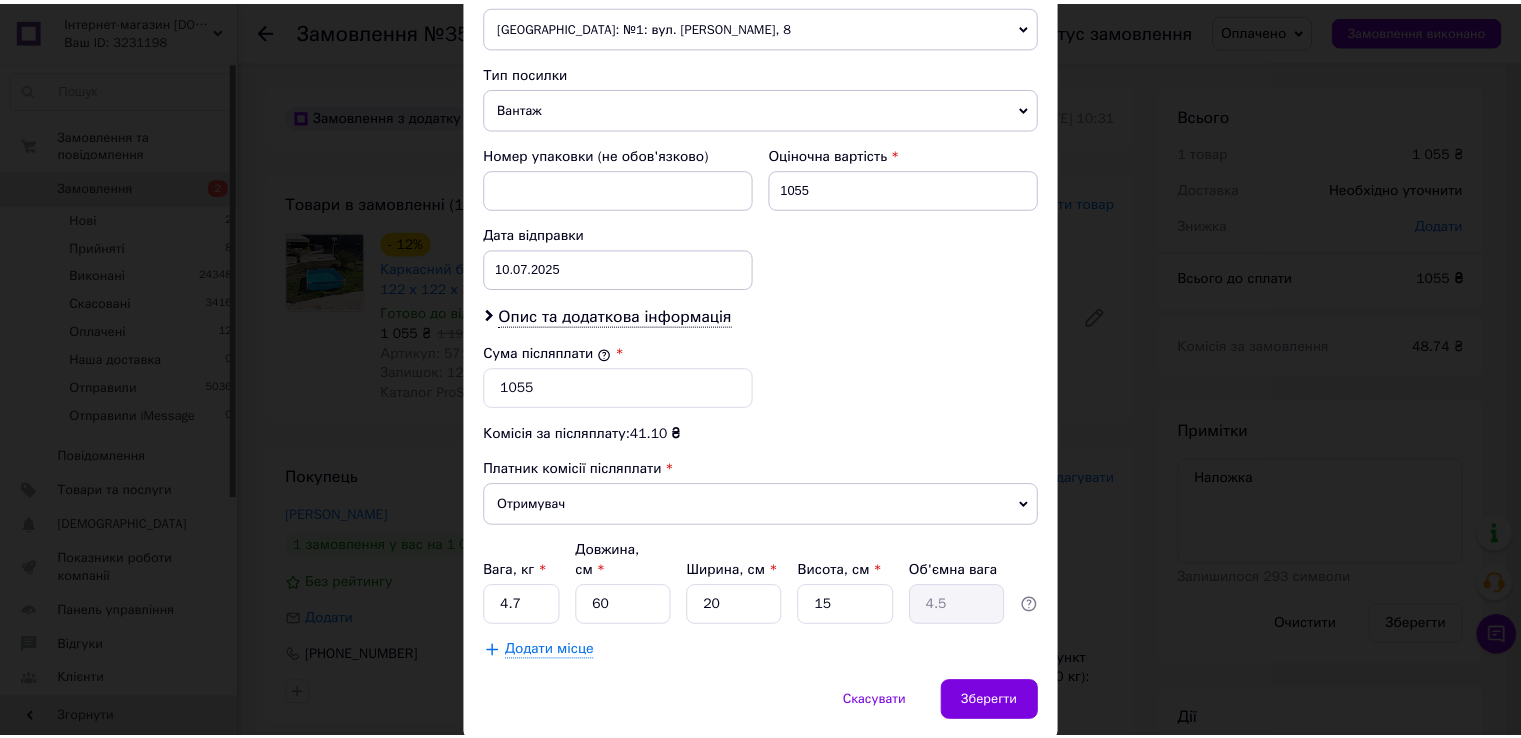 scroll, scrollTop: 782, scrollLeft: 0, axis: vertical 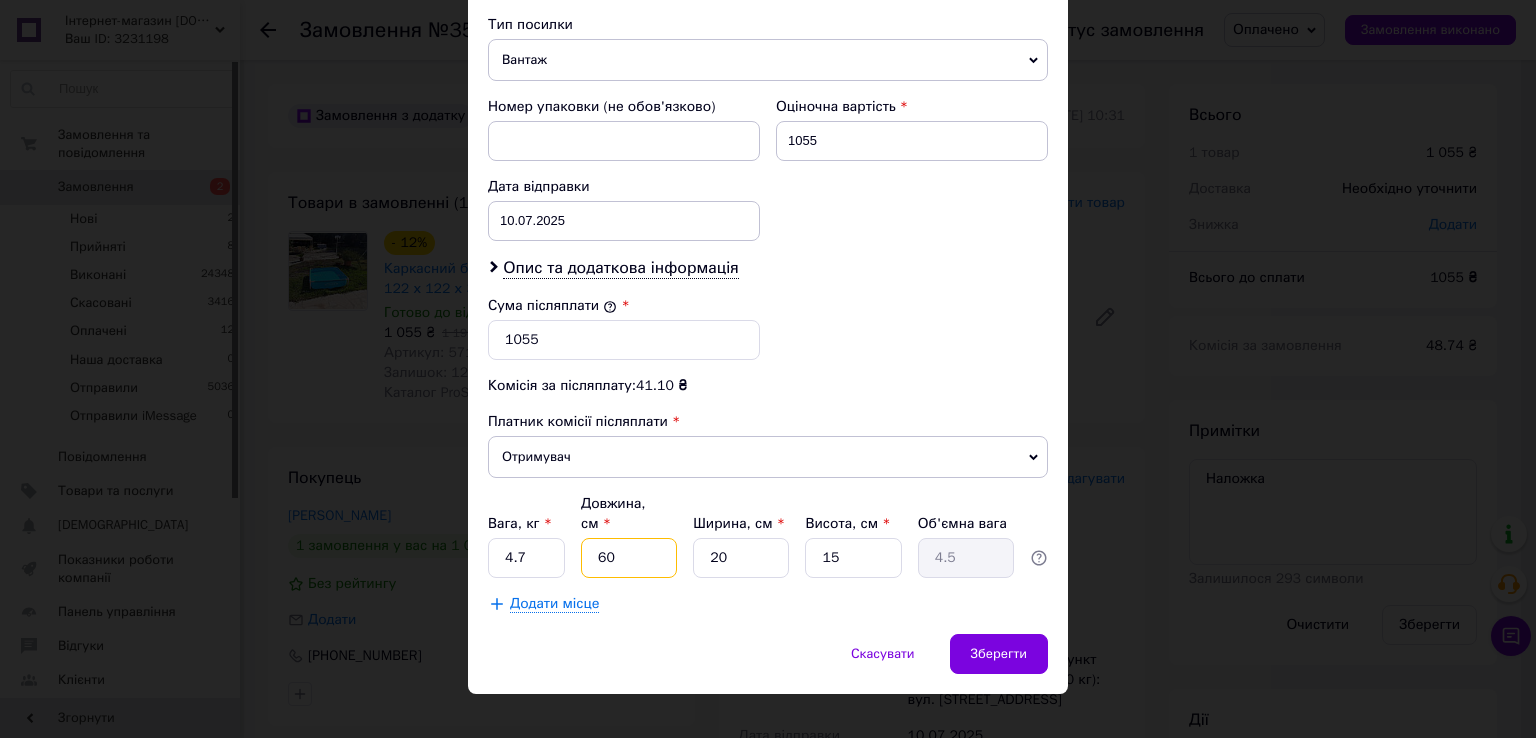 click on "60" at bounding box center (629, 558) 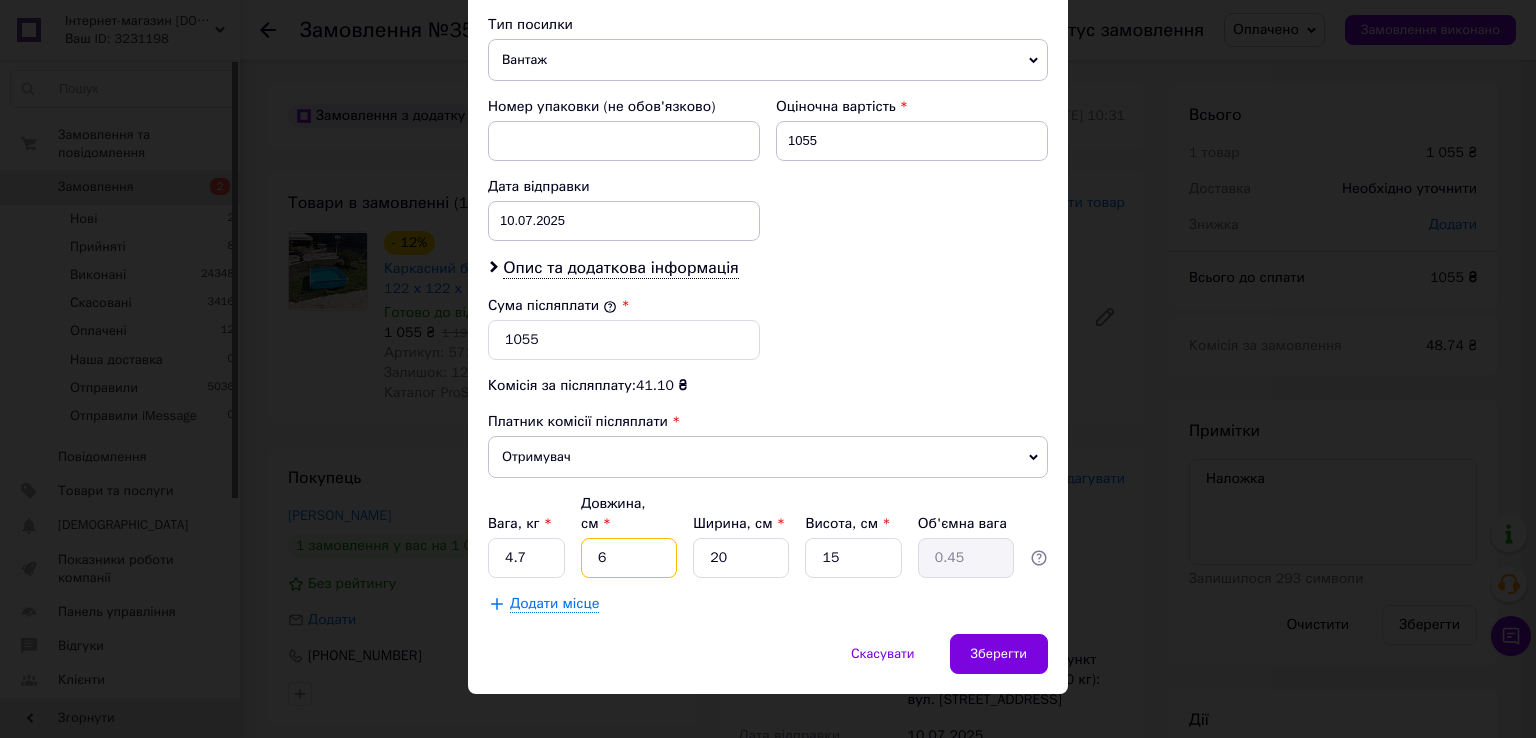 type on "62" 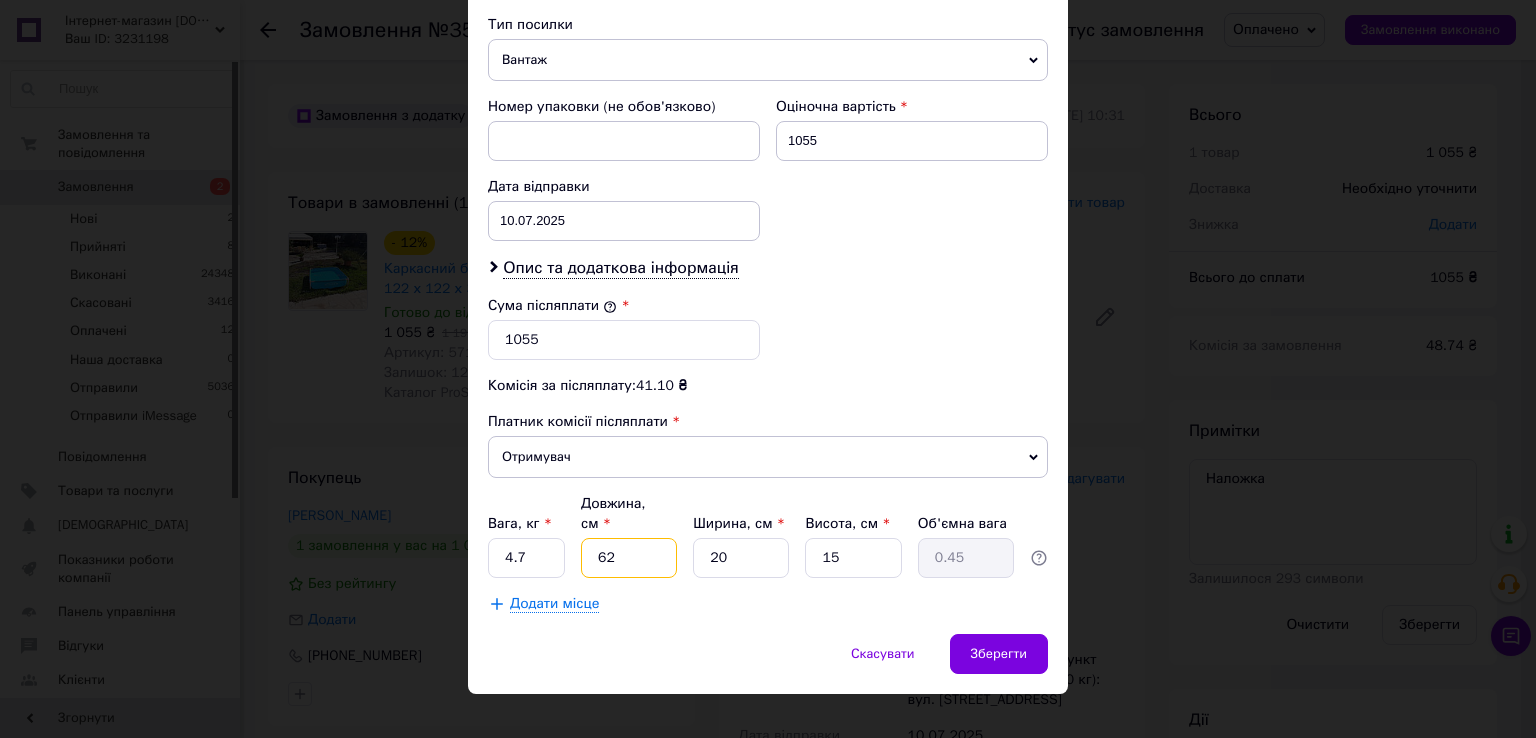 type on "4.65" 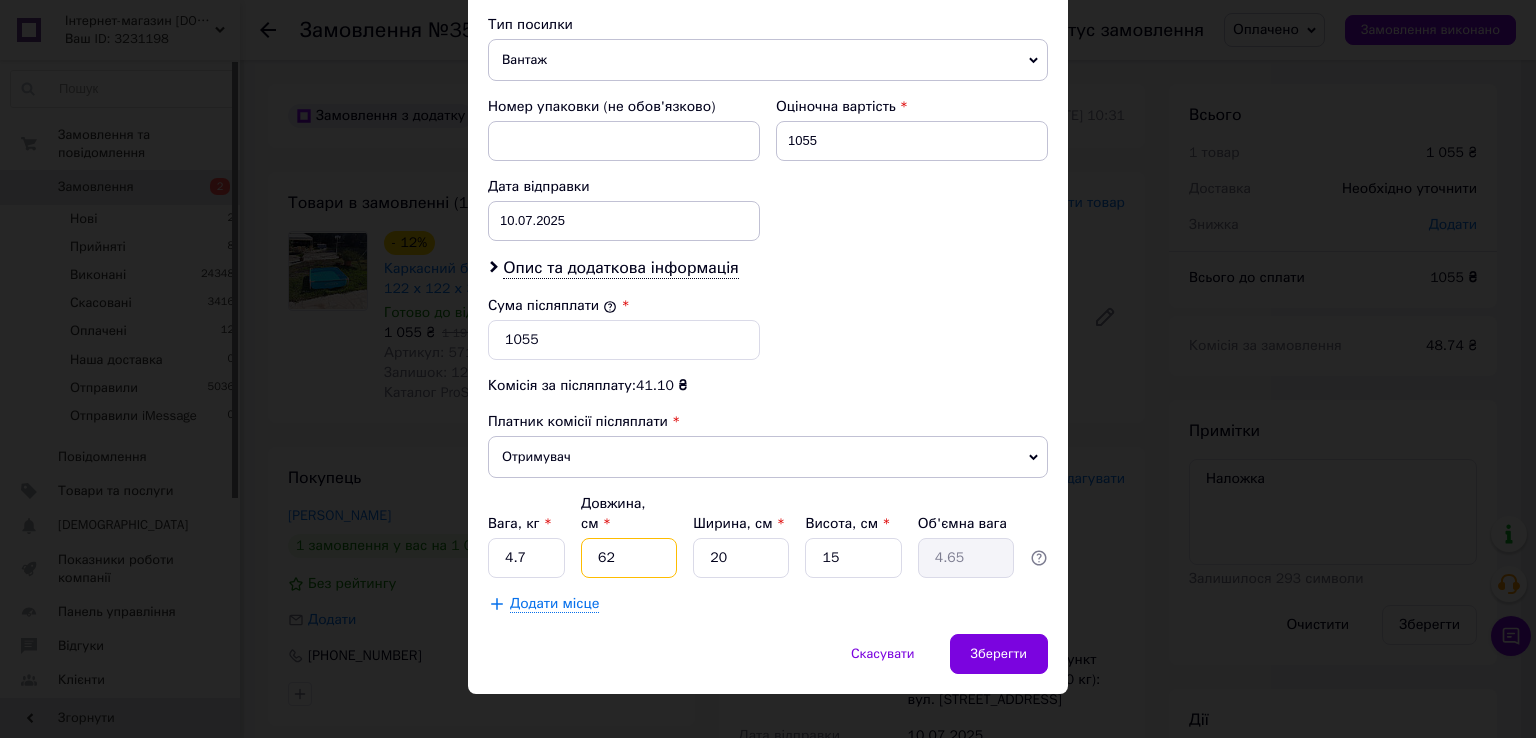 type on "62" 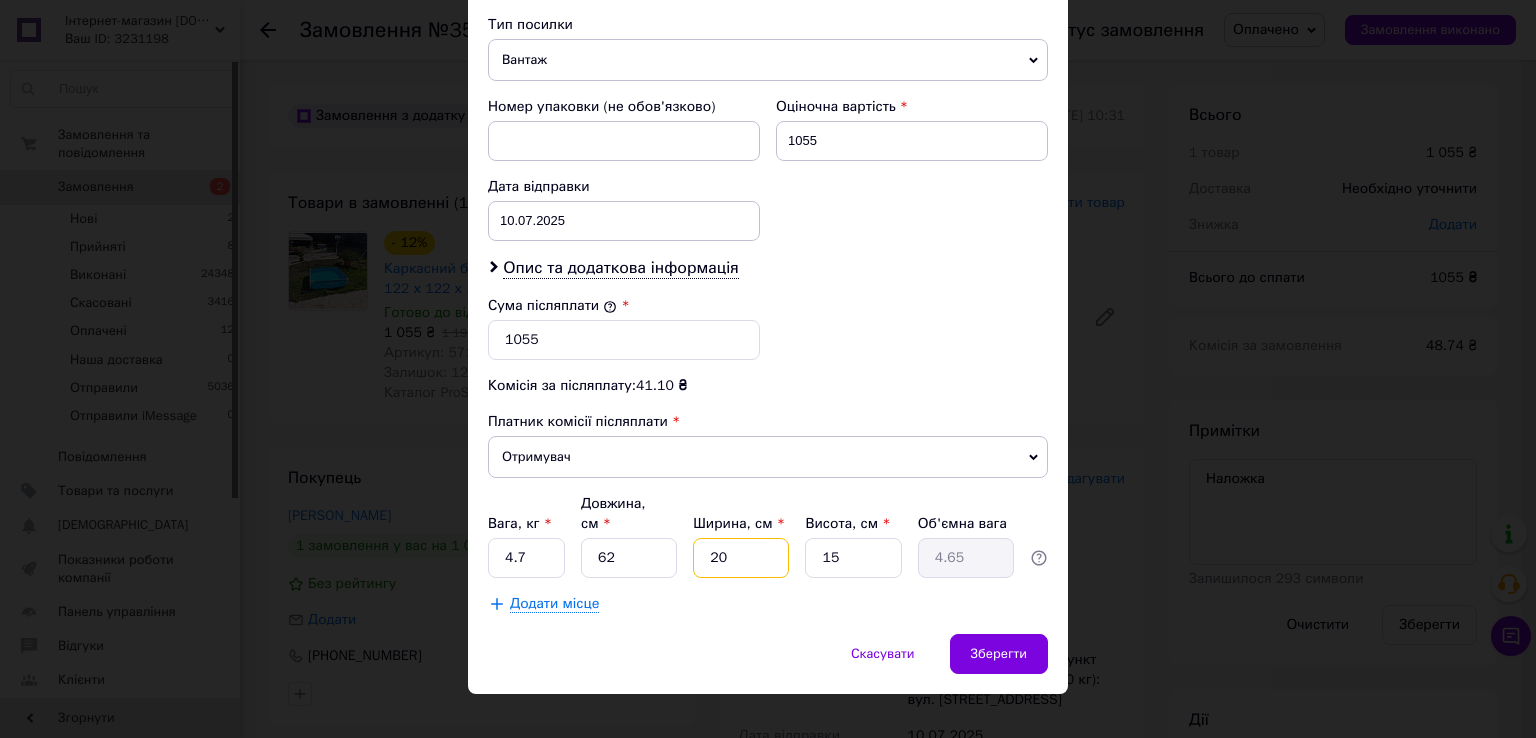 click on "20" at bounding box center (741, 558) 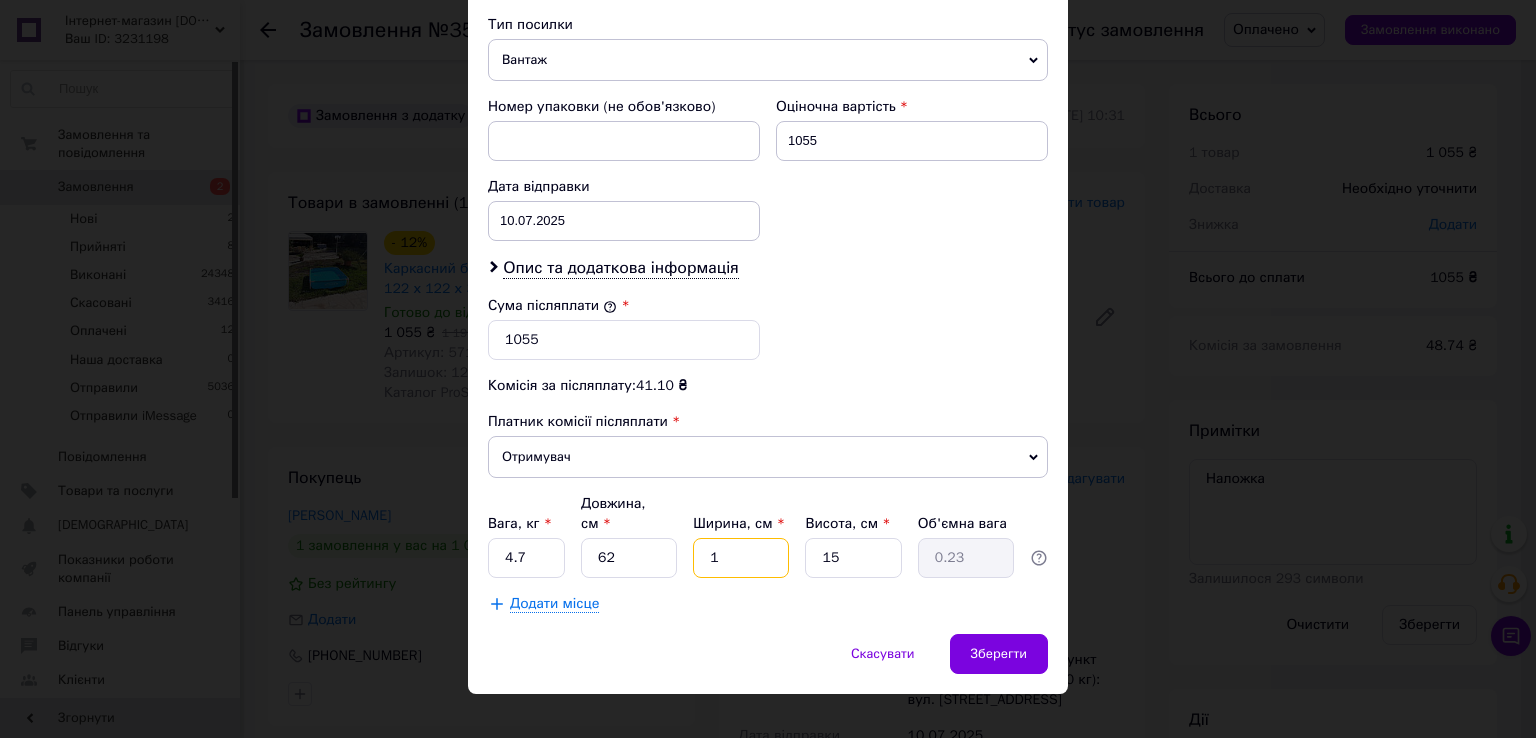 type on "17" 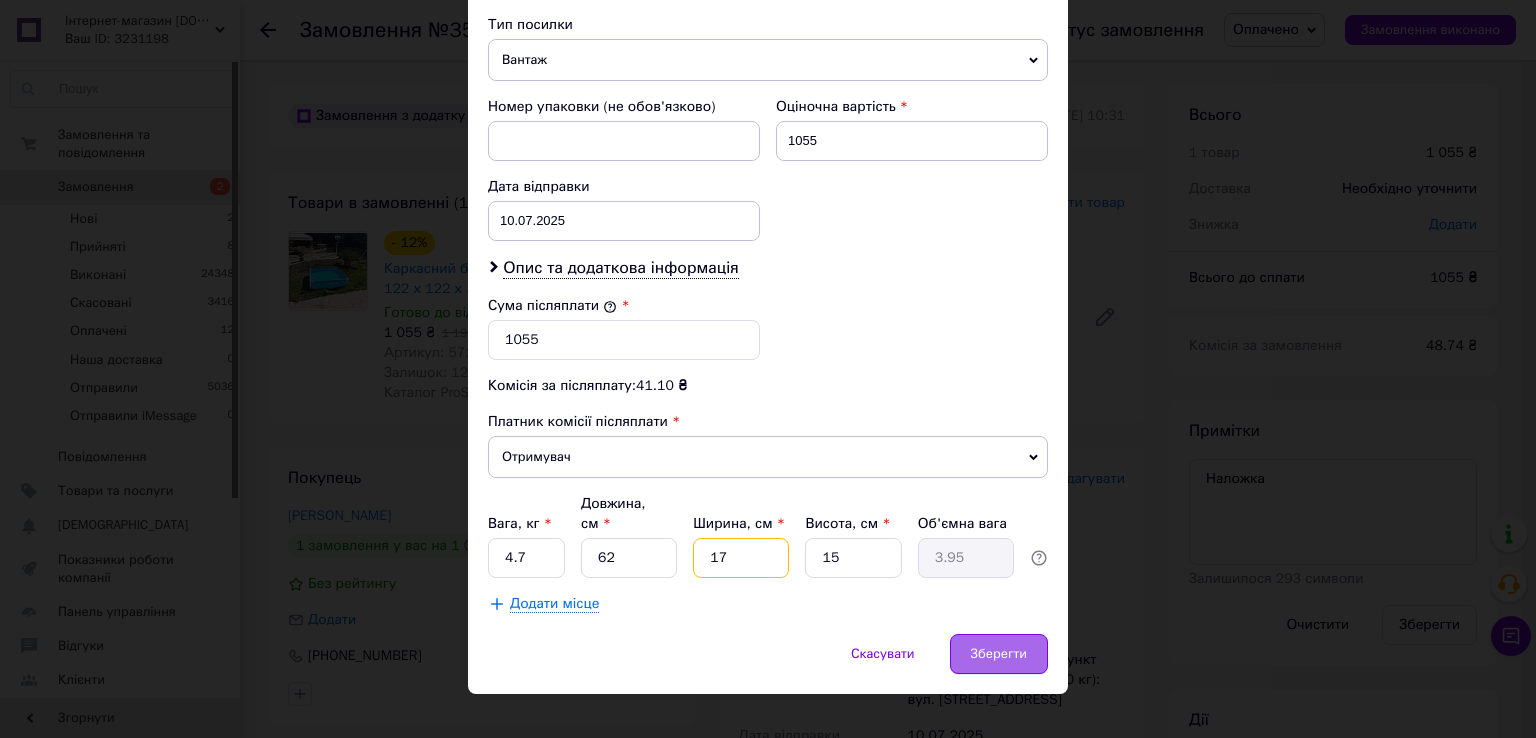 type on "17" 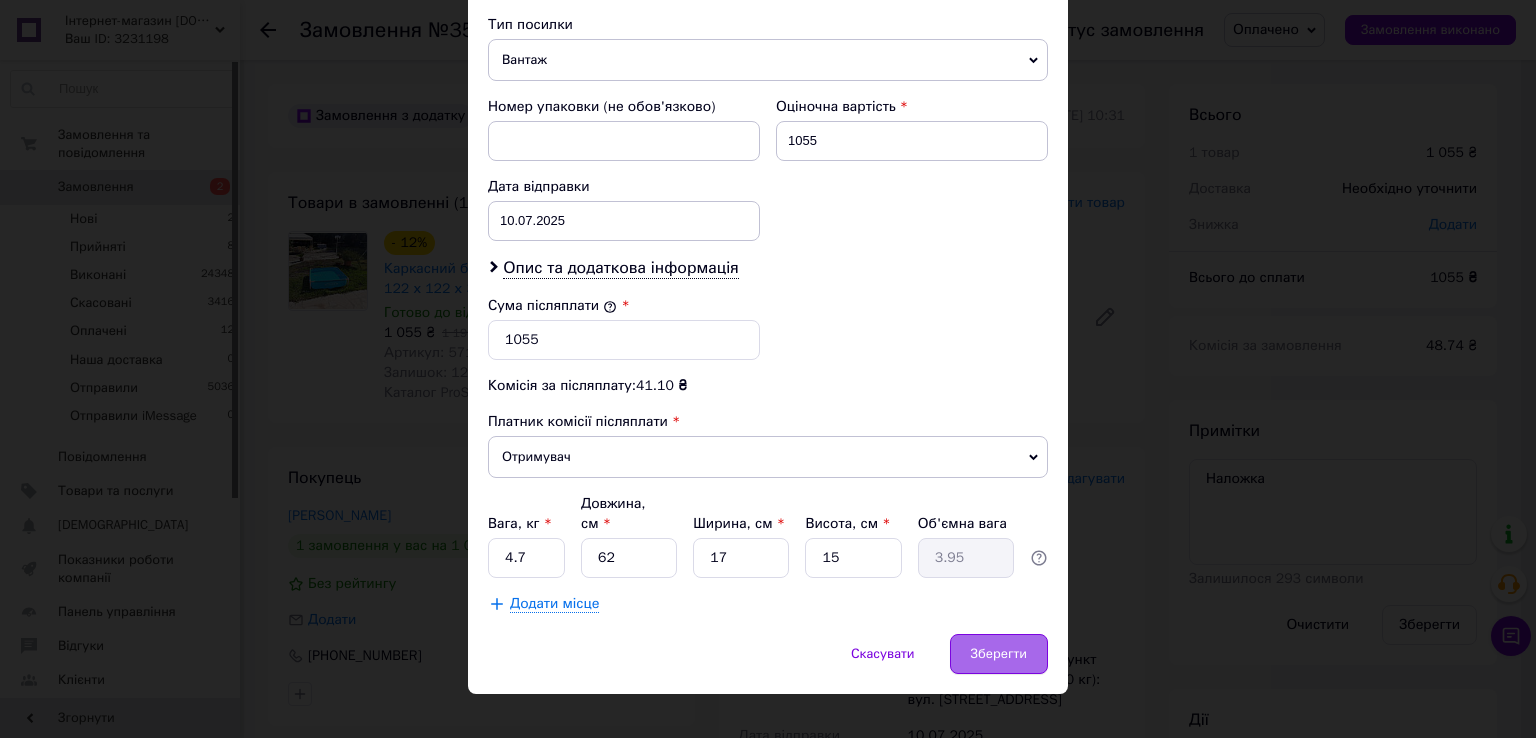 click on "Зберегти" at bounding box center [999, 654] 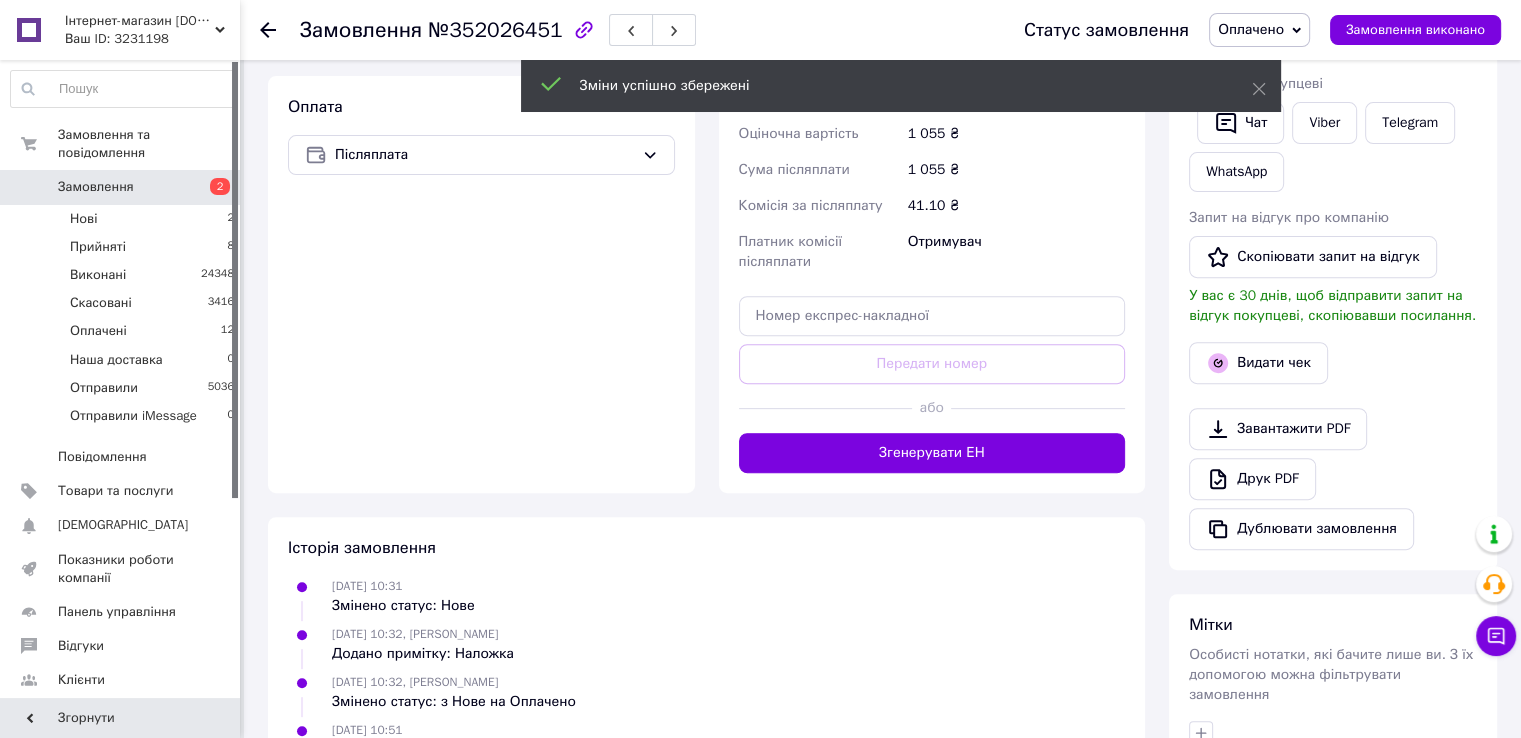 scroll, scrollTop: 800, scrollLeft: 0, axis: vertical 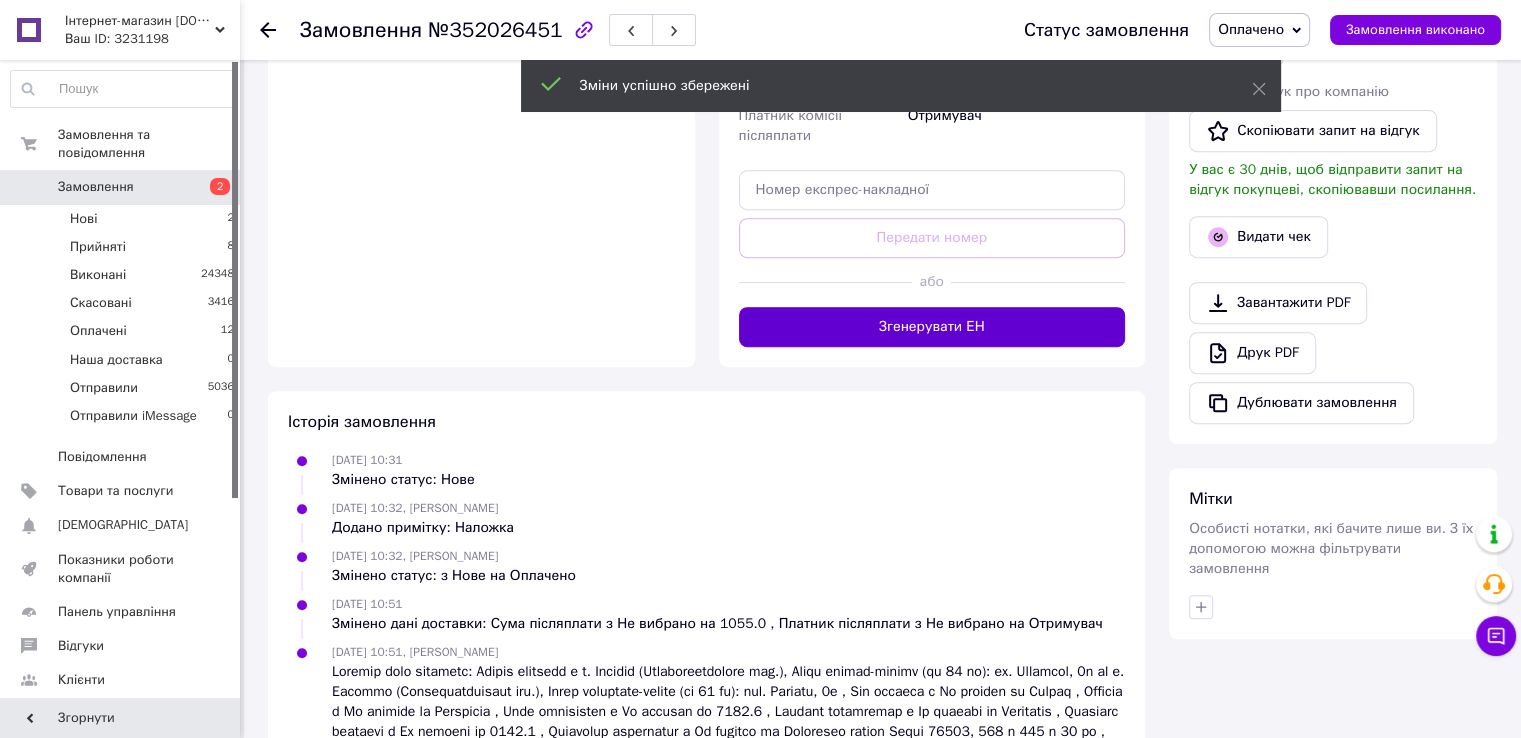 click on "Згенерувати ЕН" at bounding box center (932, 327) 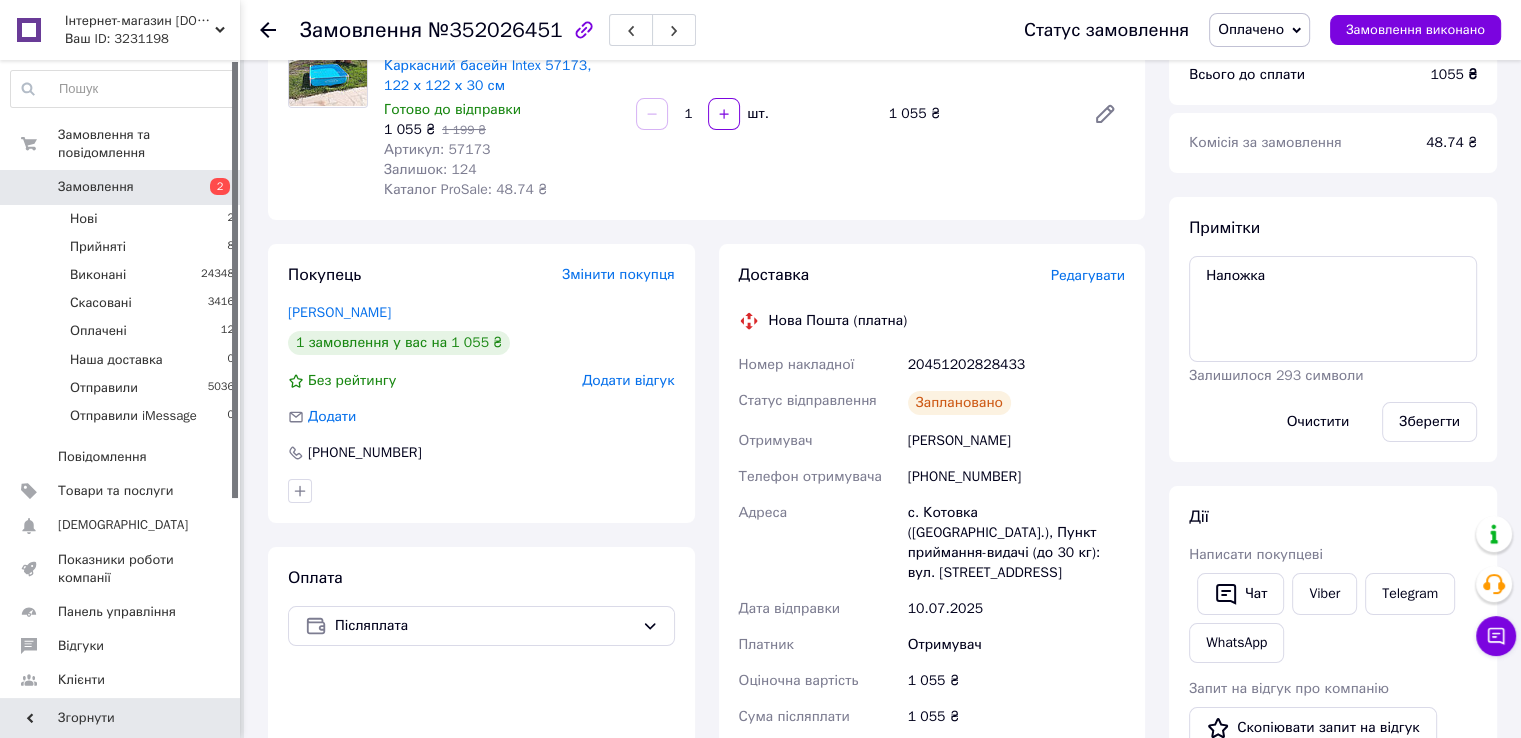 scroll, scrollTop: 200, scrollLeft: 0, axis: vertical 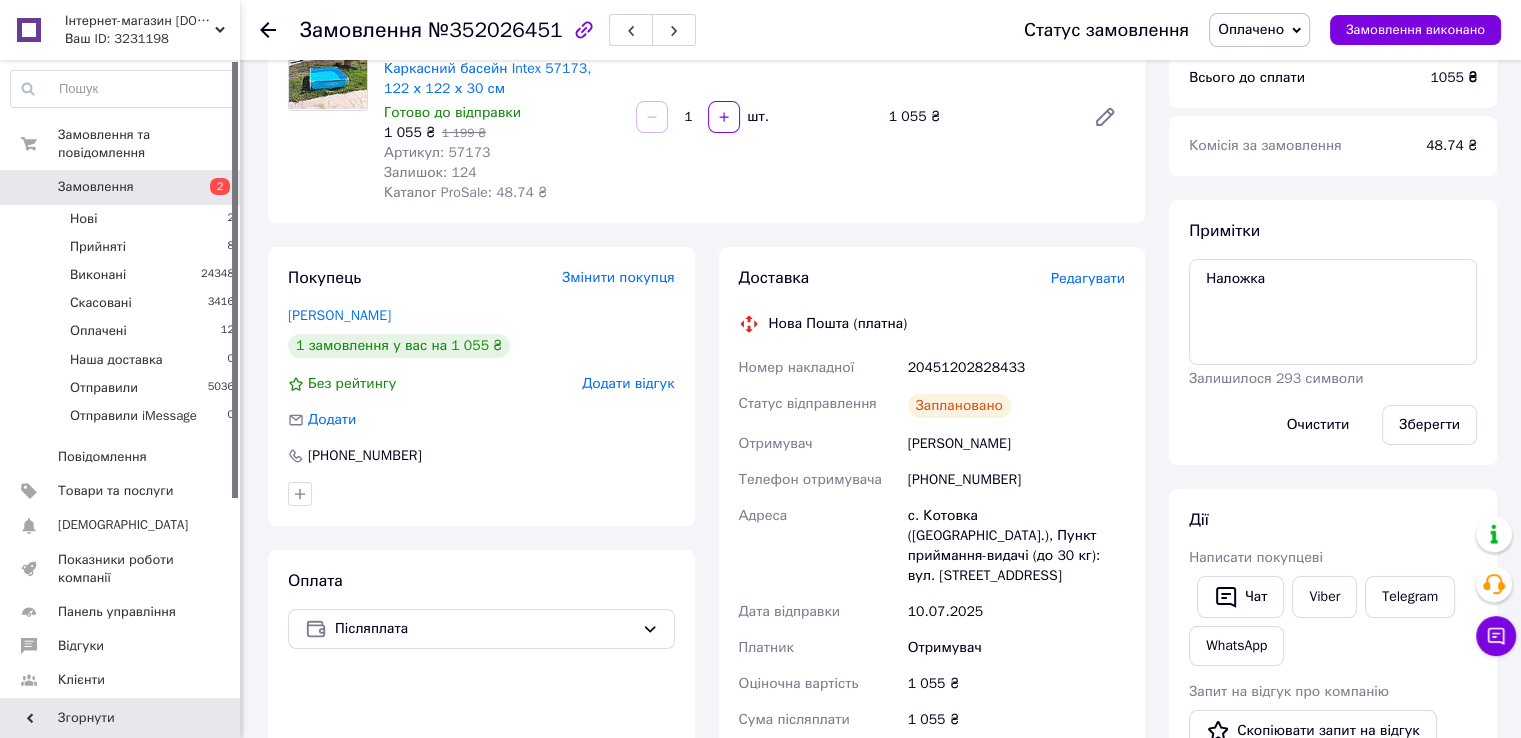click on "20451202828433" at bounding box center [1016, 368] 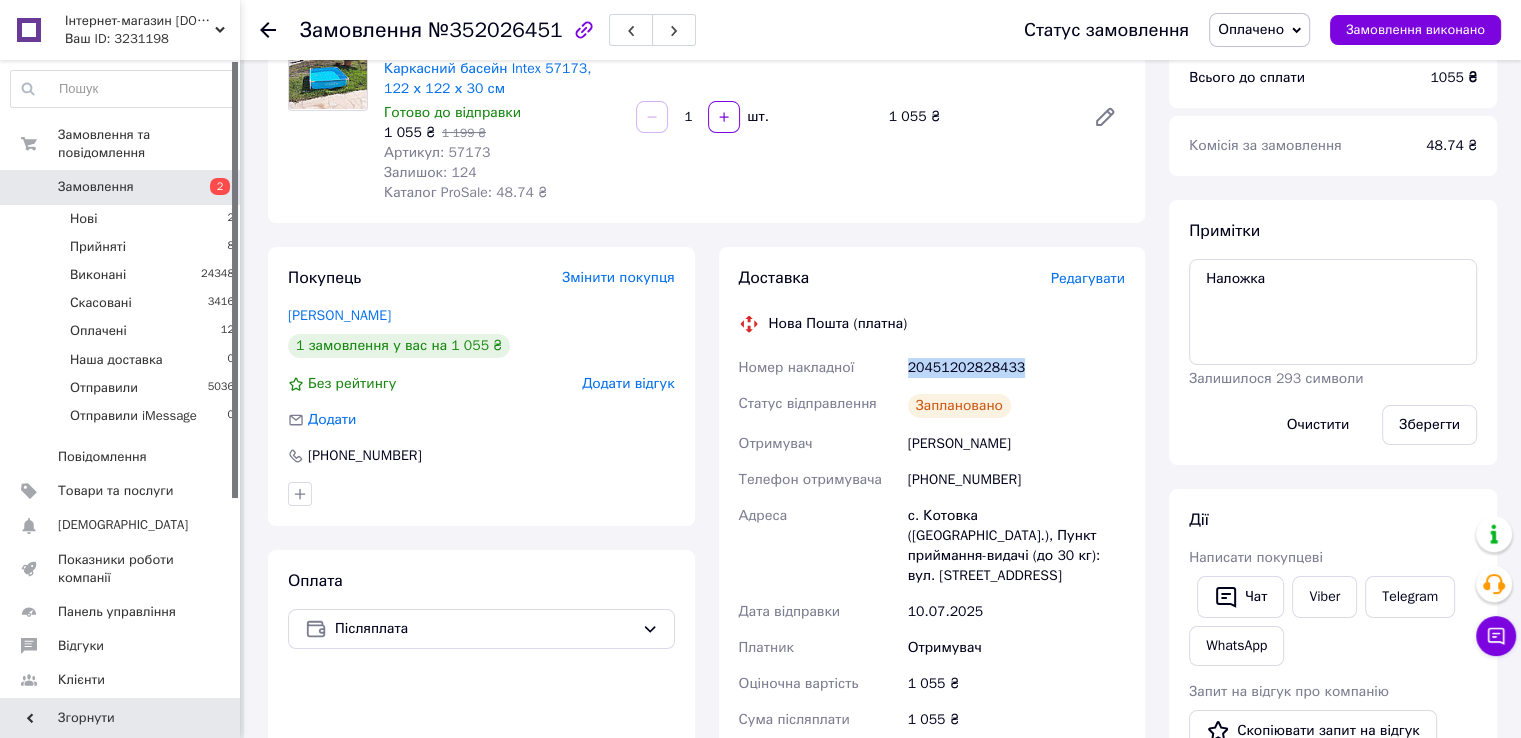 click on "20451202828433" at bounding box center (1016, 368) 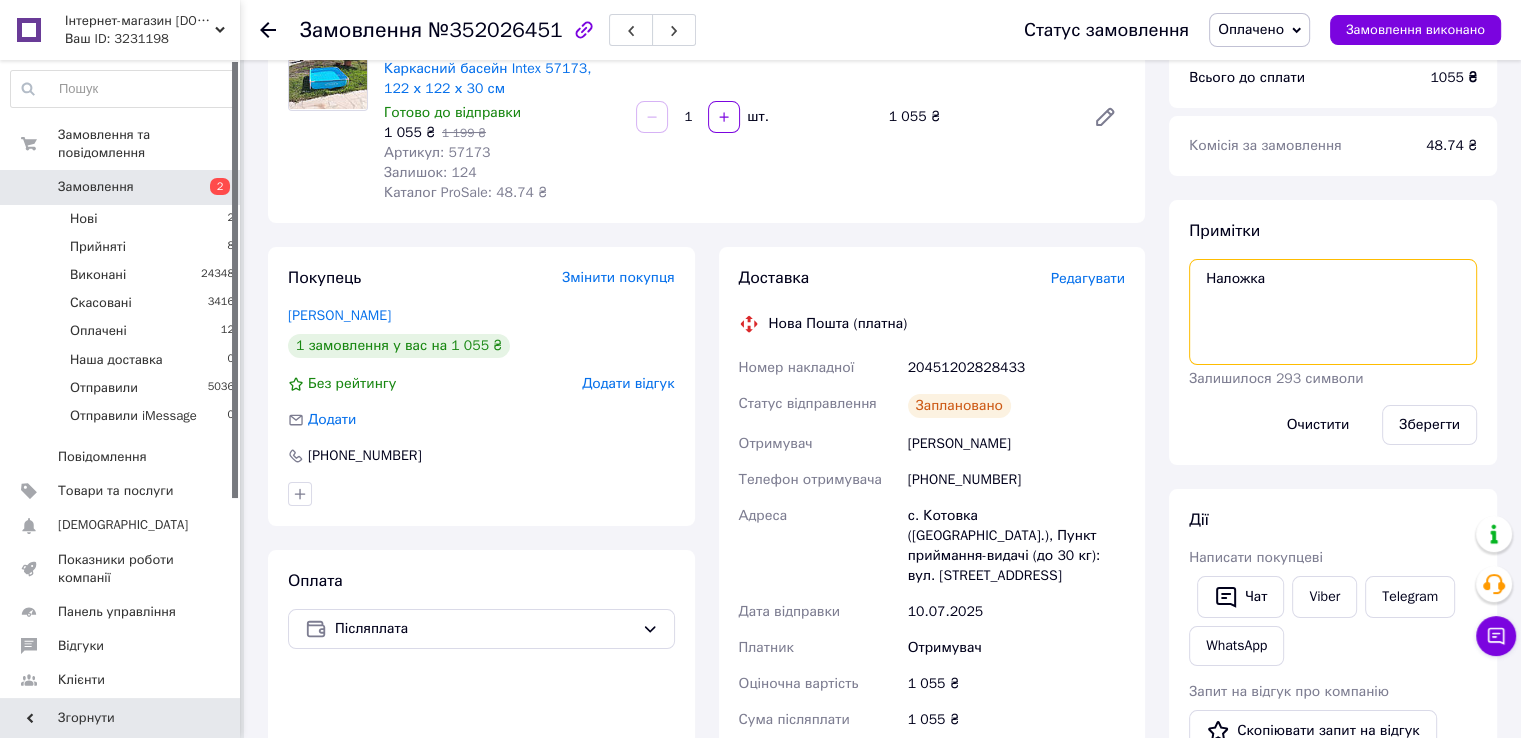 click on "Наложка" at bounding box center [1333, 312] 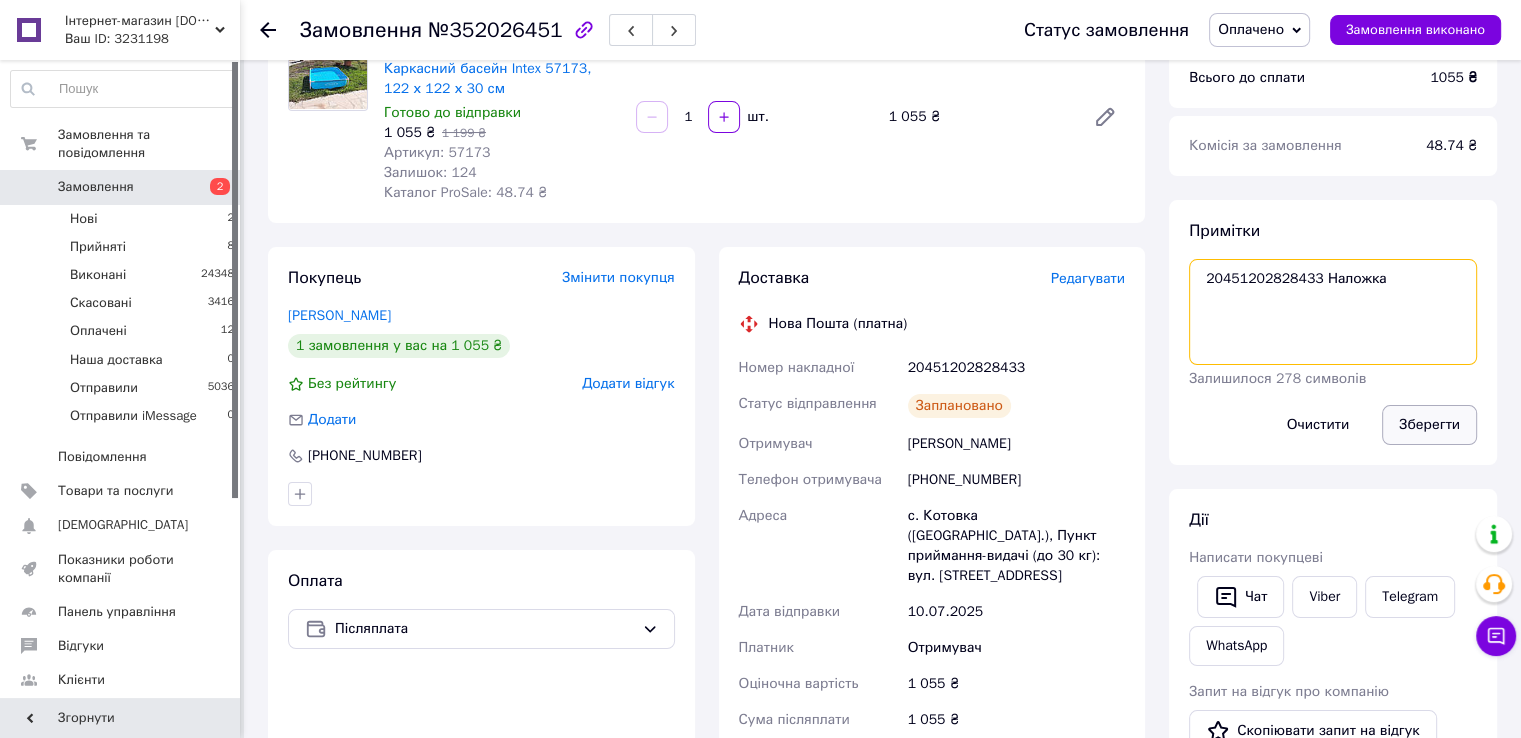 type on "20451202828433 Наложка" 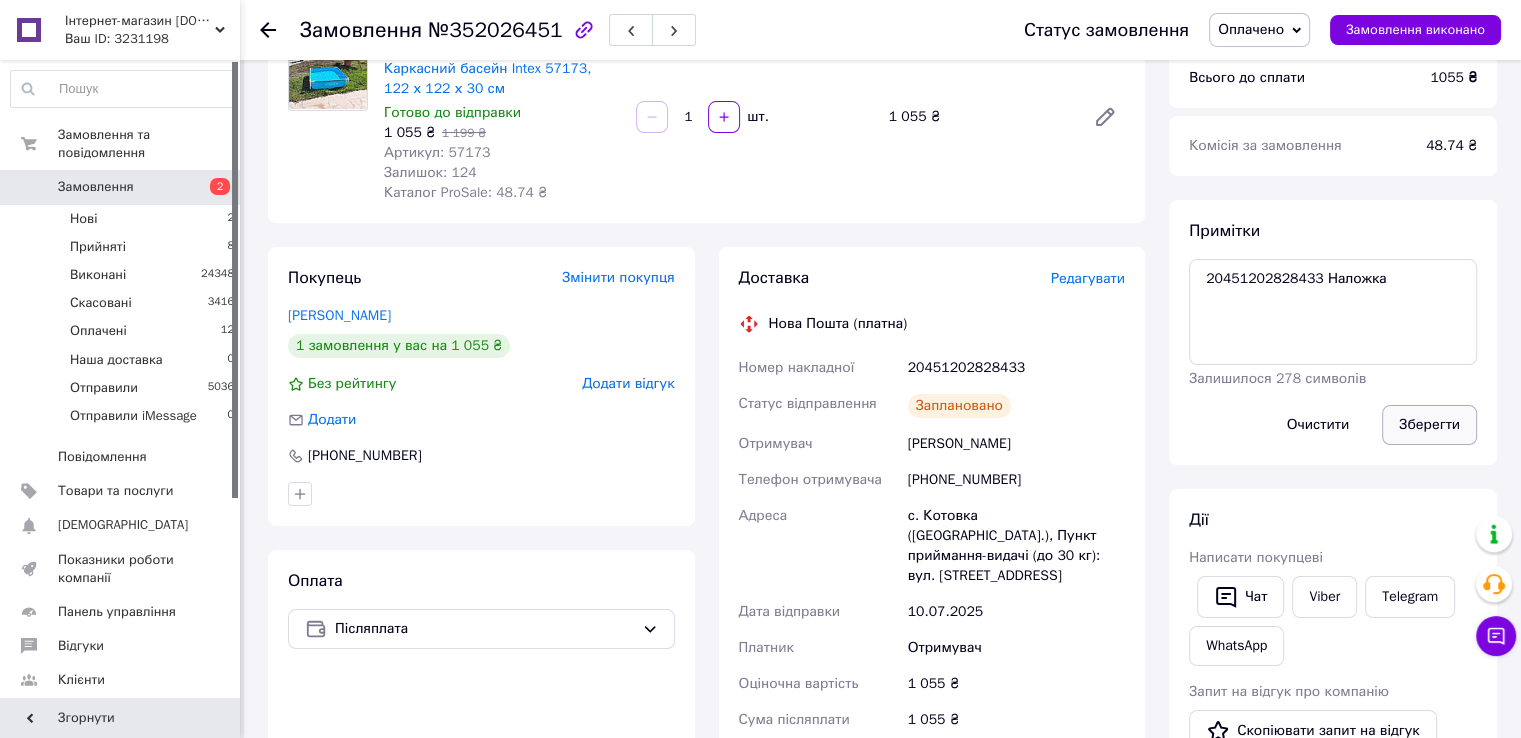 click on "Зберегти" at bounding box center (1429, 425) 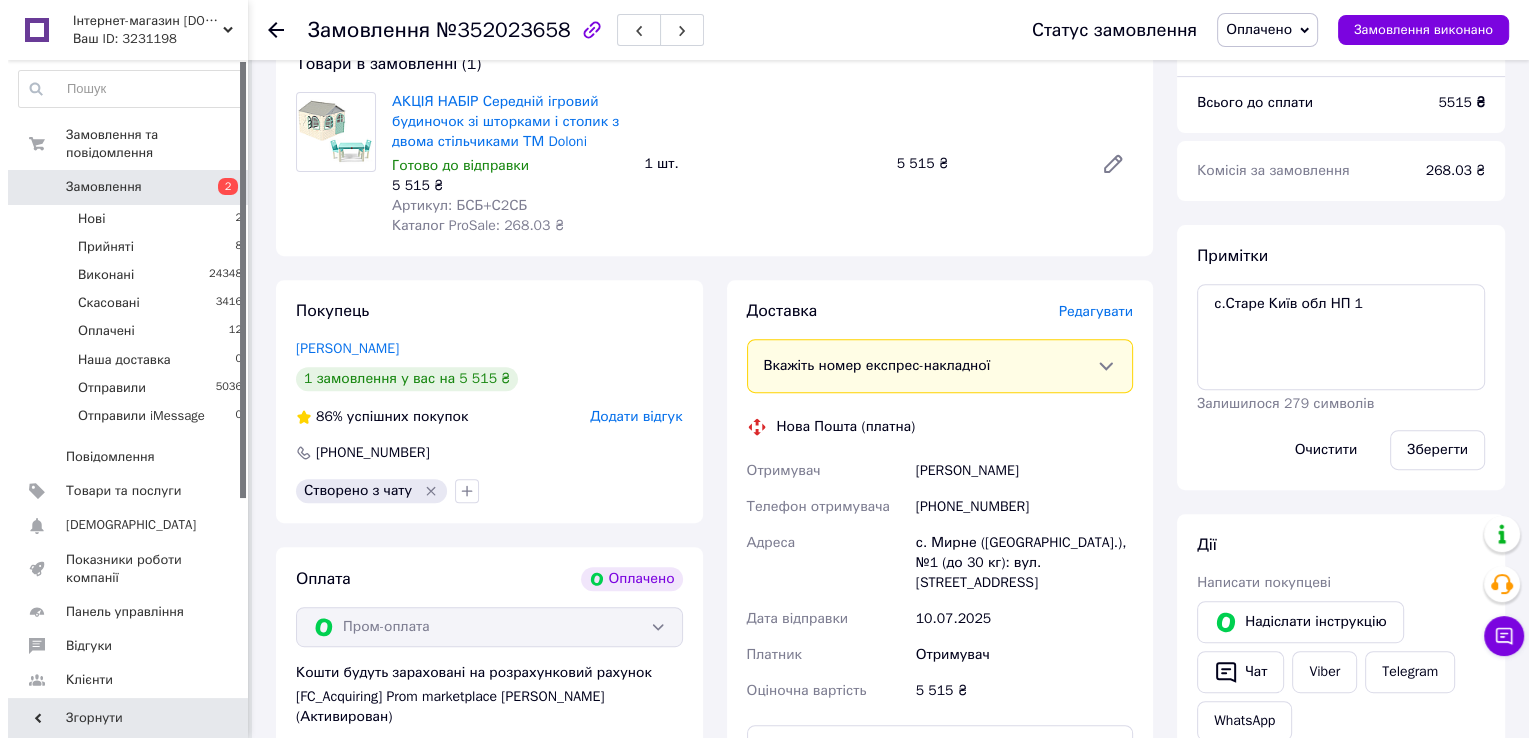 scroll, scrollTop: 700, scrollLeft: 0, axis: vertical 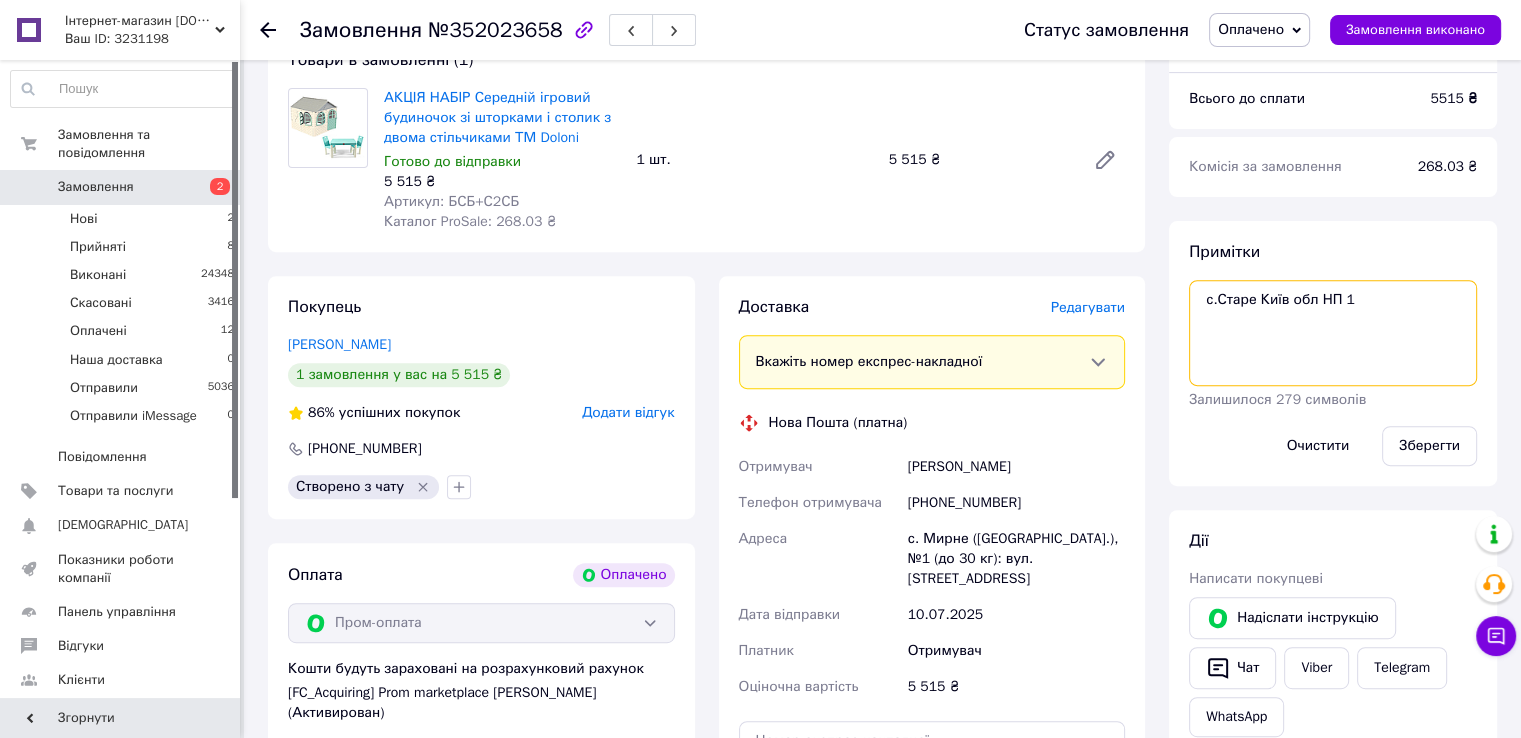 click on "с.Старе Київ обл НП 1" at bounding box center (1333, 333) 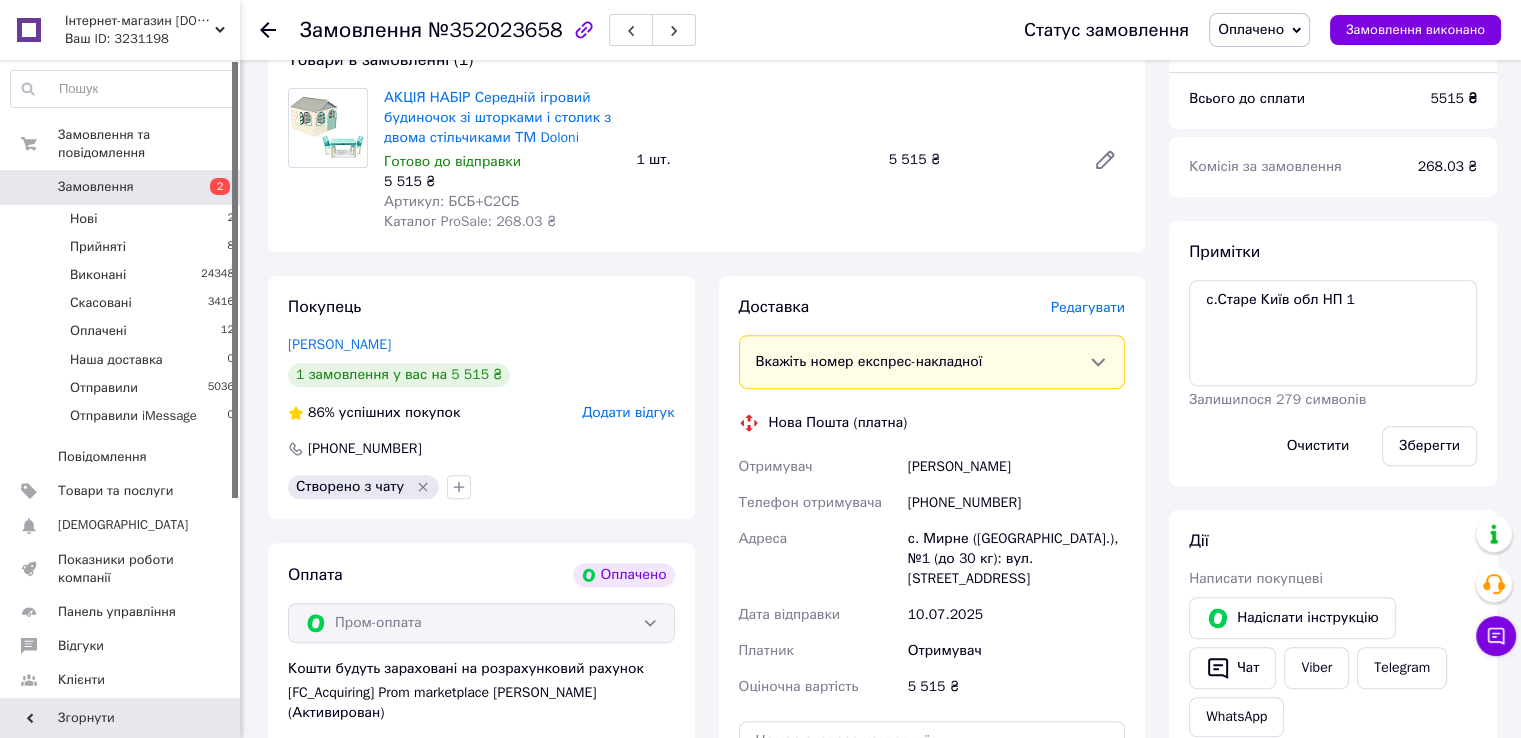 click on "Редагувати" at bounding box center [1088, 307] 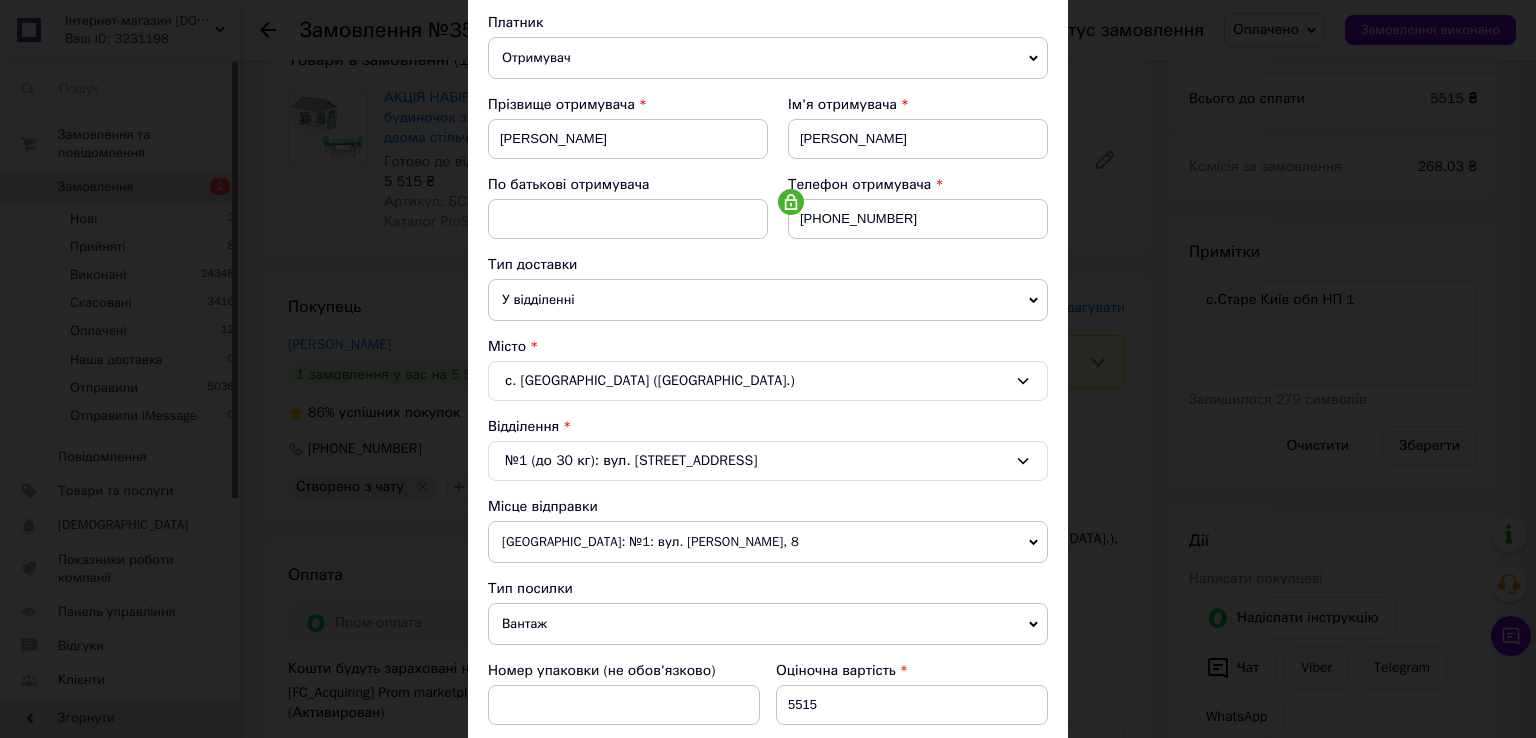scroll, scrollTop: 300, scrollLeft: 0, axis: vertical 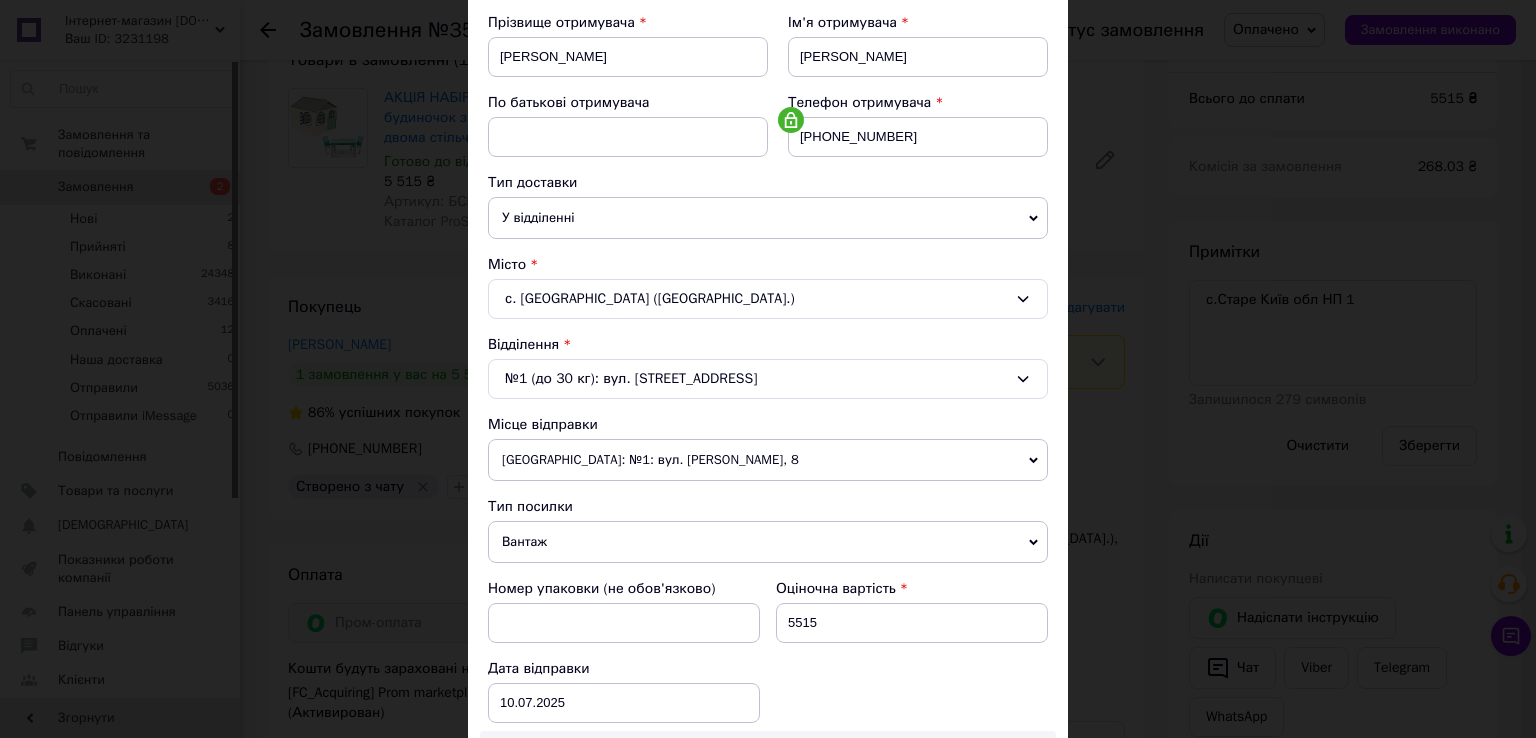 click on "с. [GEOGRAPHIC_DATA] ([GEOGRAPHIC_DATA].)" at bounding box center [768, 299] 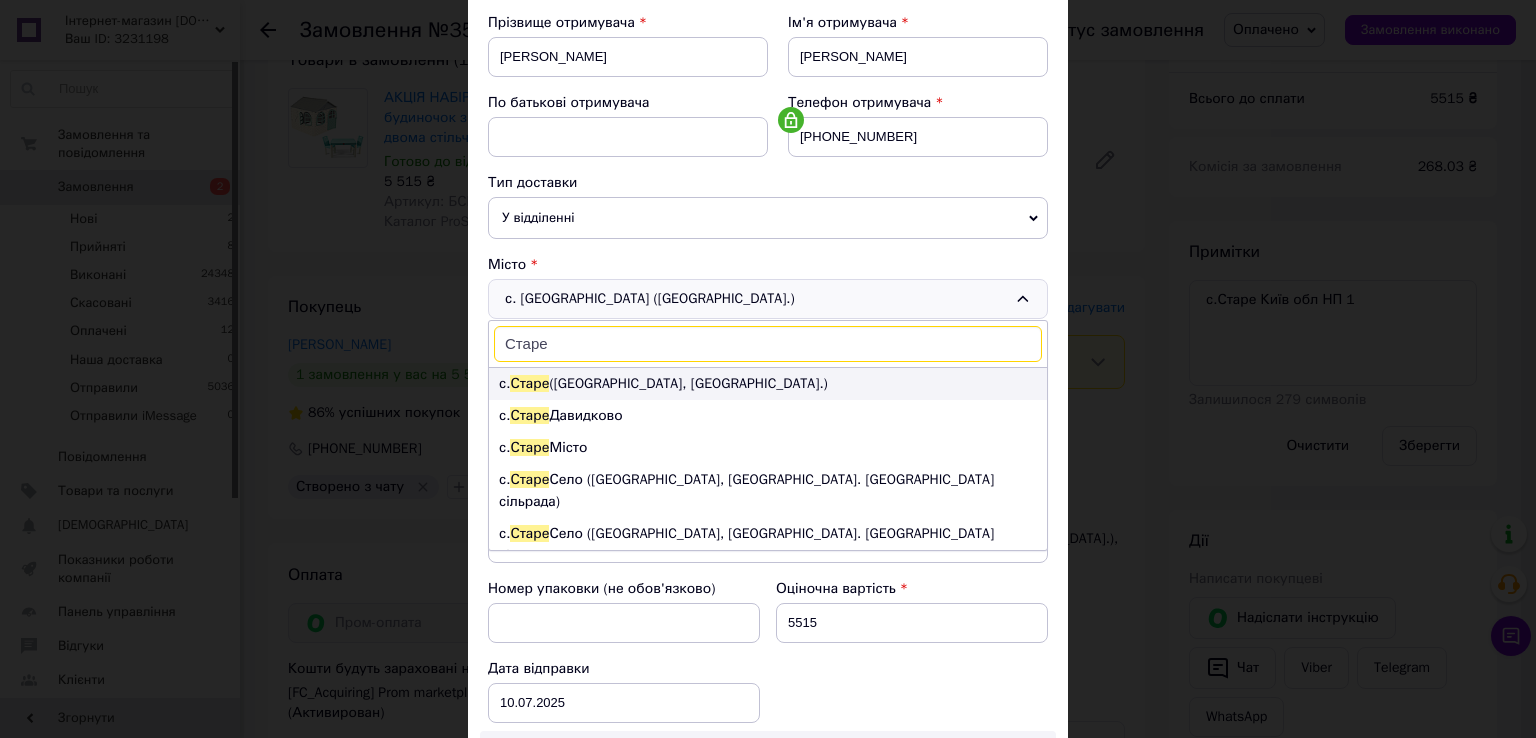 type on "Старе" 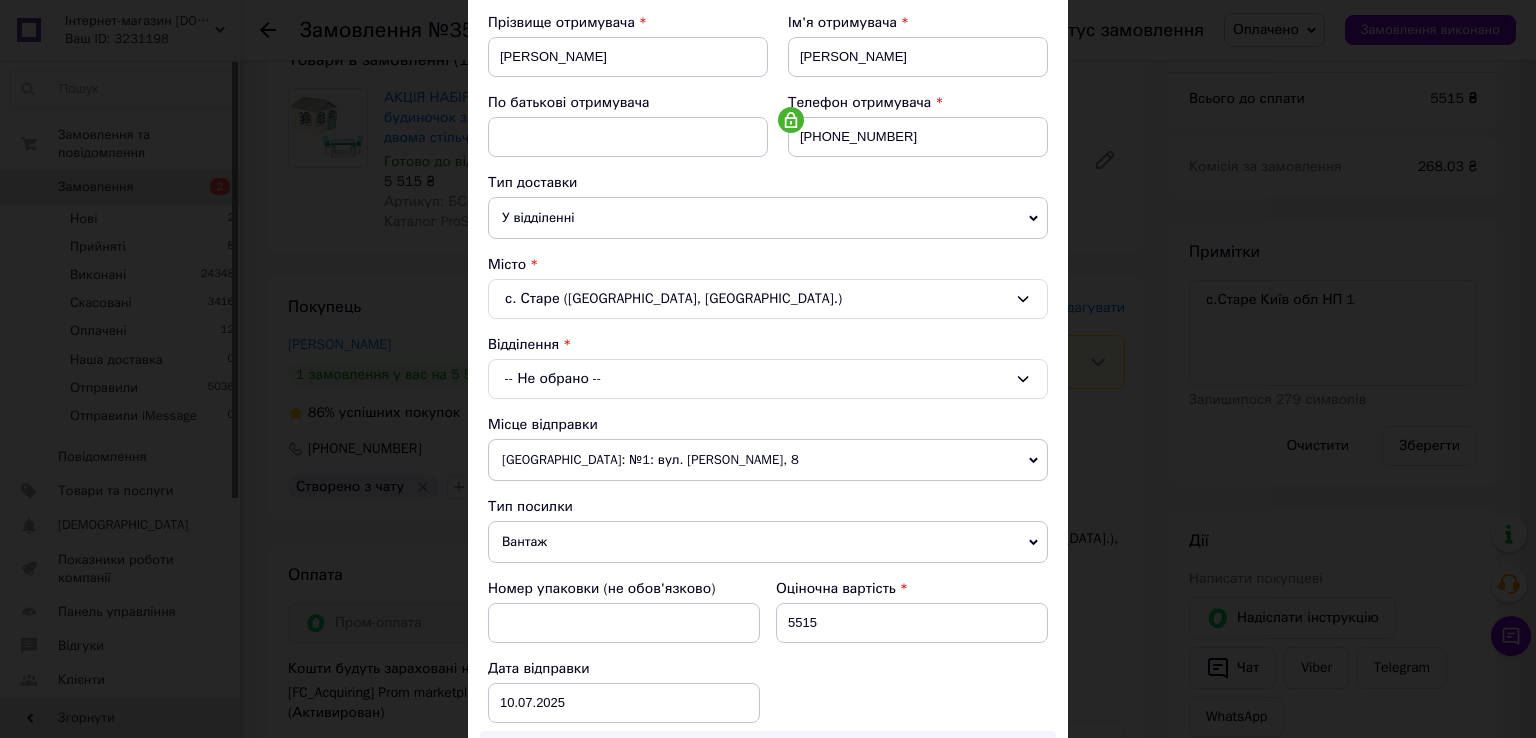 click on "-- Не обрано --" at bounding box center (768, 379) 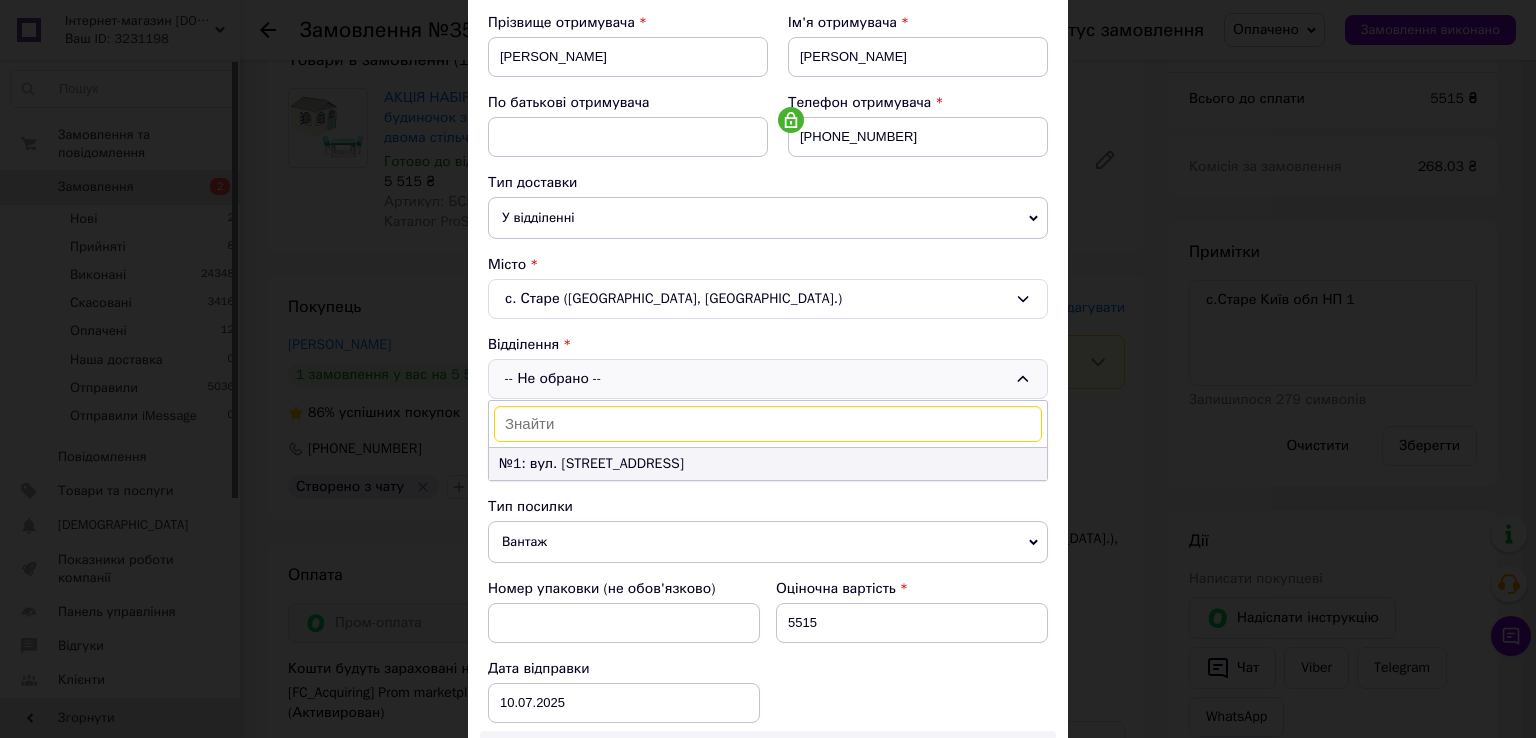 click on "№1: вул. Дніпрова, 22а" at bounding box center [768, 464] 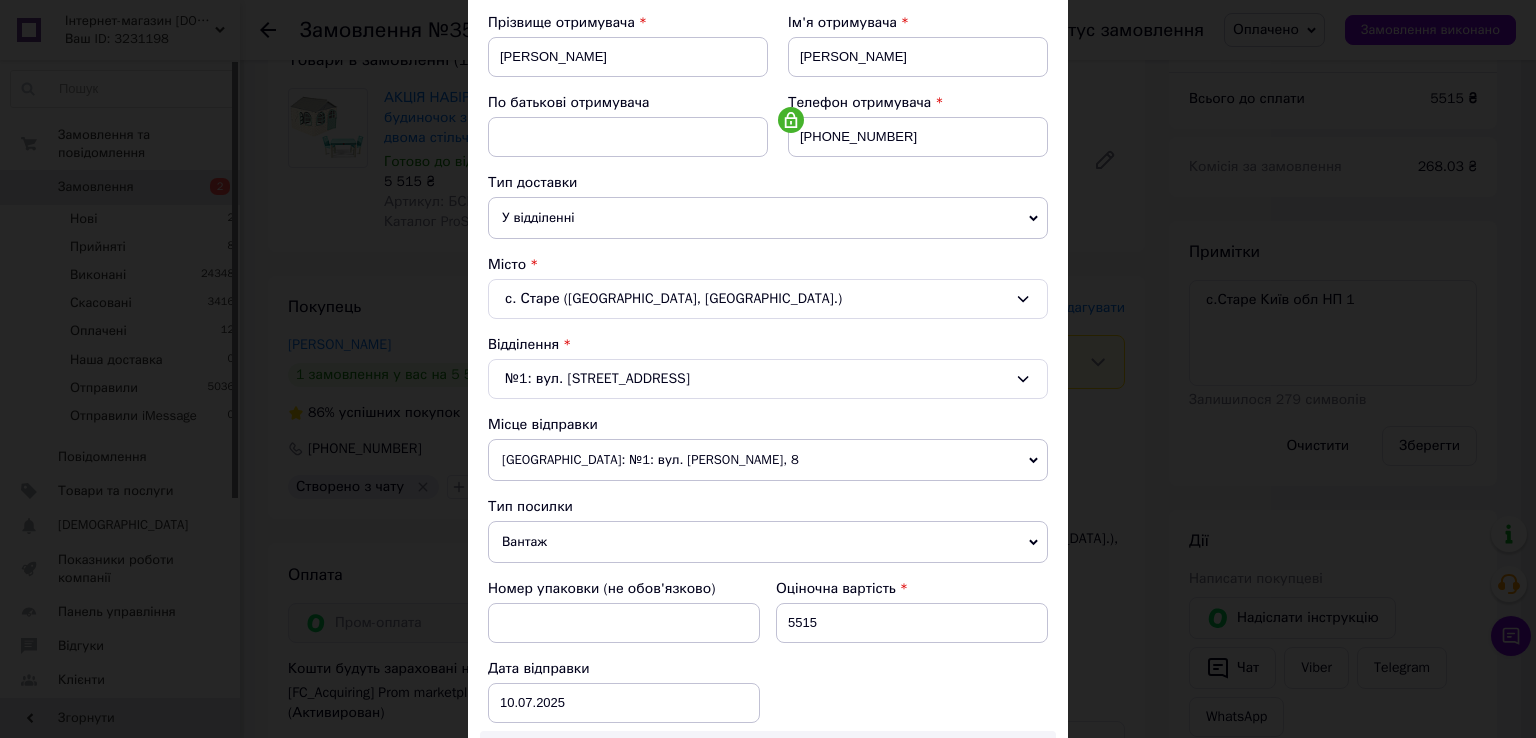 click on "[GEOGRAPHIC_DATA]: №1: вул. [PERSON_NAME], 8" at bounding box center (768, 460) 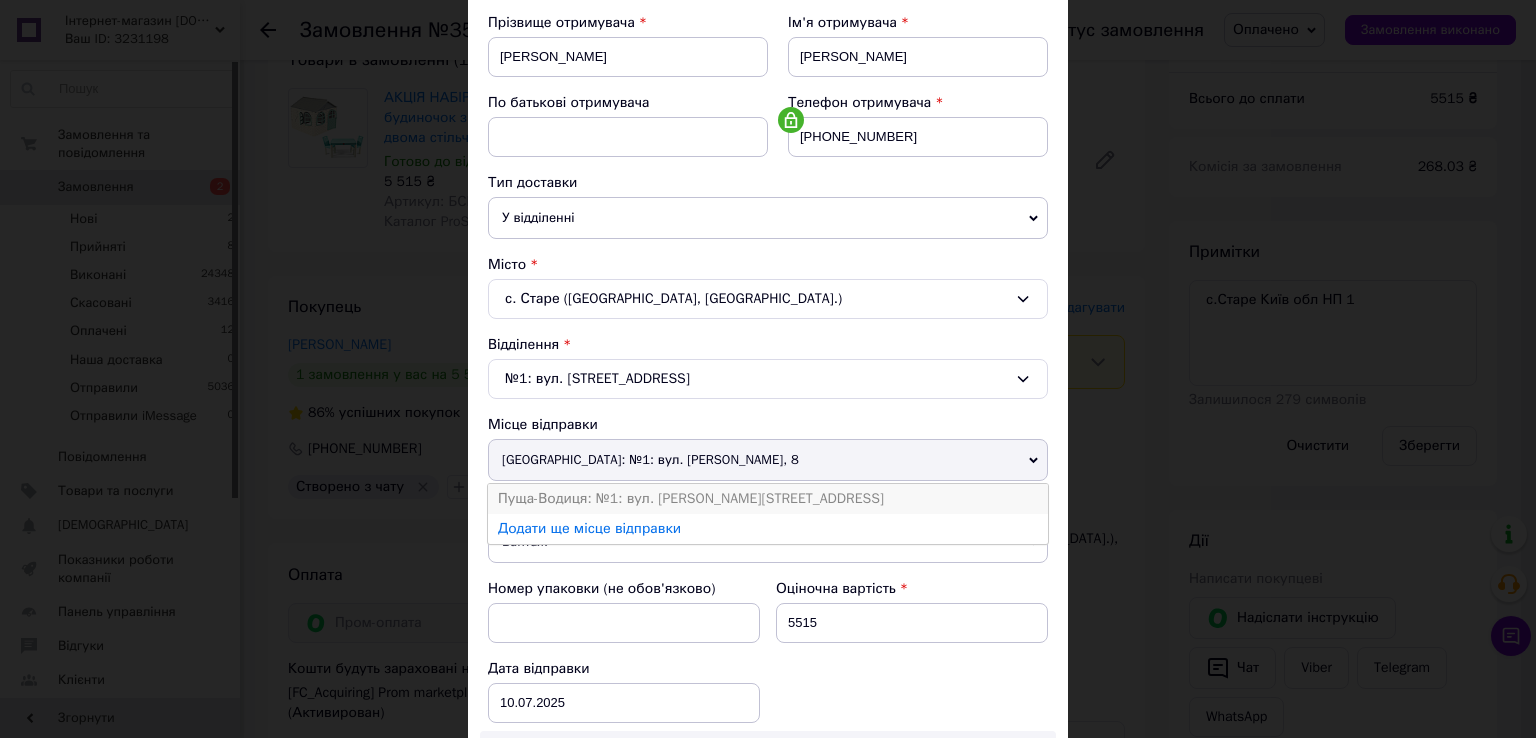 click on "Пуща-Водиця: №1: вул. [PERSON_NAME][STREET_ADDRESS]" at bounding box center [768, 499] 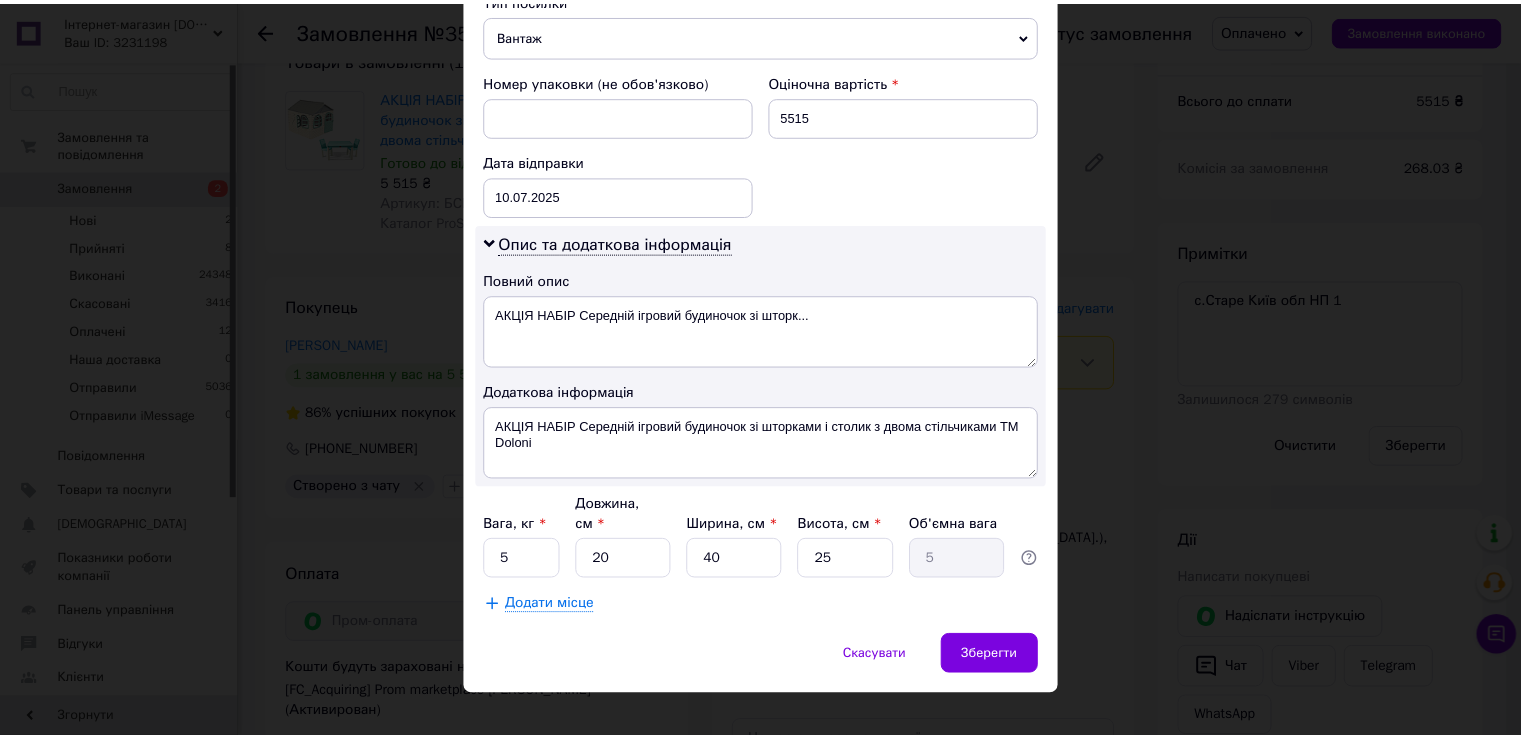 scroll, scrollTop: 808, scrollLeft: 0, axis: vertical 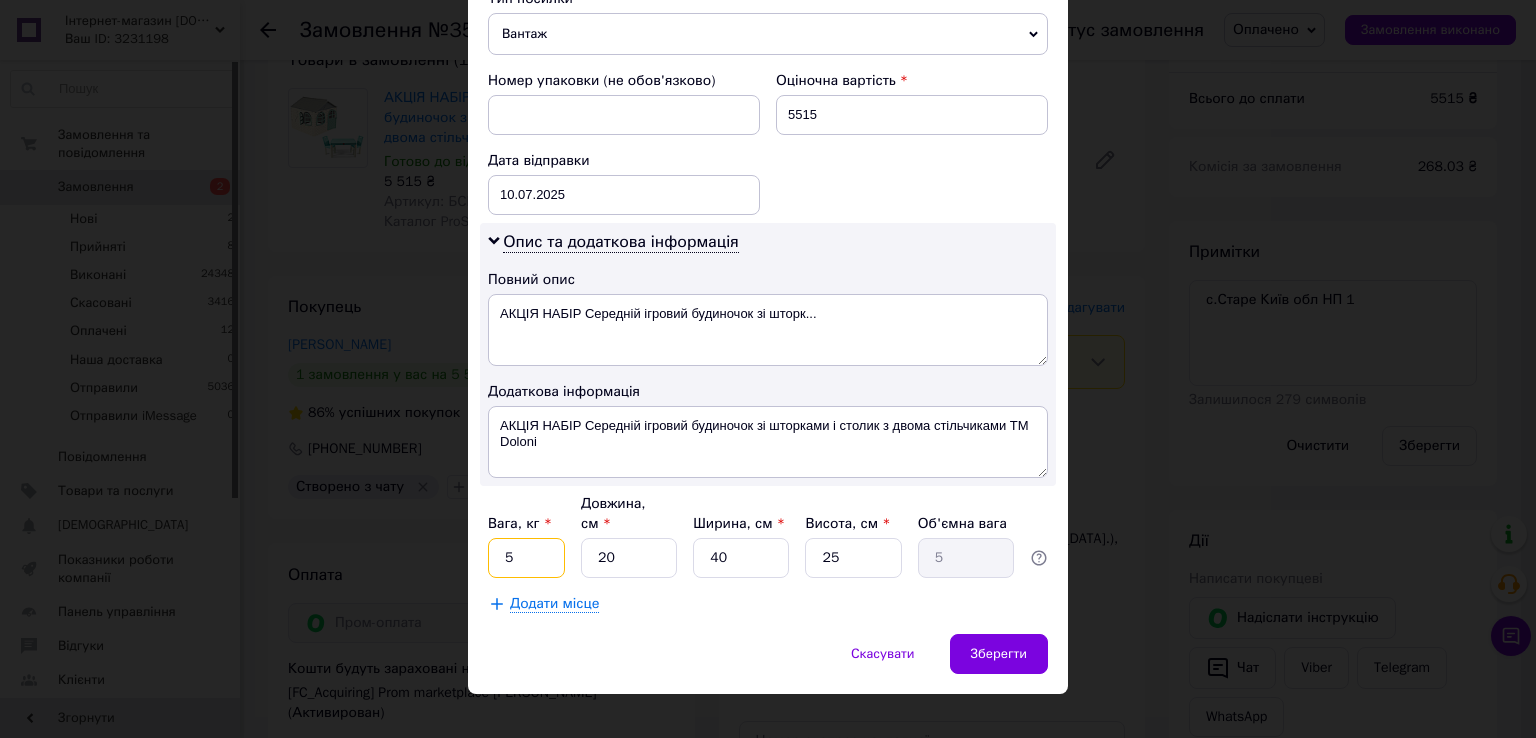 click on "5" at bounding box center (526, 558) 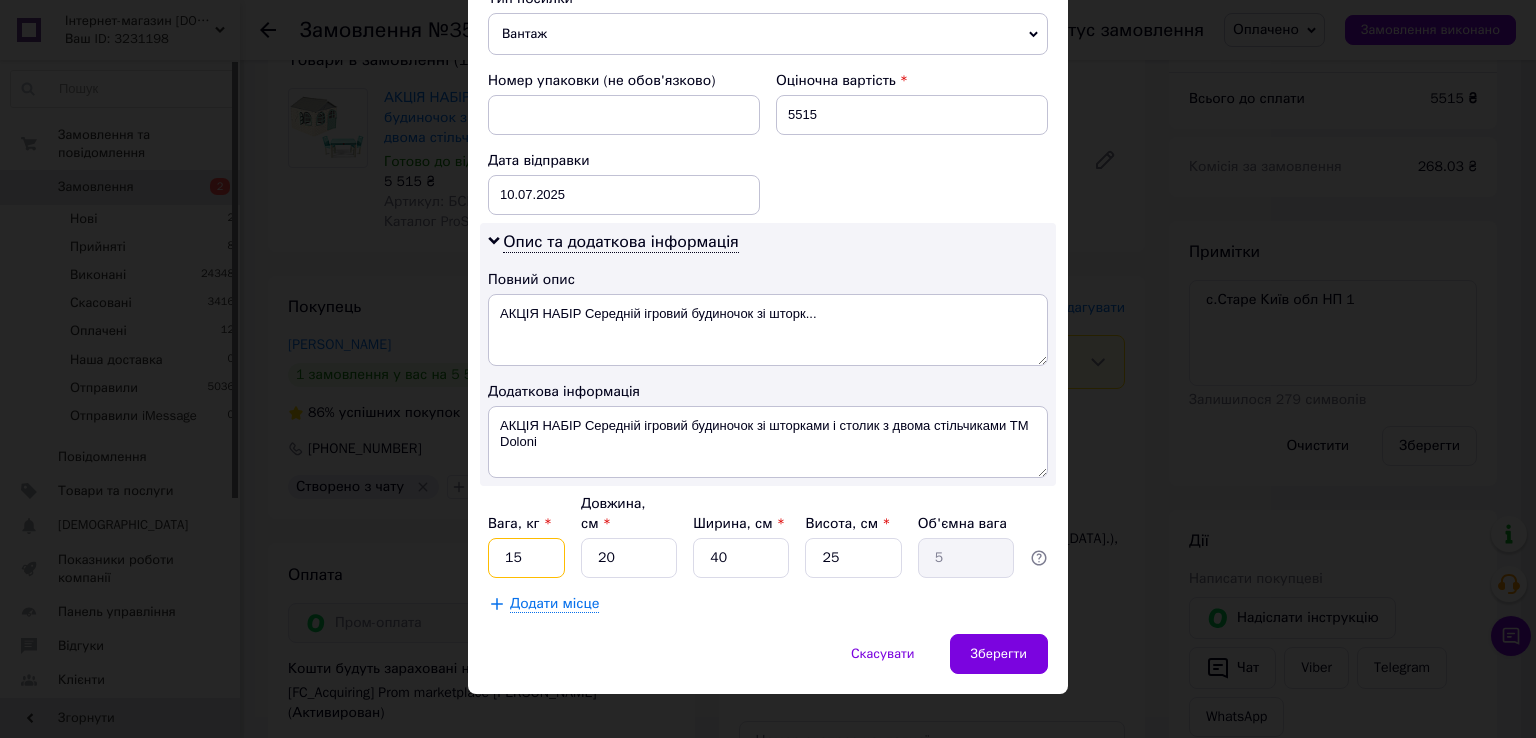 type on "15" 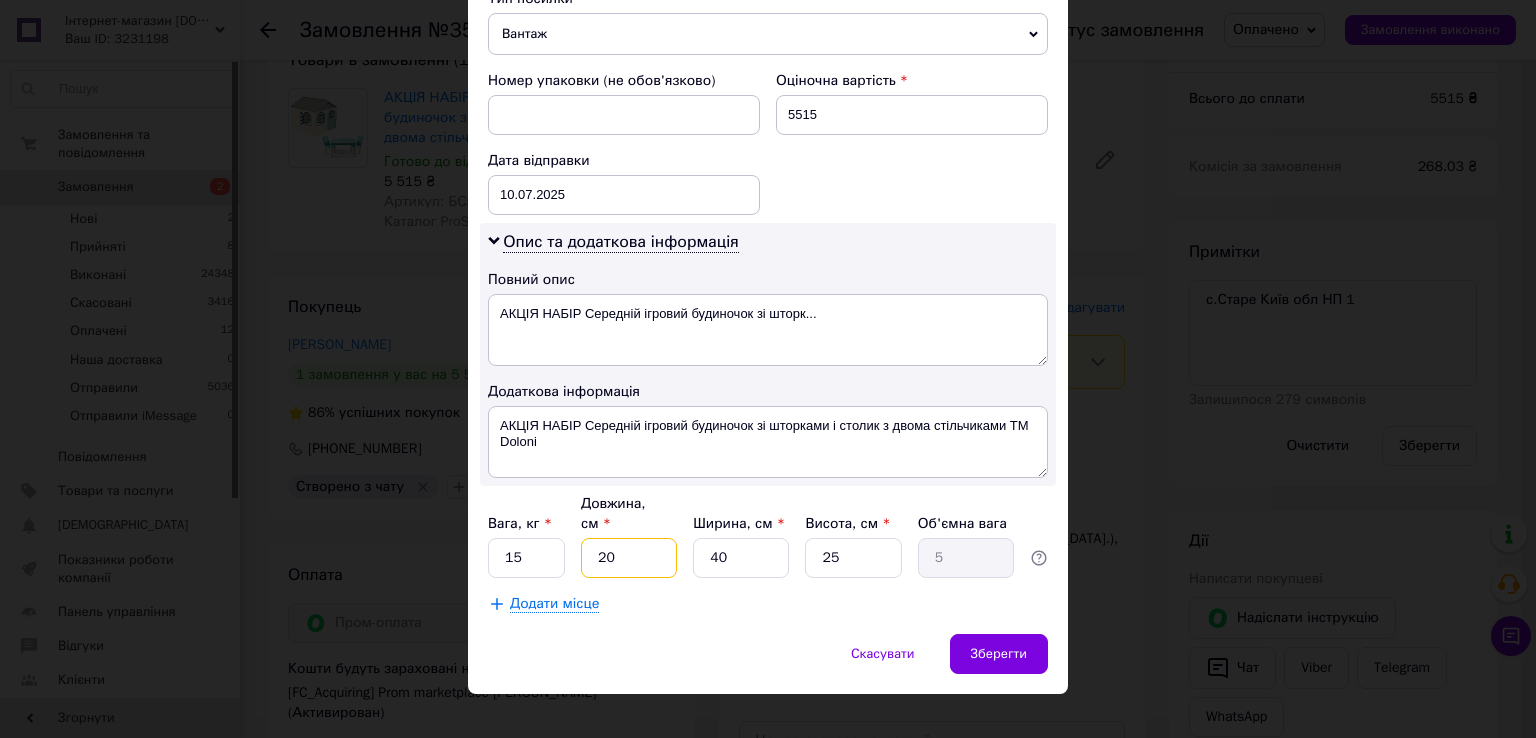 click on "20" at bounding box center [629, 558] 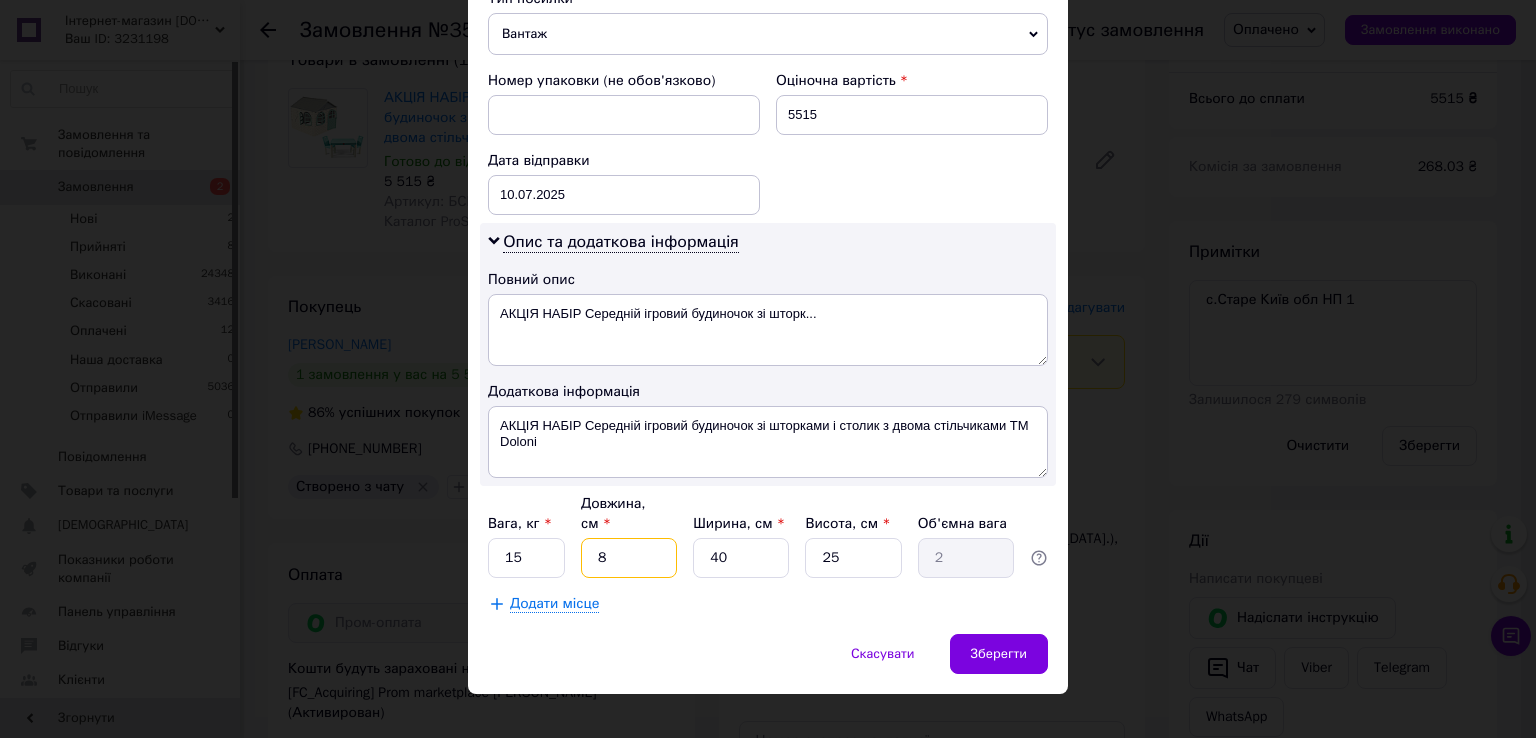 type on "80" 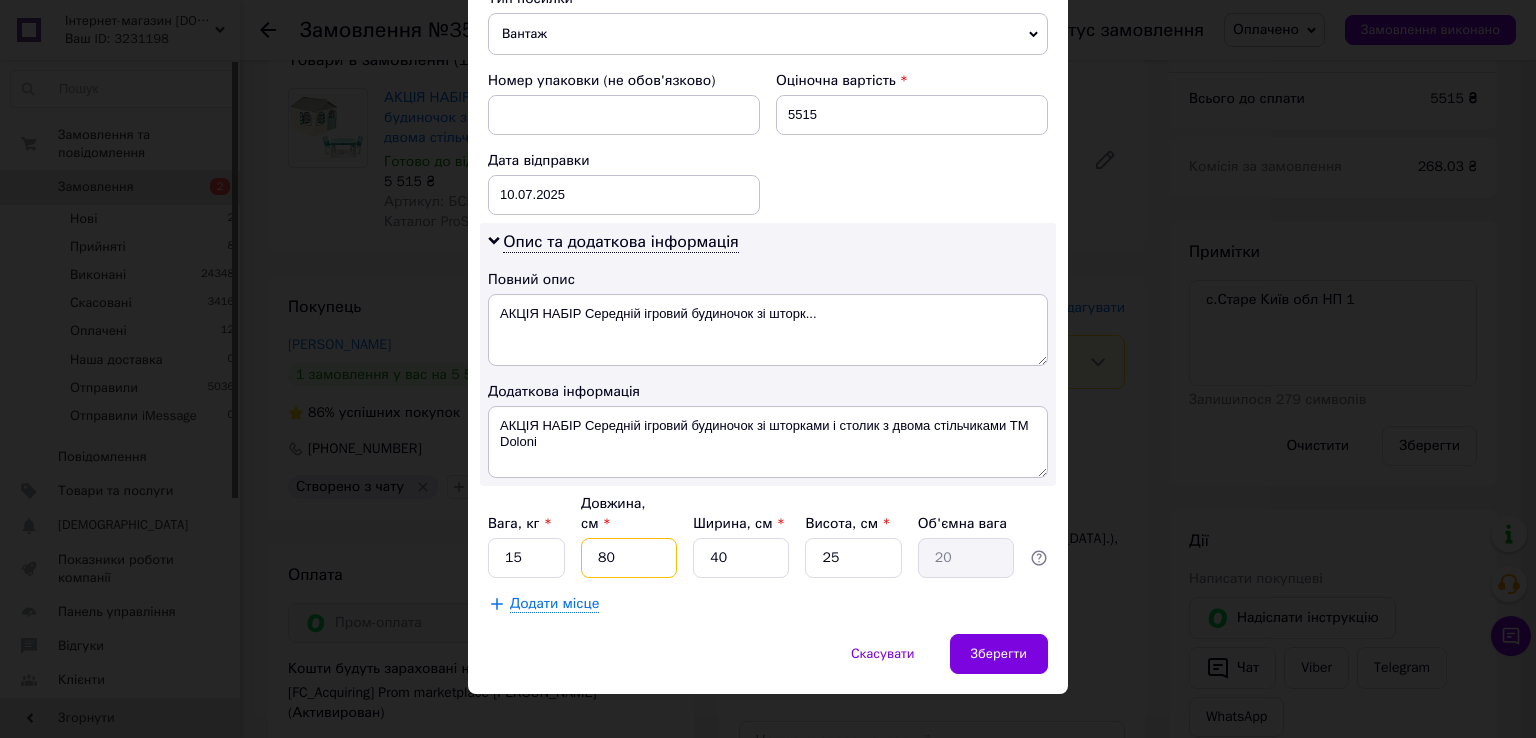 type on "80" 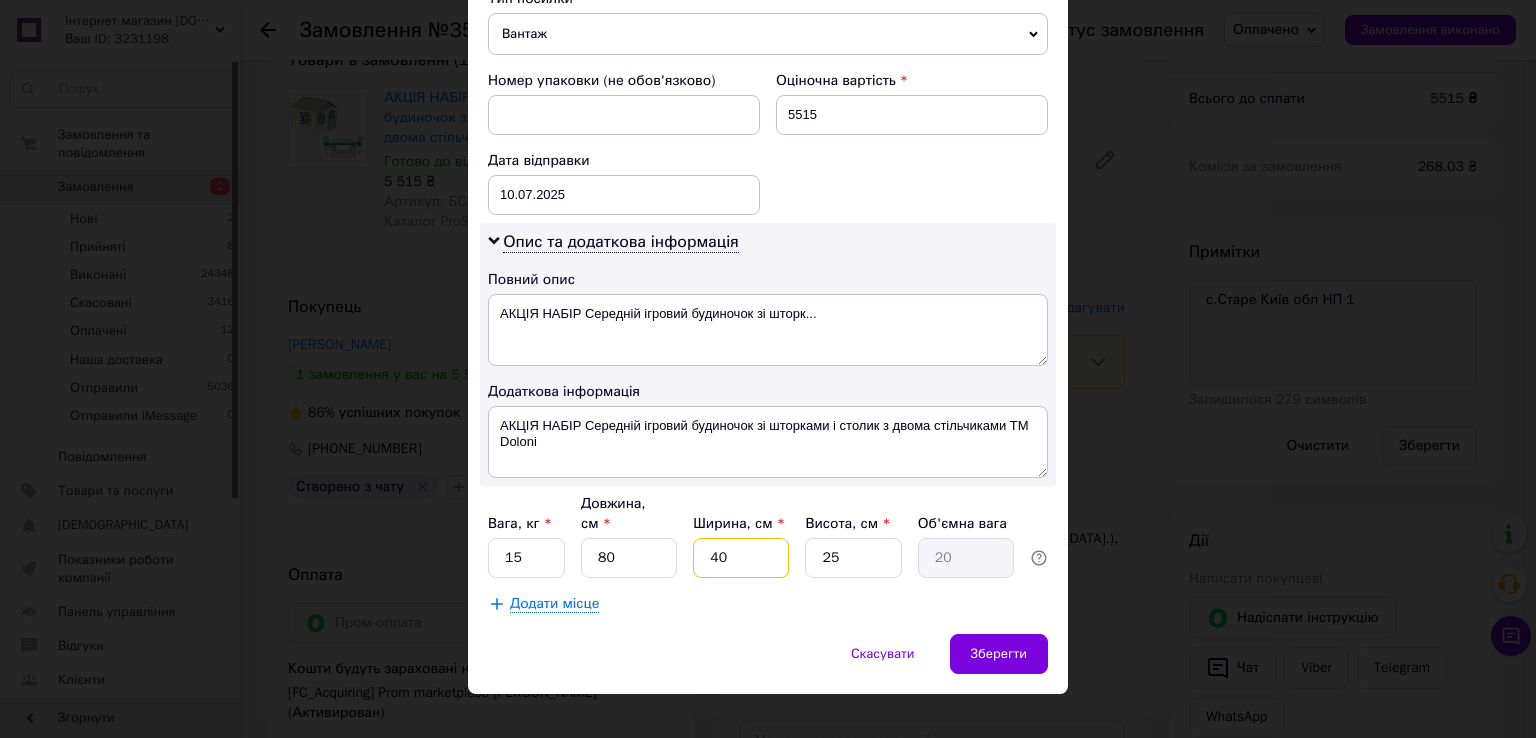 click on "40" at bounding box center [741, 558] 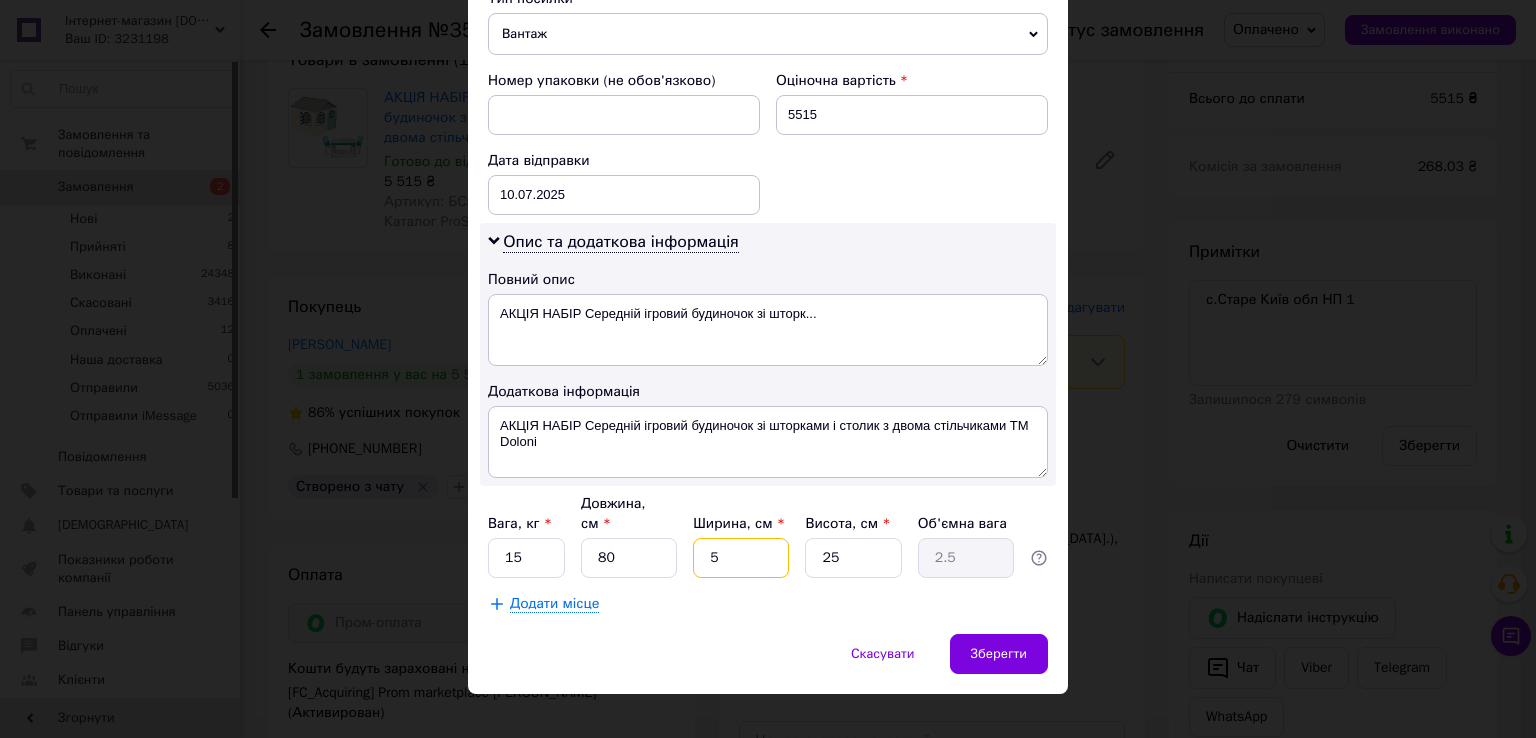 type on "50" 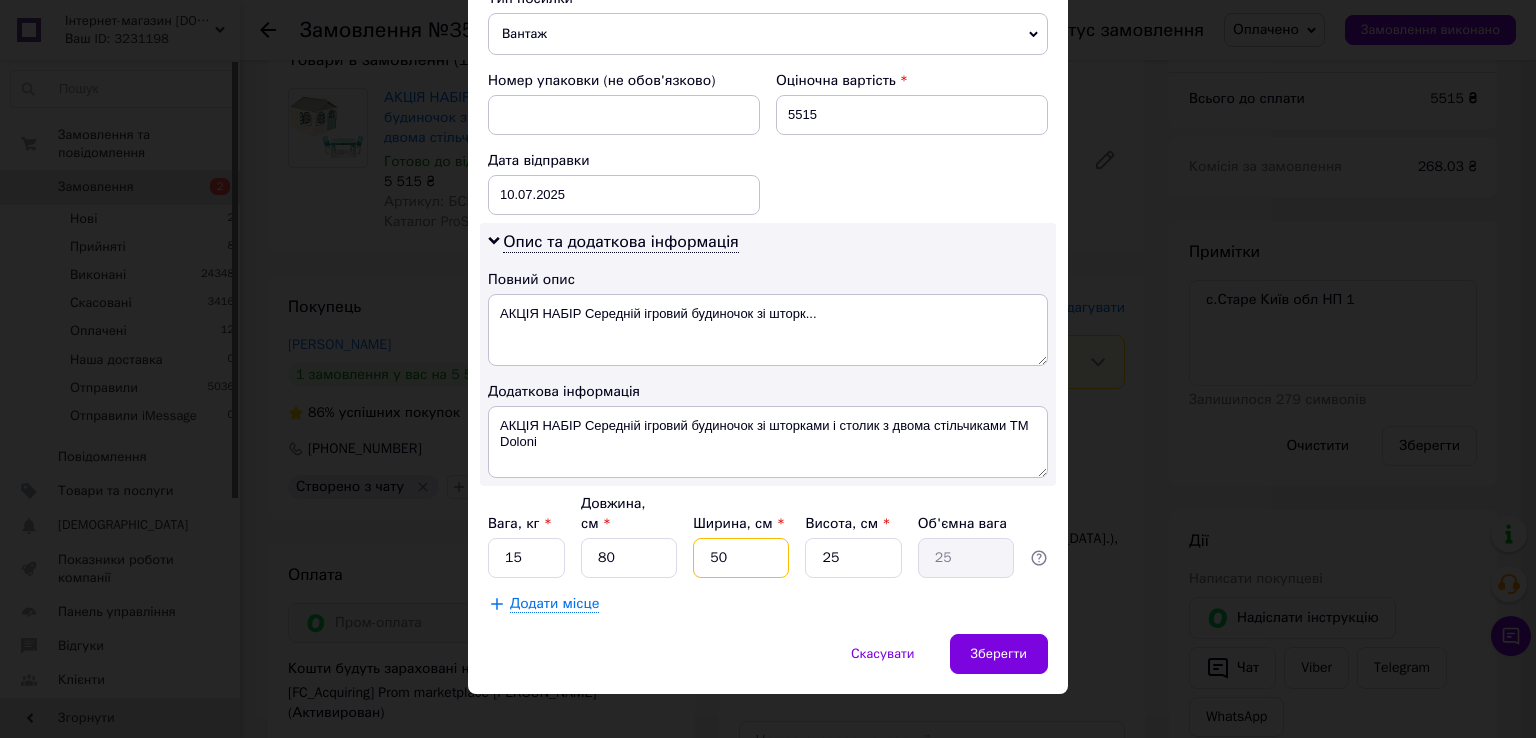 type on "50" 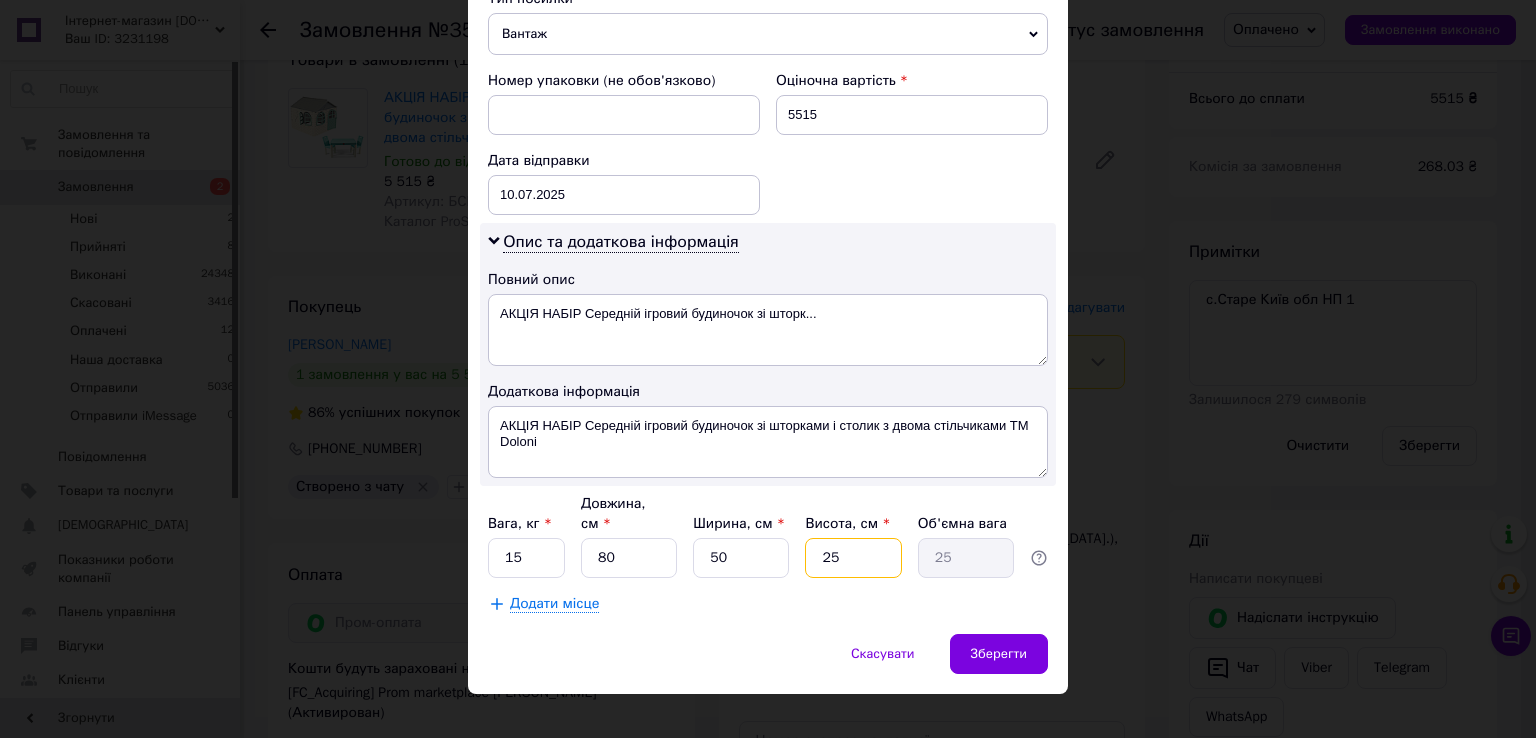 click on "25" at bounding box center [853, 558] 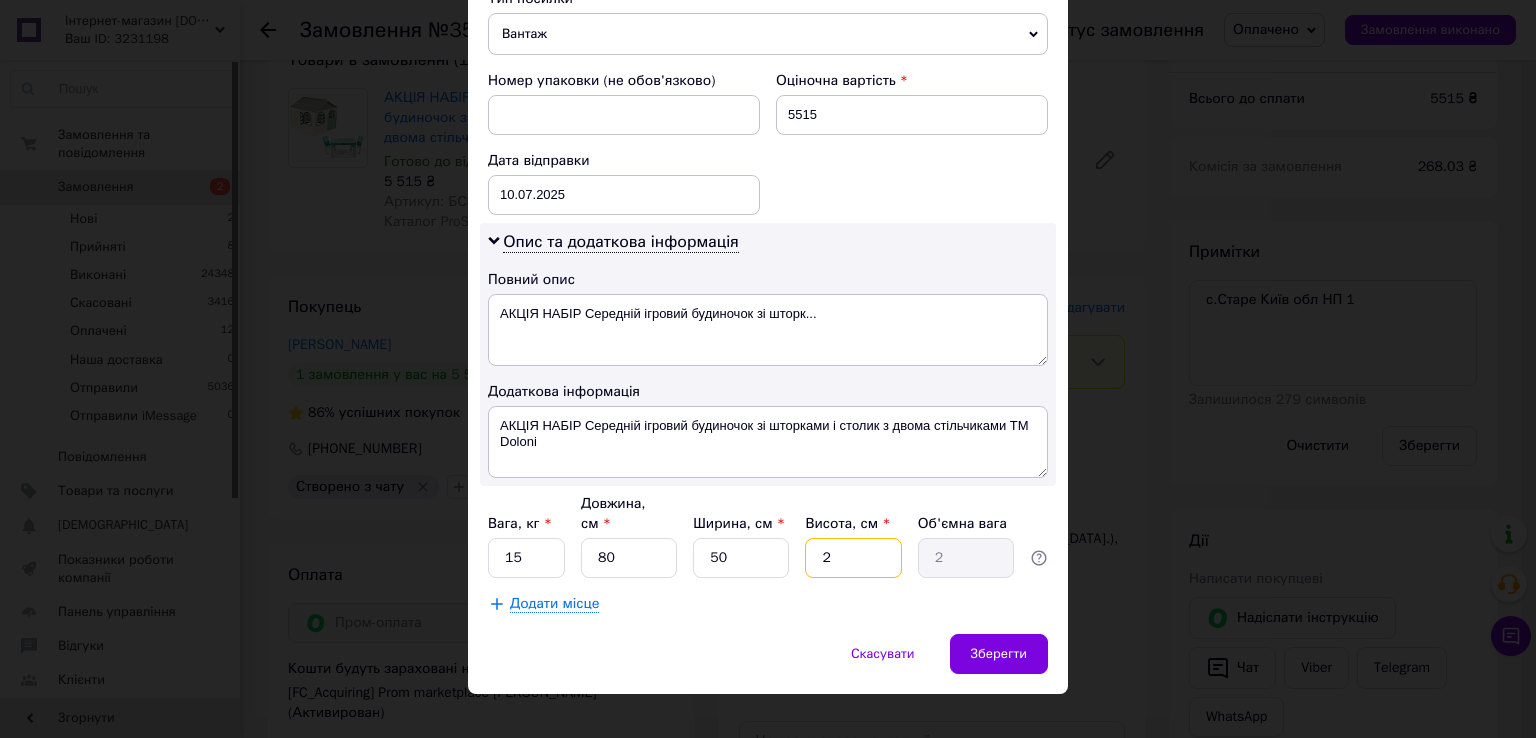 type on "20" 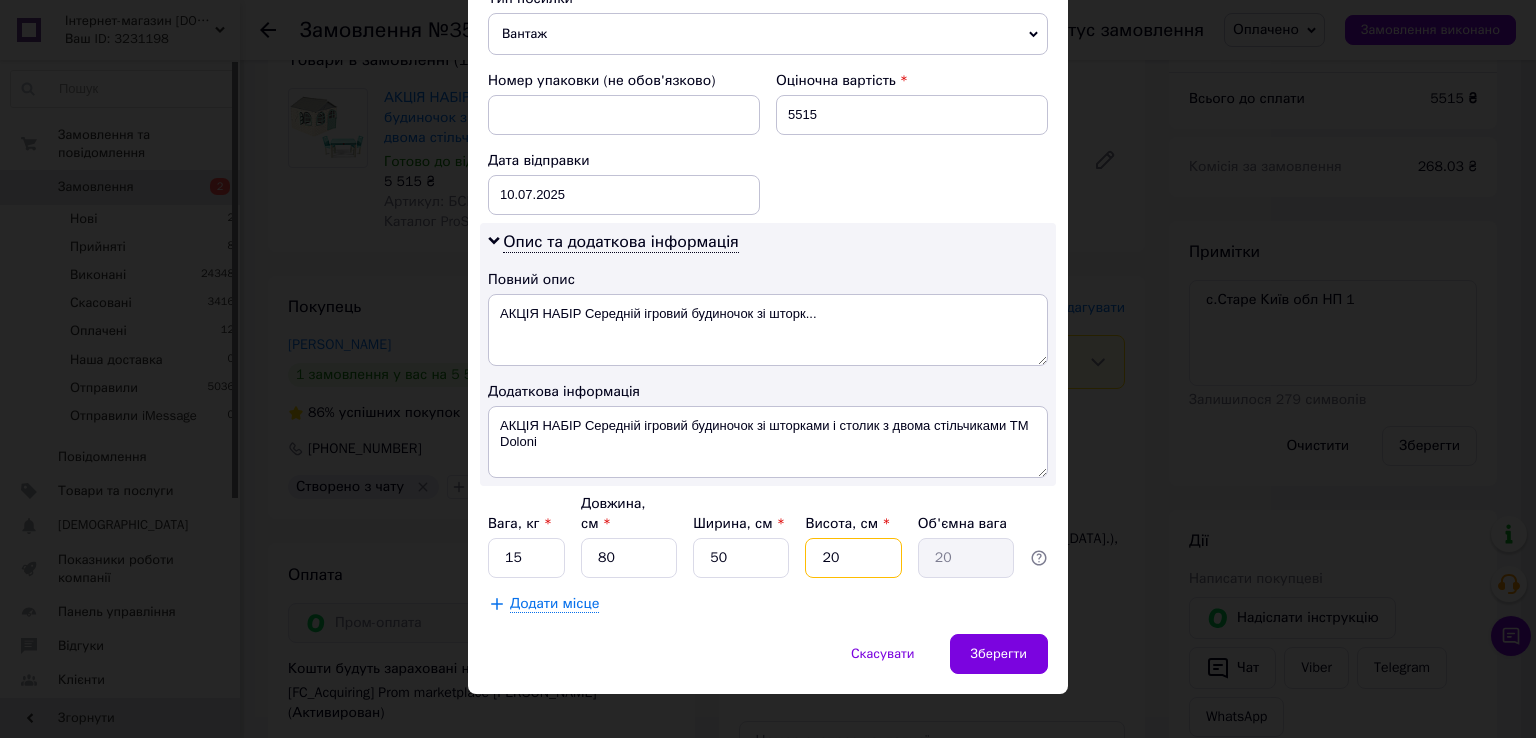 type on "20" 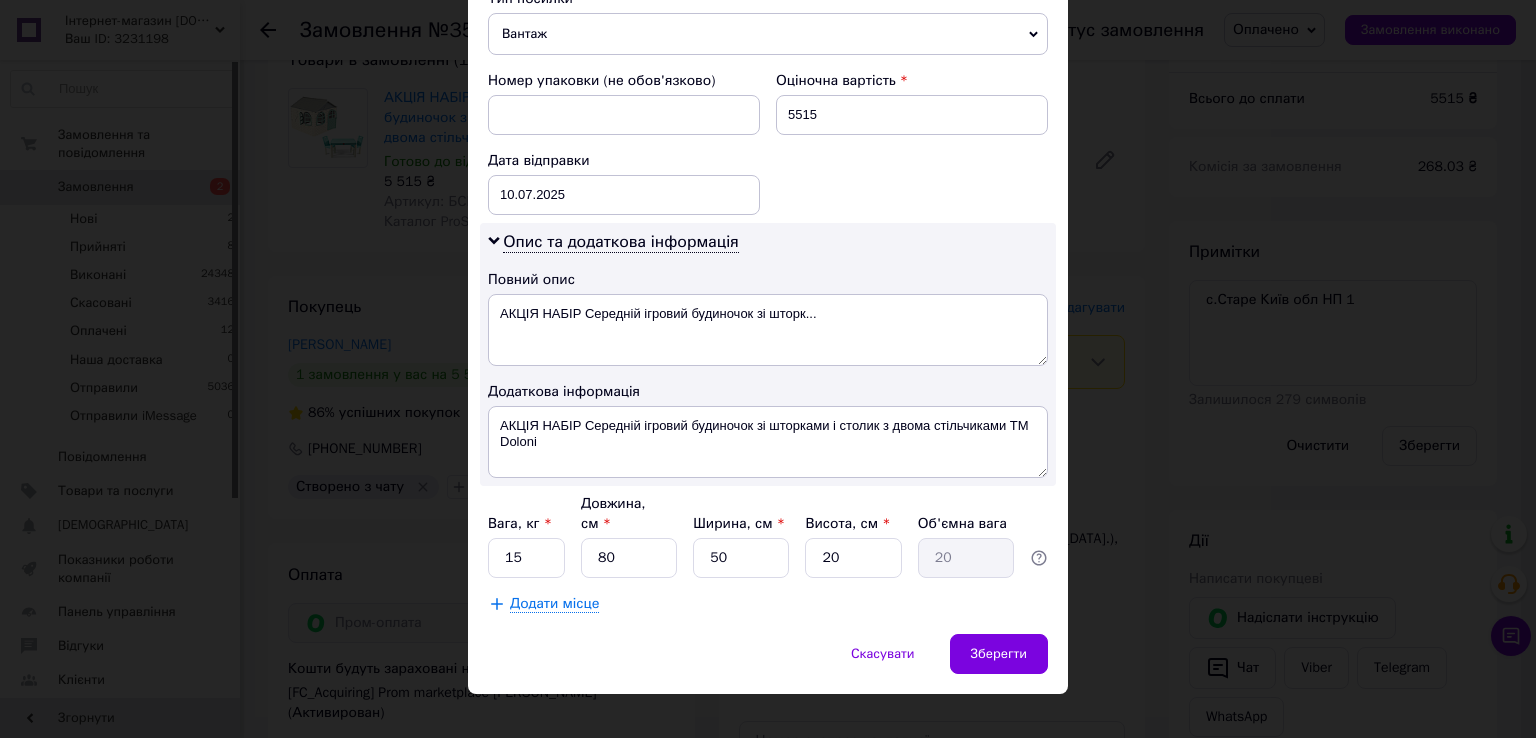 click on "Додати місце" at bounding box center (554, 604) 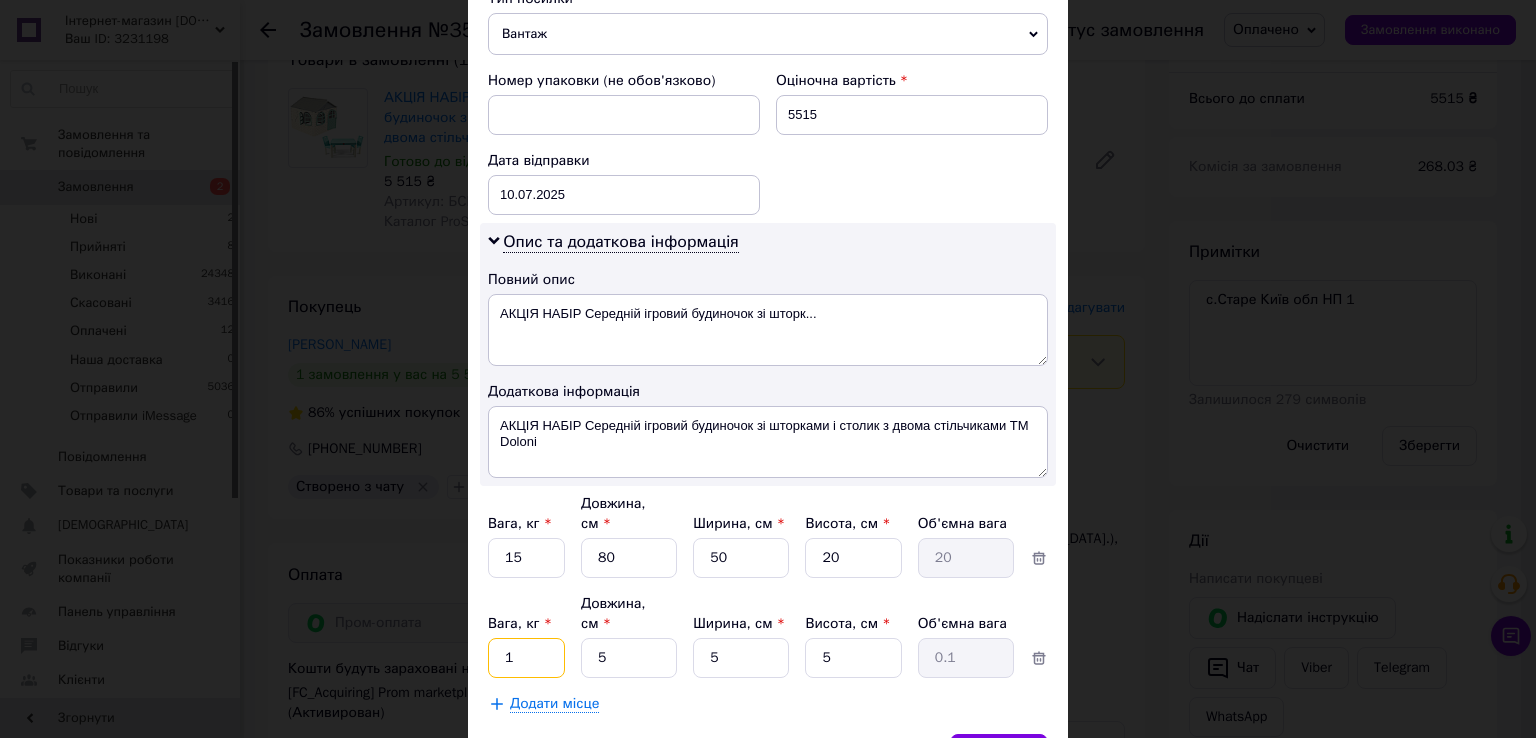 click on "1" at bounding box center [526, 558] 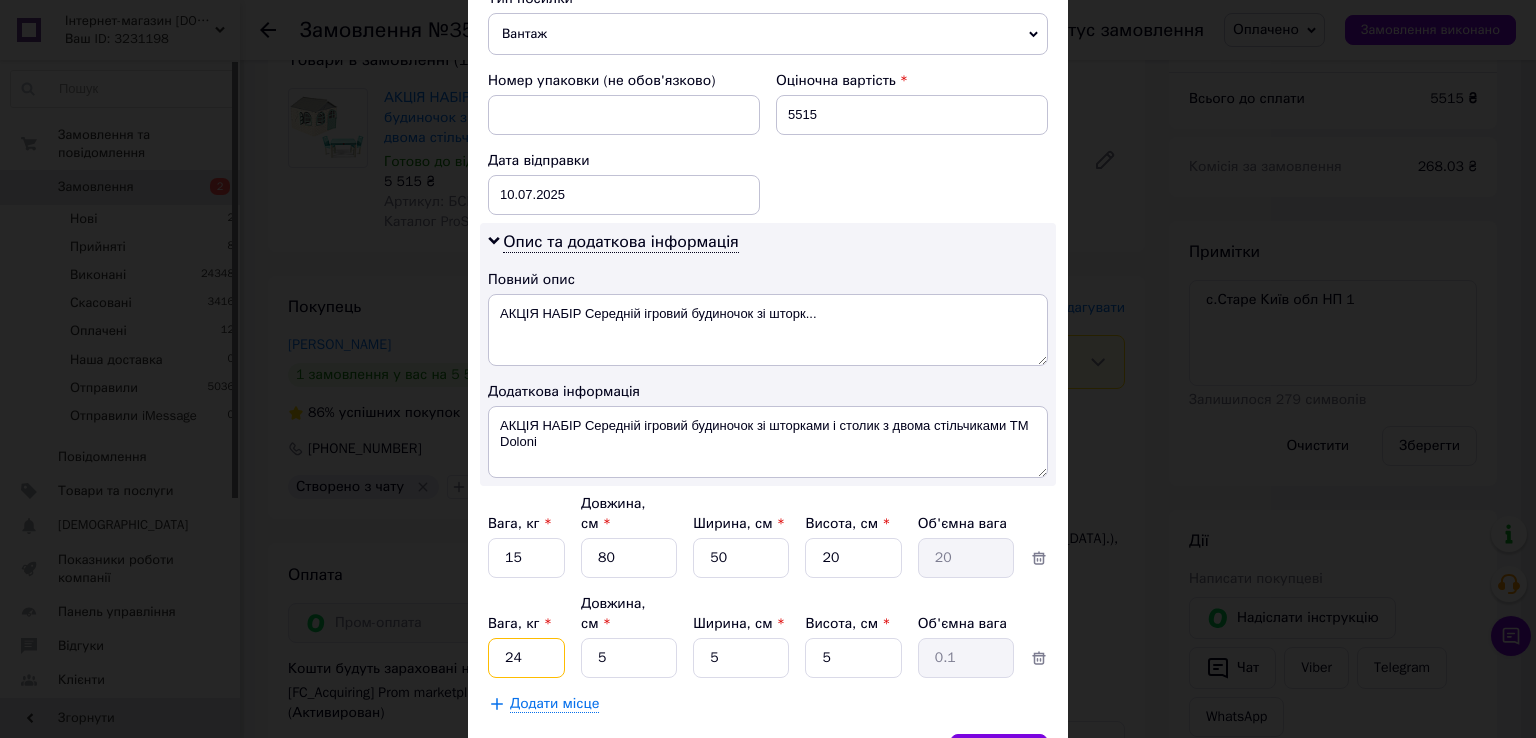 type on "24" 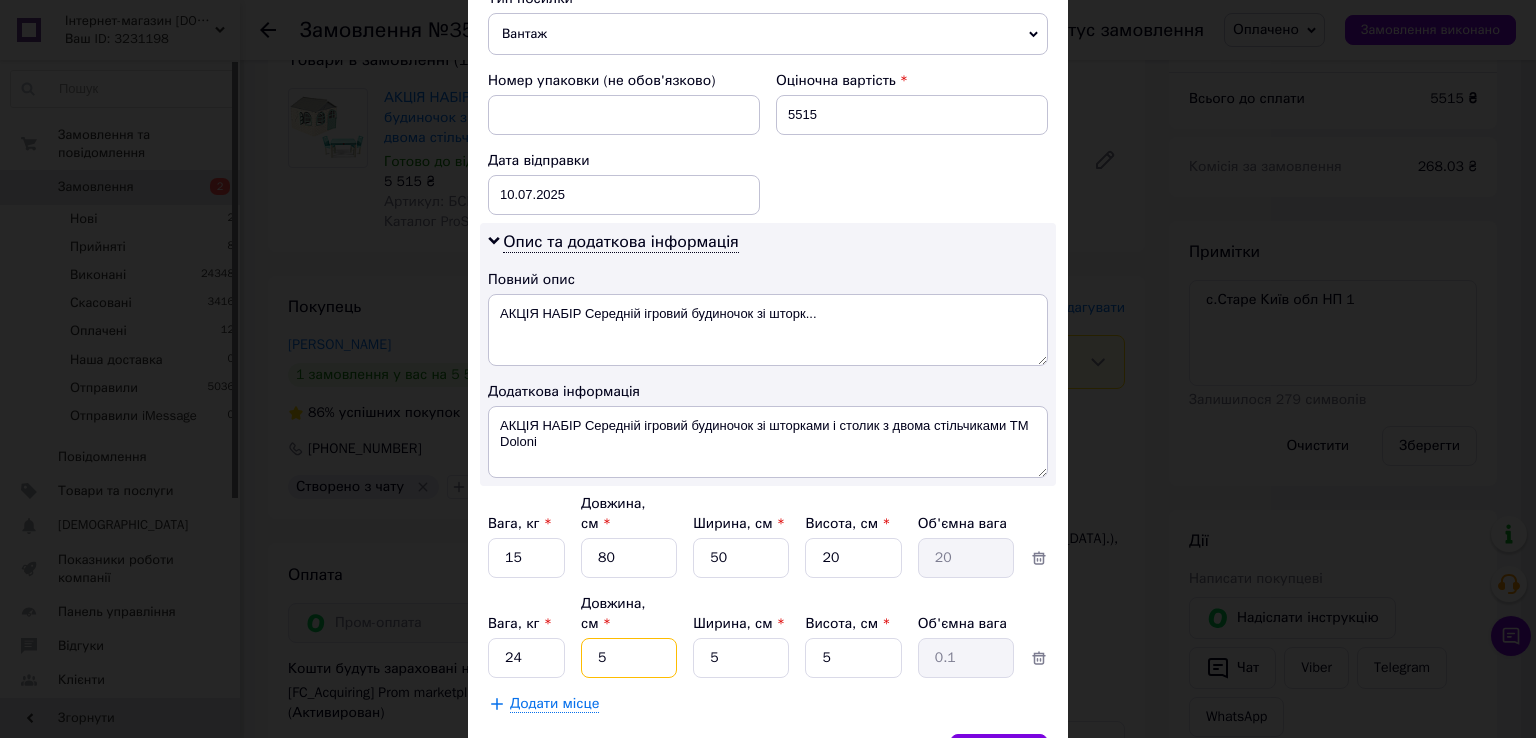 click on "5" at bounding box center [629, 558] 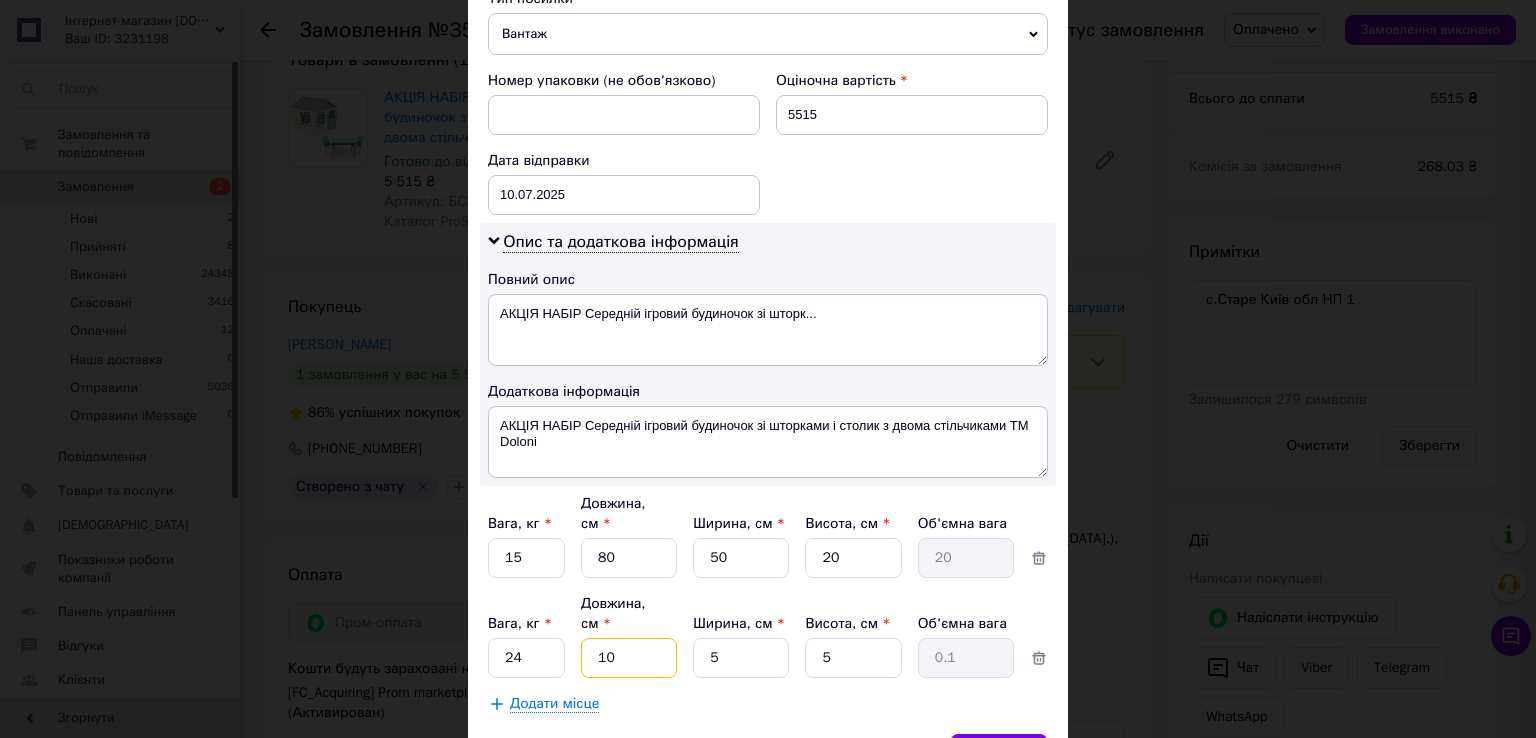 type on "100" 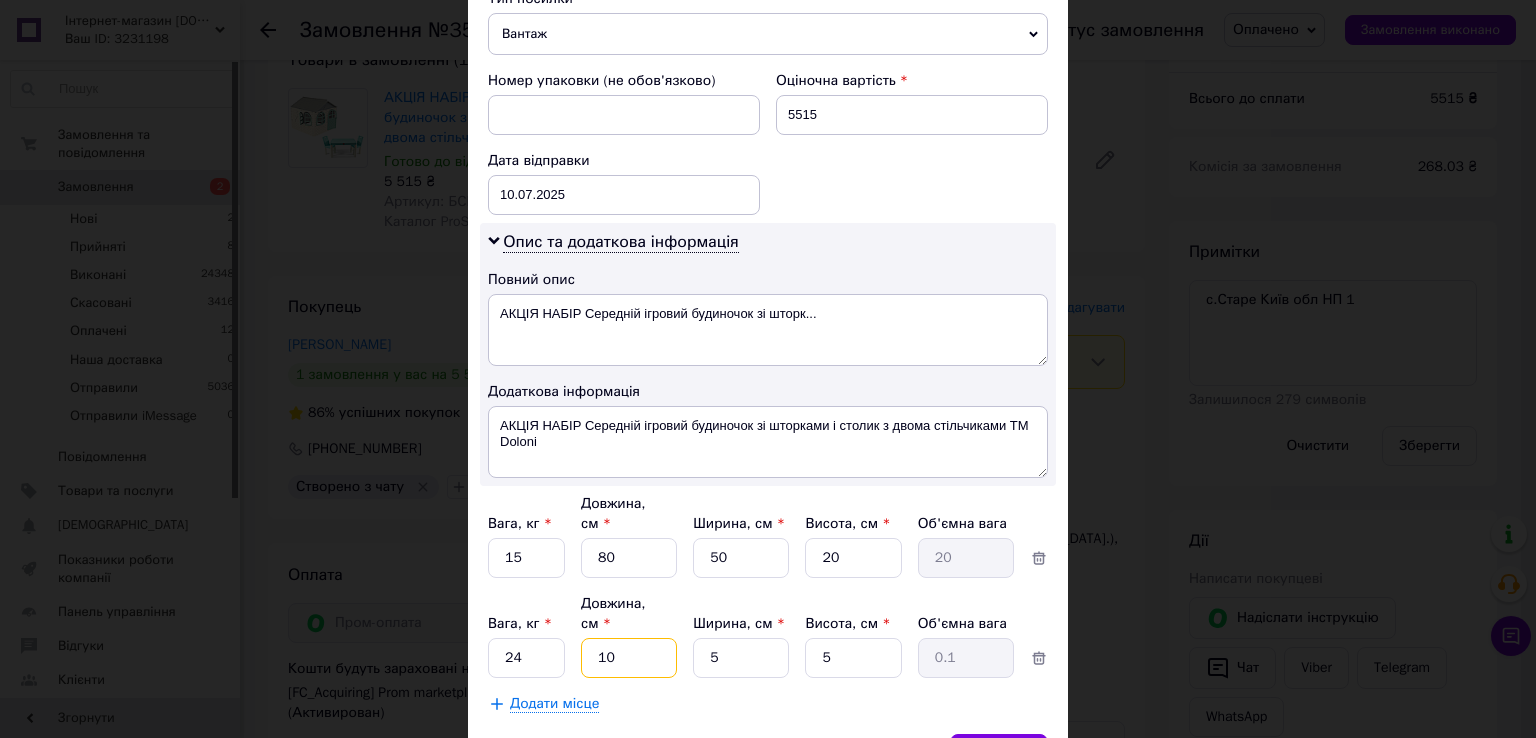 type on "0.63" 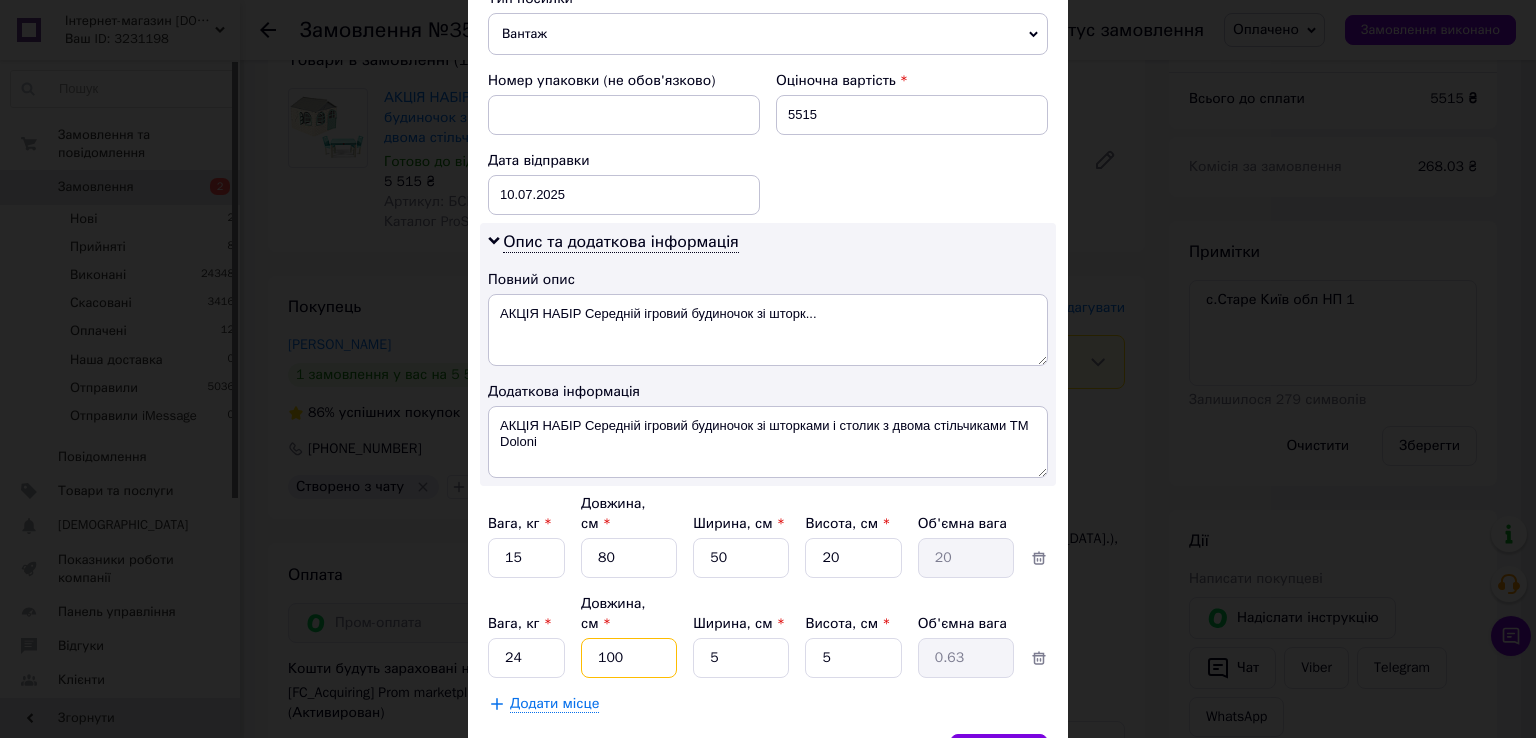 type on "100" 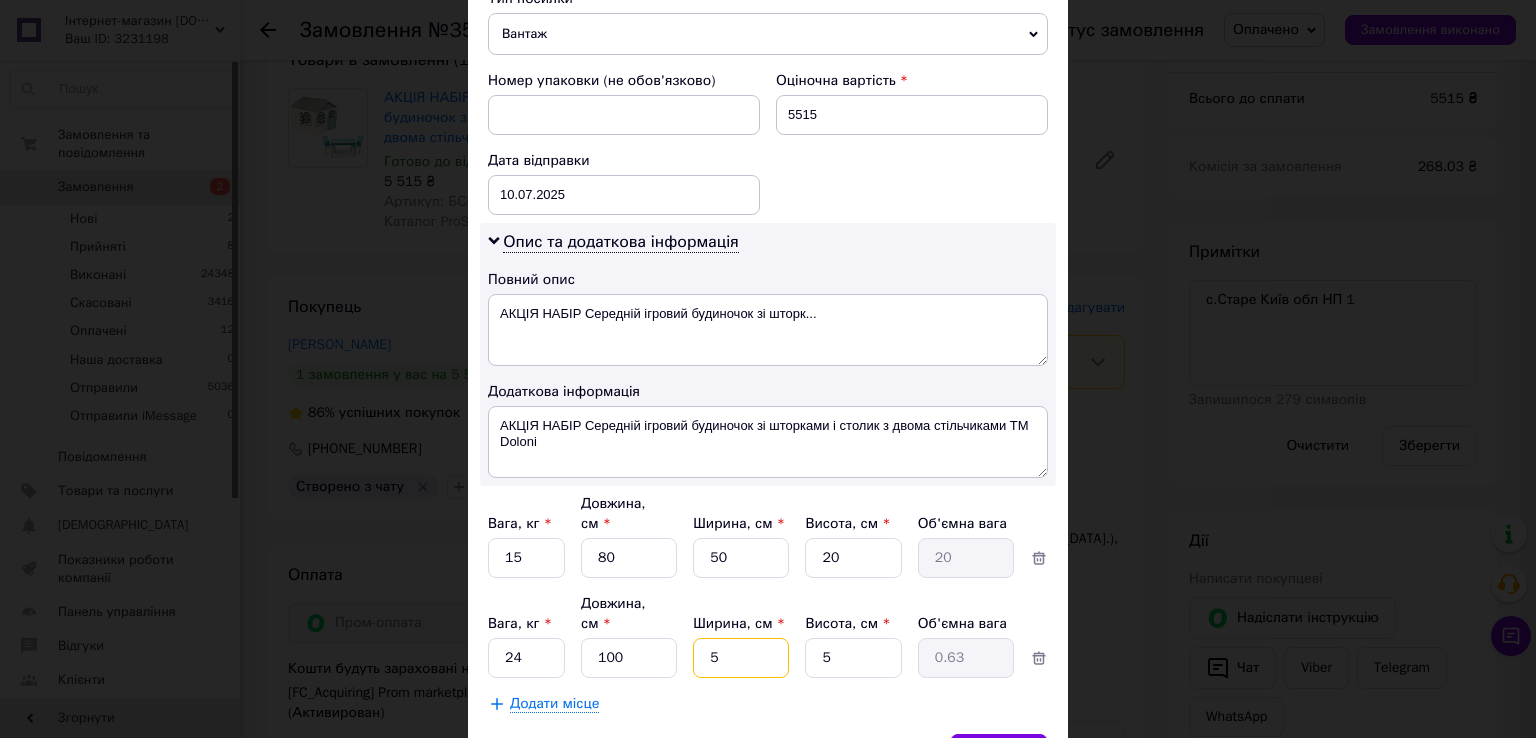 click on "5" at bounding box center (741, 558) 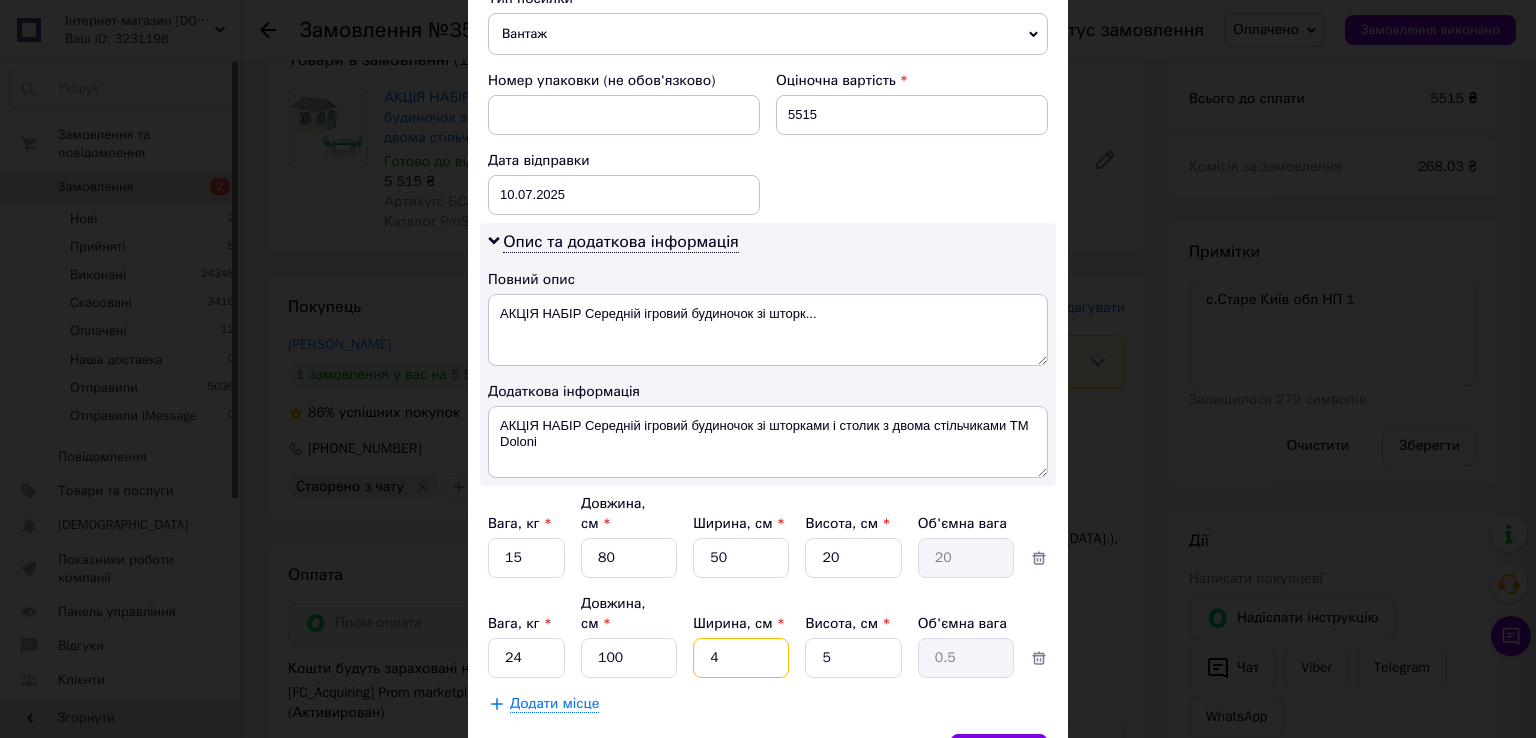 type on "40" 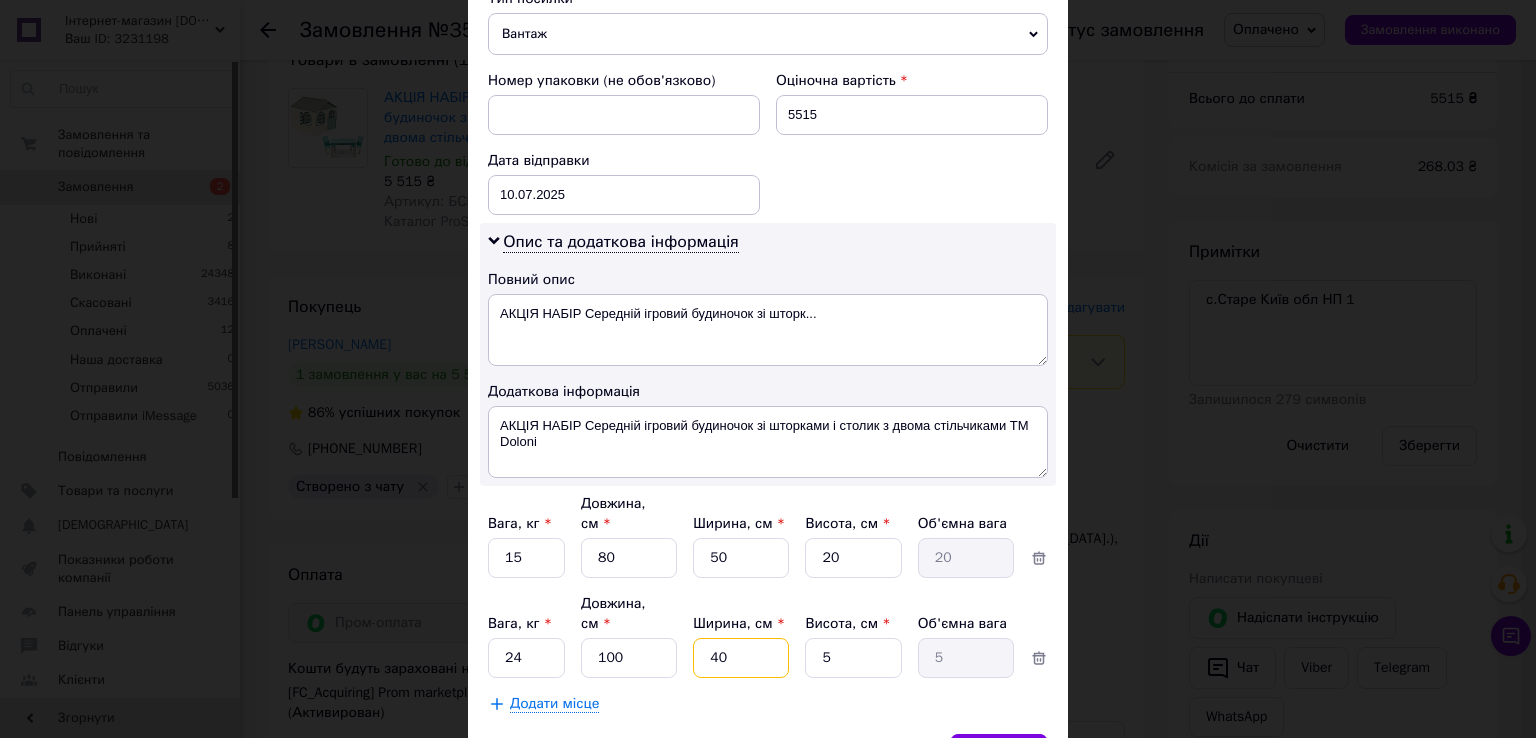 type on "40" 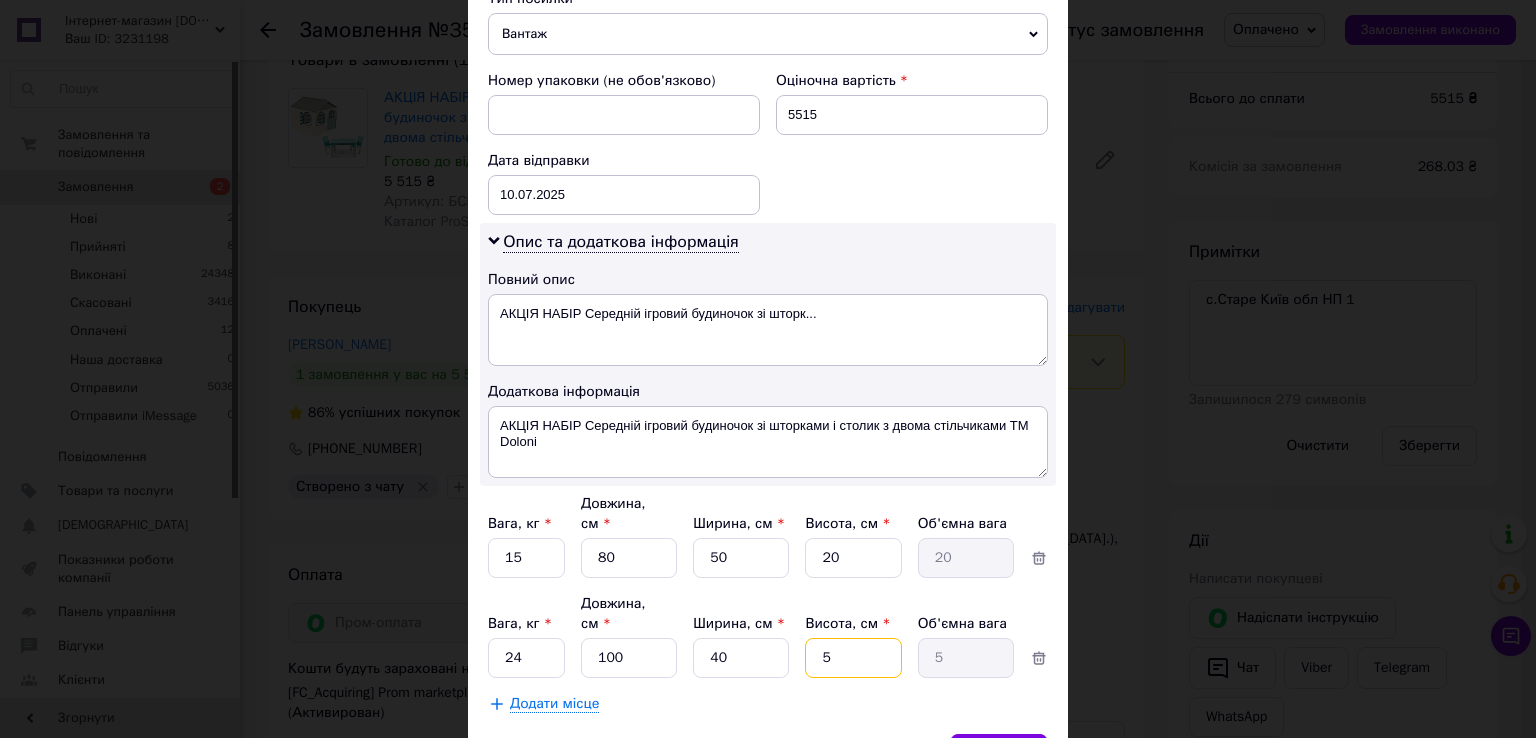 click on "5" at bounding box center (853, 558) 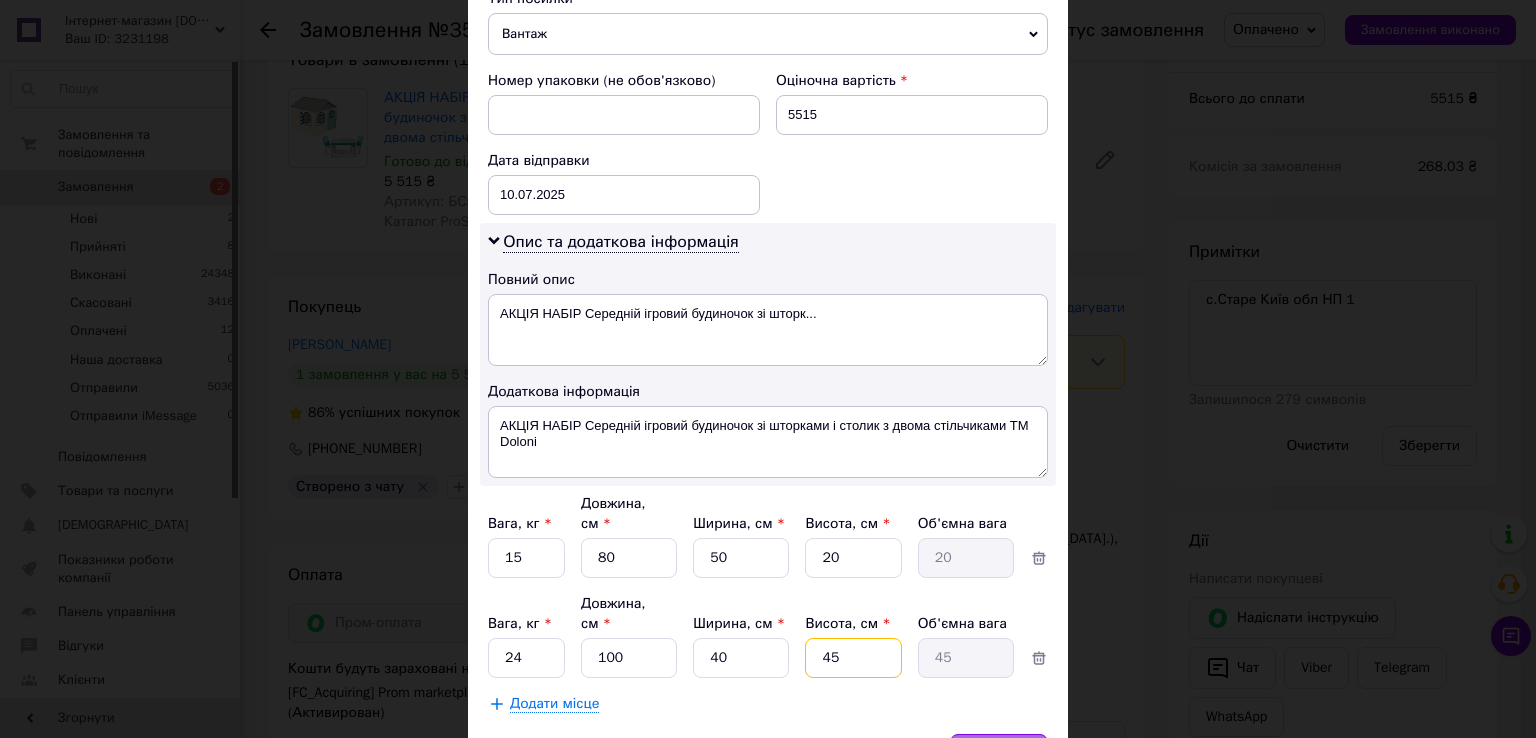 type on "45" 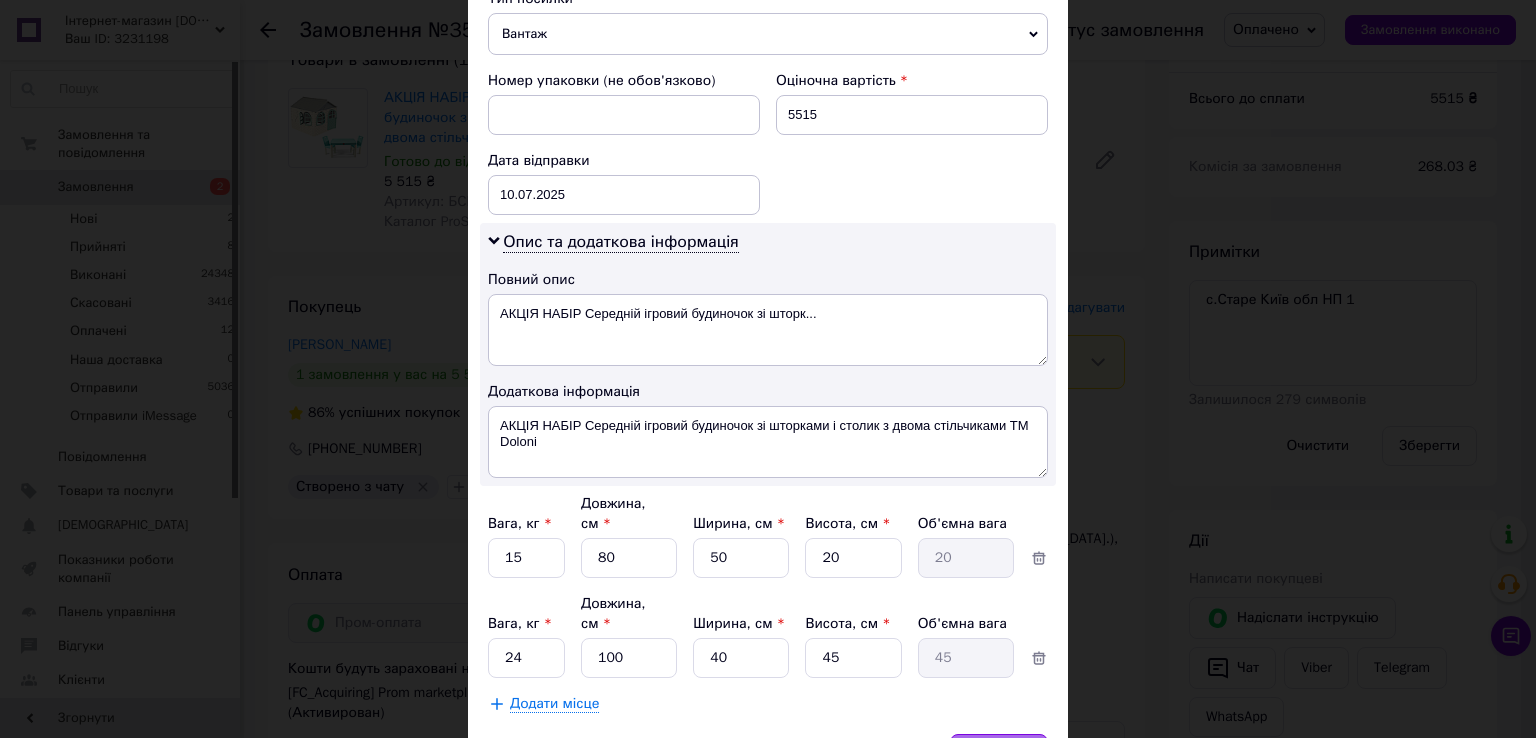 click on "Зберегти" at bounding box center [999, 754] 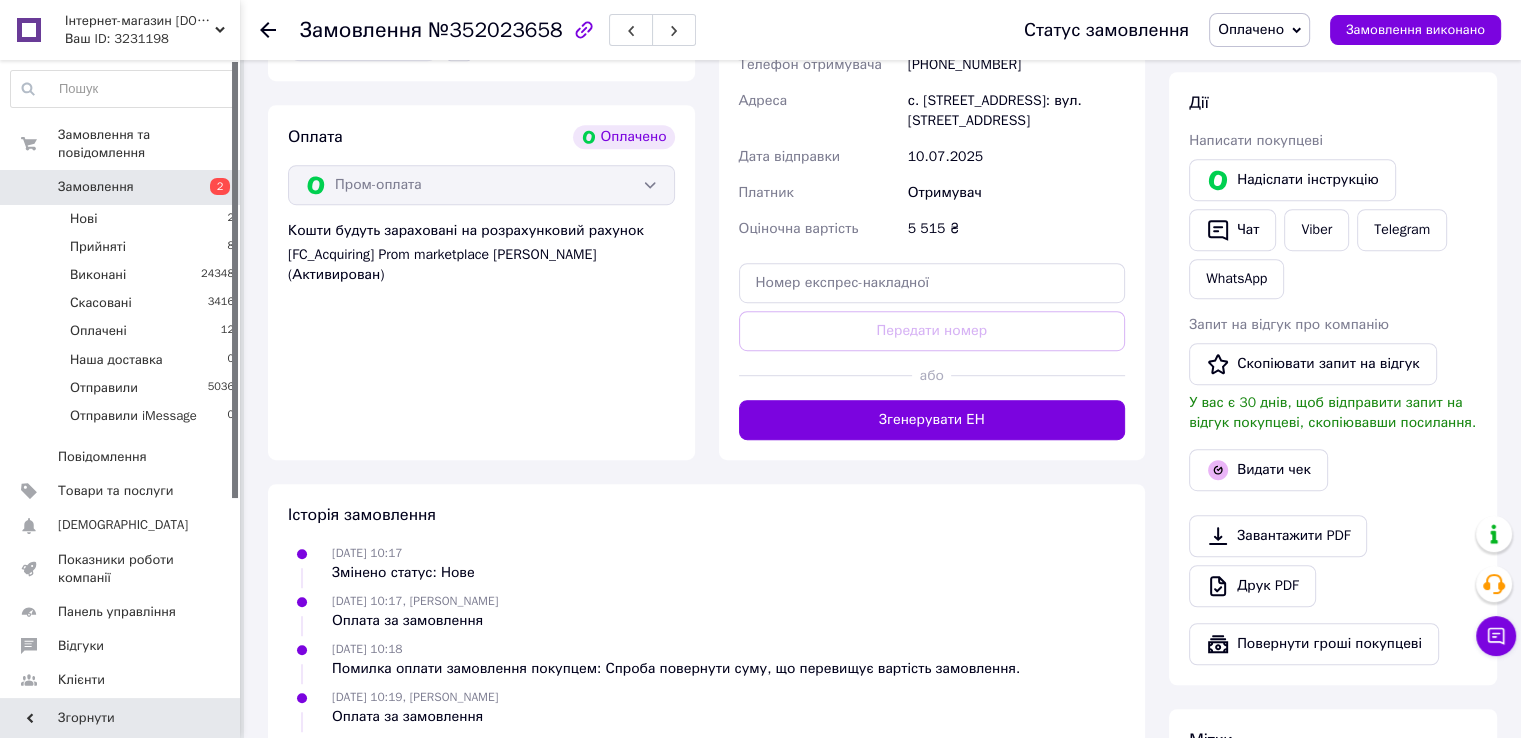 scroll, scrollTop: 1100, scrollLeft: 0, axis: vertical 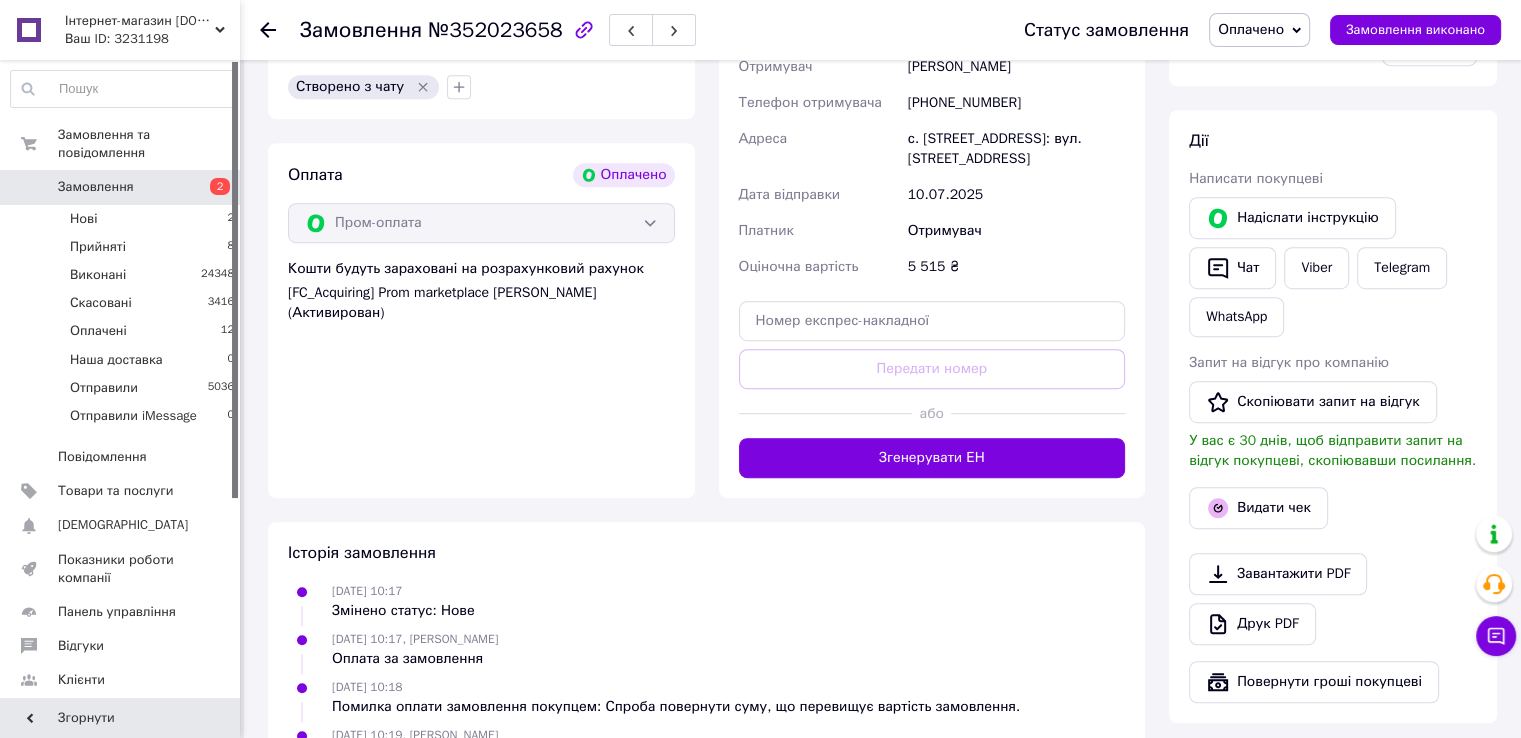 click on "Згенерувати ЕН" at bounding box center (932, 458) 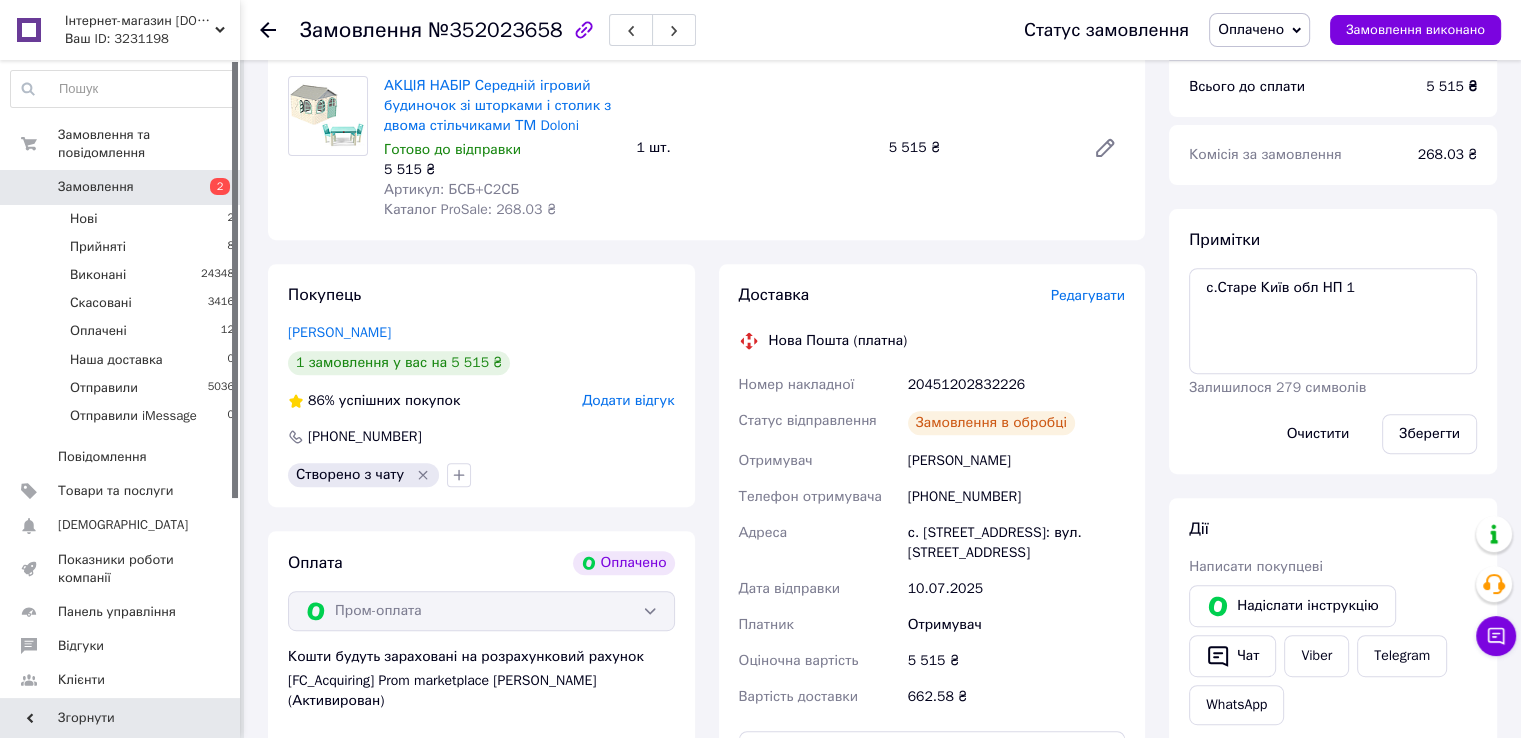 scroll, scrollTop: 700, scrollLeft: 0, axis: vertical 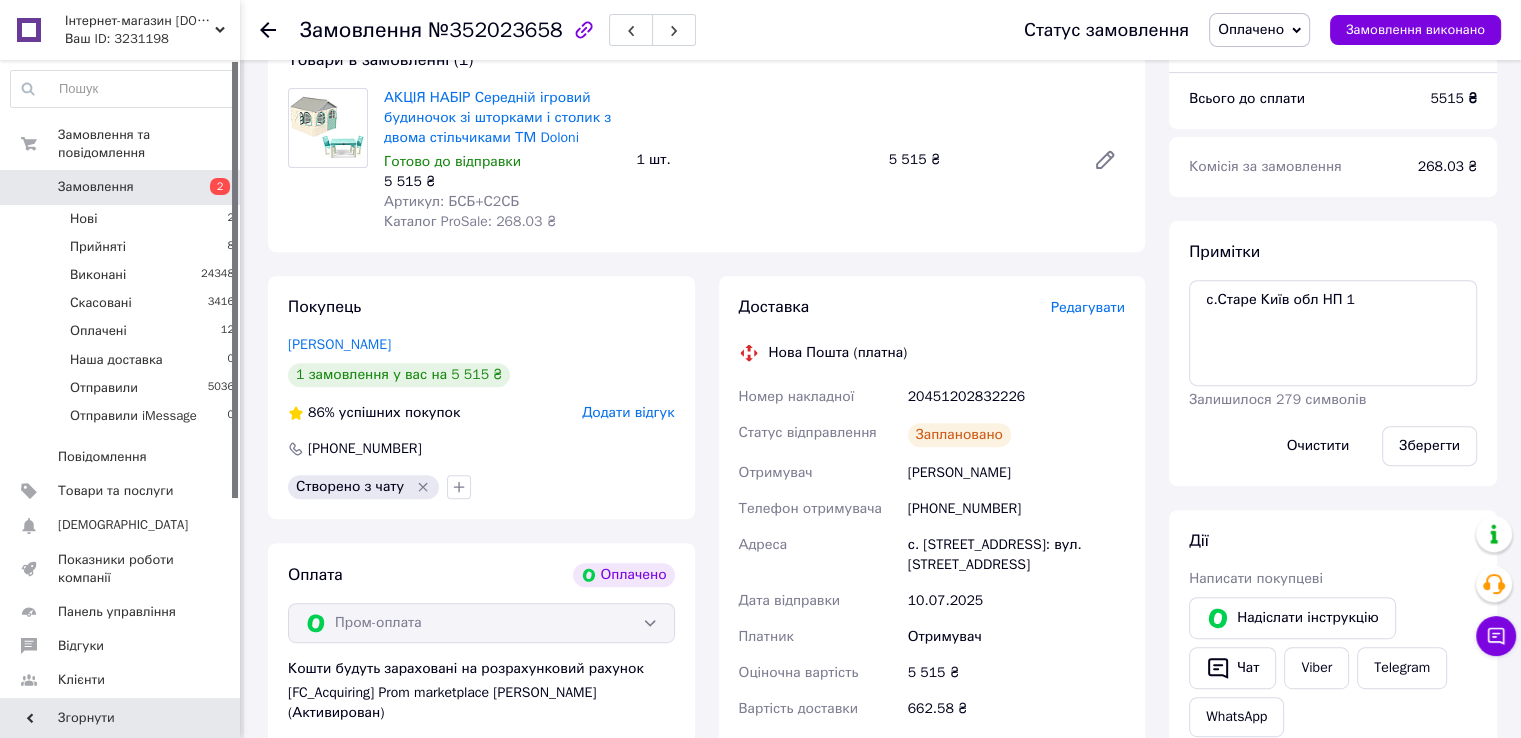 click on "20451202832226" at bounding box center (1016, 397) 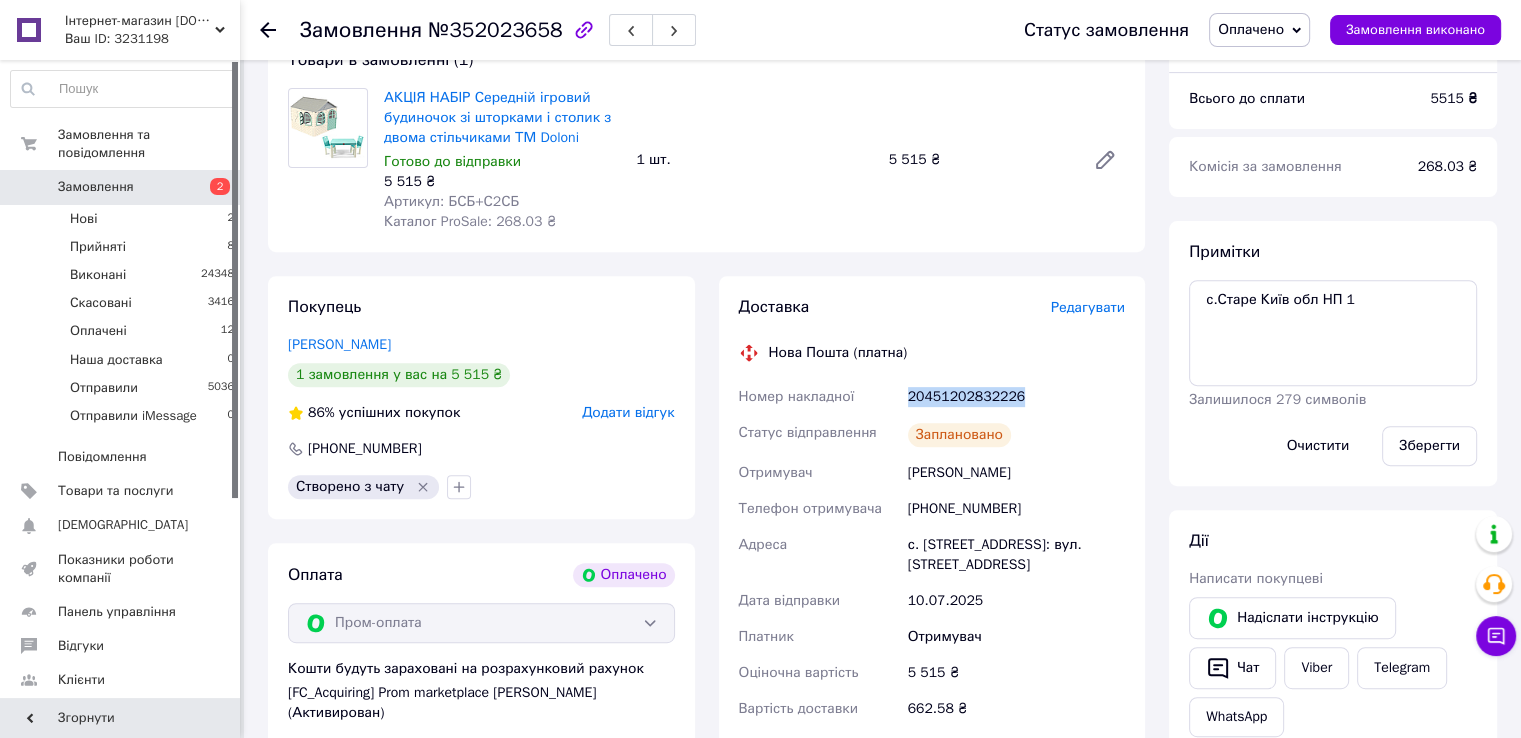 click on "20451202832226" at bounding box center (1016, 397) 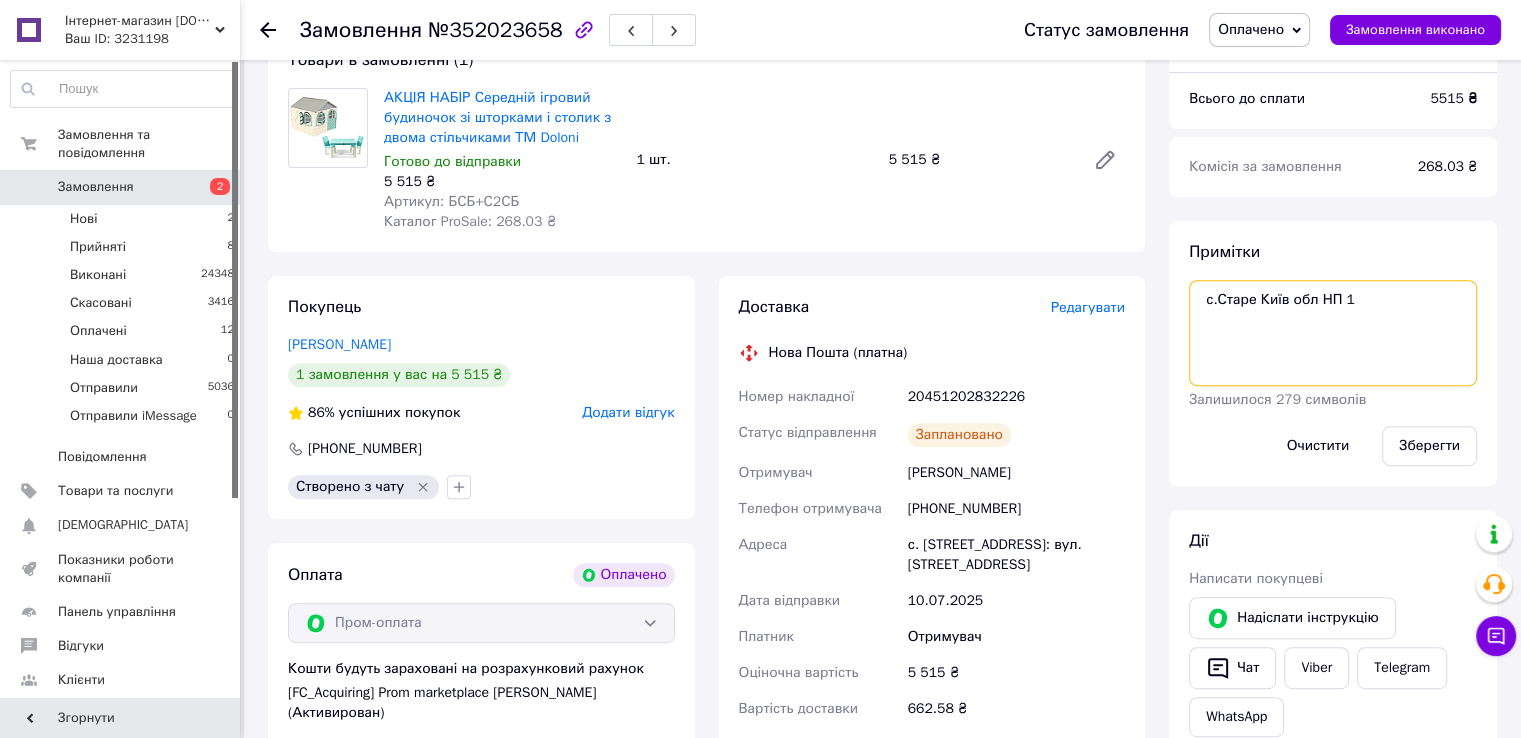 drag, startPoint x: 1220, startPoint y: 312, endPoint x: 1390, endPoint y: 321, distance: 170.23807 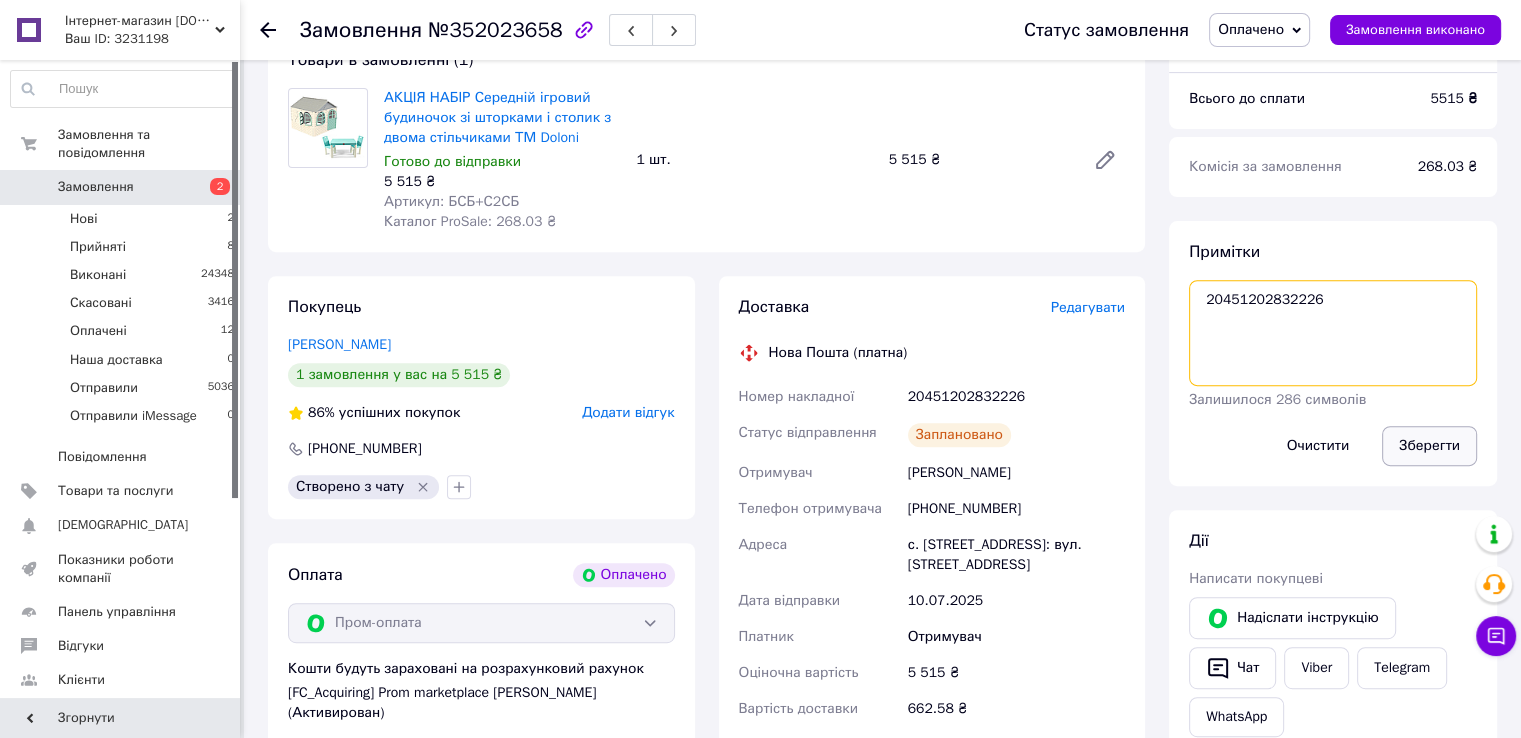 type on "20451202832226" 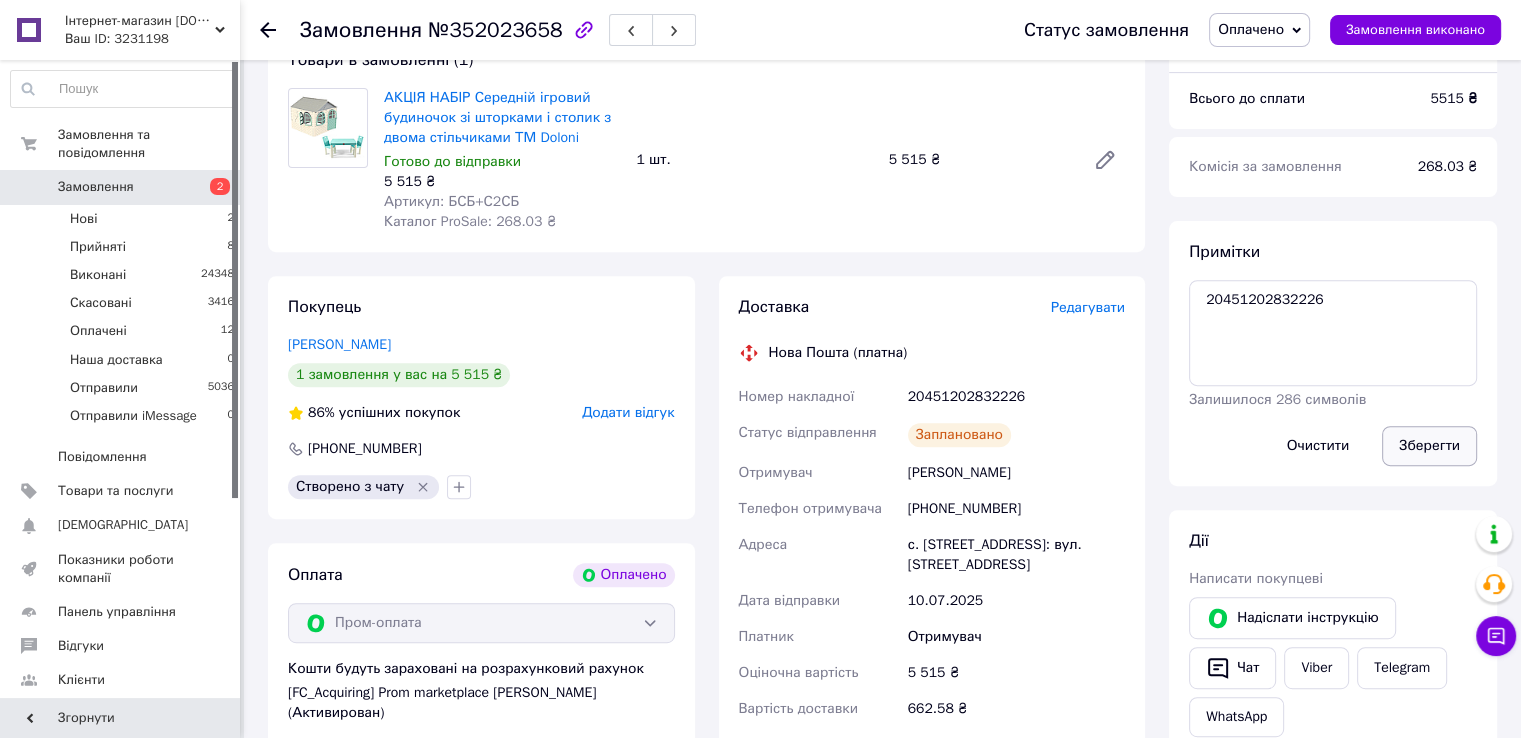 click on "Зберегти" at bounding box center (1429, 446) 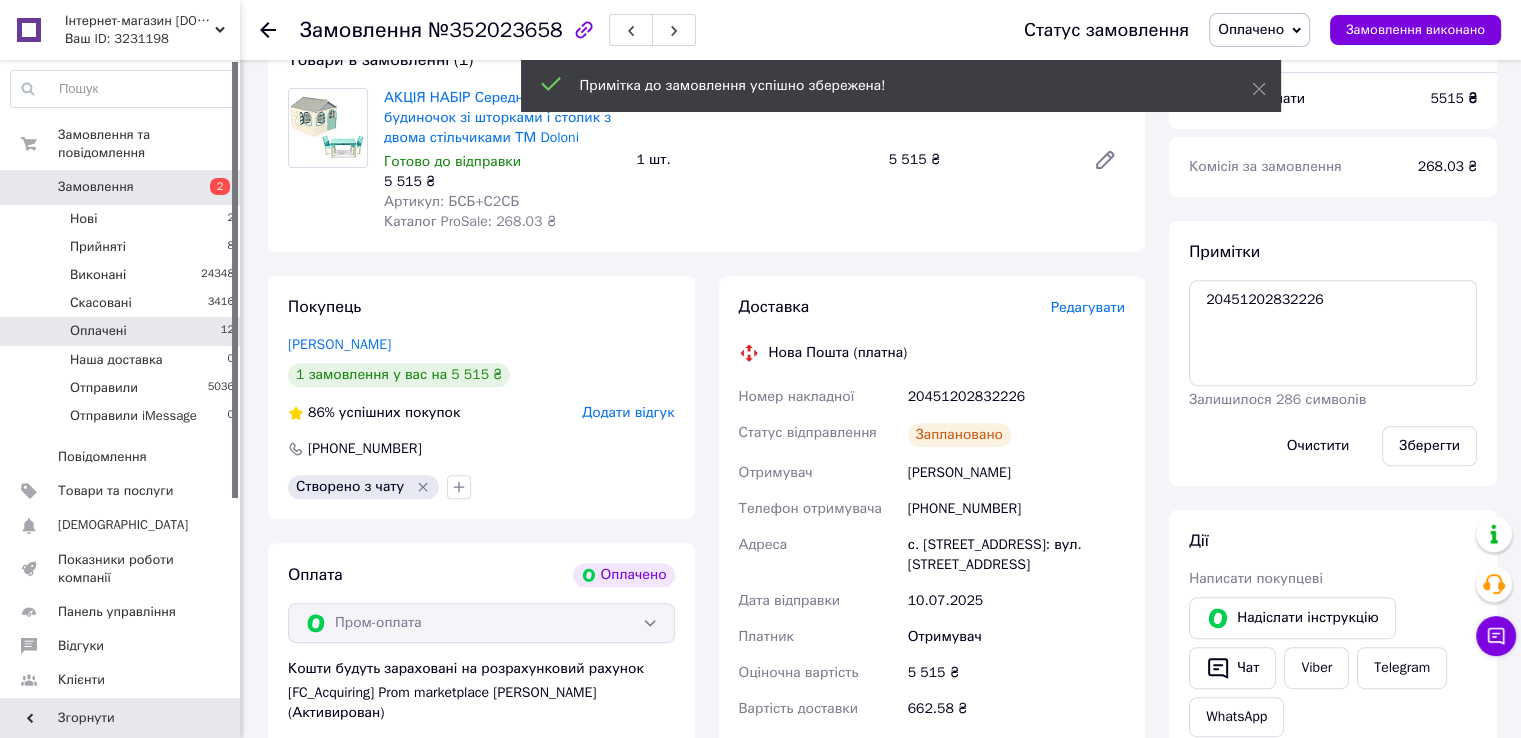 click on "Оплачені" at bounding box center (98, 331) 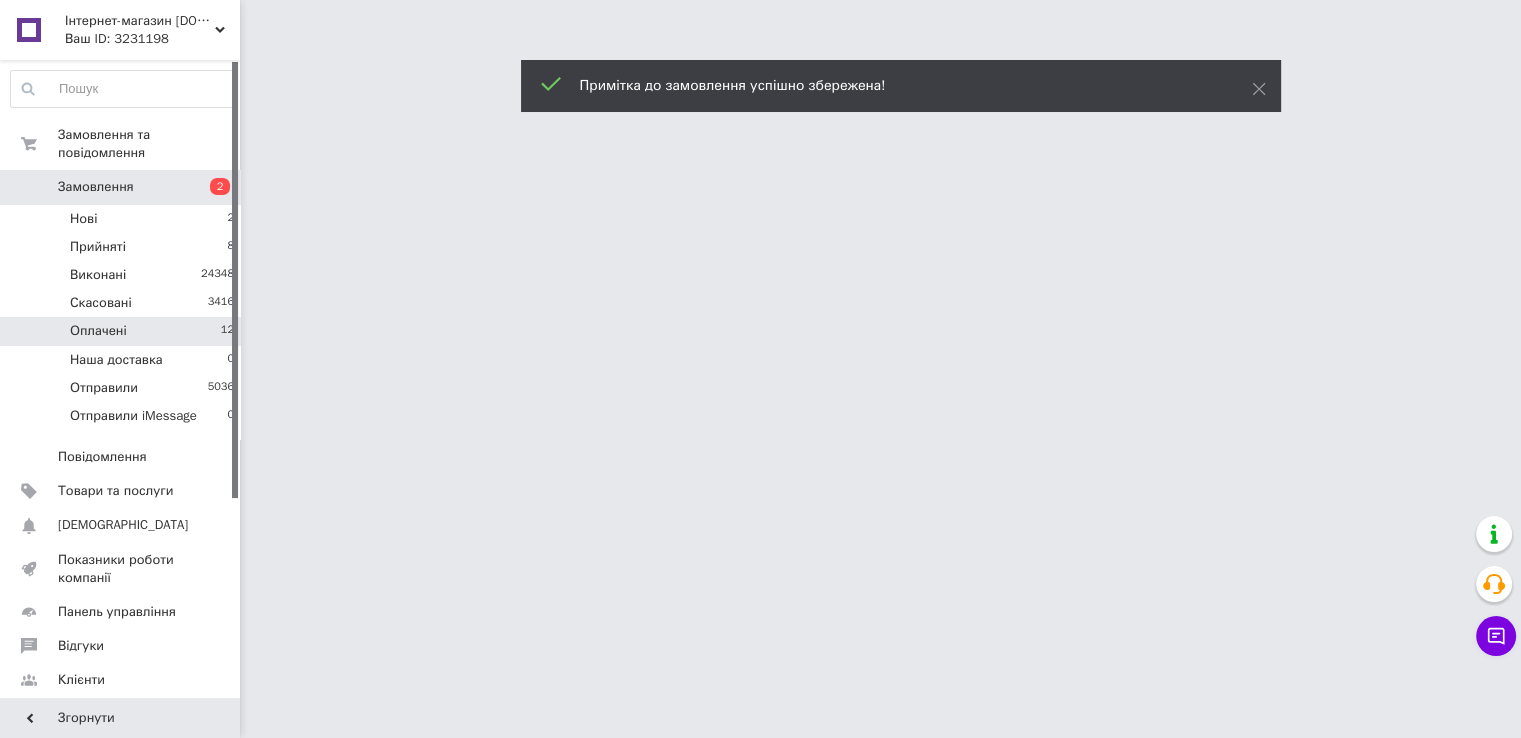 scroll, scrollTop: 0, scrollLeft: 0, axis: both 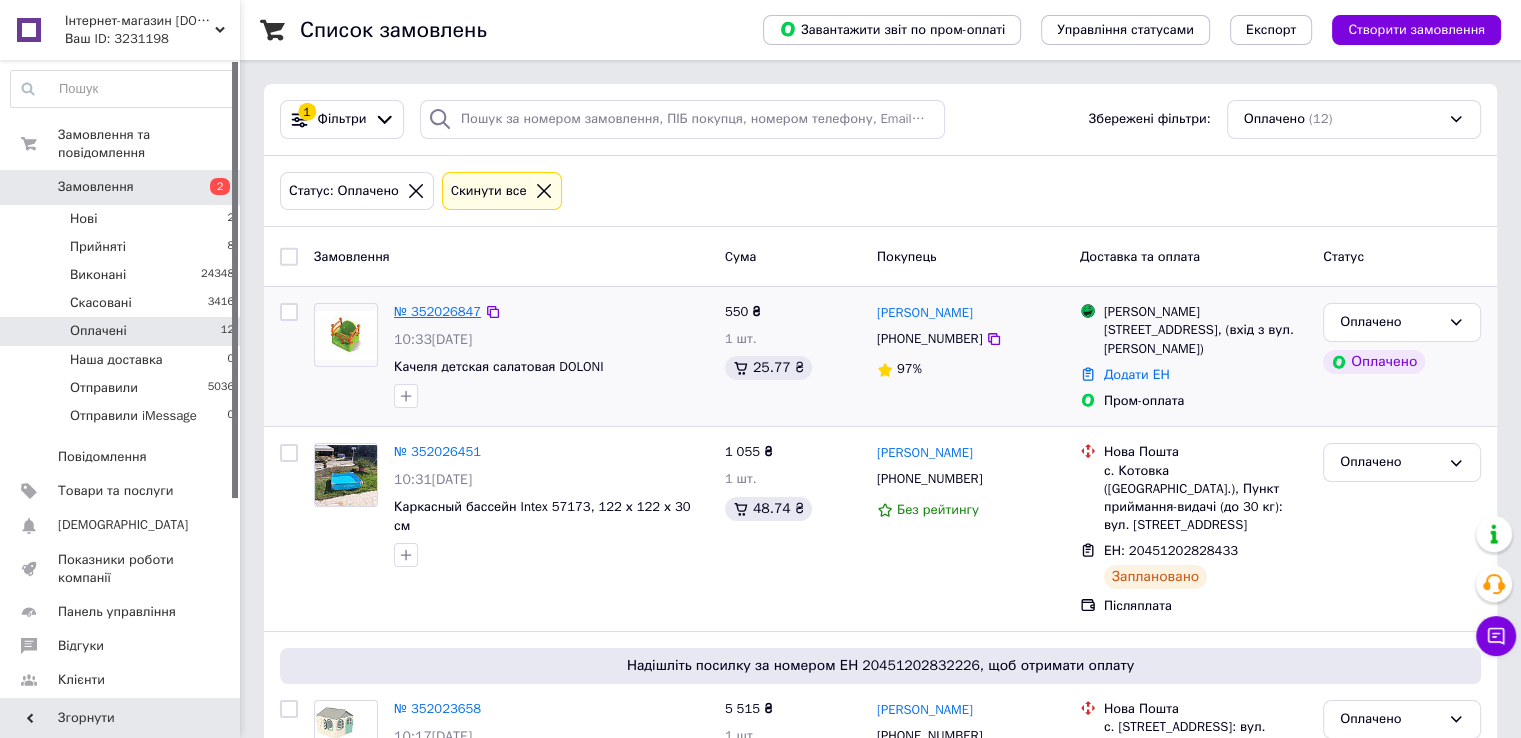 click on "№ 352026847" at bounding box center (437, 311) 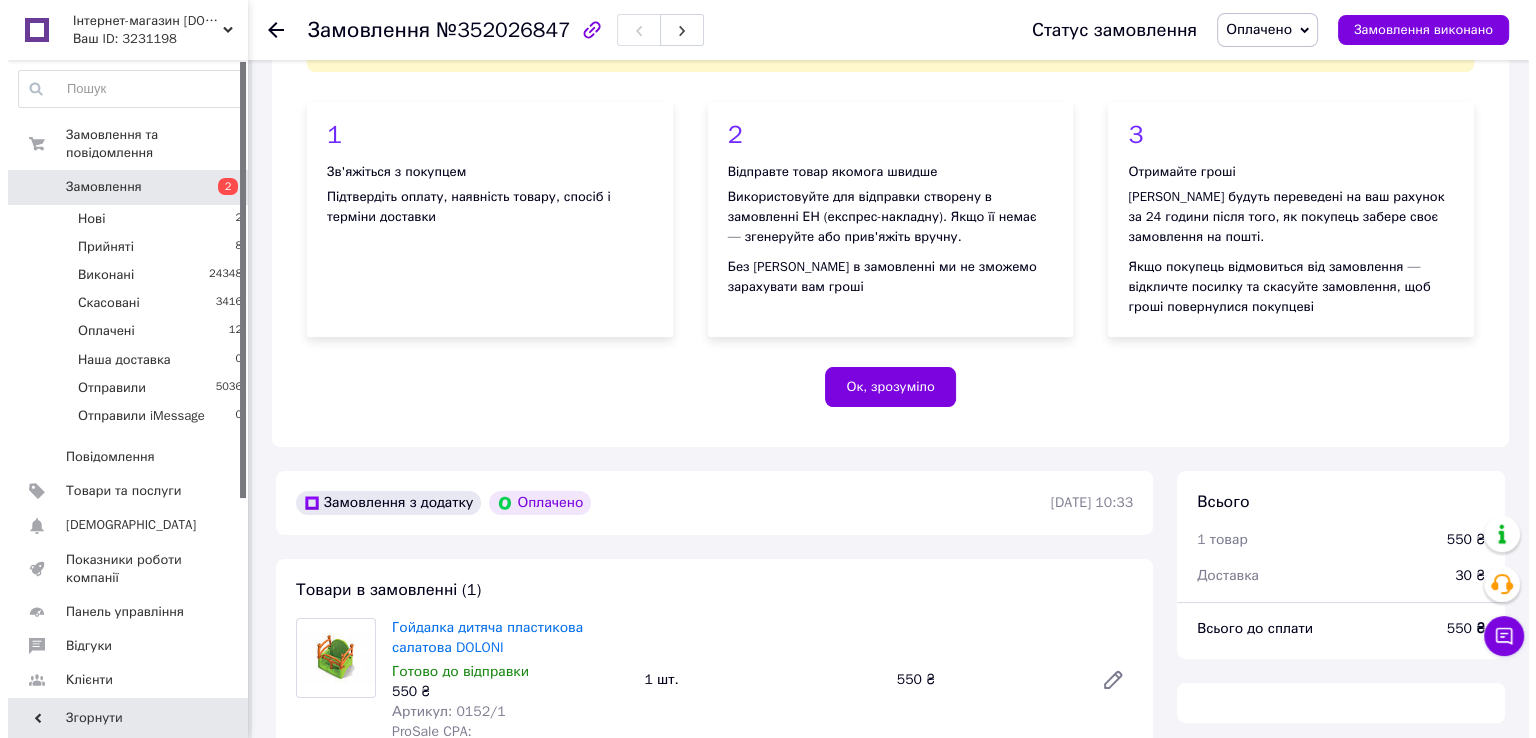 scroll, scrollTop: 400, scrollLeft: 0, axis: vertical 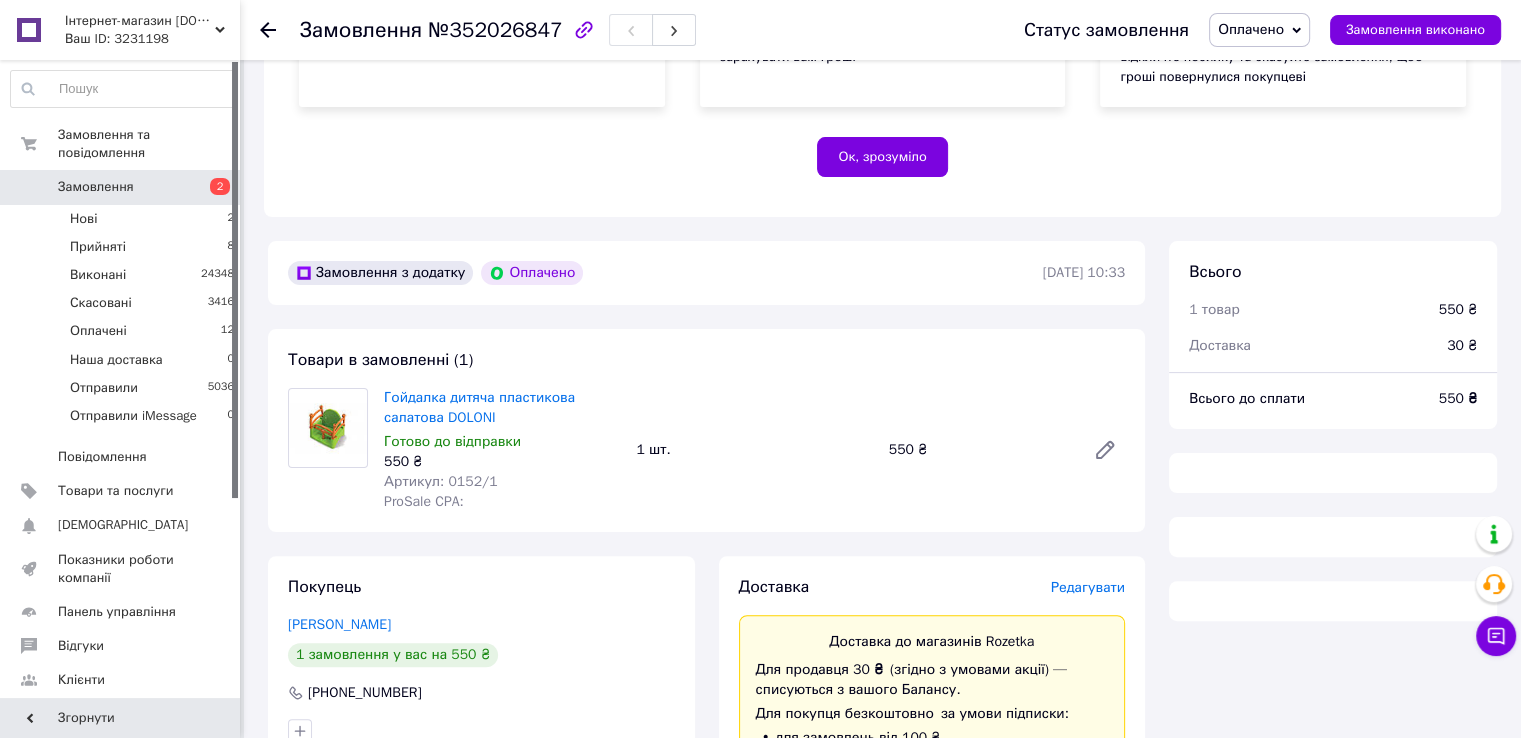 click on "Редагувати" at bounding box center [1088, 587] 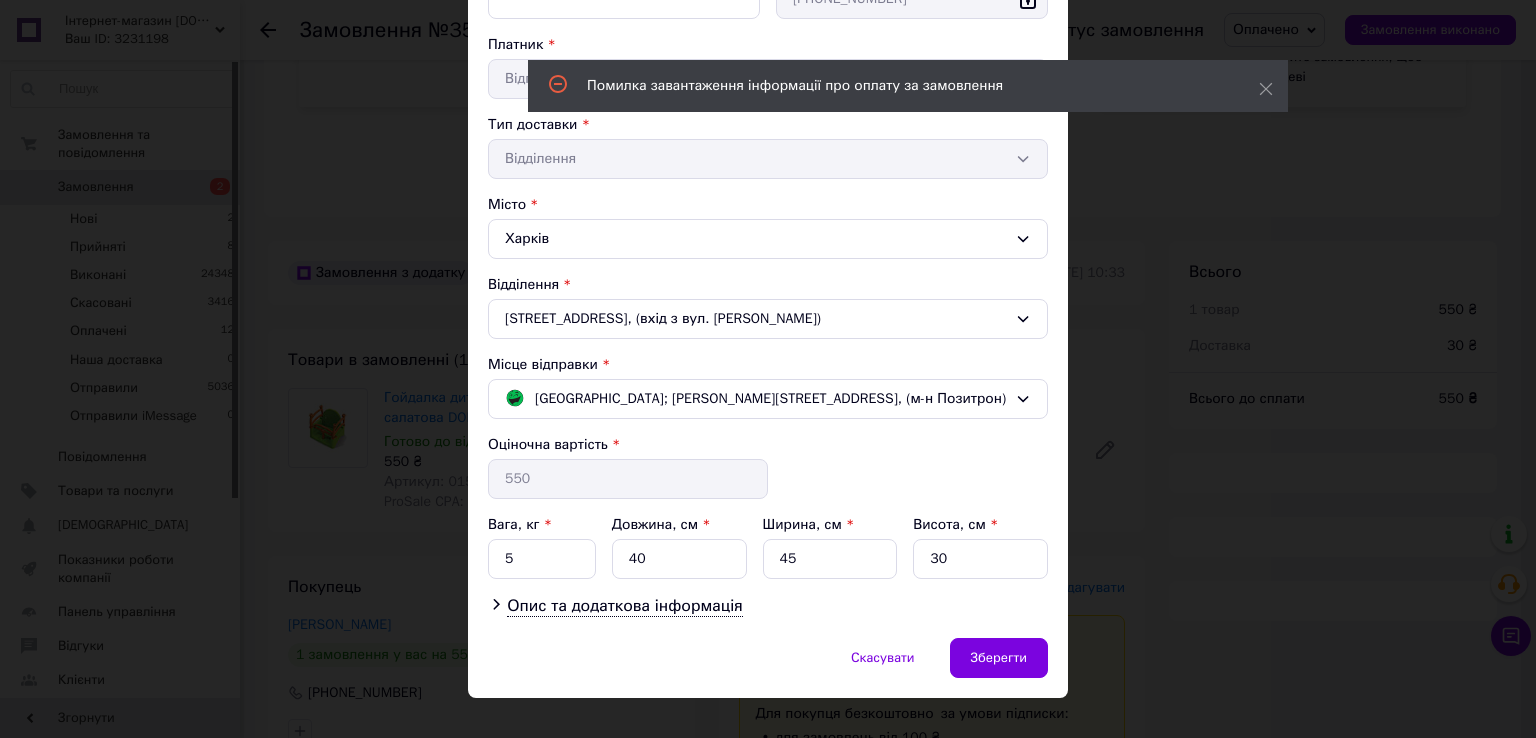 scroll, scrollTop: 381, scrollLeft: 0, axis: vertical 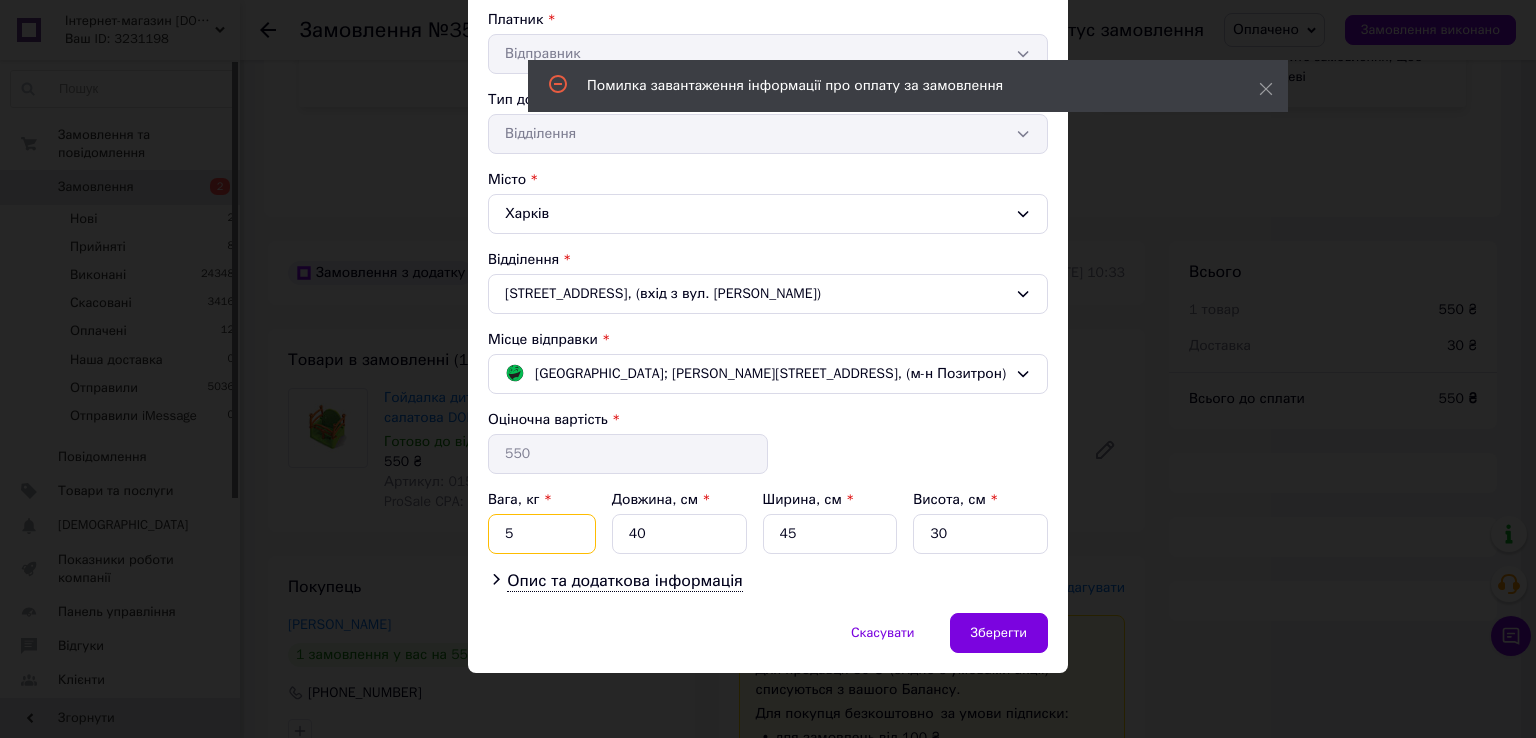 click on "5" at bounding box center (542, 534) 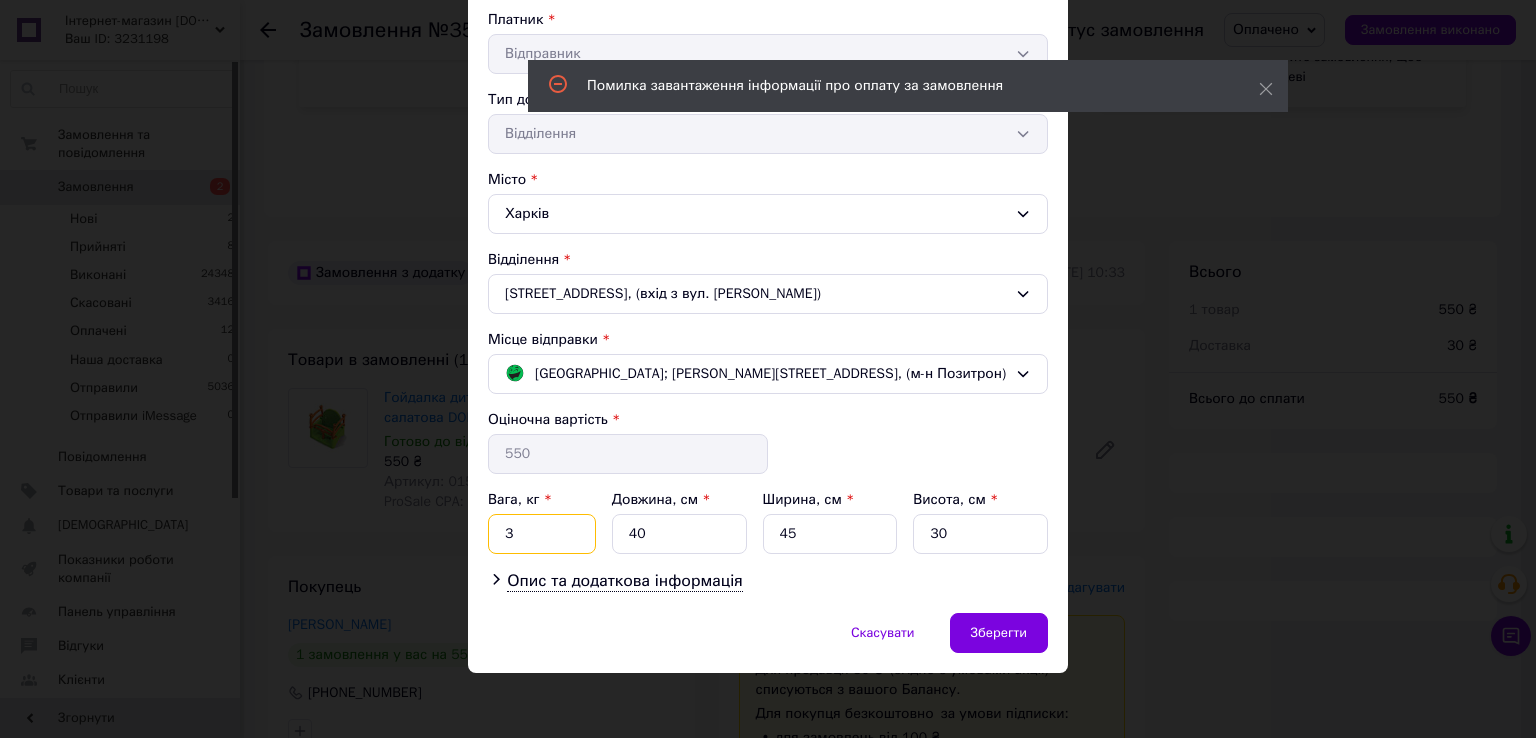 type on "3" 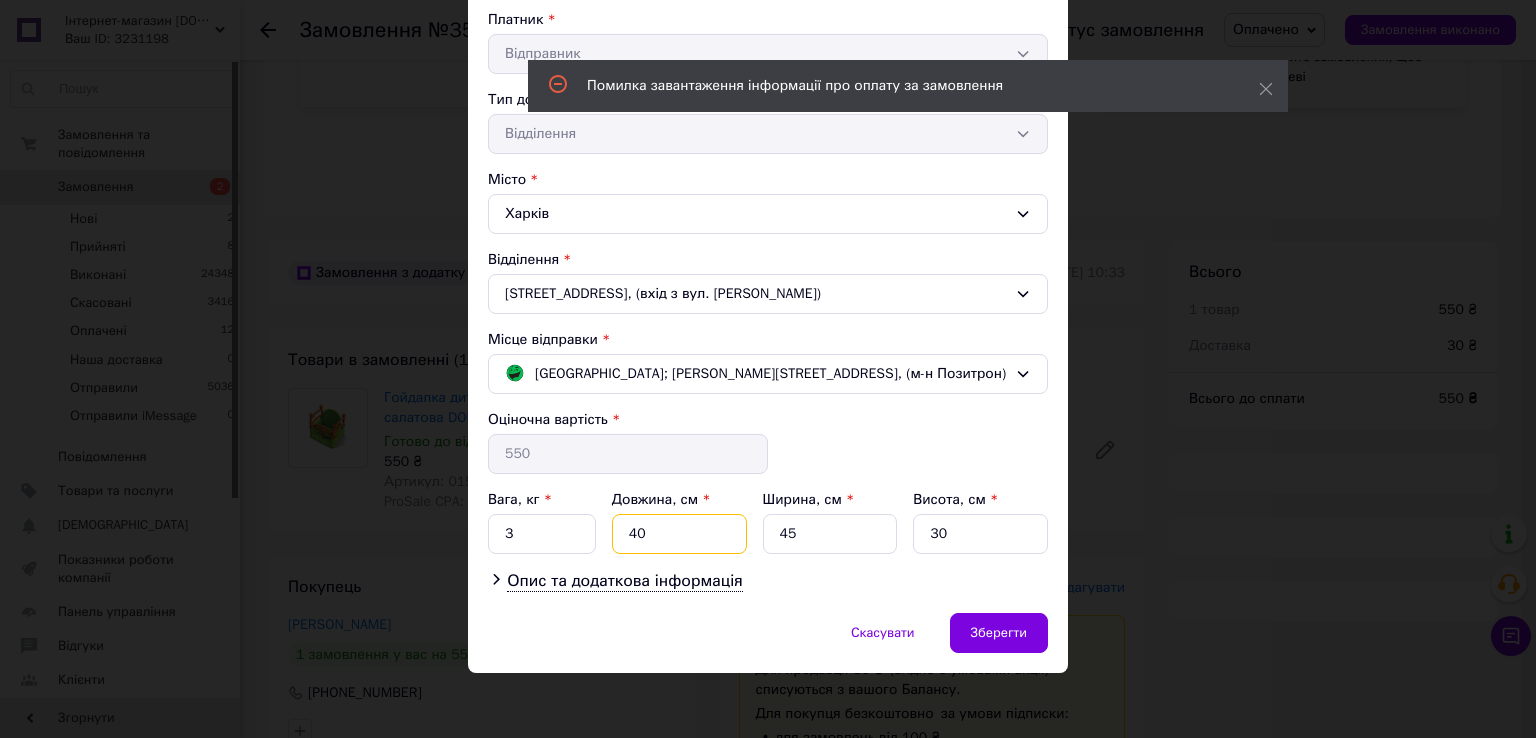 click on "40" at bounding box center [679, 534] 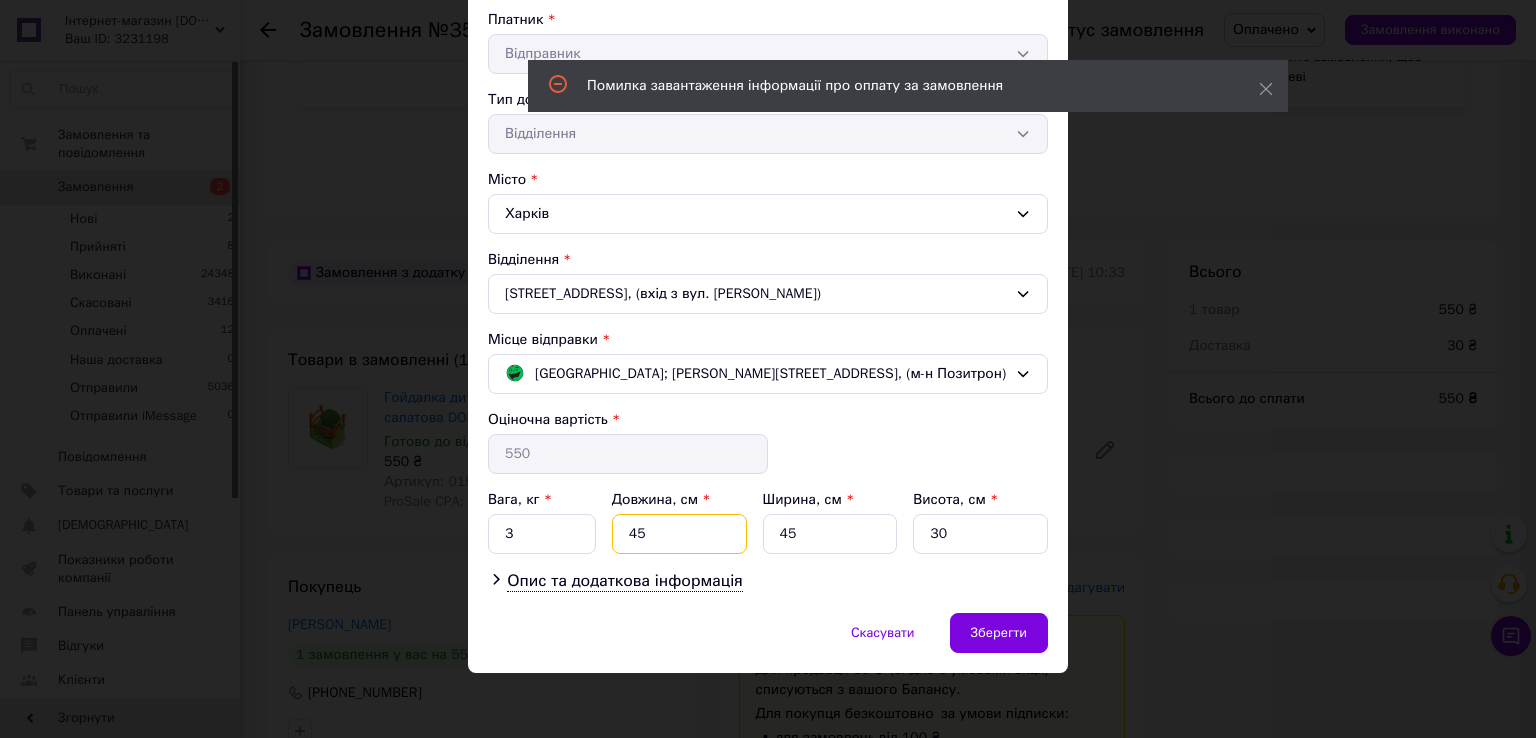 type on "45" 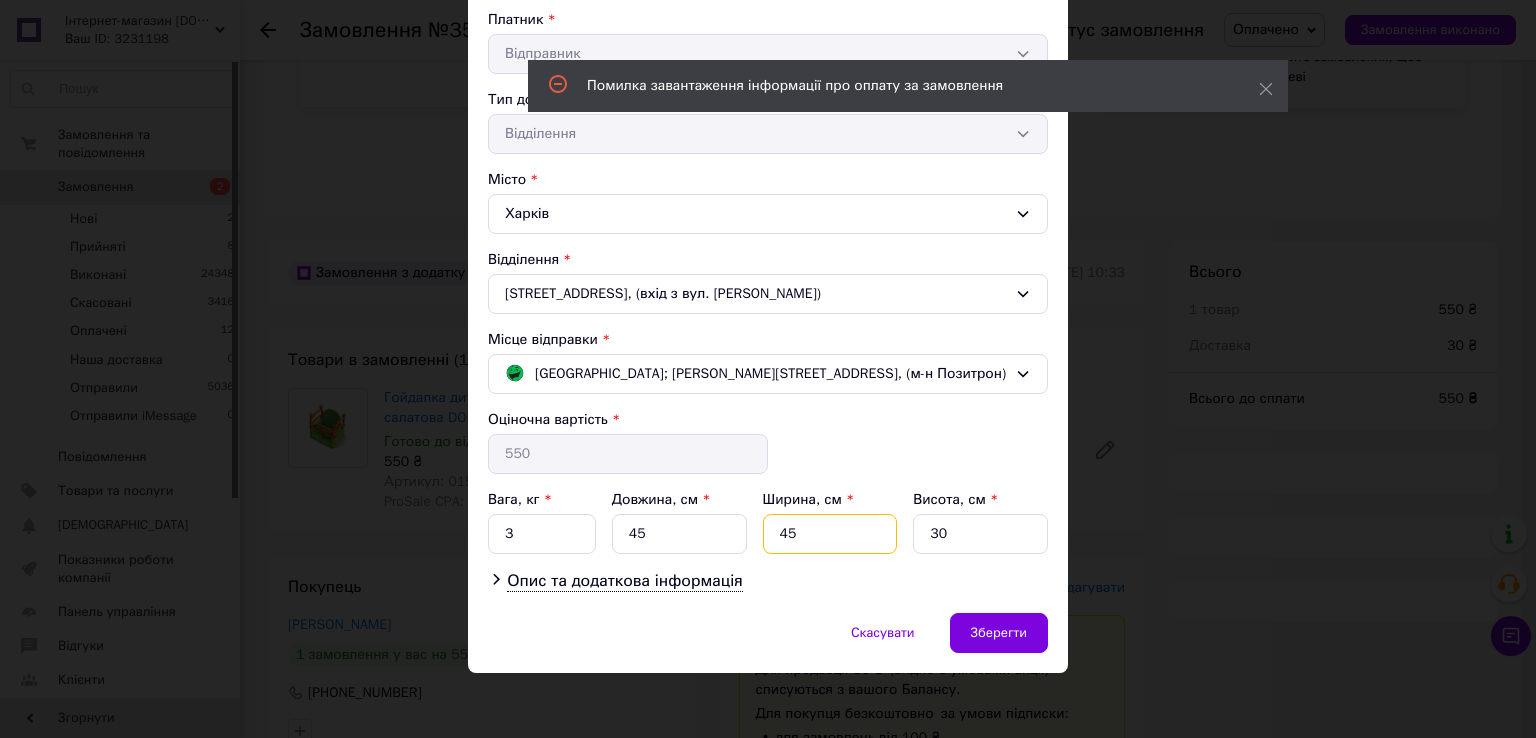 click on "45" at bounding box center (830, 534) 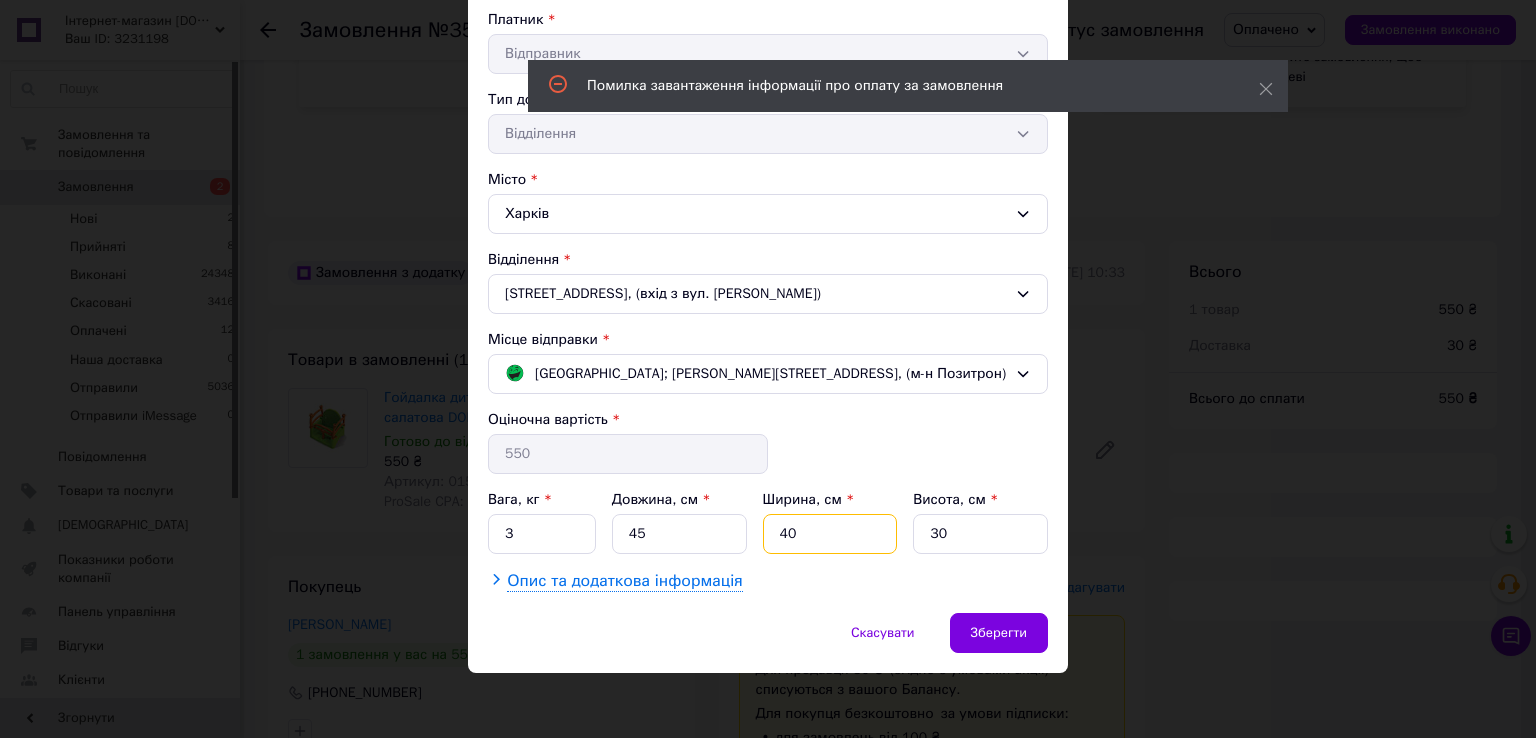 type on "40" 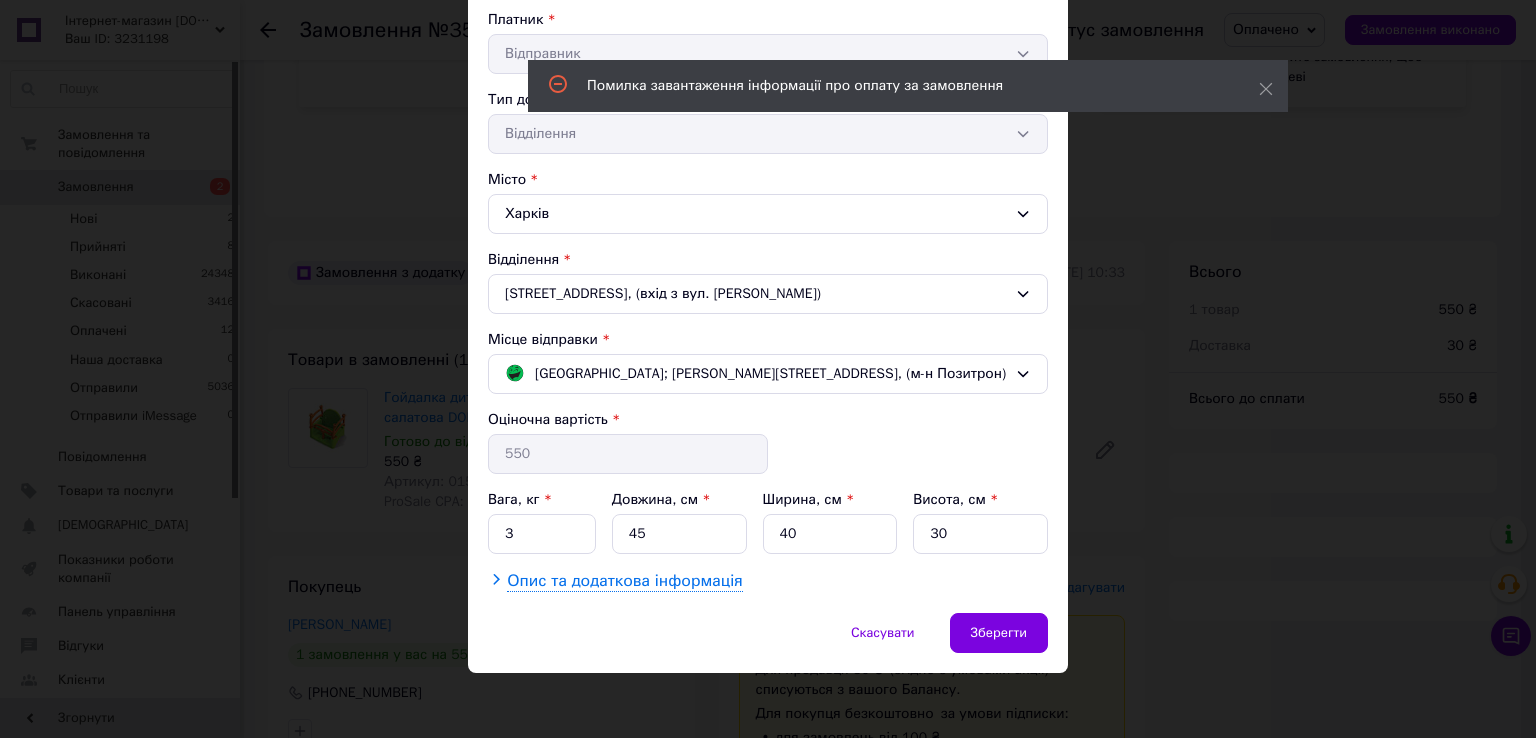 click on "Опис та додаткова інформація" at bounding box center (624, 581) 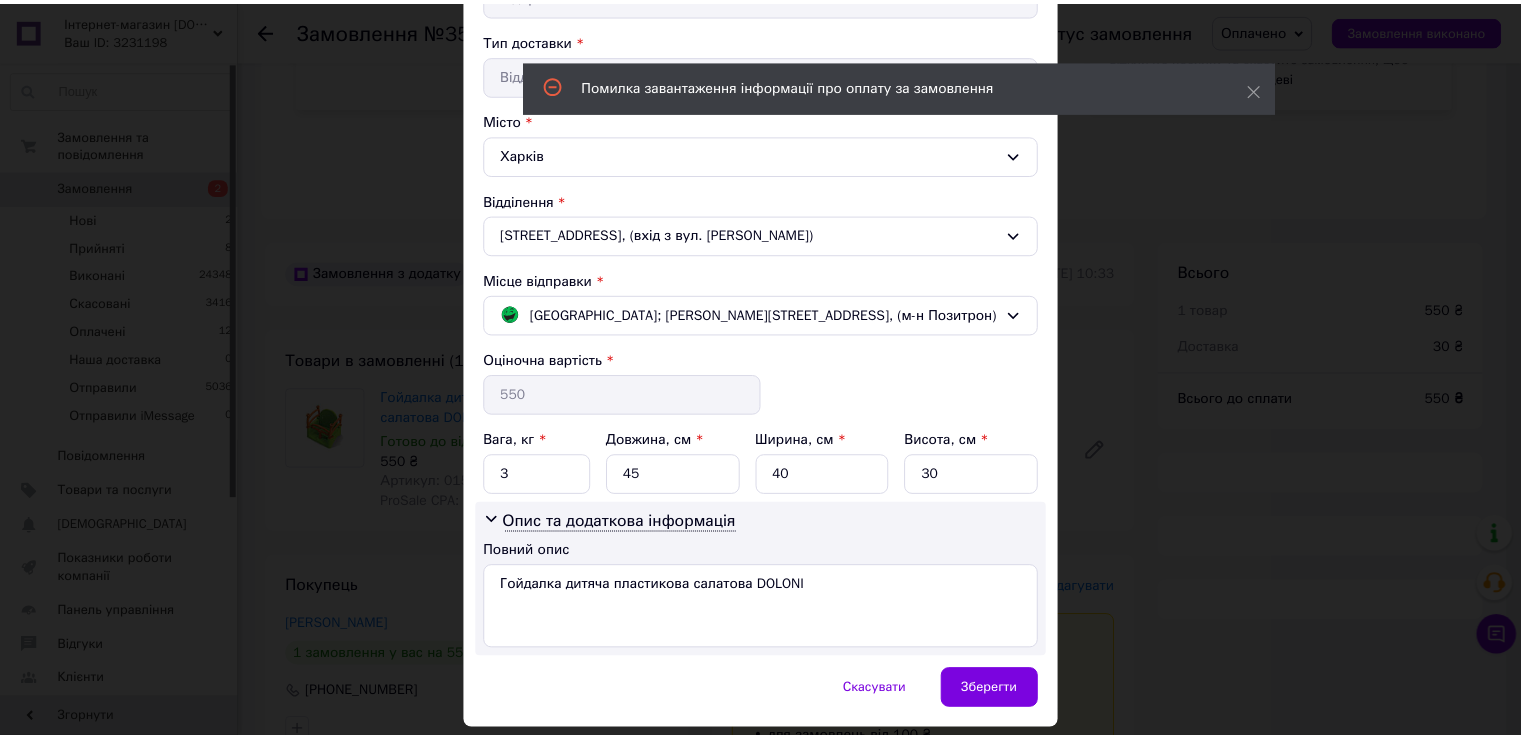 scroll, scrollTop: 497, scrollLeft: 0, axis: vertical 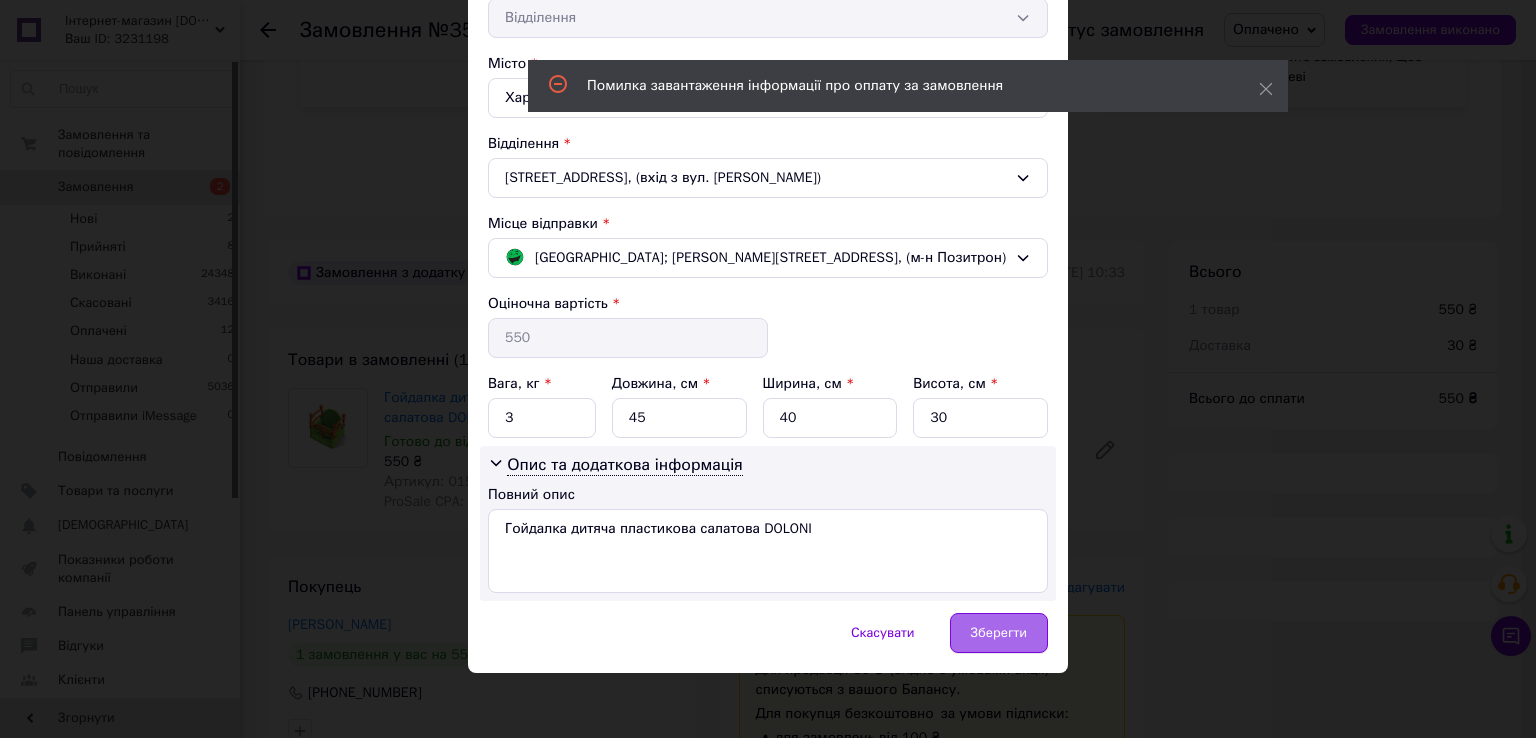 click on "Зберегти" at bounding box center (999, 633) 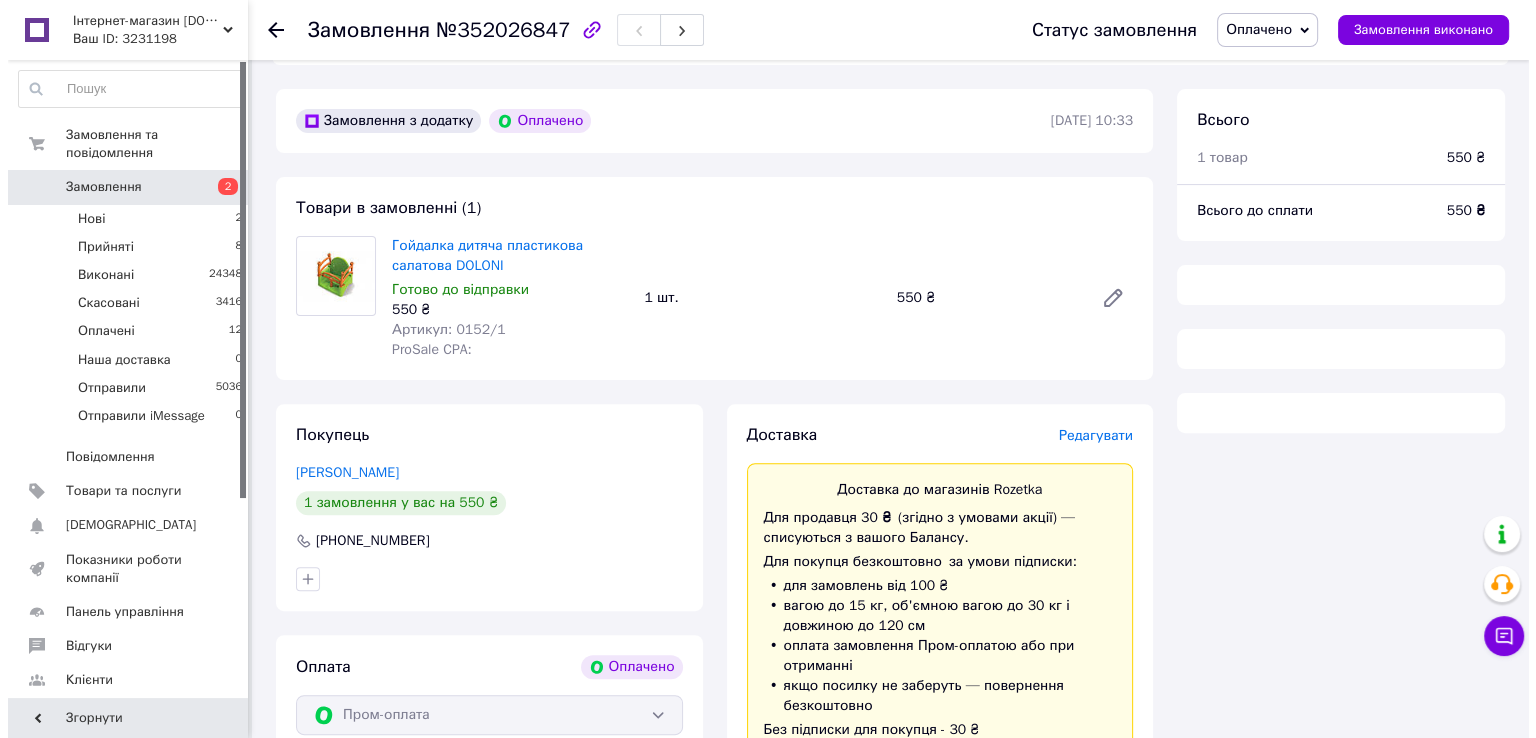 scroll, scrollTop: 700, scrollLeft: 0, axis: vertical 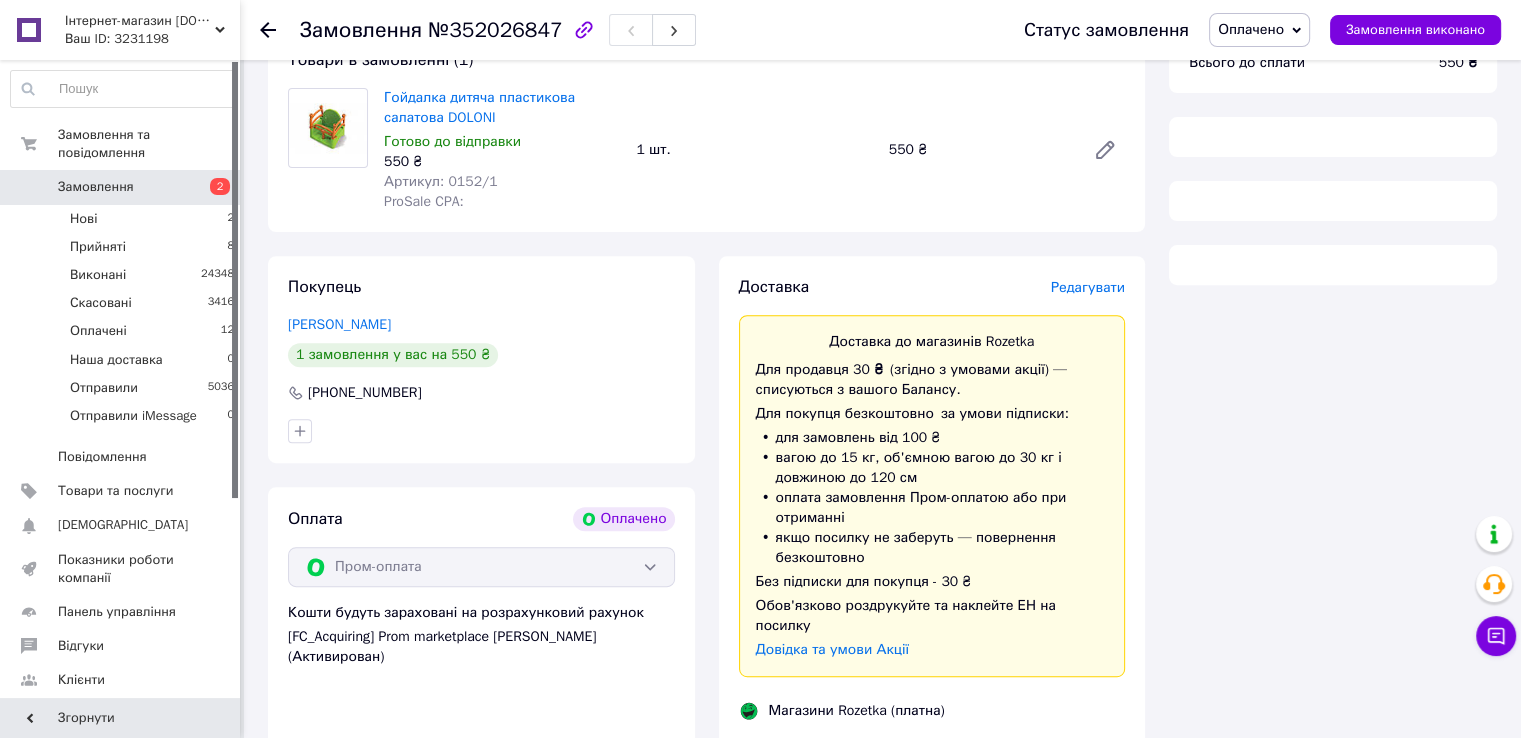 click on "Редагувати" at bounding box center (1088, 287) 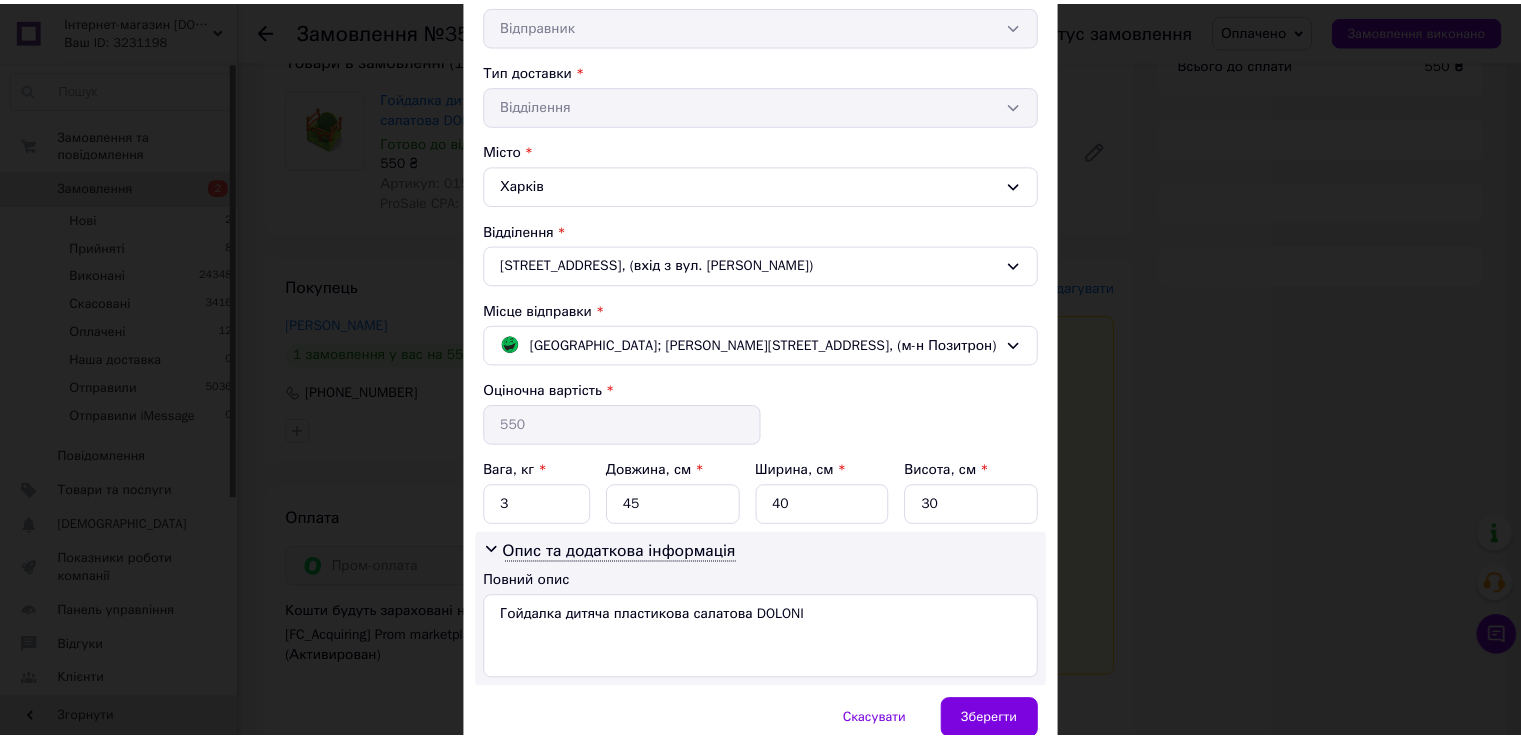 scroll, scrollTop: 497, scrollLeft: 0, axis: vertical 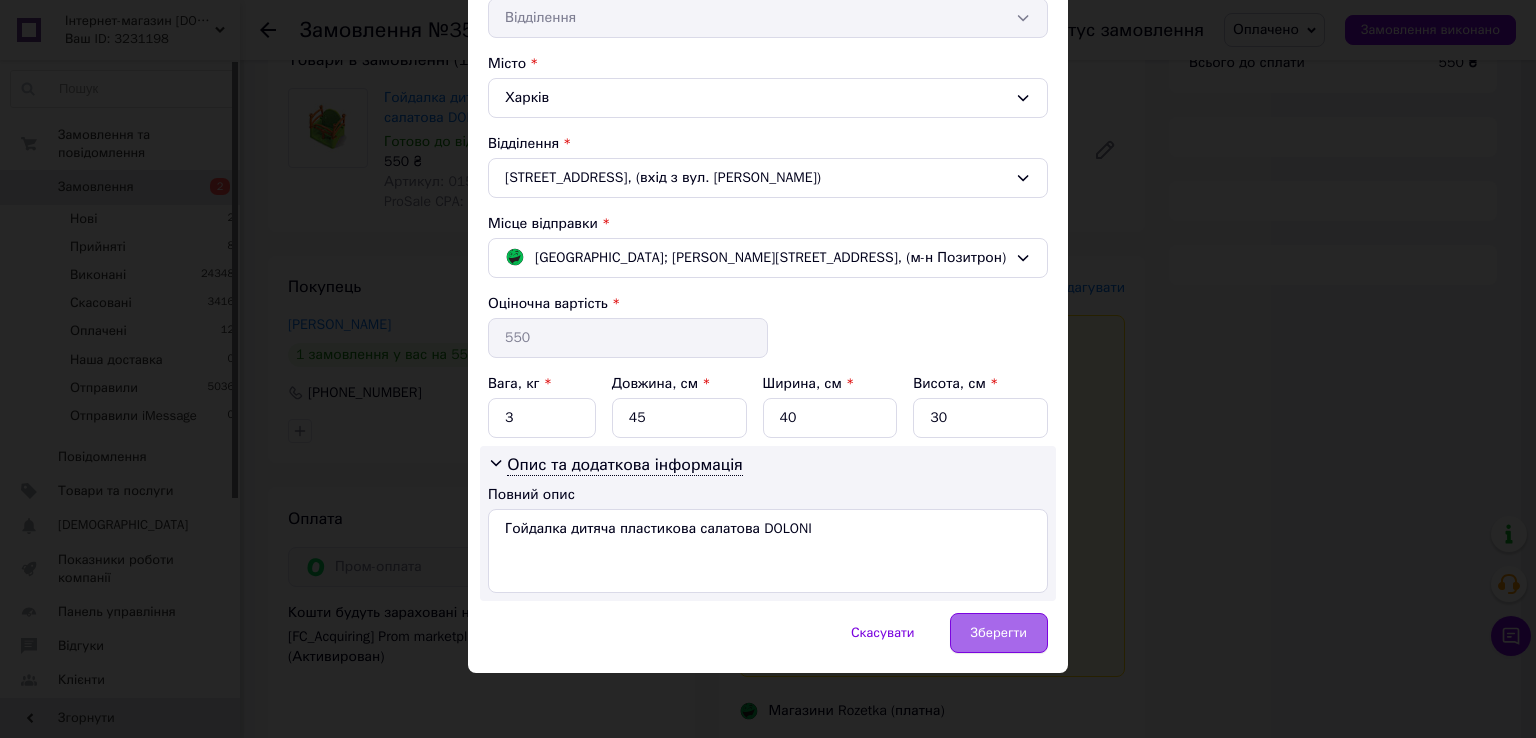 click on "Зберегти" at bounding box center [999, 633] 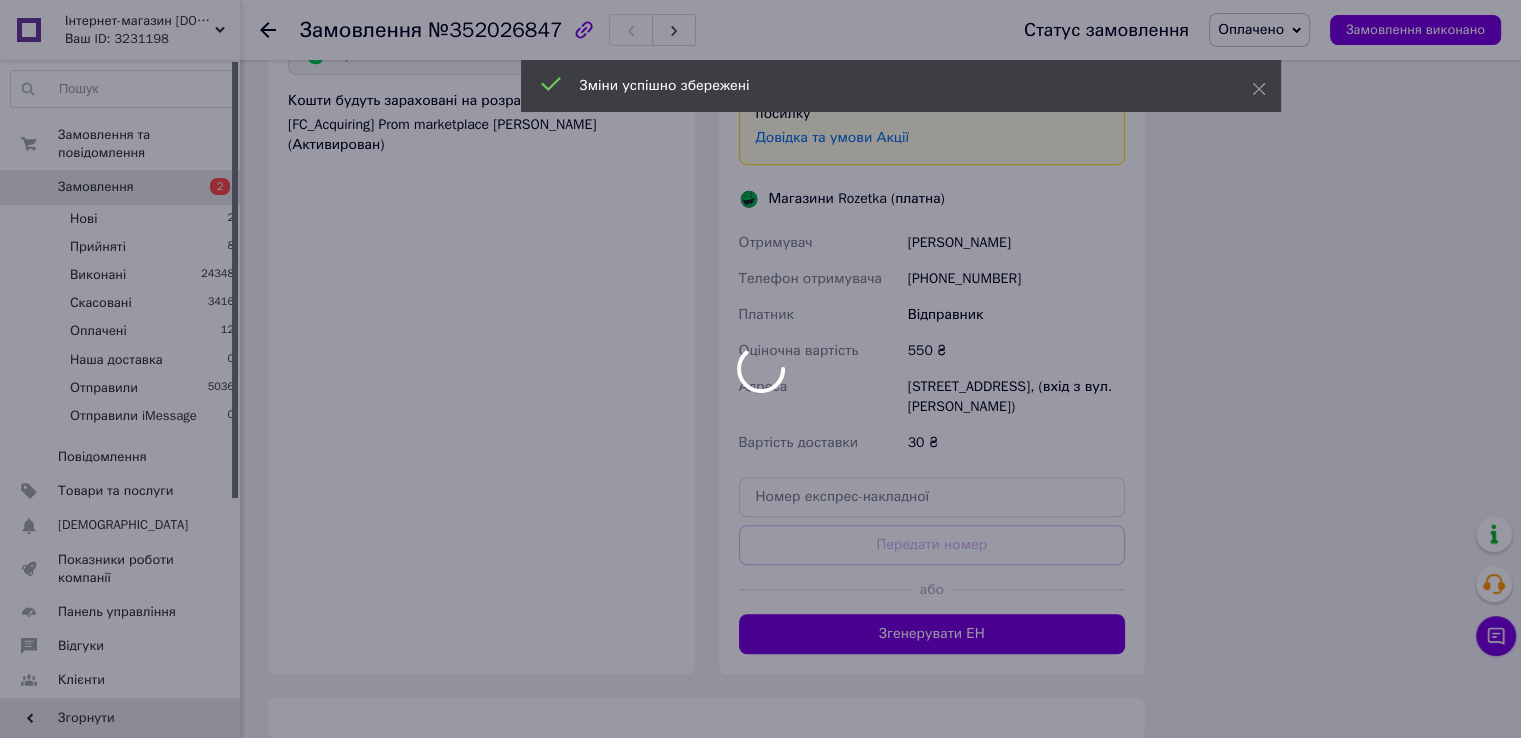 scroll, scrollTop: 1216, scrollLeft: 0, axis: vertical 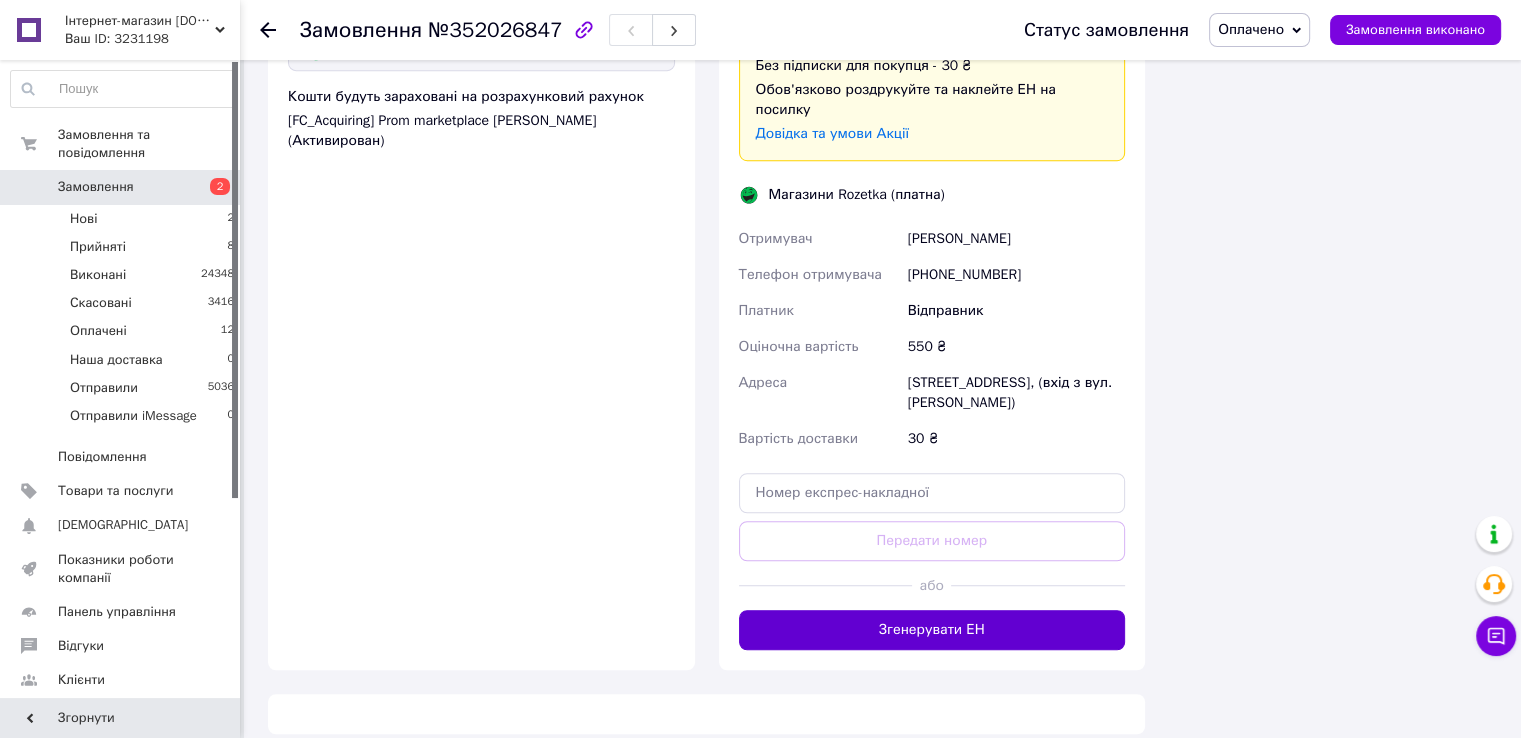 click on "Згенерувати ЕН" at bounding box center [932, 630] 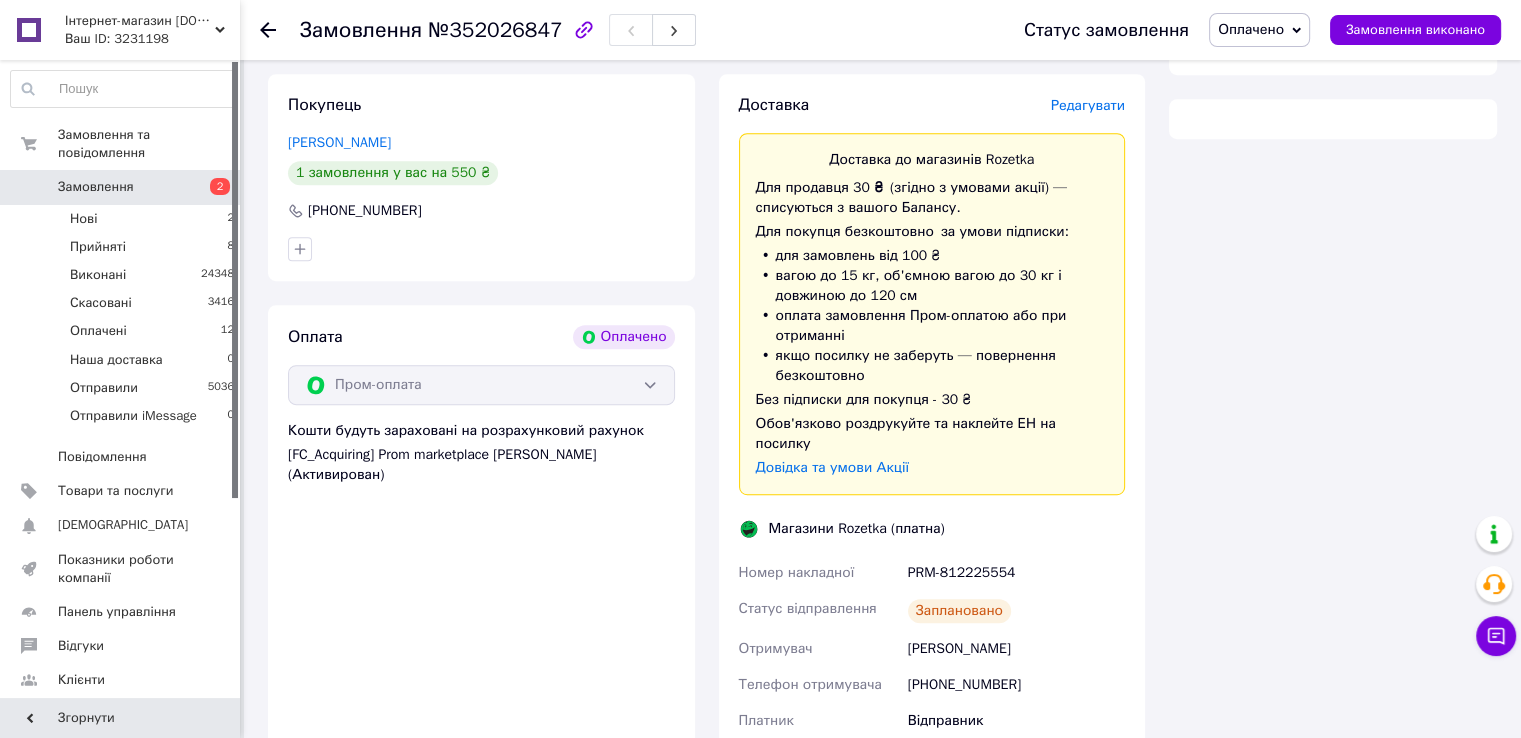 scroll, scrollTop: 1156, scrollLeft: 0, axis: vertical 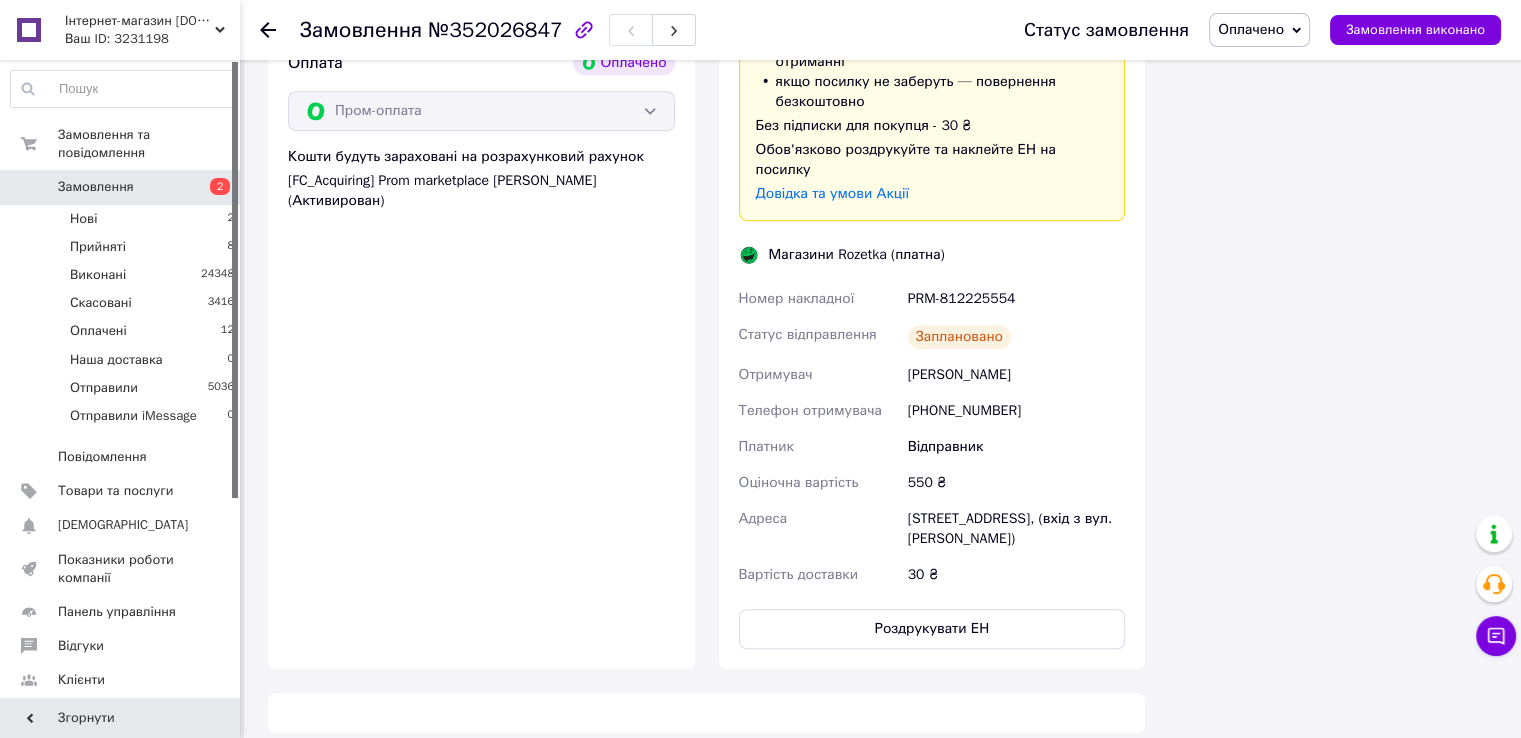 click on "PRM-812225554" at bounding box center (1016, 299) 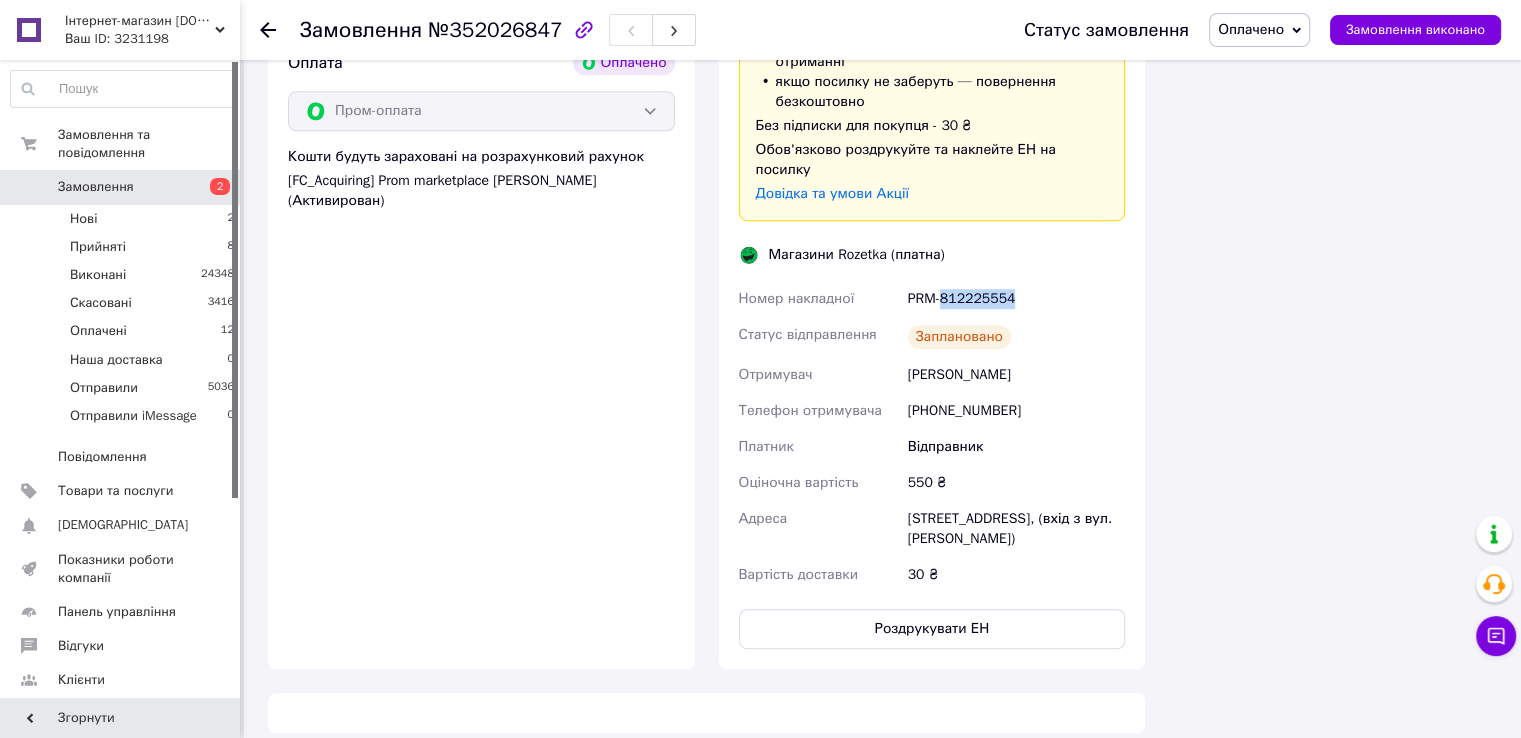 click on "PRM-812225554" at bounding box center [1016, 299] 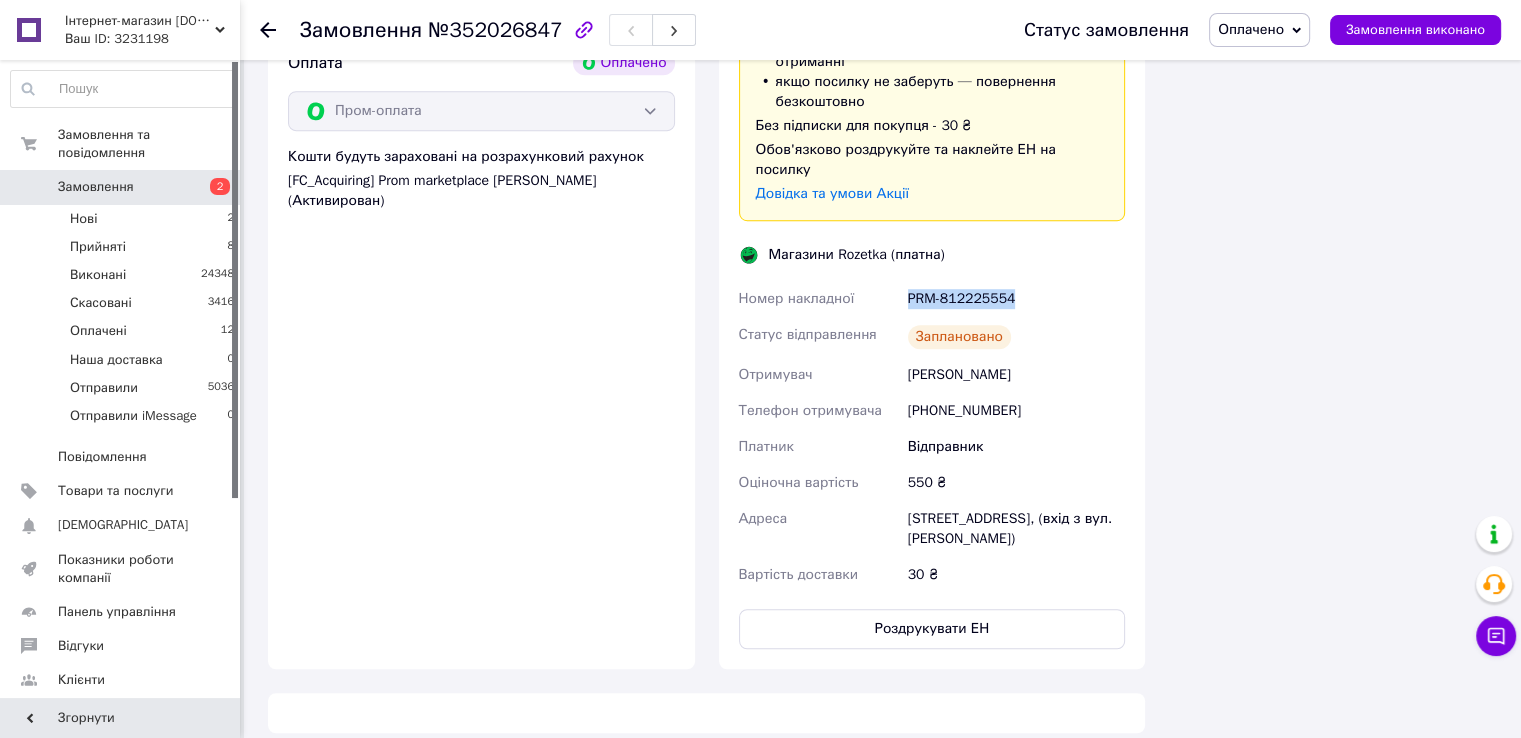 click on "PRM-812225554" at bounding box center (1016, 299) 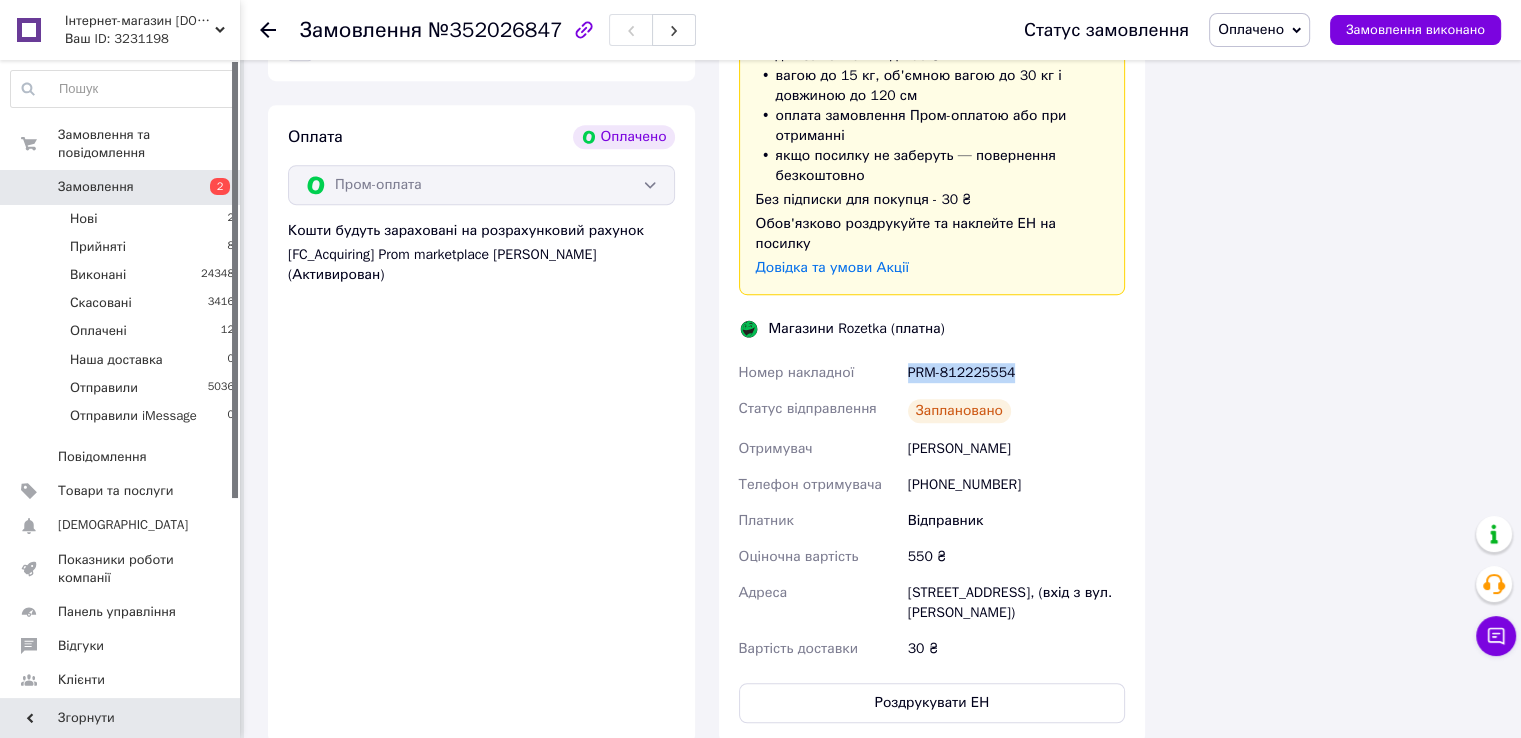 scroll, scrollTop: 1156, scrollLeft: 0, axis: vertical 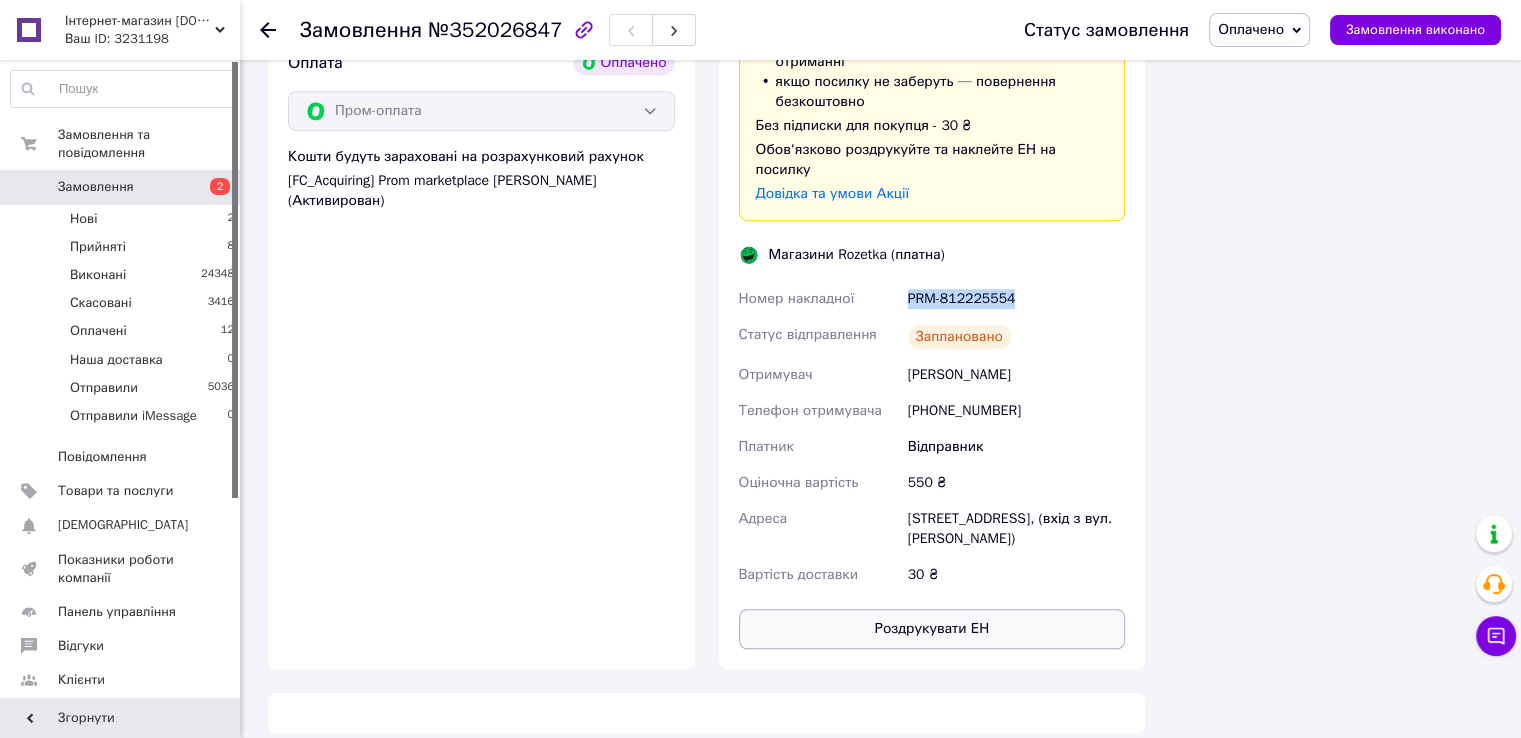 click on "Роздрукувати ЕН" at bounding box center (932, 629) 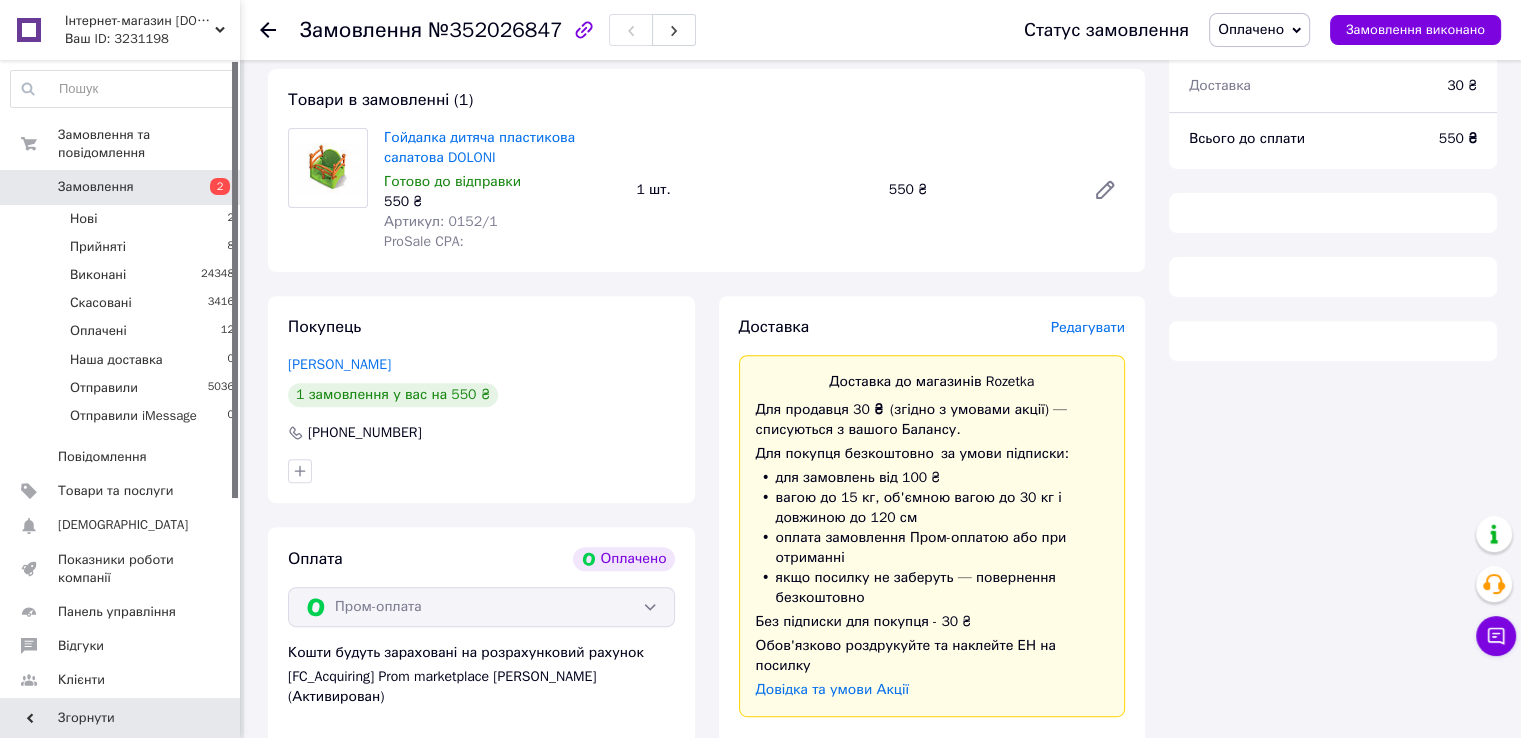scroll, scrollTop: 656, scrollLeft: 0, axis: vertical 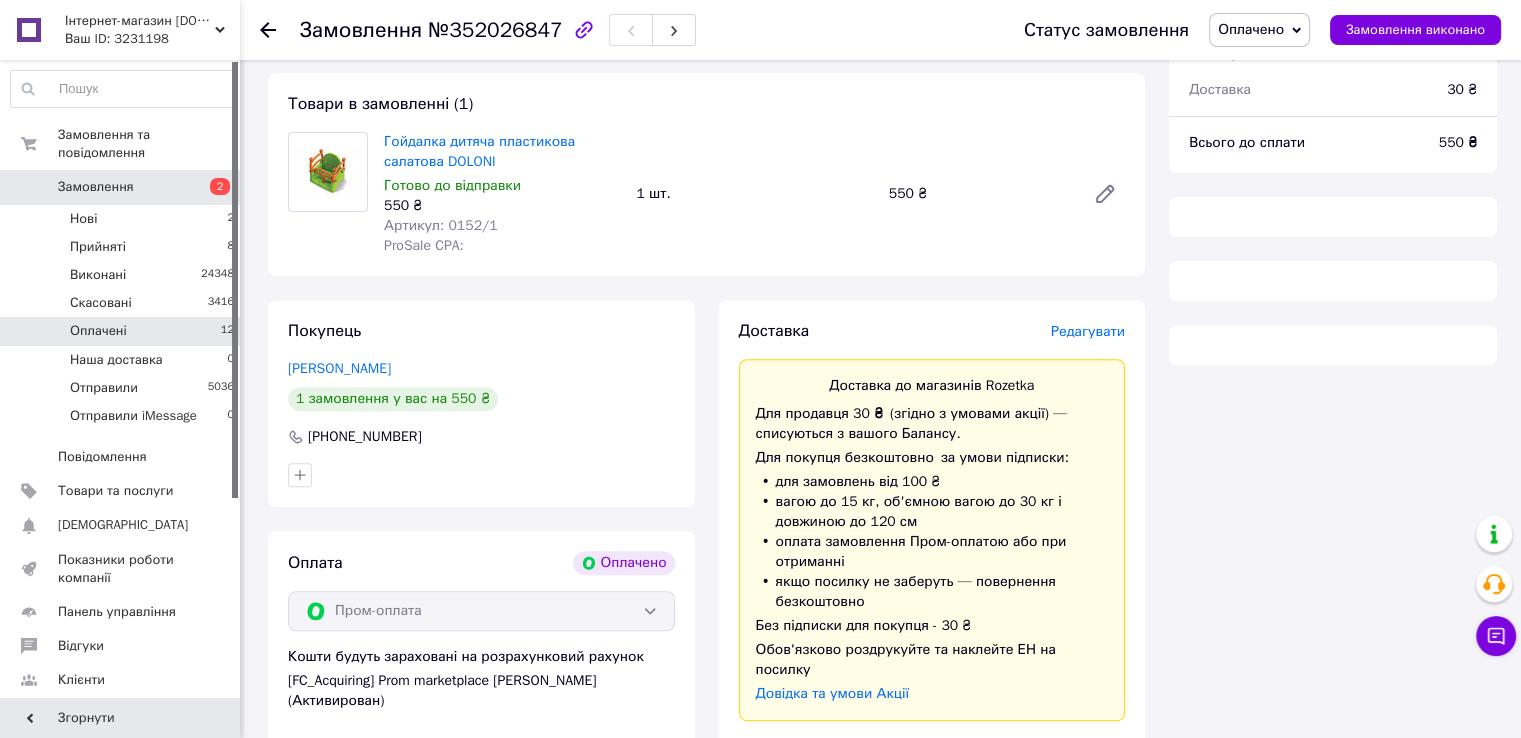 click on "Оплачені 12" at bounding box center [123, 331] 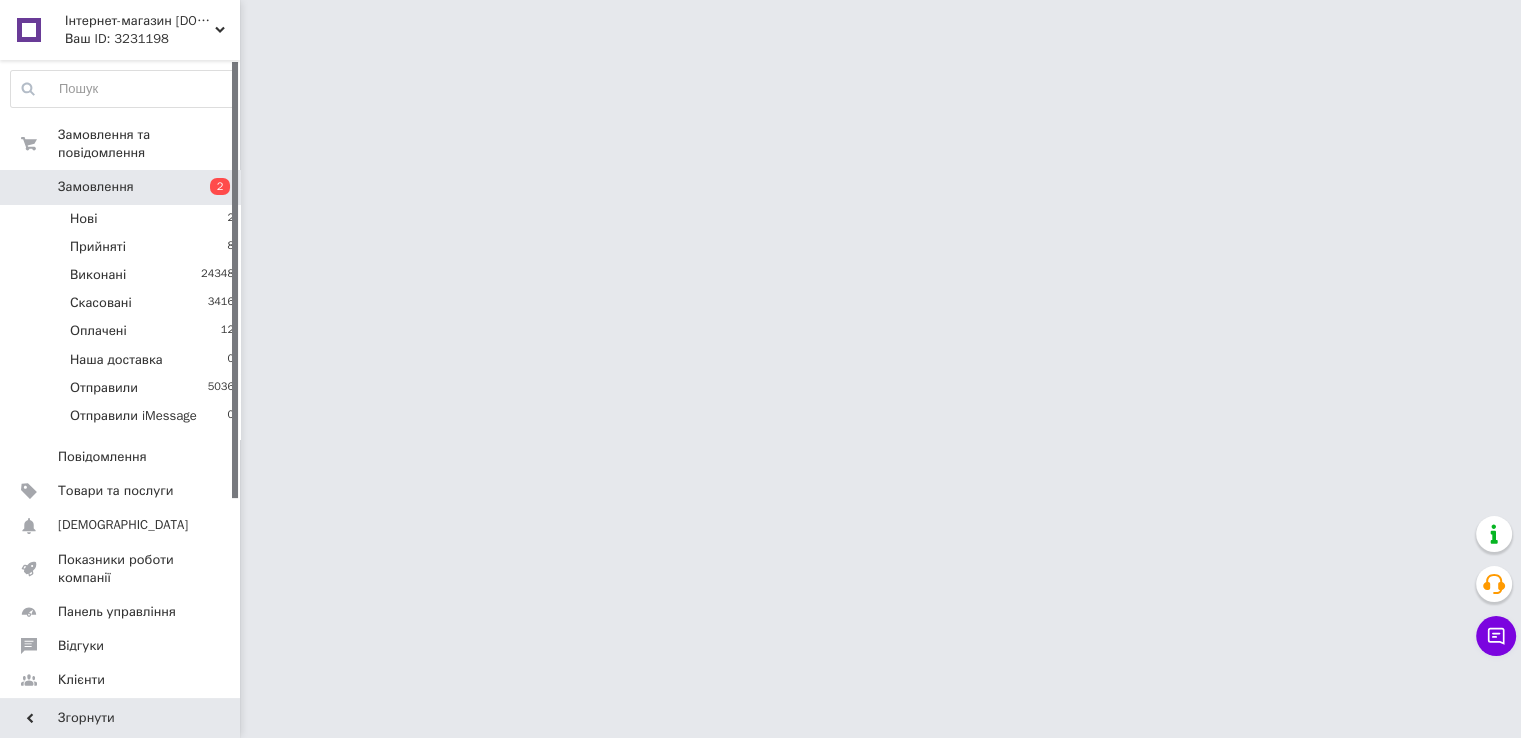 scroll, scrollTop: 0, scrollLeft: 0, axis: both 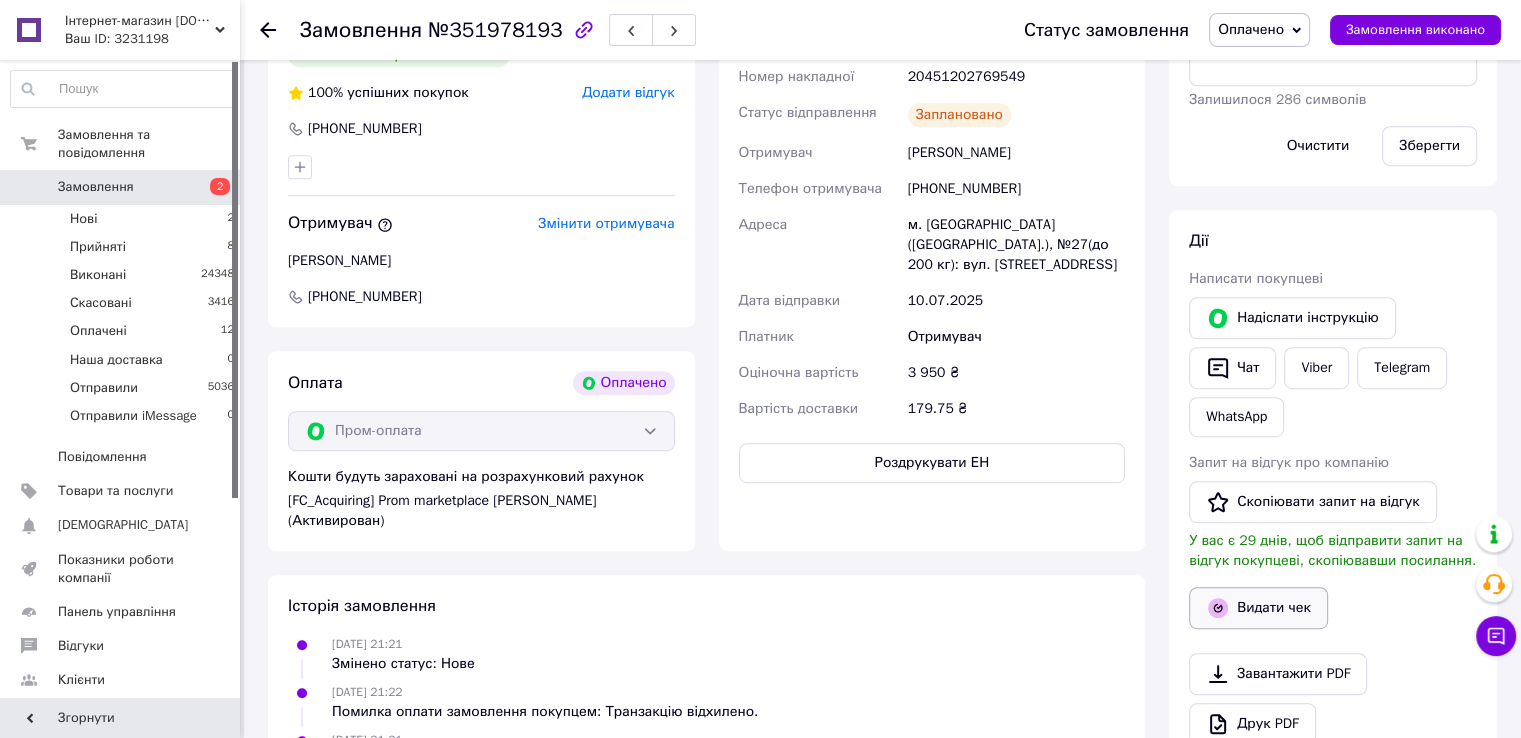 click on "Видати чек" at bounding box center (1258, 608) 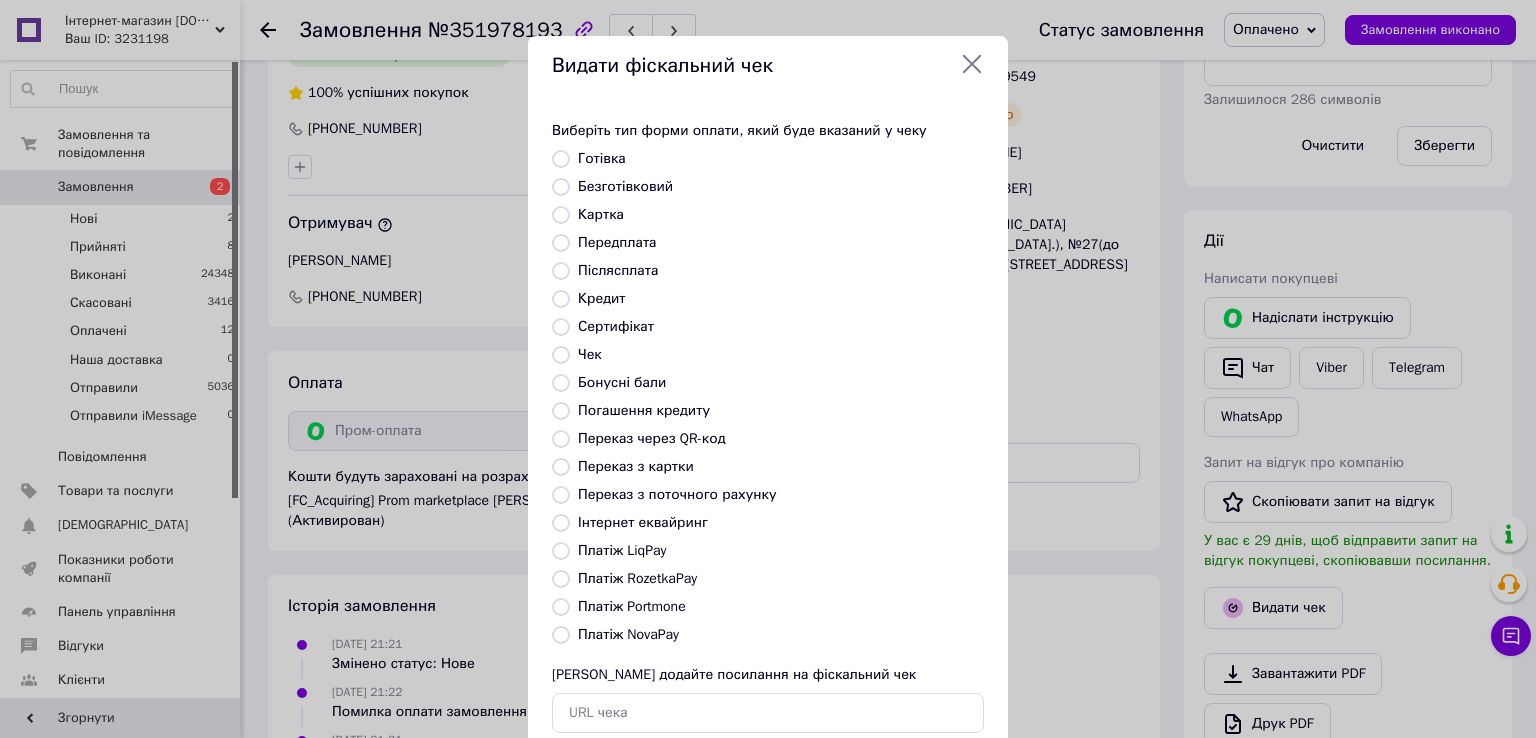 drag, startPoint x: 663, startPoint y: 191, endPoint x: 664, endPoint y: 202, distance: 11.045361 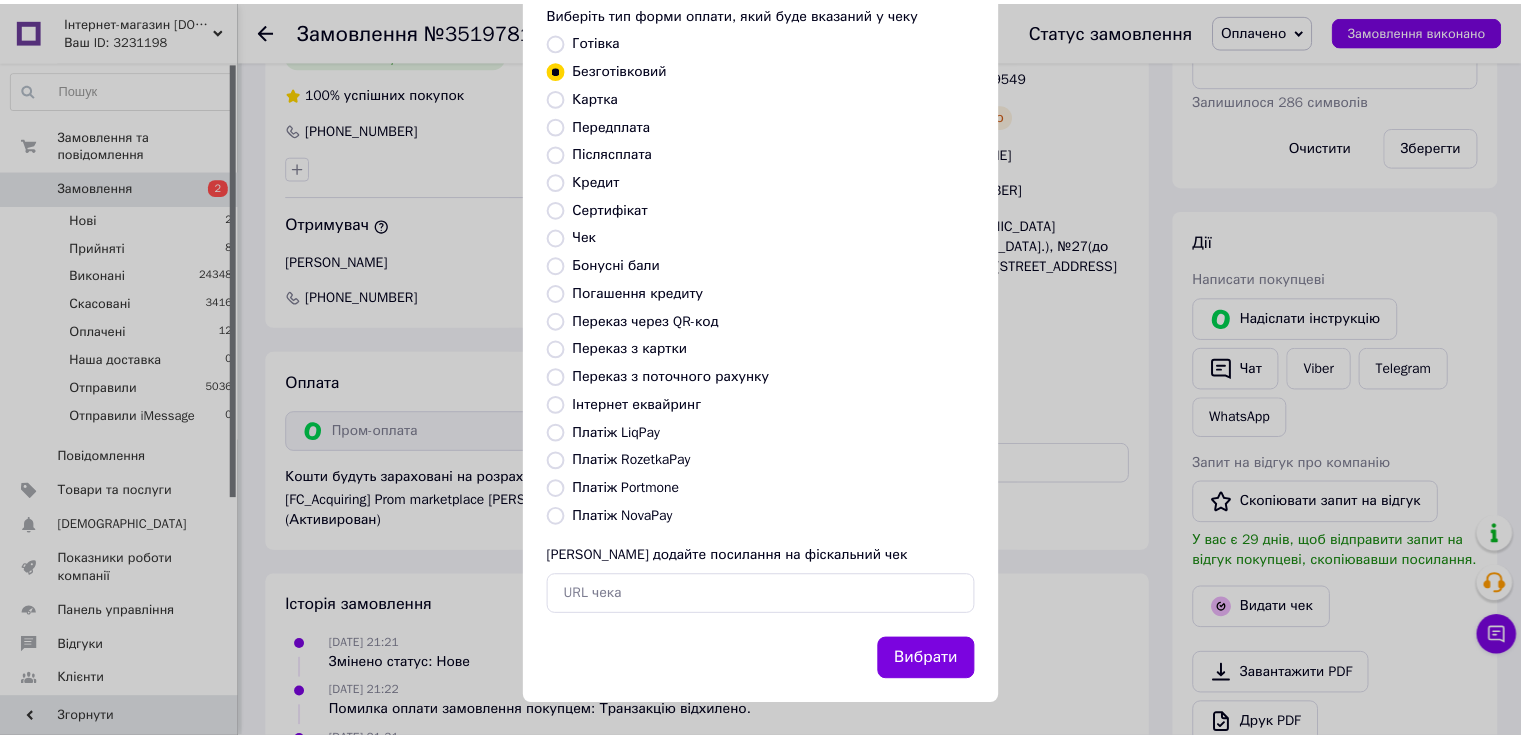 scroll, scrollTop: 120, scrollLeft: 0, axis: vertical 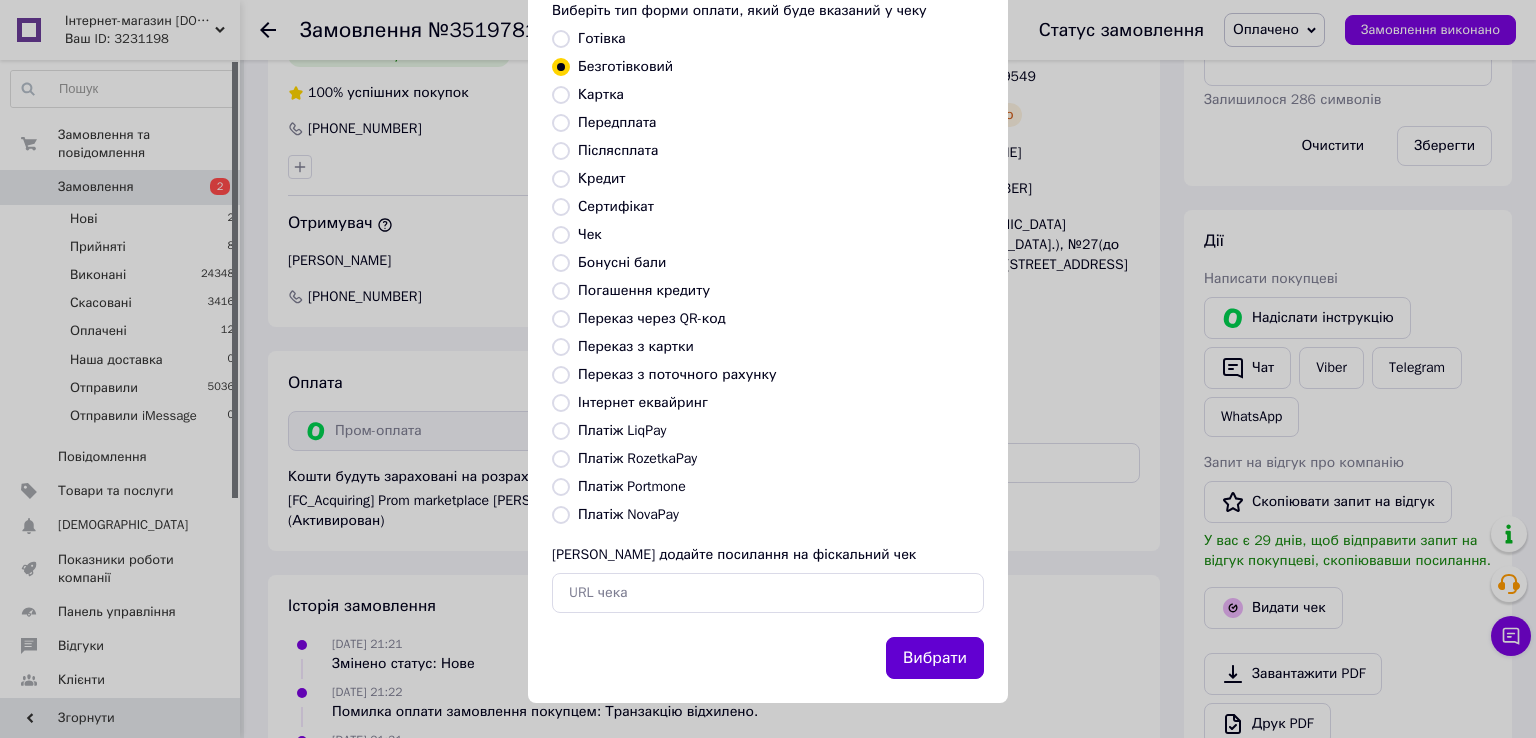 click on "Вибрати" at bounding box center [935, 658] 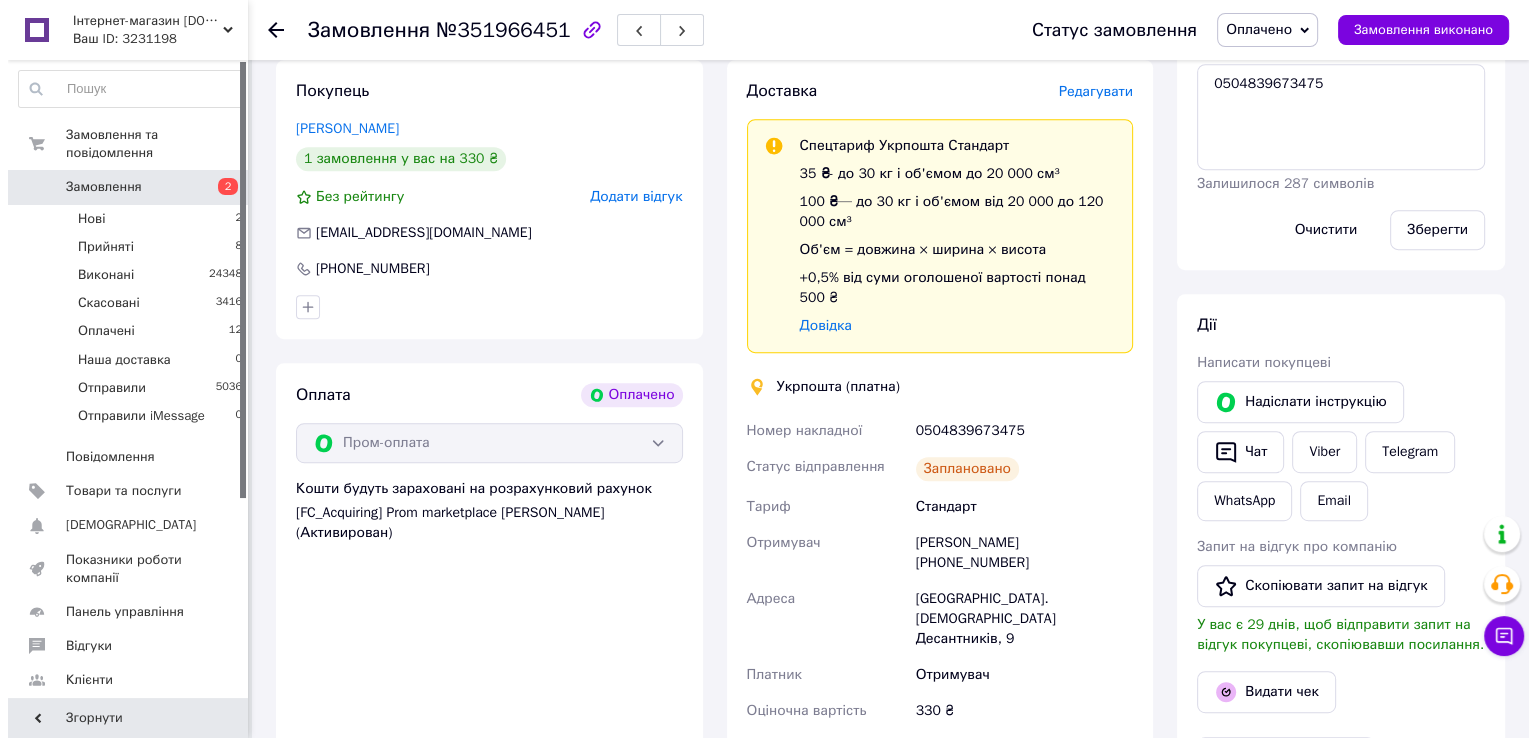 scroll, scrollTop: 1100, scrollLeft: 0, axis: vertical 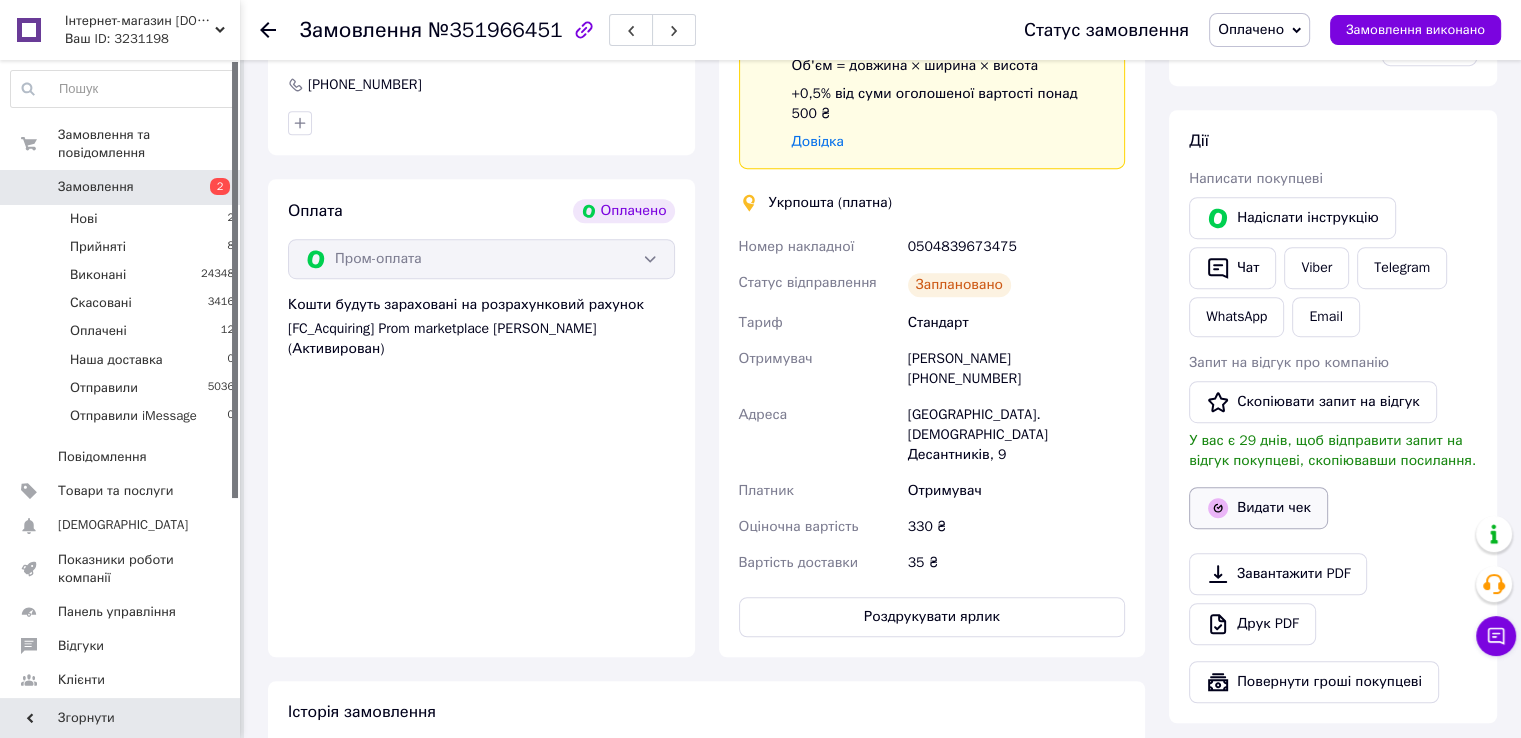 click on "Видати чек" at bounding box center [1258, 508] 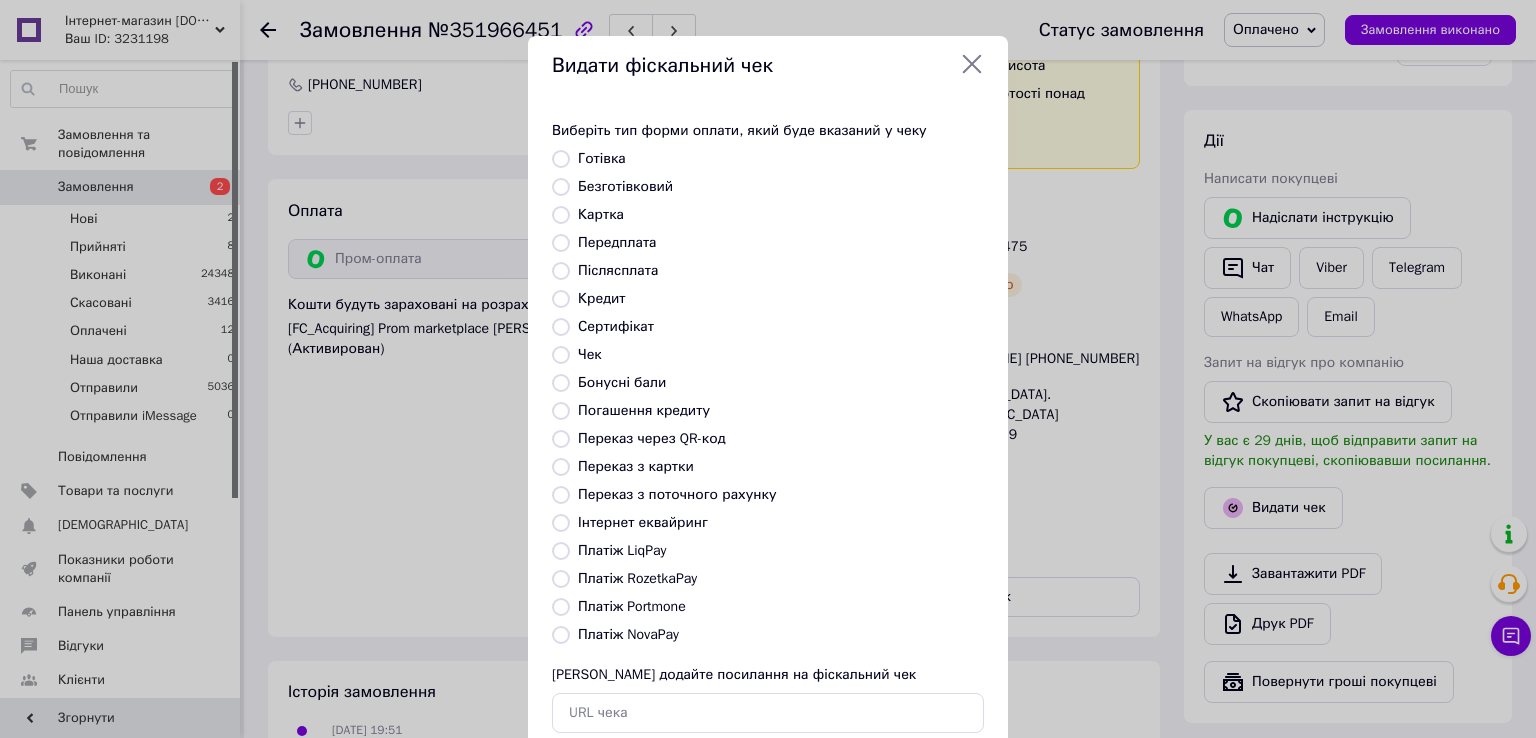 click on "Безготівковий" at bounding box center [625, 186] 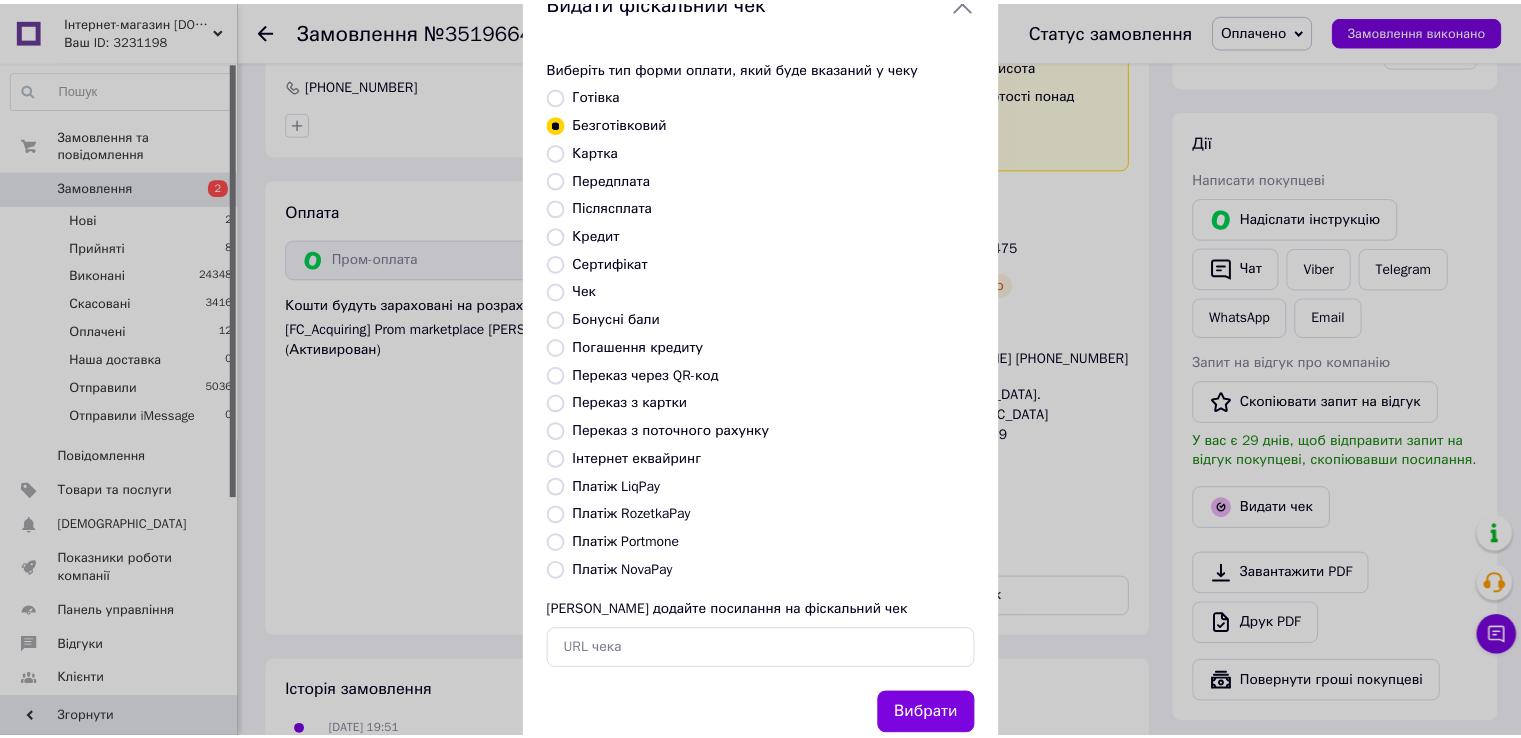 scroll, scrollTop: 120, scrollLeft: 0, axis: vertical 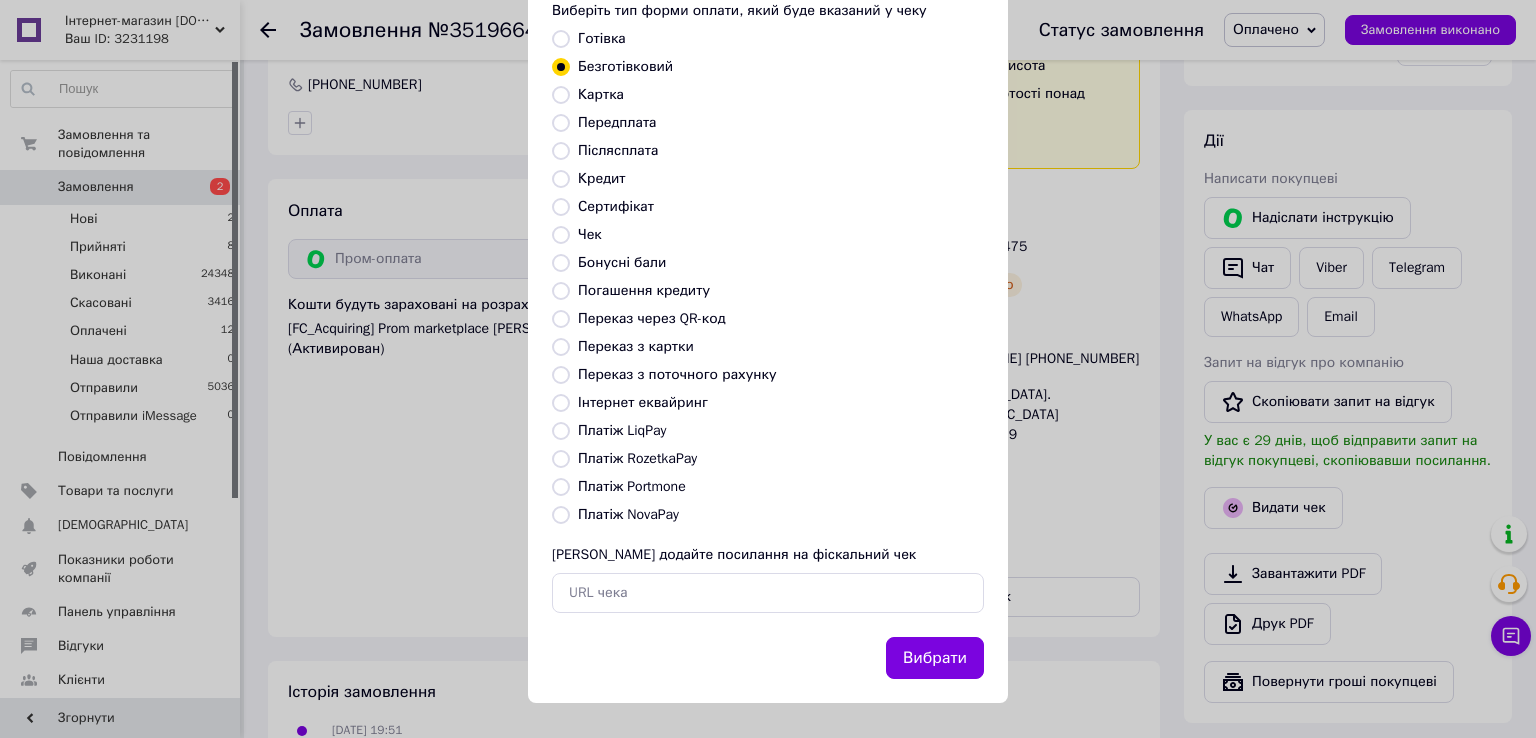 click on "Вибрати" at bounding box center (935, 658) 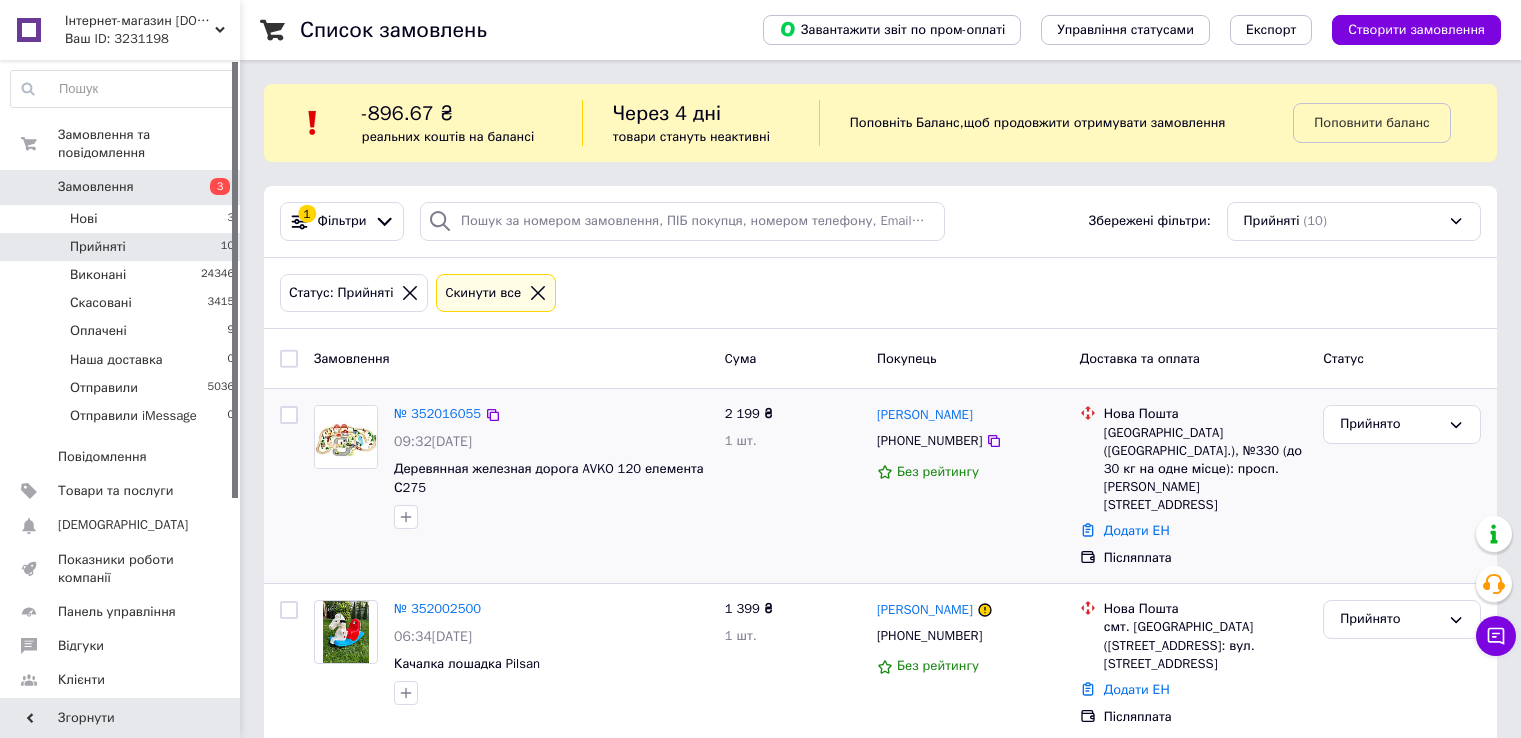 scroll, scrollTop: 300, scrollLeft: 0, axis: vertical 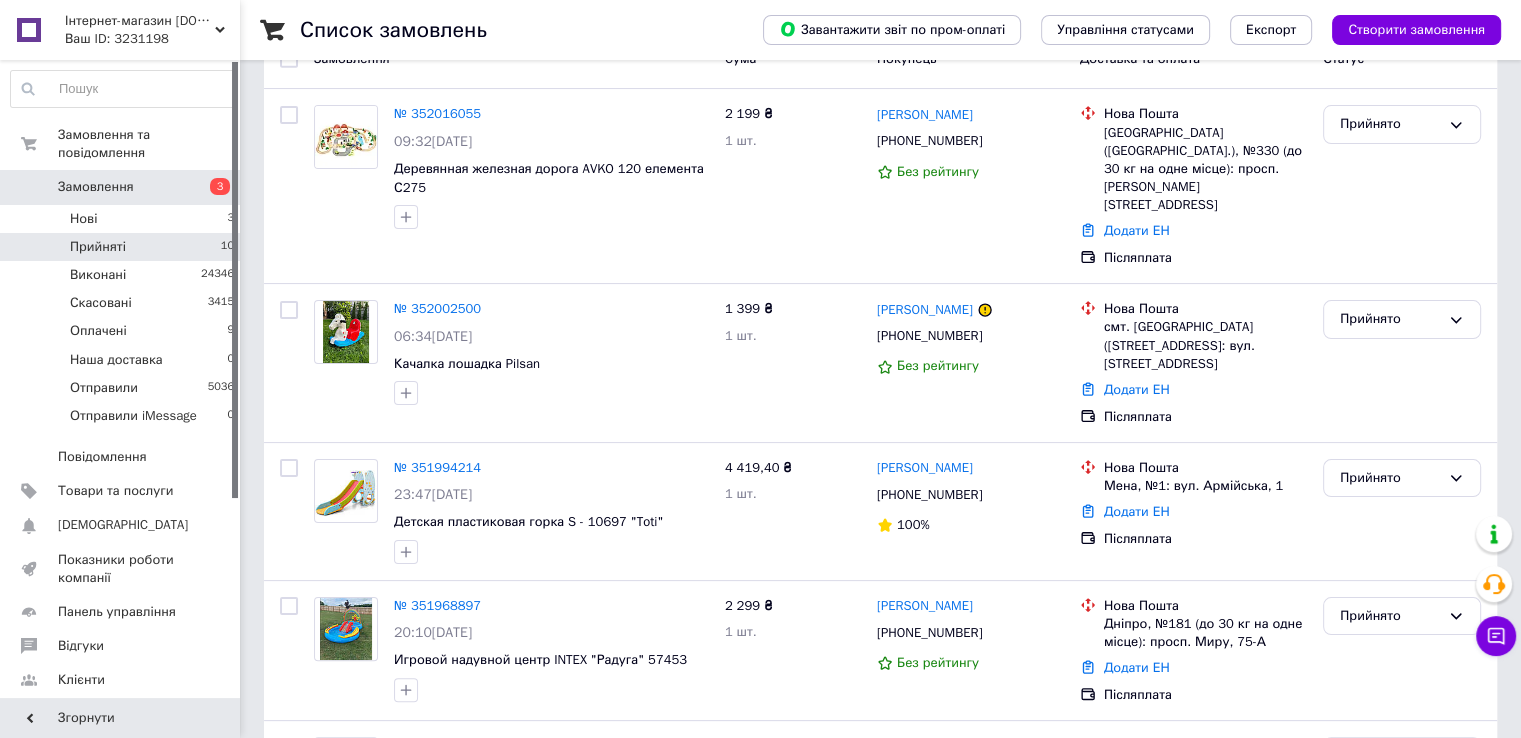 click on "Замовлення" at bounding box center (96, 187) 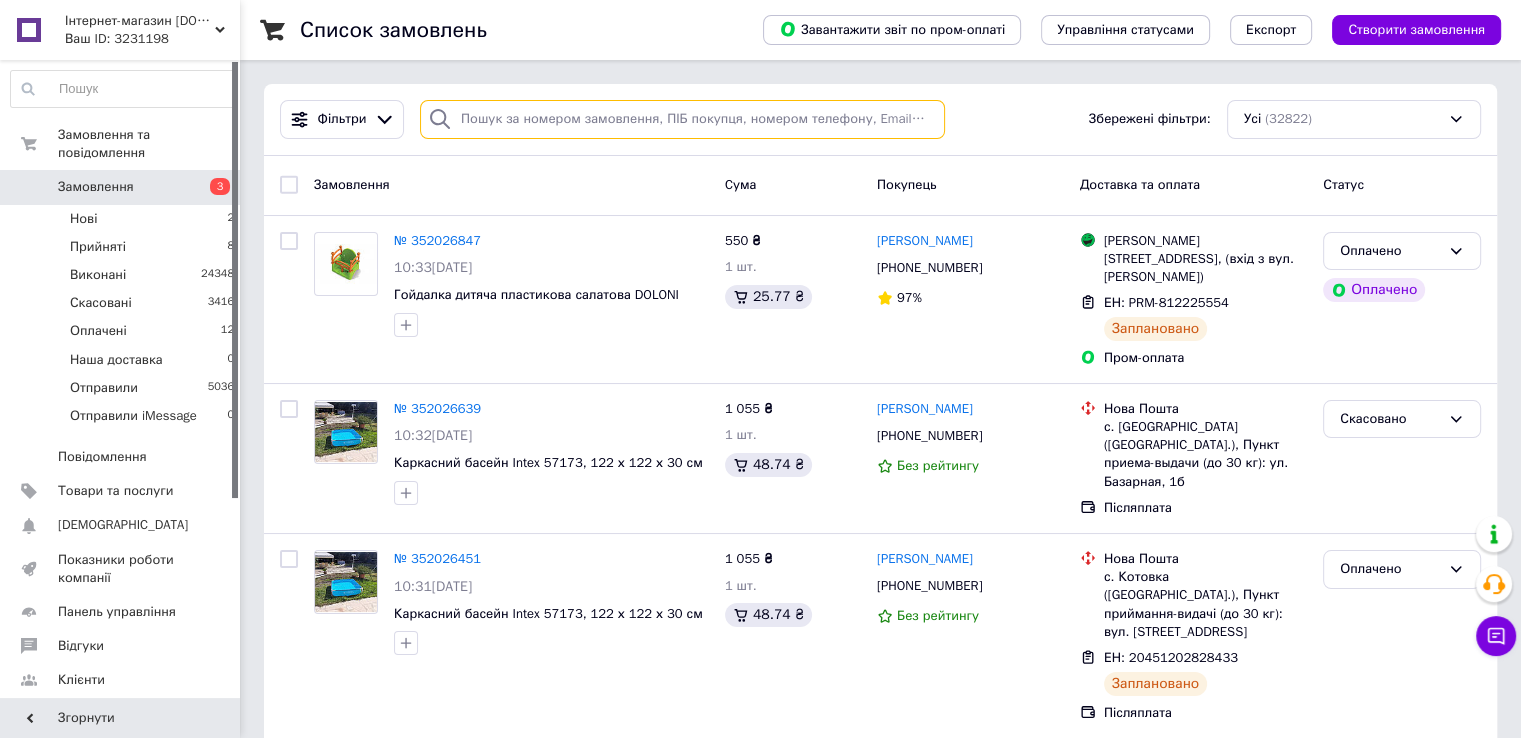 click at bounding box center (682, 119) 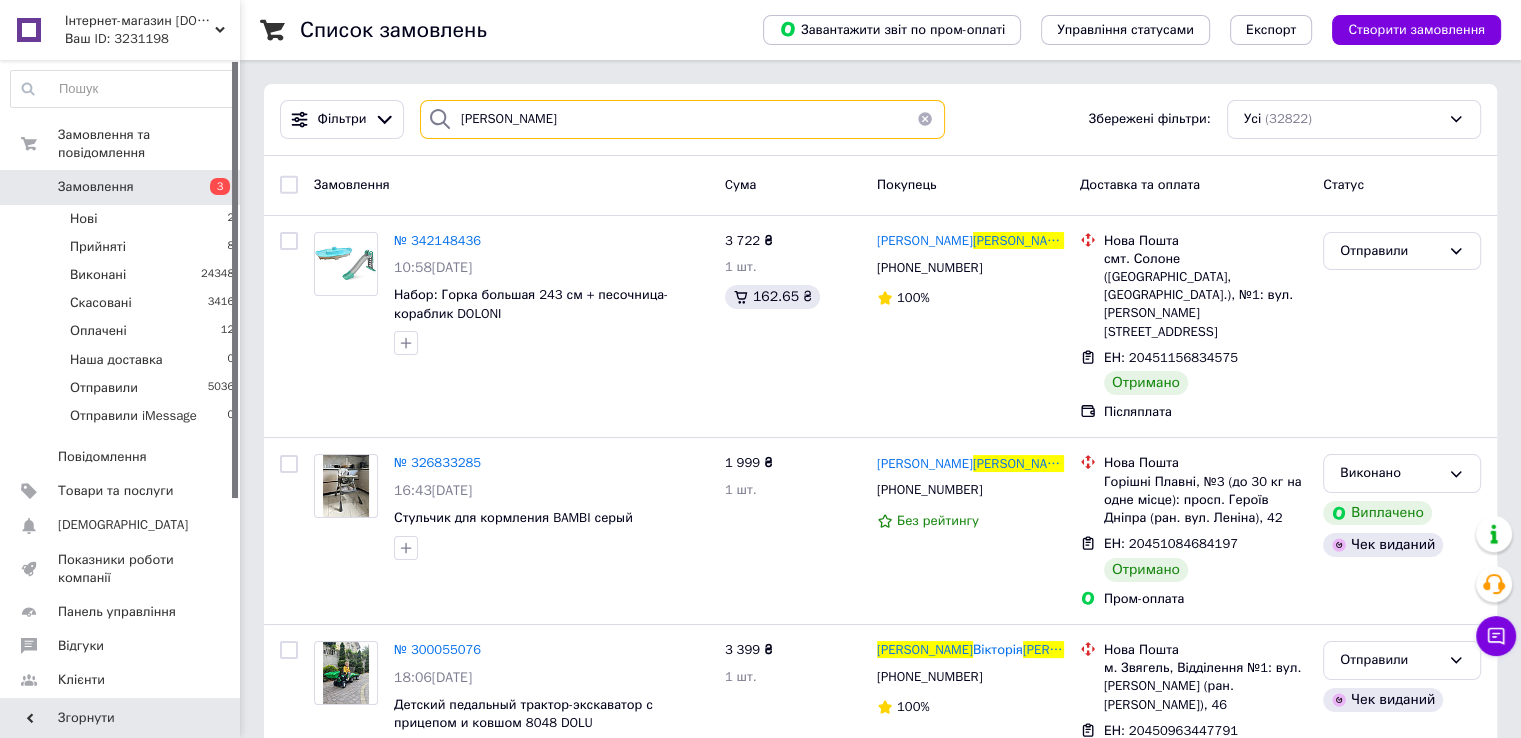 click on "Колесник" at bounding box center (682, 119) 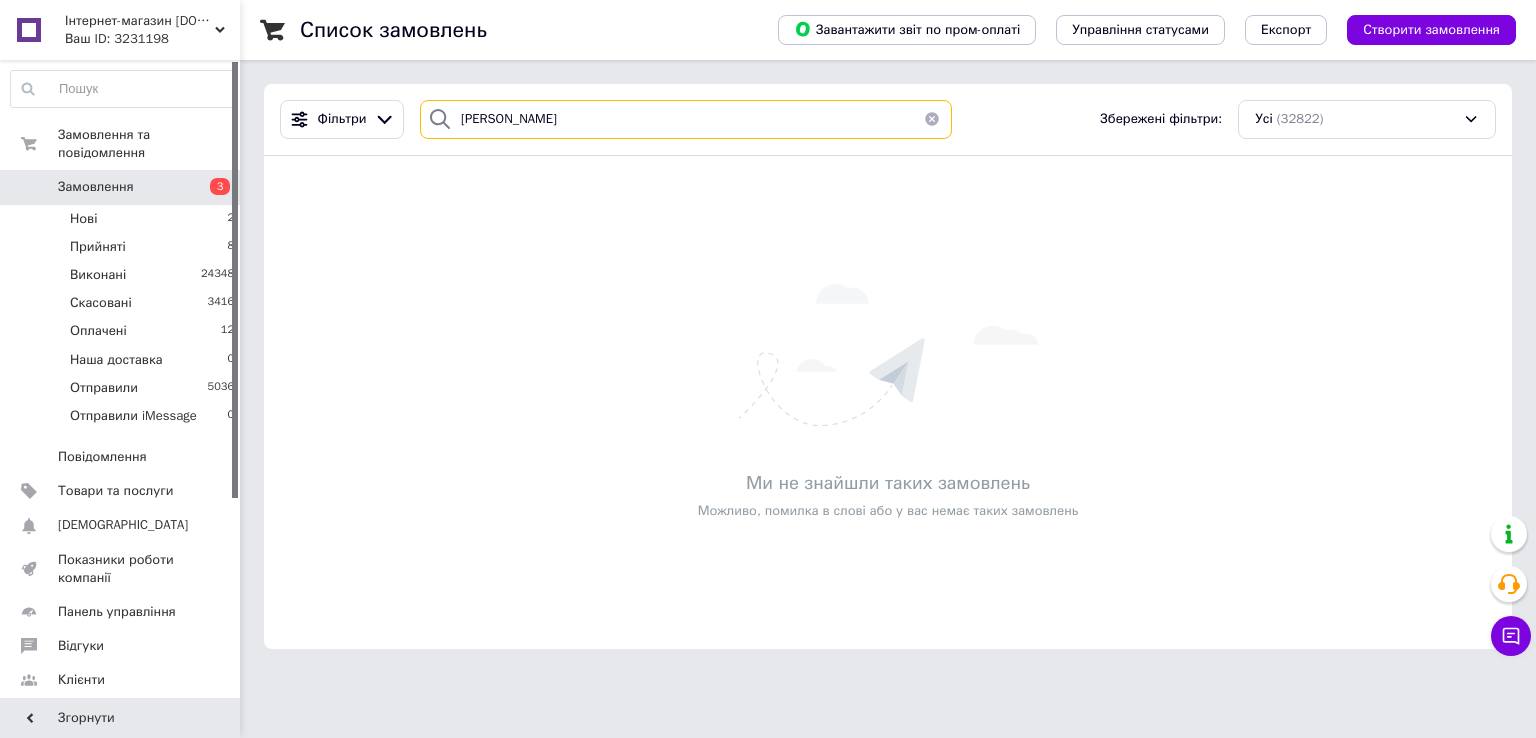 type on "Глуховський" 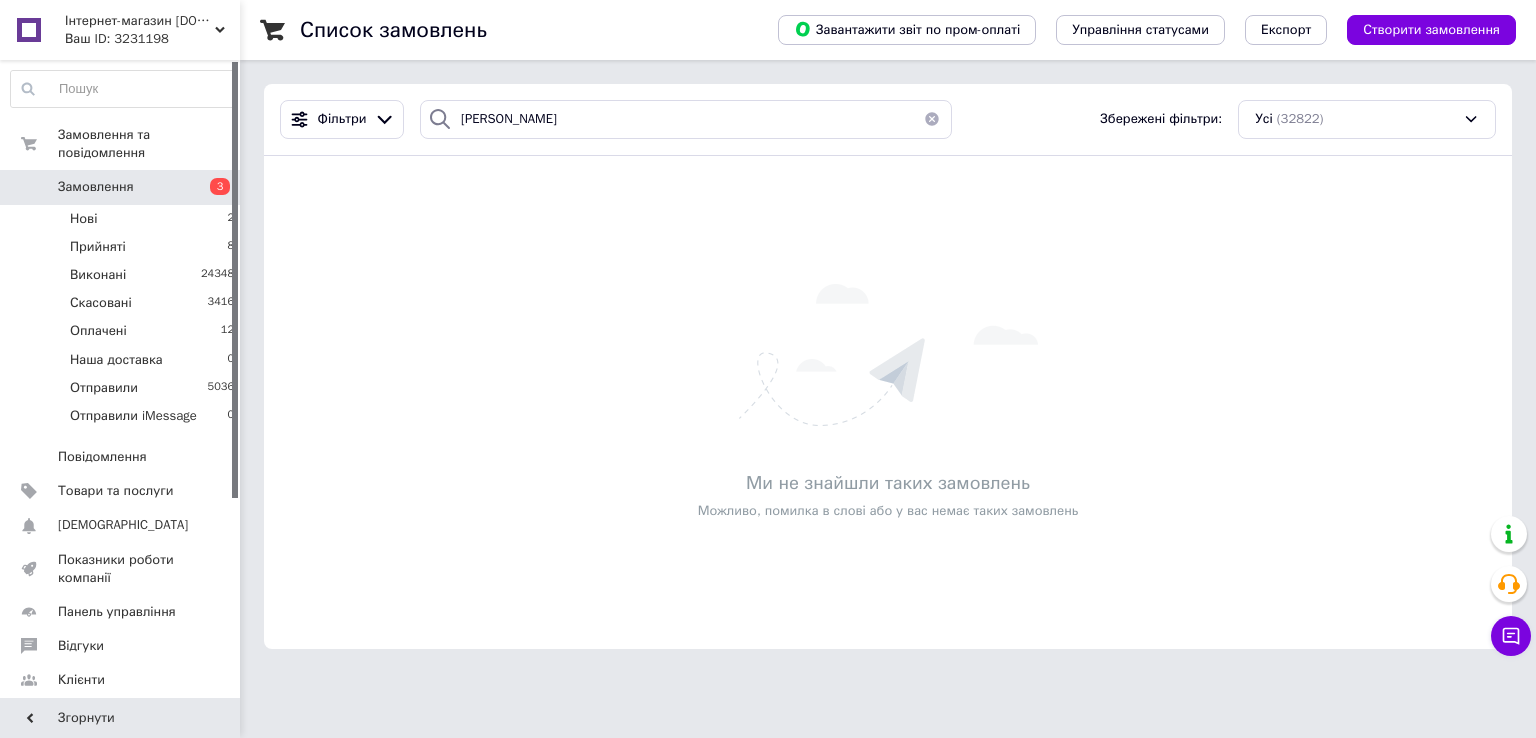 click at bounding box center (932, 119) 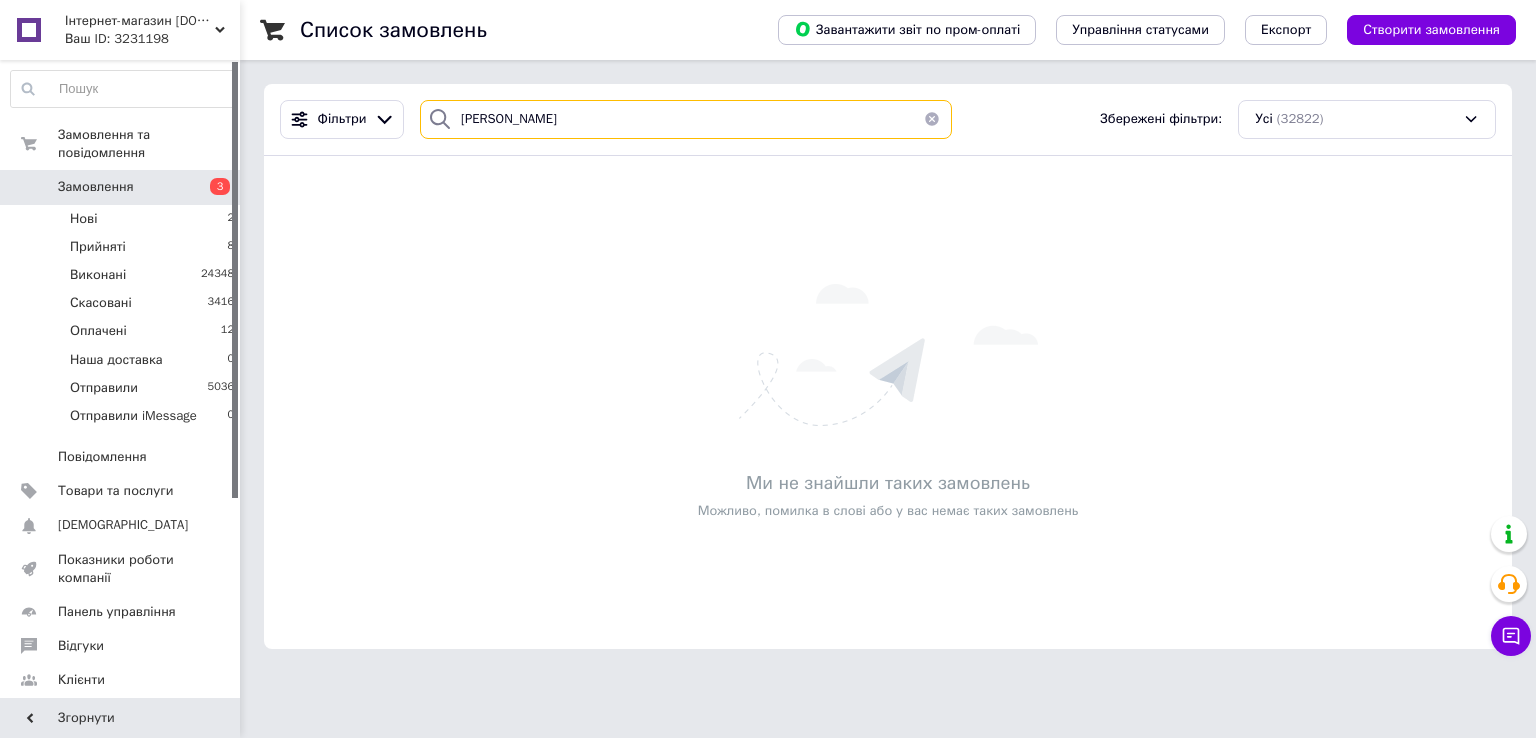 type on "Глуховський" 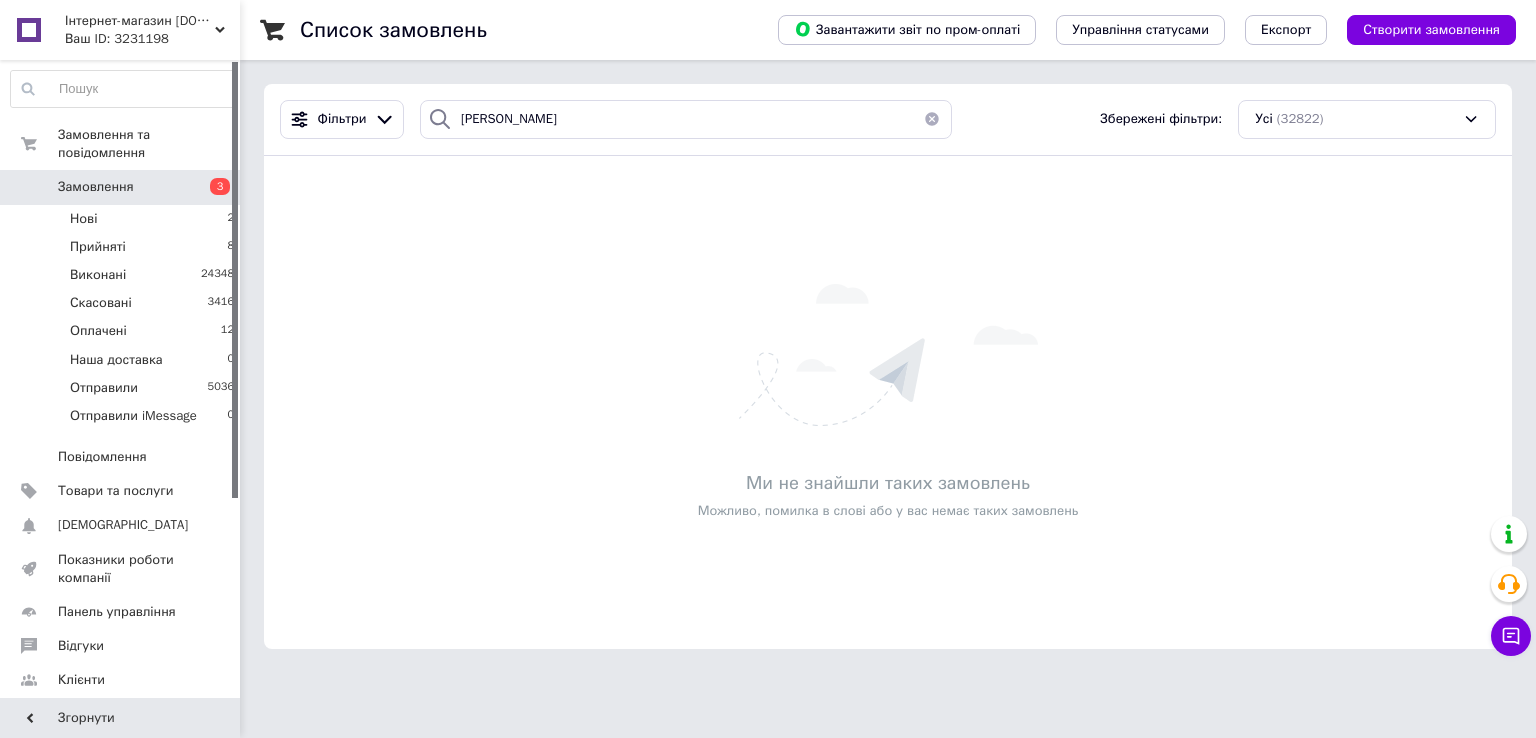 click at bounding box center (932, 119) 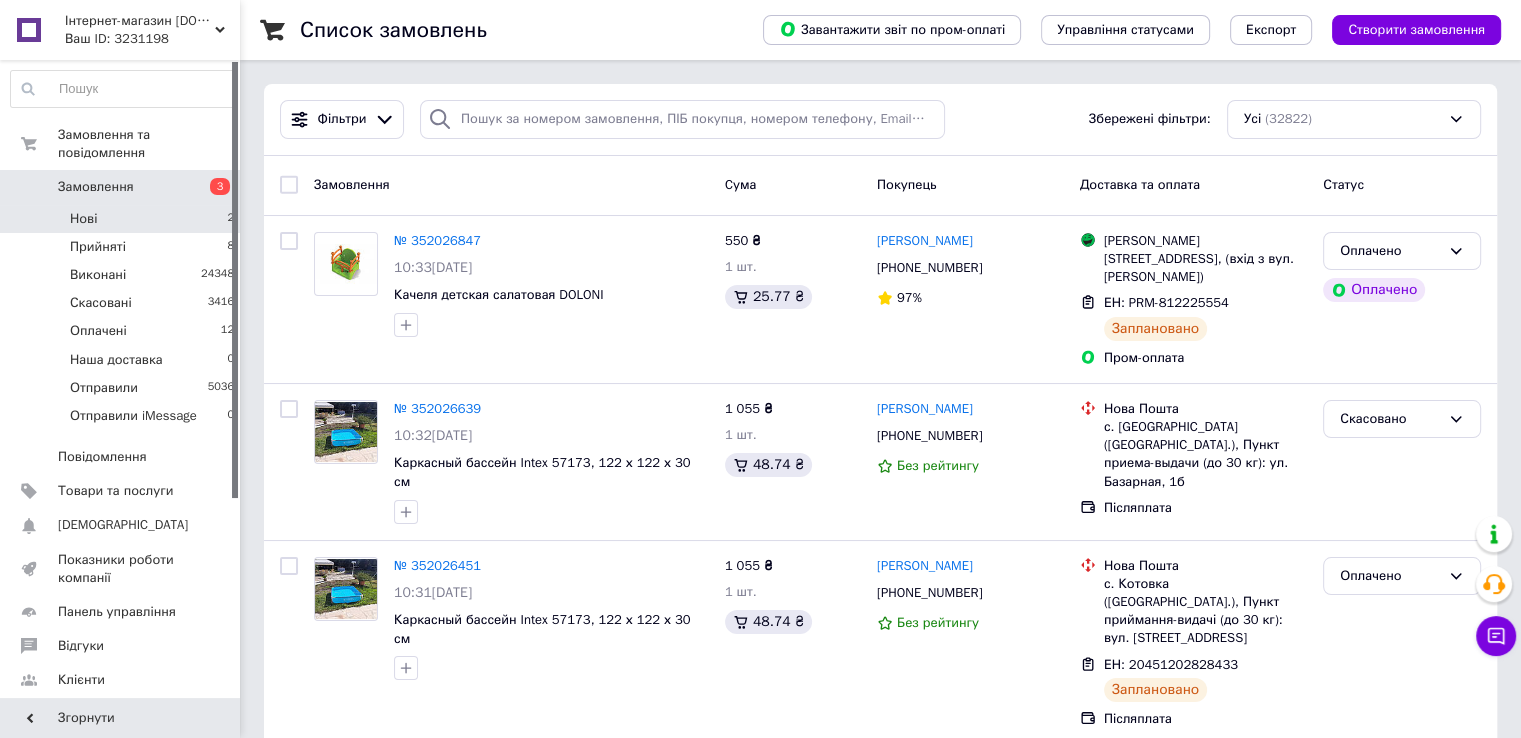 click on "Нові 2" at bounding box center (123, 219) 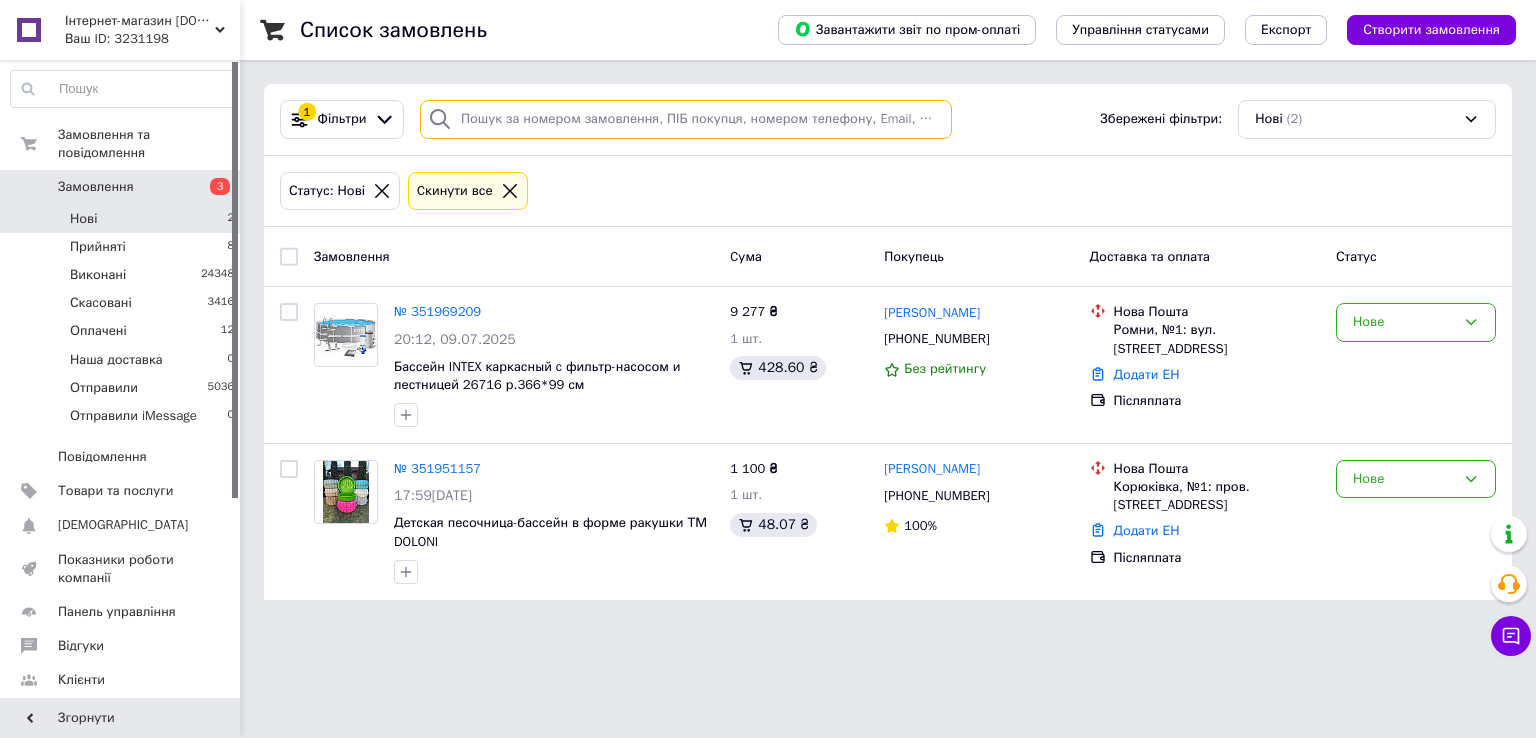 click at bounding box center [686, 119] 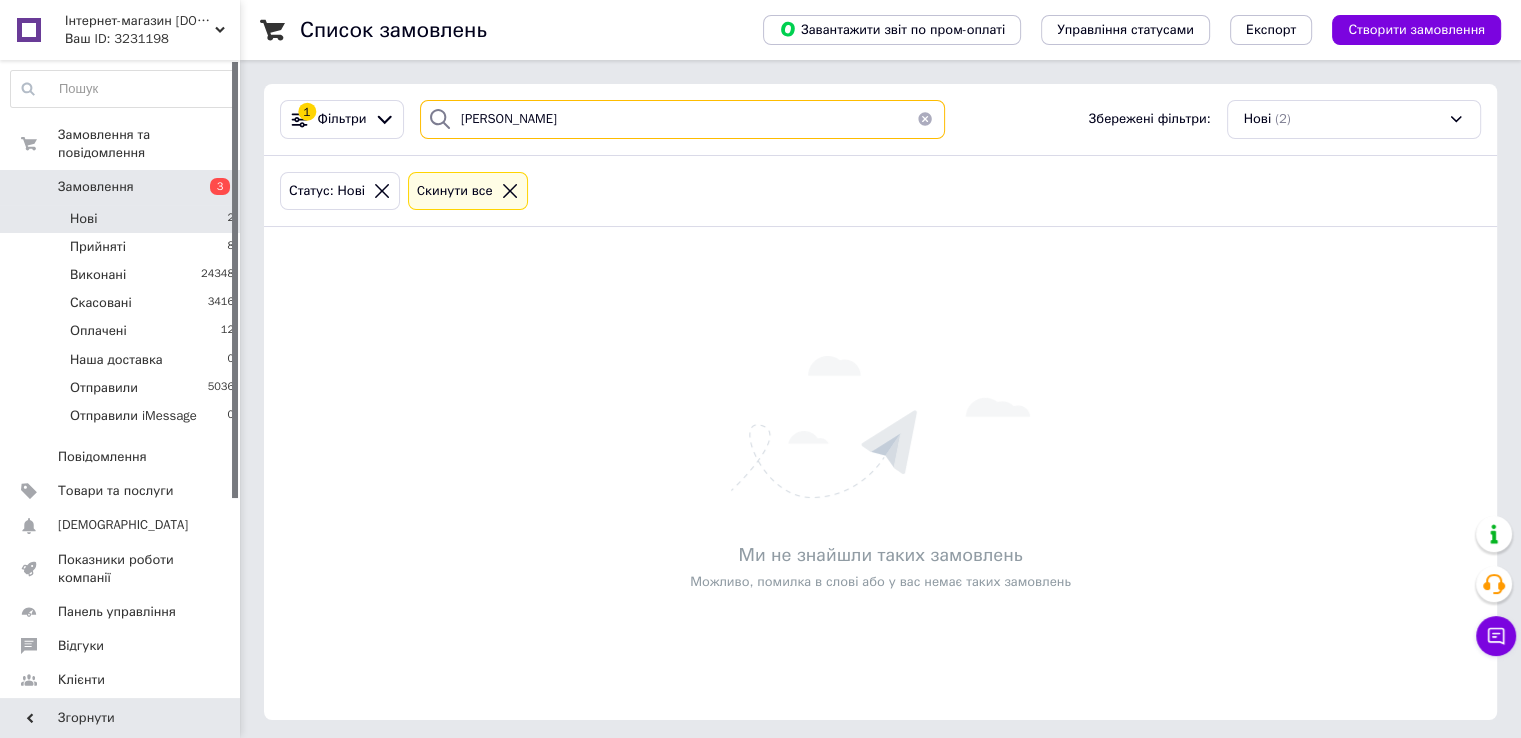 type on "Ярохно" 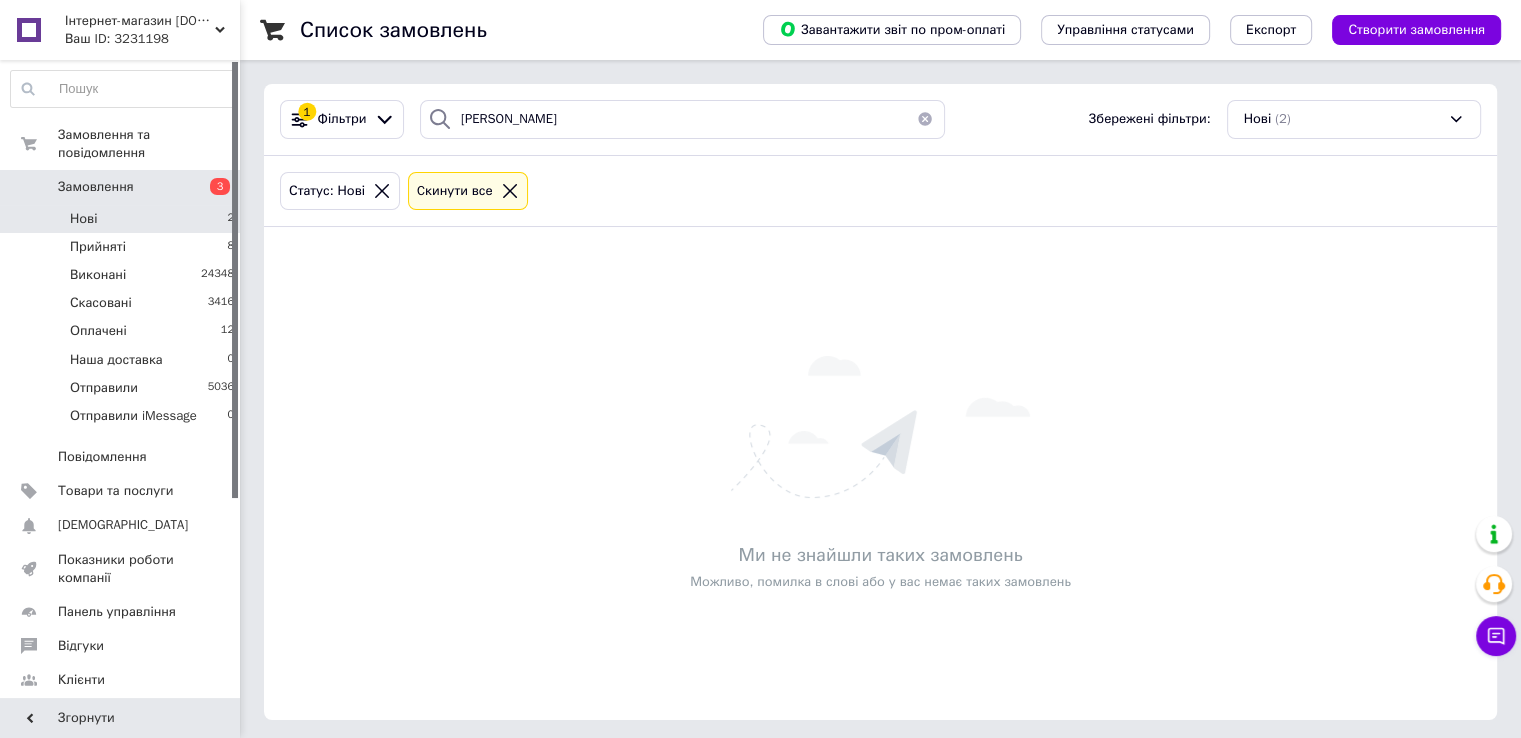 click 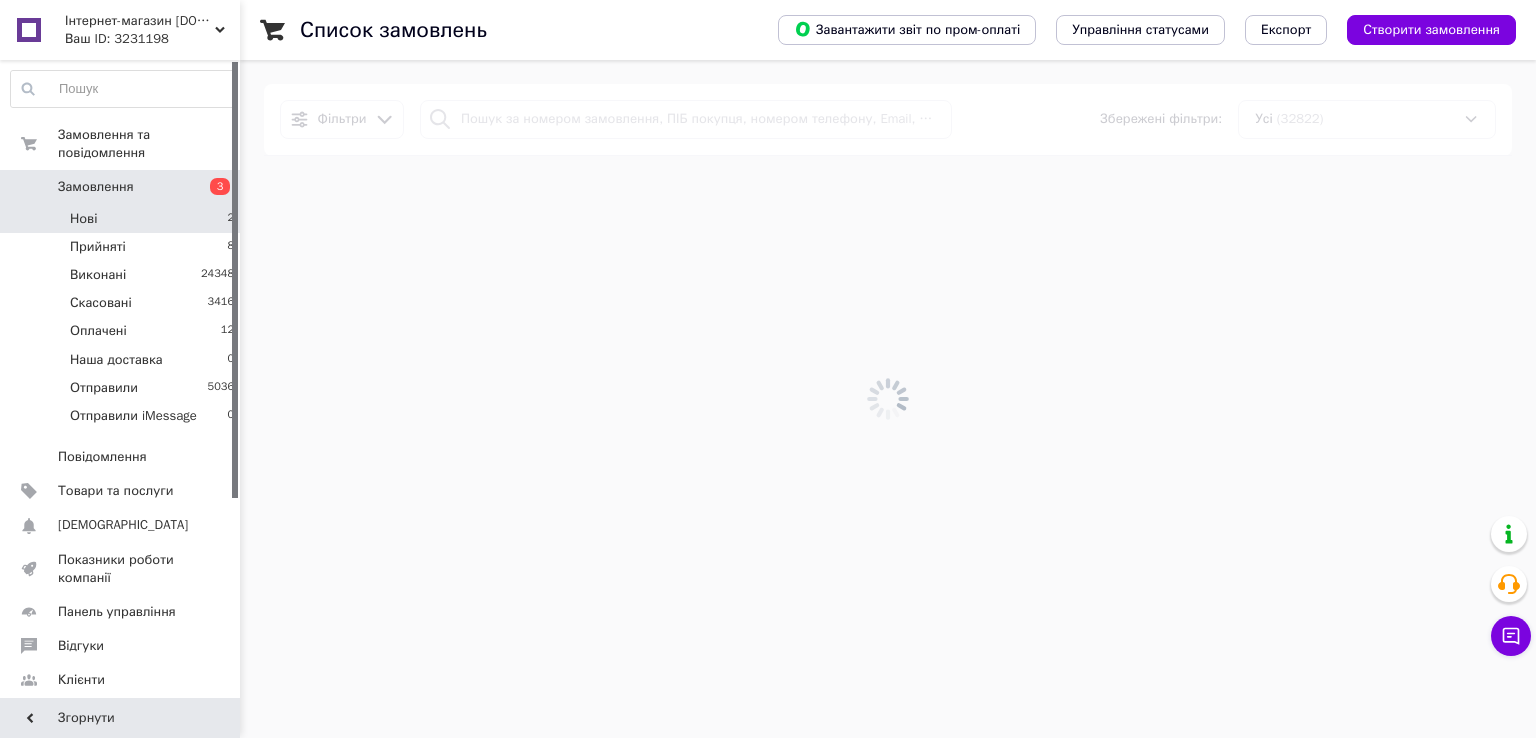 click on "Замовлення" at bounding box center (96, 187) 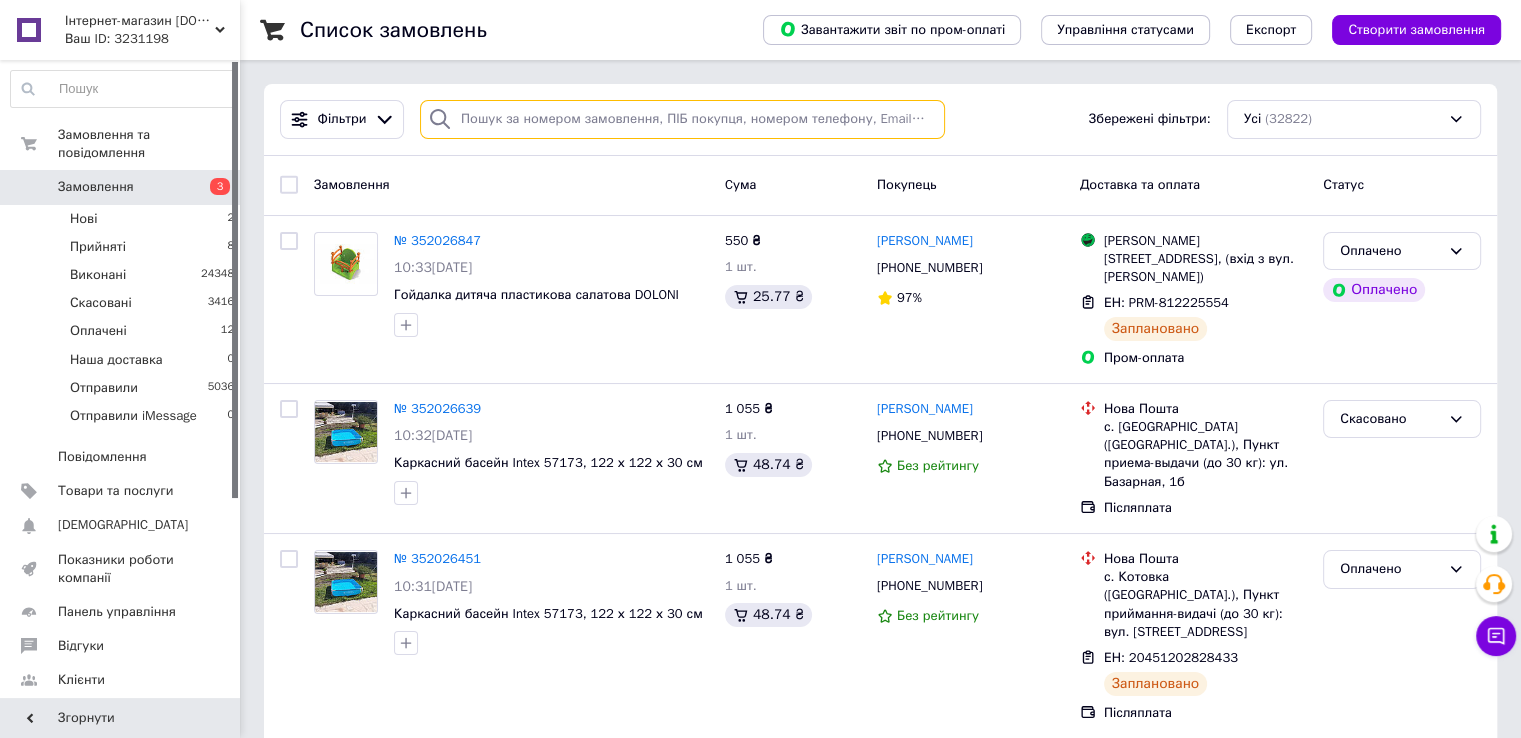 click at bounding box center (682, 119) 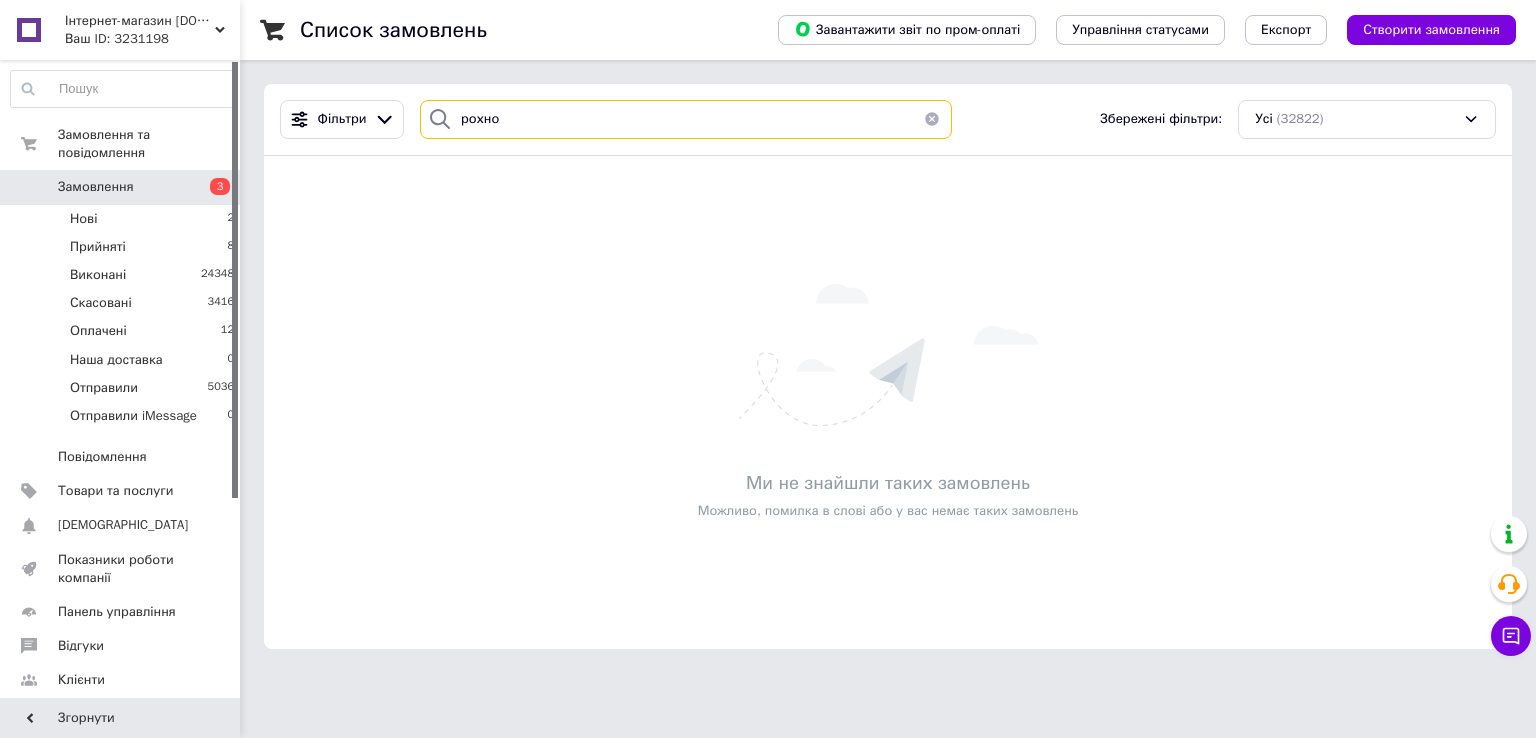 click on "рохно" at bounding box center (686, 119) 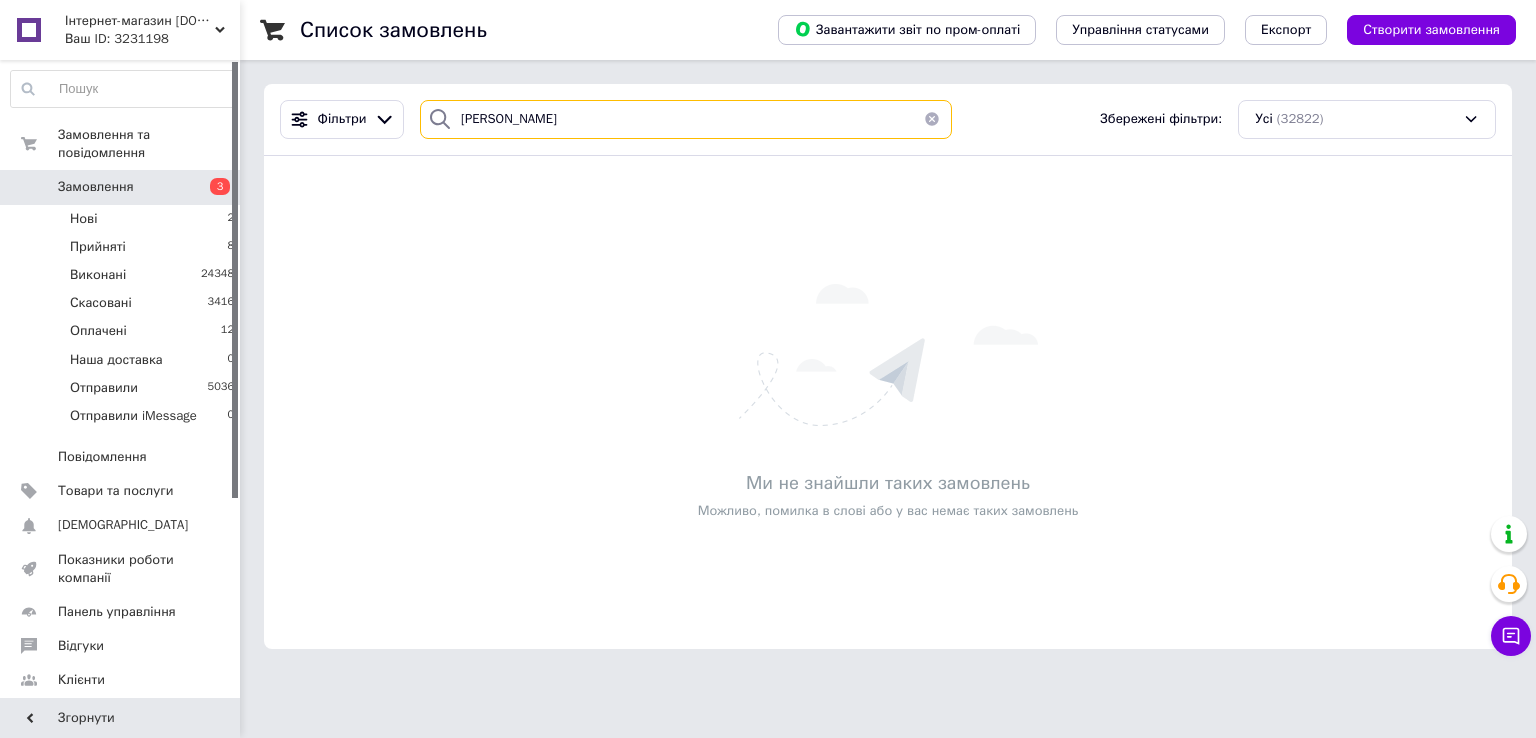 click on "Ярохно" at bounding box center [686, 119] 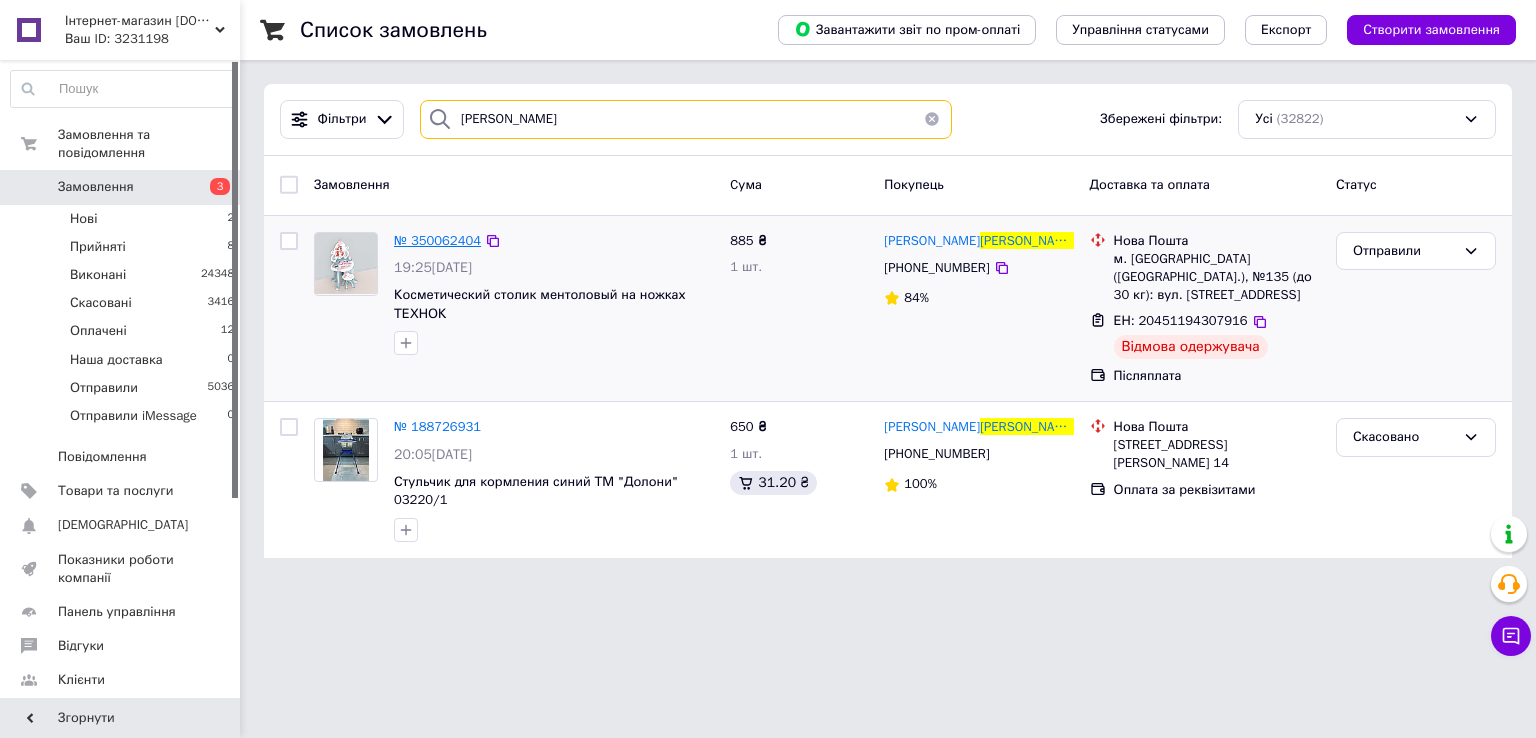 type on "Ярохно" 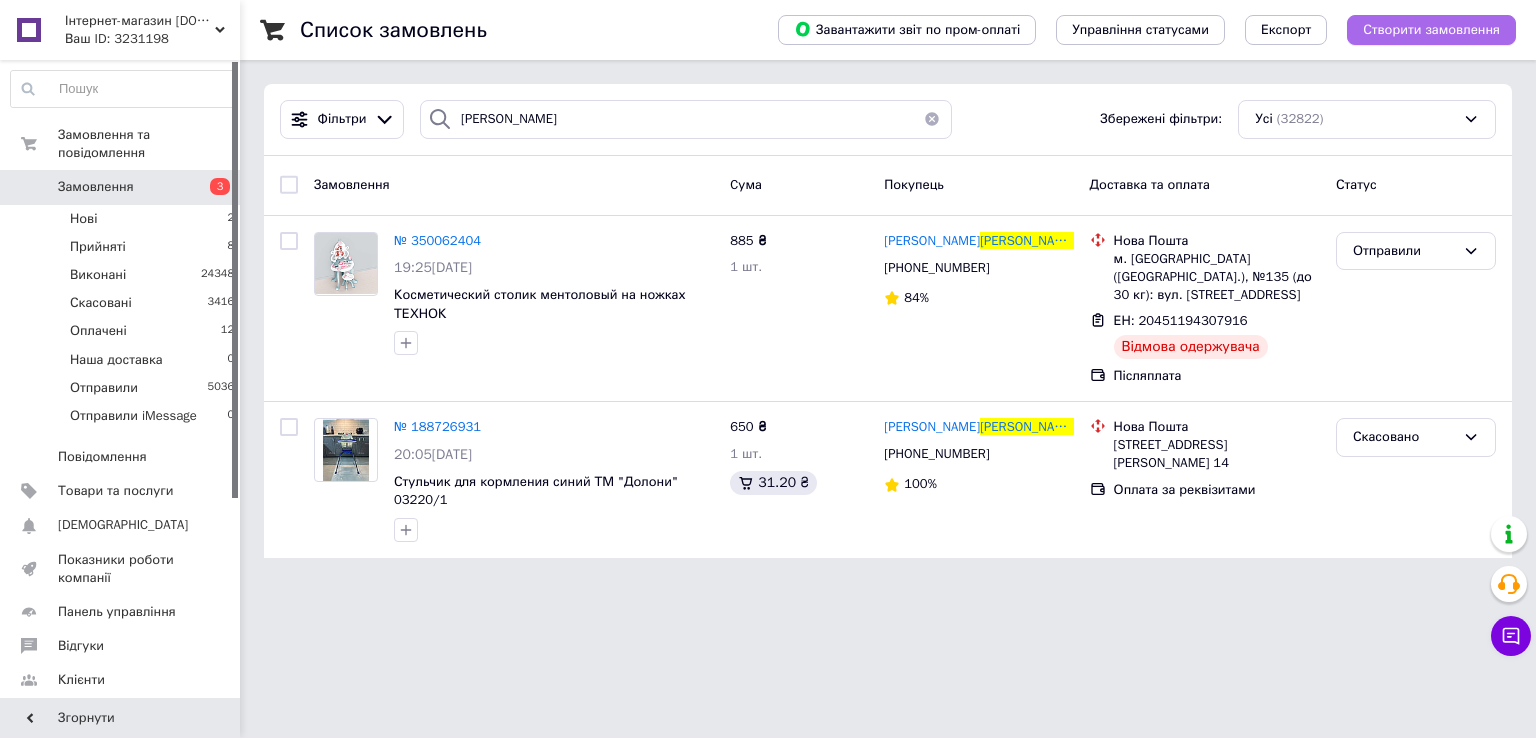 click on "Створити замовлення" at bounding box center (1431, 30) 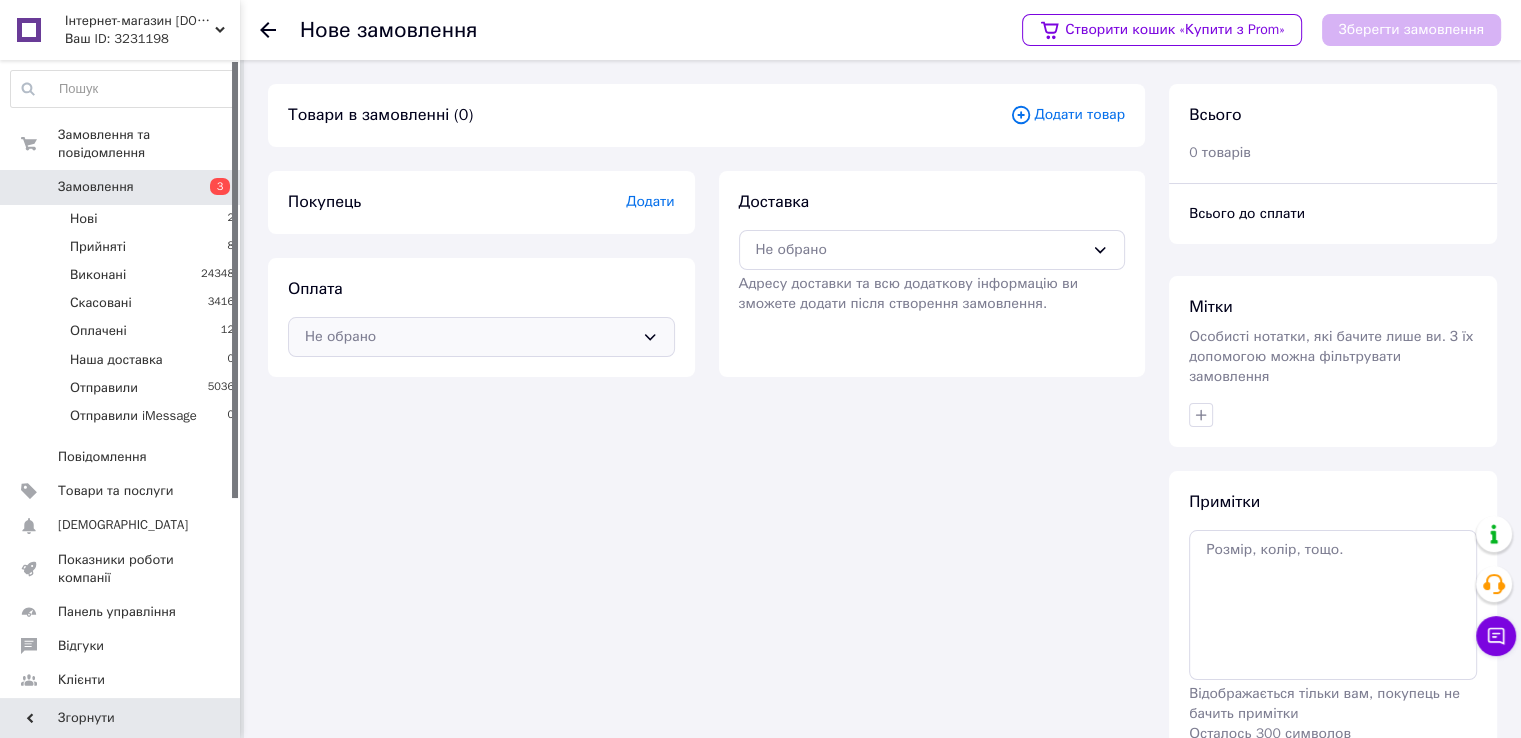 click on "Не обрано" at bounding box center (469, 337) 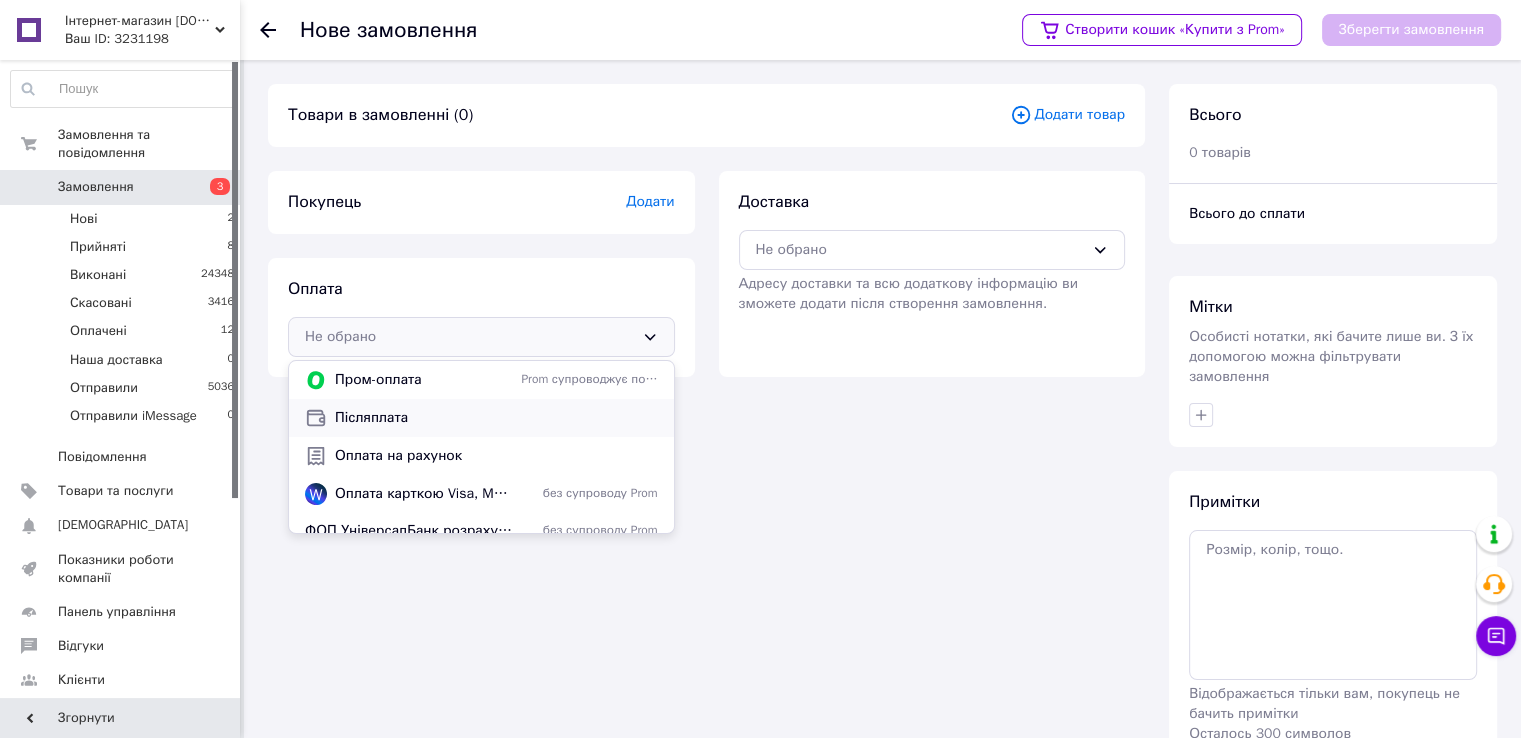 click on "Післяплата" at bounding box center (496, 418) 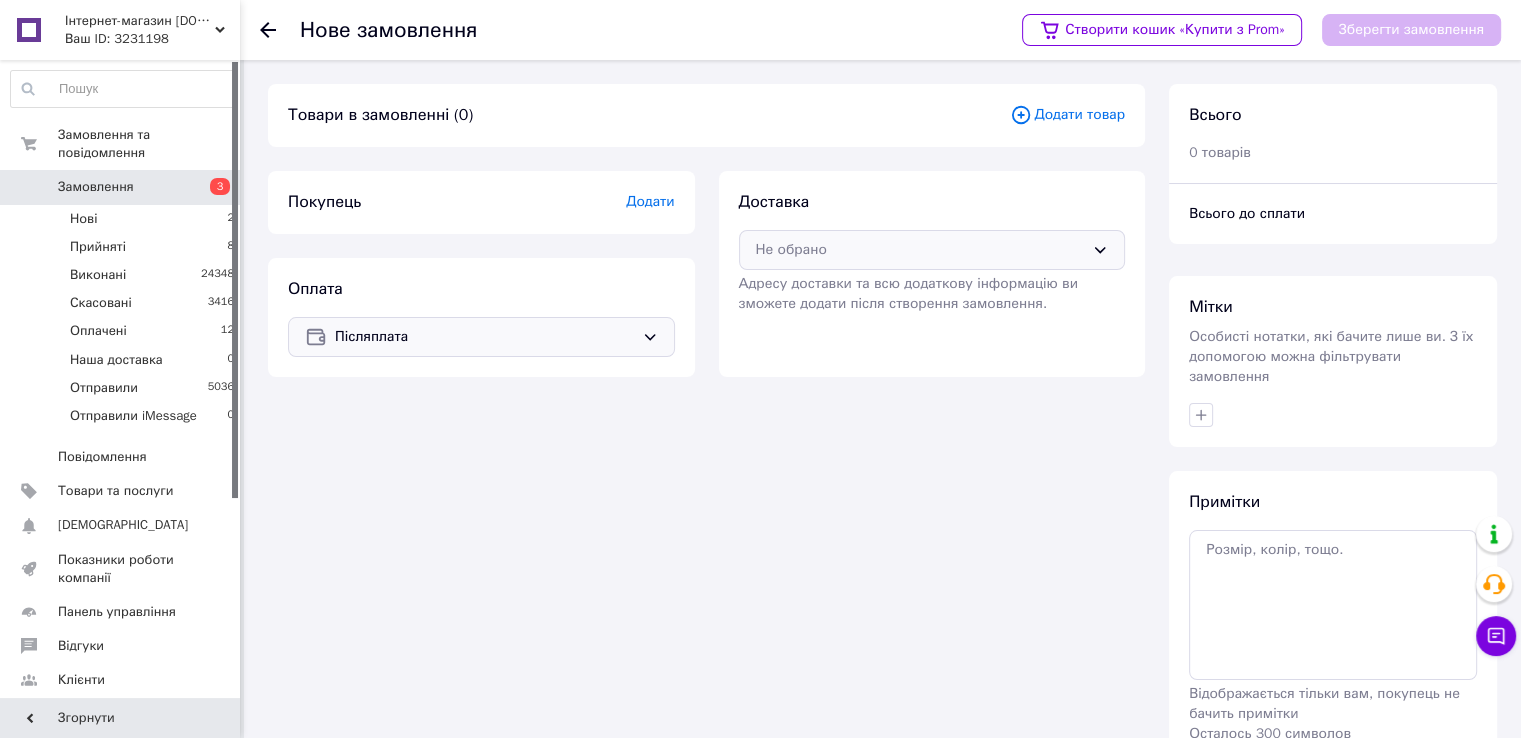 click on "Не обрано" at bounding box center (920, 250) 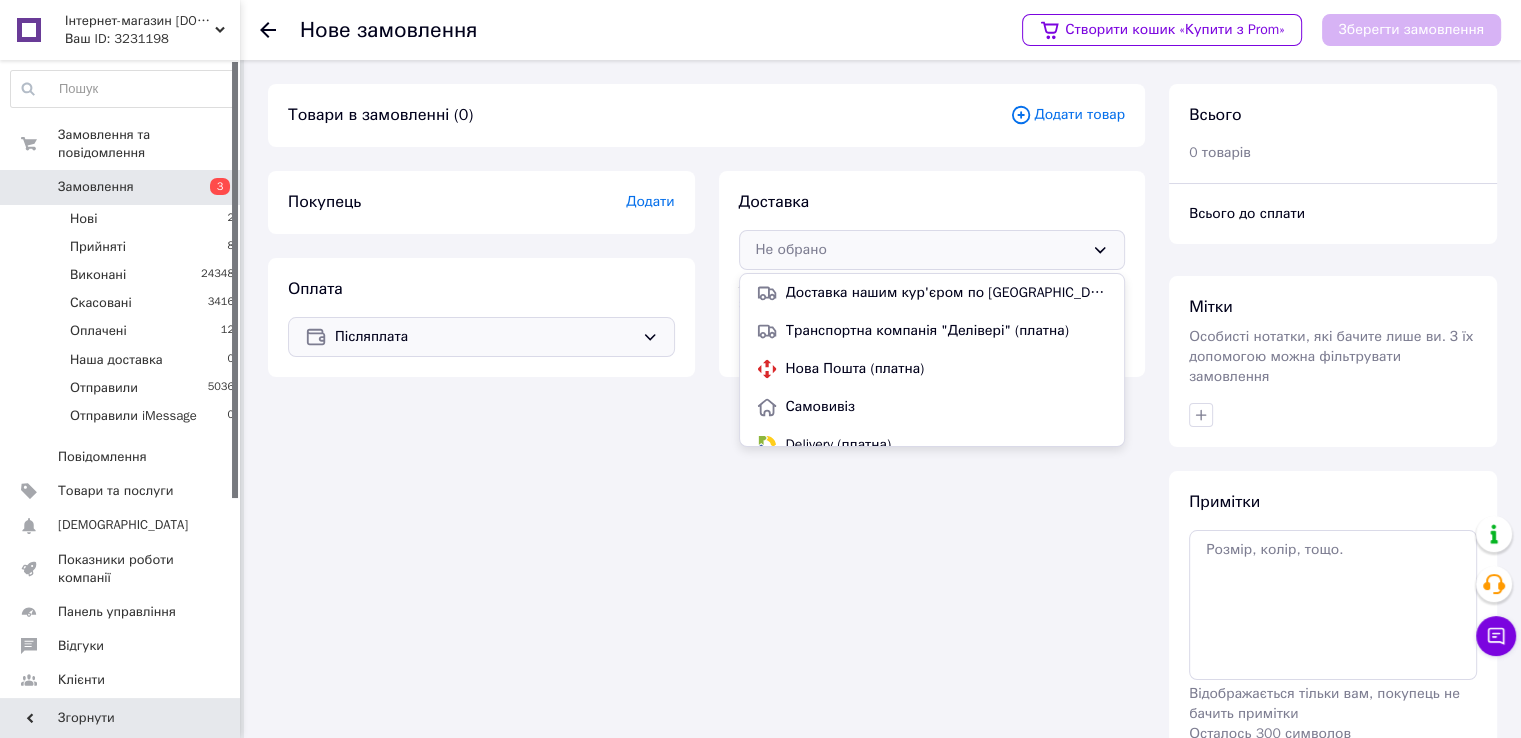 click on "Нова Пошта (платна)" at bounding box center [947, 369] 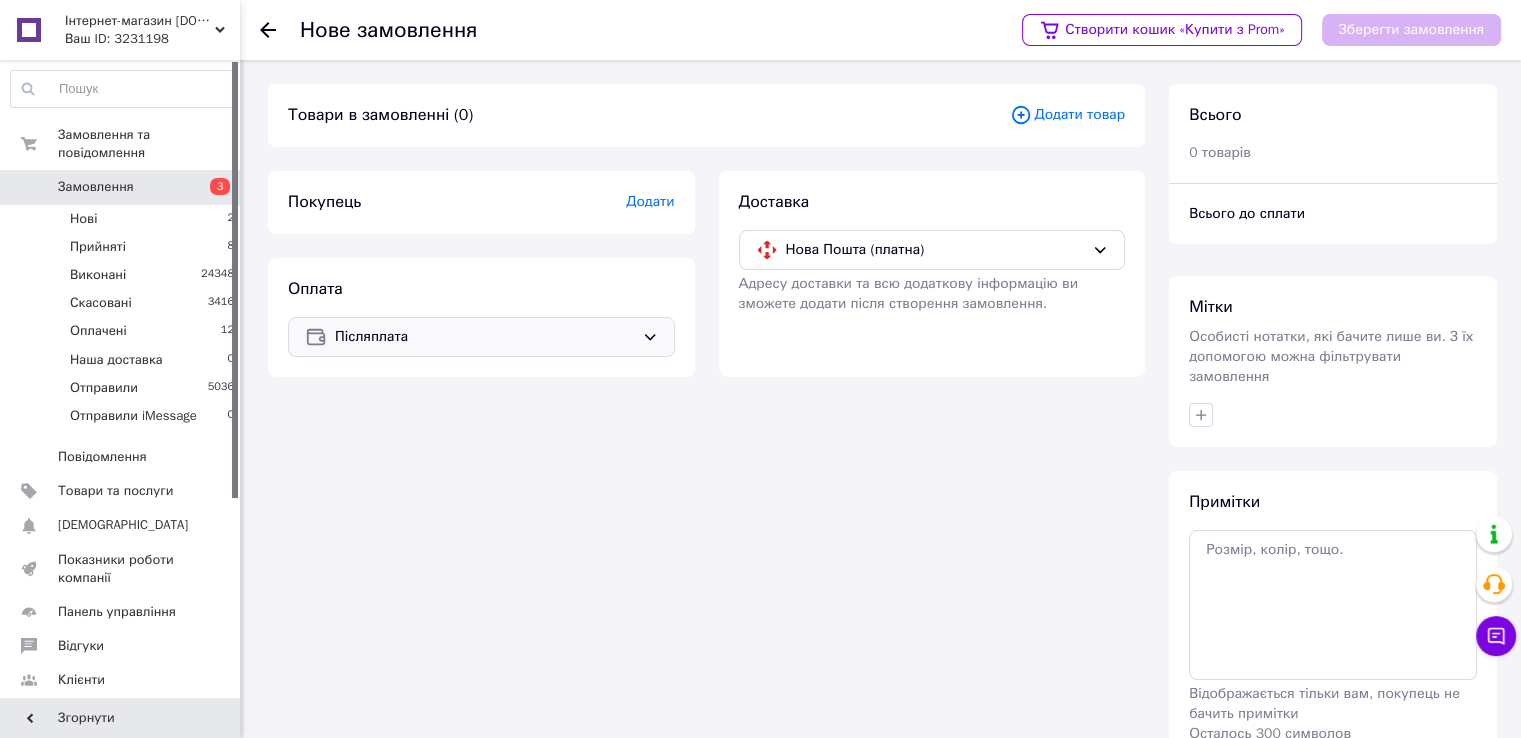 click on "Додати товар" at bounding box center (1067, 115) 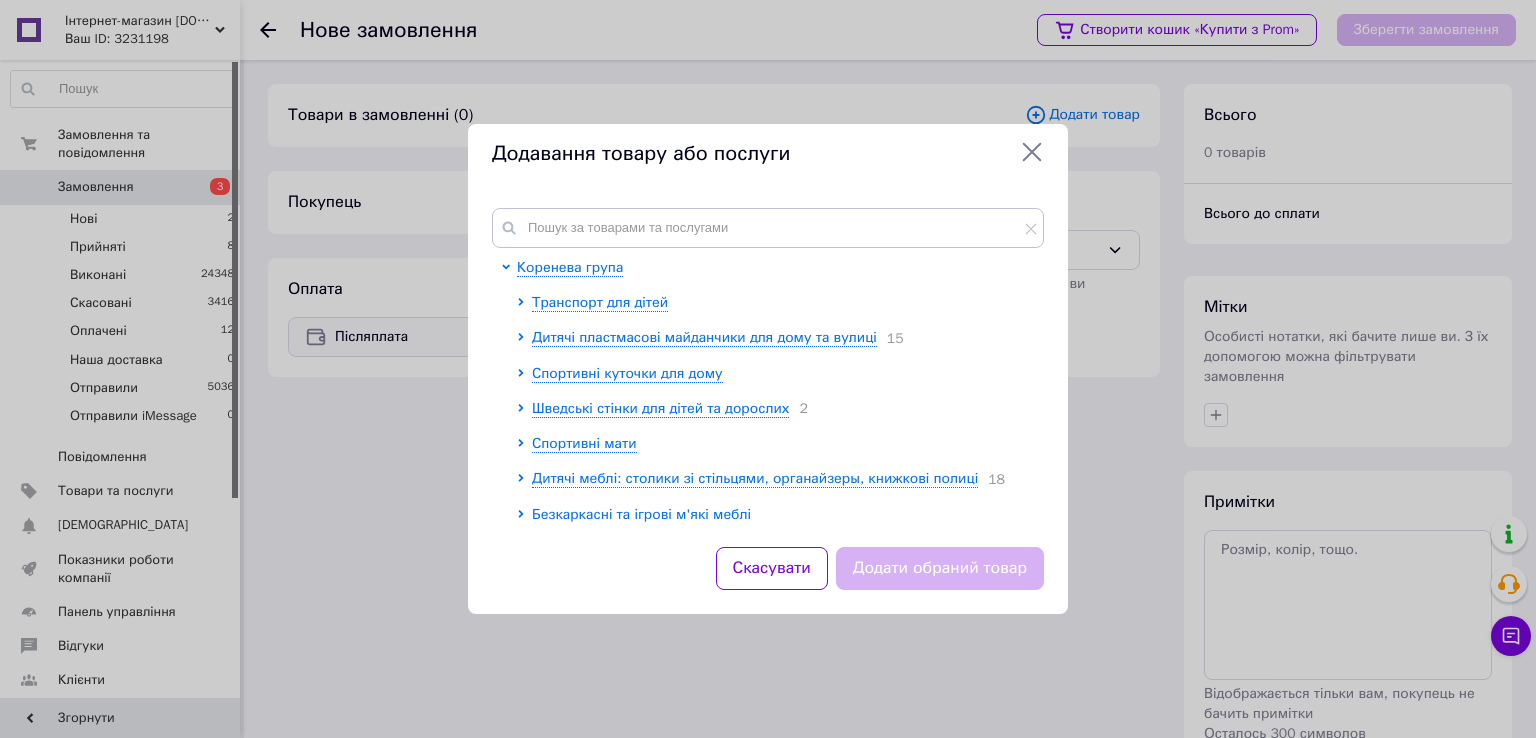 click on "Коренева група Транспорт для дітей Дитячі пластмасові майданчики для дому та вулиці 15 Спортивні куточки для дому  Шведські стінки для дітей та дорослих 2 Спортивні мати Дитячі меблі: столики зі стільцями, органайзеры, книжкові полиці 18 Безкаркасні та ігрові м'які меблі Дитячі дерев'яні майданчики та комплектуючі 2 Пісочниці та пісочні столики 64 Батути та комплектуючі 1 Басейни та інші надувні вироби Сухі басейни та кульки для сухого басейну 1 Іграшки 32 Коник-гойдалка 54 Товари для малюків 9 Дитячі візочки 37 Меблі Матраци 1 Меблі для саду, тераси 36" at bounding box center (768, 365) 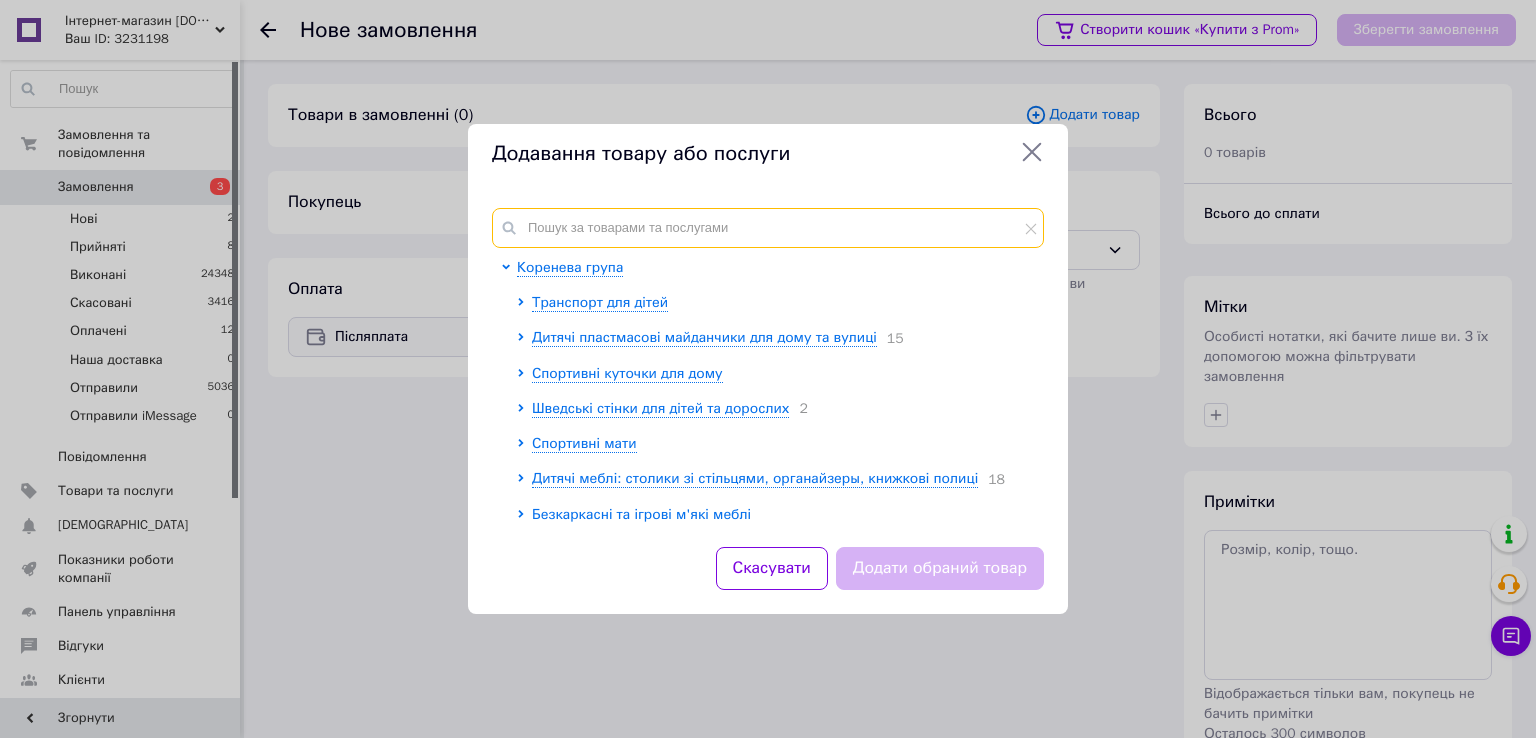 click at bounding box center (768, 228) 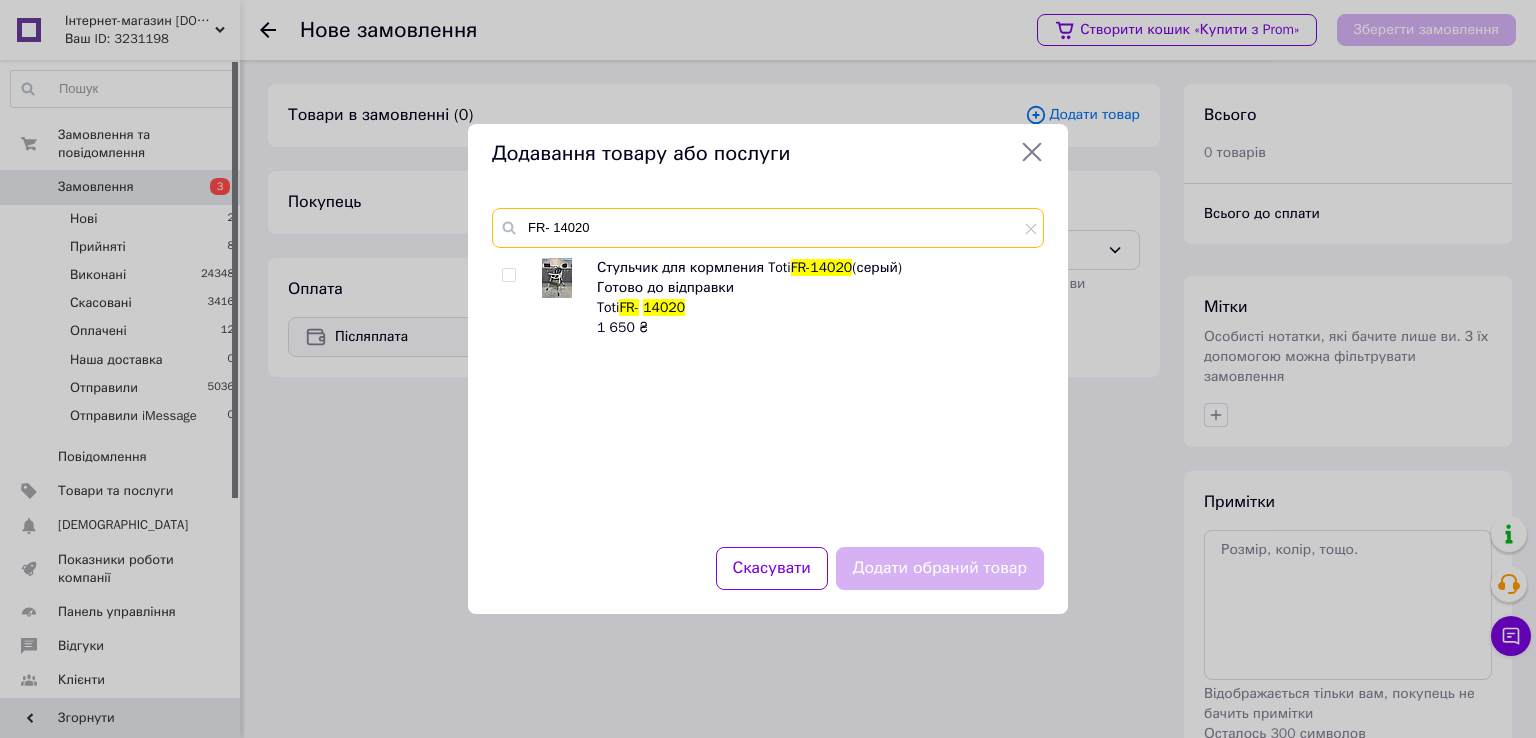 type on "FR- 14020" 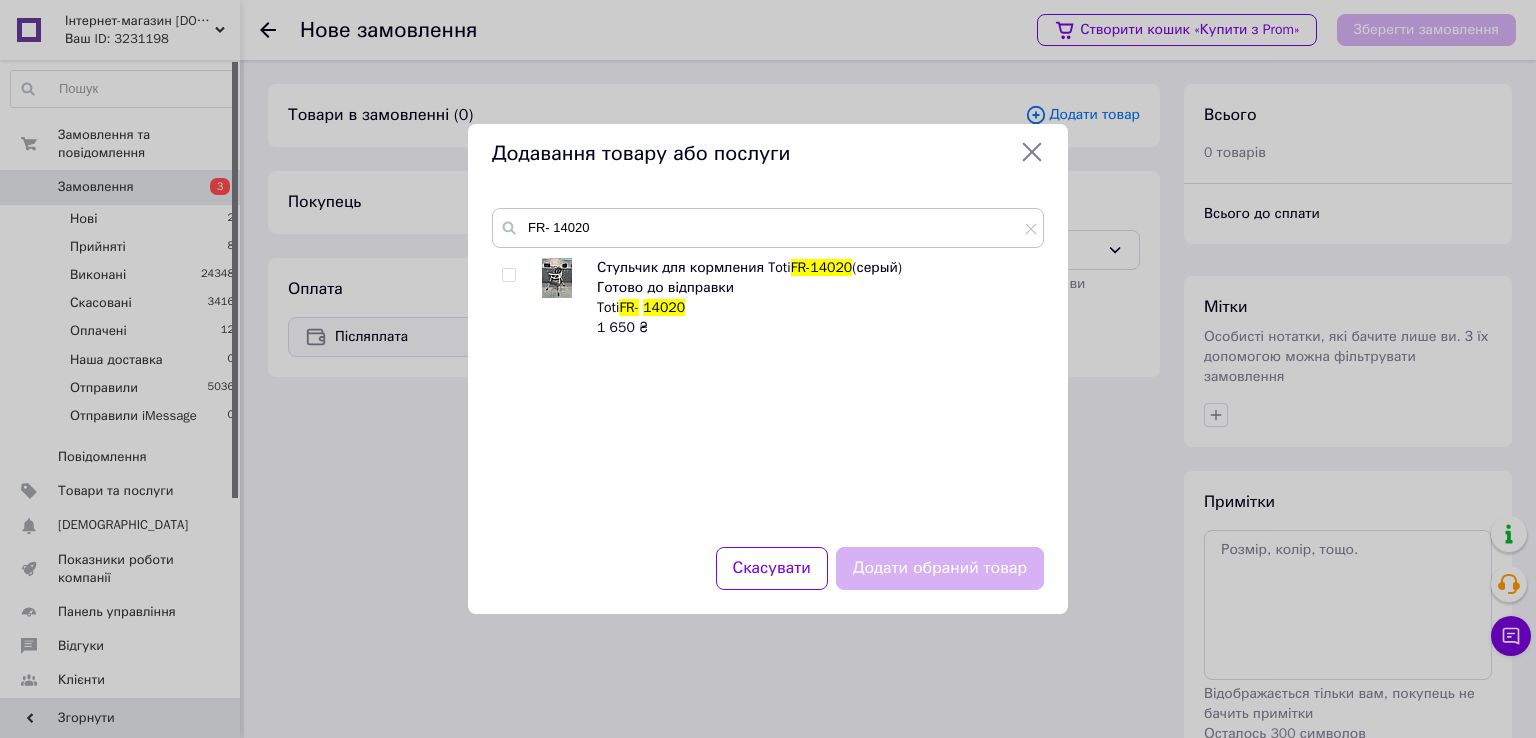 click on "Стульчик для кормления Toti  FR- 14020  (серый) Готово до відправки  Toti  FR-   14020 1 650   ₴" at bounding box center [767, 390] 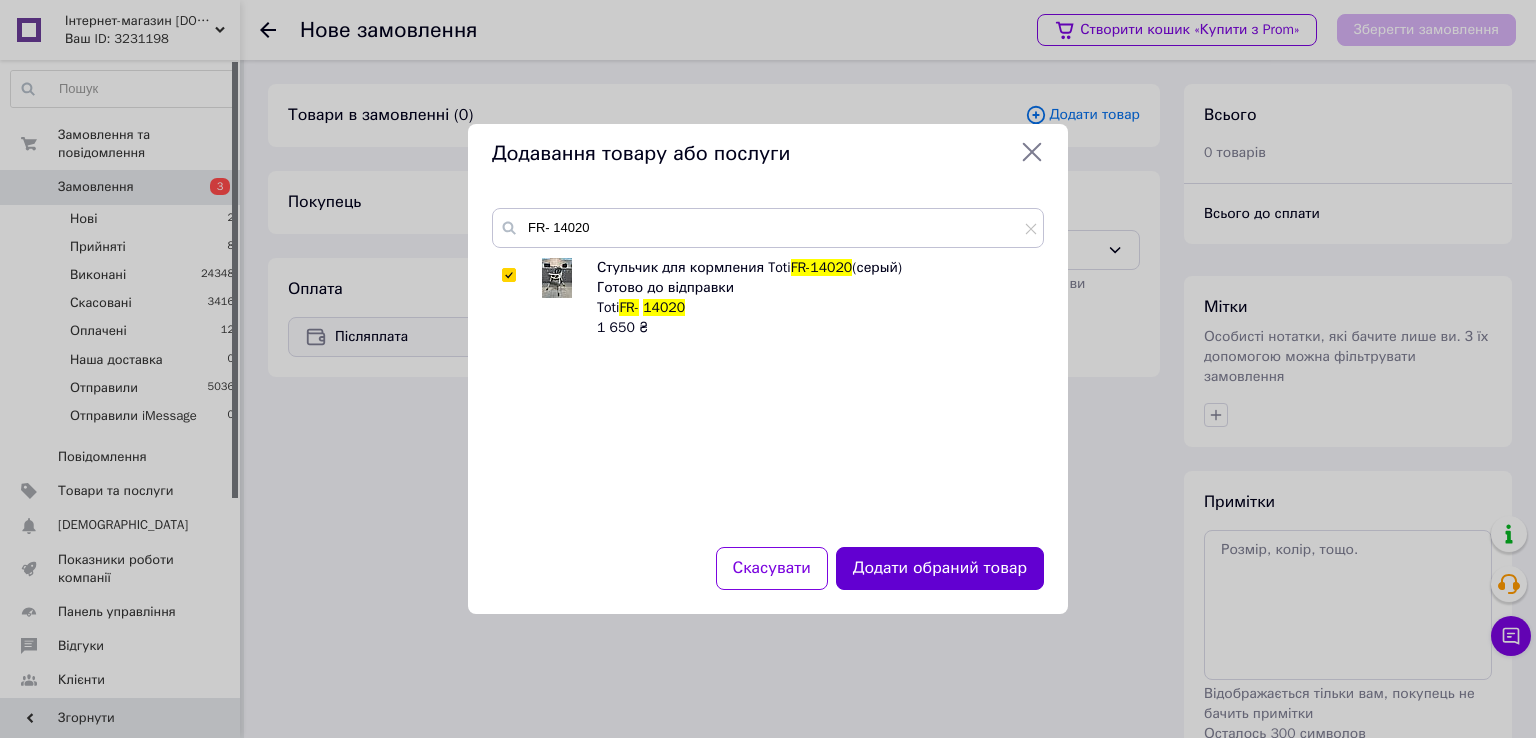 click on "Додати обраний товар" at bounding box center [940, 568] 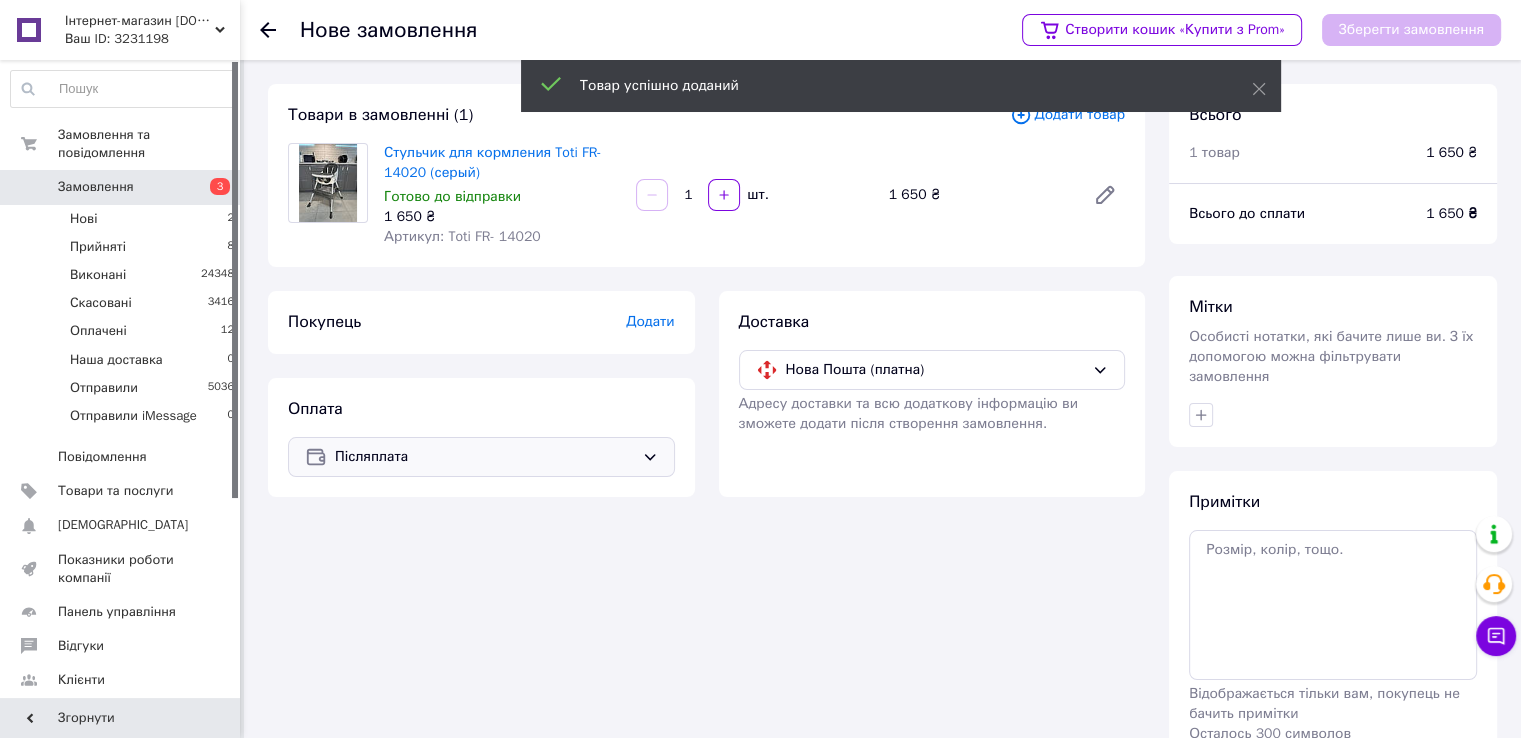 click on "Додати" at bounding box center [650, 321] 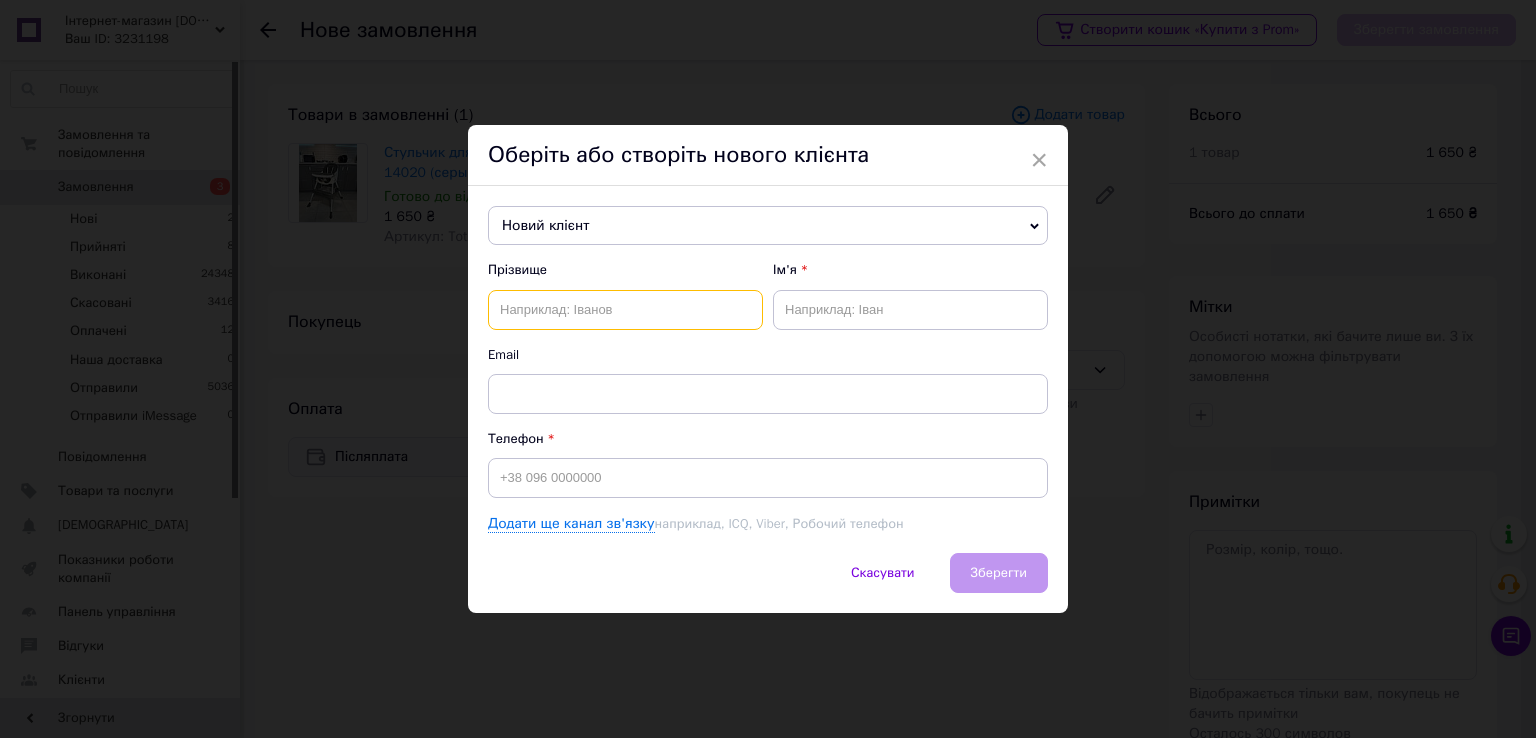 click at bounding box center (625, 310) 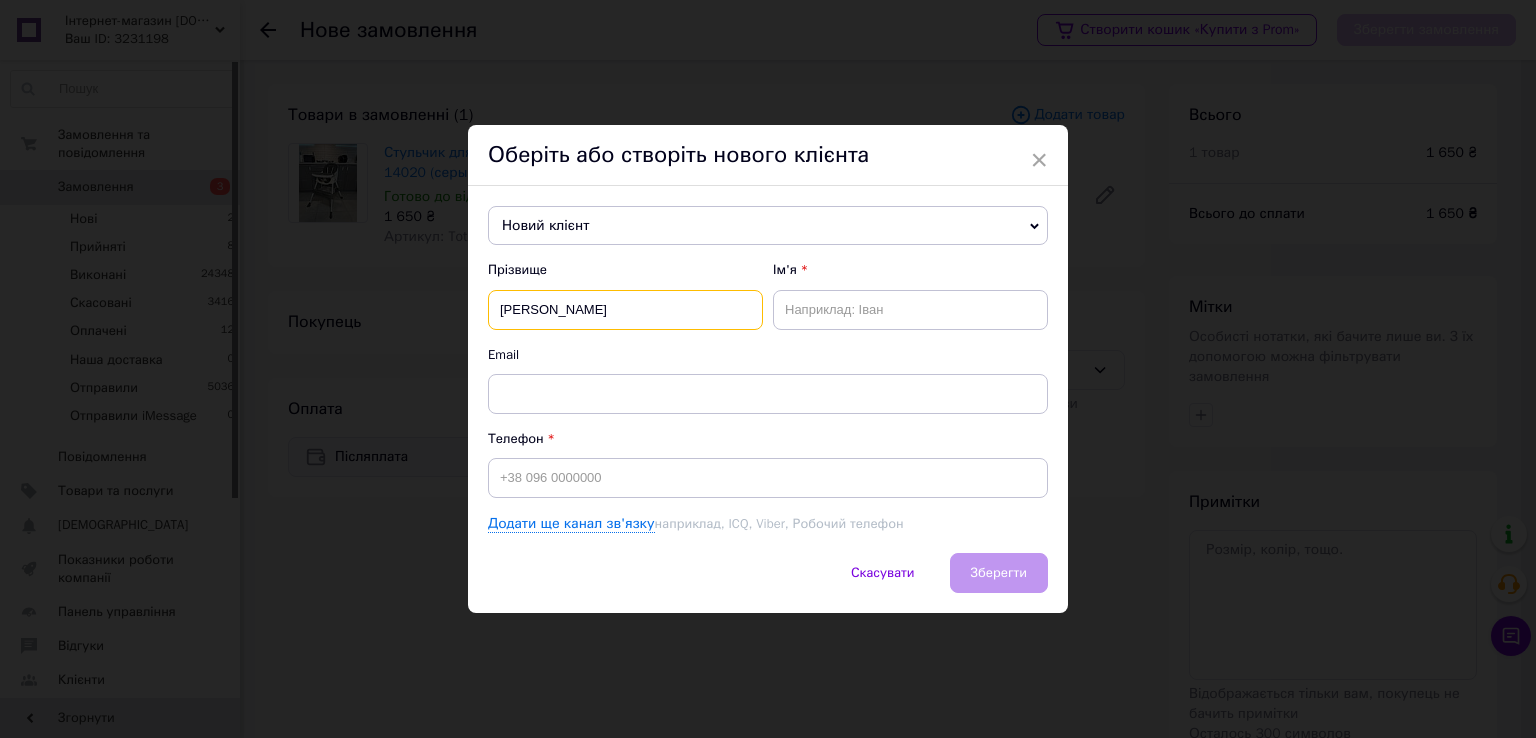 type on "Колесник" 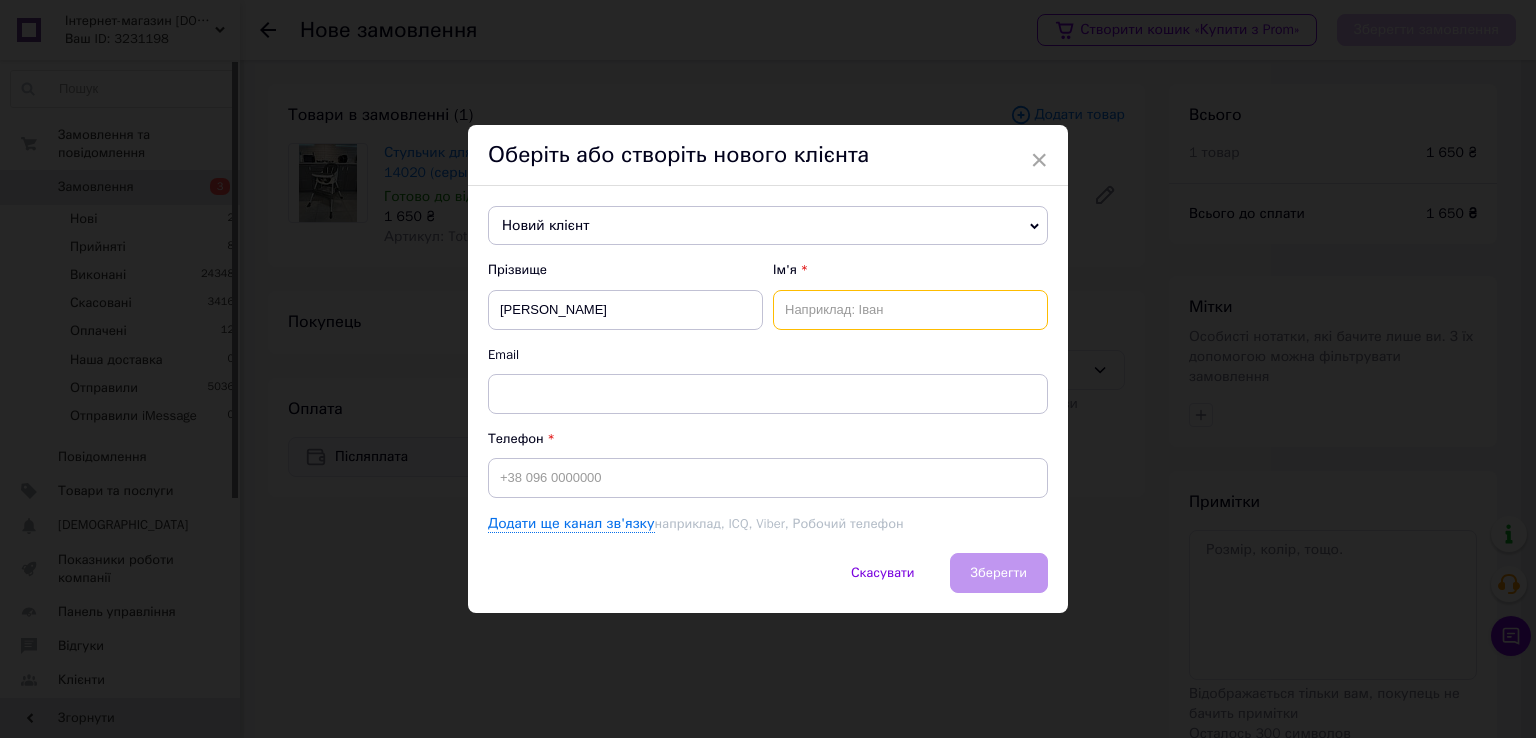 click at bounding box center (910, 310) 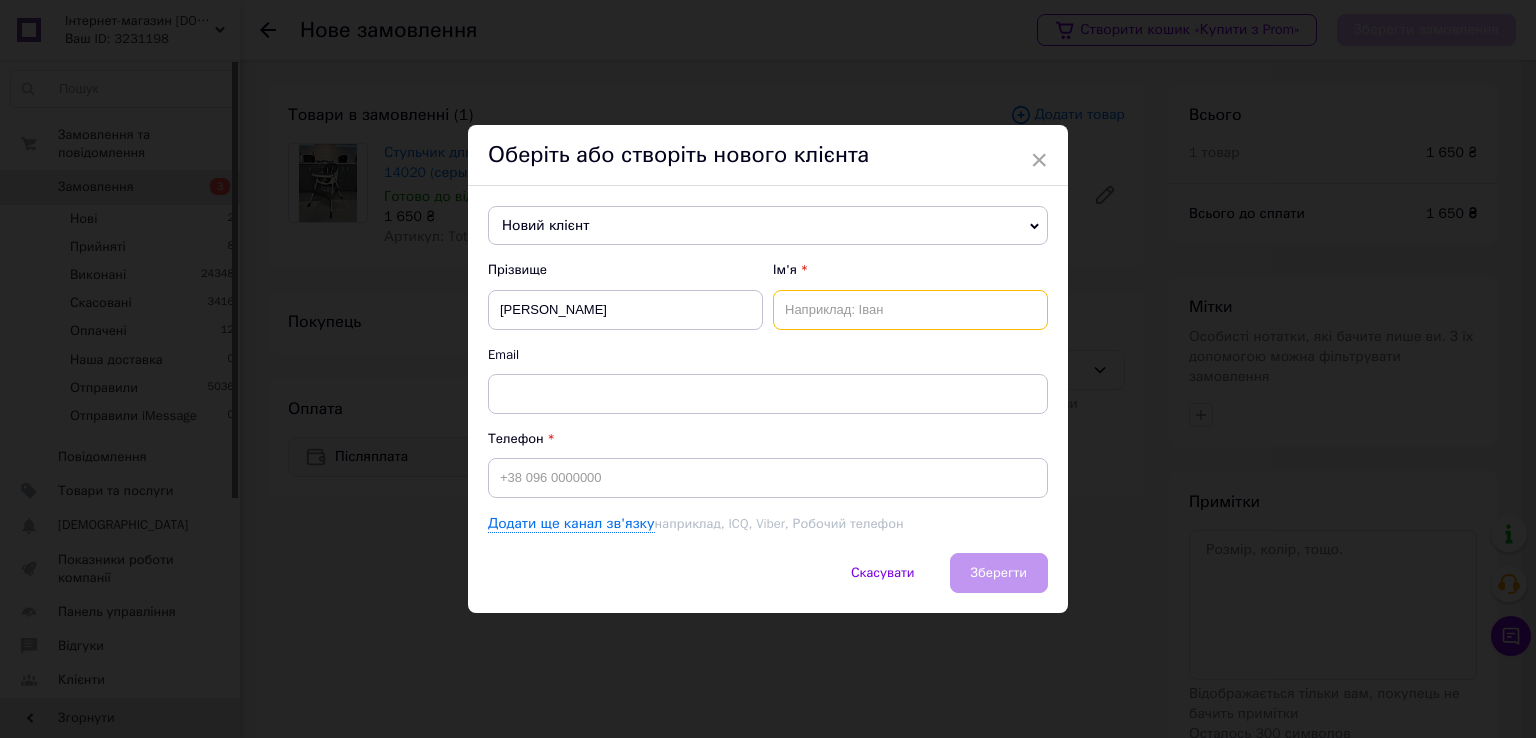 click at bounding box center [910, 310] 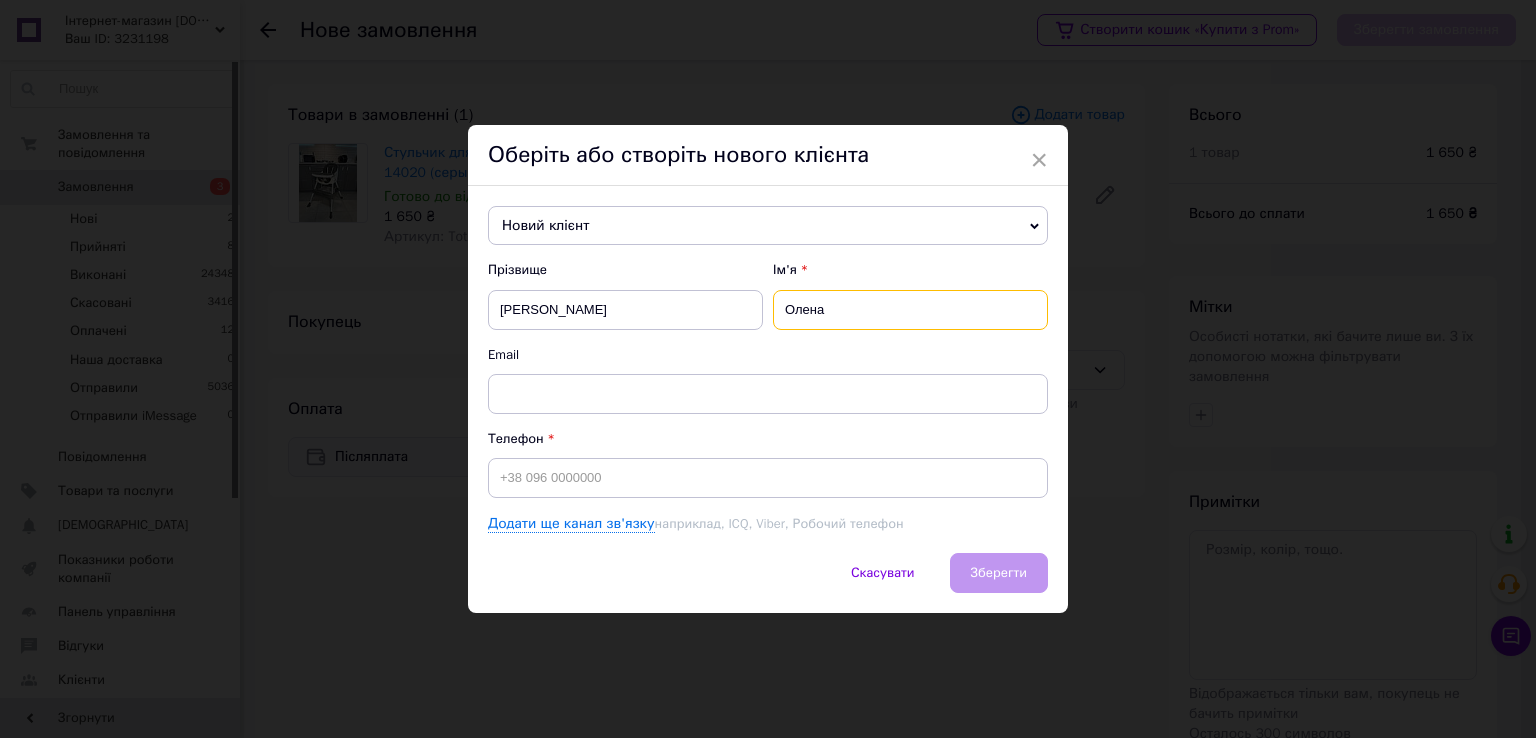 type on "Олена" 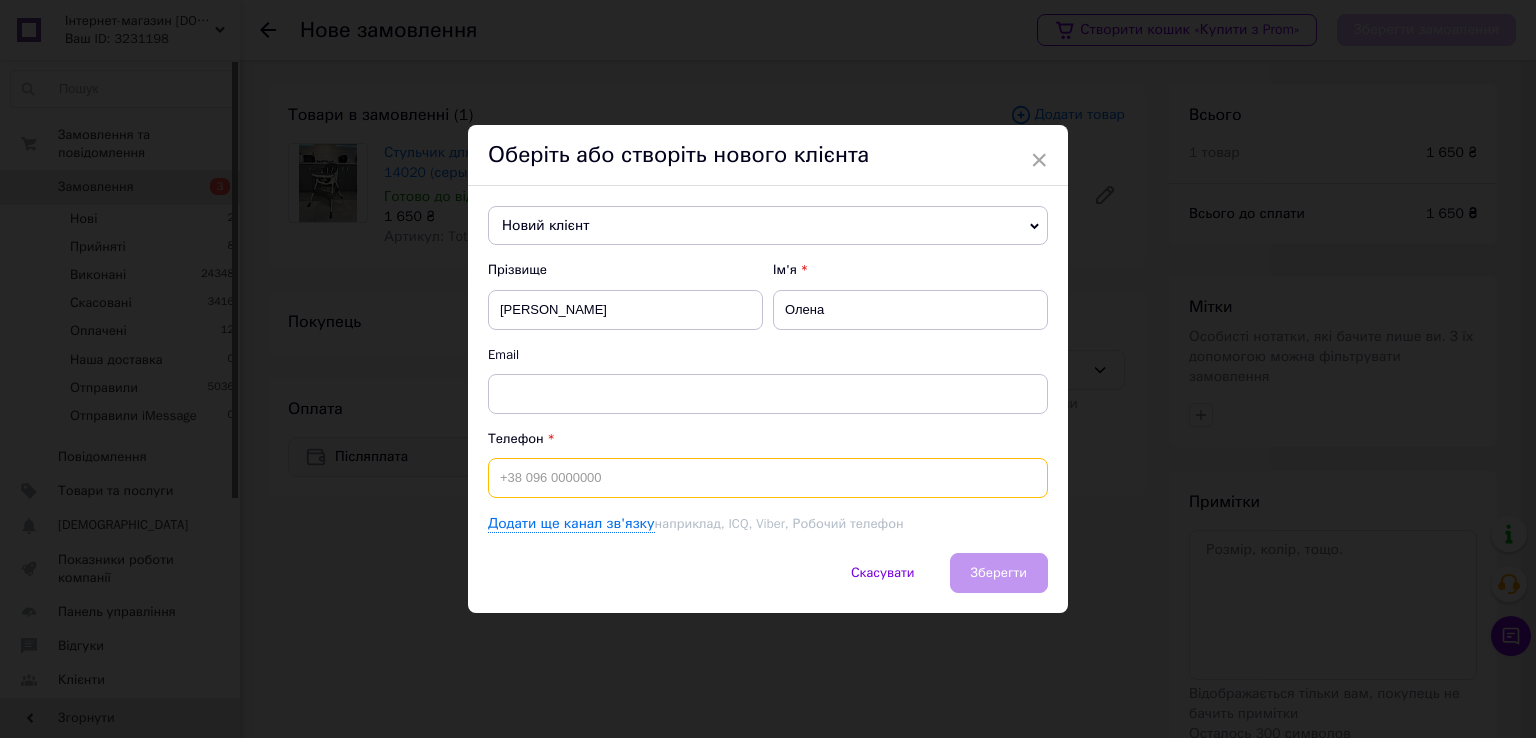 click at bounding box center [768, 478] 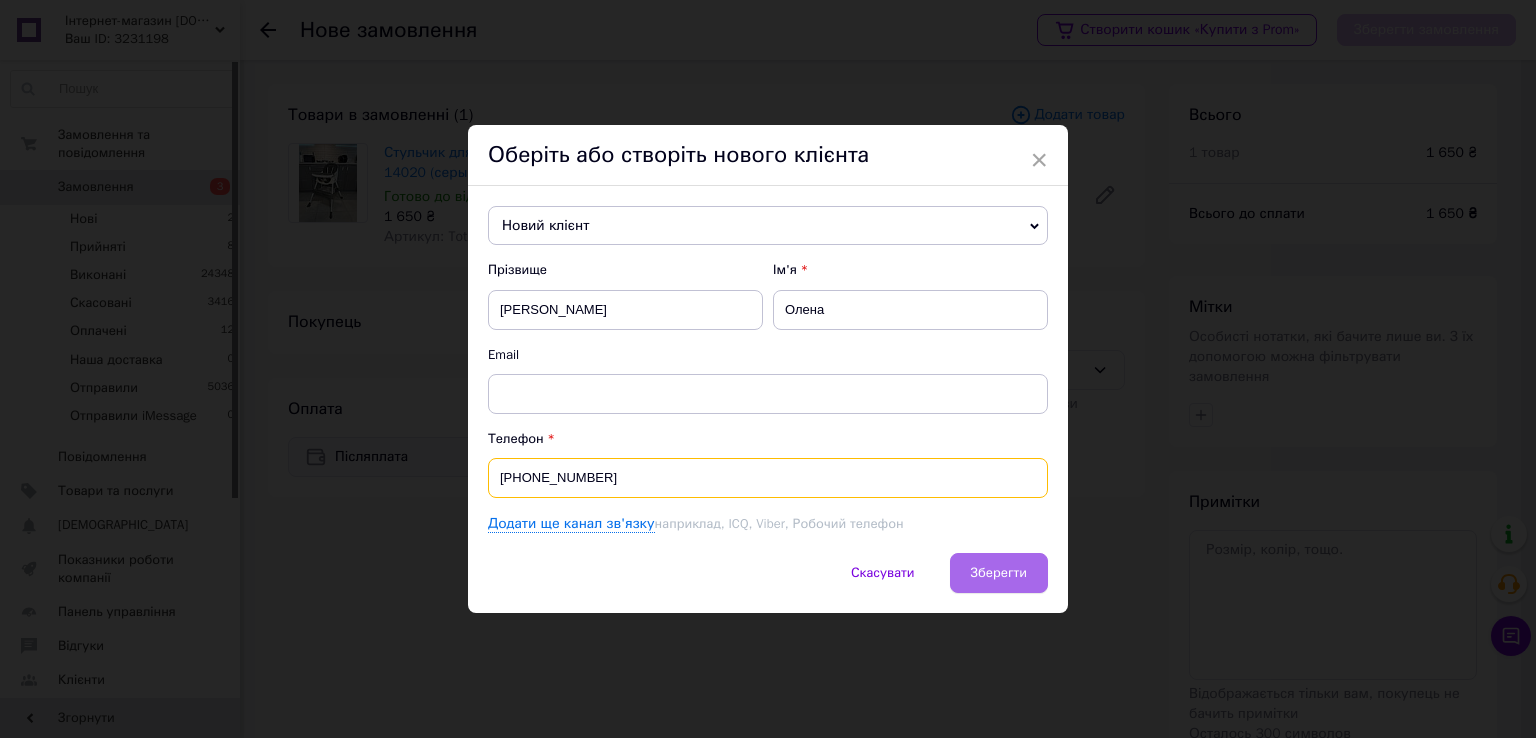type on "[PHONE_NUMBER]" 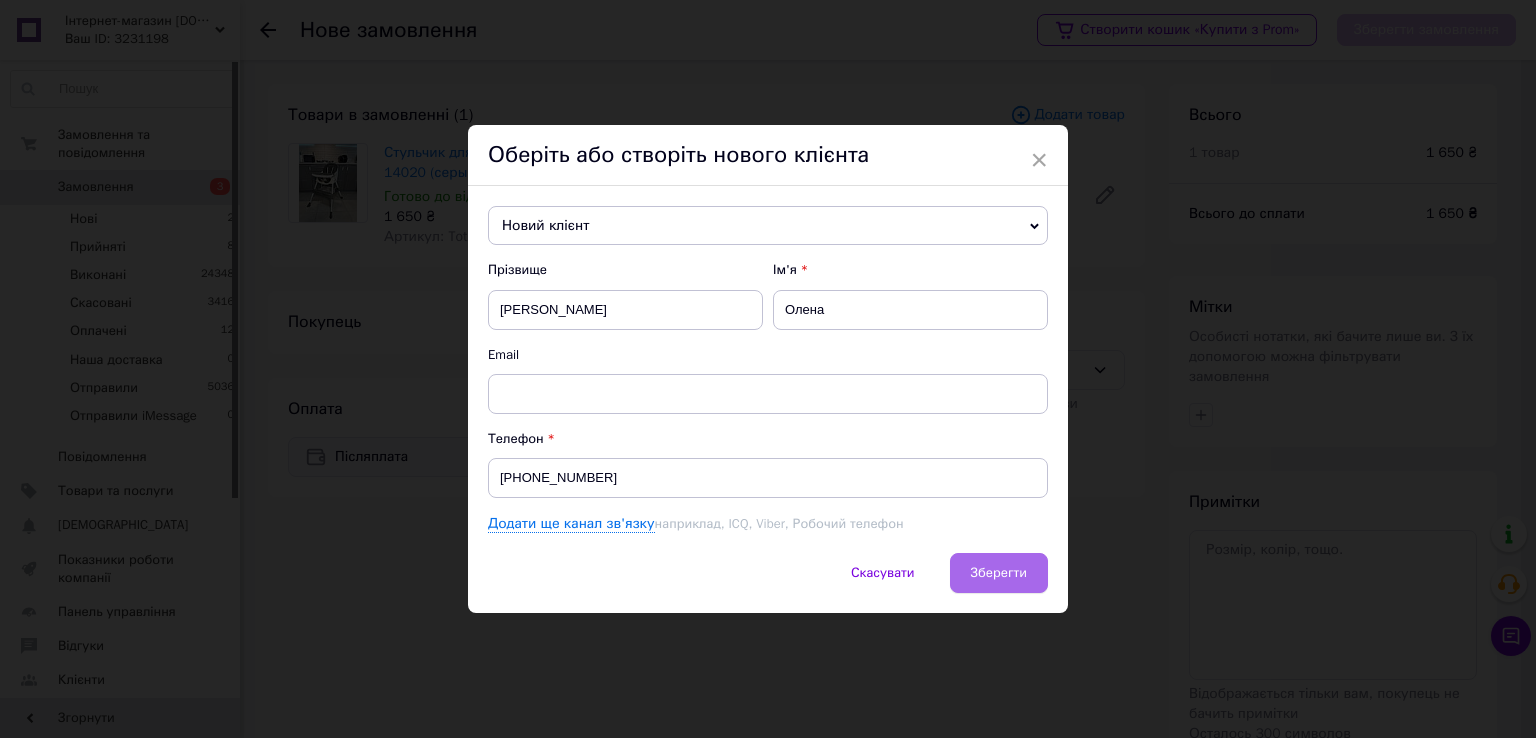 click on "Зберегти" at bounding box center [999, 572] 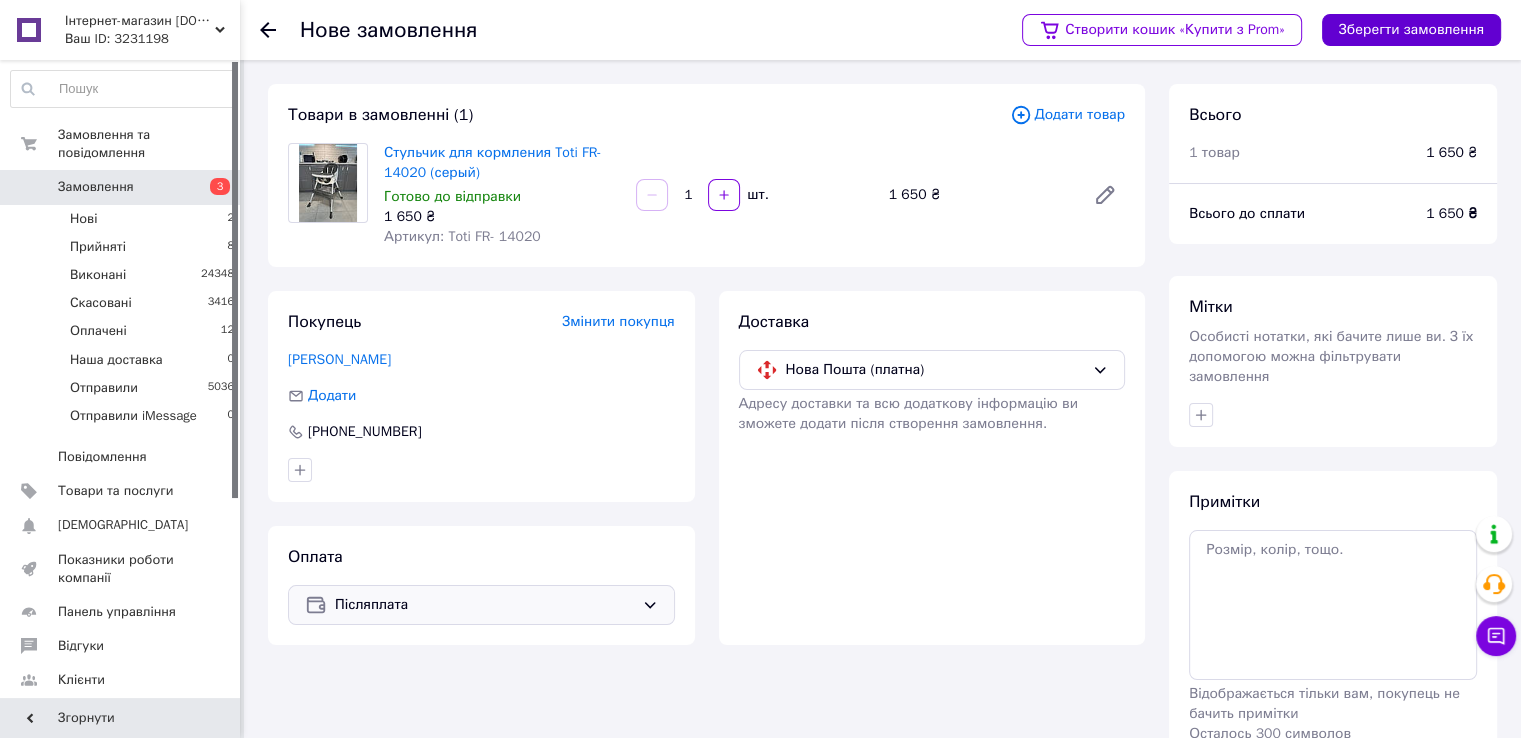 click on "Зберегти замовлення" at bounding box center [1411, 30] 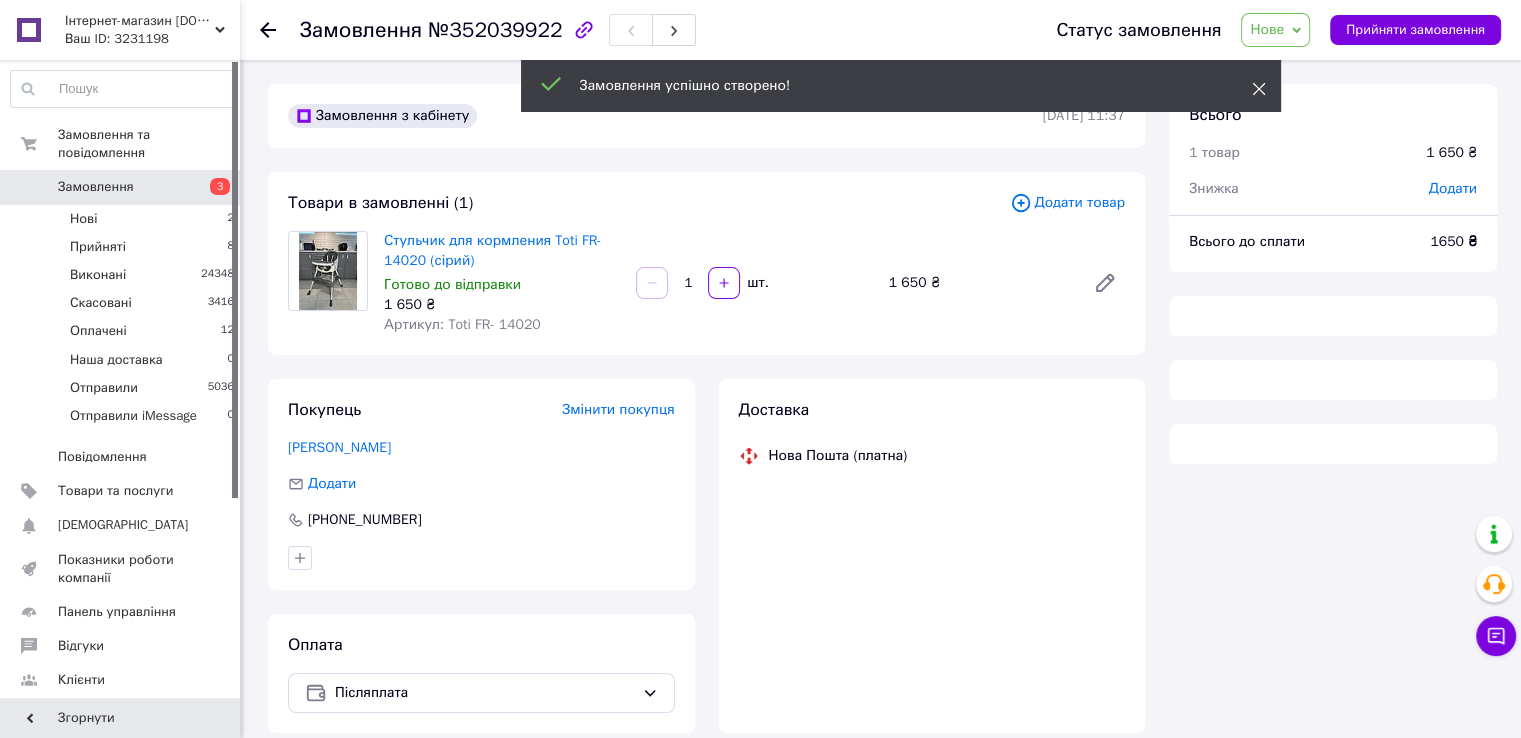 click 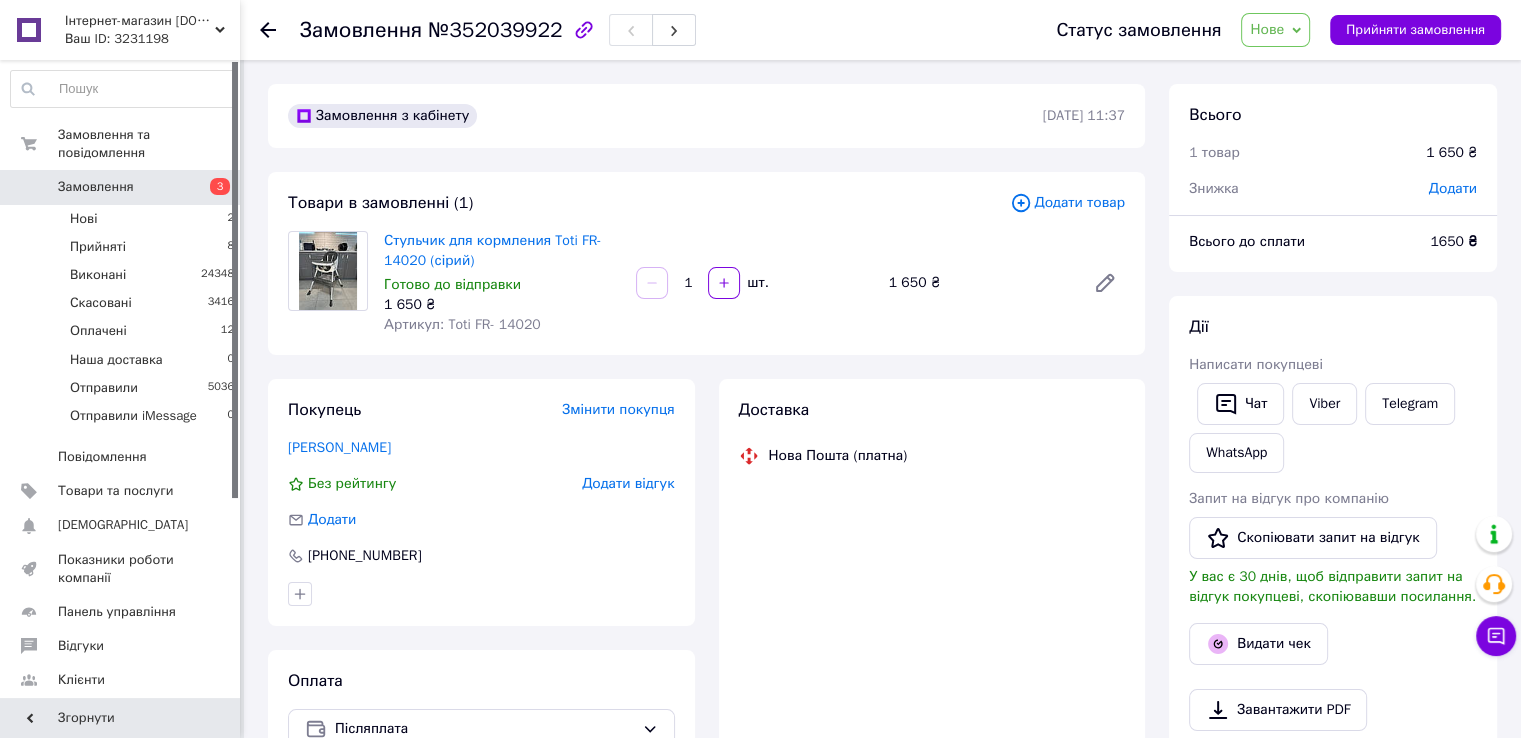 click on "Нове" at bounding box center [1275, 30] 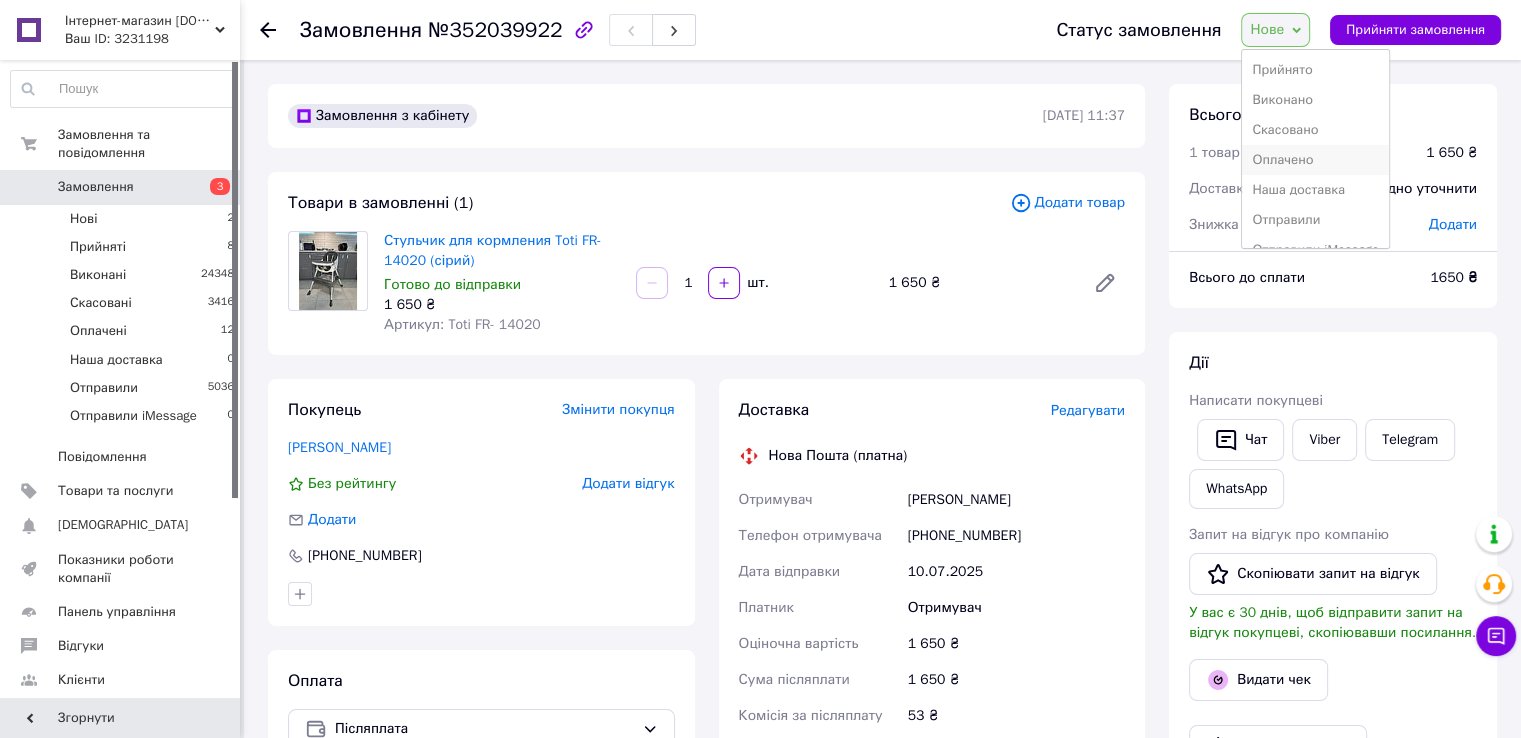 click on "Оплачено" at bounding box center [1315, 160] 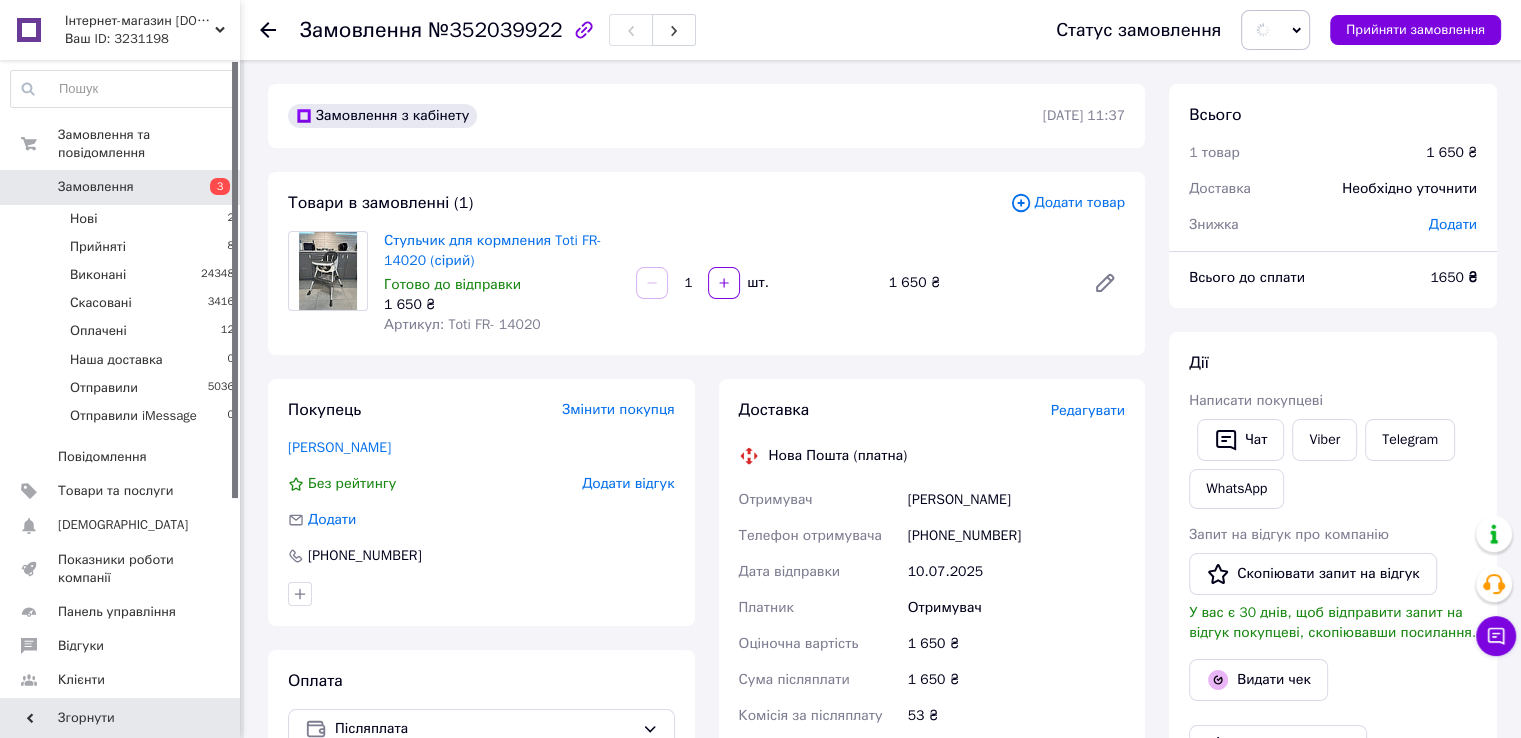 scroll, scrollTop: 500, scrollLeft: 0, axis: vertical 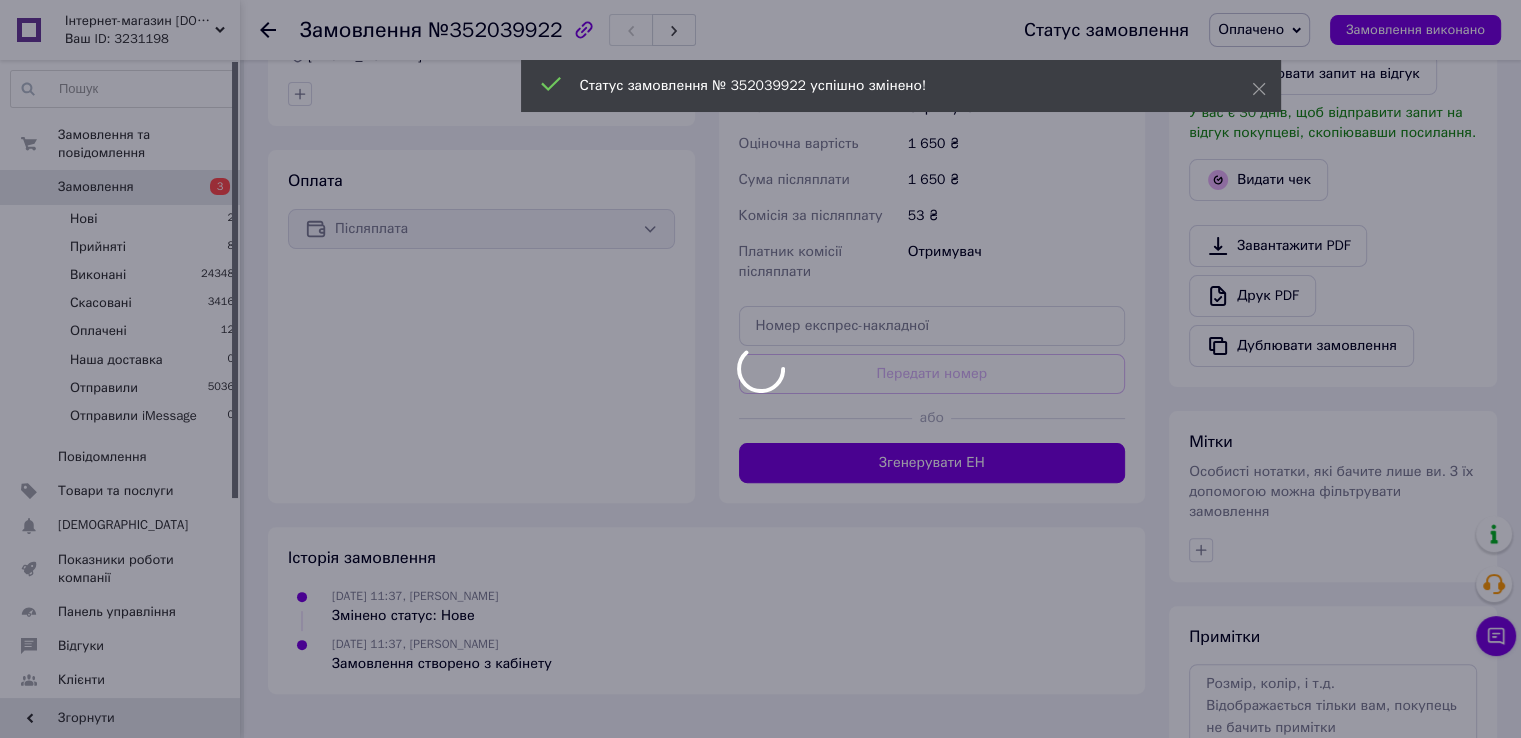 click at bounding box center [760, 369] 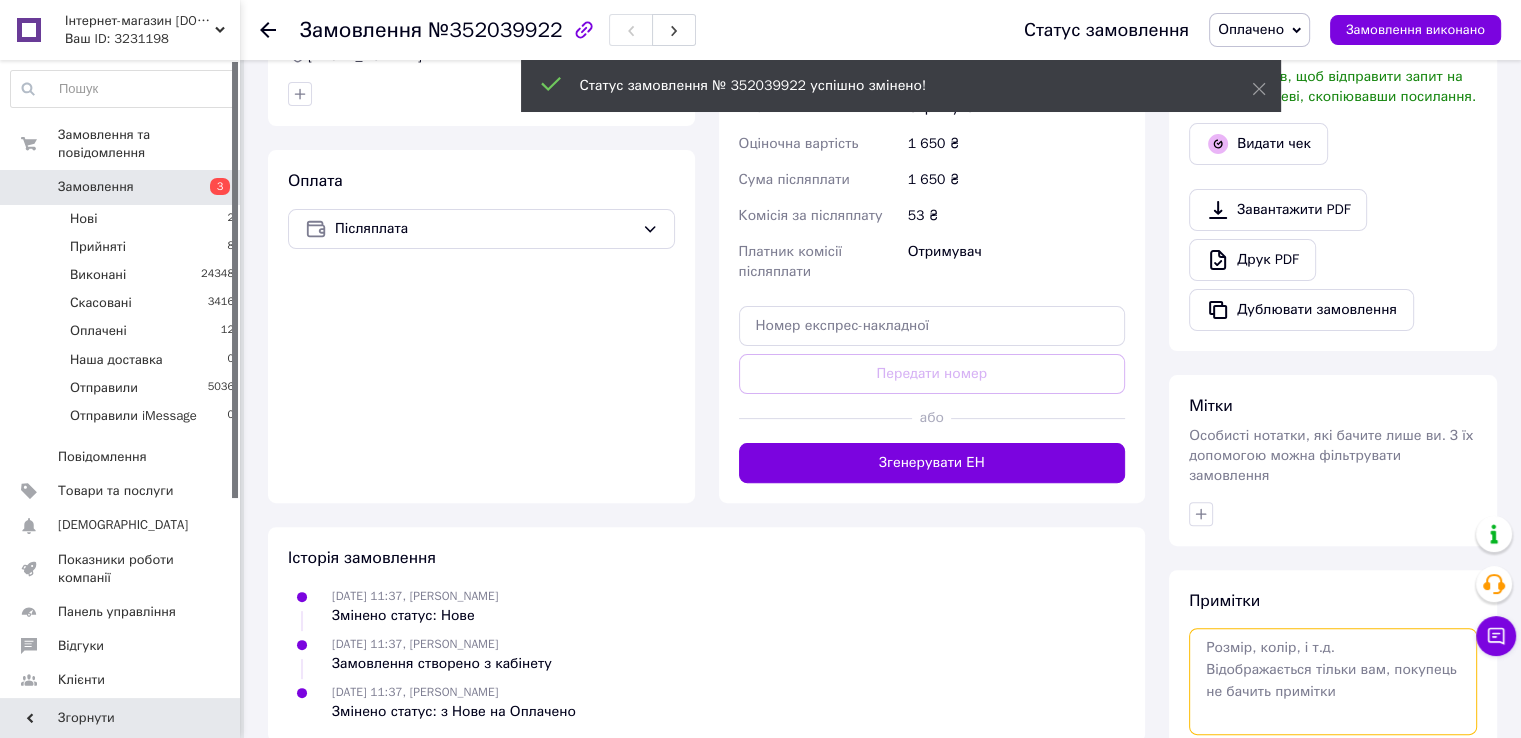 click at bounding box center (1333, 681) 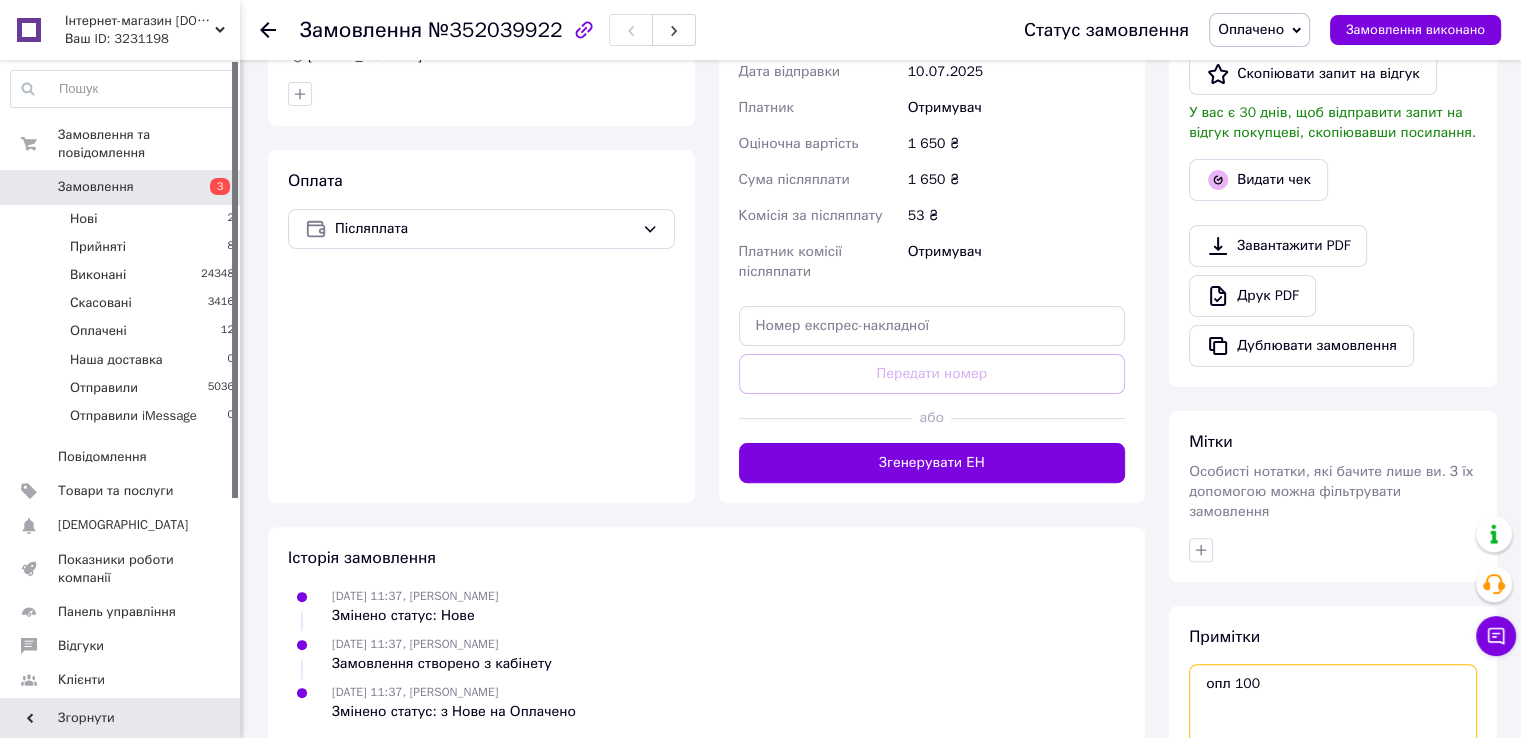 scroll, scrollTop: 634, scrollLeft: 0, axis: vertical 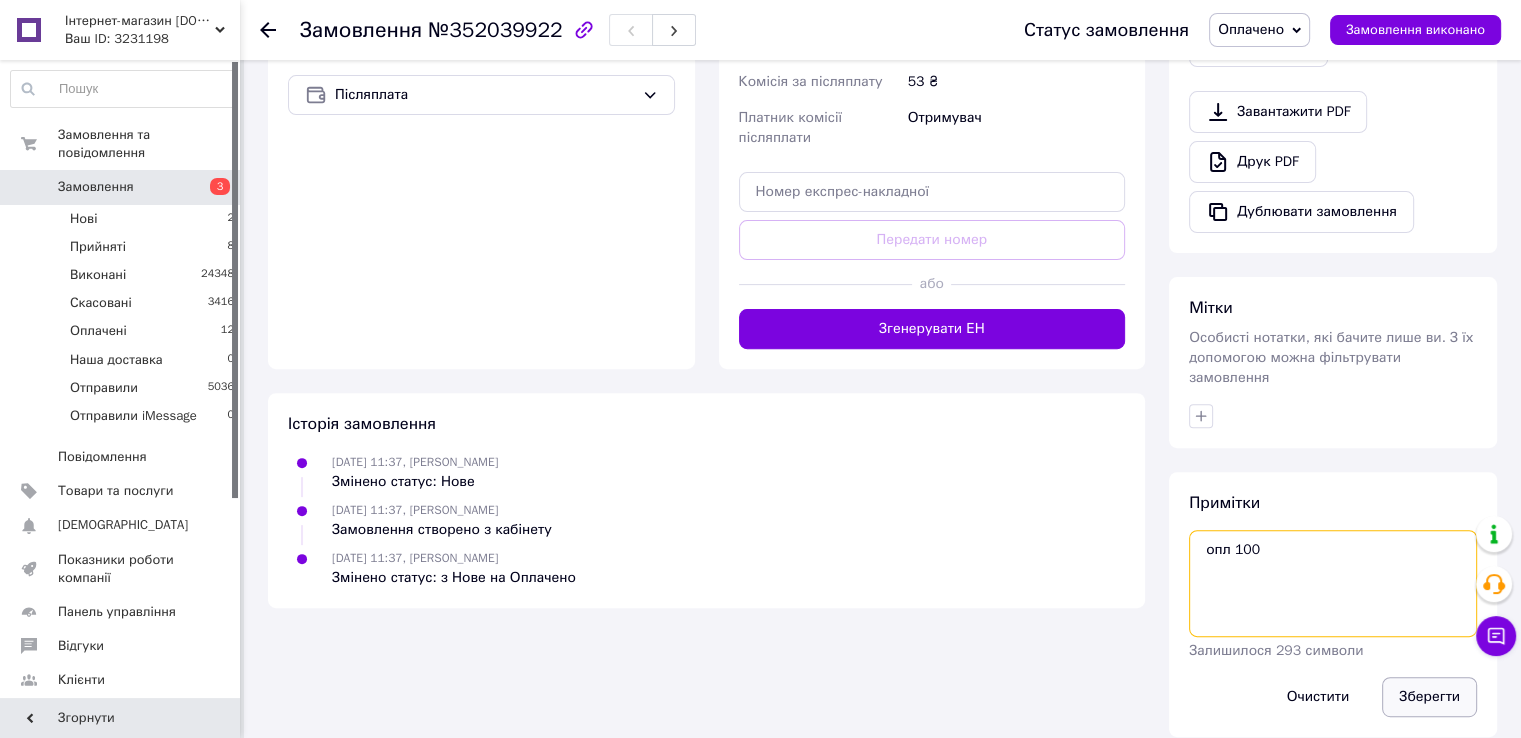 type on "опл 100" 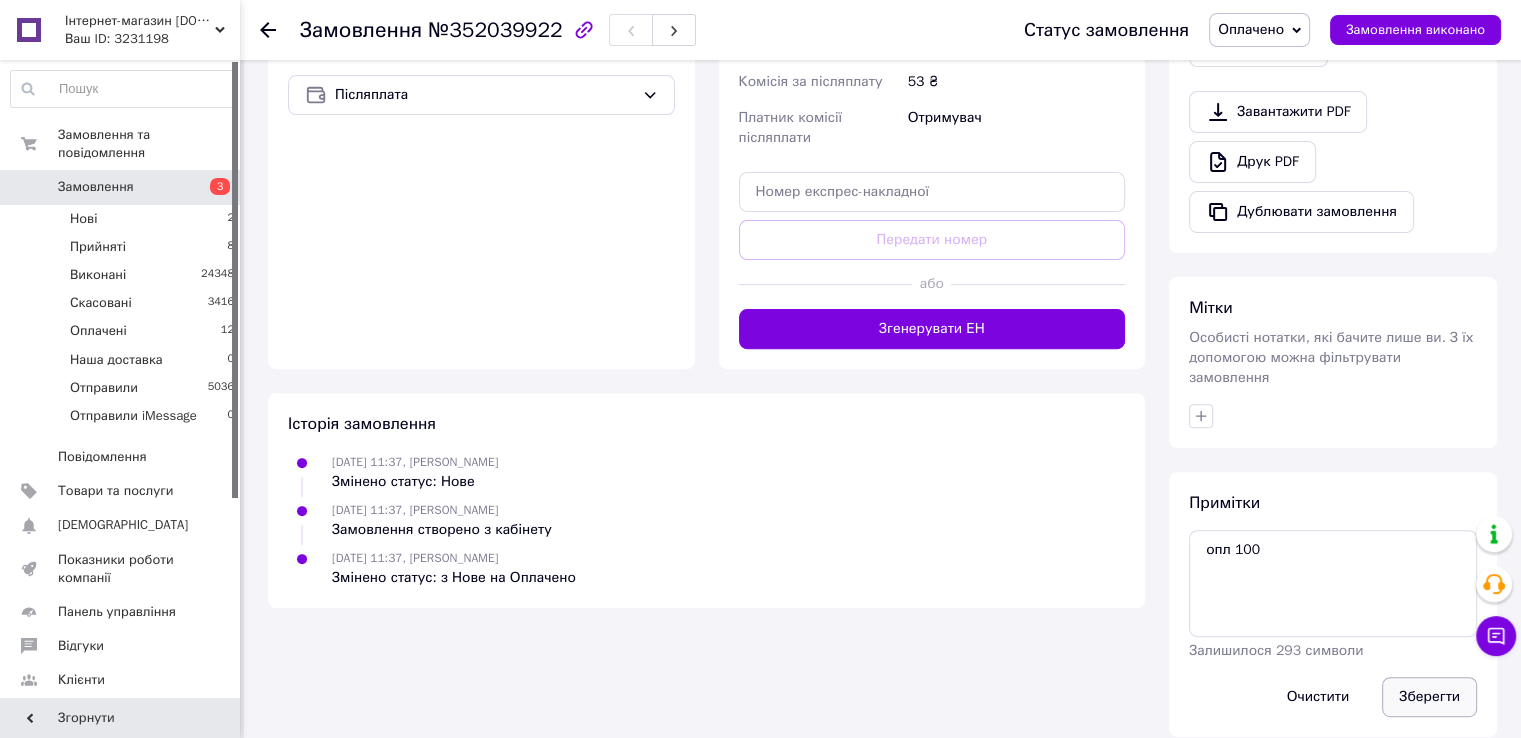 click on "Зберегти" at bounding box center (1429, 697) 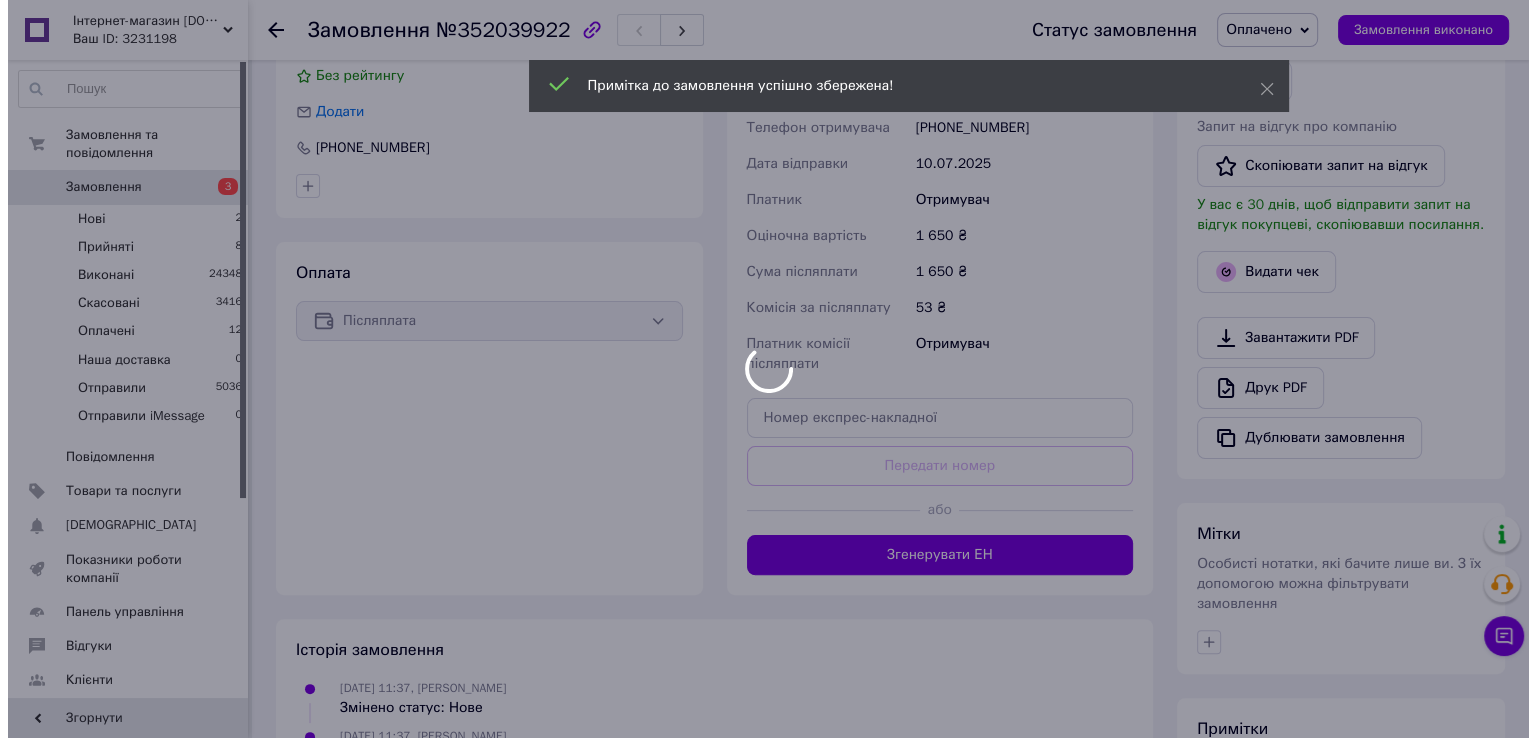 scroll, scrollTop: 134, scrollLeft: 0, axis: vertical 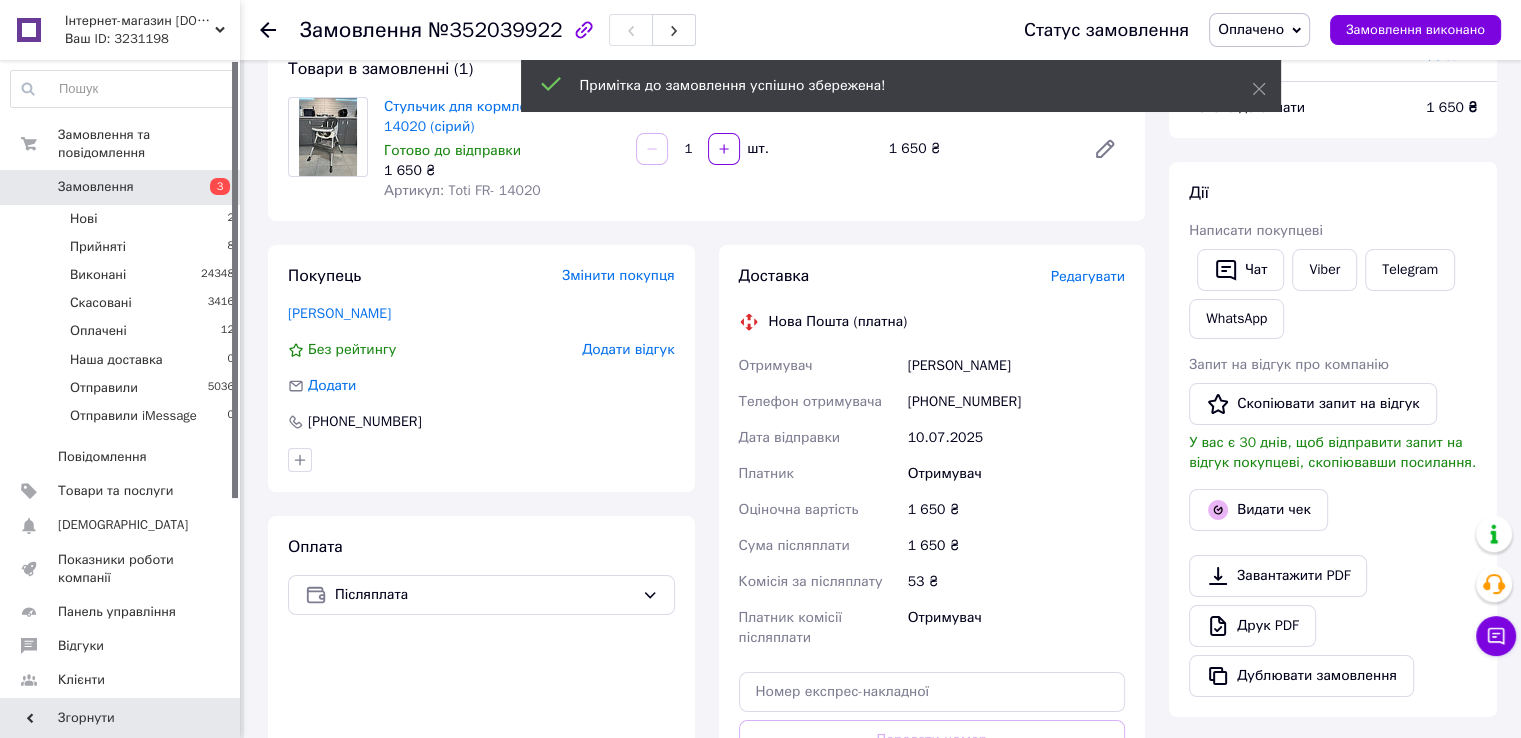 click on "Редагувати" at bounding box center [1088, 276] 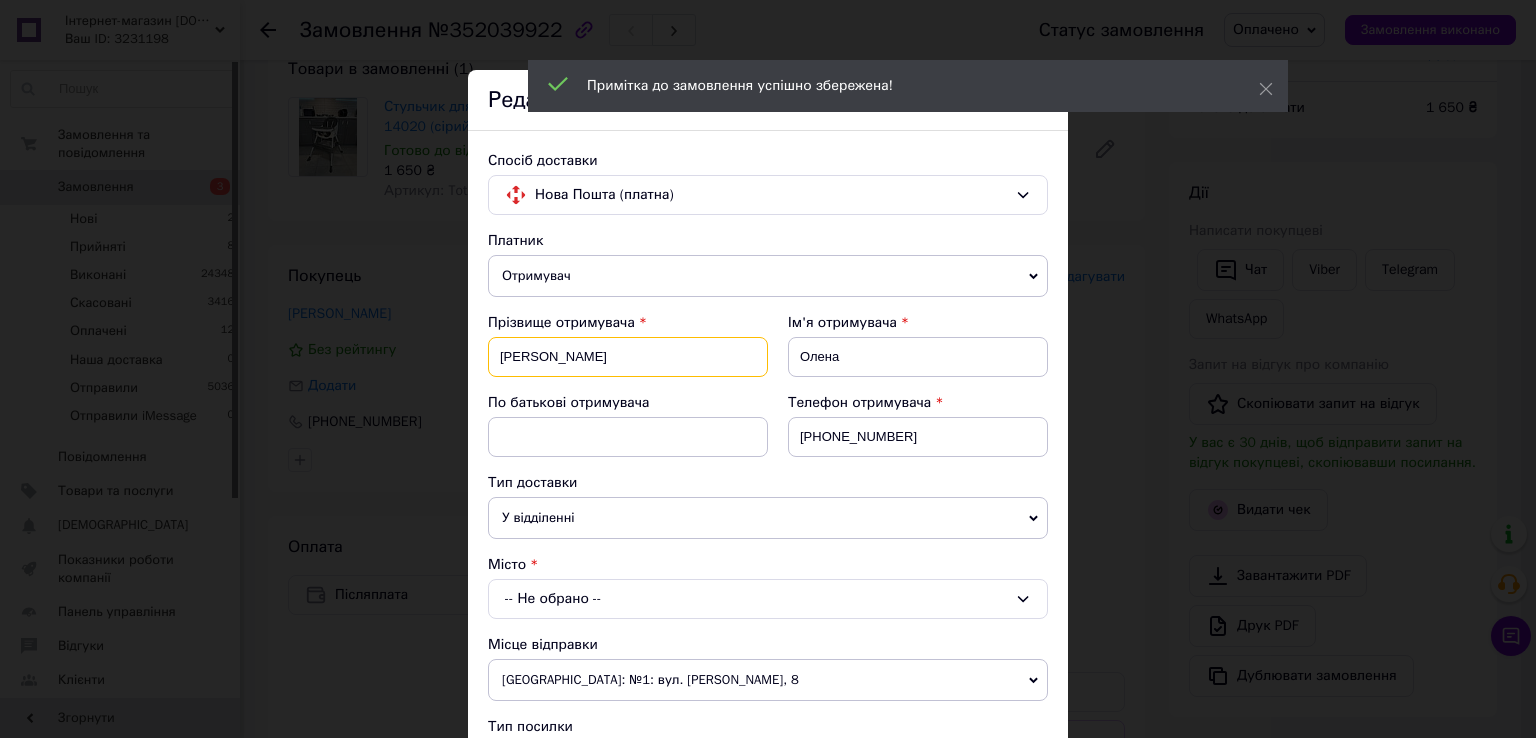 click on "Колесник" at bounding box center (628, 357) 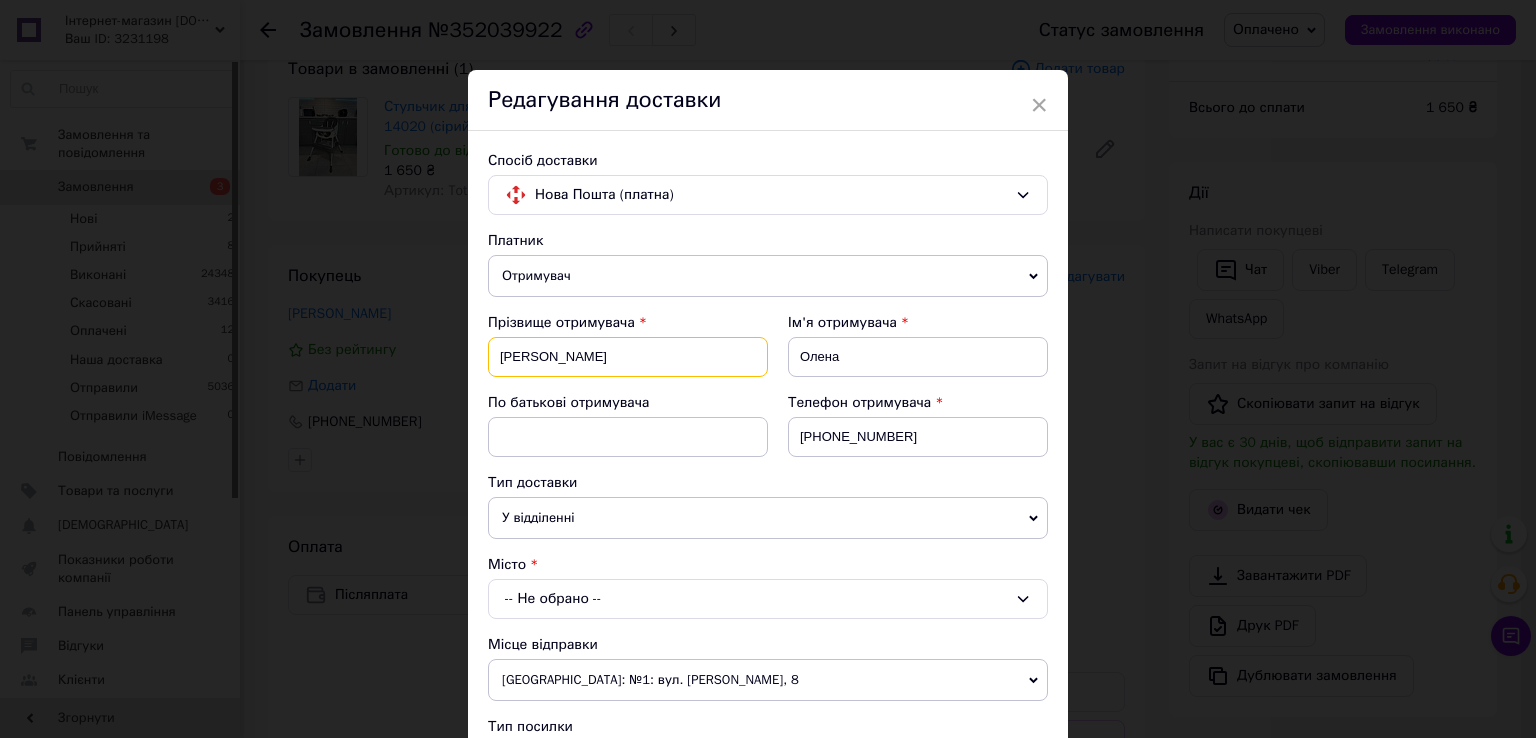 type on "Глуховський" 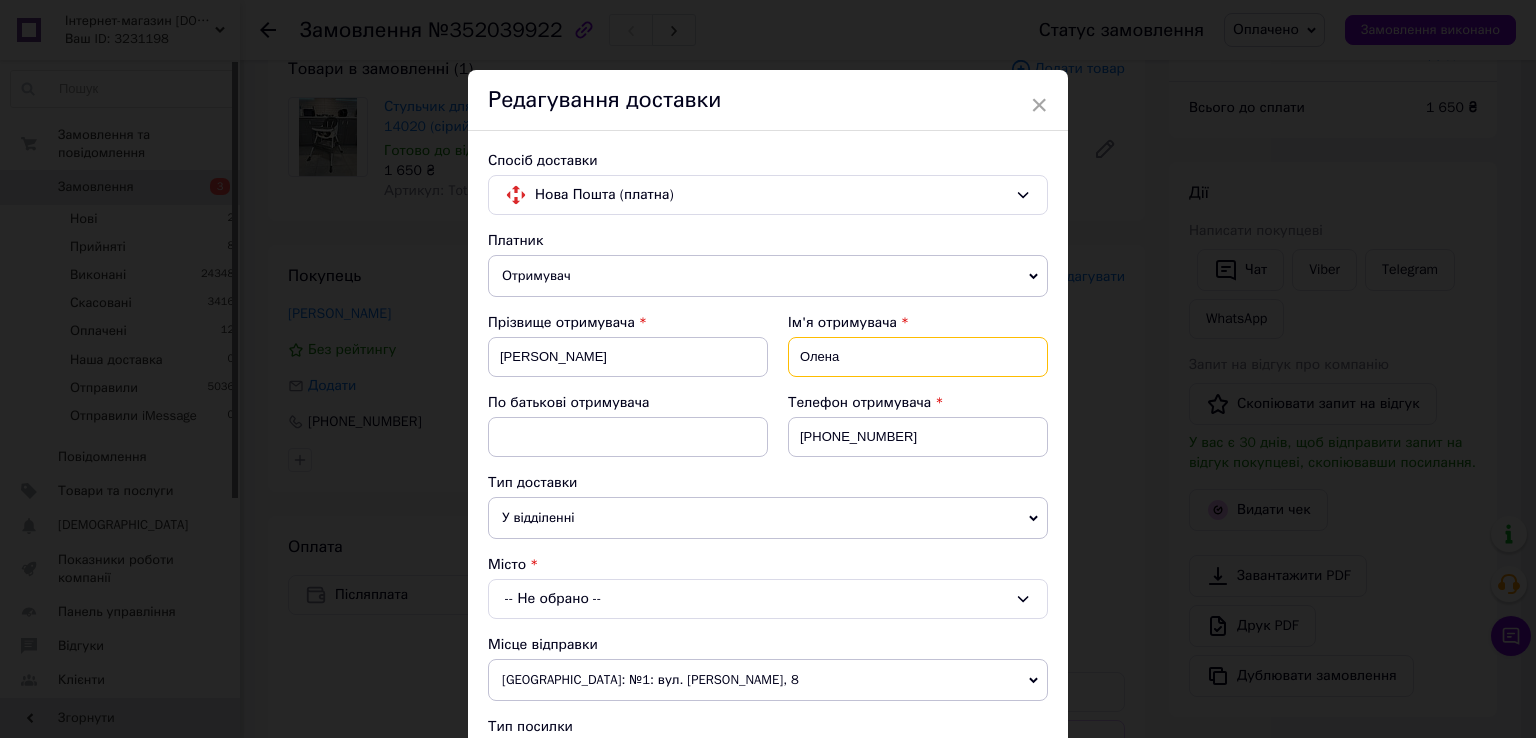 click on "Олена" at bounding box center (918, 357) 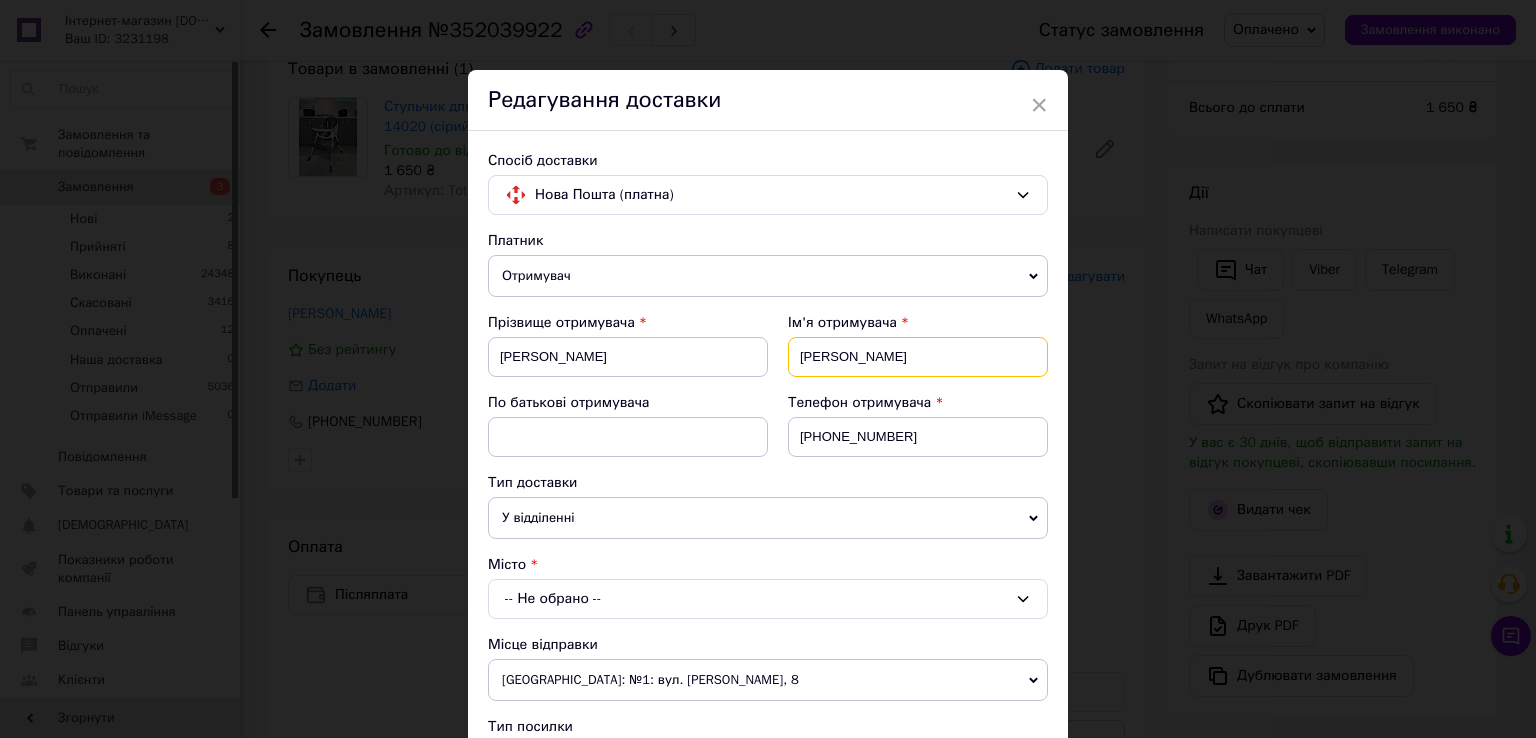 type on "Дмитро" 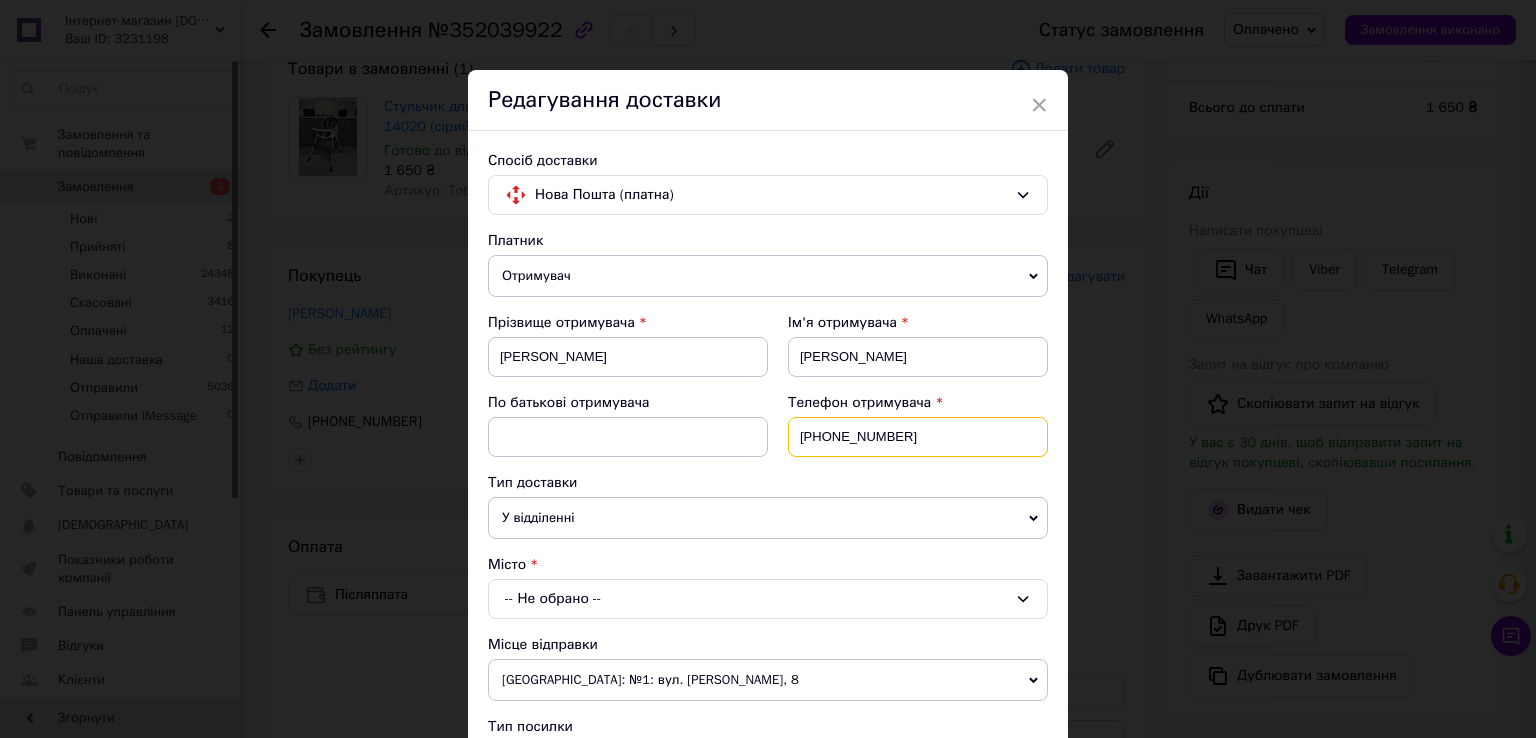 drag, startPoint x: 824, startPoint y: 433, endPoint x: 1020, endPoint y: 430, distance: 196.02296 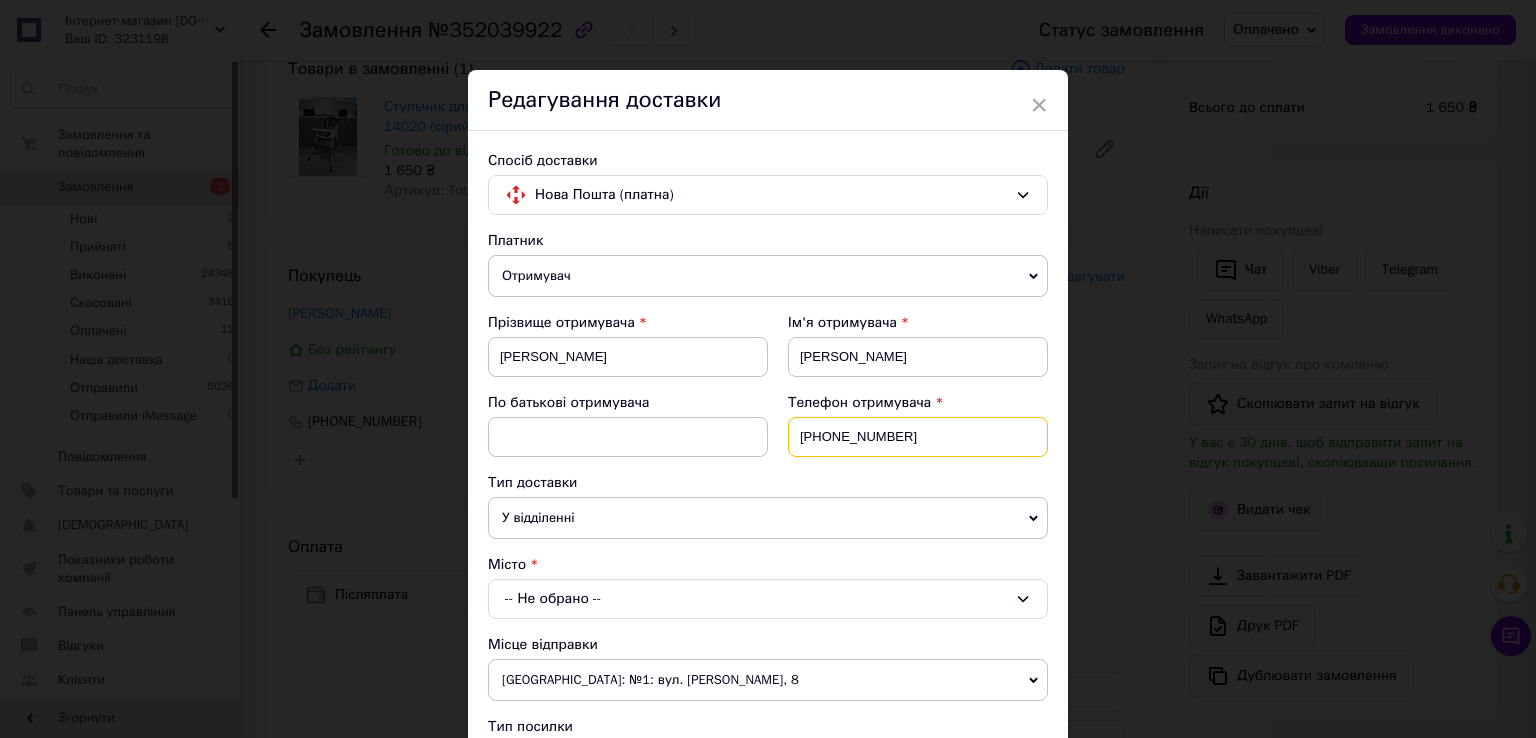 scroll, scrollTop: 300, scrollLeft: 0, axis: vertical 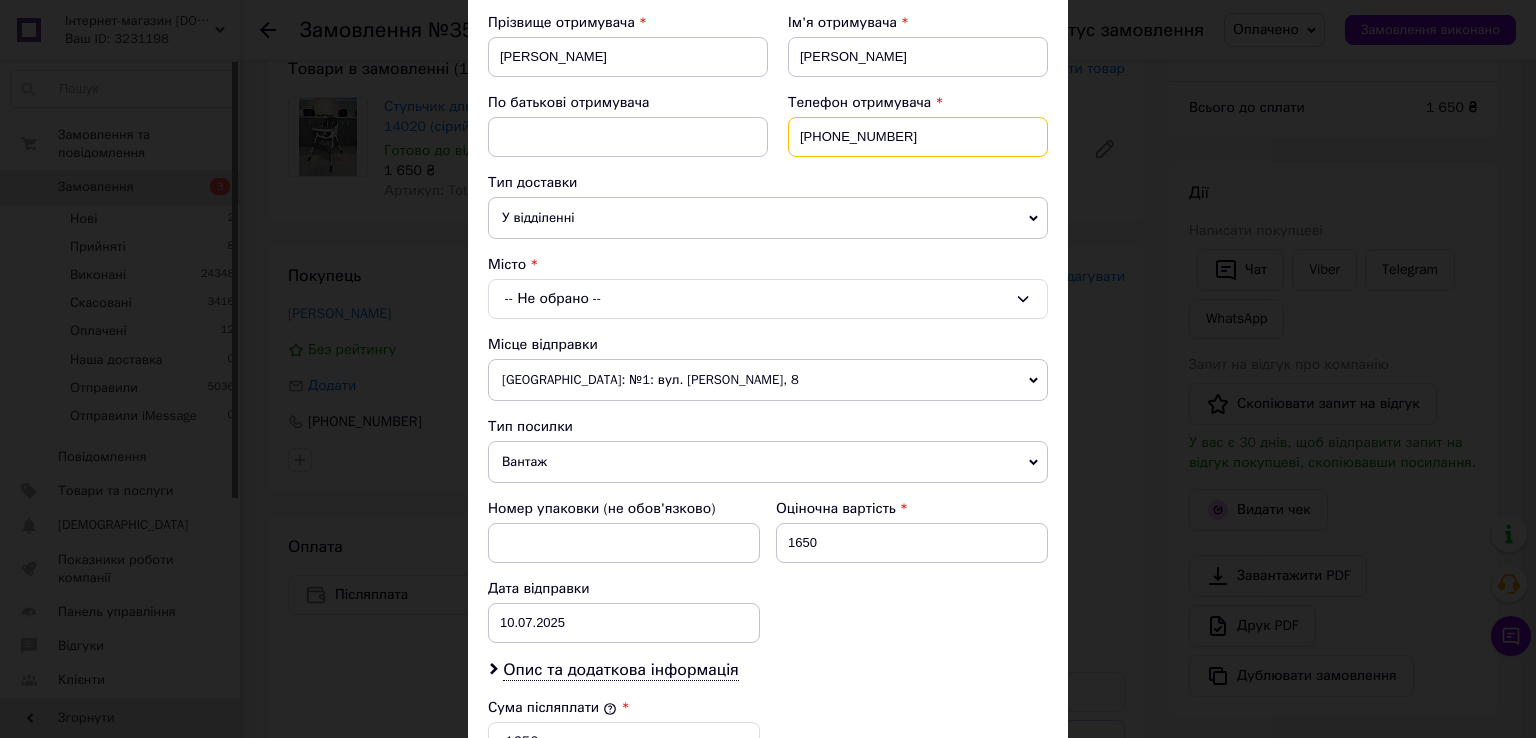 type on "+380988475016" 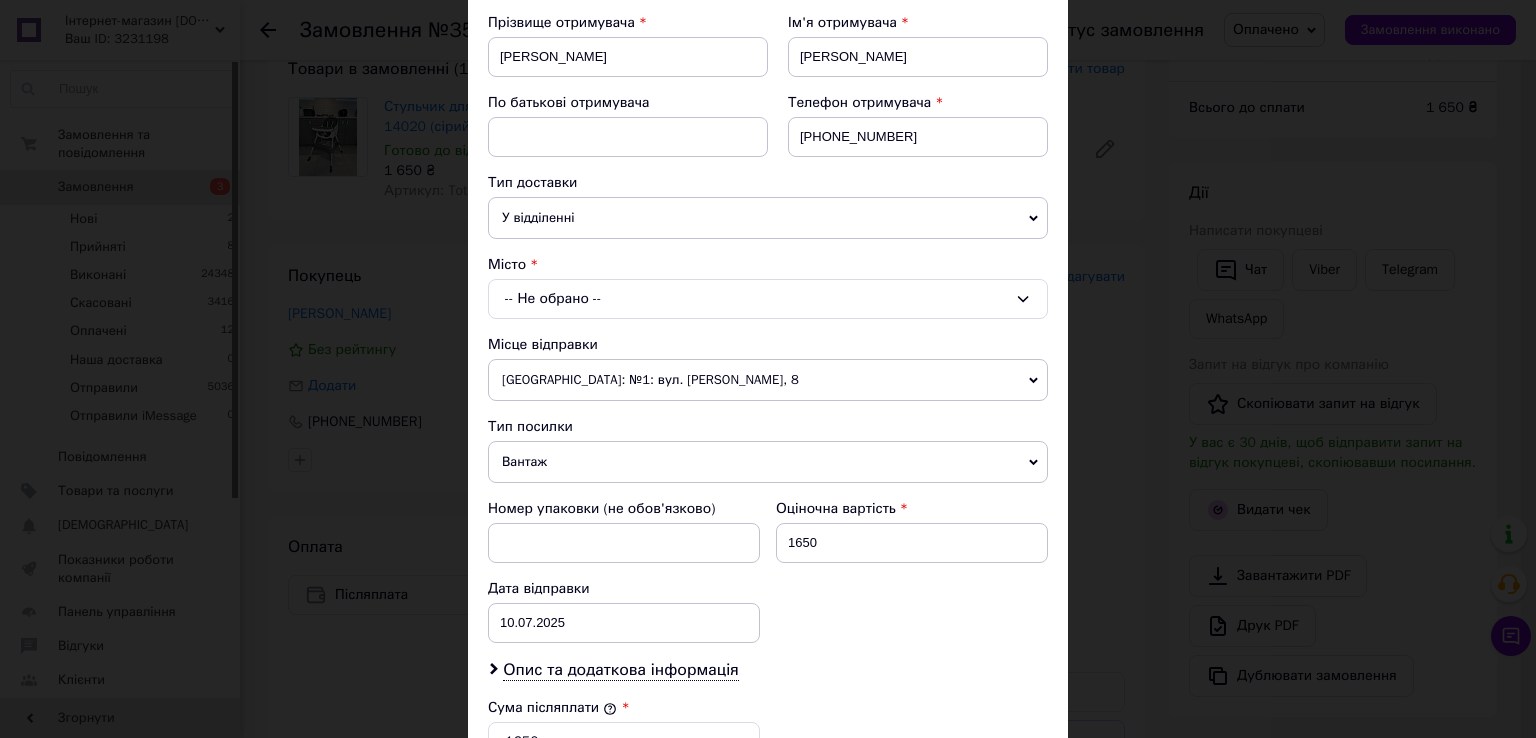 click on "-- Не обрано --" at bounding box center [768, 299] 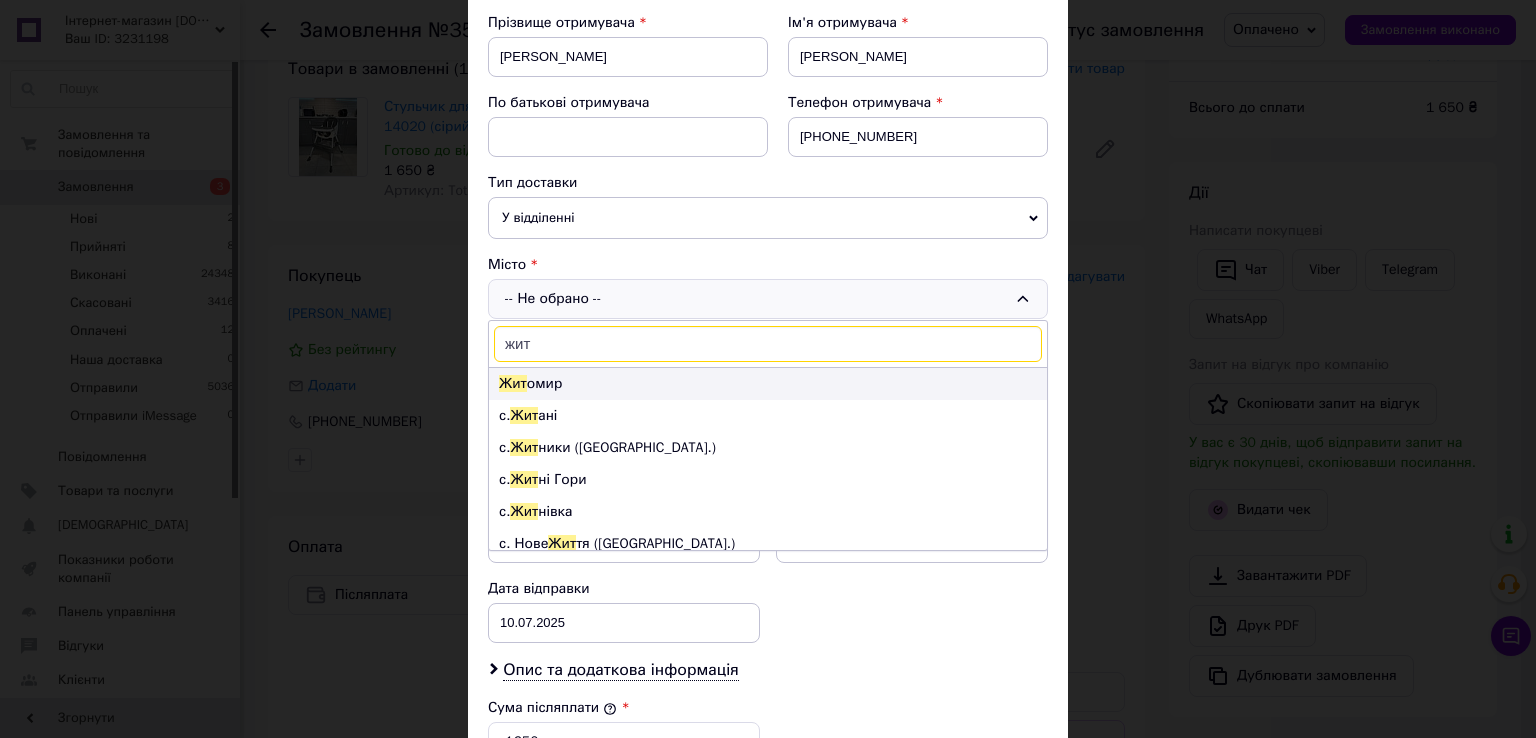 type on "жит" 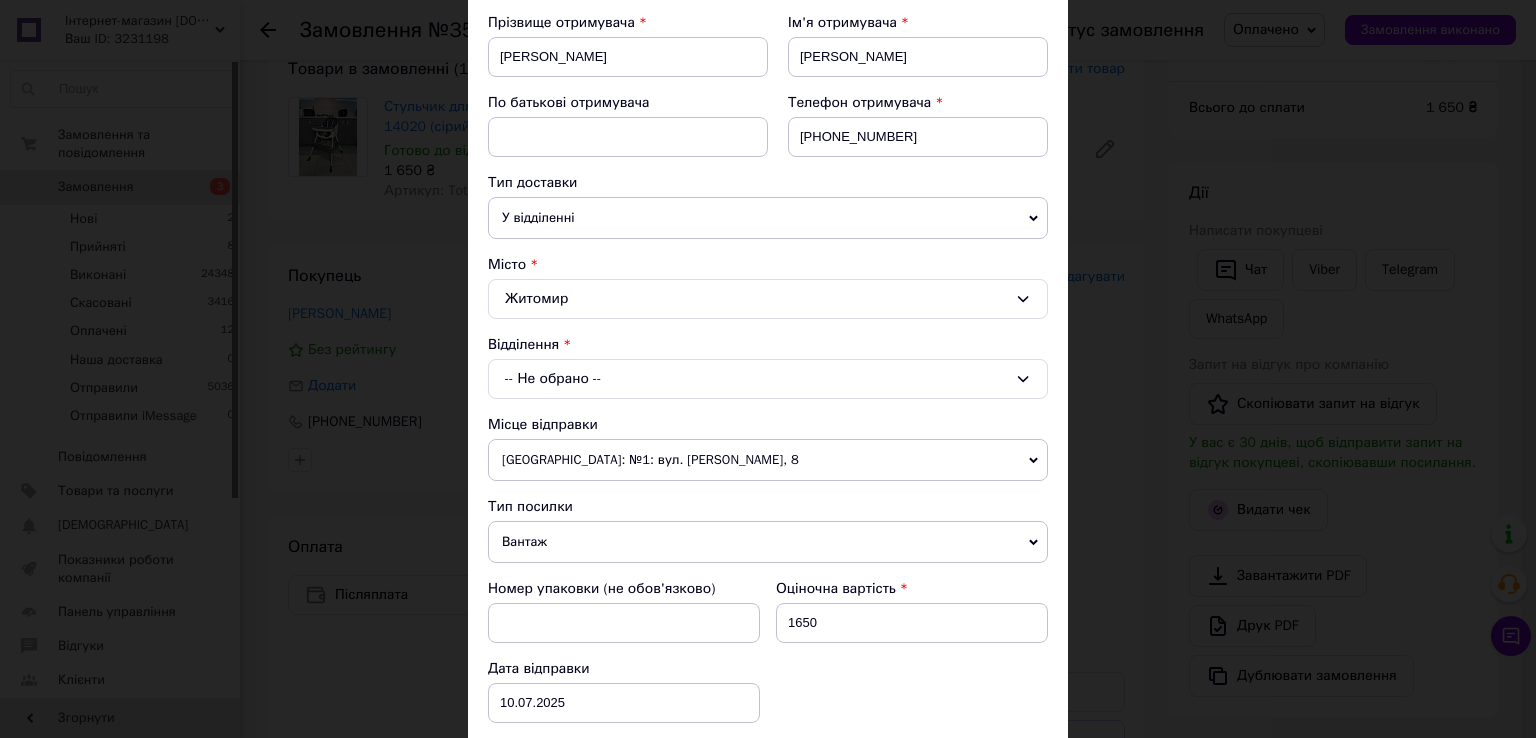 click on "-- Не обрано --" at bounding box center (768, 379) 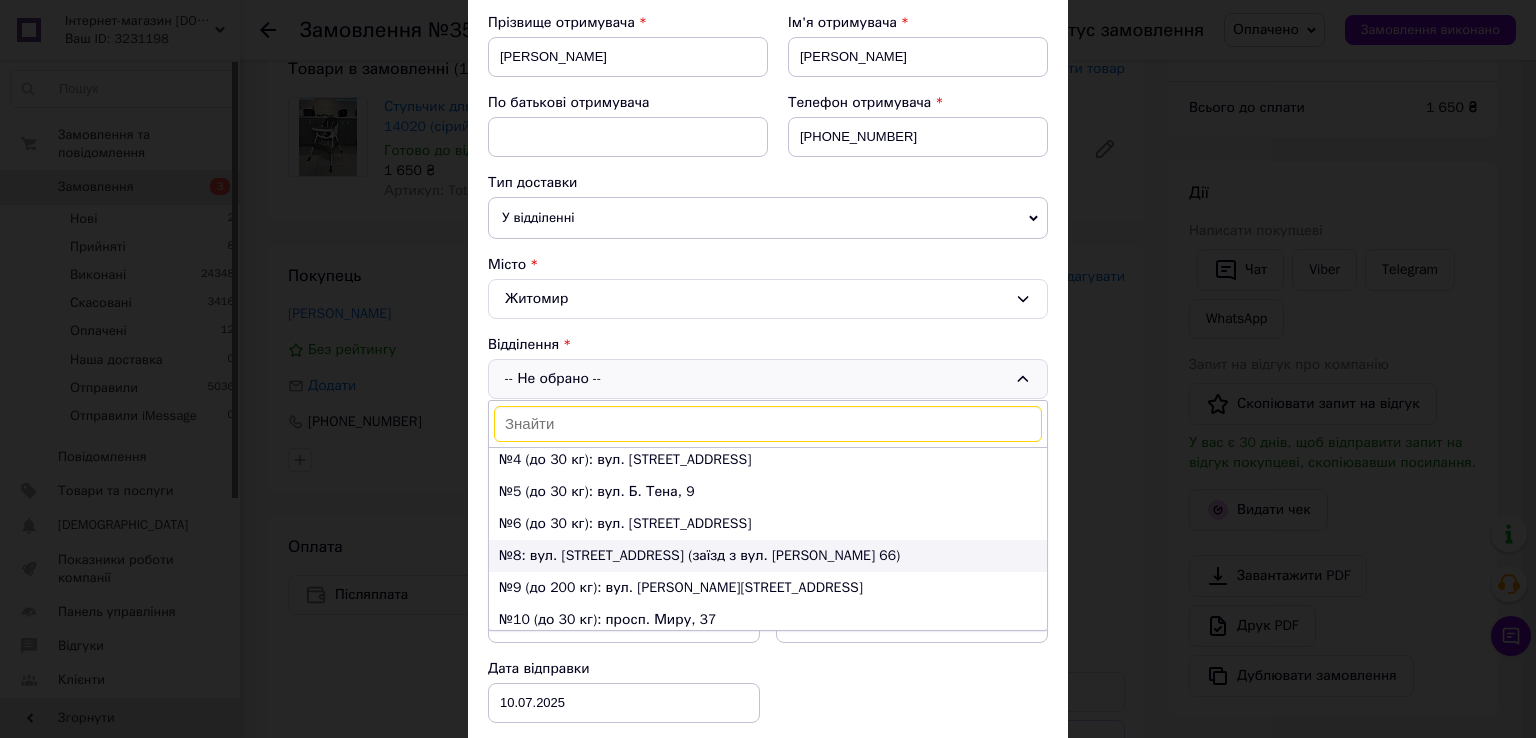 scroll, scrollTop: 200, scrollLeft: 0, axis: vertical 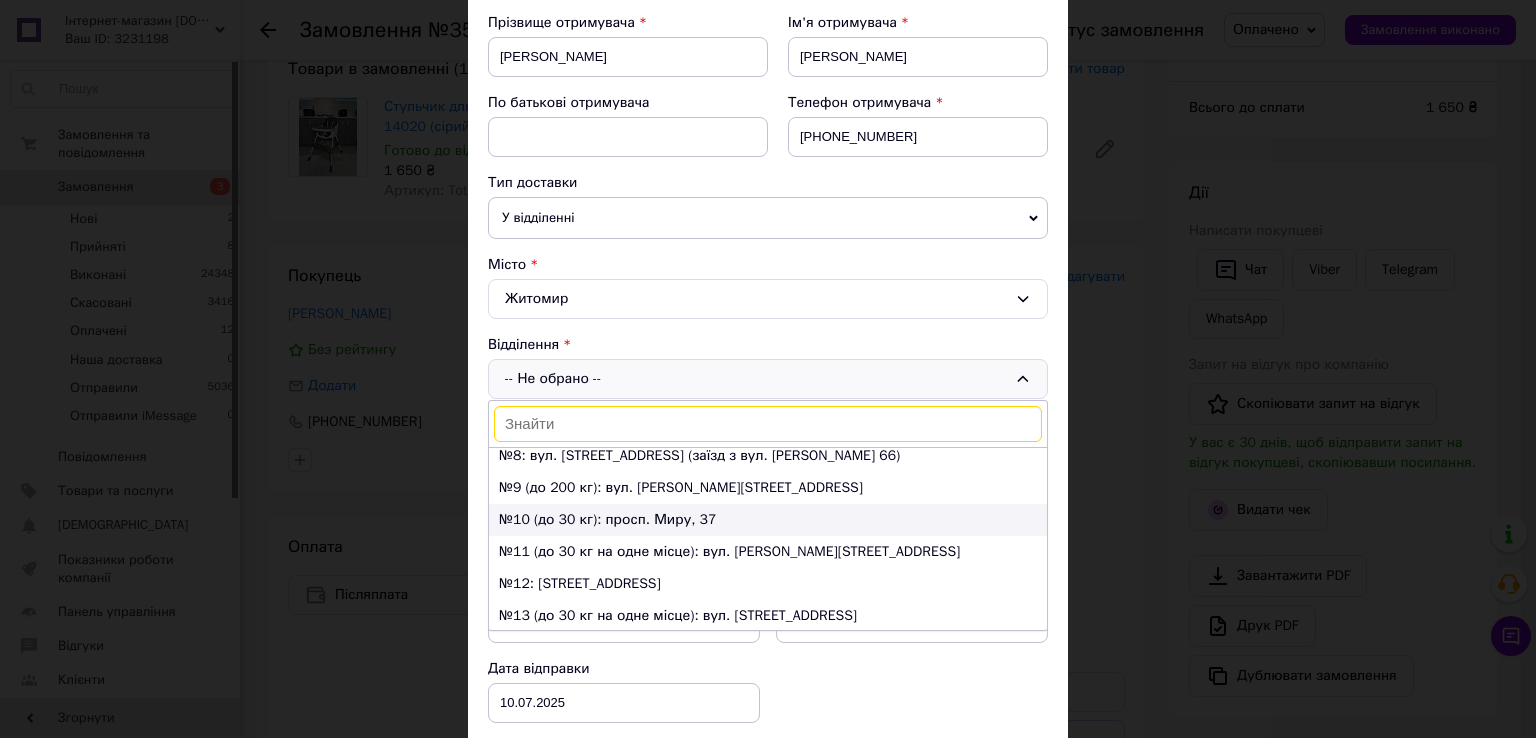 click on "№10 (до 30 кг): просп. Миру, 37" at bounding box center [768, 520] 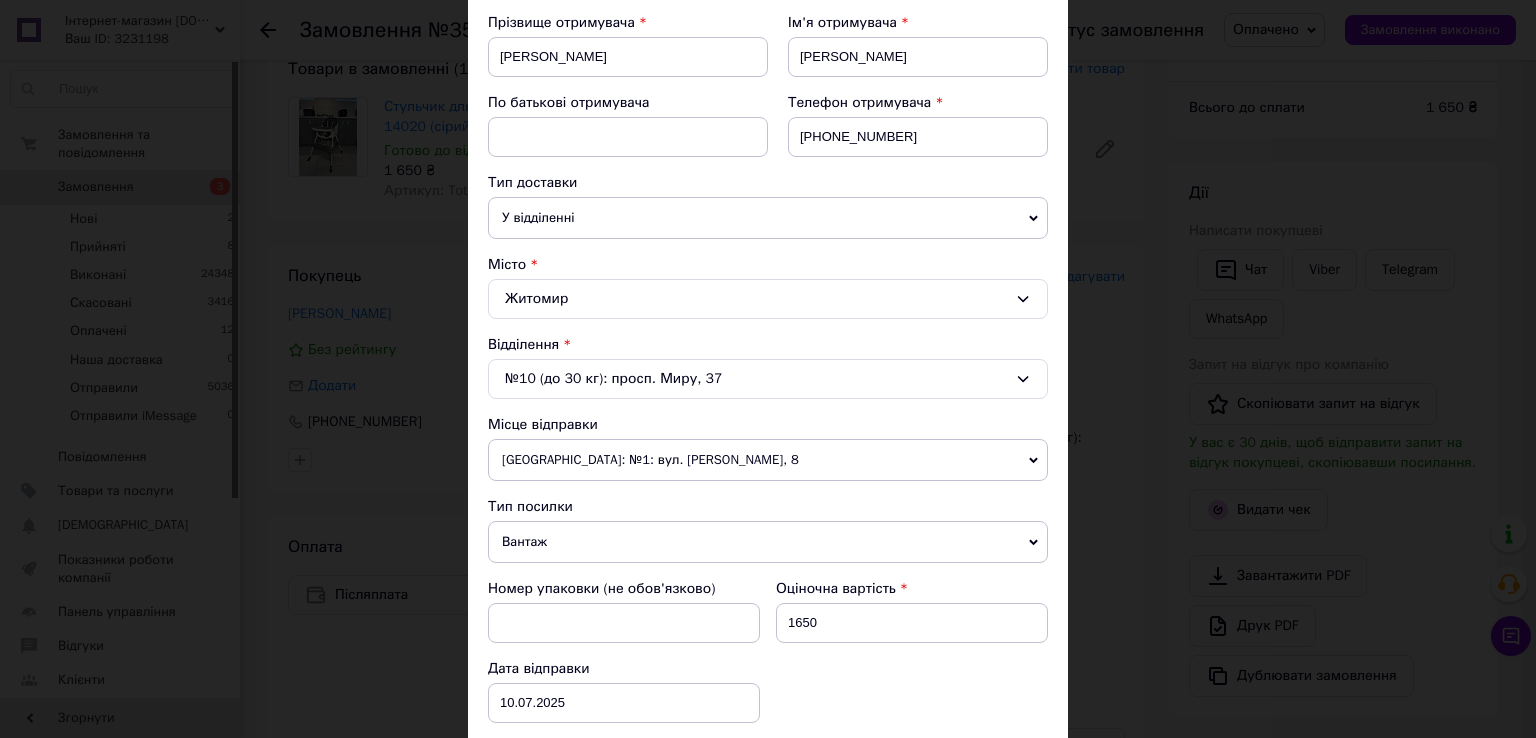 scroll, scrollTop: 700, scrollLeft: 0, axis: vertical 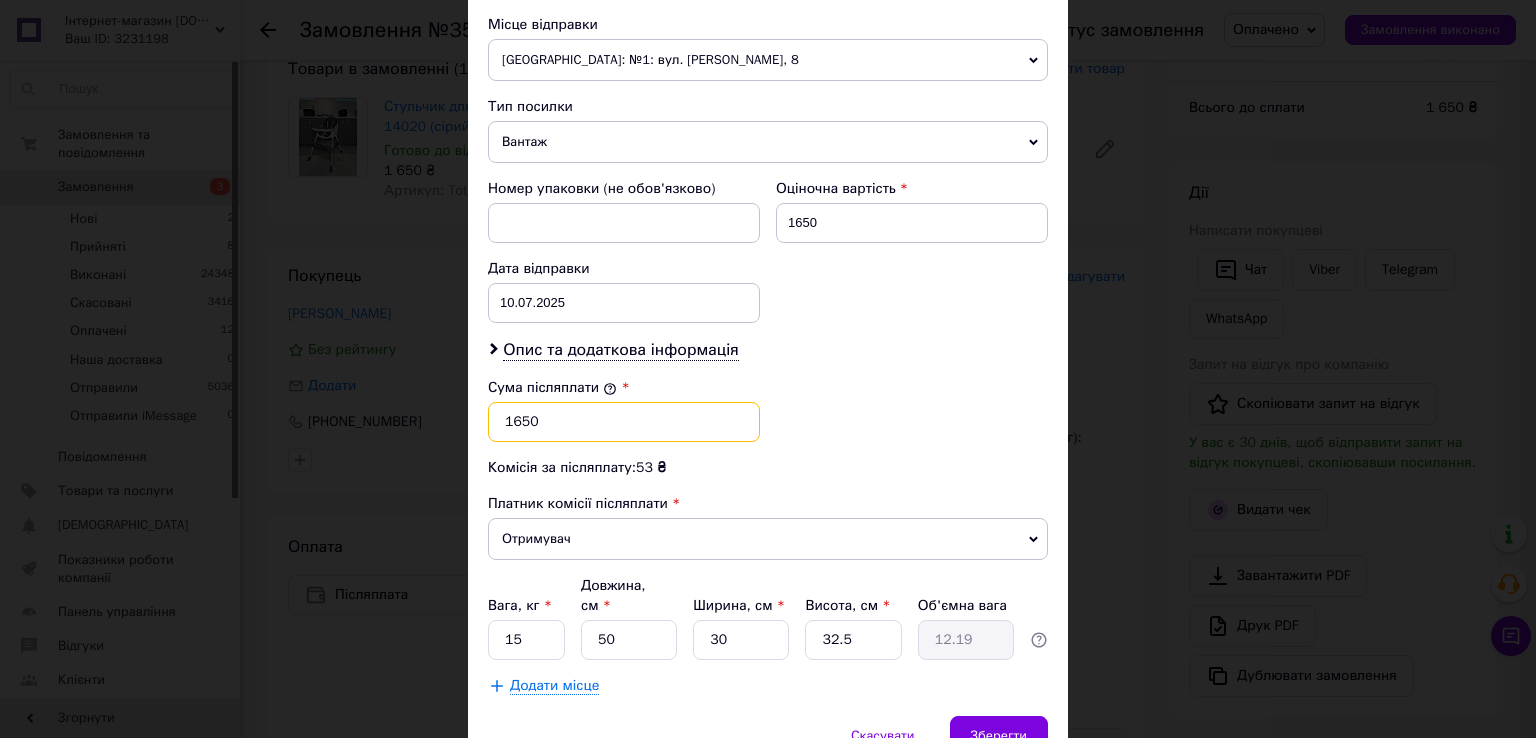 click on "1650" at bounding box center [624, 422] 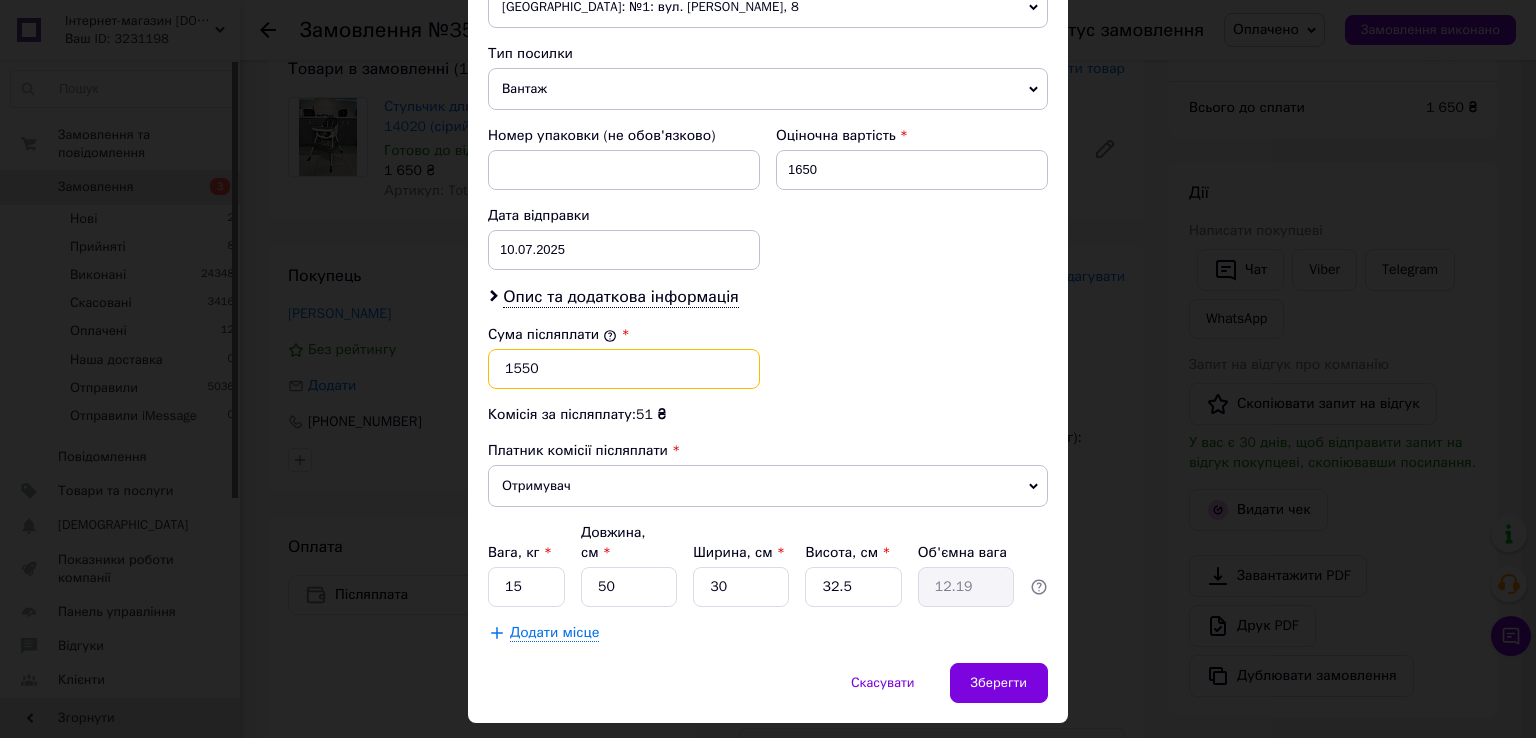 scroll, scrollTop: 782, scrollLeft: 0, axis: vertical 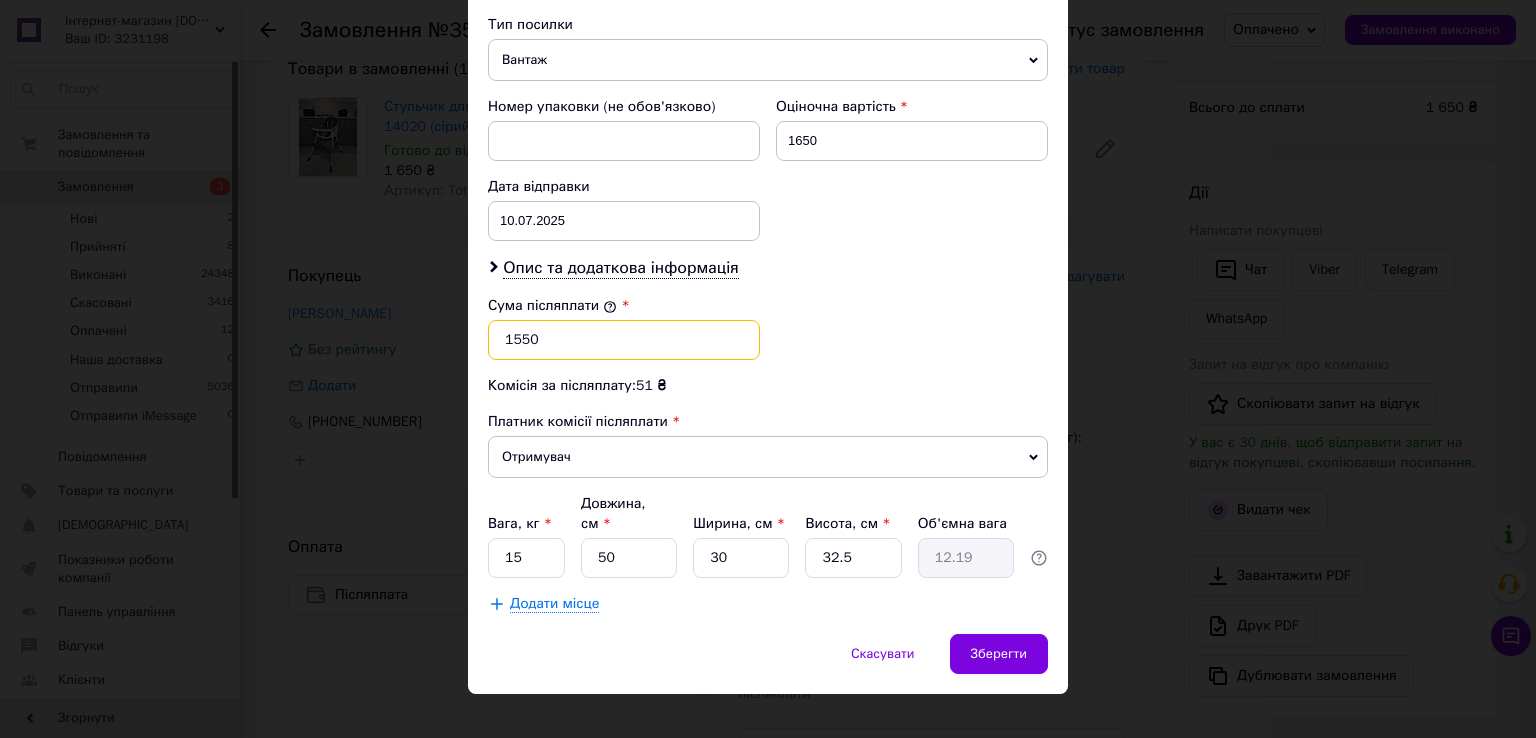 type on "1550" 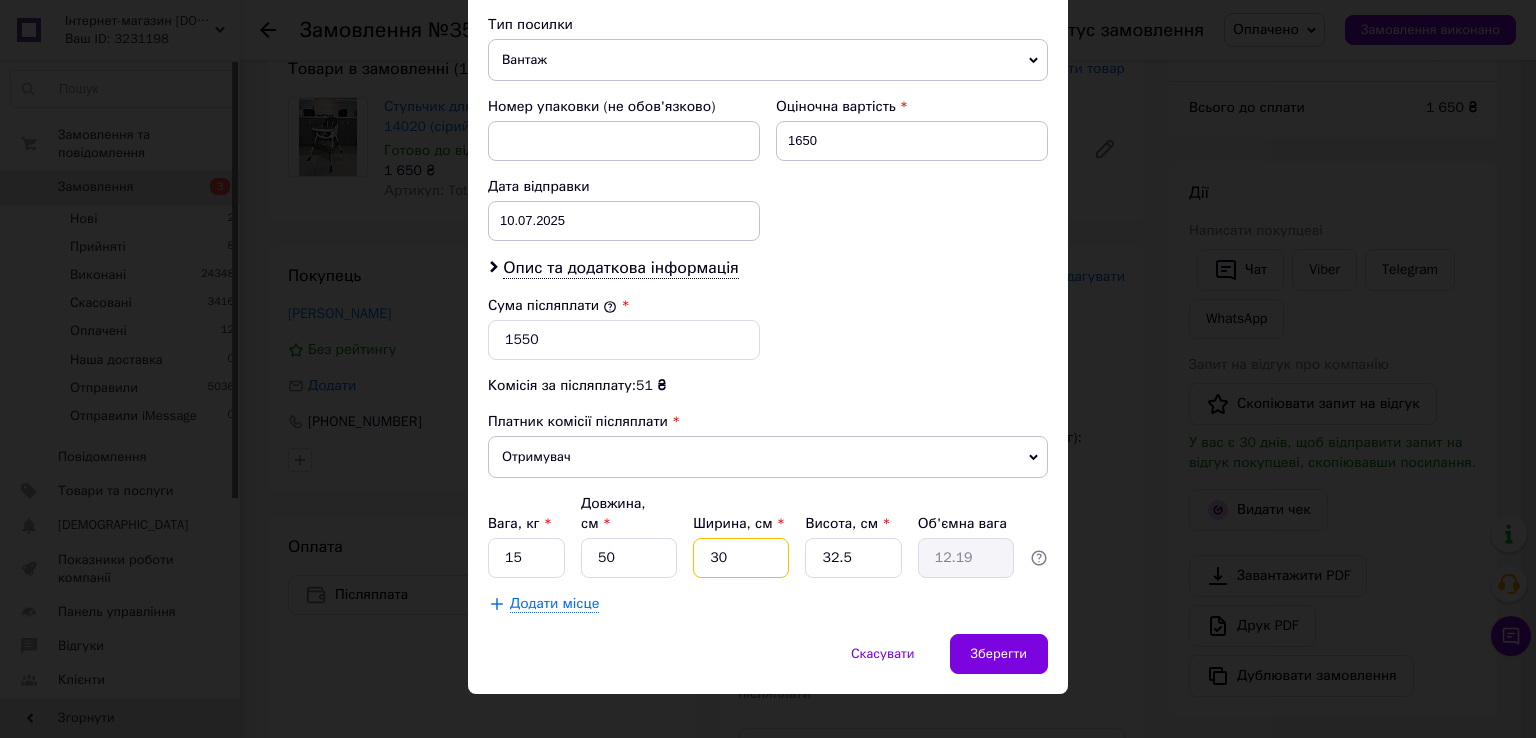 click on "30" at bounding box center [741, 558] 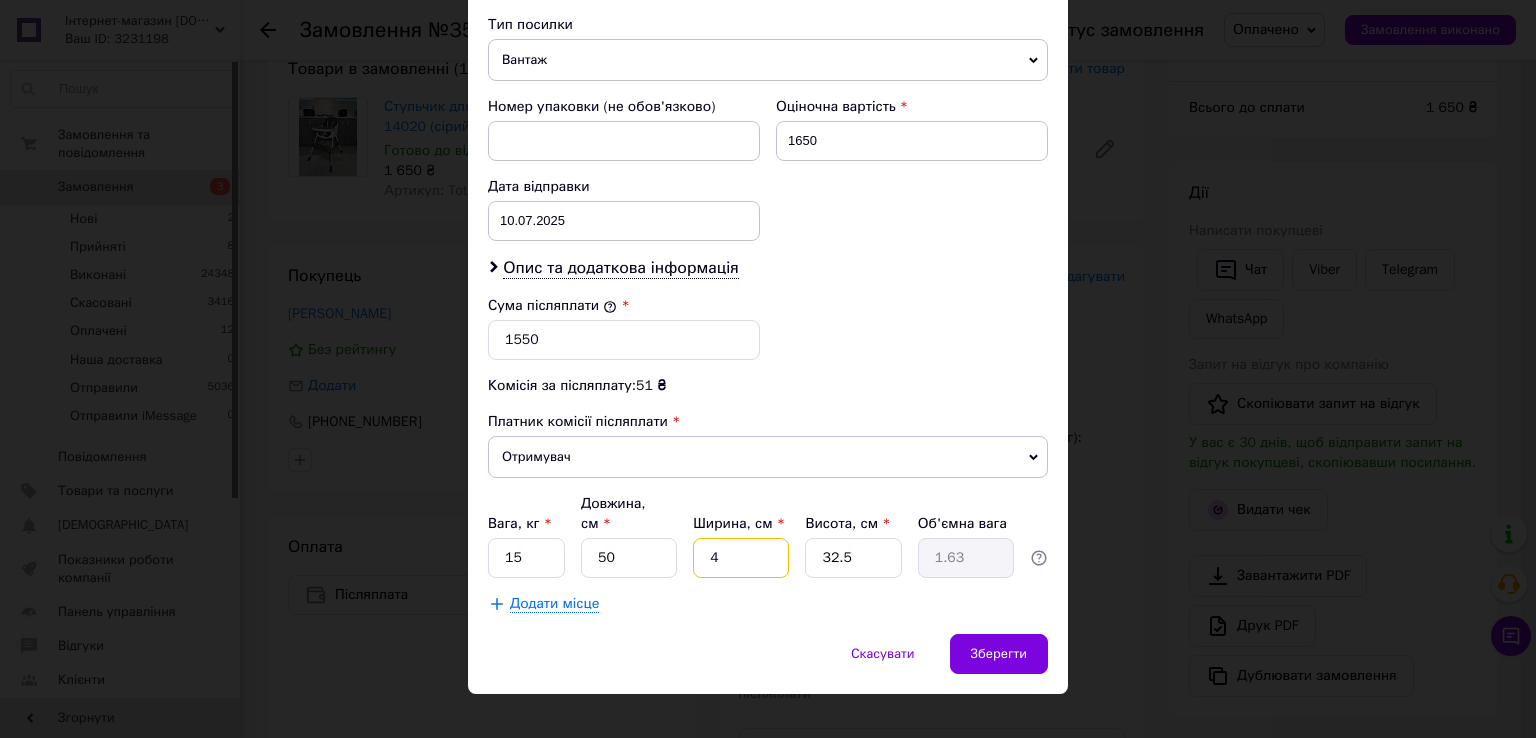 type on "40" 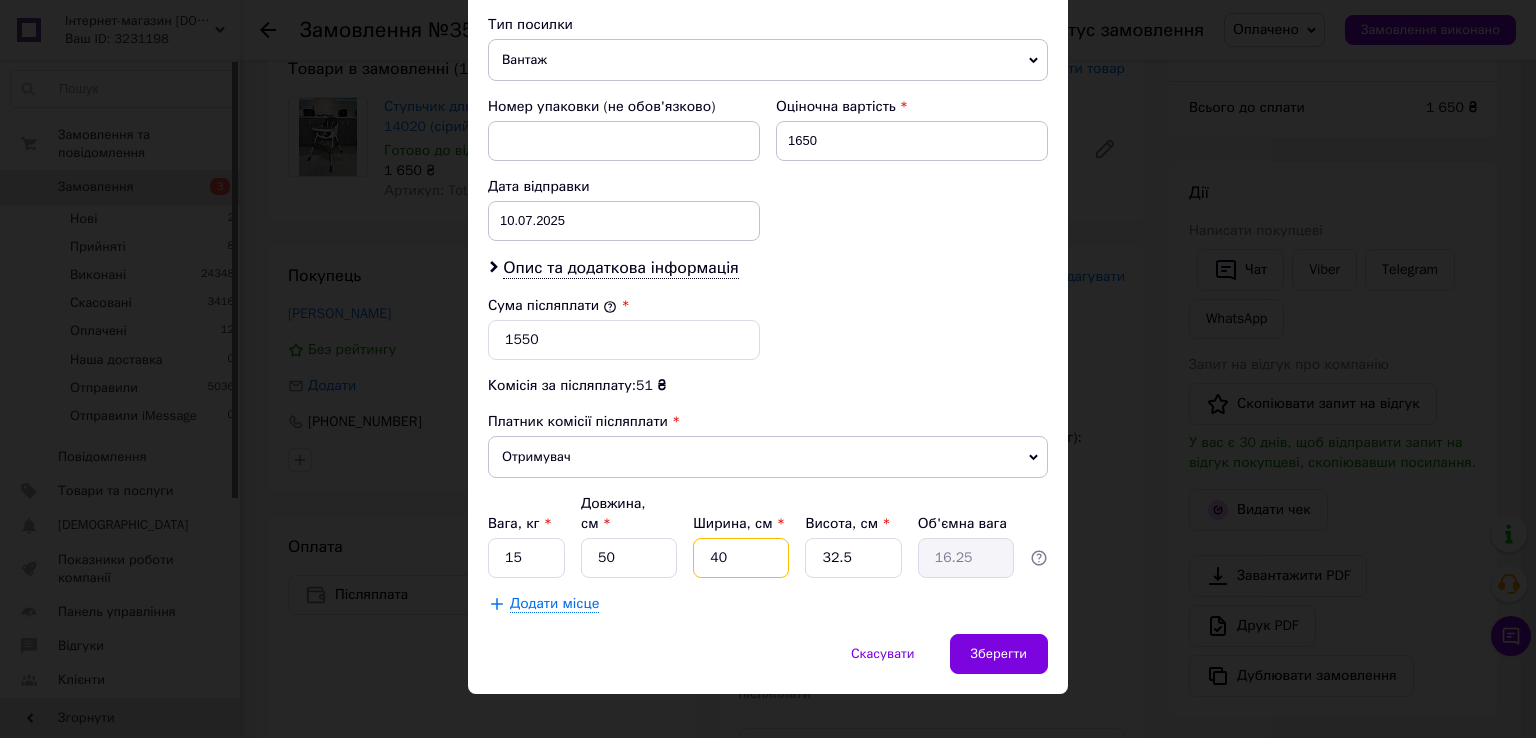 type on "40" 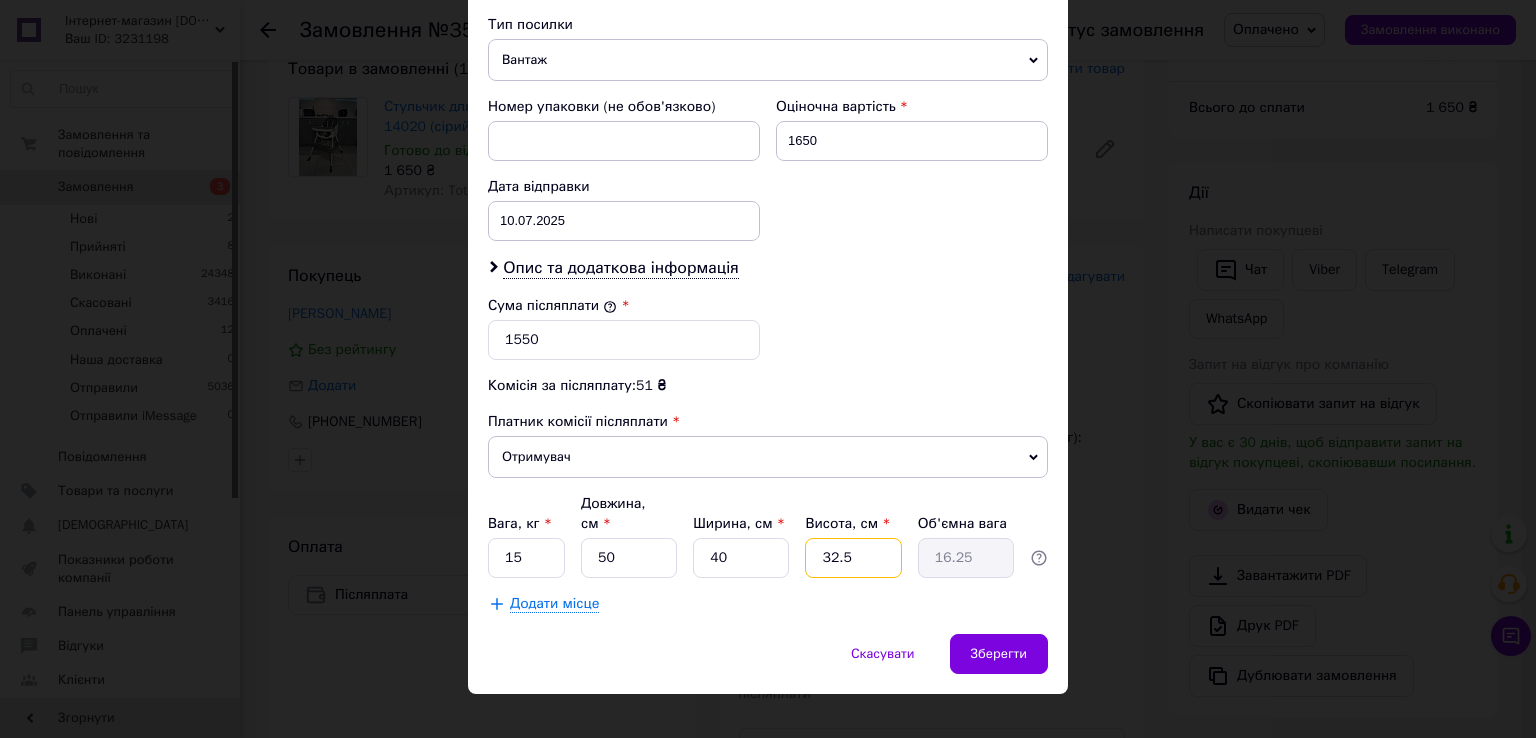 click on "32.5" at bounding box center (853, 558) 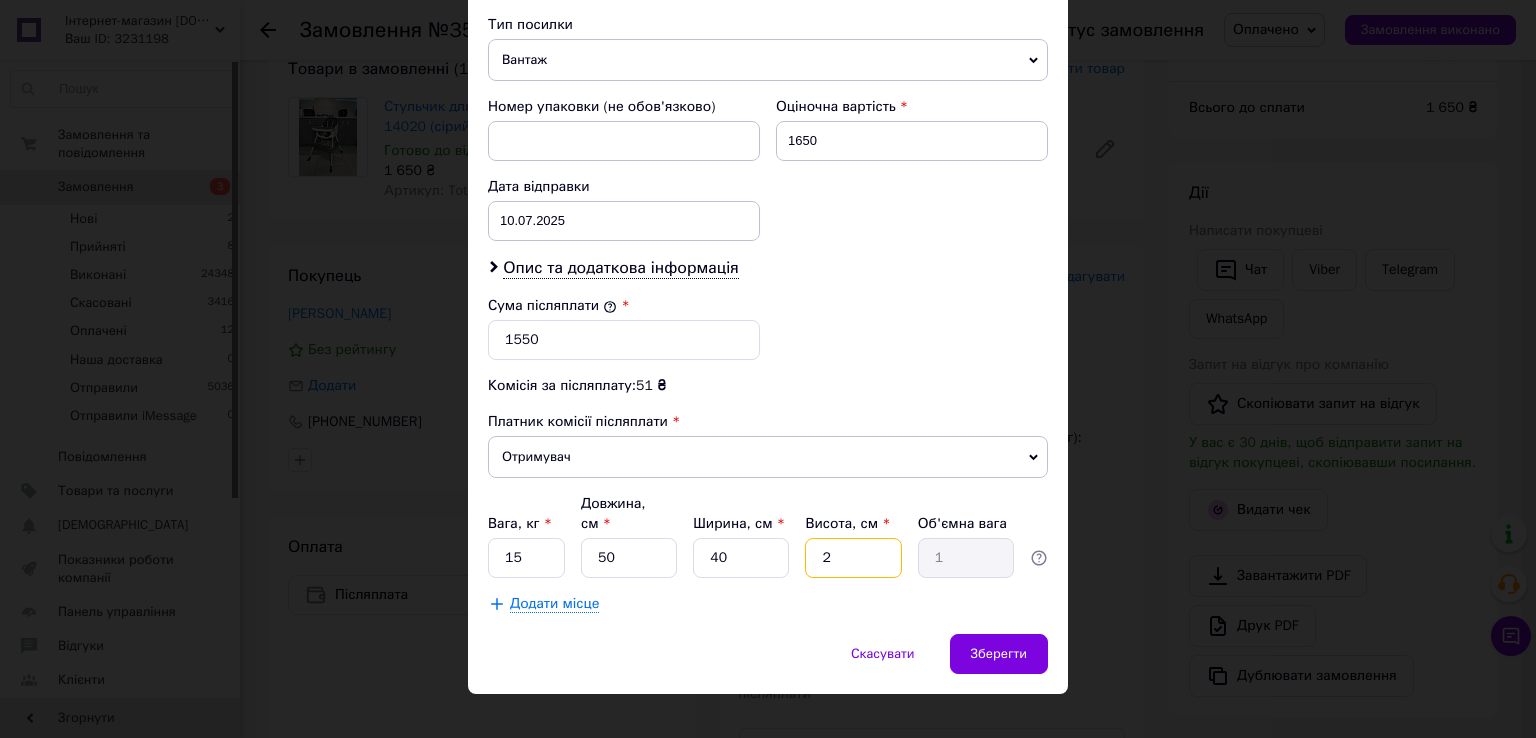 type on "25" 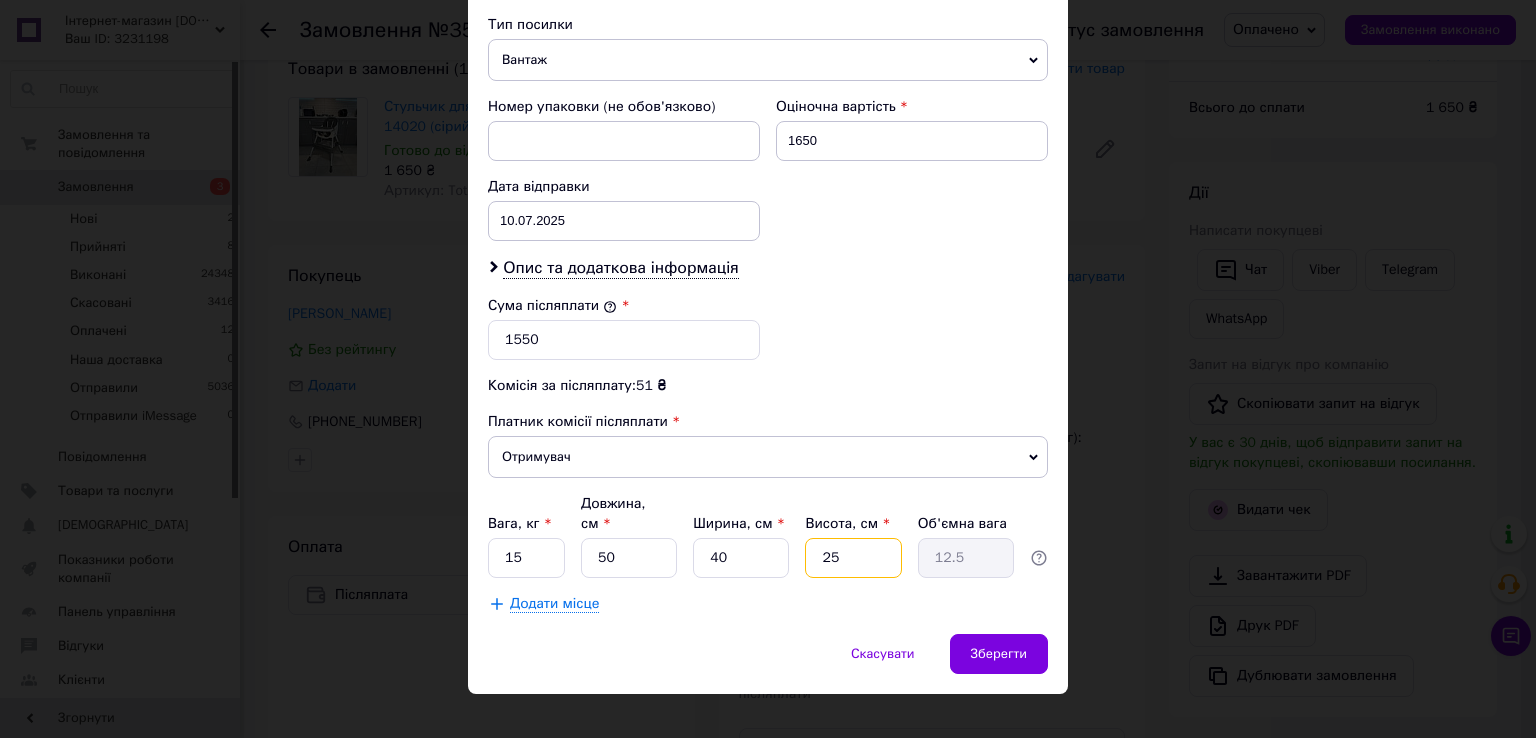 type on "25" 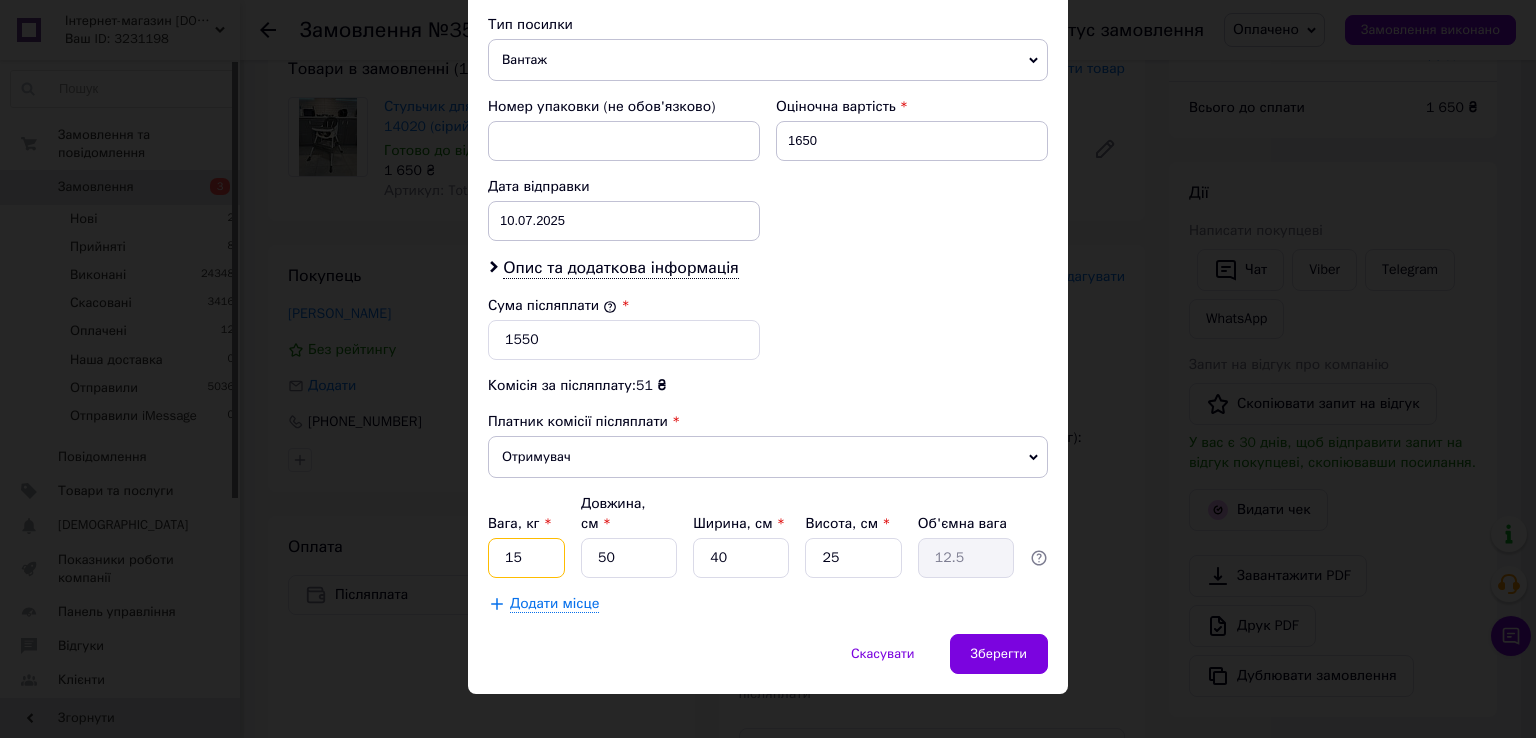 click on "15" at bounding box center (526, 558) 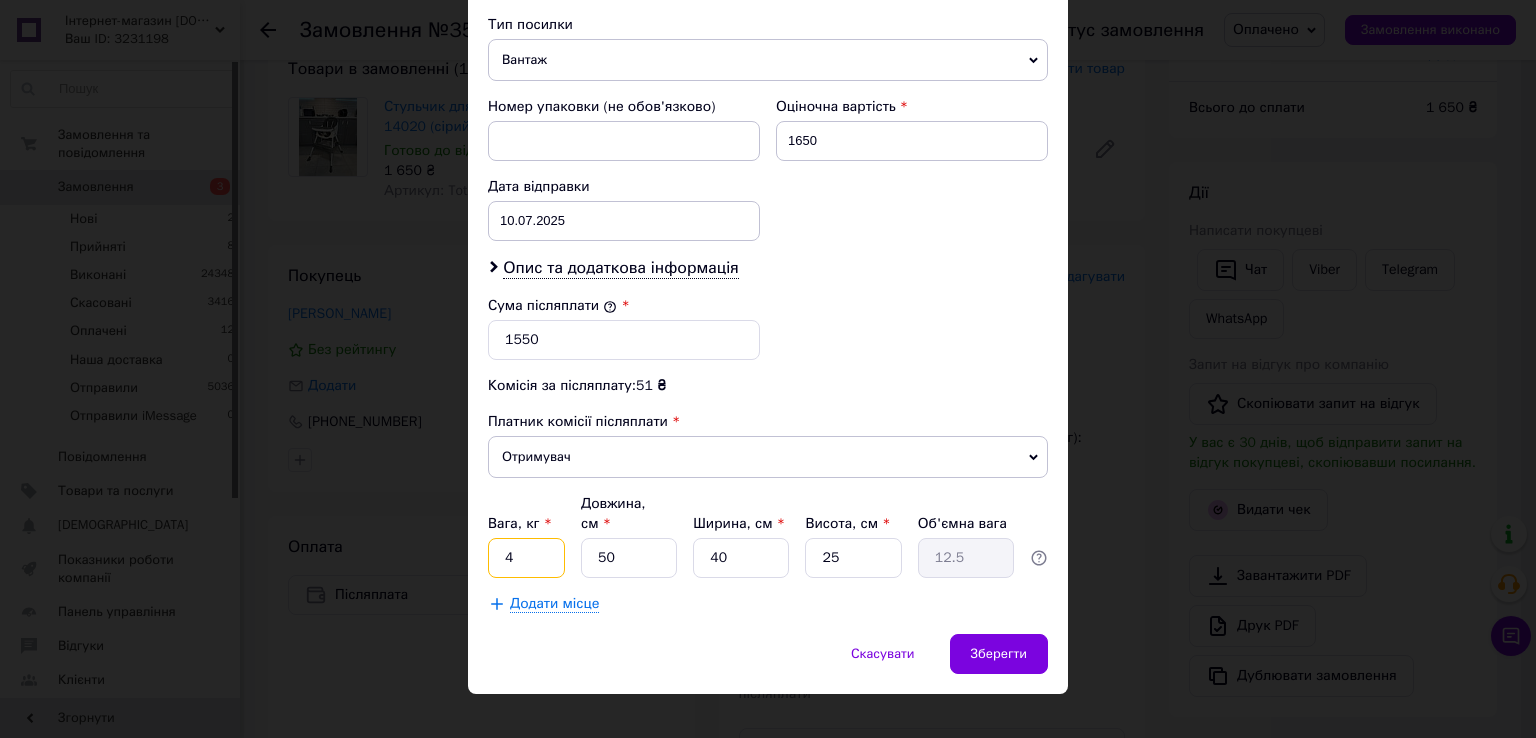 type on "4" 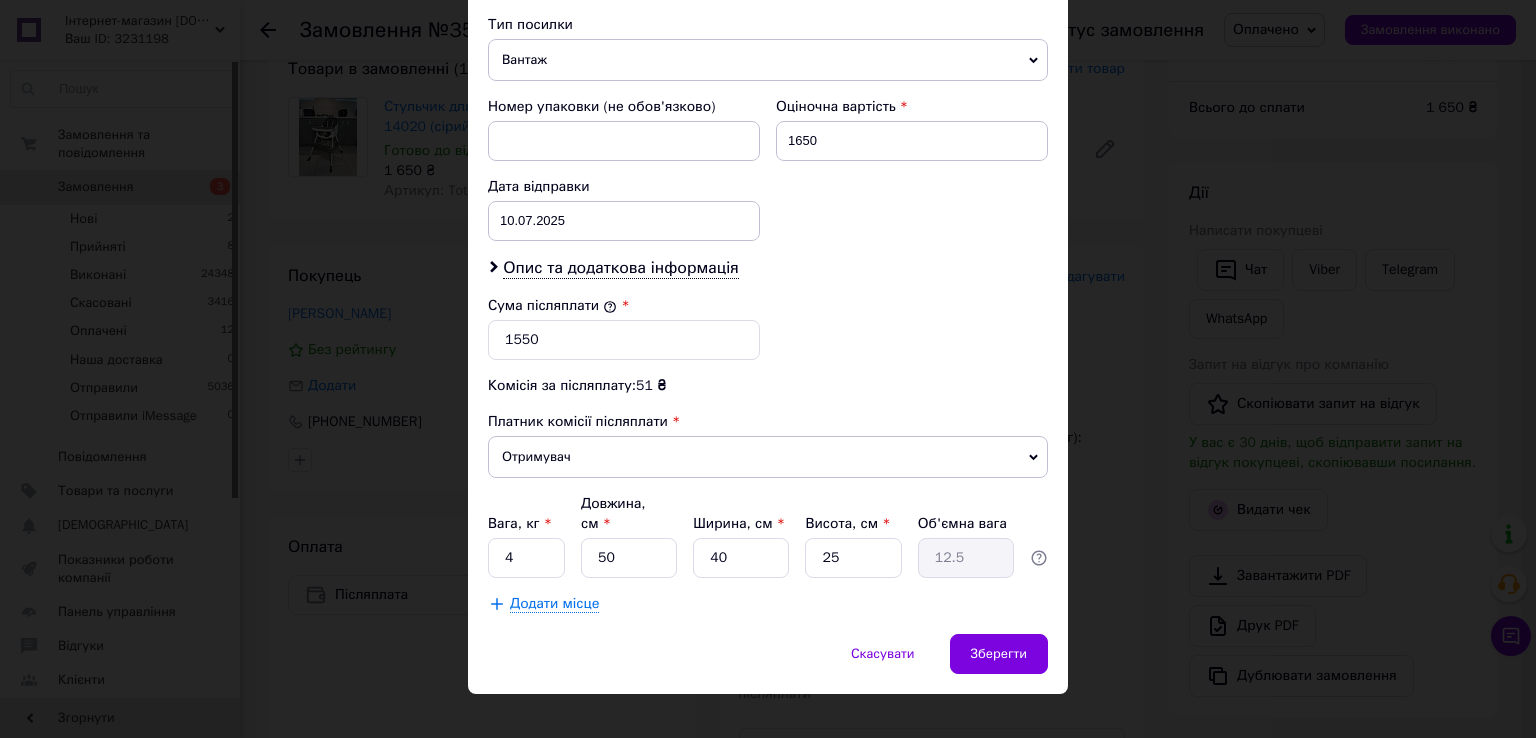 click on "Сума післяплати     * 1550" at bounding box center [768, 328] 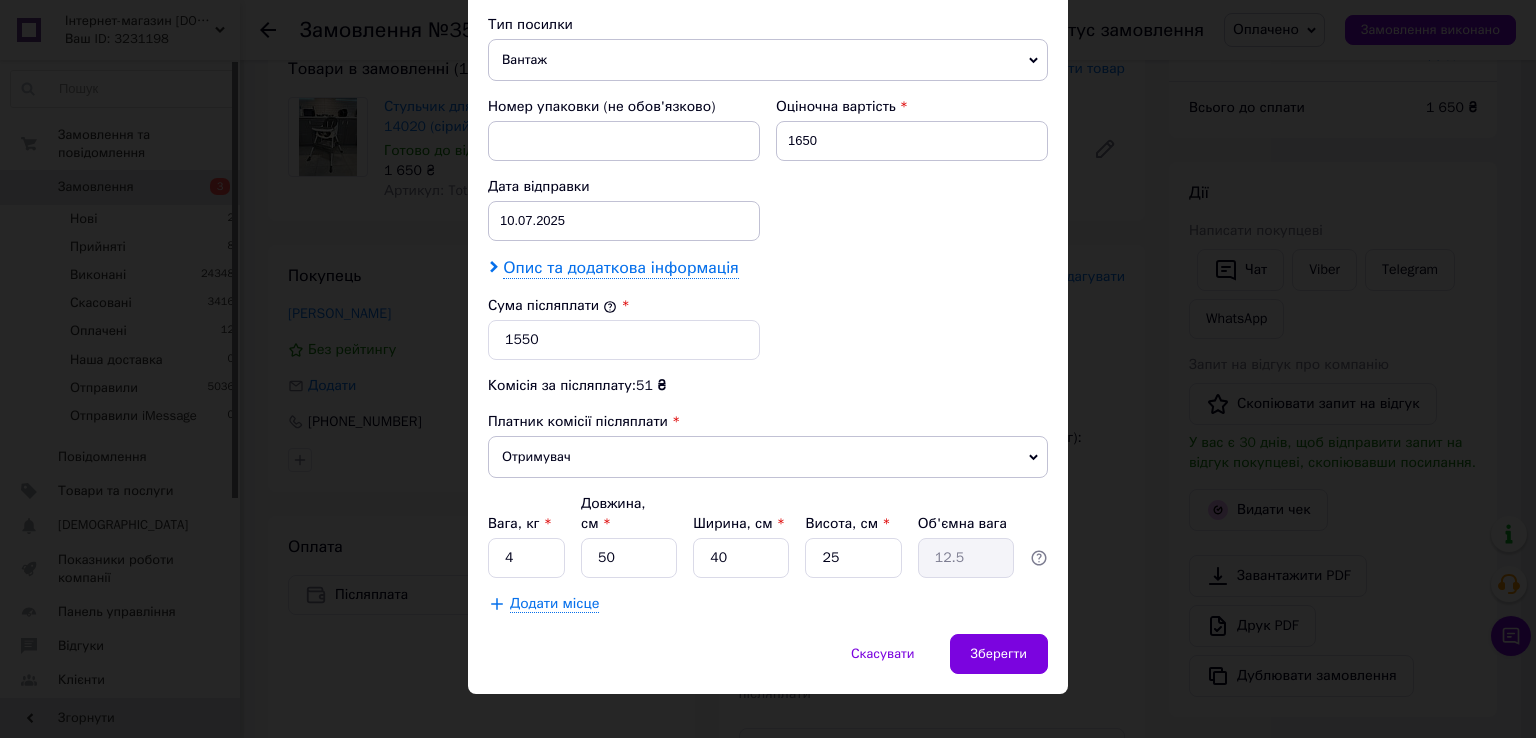 click on "Опис та додаткова інформація" at bounding box center [620, 268] 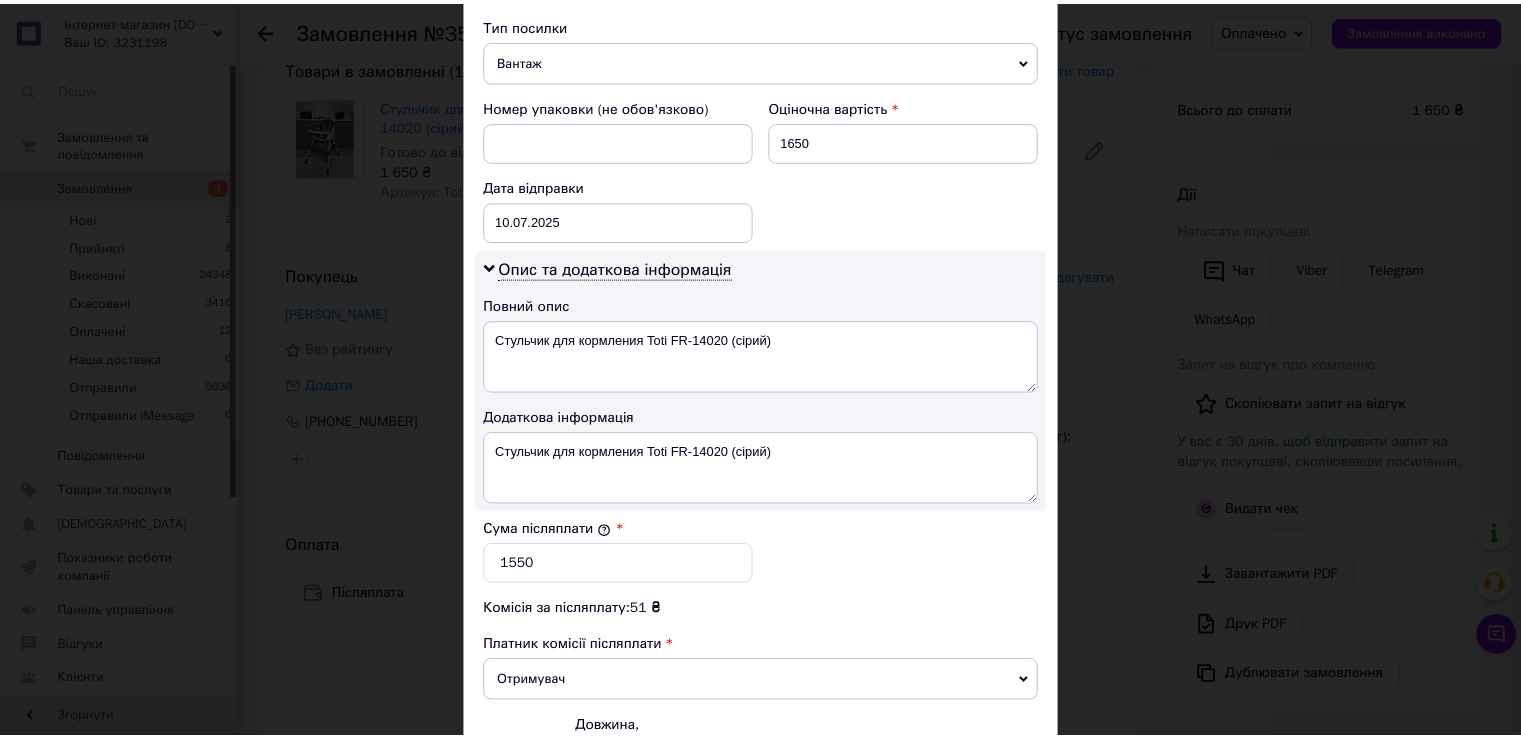 scroll, scrollTop: 1005, scrollLeft: 0, axis: vertical 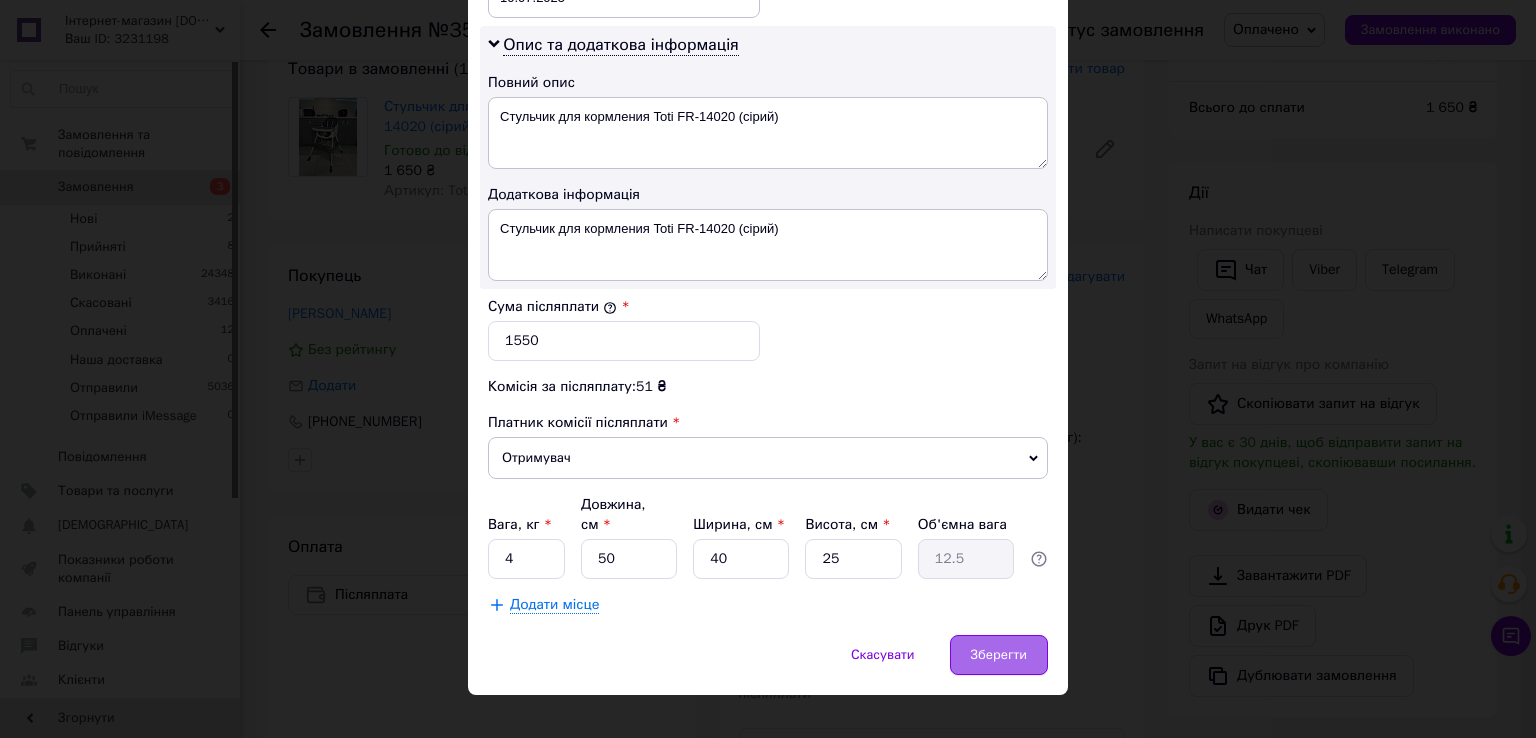 click on "Зберегти" at bounding box center [999, 655] 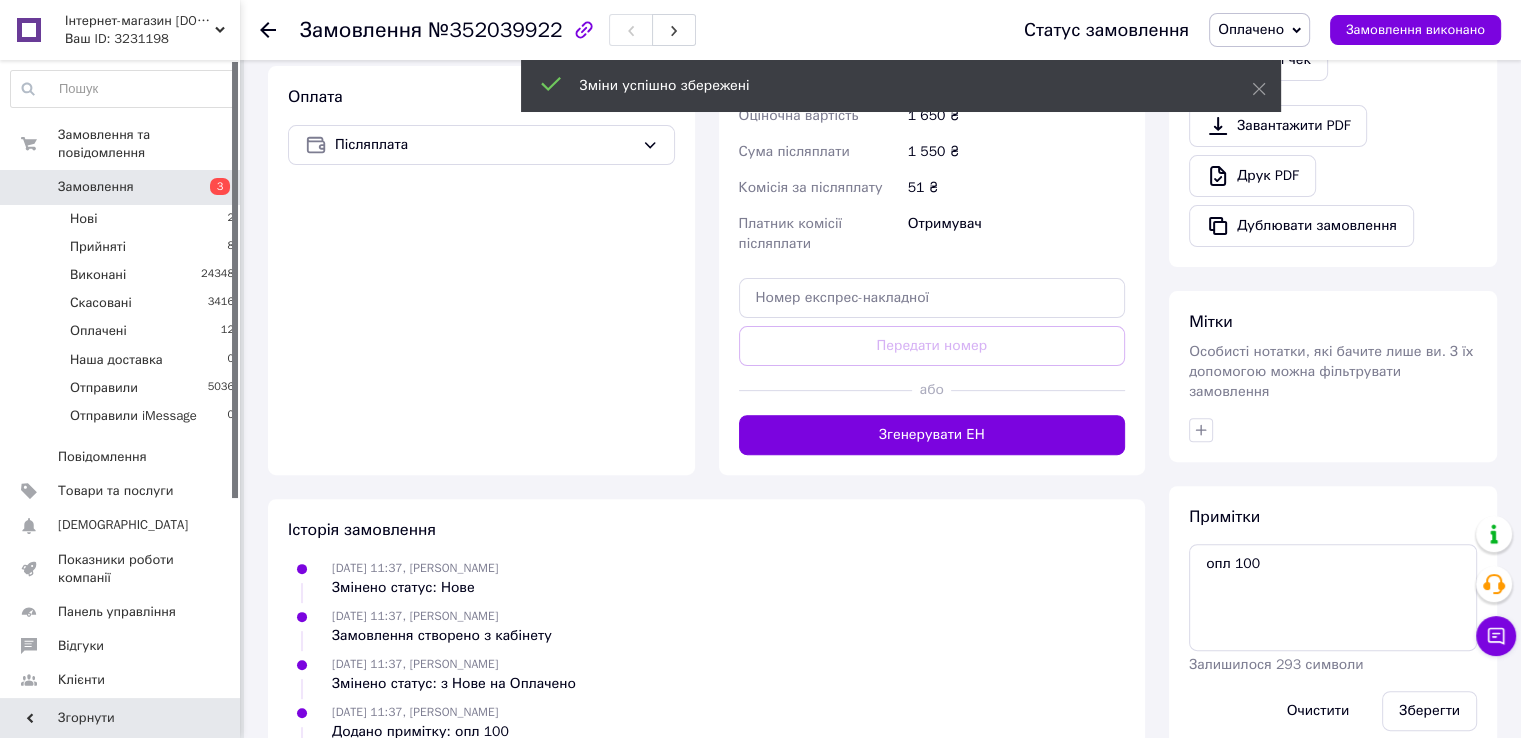 scroll, scrollTop: 634, scrollLeft: 0, axis: vertical 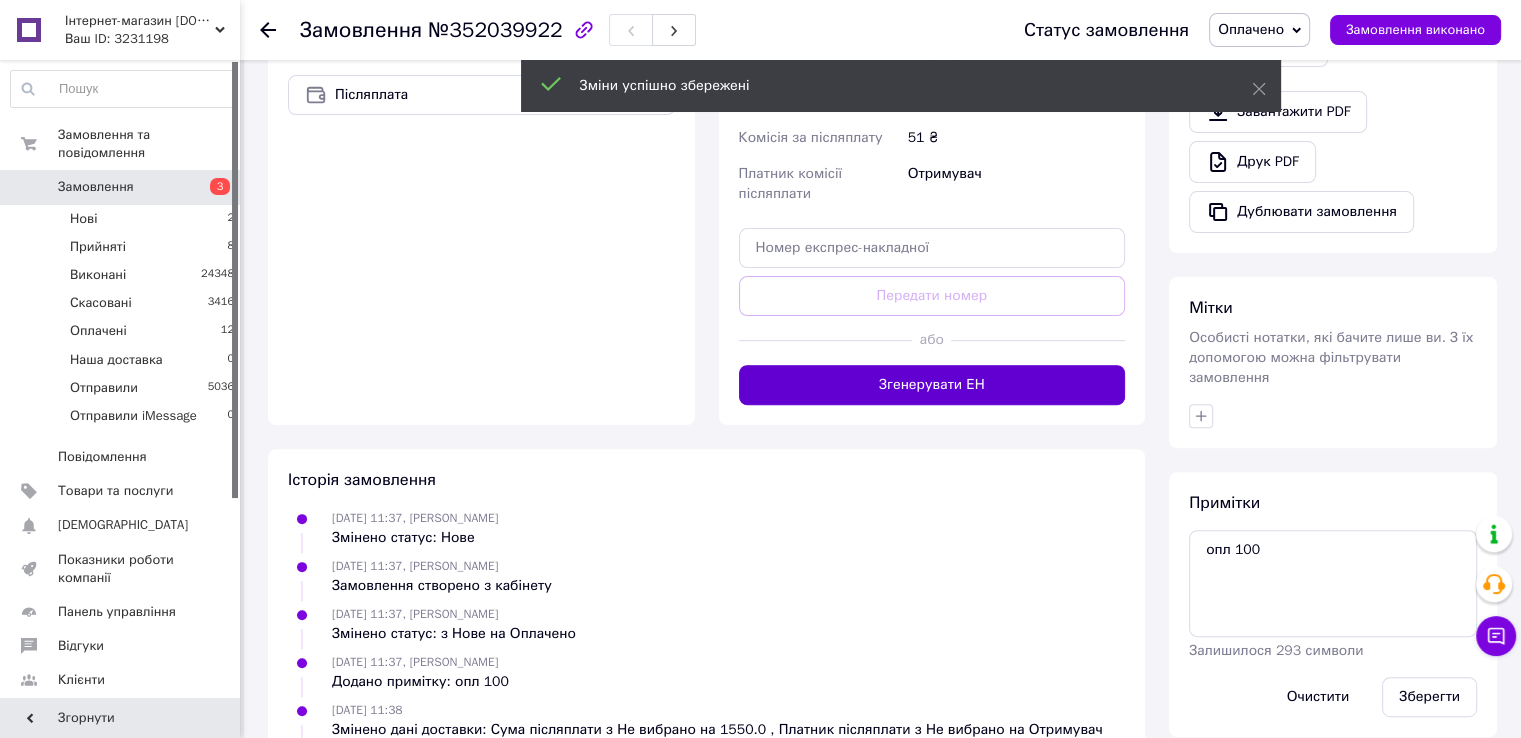 click on "Згенерувати ЕН" at bounding box center (932, 385) 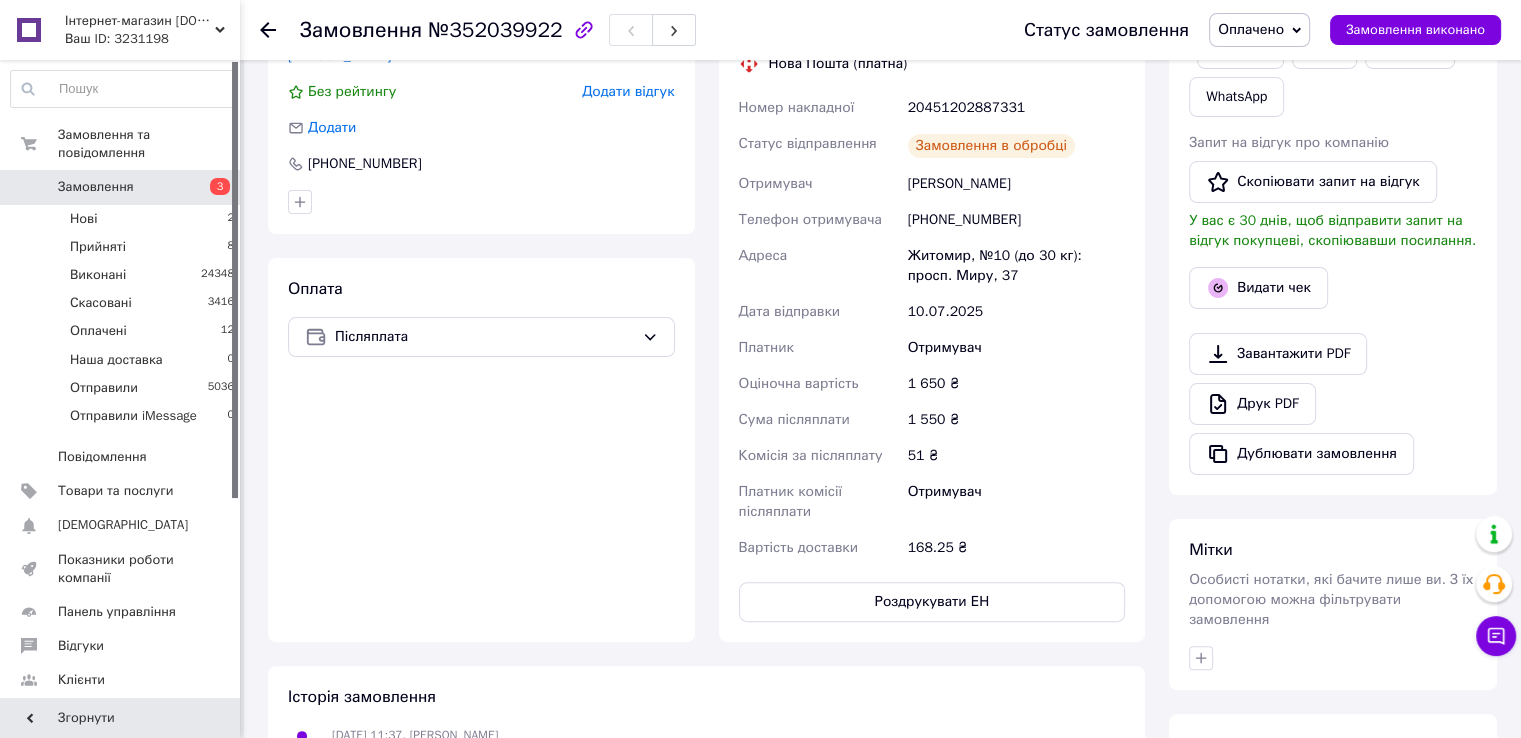 scroll, scrollTop: 134, scrollLeft: 0, axis: vertical 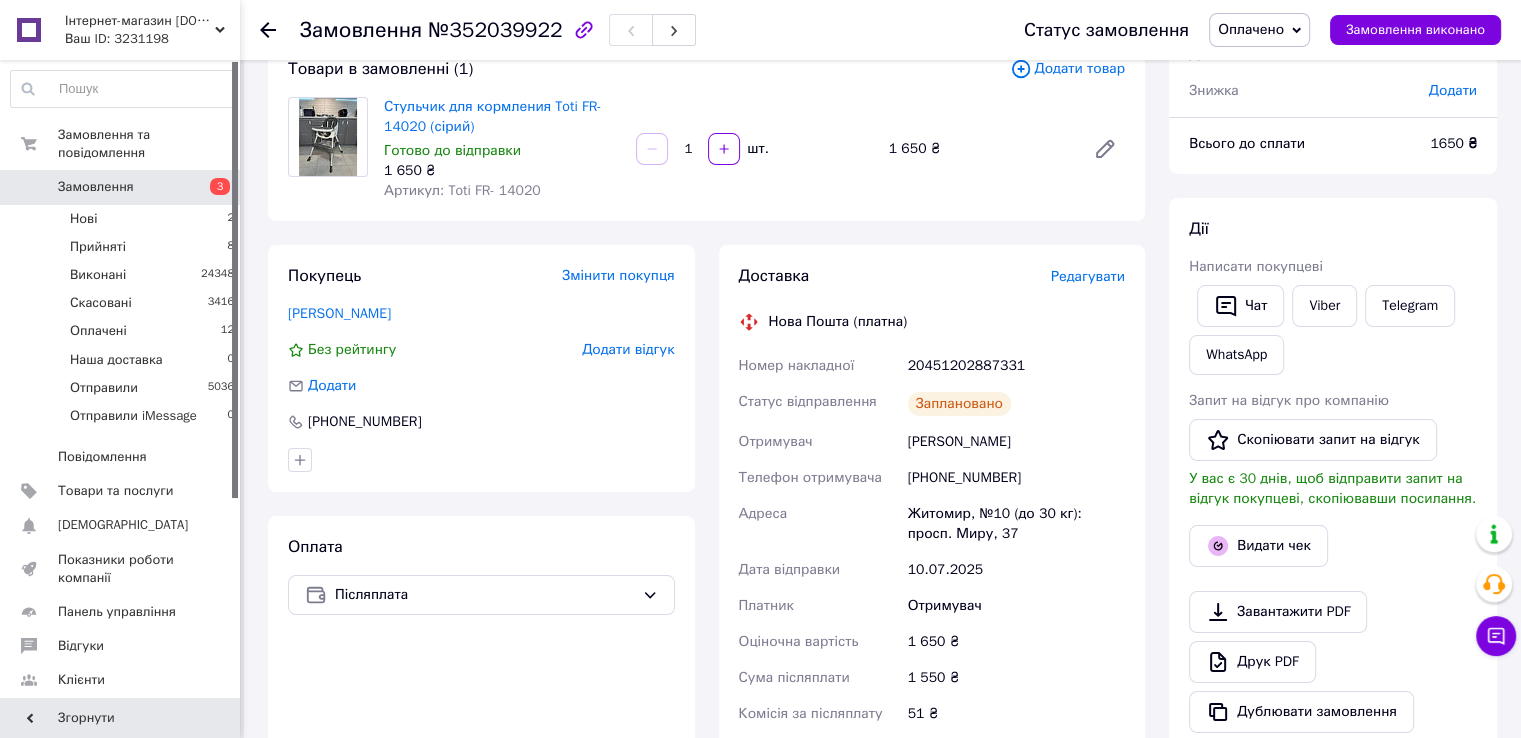click on "20451202887331" at bounding box center (1016, 366) 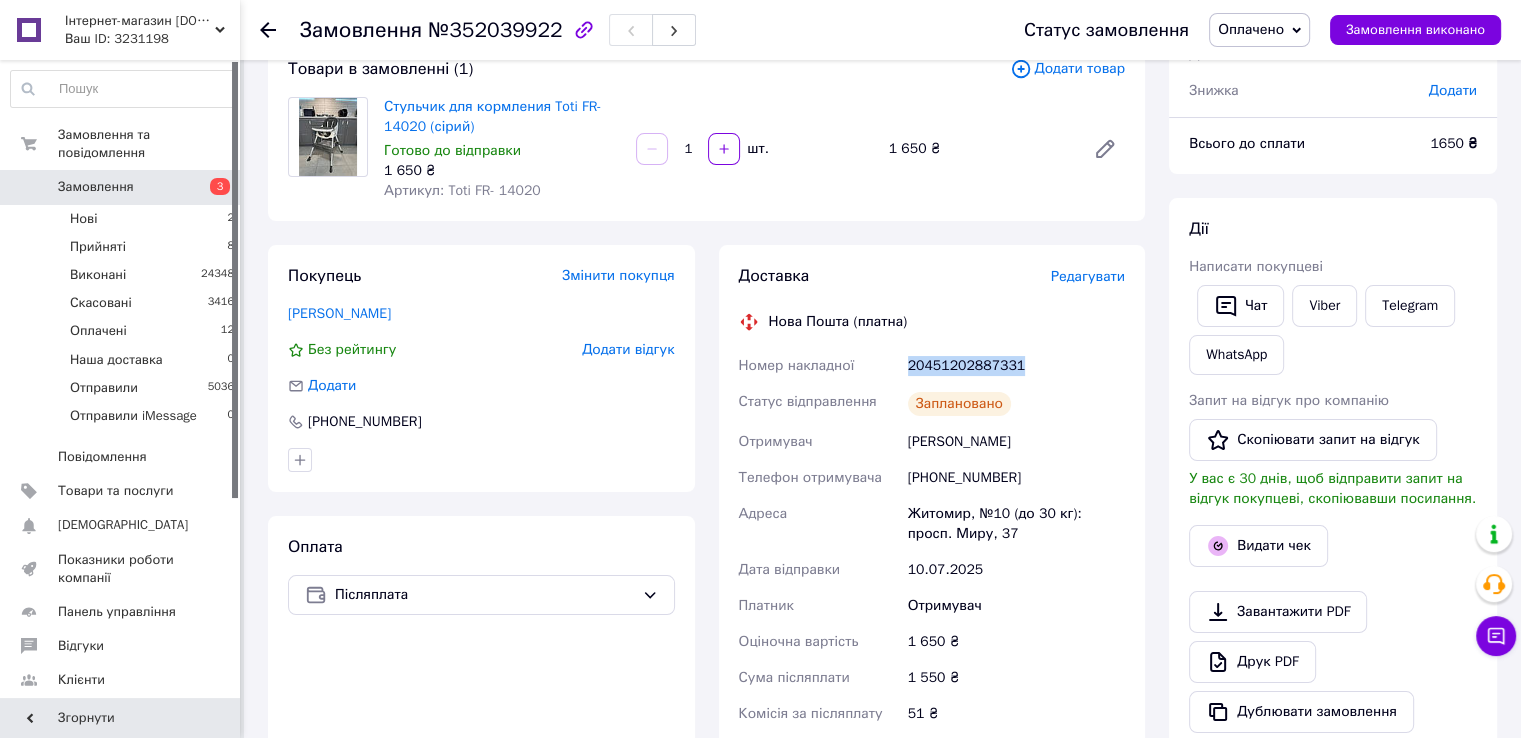click on "20451202887331" at bounding box center (1016, 366) 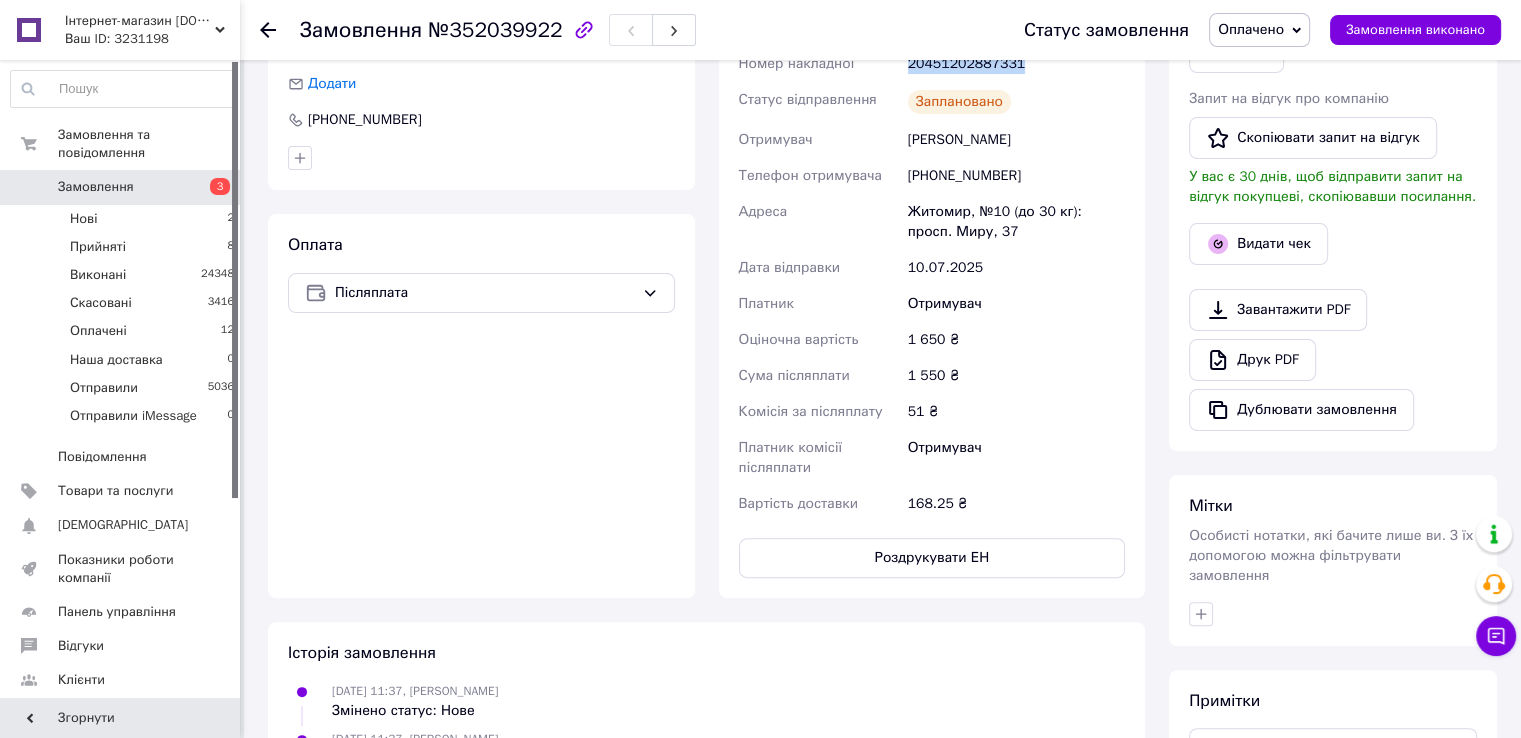 scroll, scrollTop: 634, scrollLeft: 0, axis: vertical 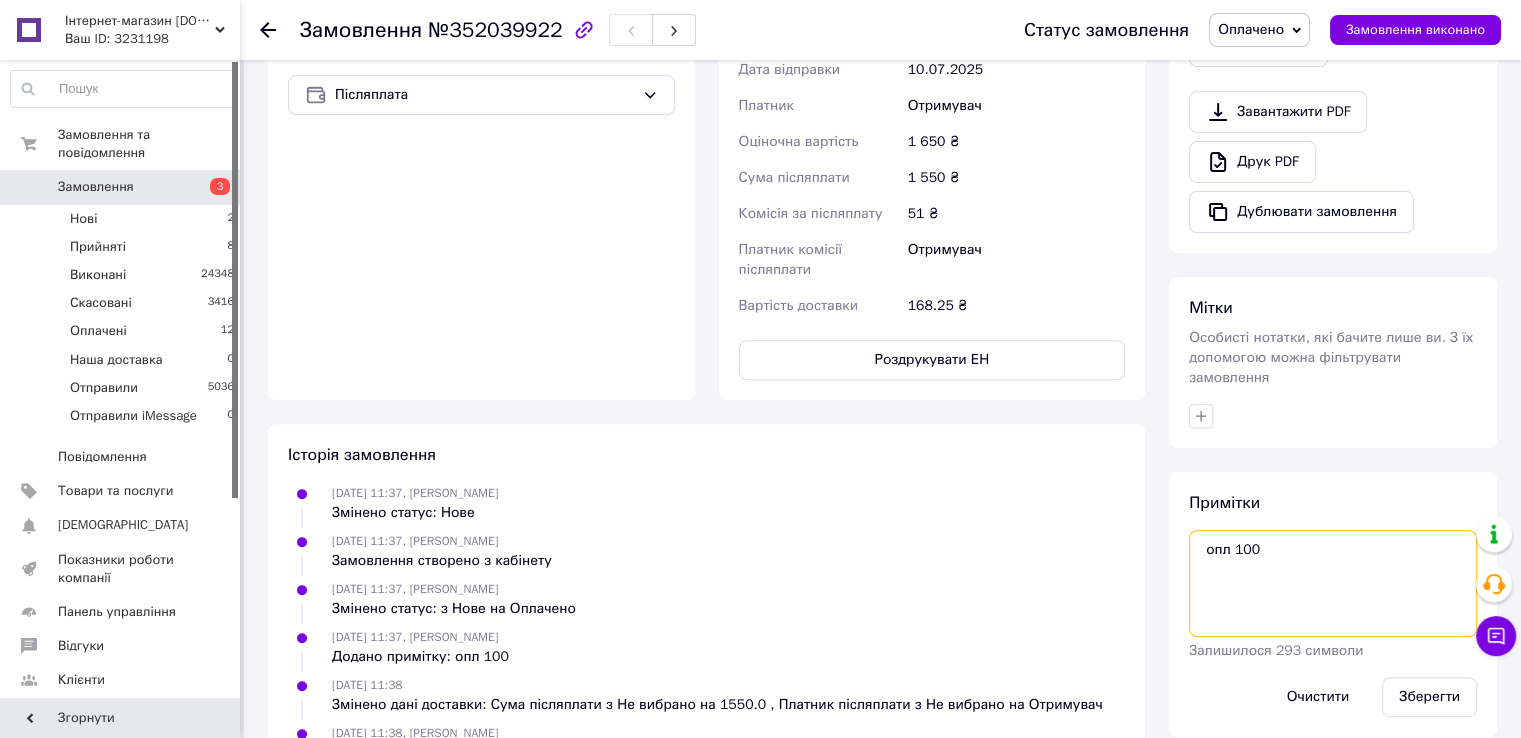 click on "опл 100" at bounding box center [1333, 583] 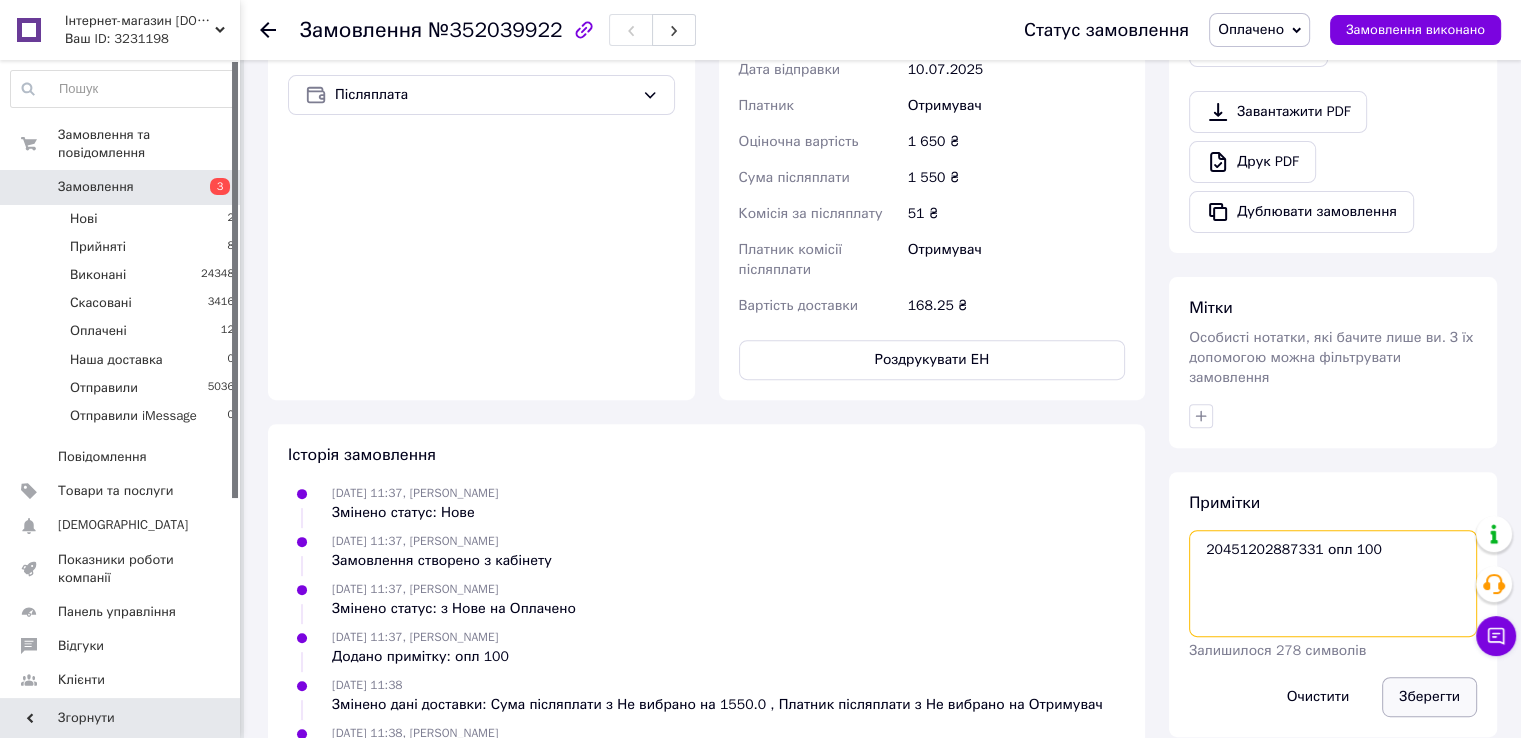 type on "20451202887331 опл 100" 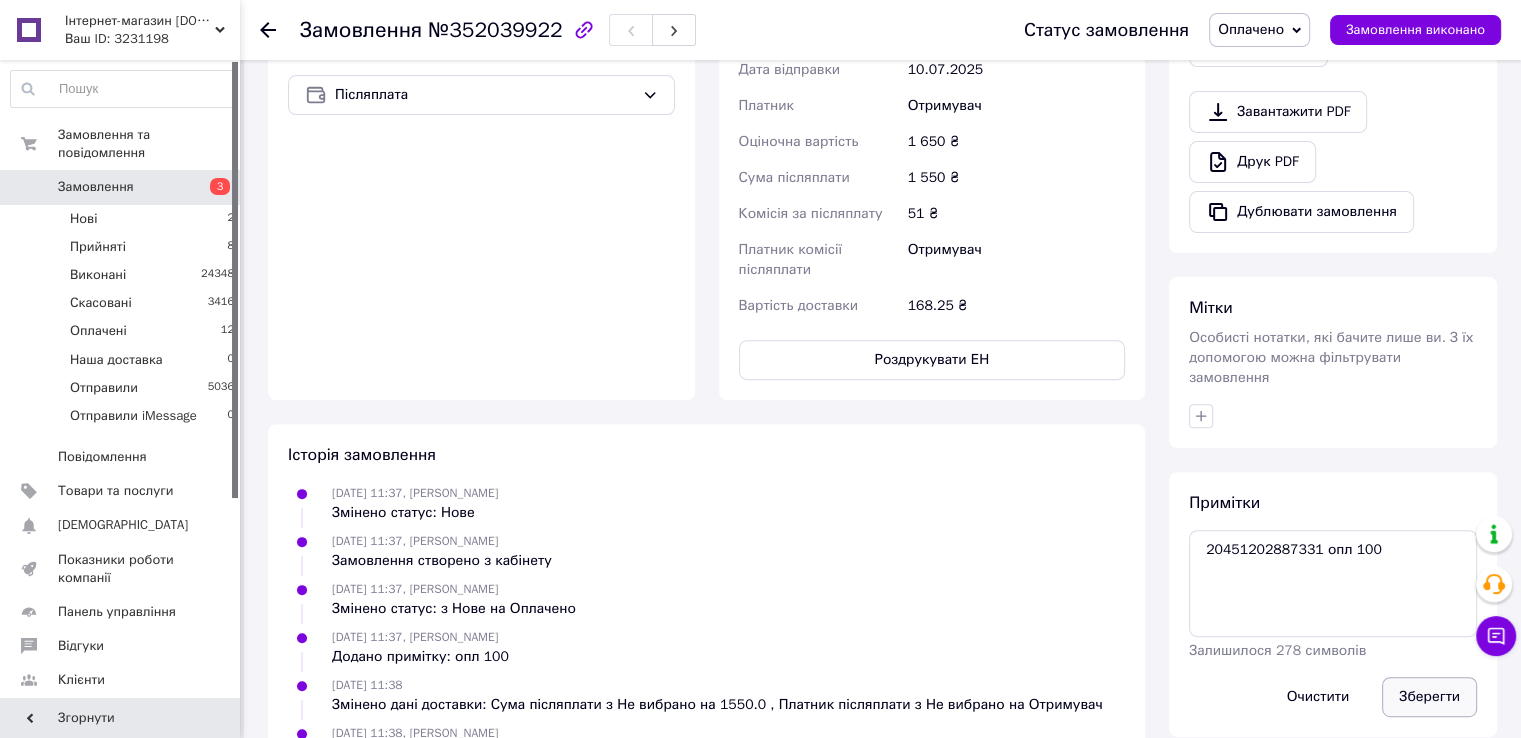 click on "Зберегти" at bounding box center [1429, 697] 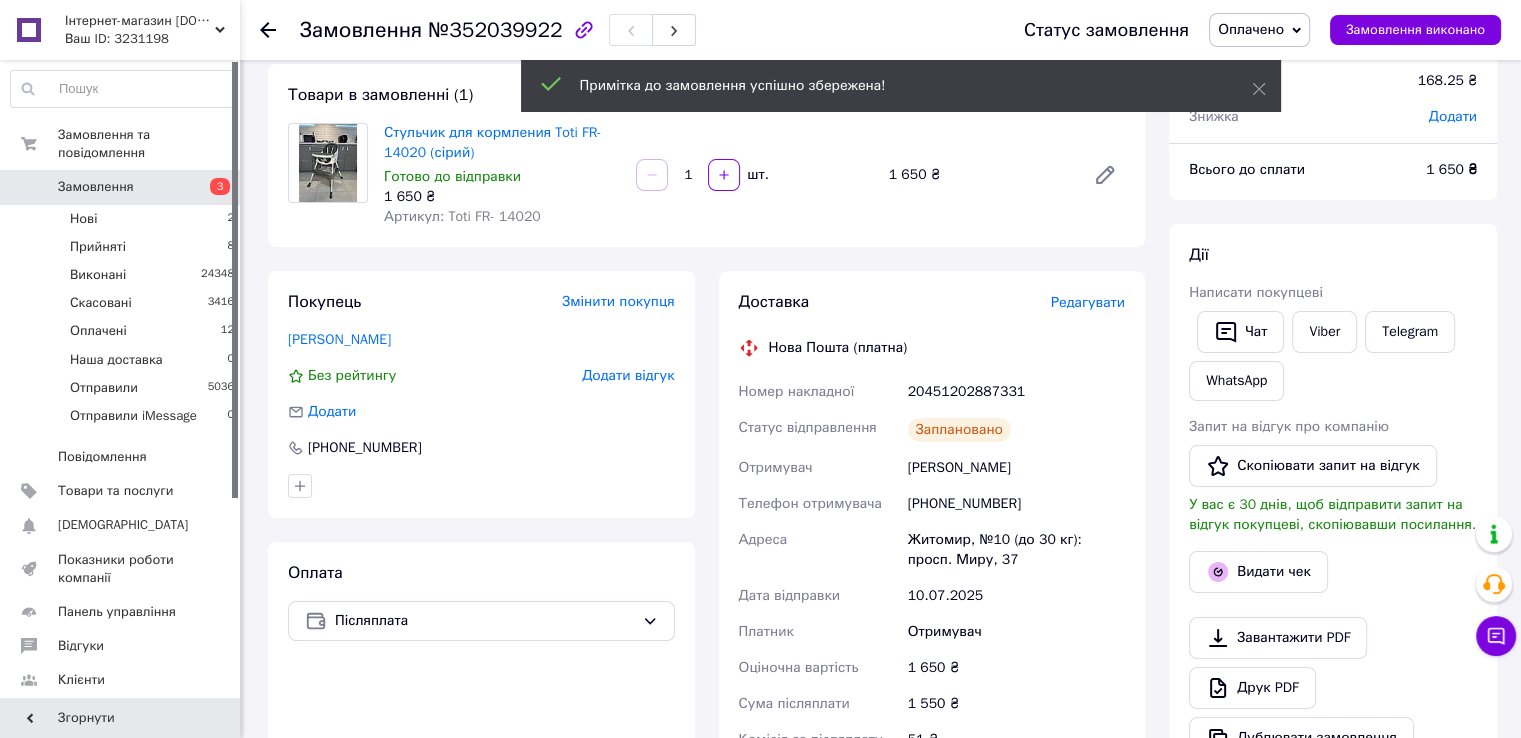 scroll, scrollTop: 0, scrollLeft: 0, axis: both 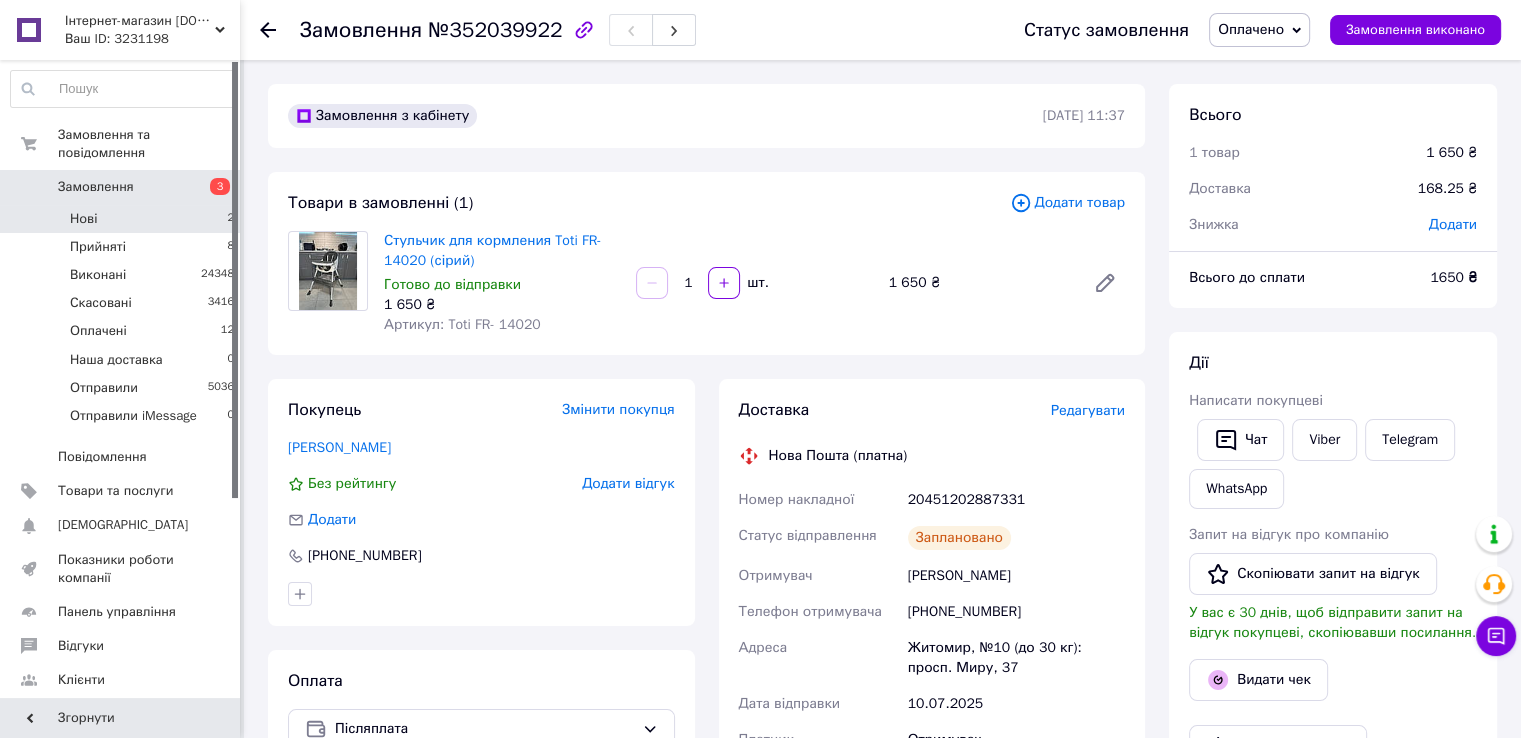 click on "Нові 2" at bounding box center (123, 219) 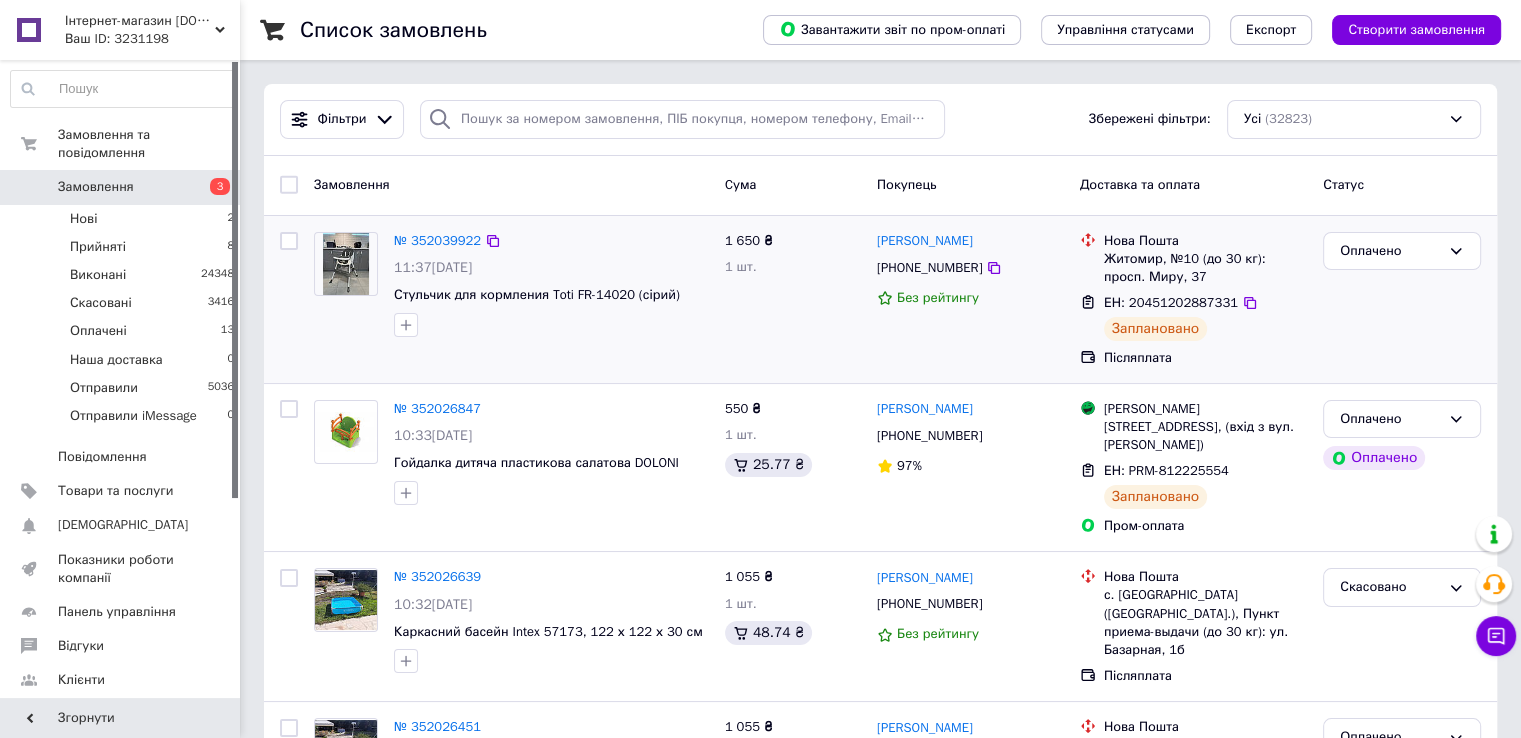 click on "ЕН: 20451202887331" at bounding box center (1171, 302) 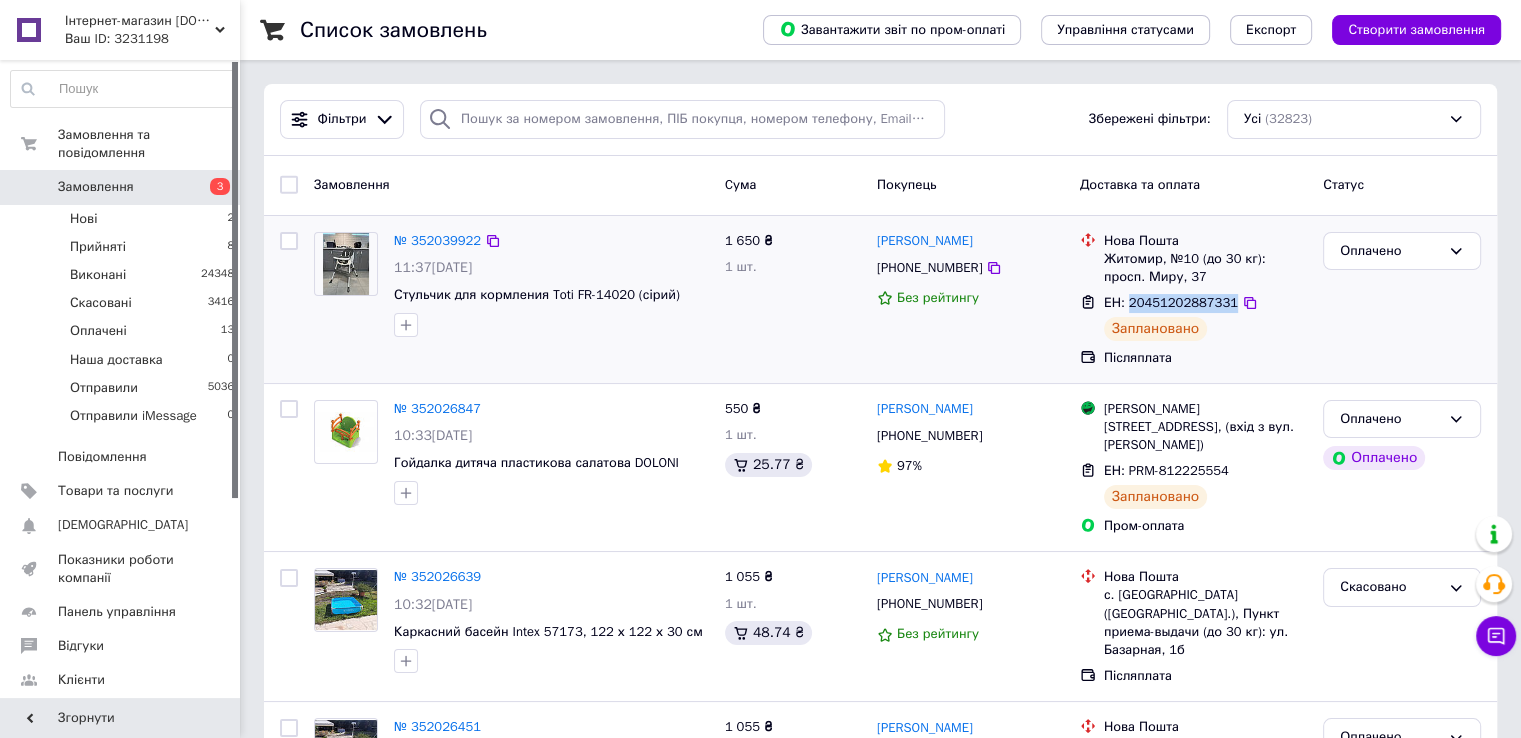 click on "ЕН: 20451202887331" at bounding box center (1171, 302) 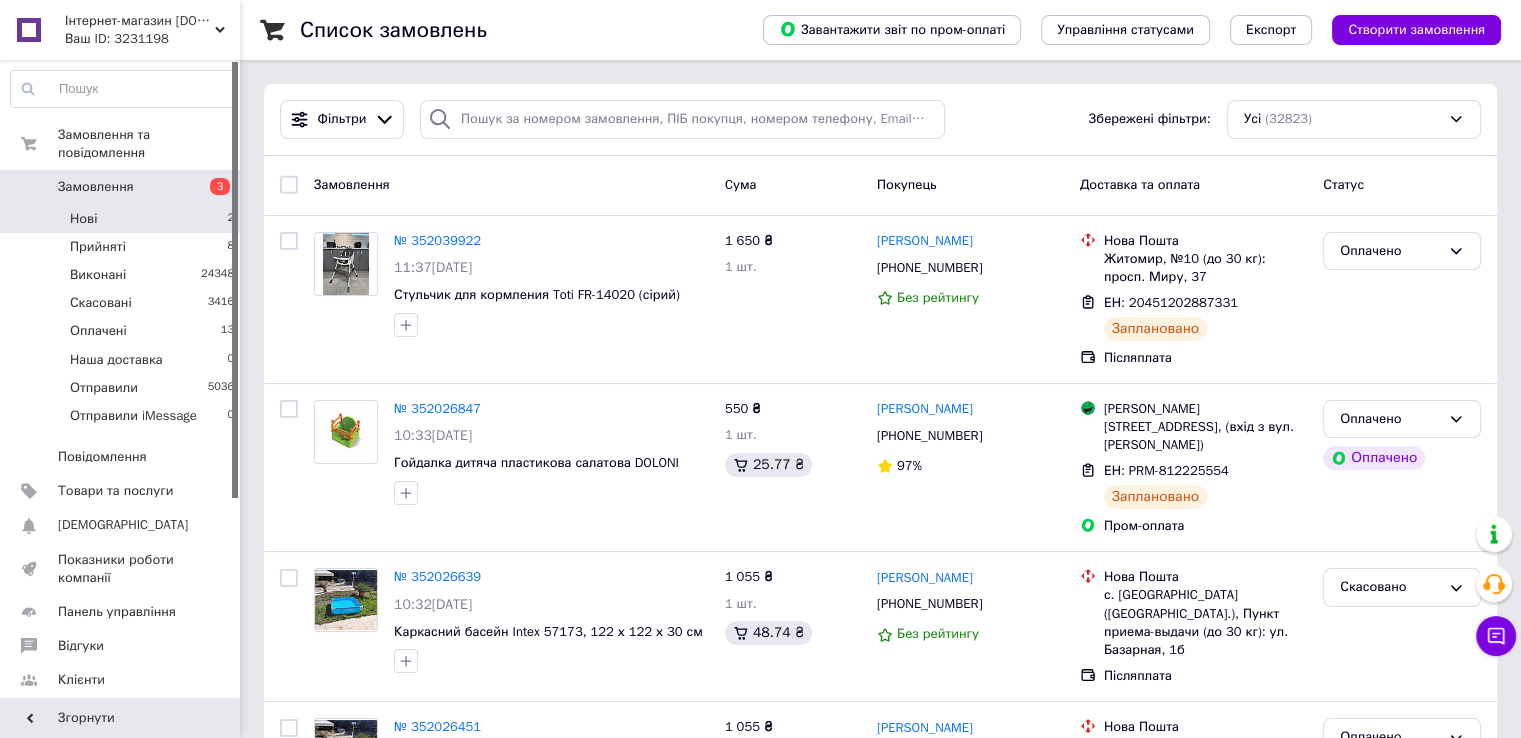 click on "Нові 2" at bounding box center (123, 219) 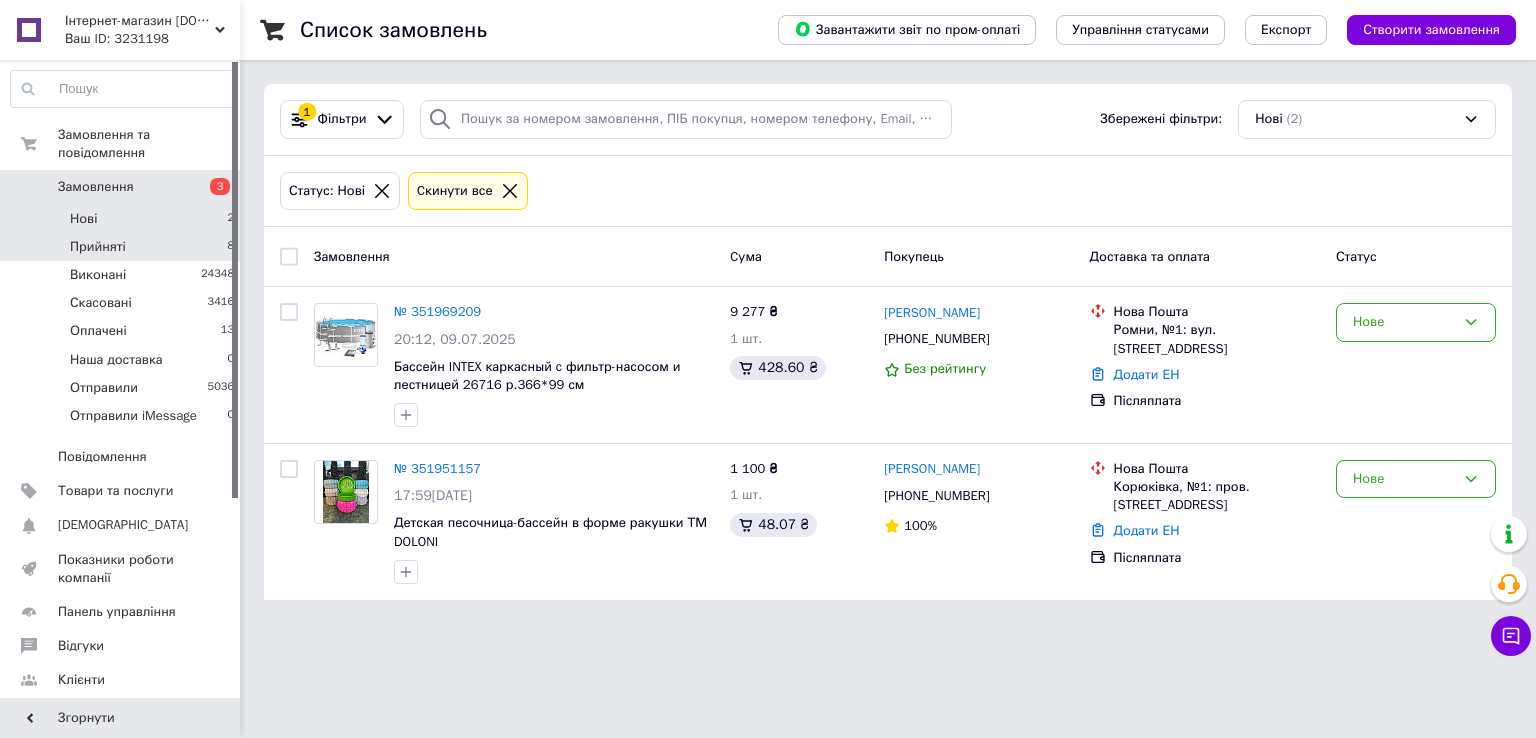 click on "Прийняті 8" at bounding box center [123, 247] 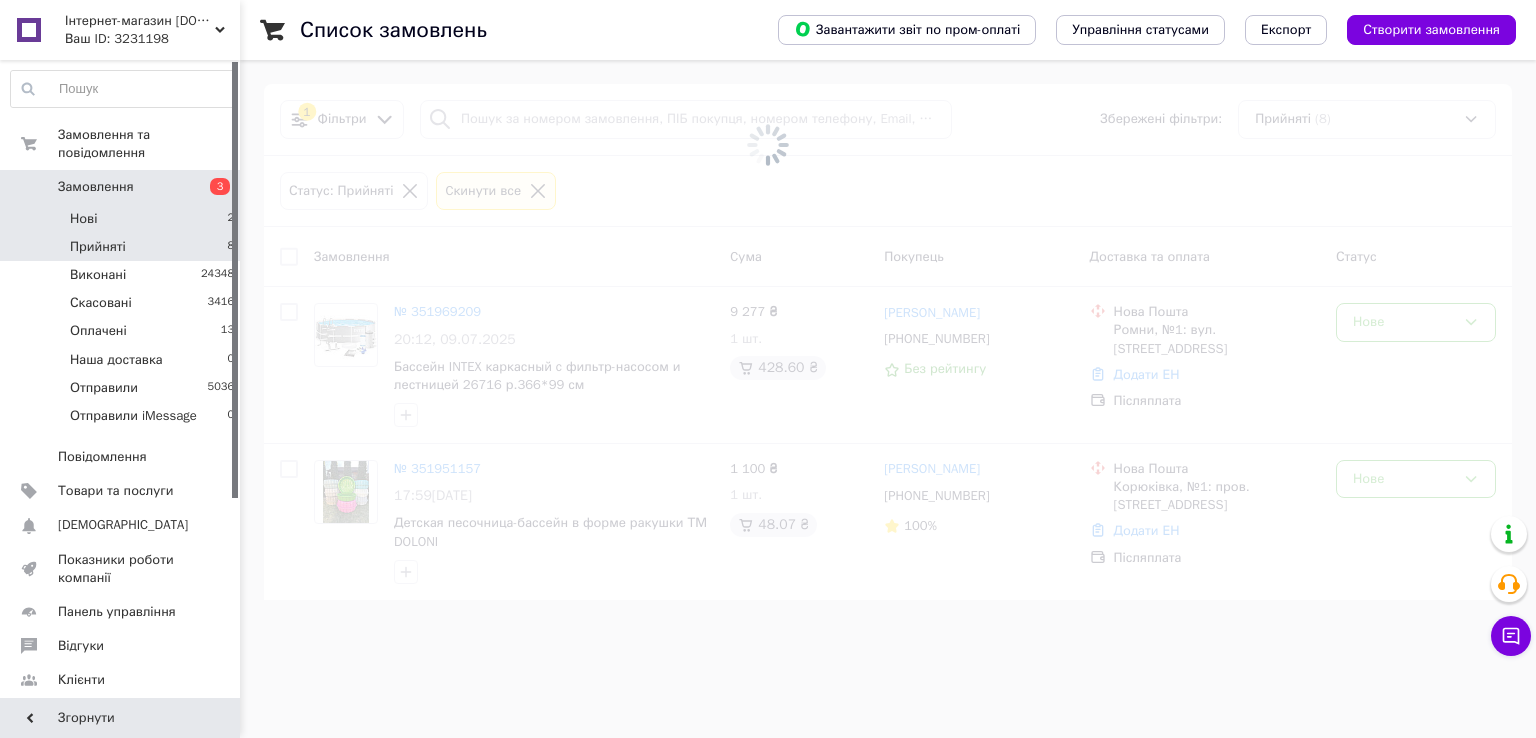click on "Нові 2" at bounding box center (123, 219) 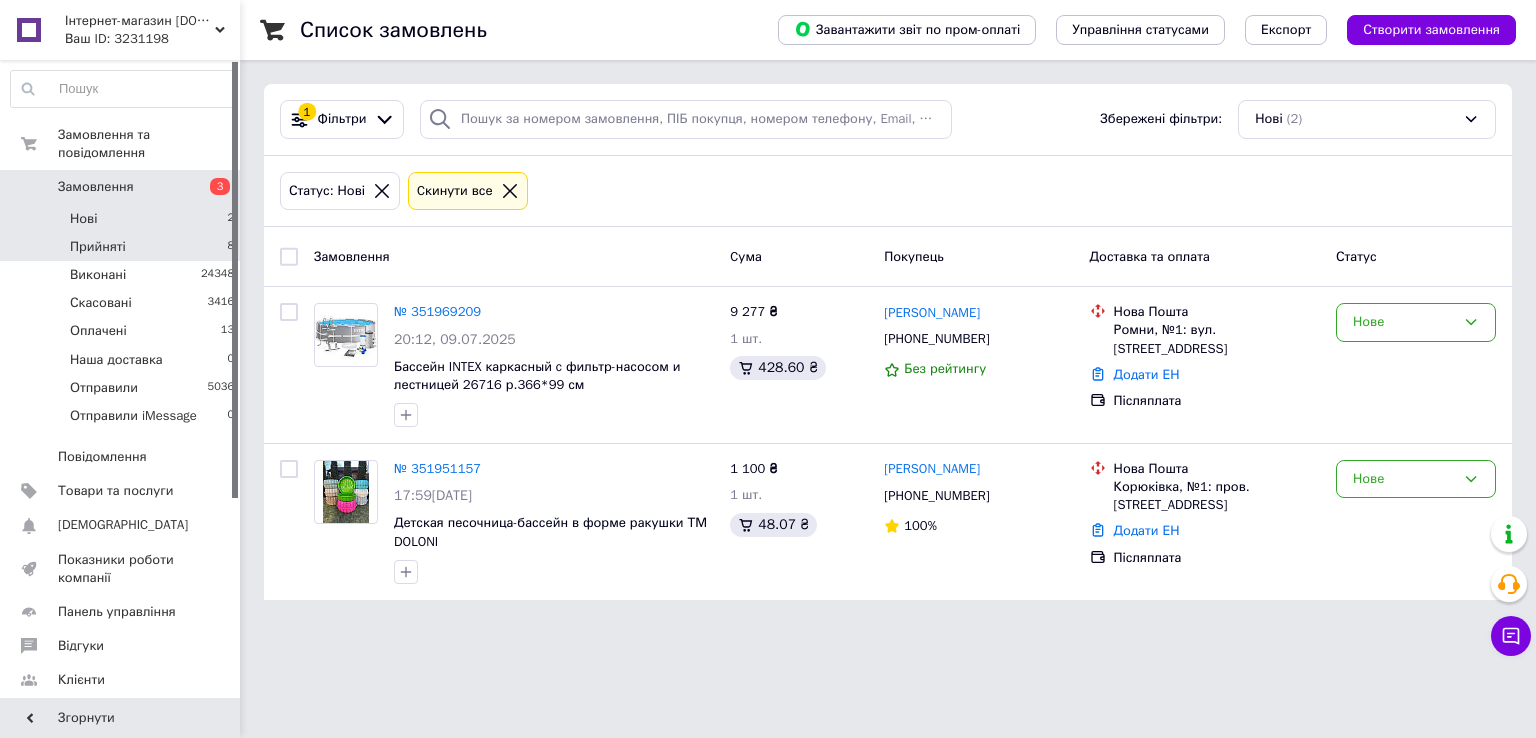 click on "Прийняті 8" at bounding box center [123, 247] 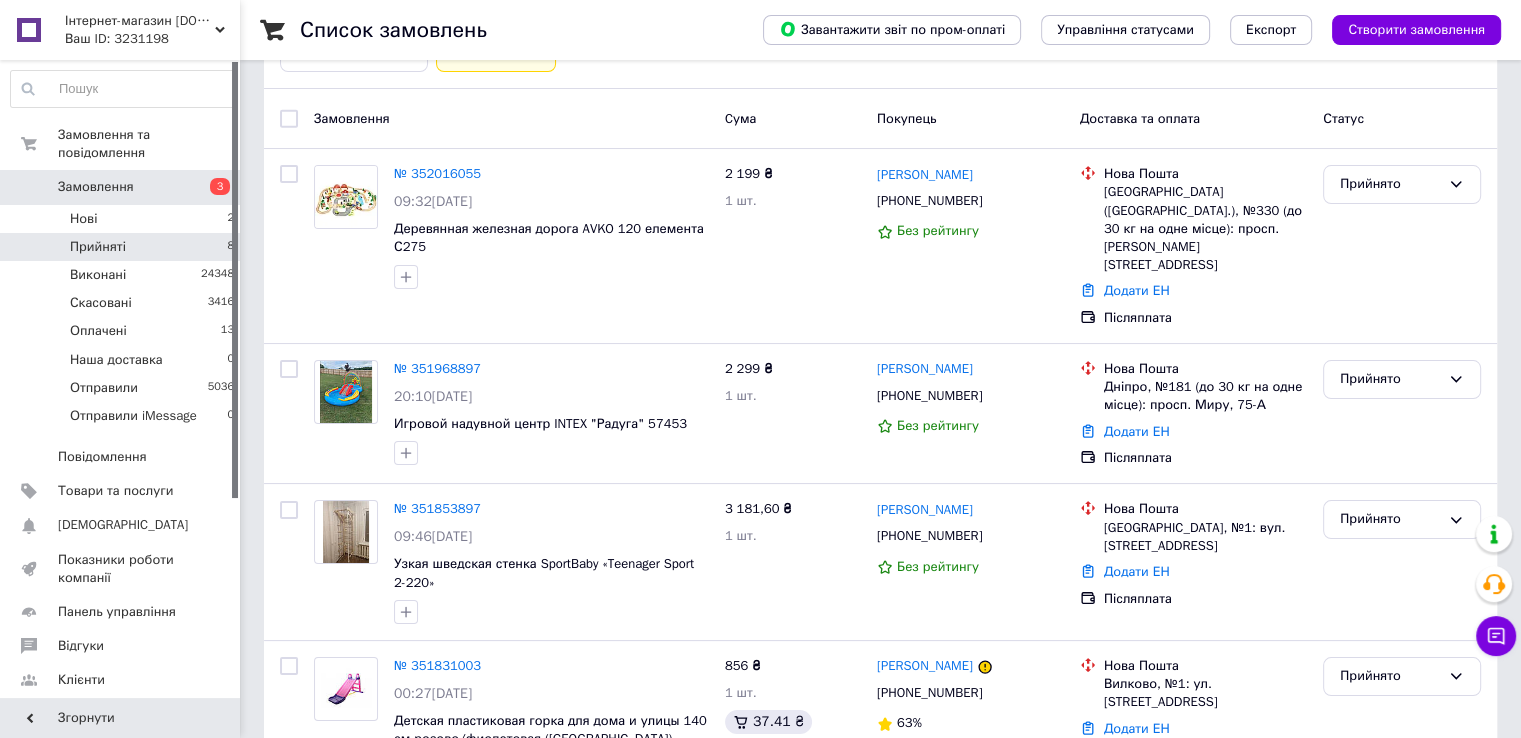 scroll, scrollTop: 0, scrollLeft: 0, axis: both 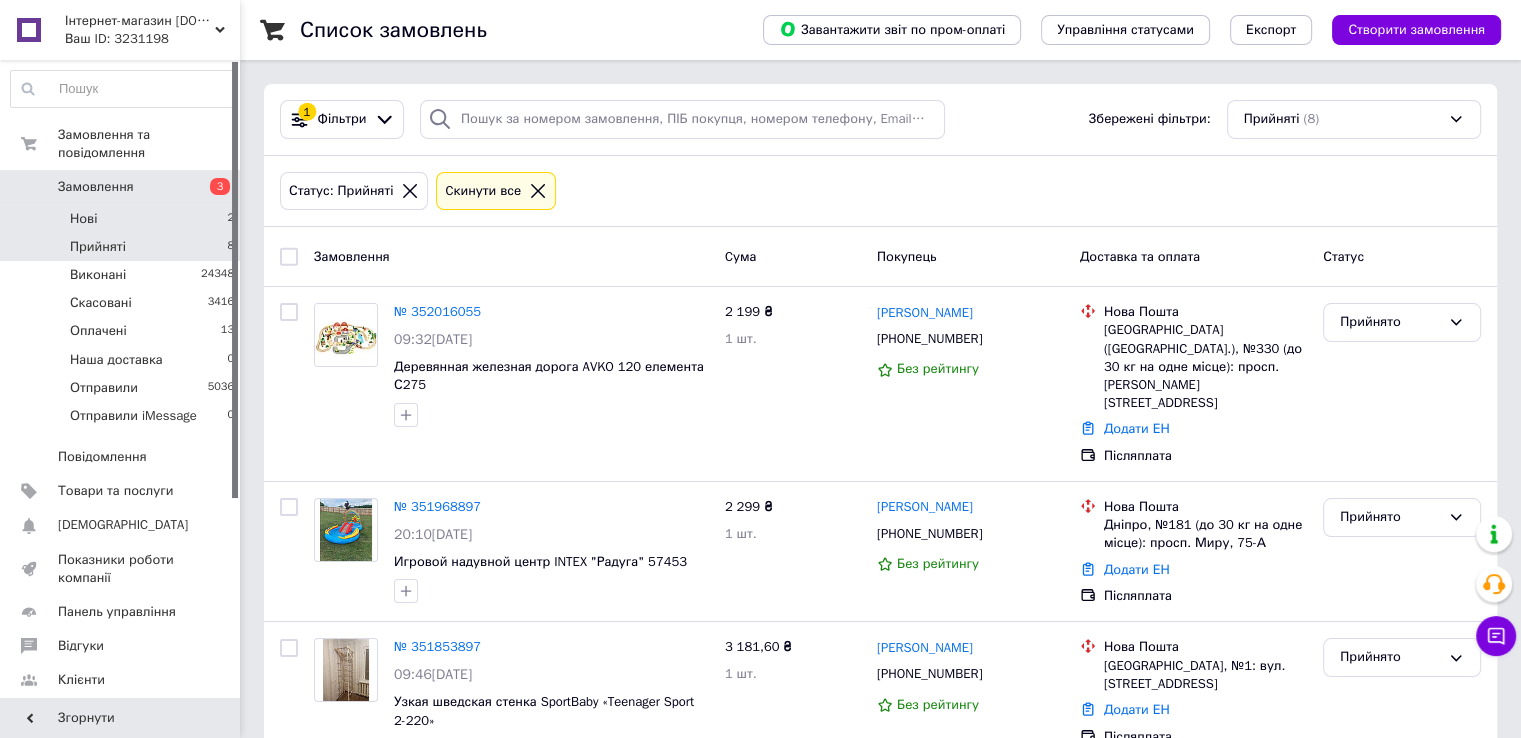 click on "Нові 2" at bounding box center [123, 219] 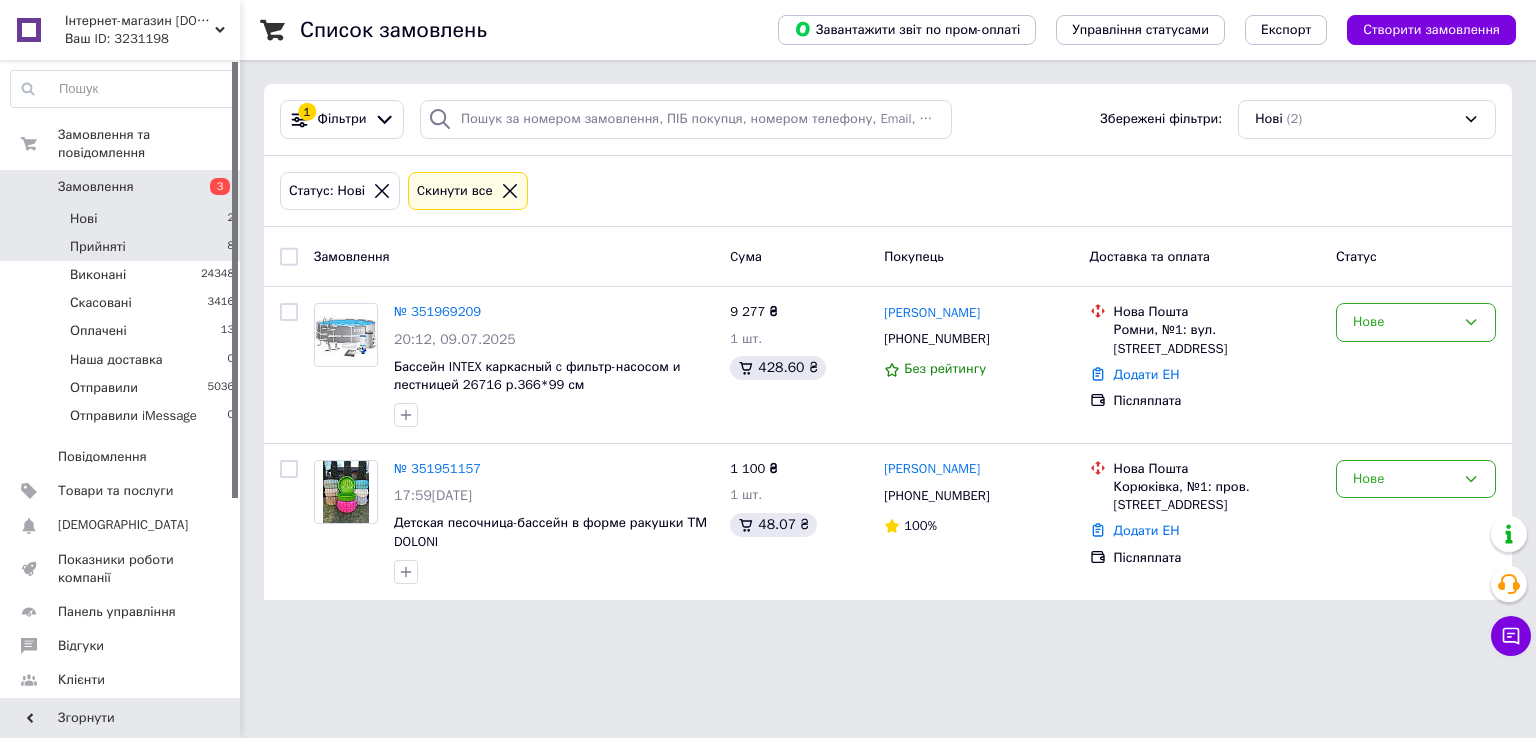 click on "Прийняті 8" at bounding box center [123, 247] 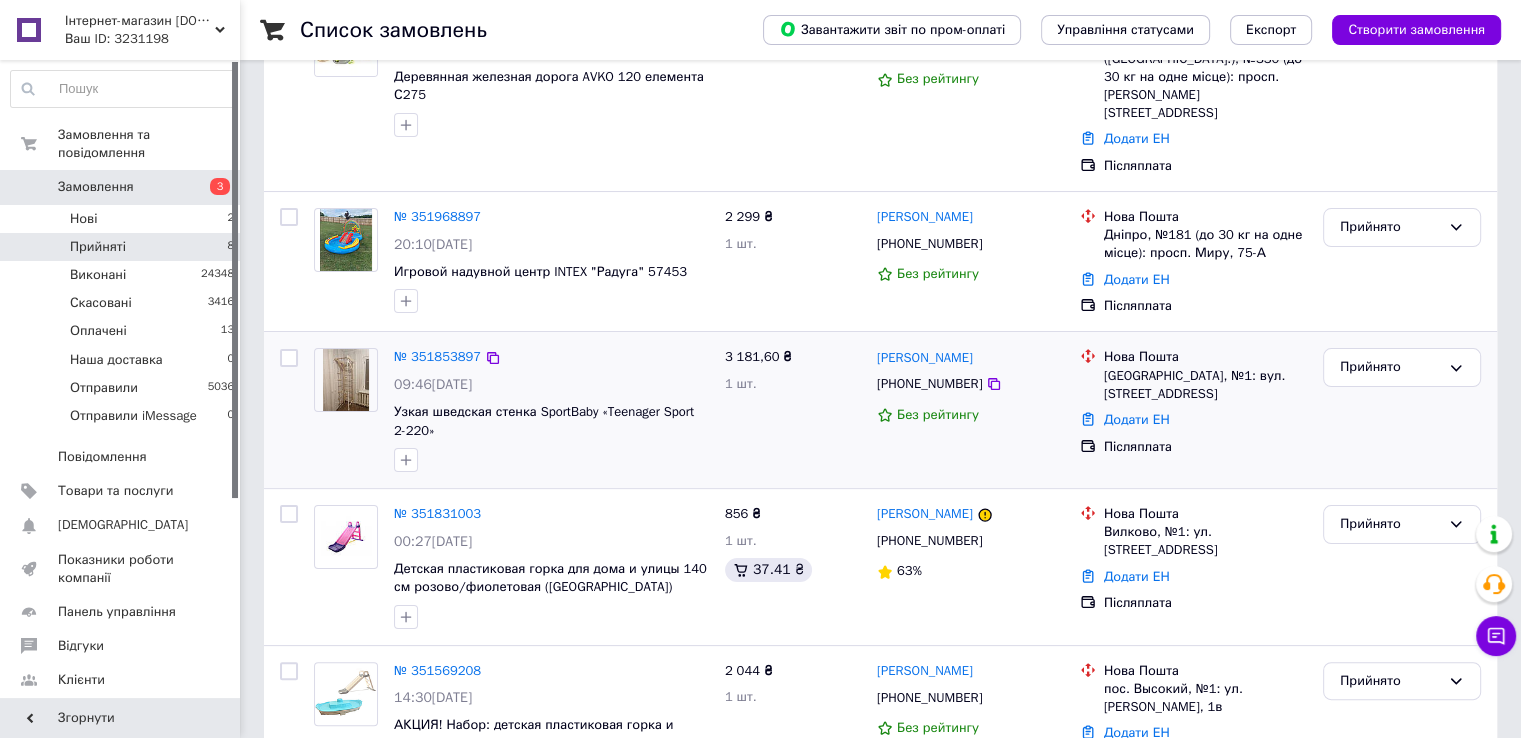 scroll, scrollTop: 400, scrollLeft: 0, axis: vertical 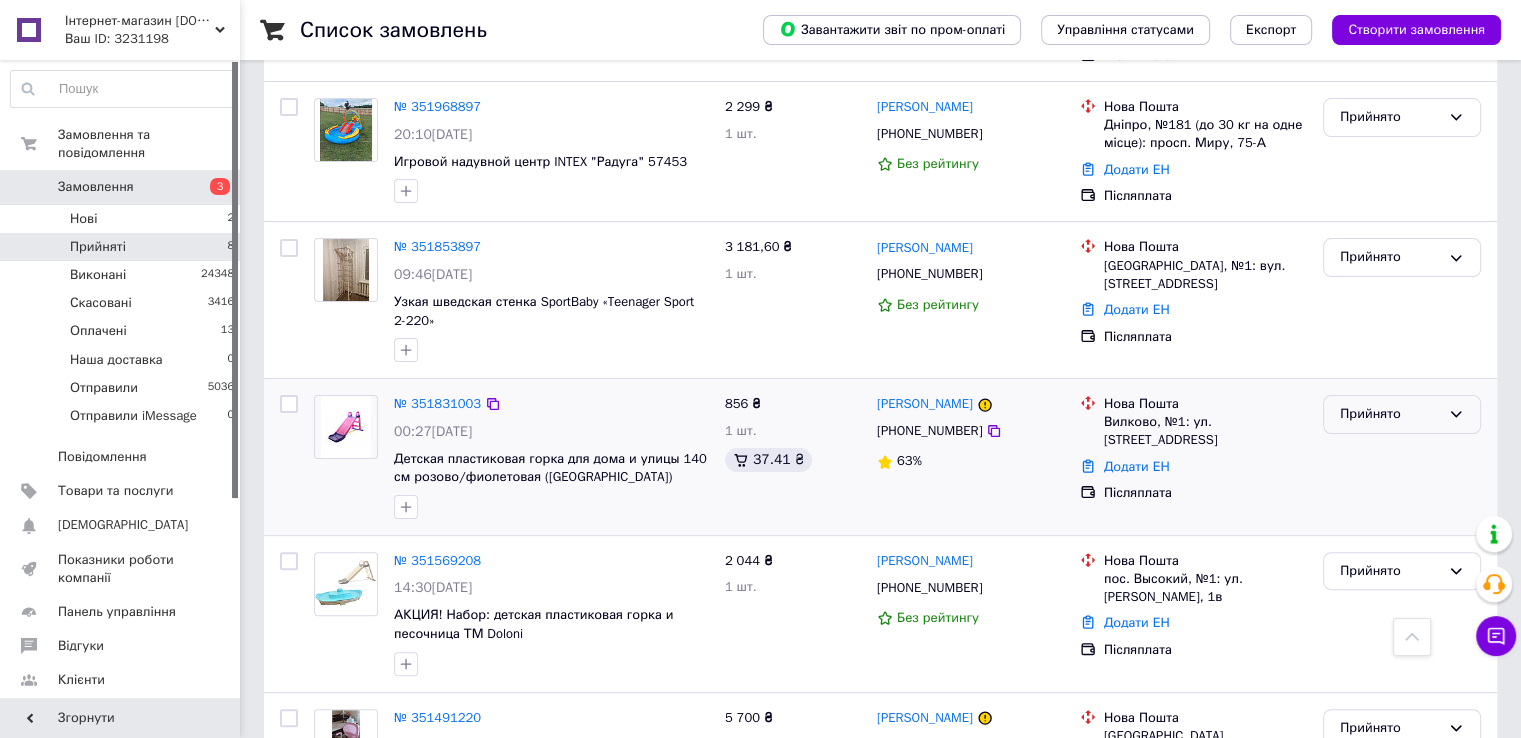 click on "Прийнято" at bounding box center [1390, 414] 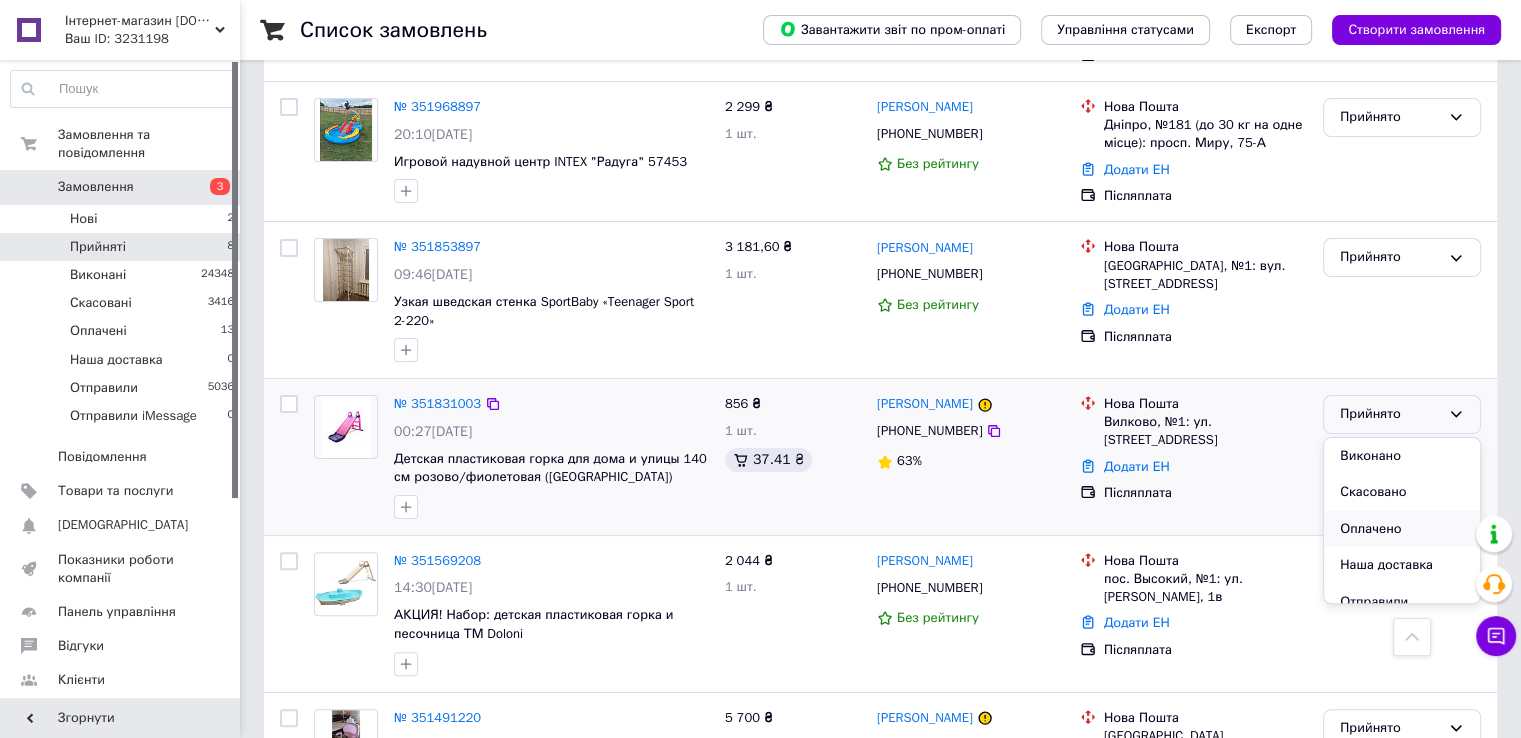 click on "Оплачено" at bounding box center [1402, 529] 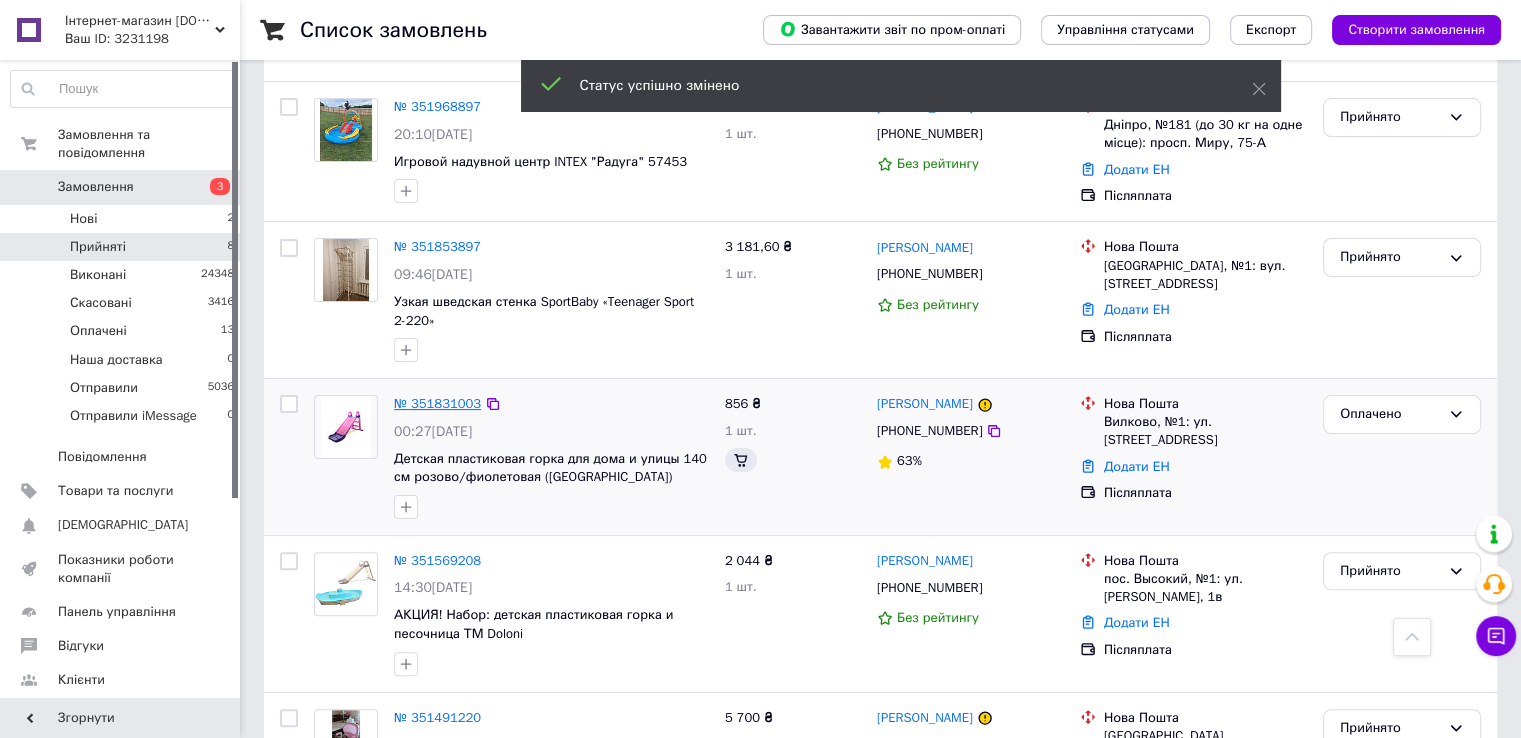 click on "№ 351831003" at bounding box center [437, 403] 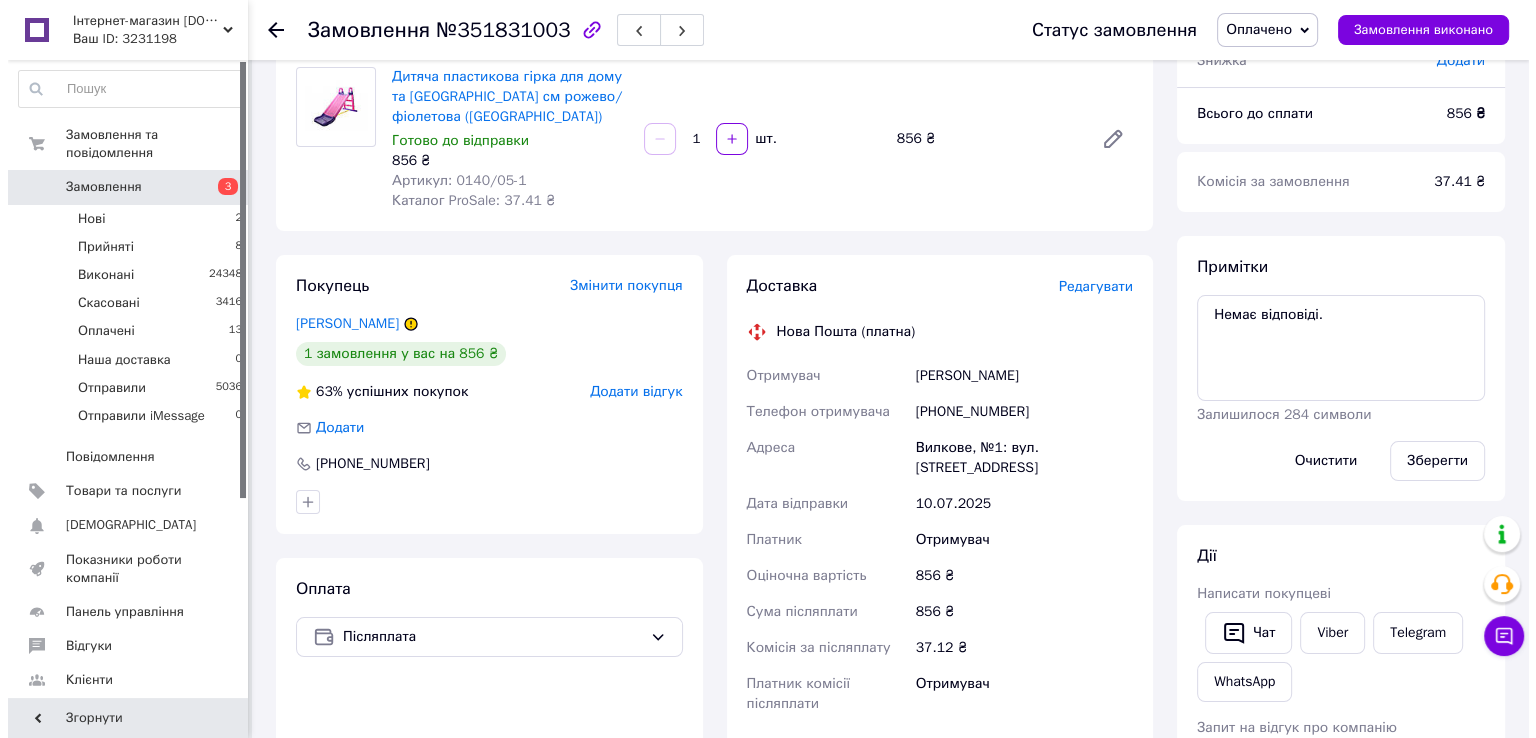 scroll, scrollTop: 200, scrollLeft: 0, axis: vertical 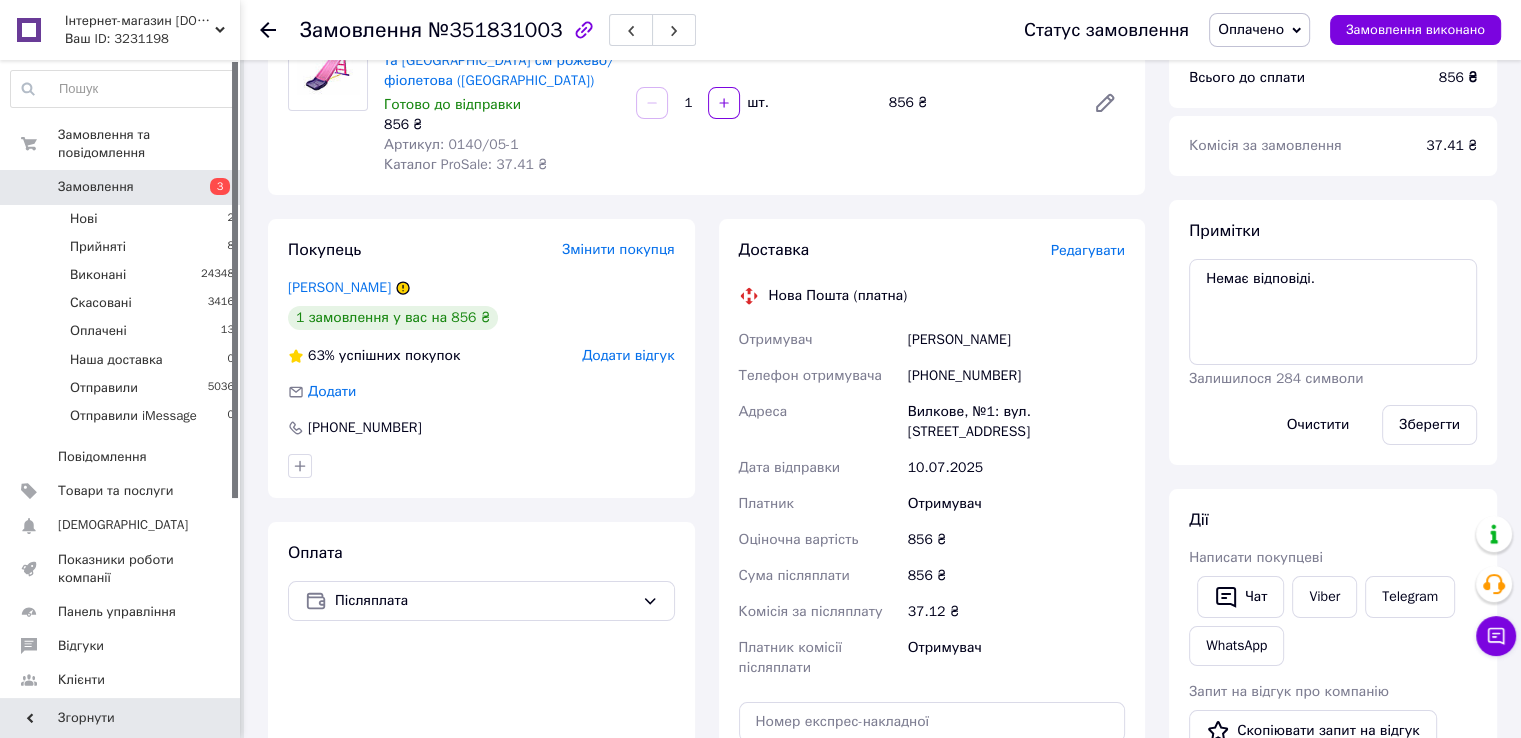 click on "Редагувати" at bounding box center [1088, 250] 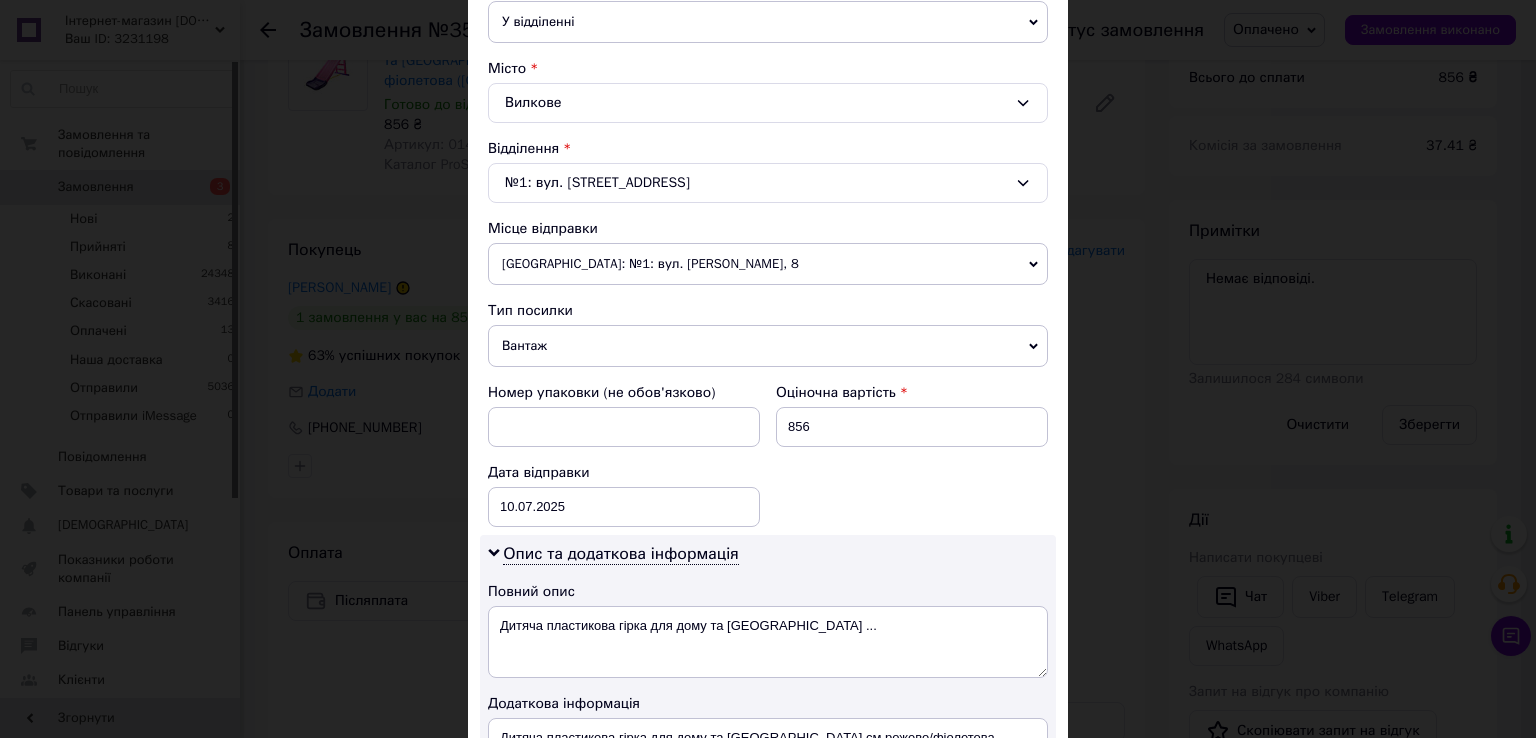 scroll, scrollTop: 500, scrollLeft: 0, axis: vertical 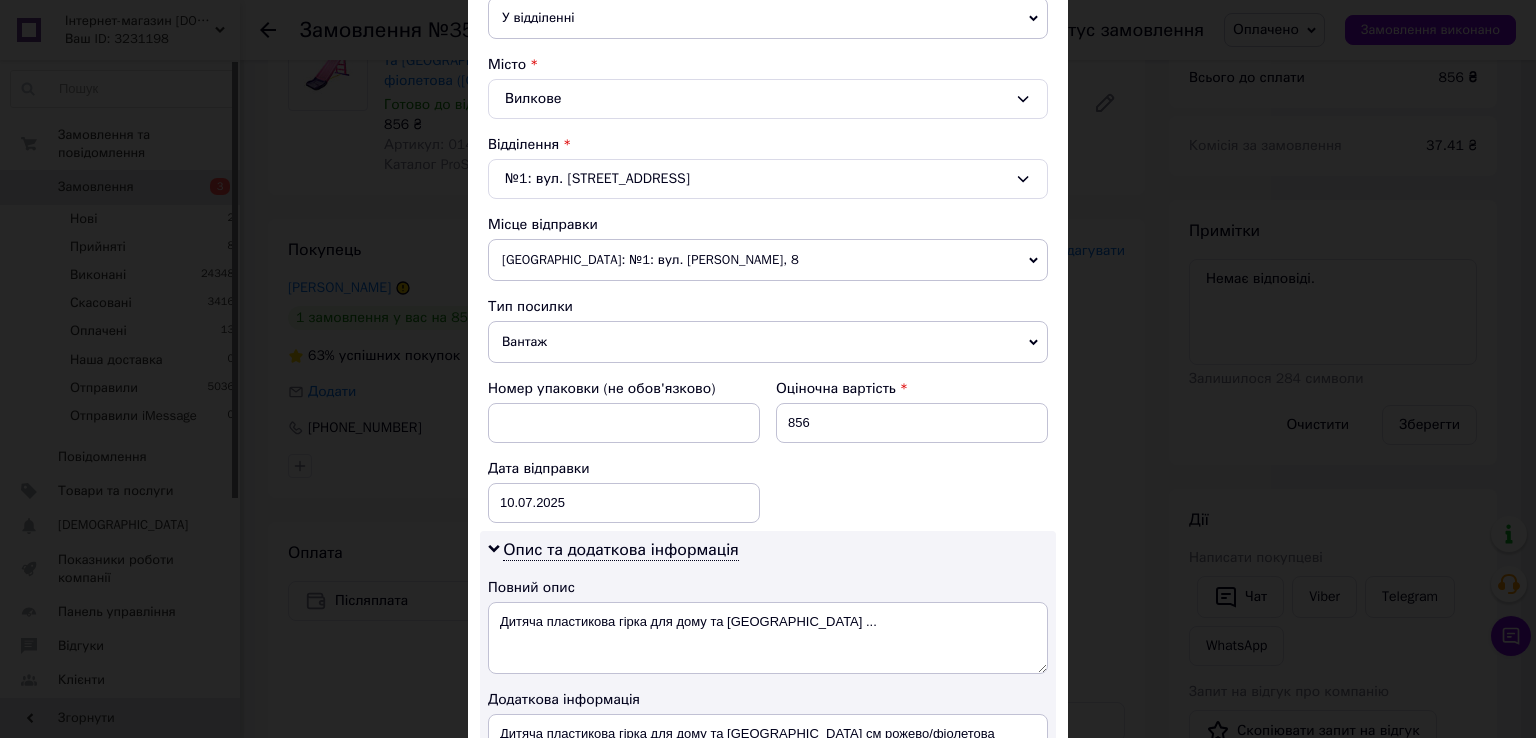 click on "[GEOGRAPHIC_DATA]: №1: вул. [PERSON_NAME], 8" at bounding box center [768, 260] 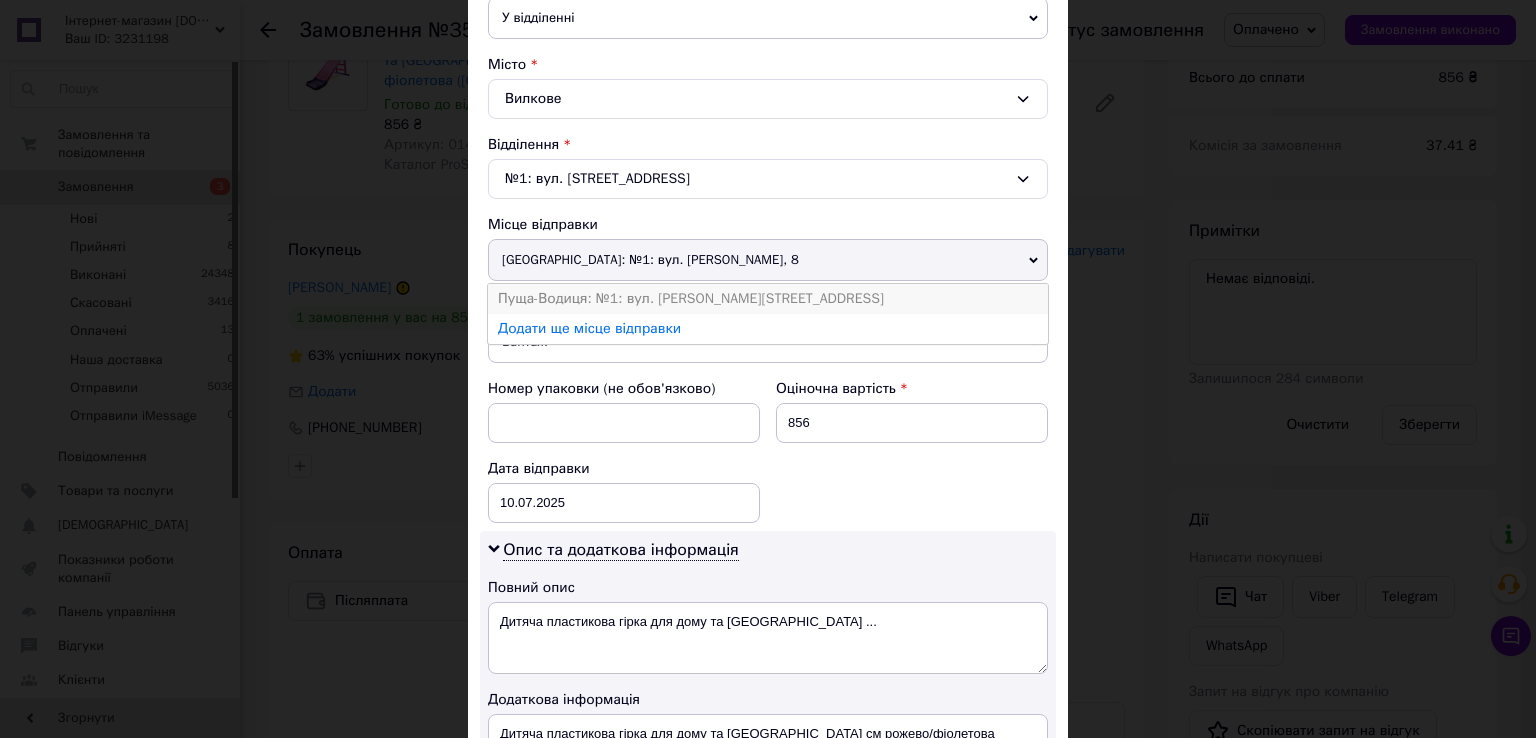 click on "Пуща-Водиця: №1: вул. [PERSON_NAME][STREET_ADDRESS]" at bounding box center (768, 299) 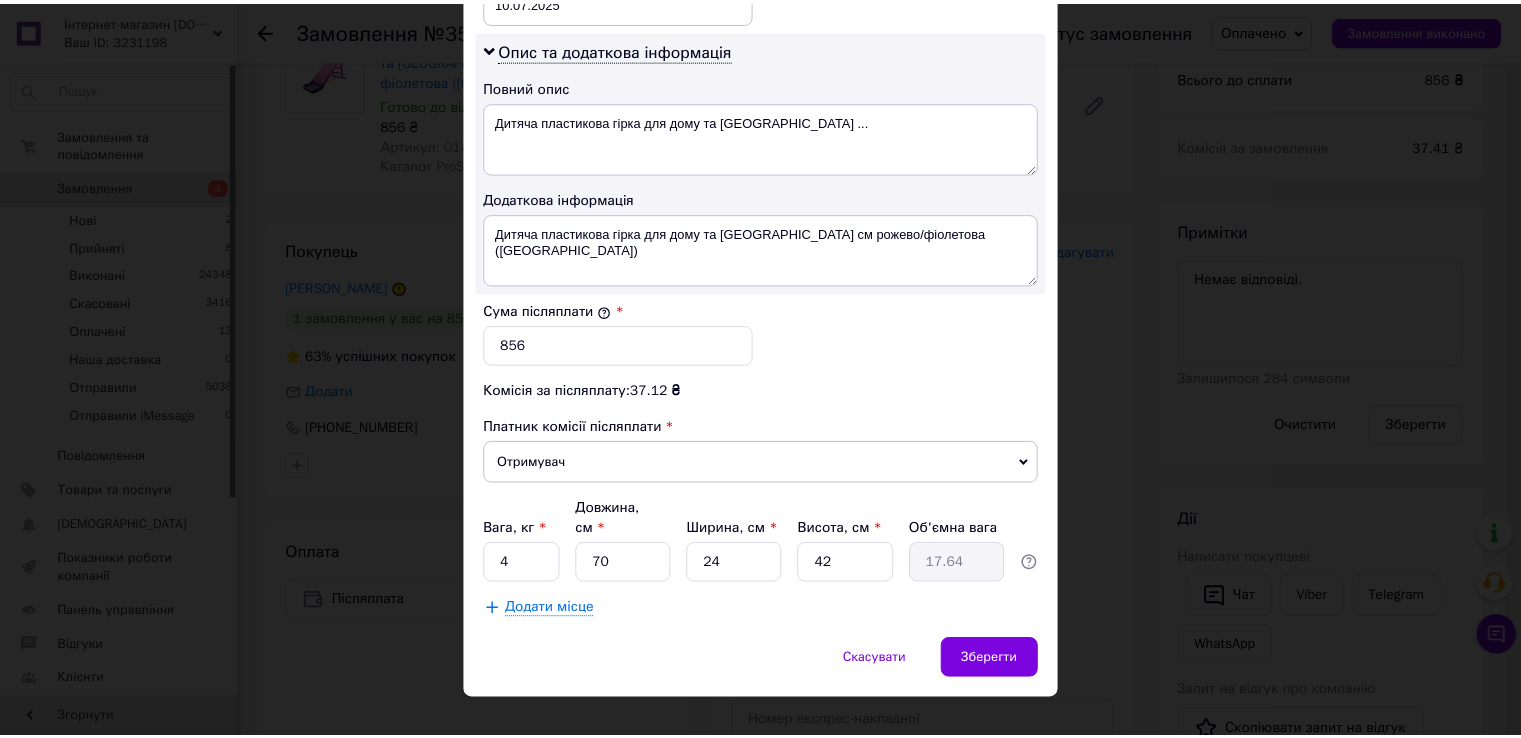 scroll, scrollTop: 1005, scrollLeft: 0, axis: vertical 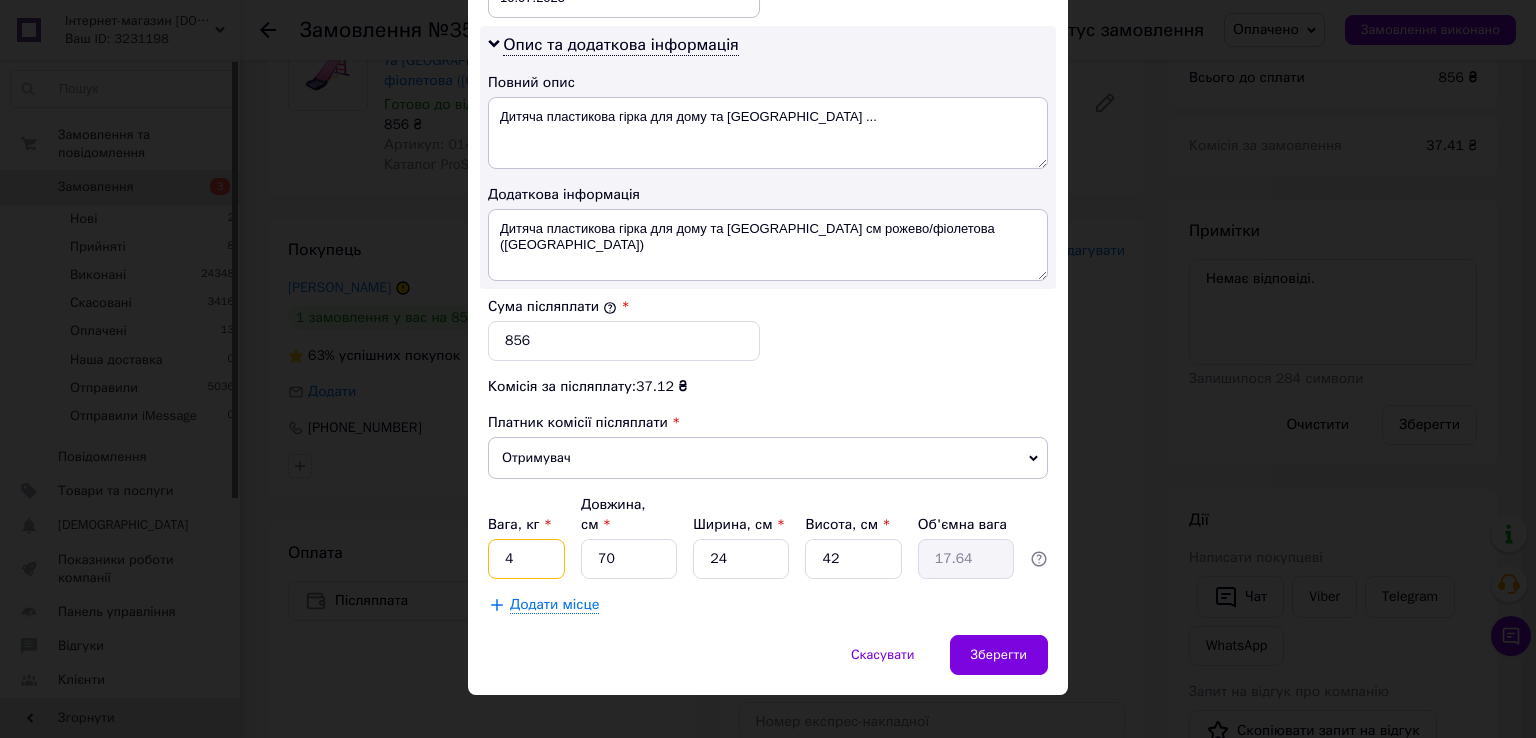 click on "4" at bounding box center (526, 559) 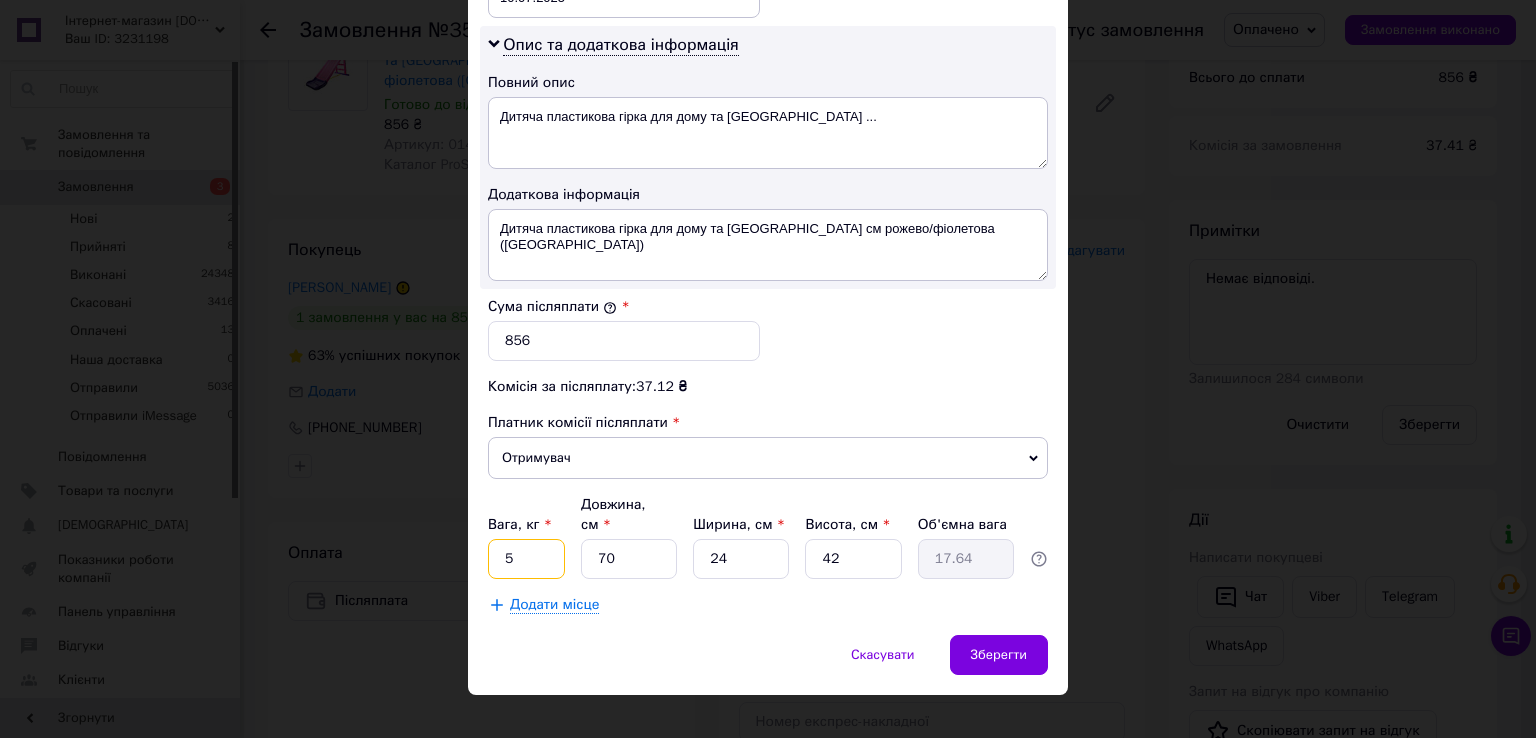 type on "5" 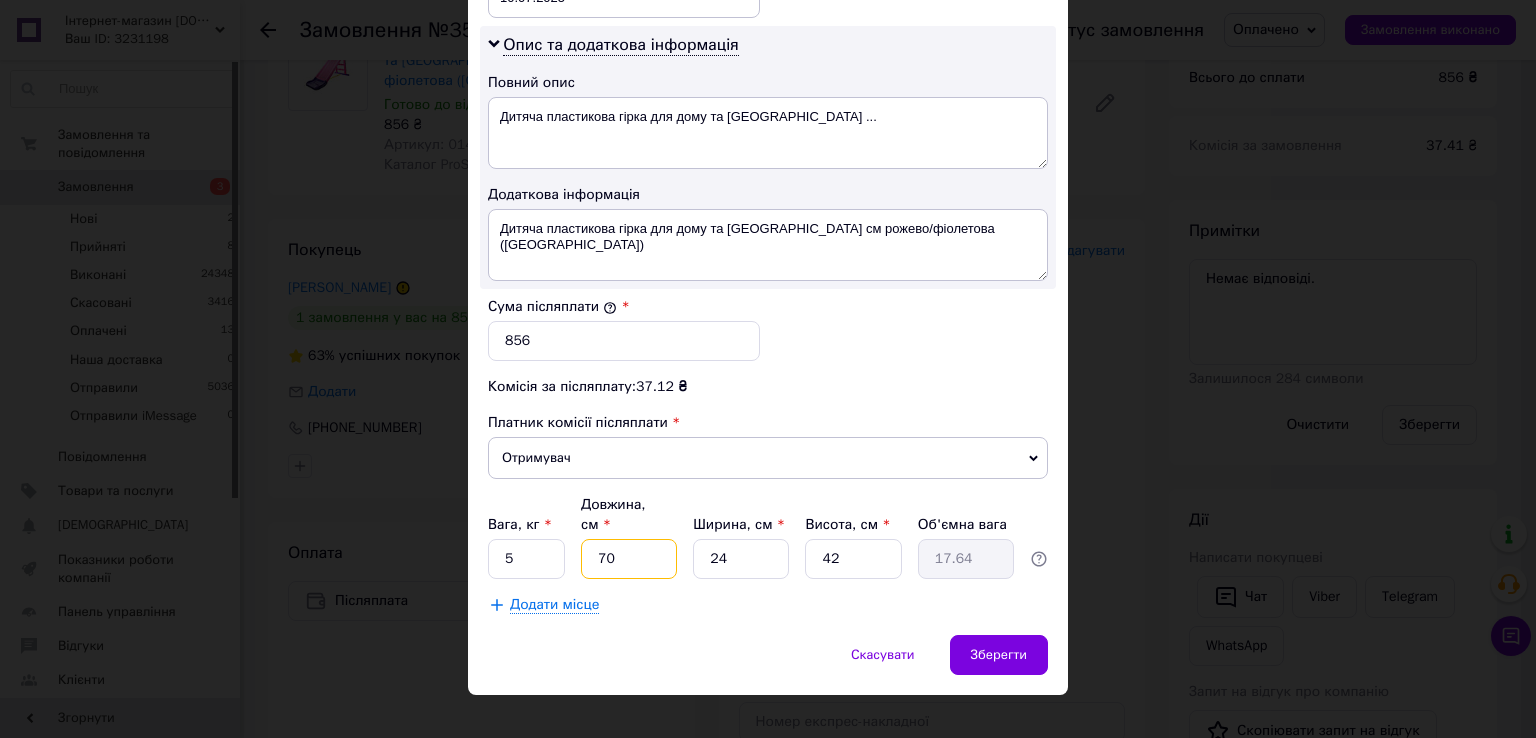 click on "70" at bounding box center [629, 559] 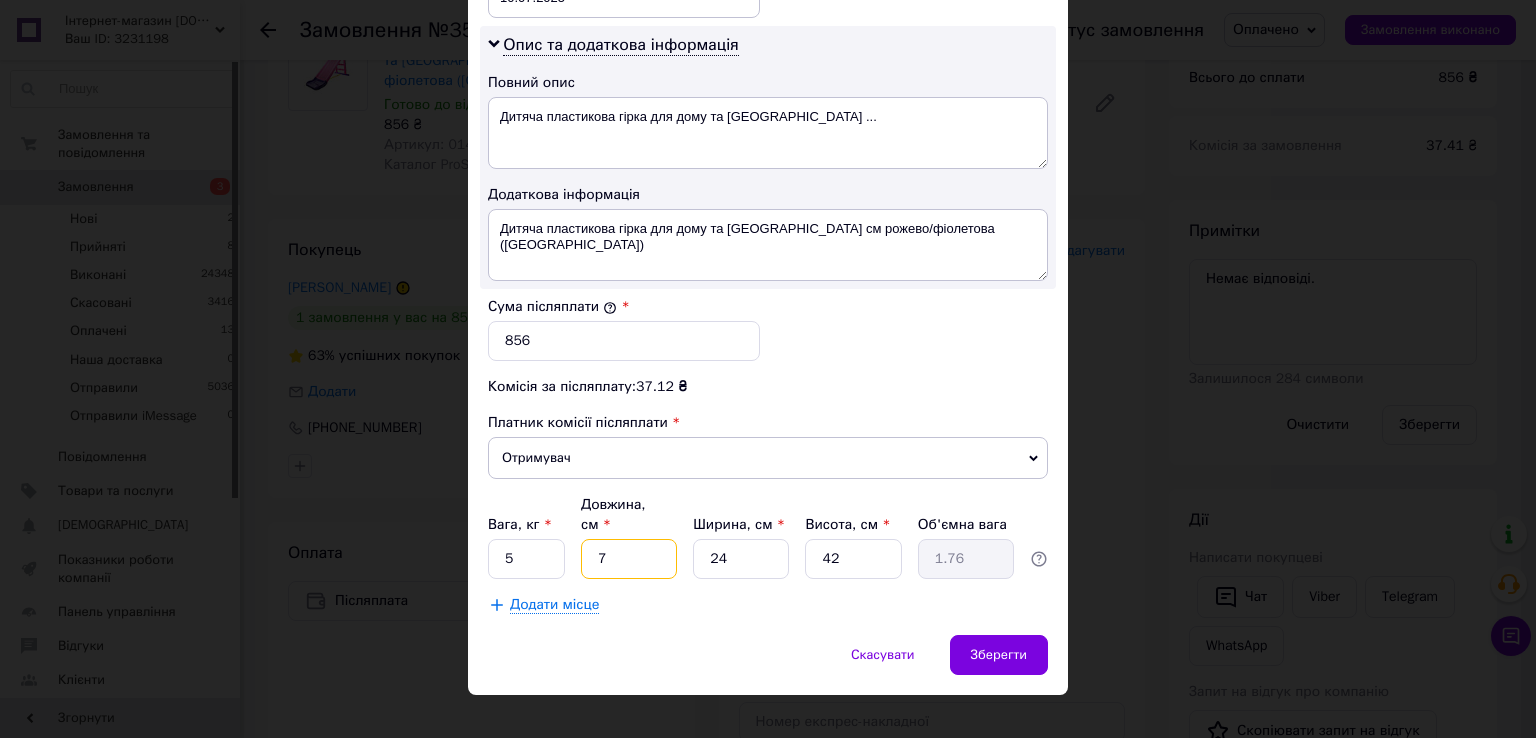 type on "79" 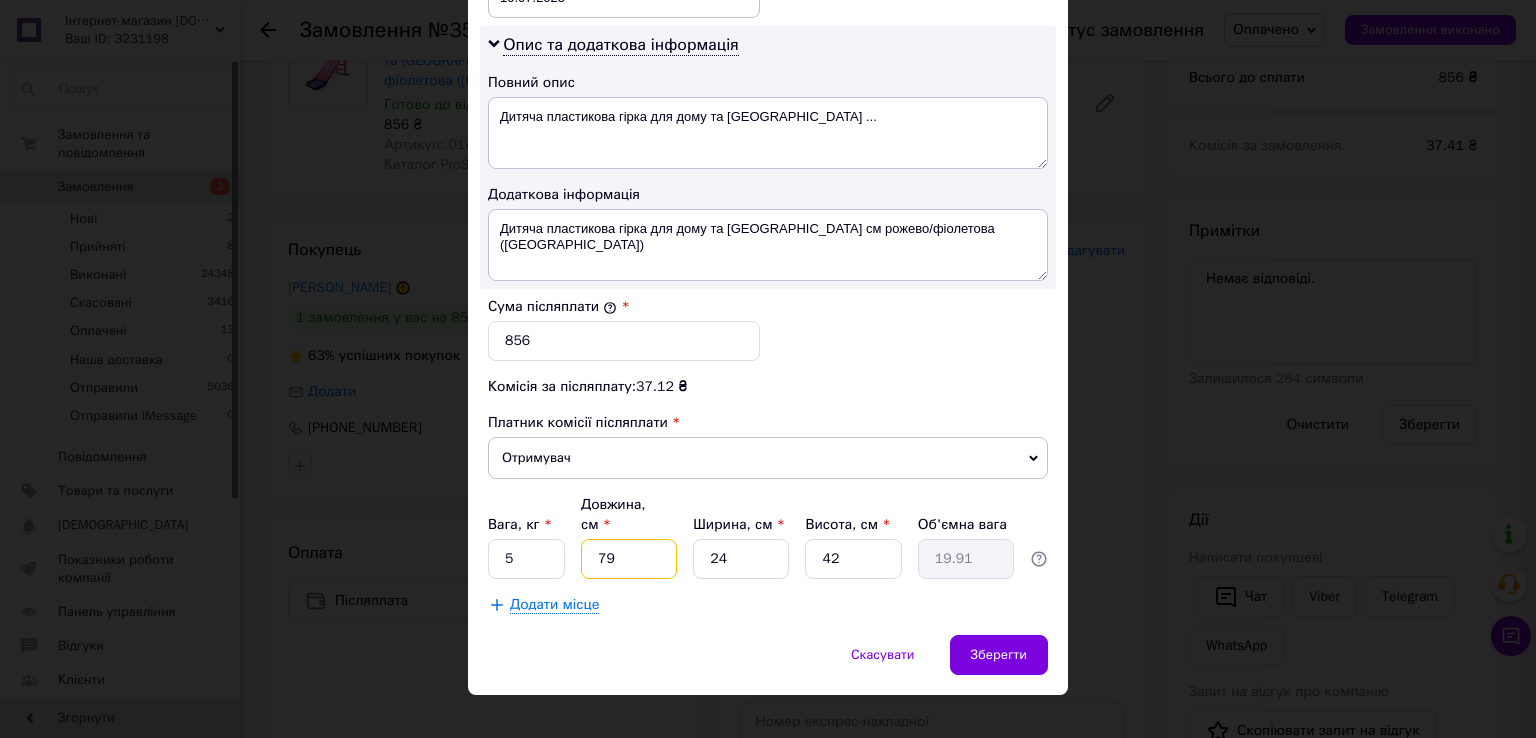 type on "79" 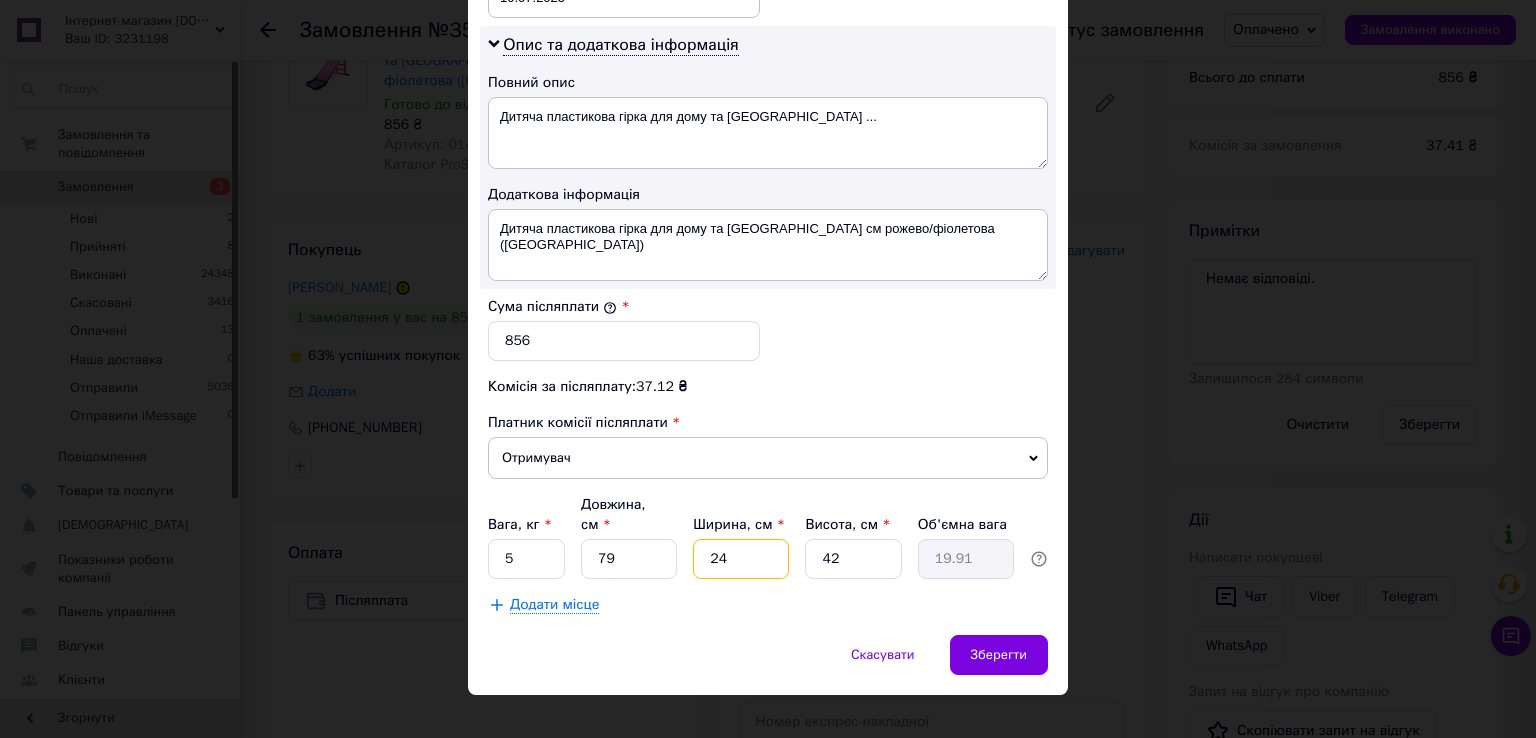 click on "24" at bounding box center (741, 559) 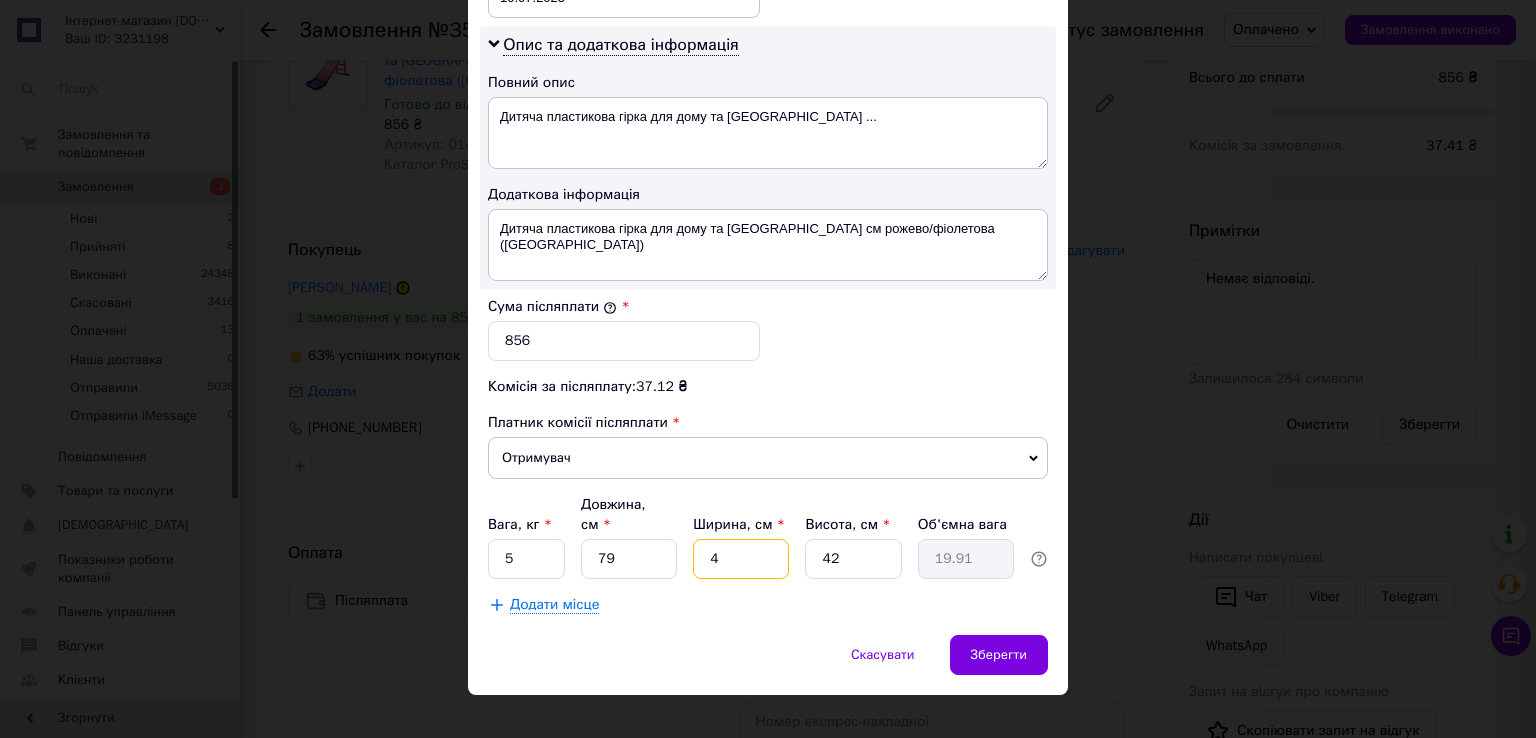 type on "3.32" 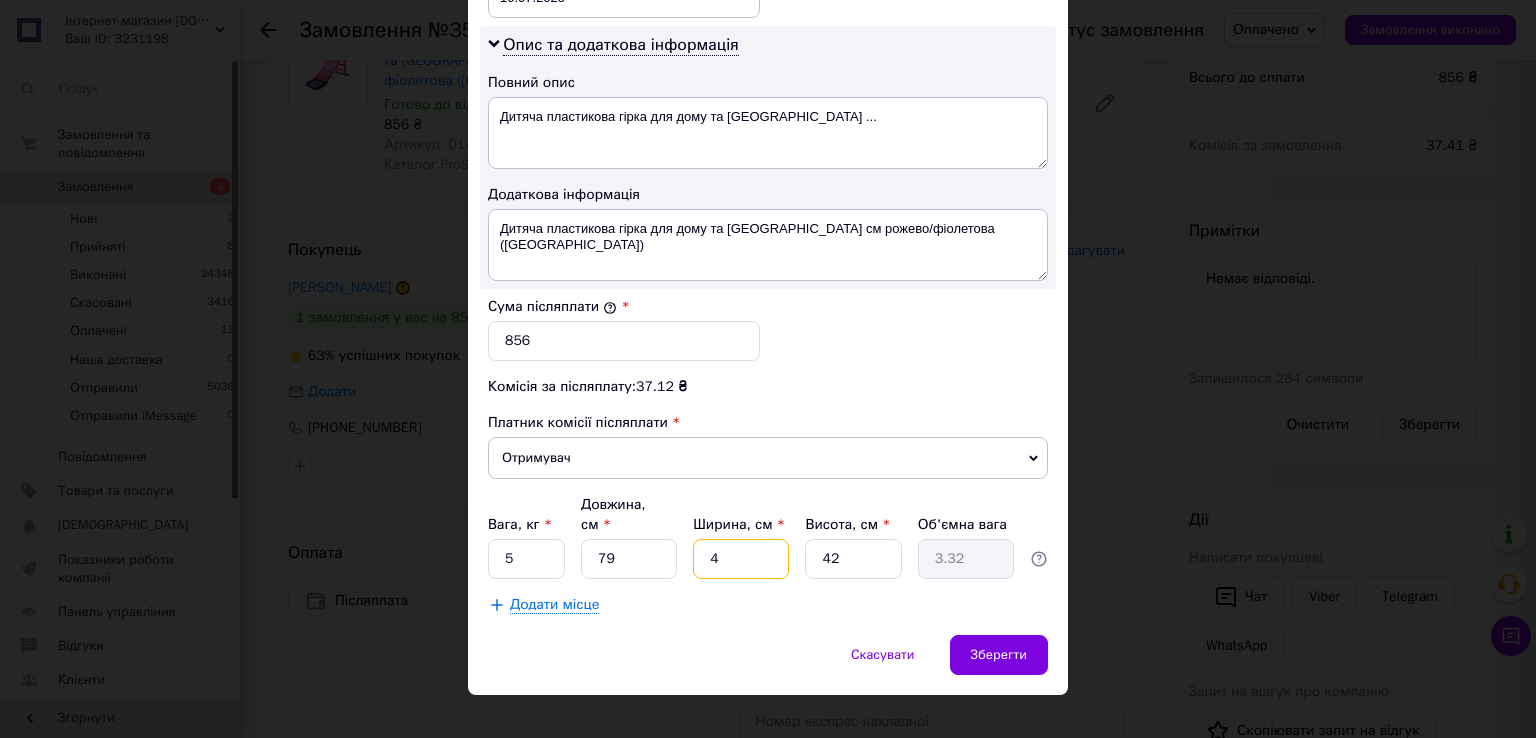 type on "42" 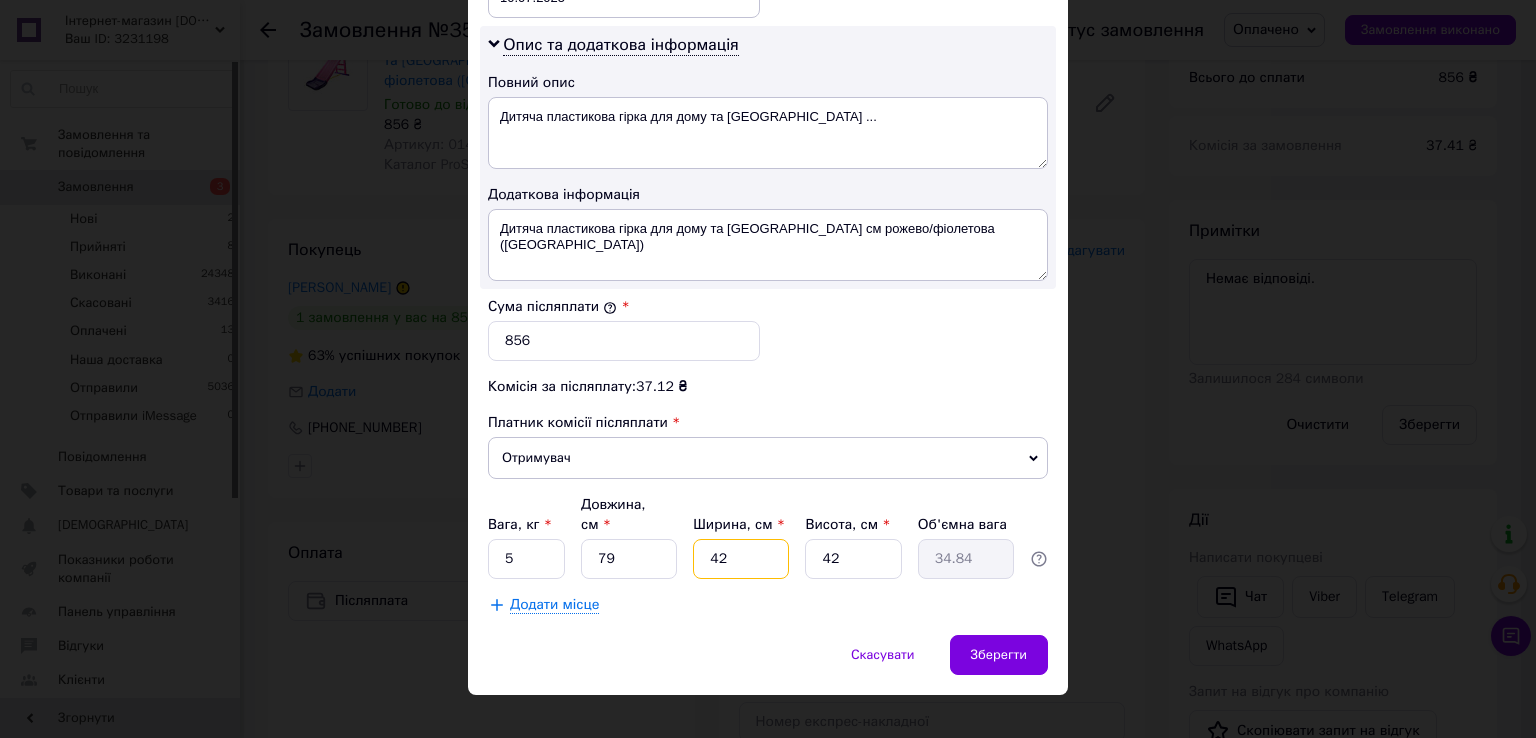type on "42" 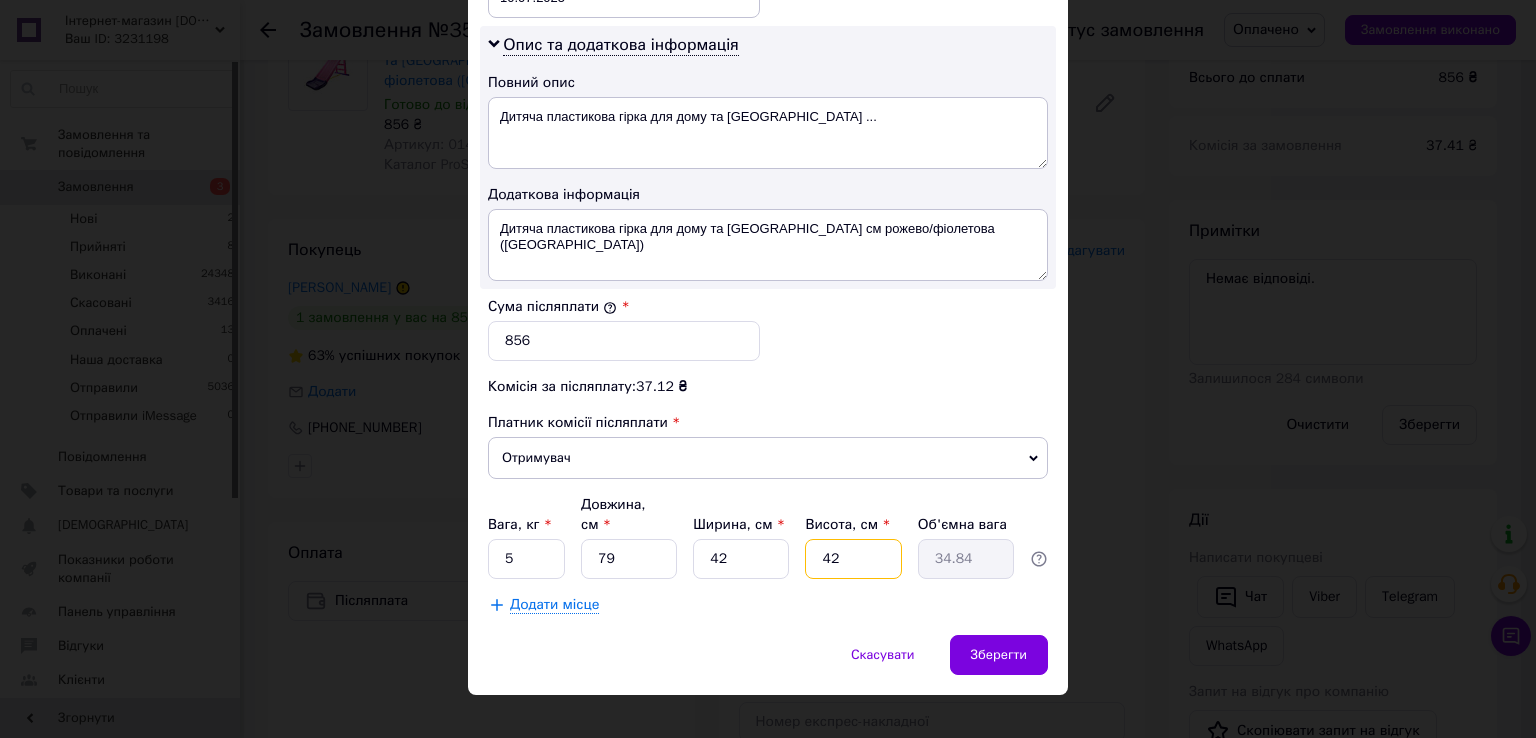 click on "42" at bounding box center [853, 559] 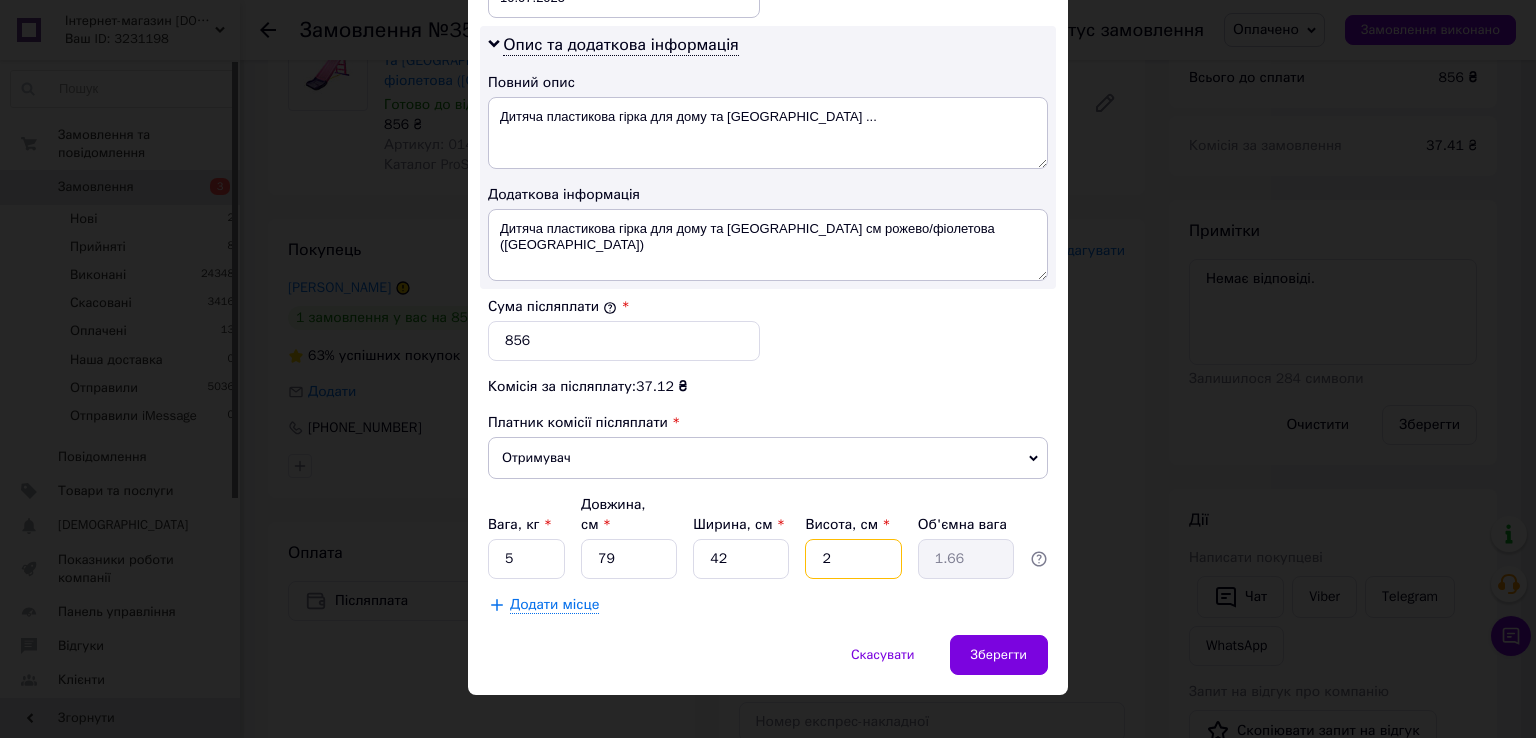 type on "22" 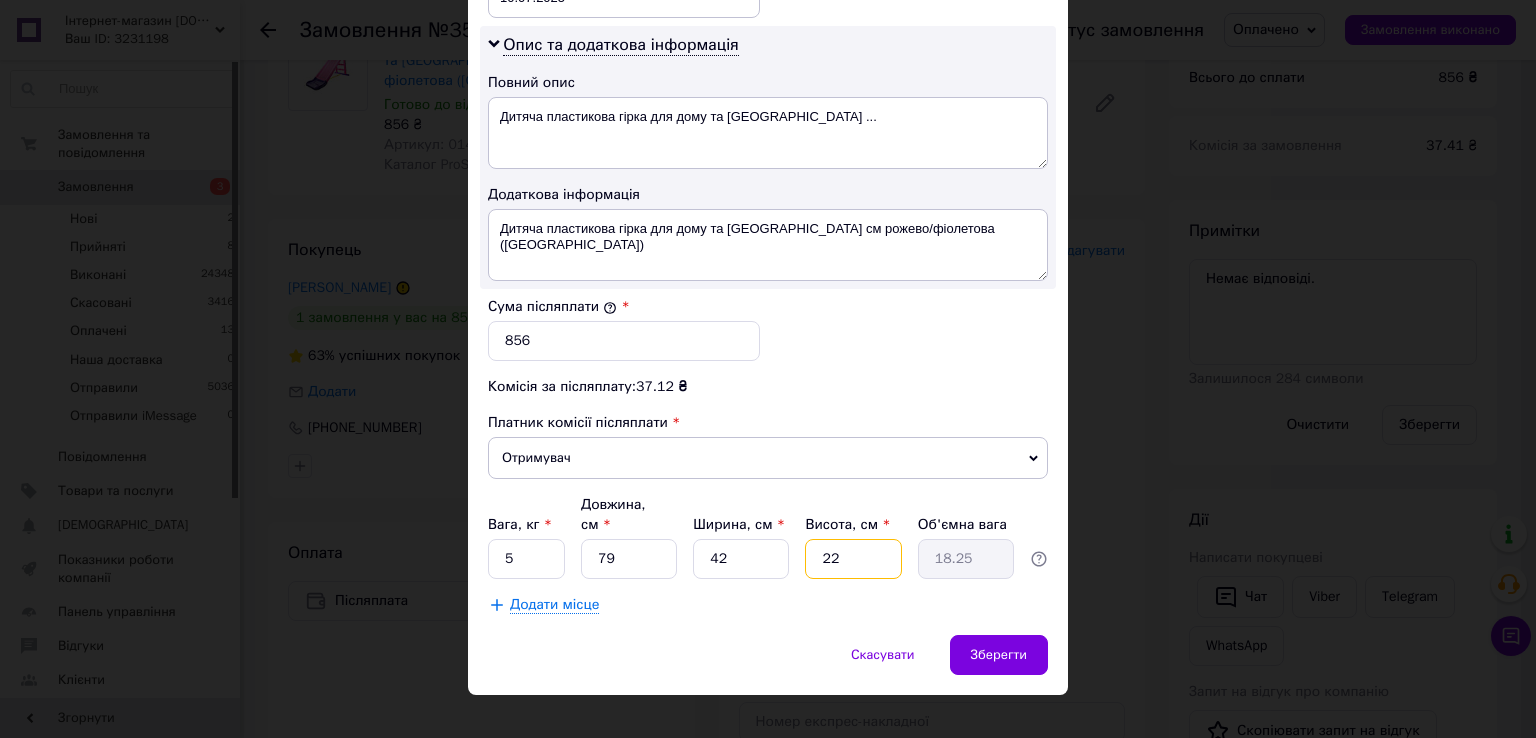 type on "2" 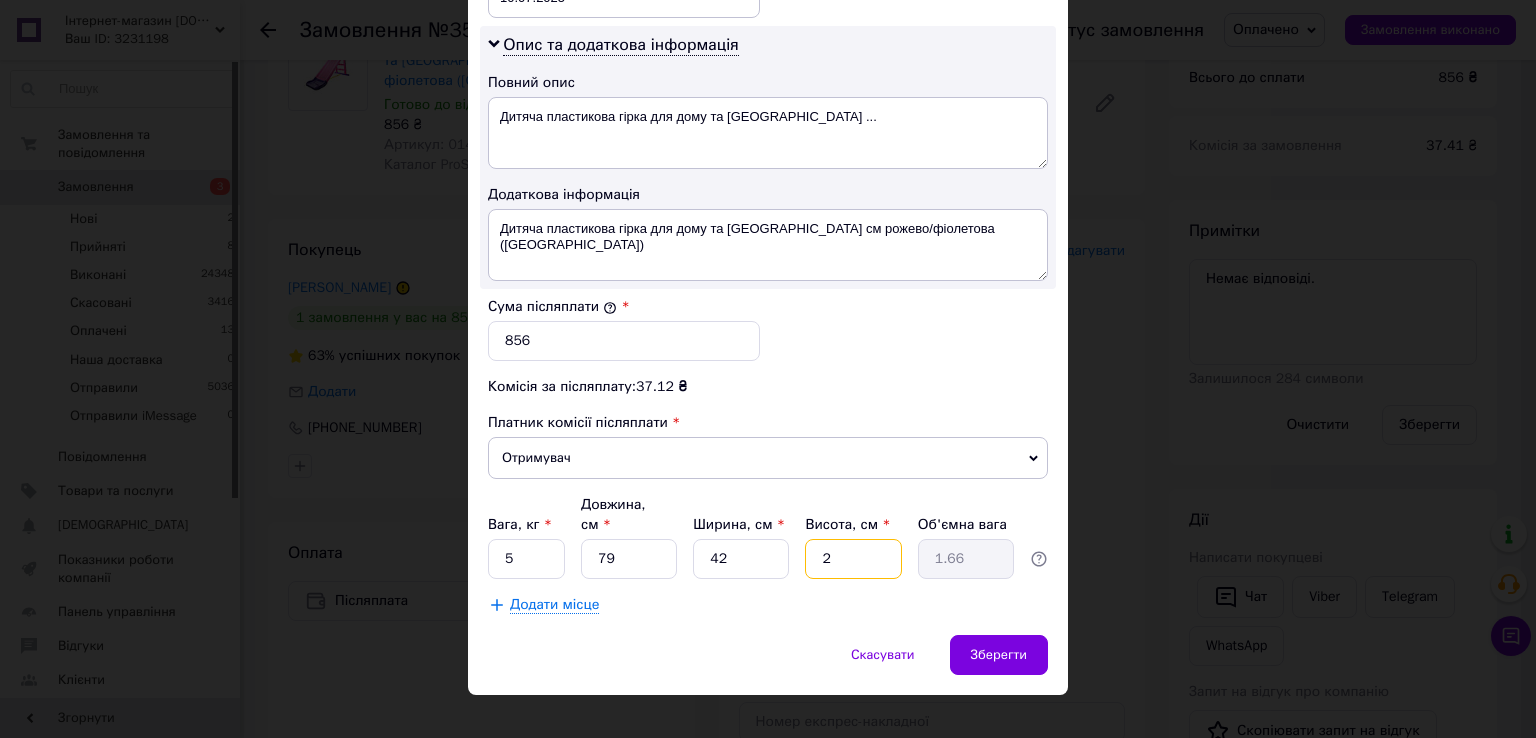 type on "24" 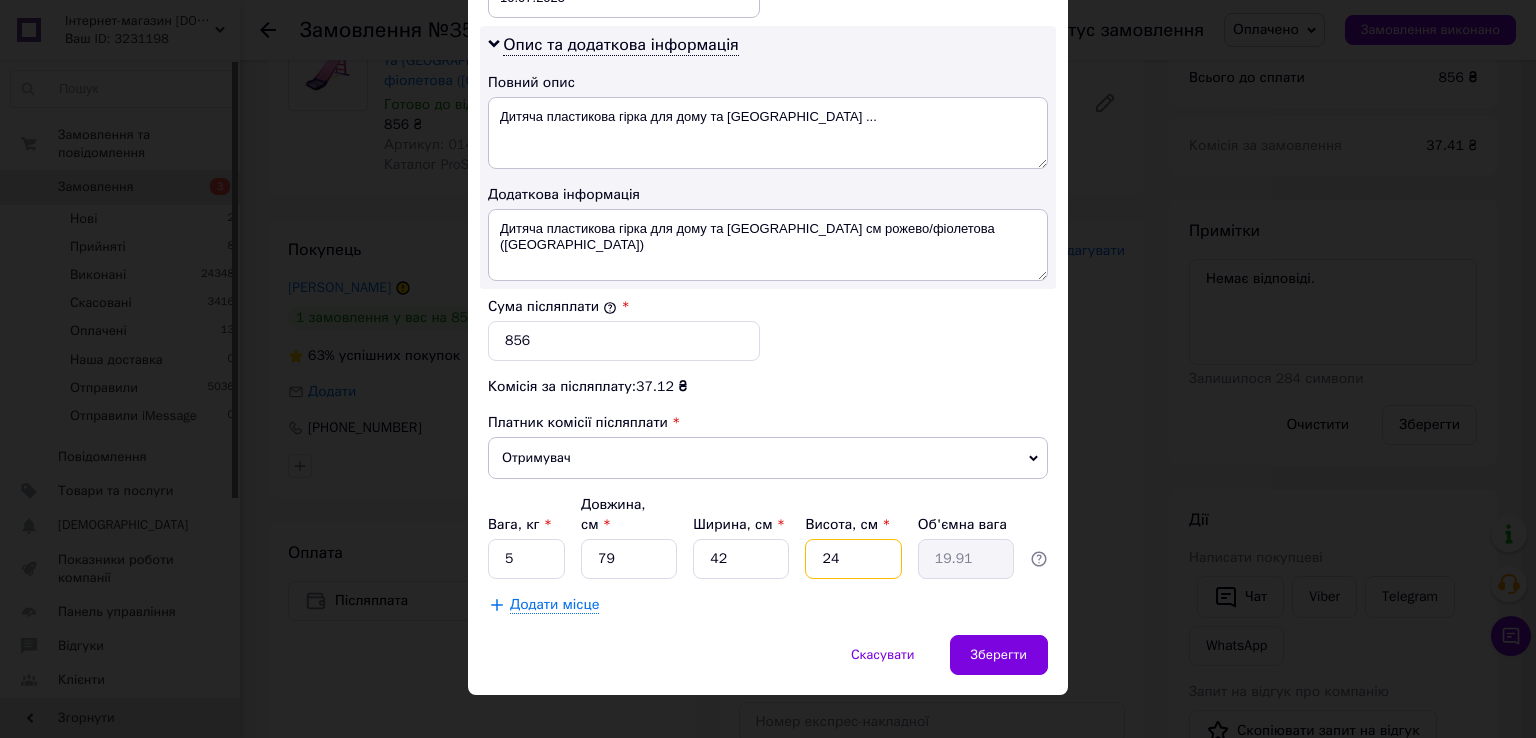 type on "24" 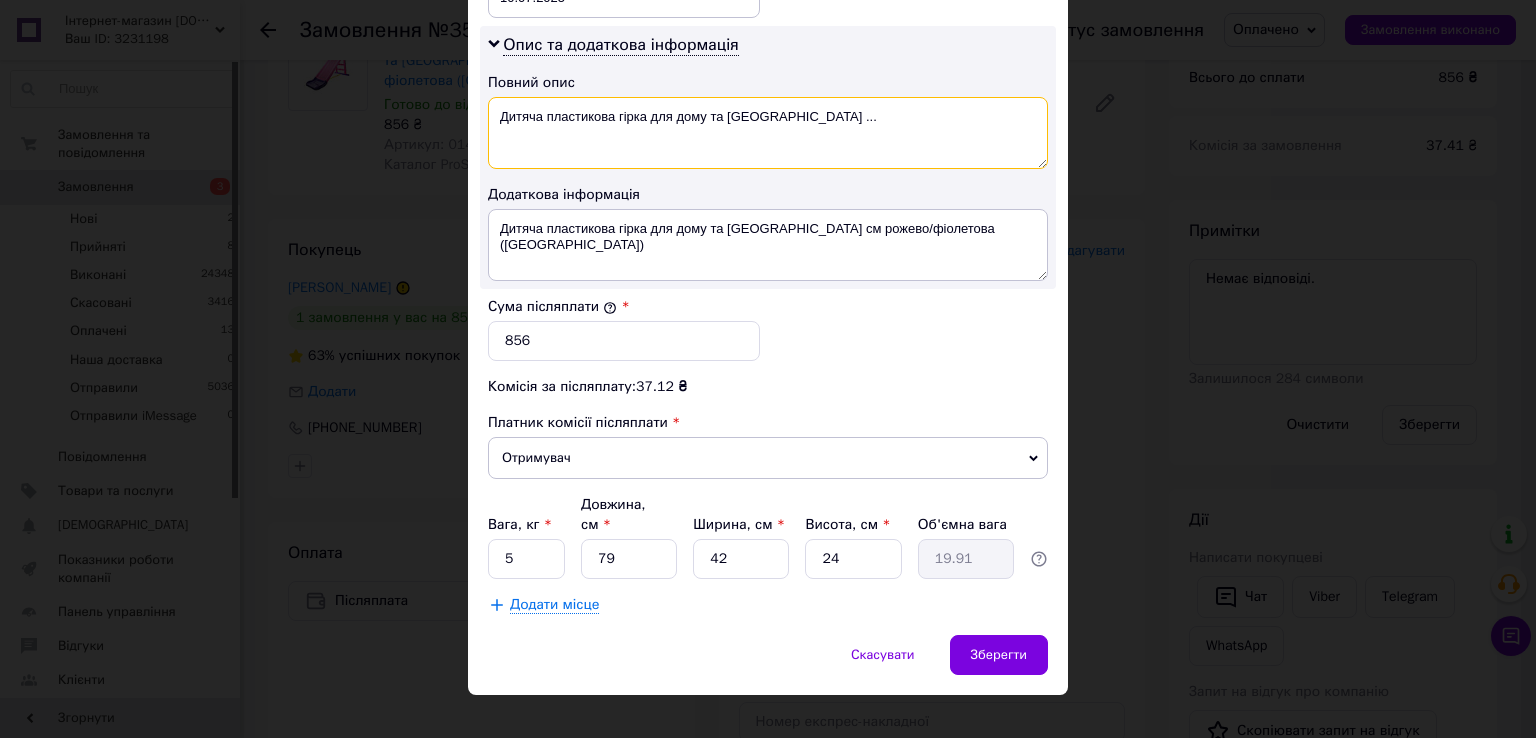 click on "Дитяча пластикова гірка для дому та вулиці 140 ..." at bounding box center (768, 133) 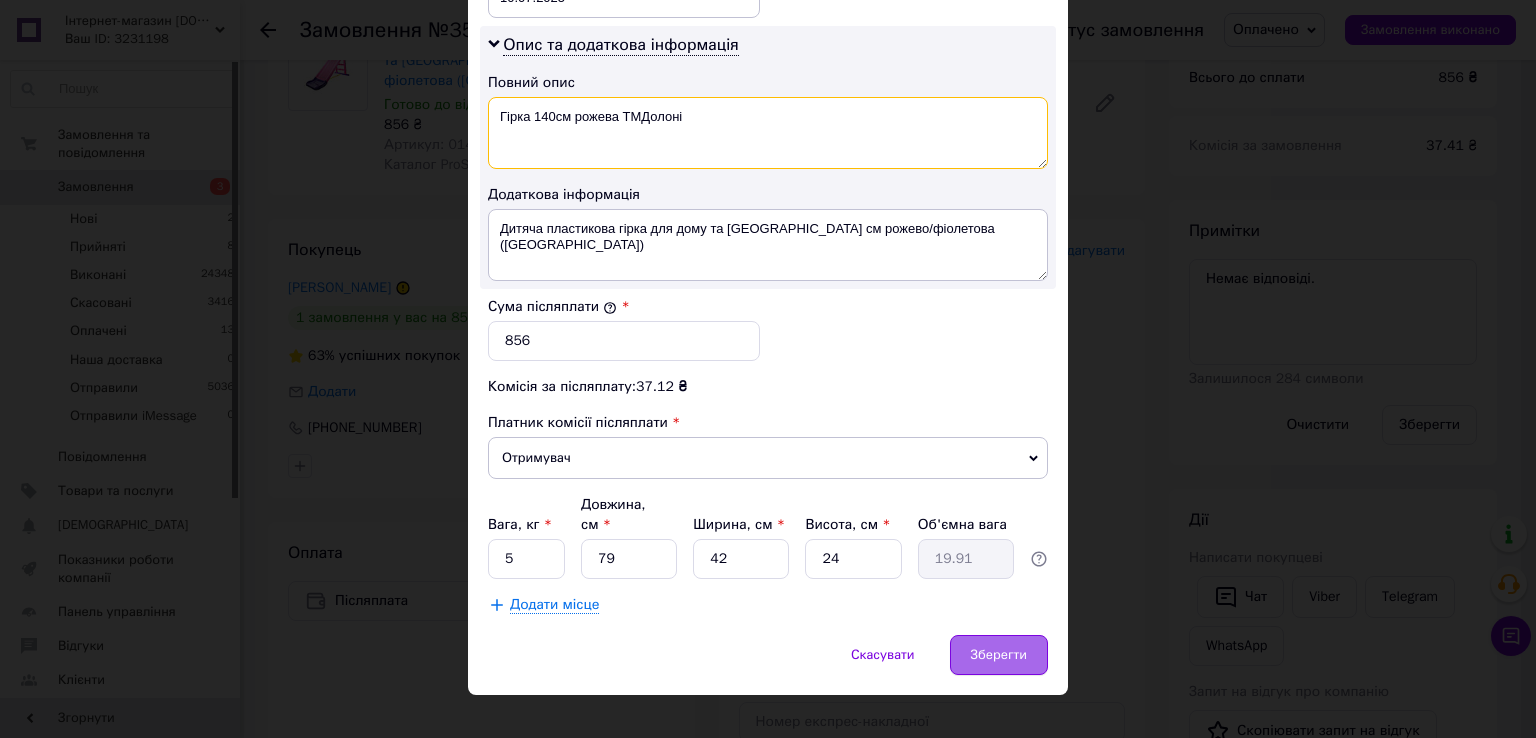 type on "Гірка 140см рожева ТМДолоні" 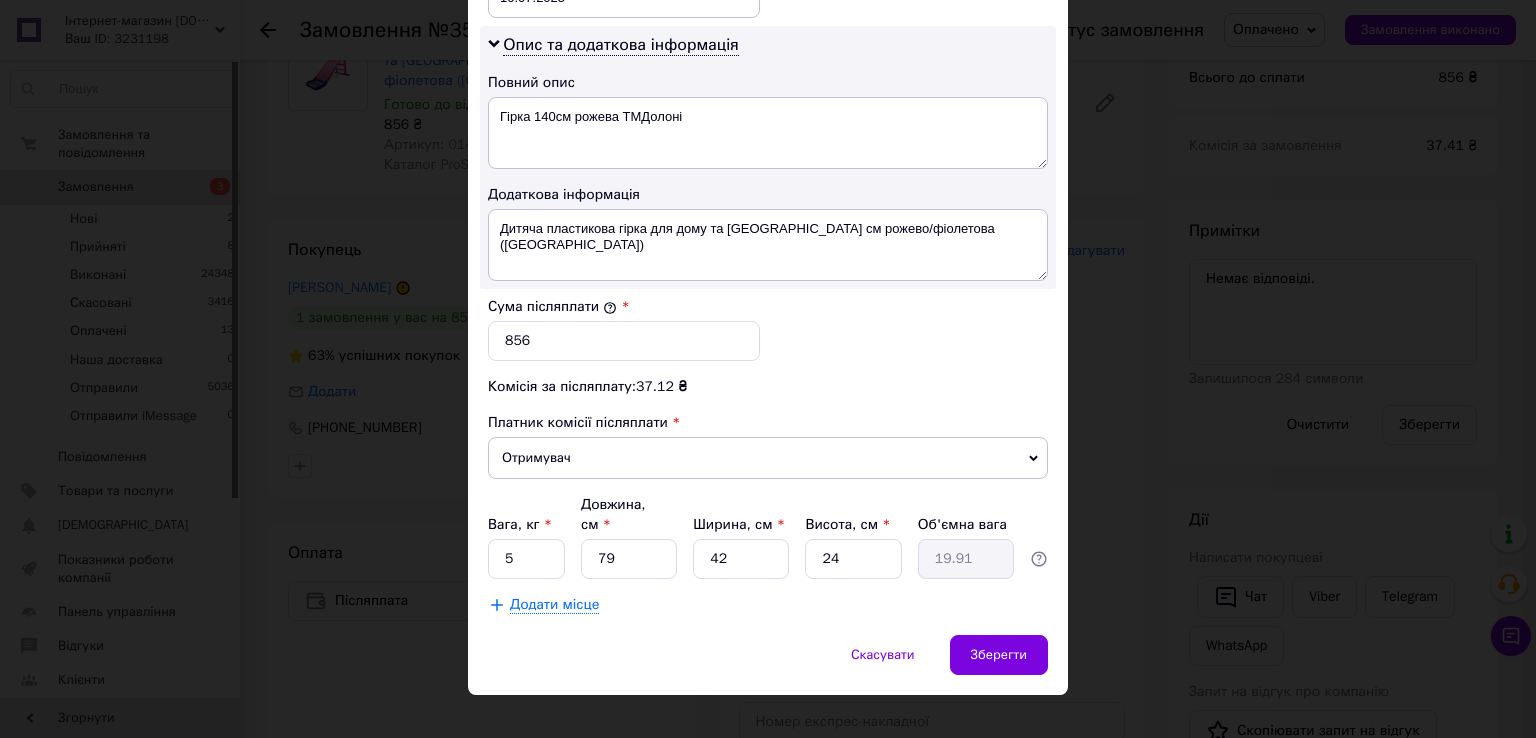 drag, startPoint x: 1004, startPoint y: 620, endPoint x: 1001, endPoint y: 599, distance: 21.213203 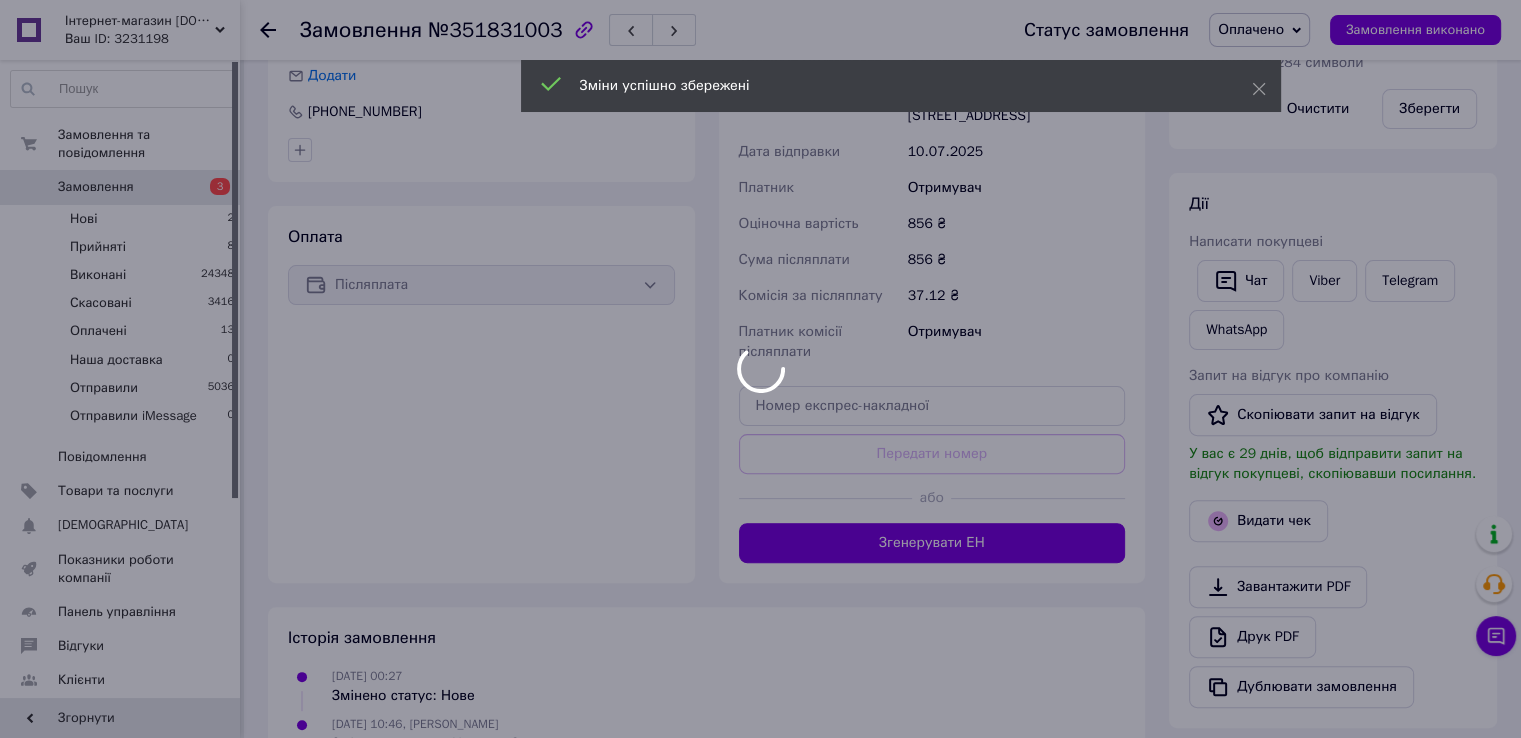 scroll, scrollTop: 700, scrollLeft: 0, axis: vertical 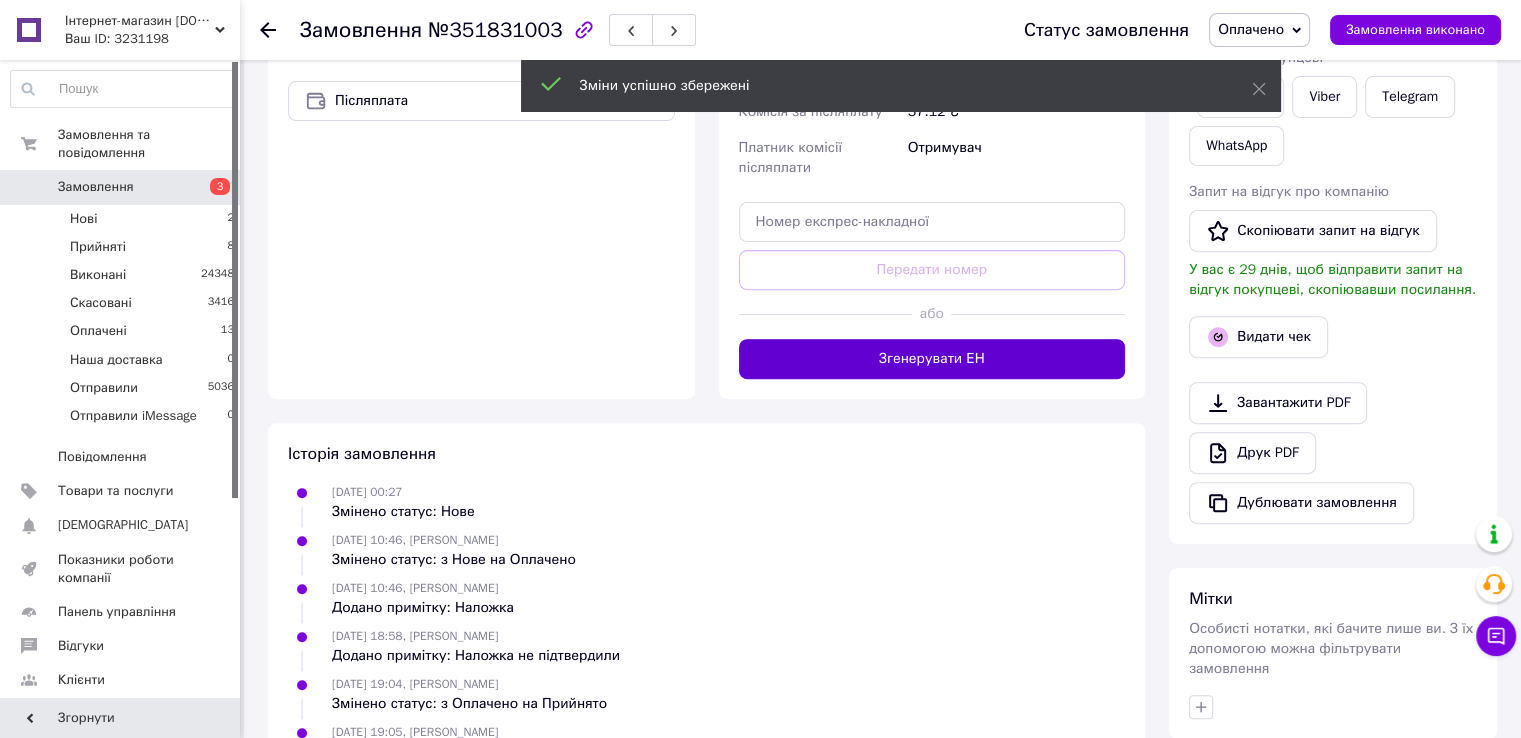 click on "Згенерувати ЕН" at bounding box center (932, 359) 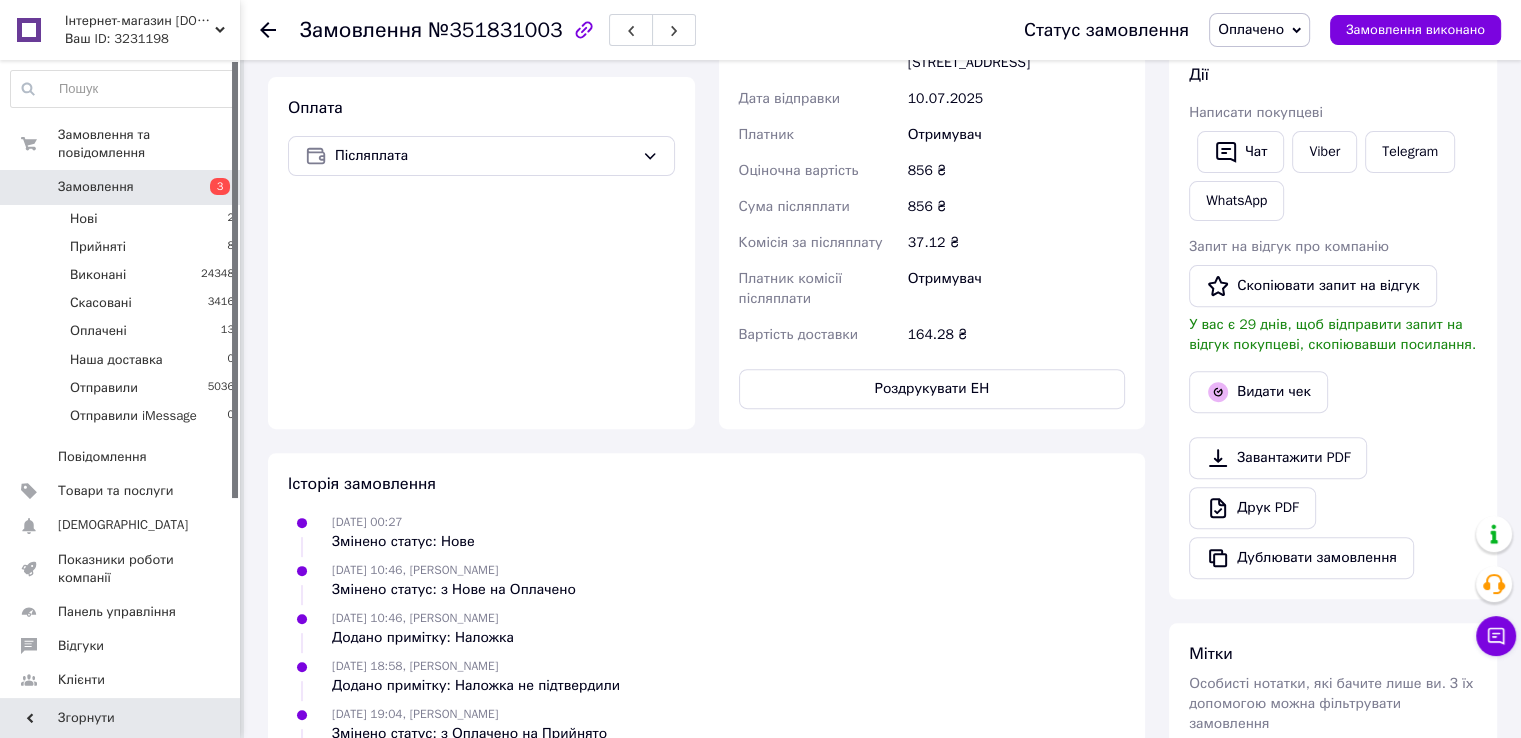 scroll, scrollTop: 300, scrollLeft: 0, axis: vertical 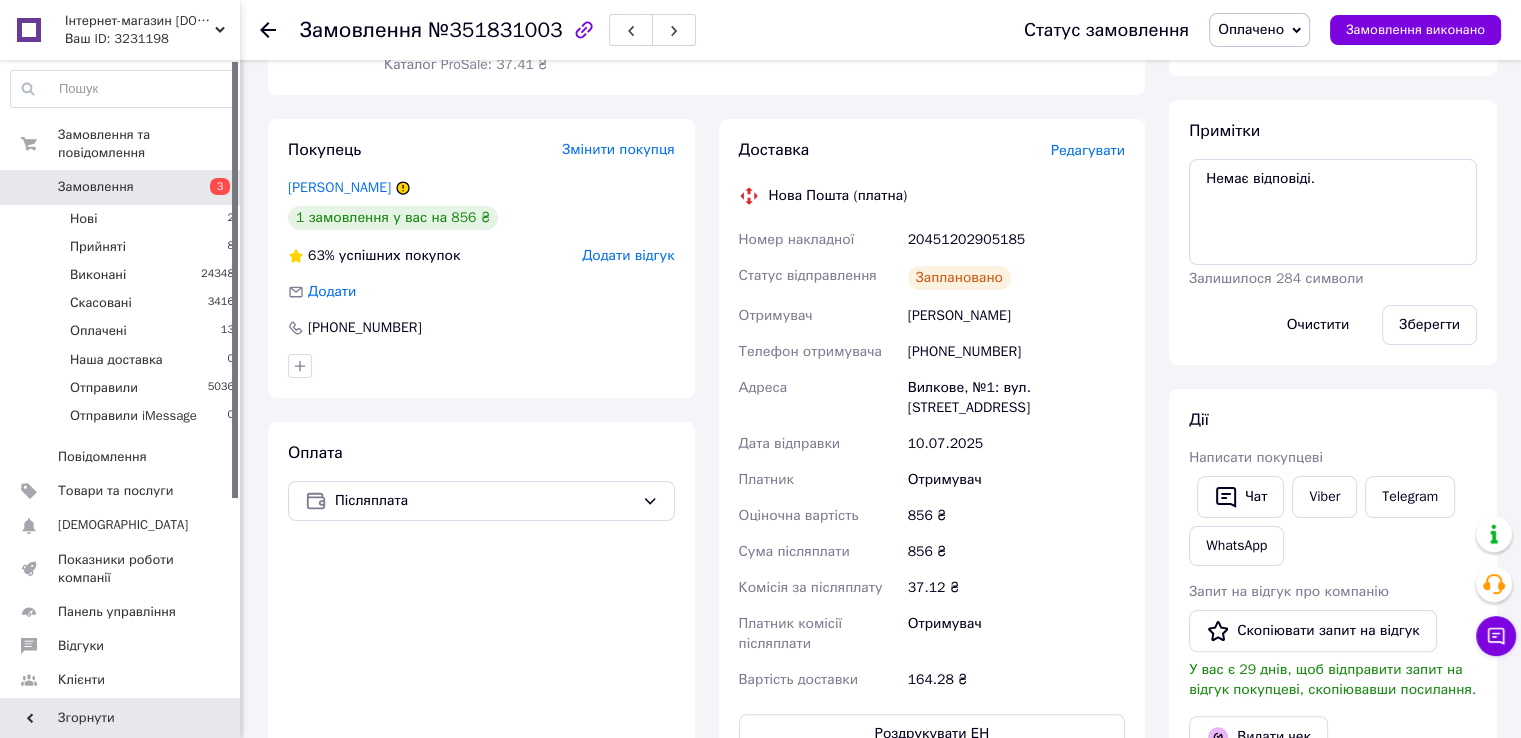 click on "20451202905185" at bounding box center (1016, 240) 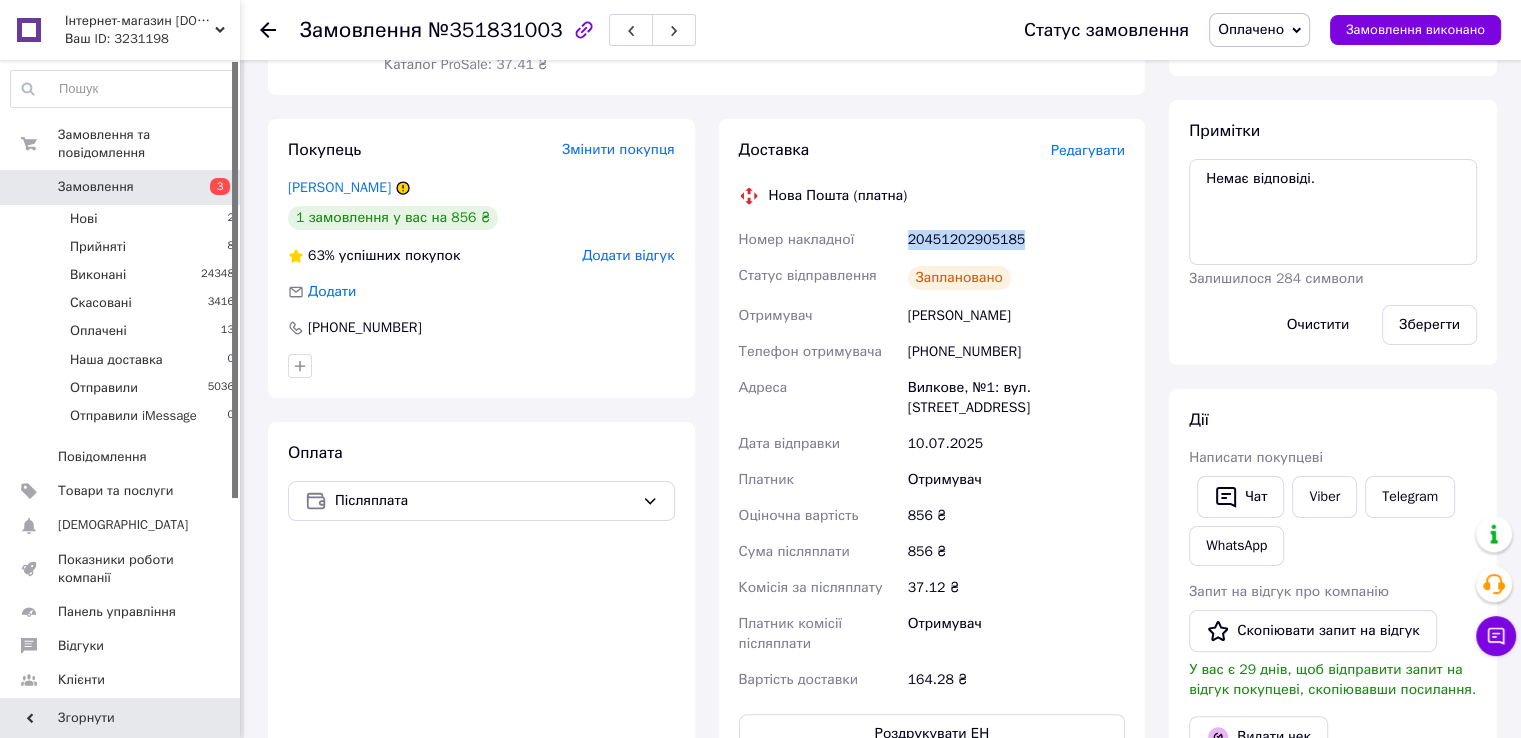 click on "20451202905185" at bounding box center (1016, 240) 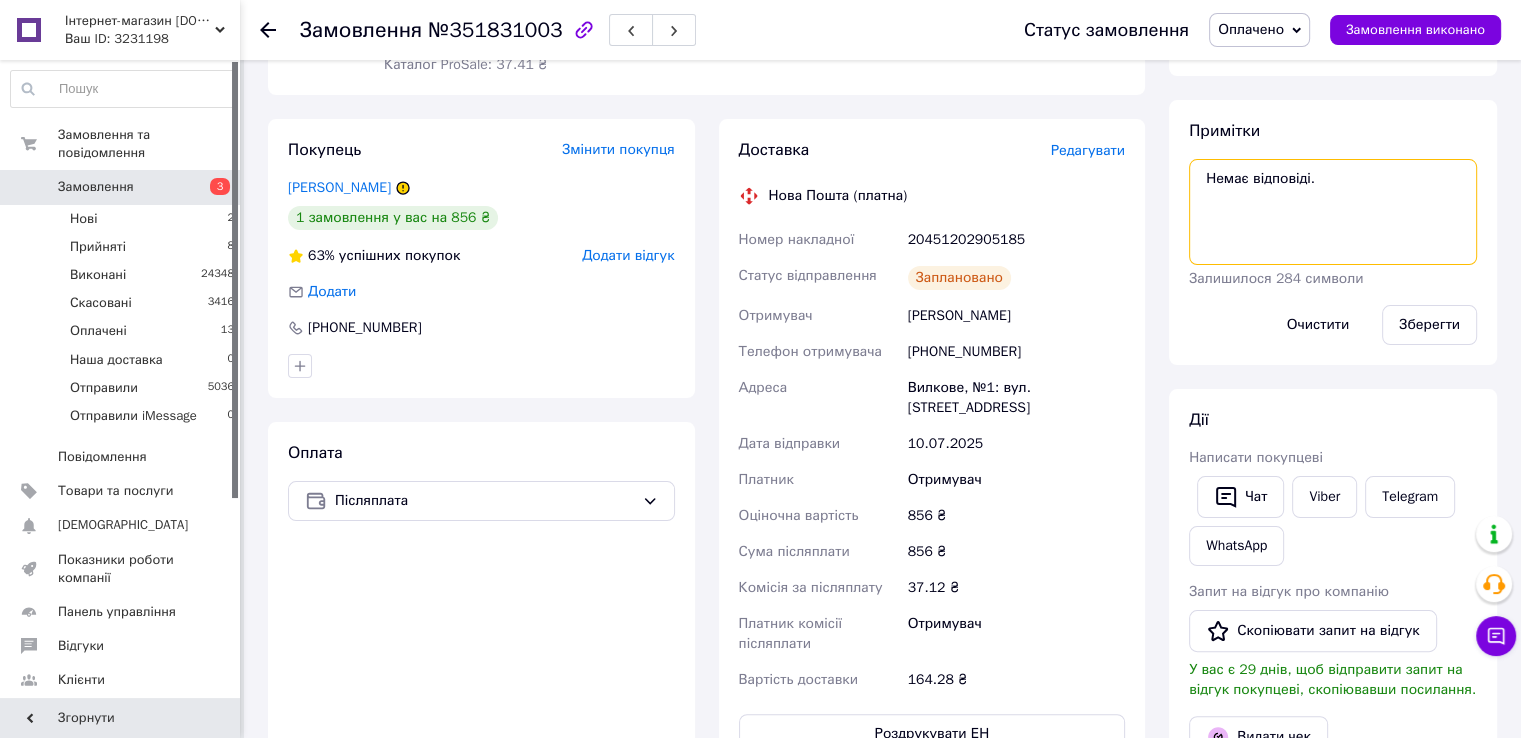 click on "Немає відповіді." at bounding box center (1333, 212) 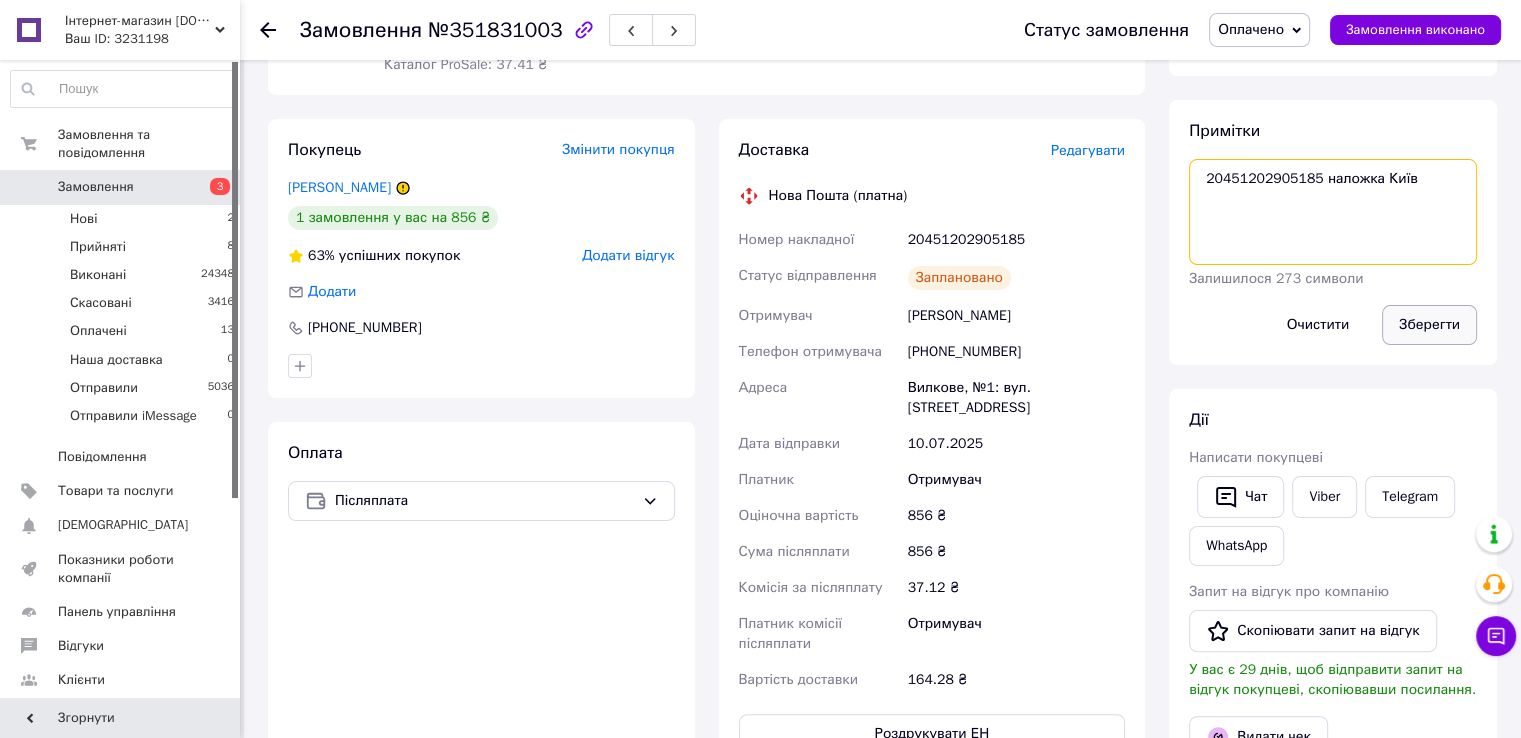type on "20451202905185 наложка Київ" 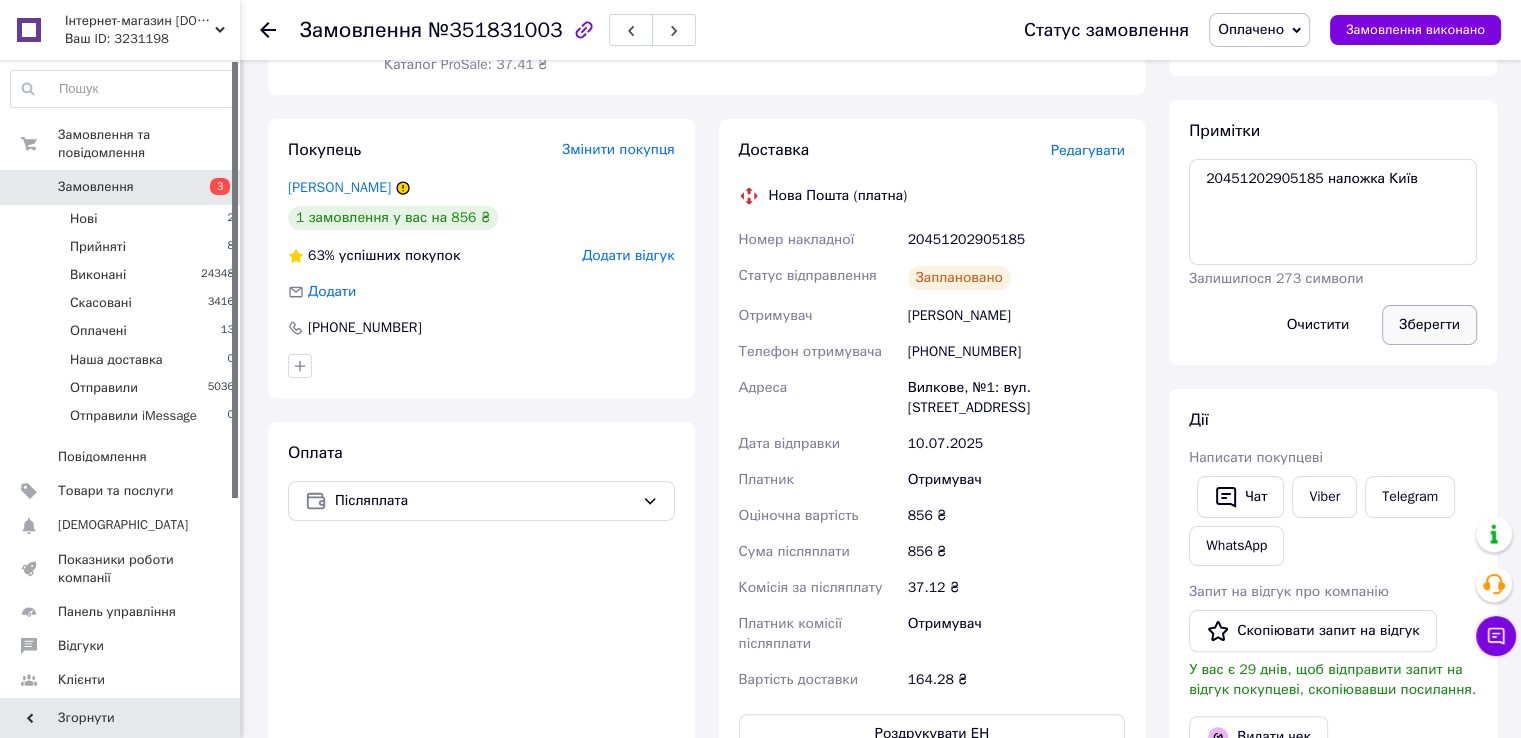 click on "Зберегти" at bounding box center [1429, 325] 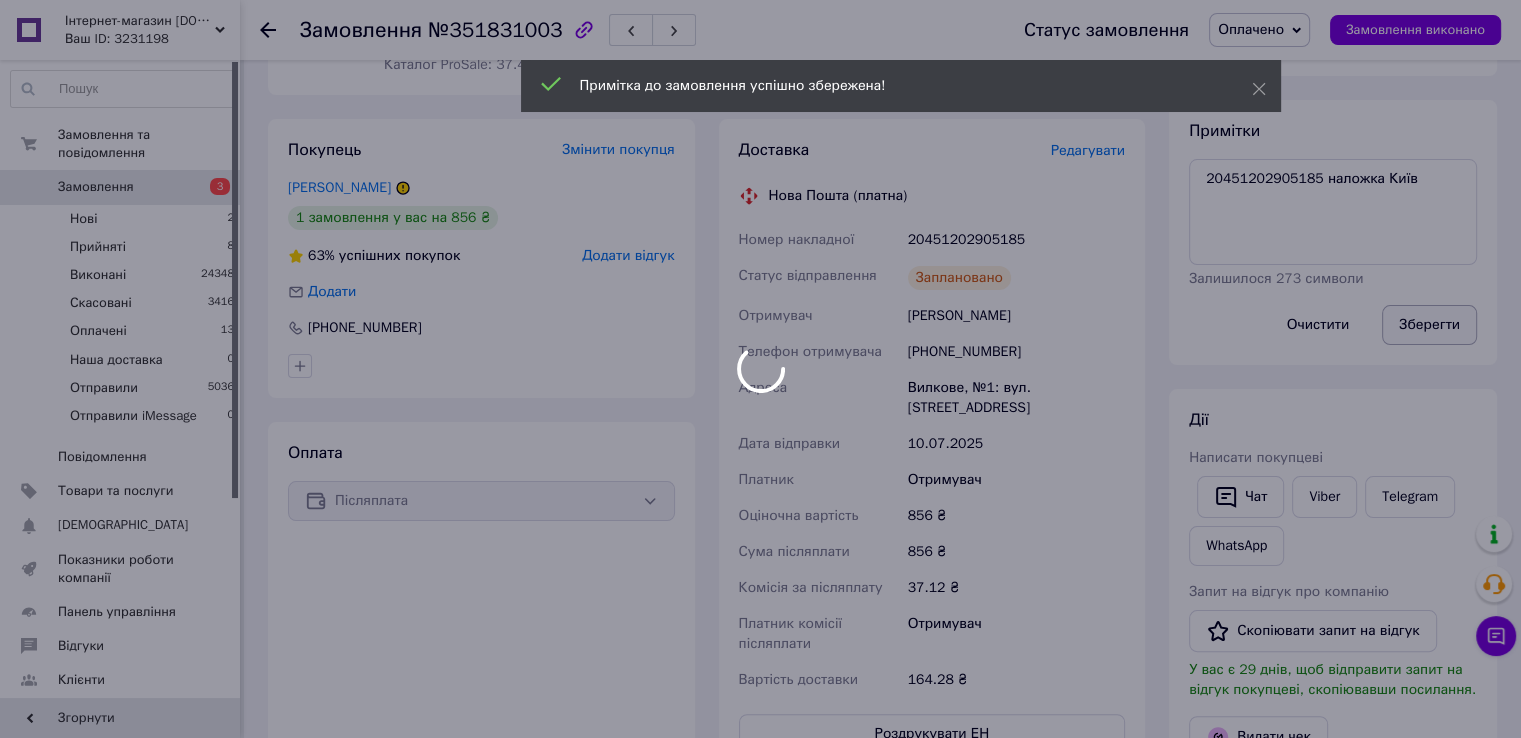 scroll, scrollTop: 24, scrollLeft: 0, axis: vertical 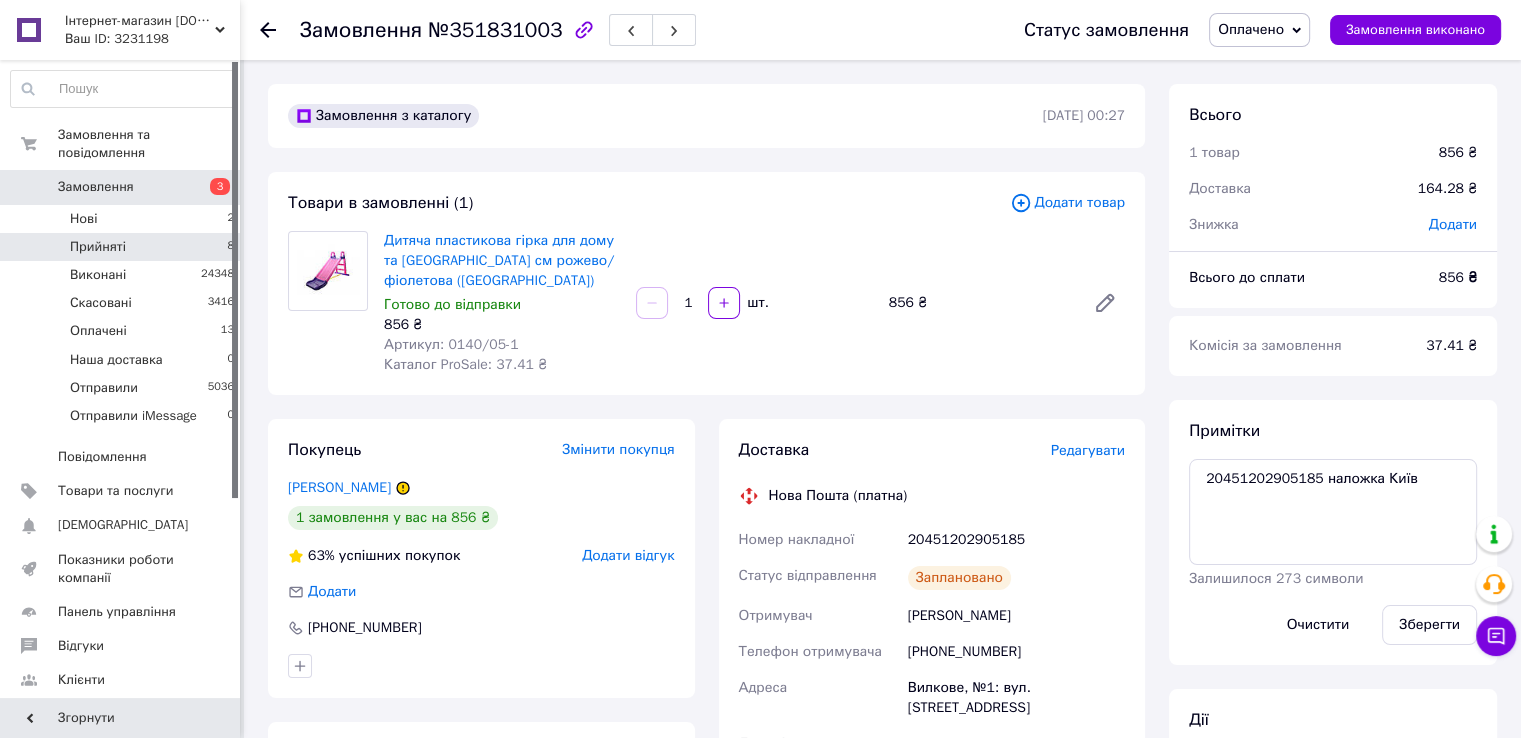 click on "Прийняті 8" at bounding box center [123, 247] 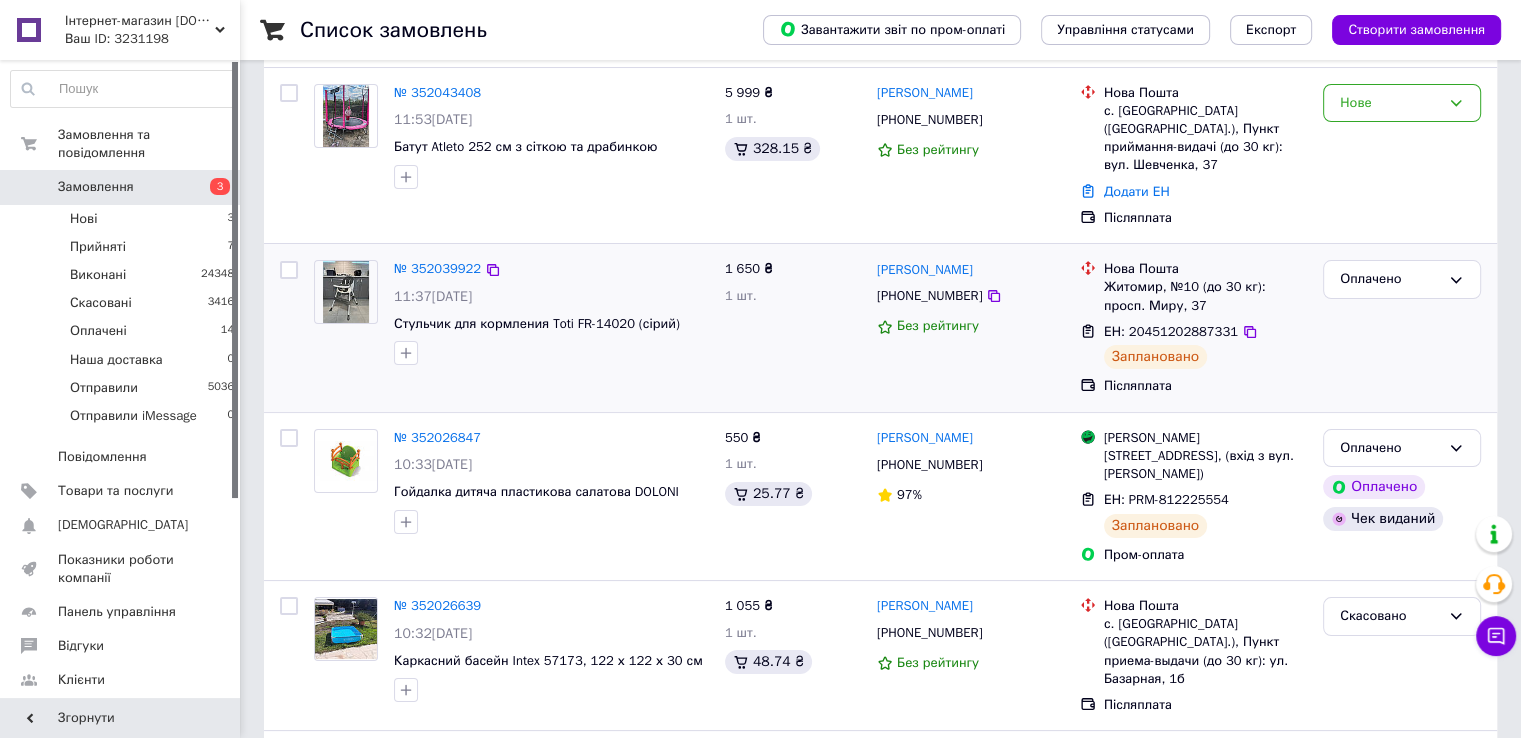 scroll, scrollTop: 400, scrollLeft: 0, axis: vertical 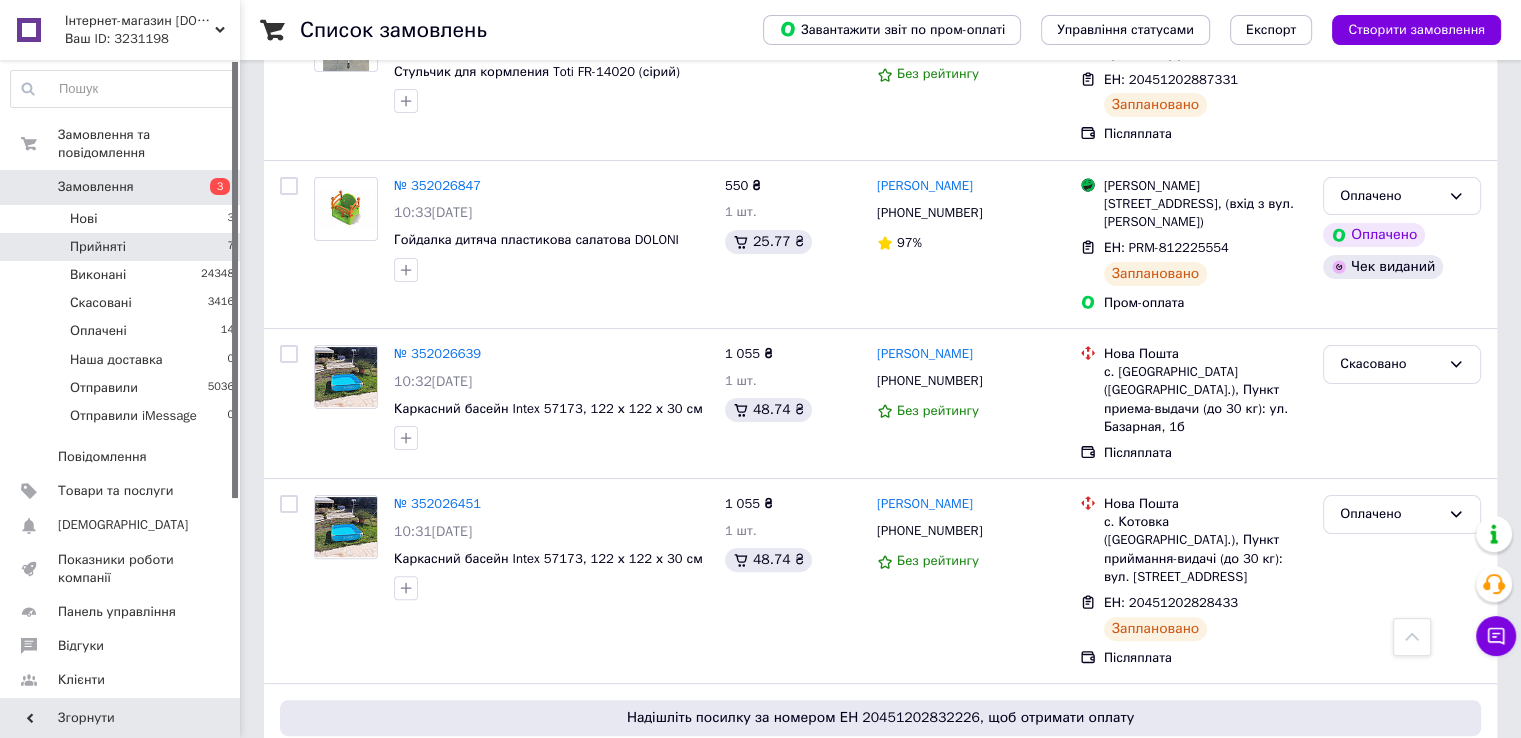 click on "Прийняті 7" at bounding box center [123, 247] 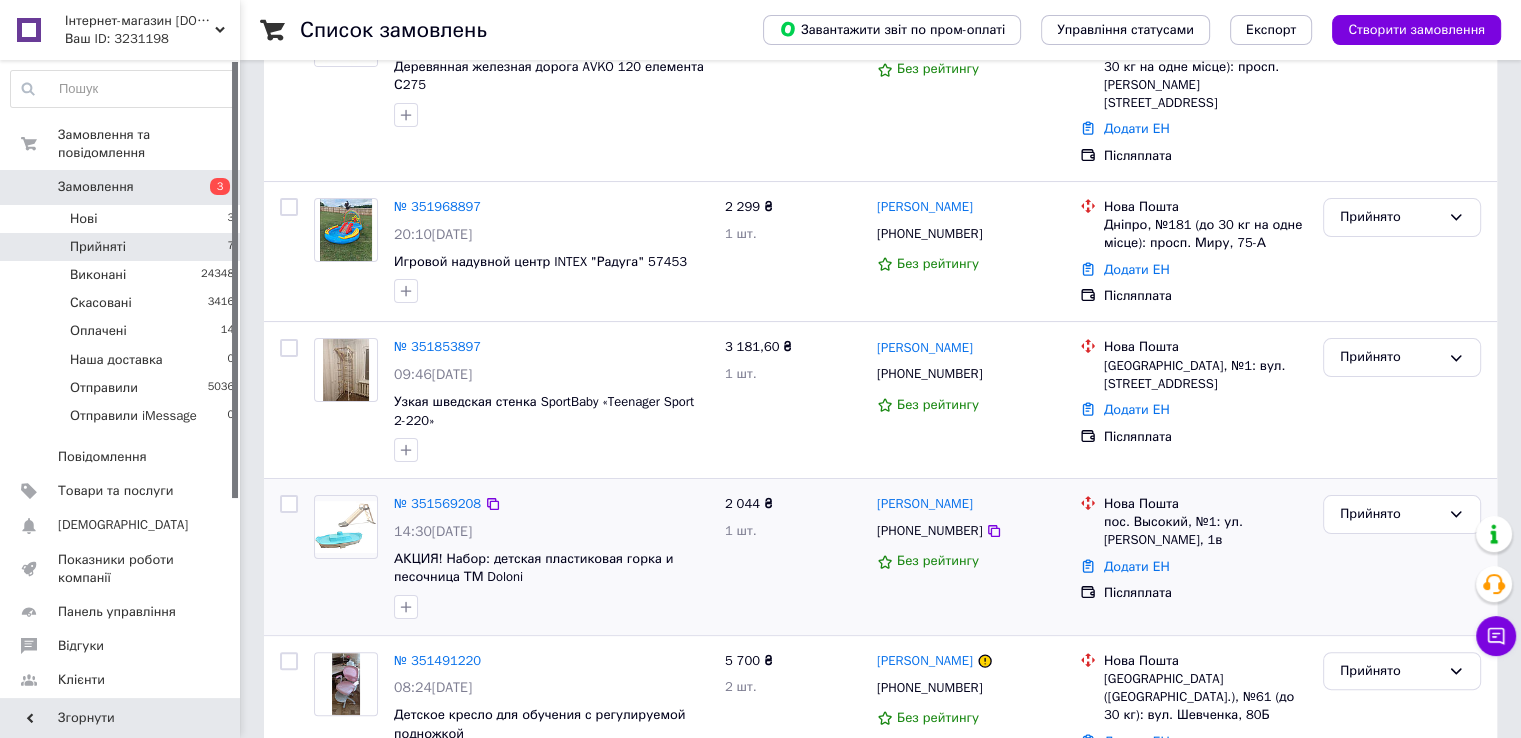 scroll, scrollTop: 0, scrollLeft: 0, axis: both 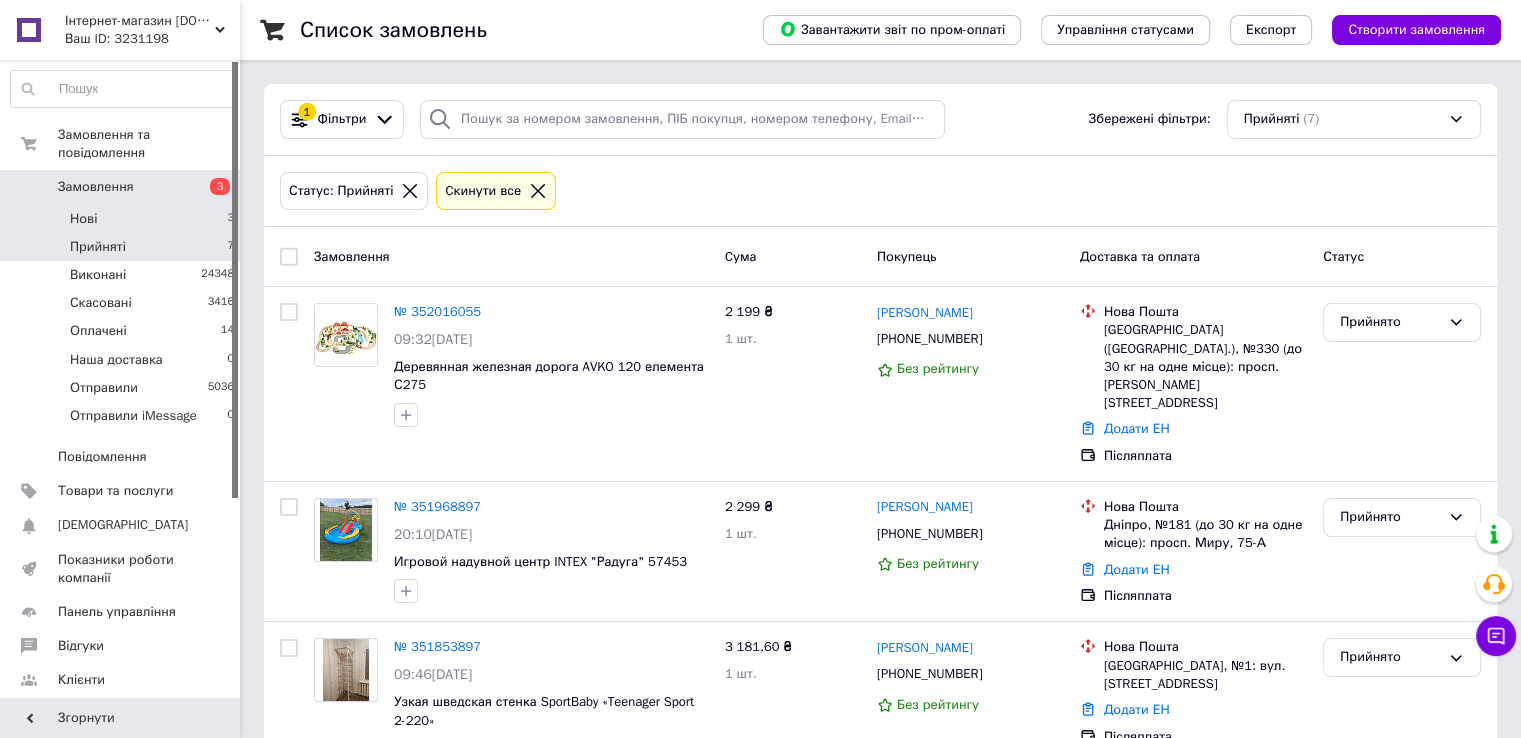 click on "Нові 3" at bounding box center (123, 219) 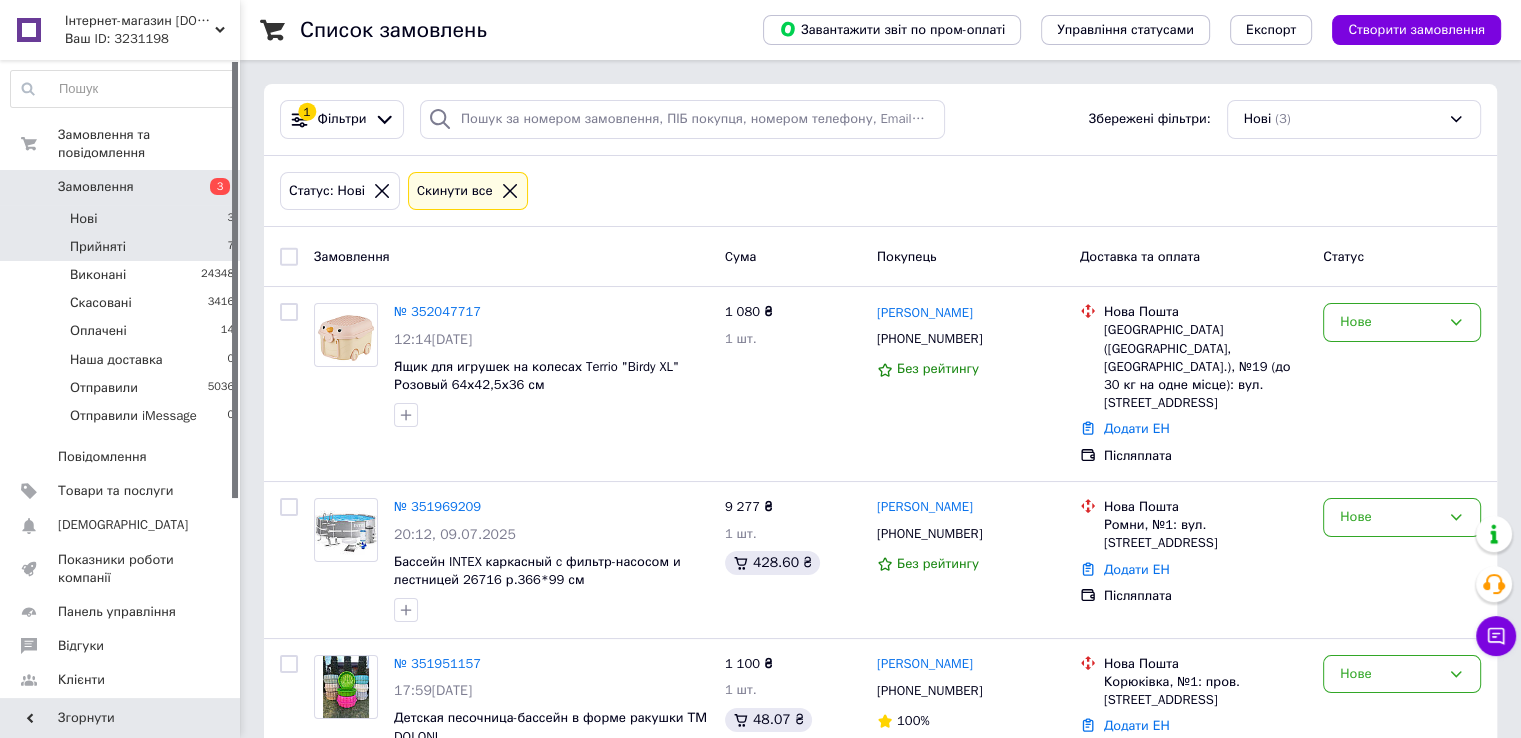 click on "Прийняті" at bounding box center [98, 247] 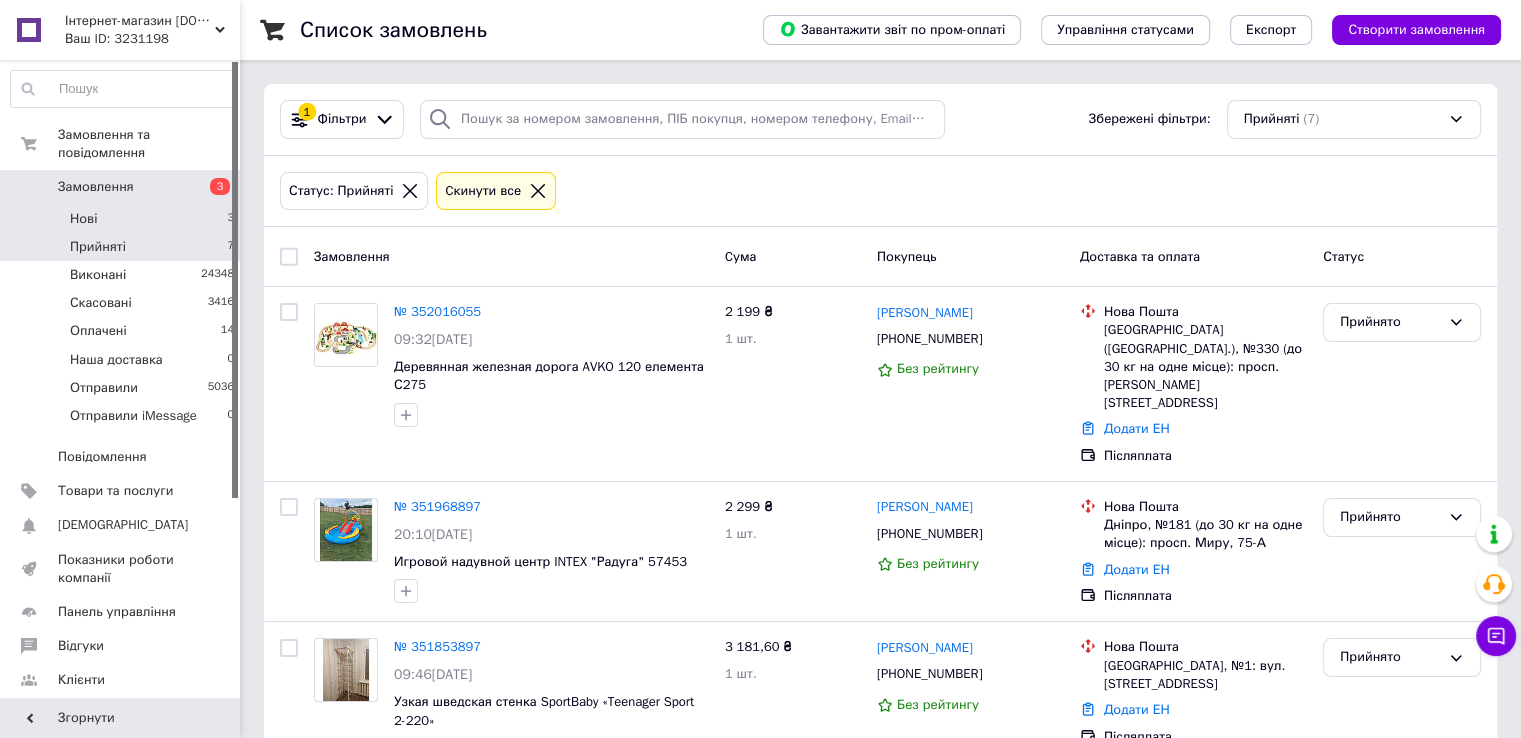 click on "Нові" at bounding box center [83, 219] 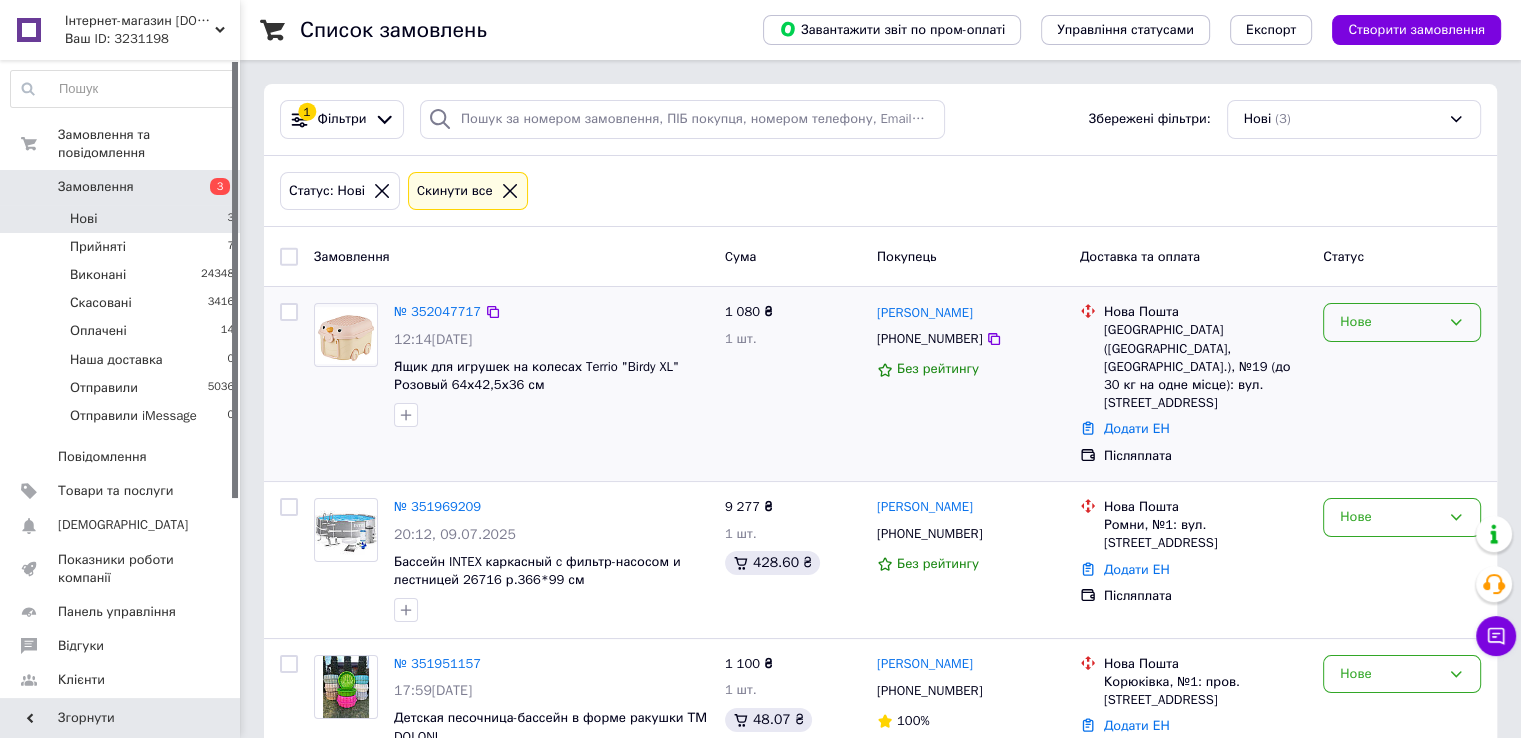 click on "Нове" at bounding box center (1390, 322) 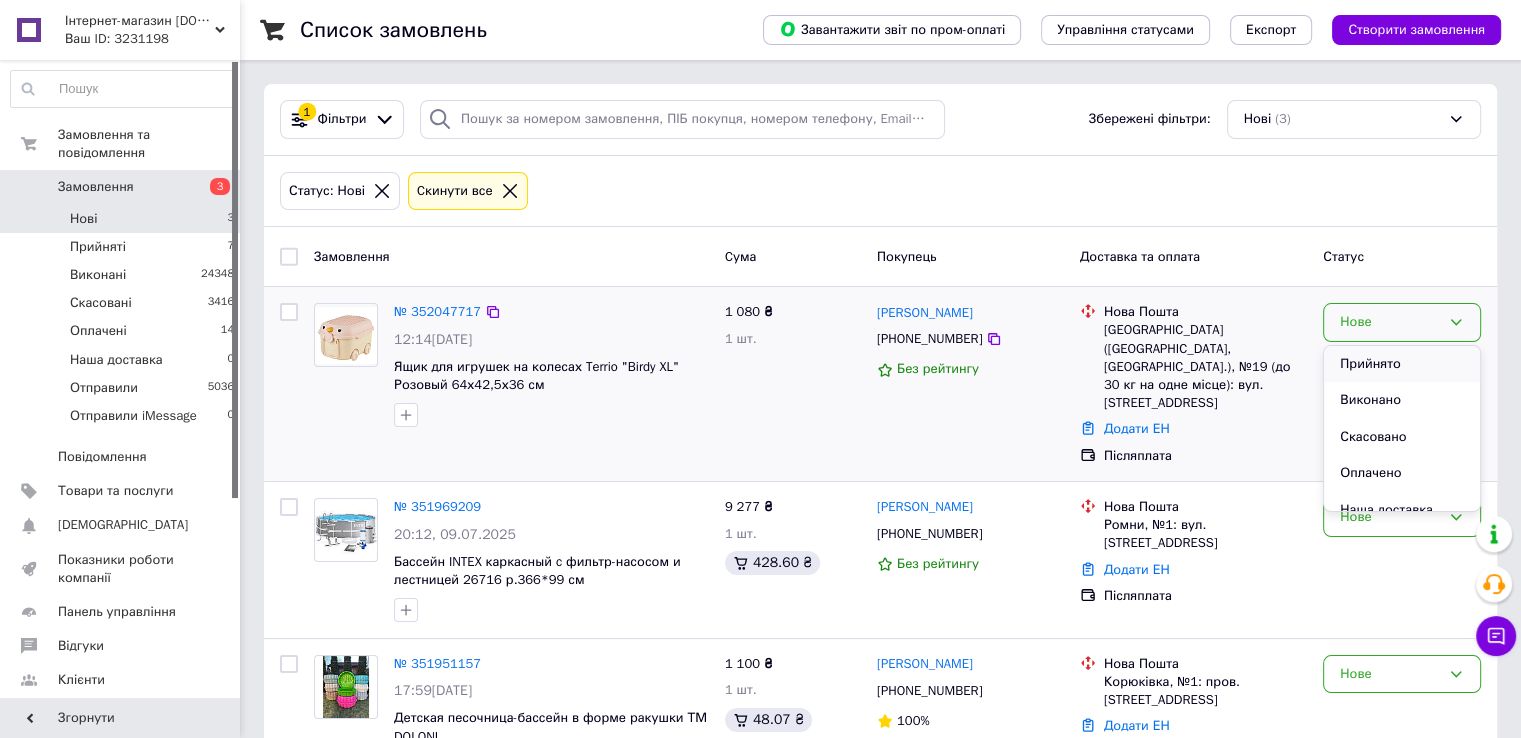 click on "Прийнято" at bounding box center (1402, 364) 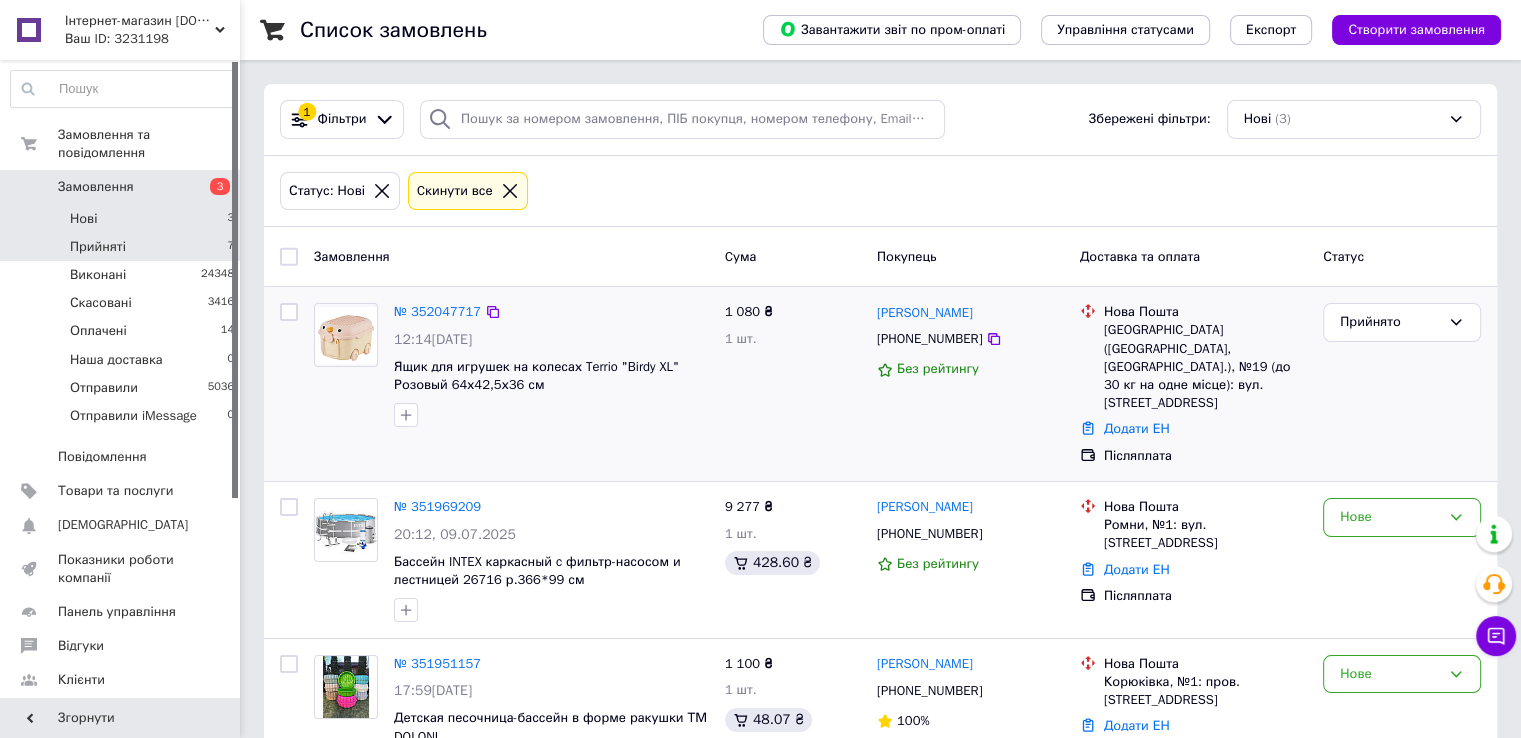 click on "Прийняті 7" at bounding box center (123, 247) 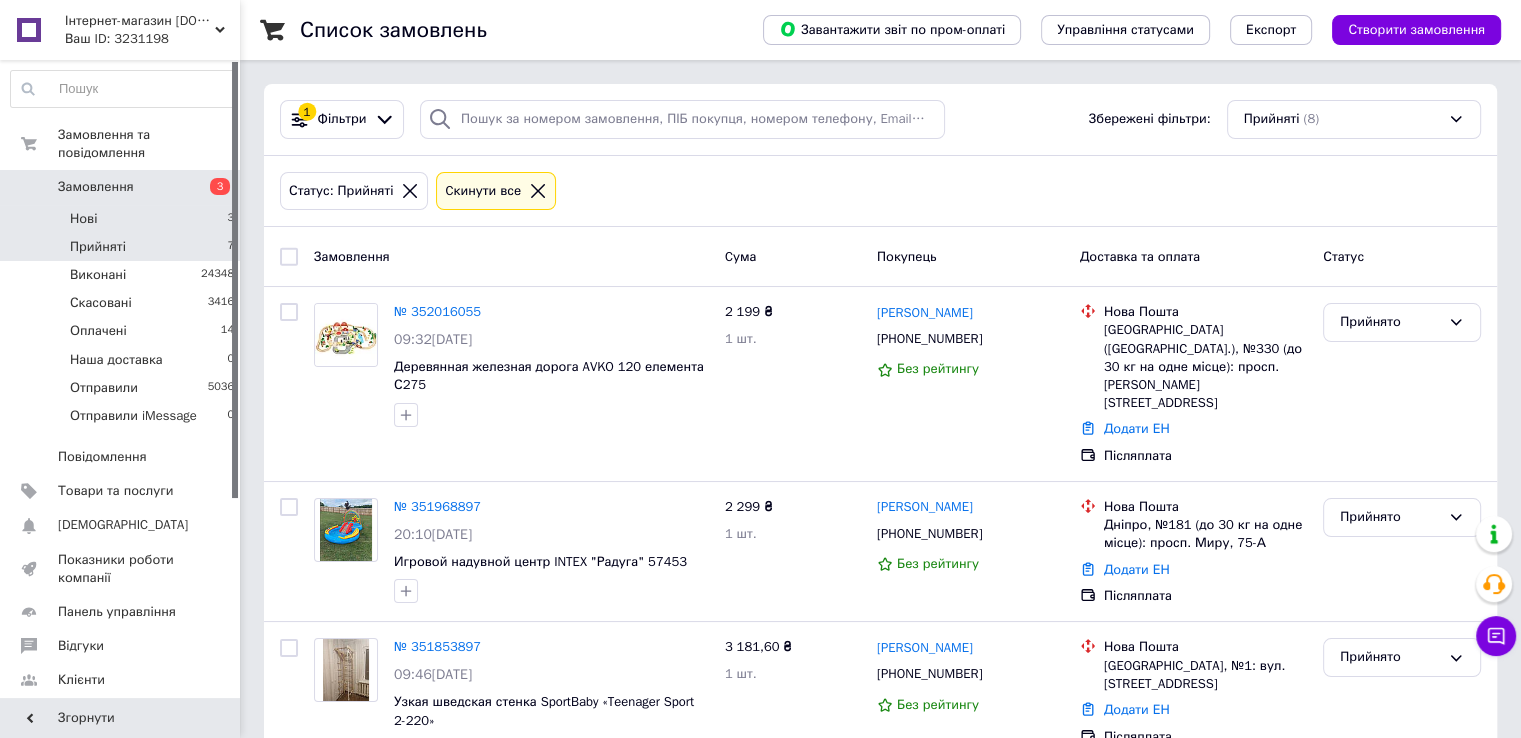 click on "Нові 3" at bounding box center (123, 219) 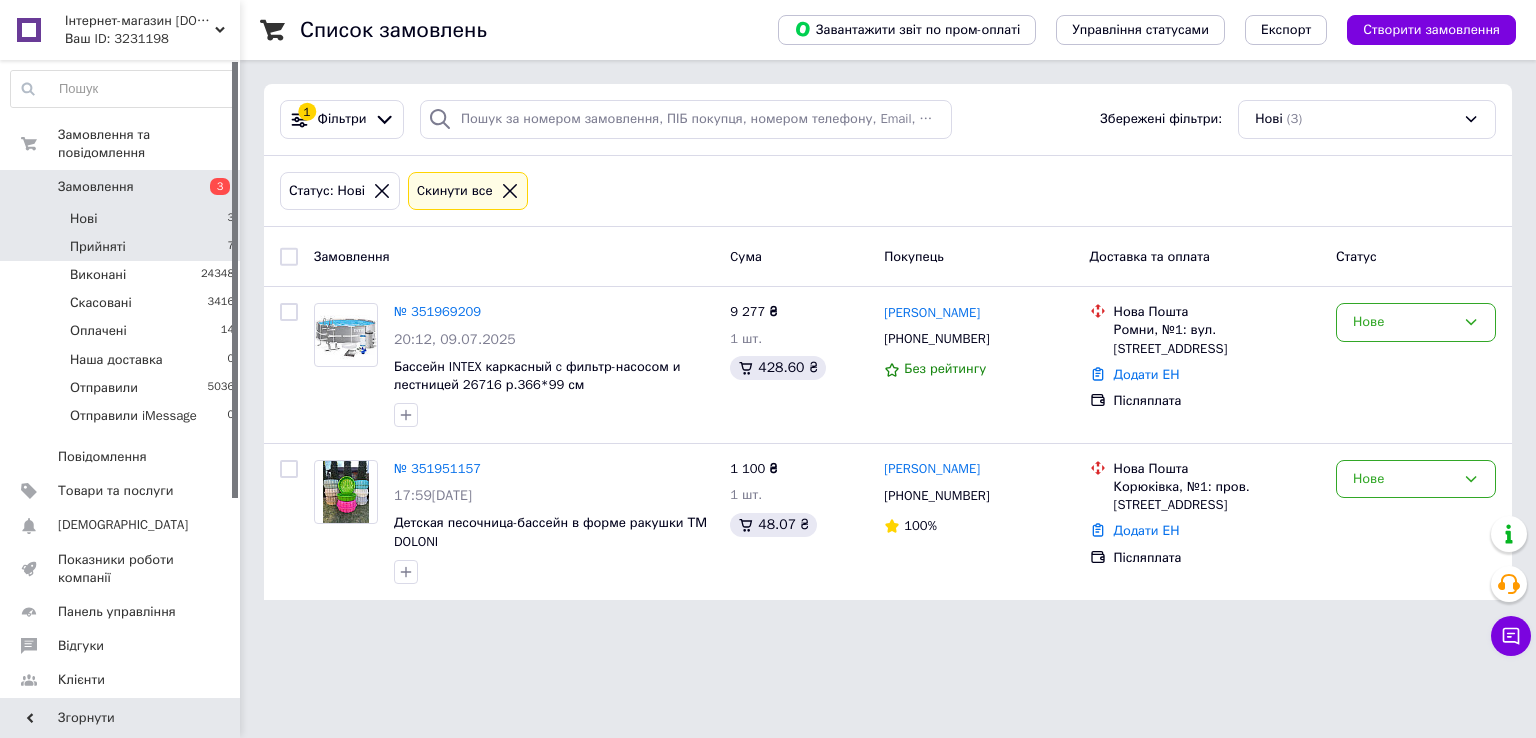 click on "Прийняті 7" at bounding box center (123, 247) 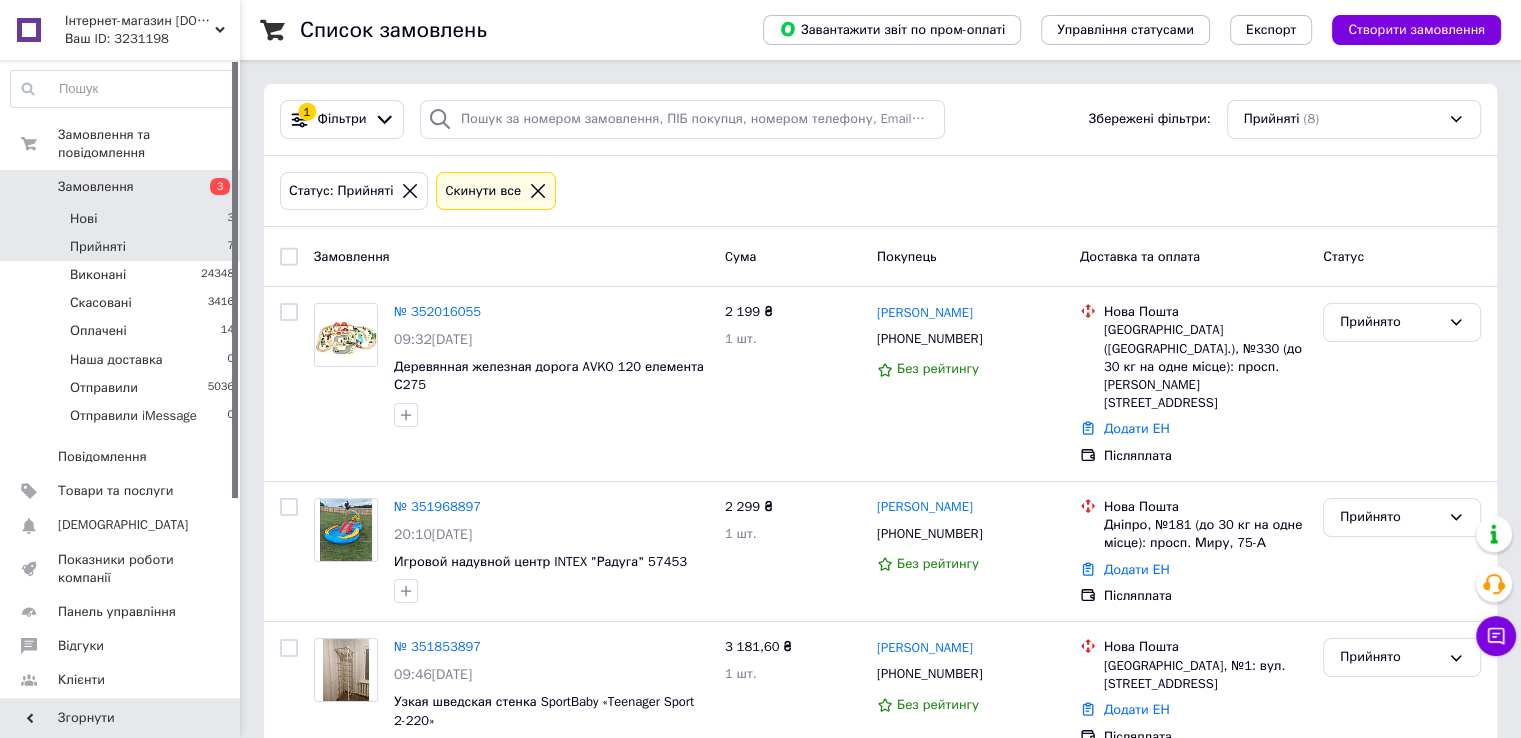 click on "Нові 3" at bounding box center (123, 219) 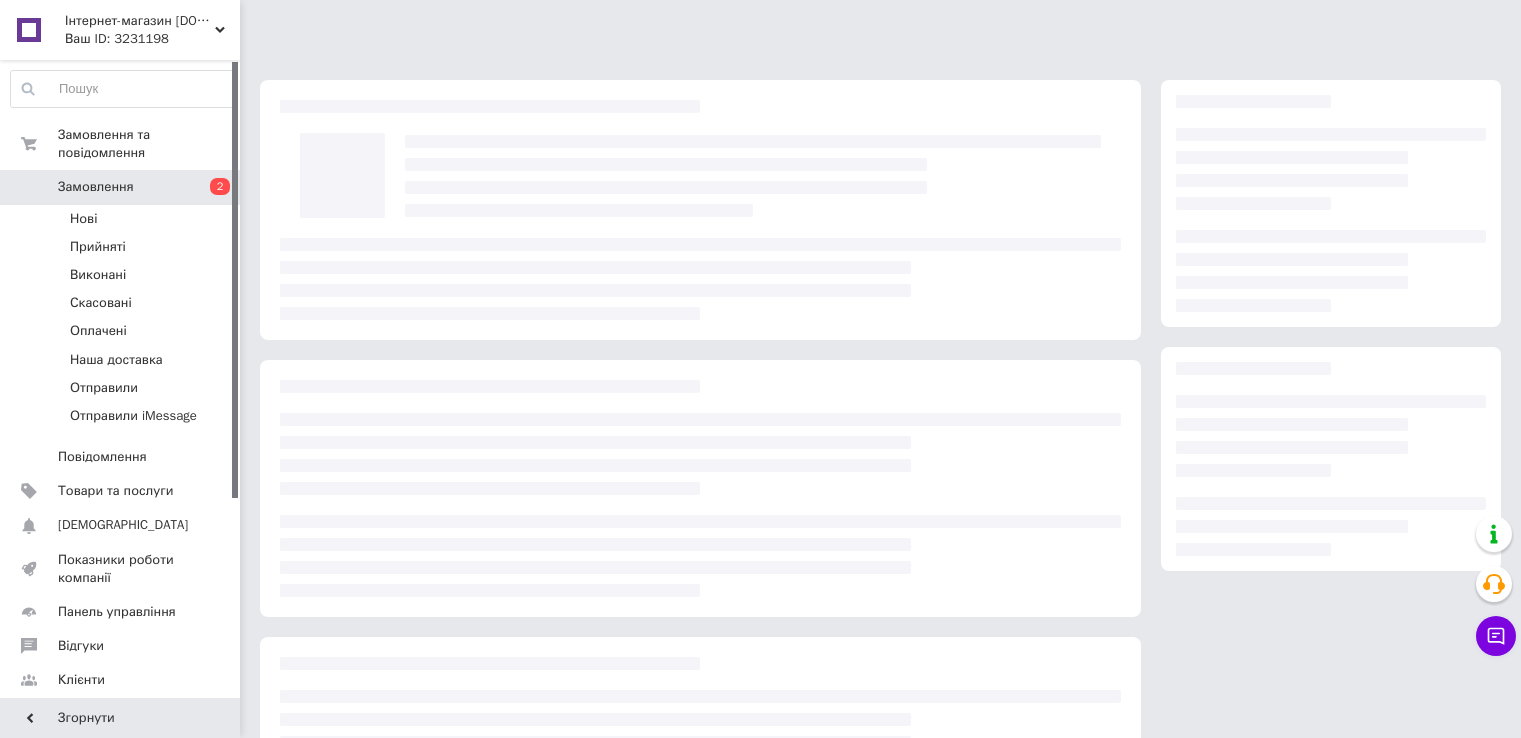 scroll, scrollTop: 0, scrollLeft: 0, axis: both 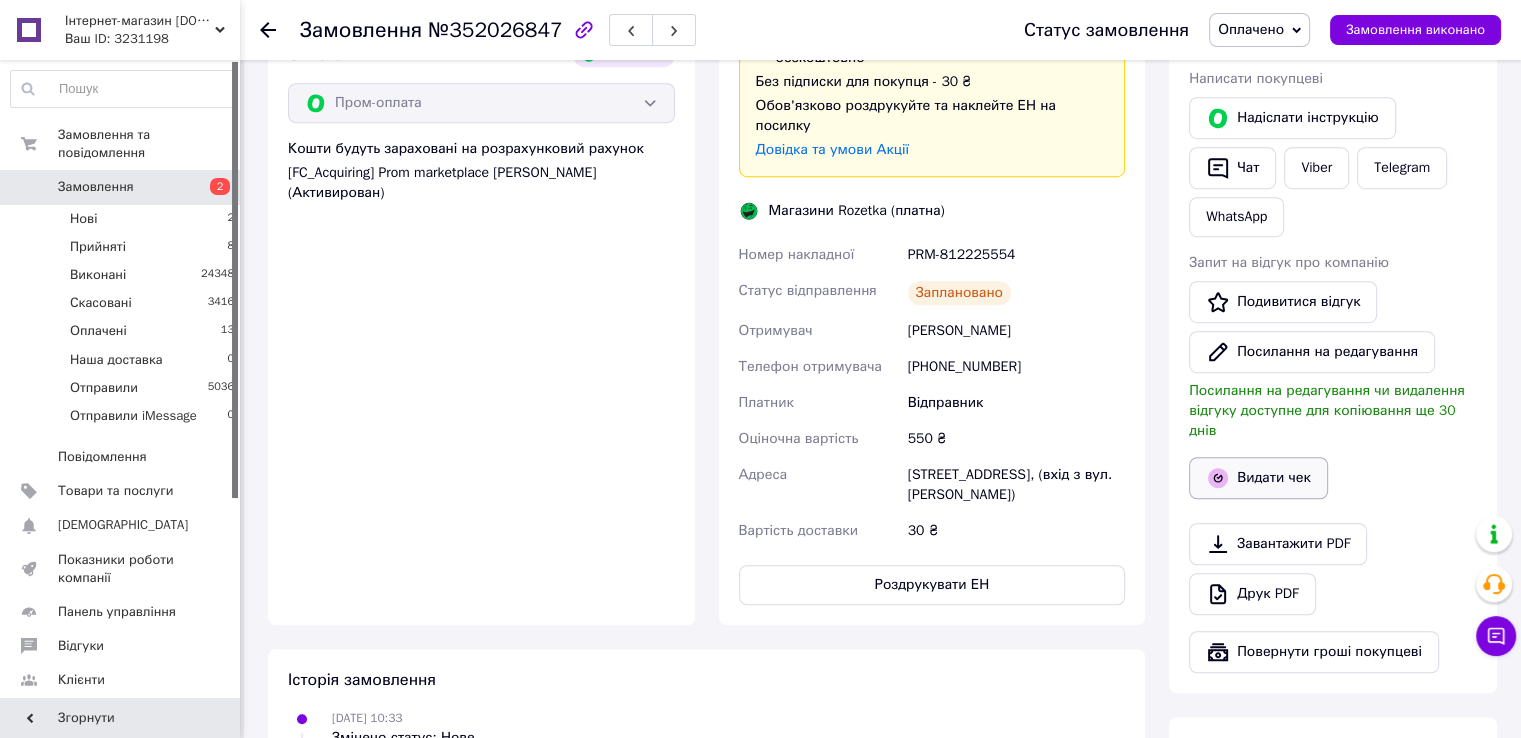 click on "Видати чек" at bounding box center [1258, 478] 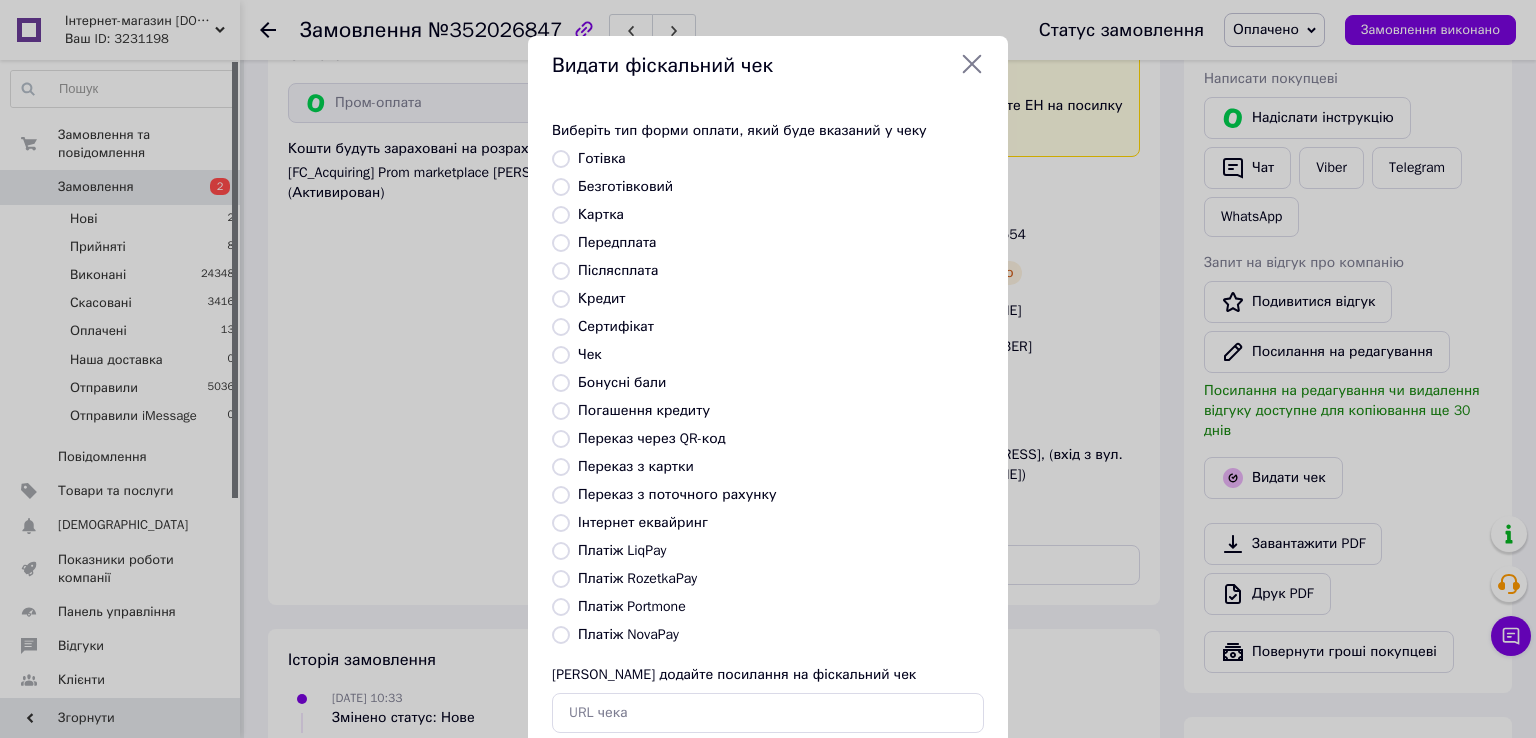 click on "Безготівковий" at bounding box center [625, 186] 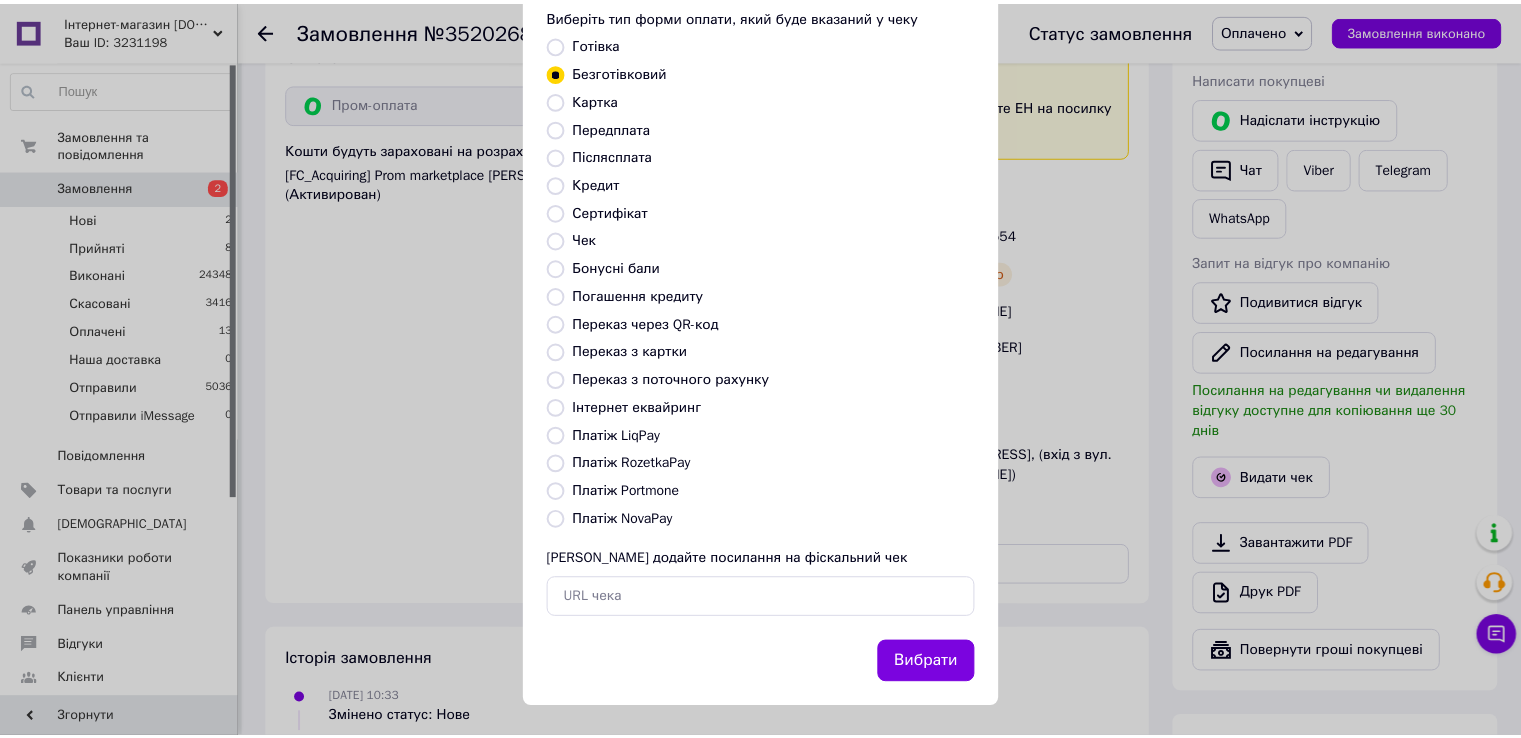 scroll, scrollTop: 120, scrollLeft: 0, axis: vertical 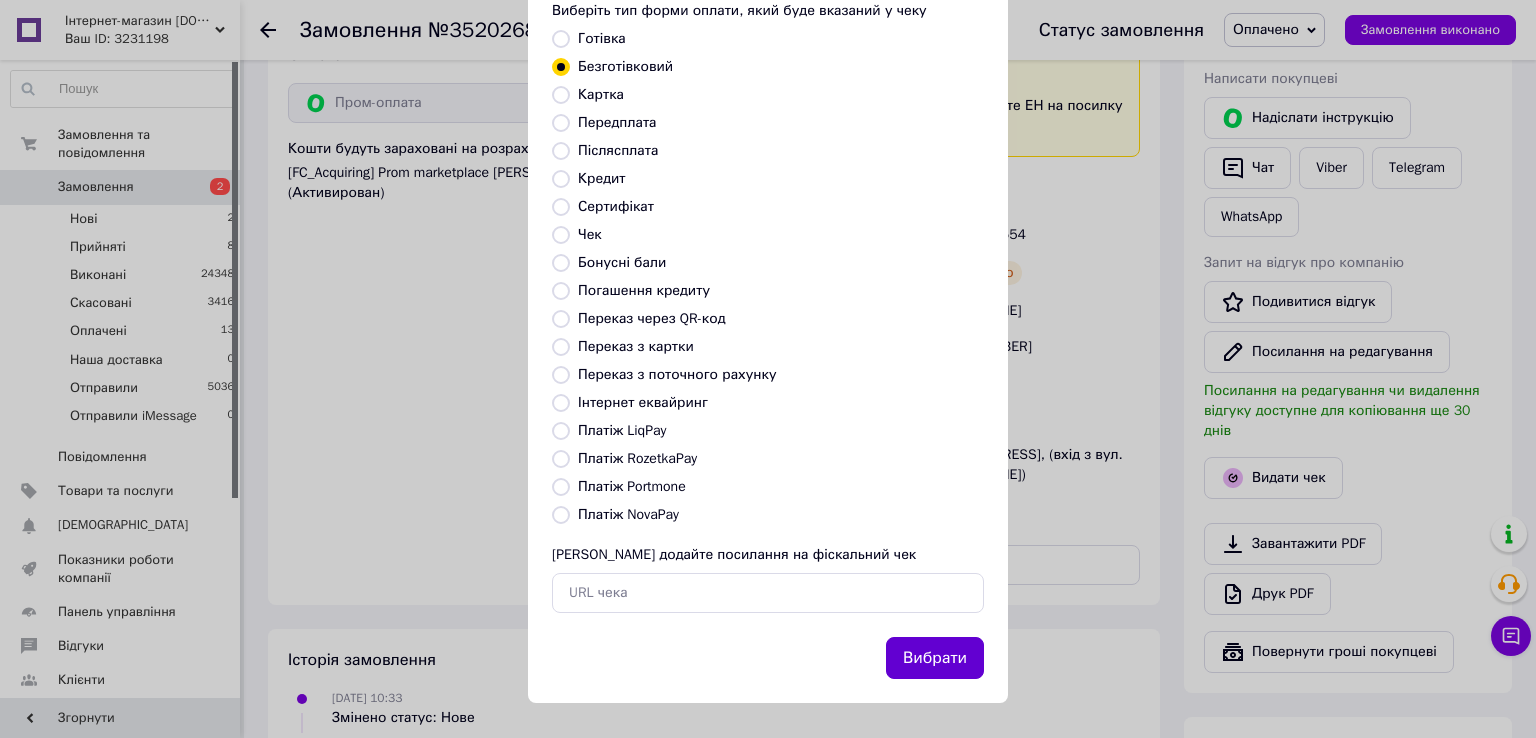 click on "Вибрати" at bounding box center (935, 658) 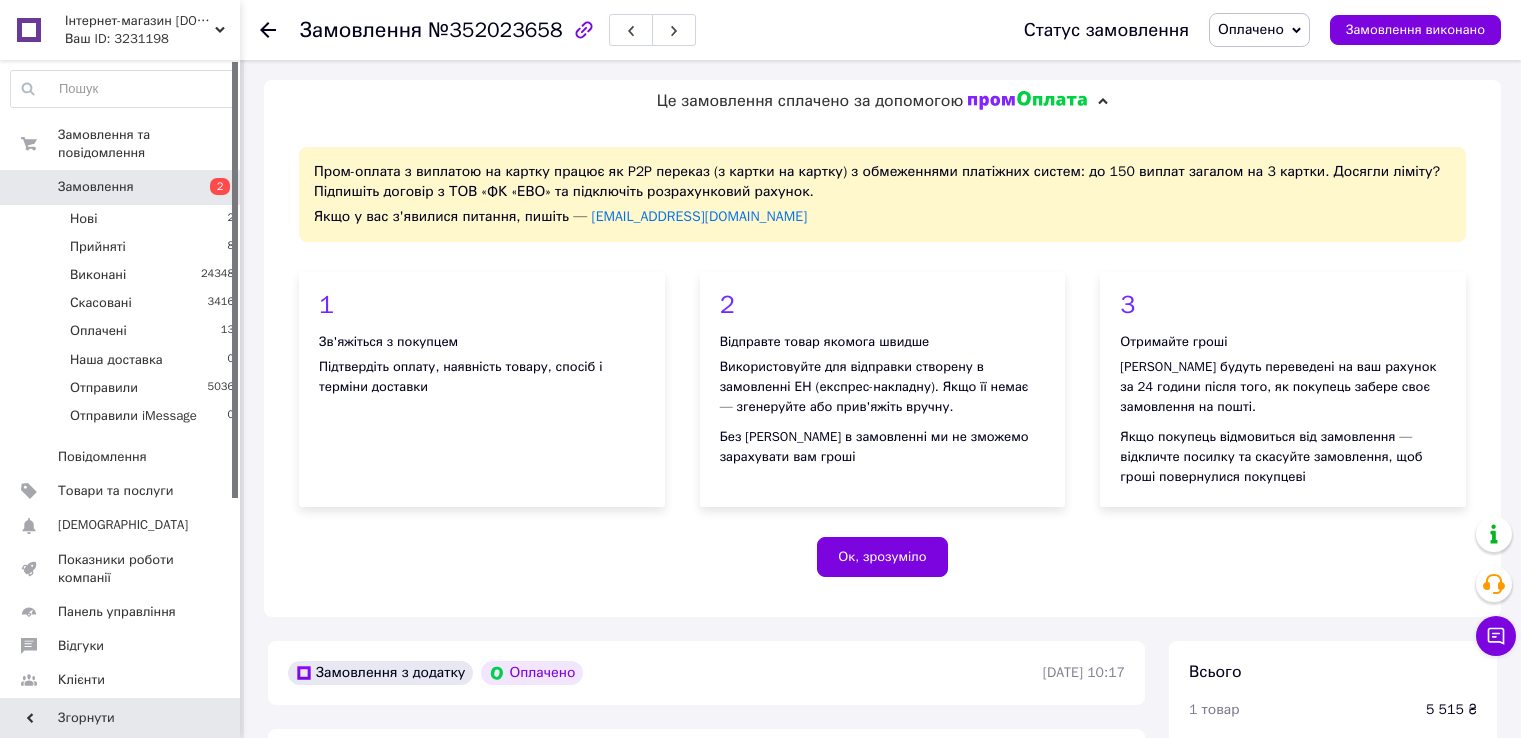 scroll, scrollTop: 0, scrollLeft: 0, axis: both 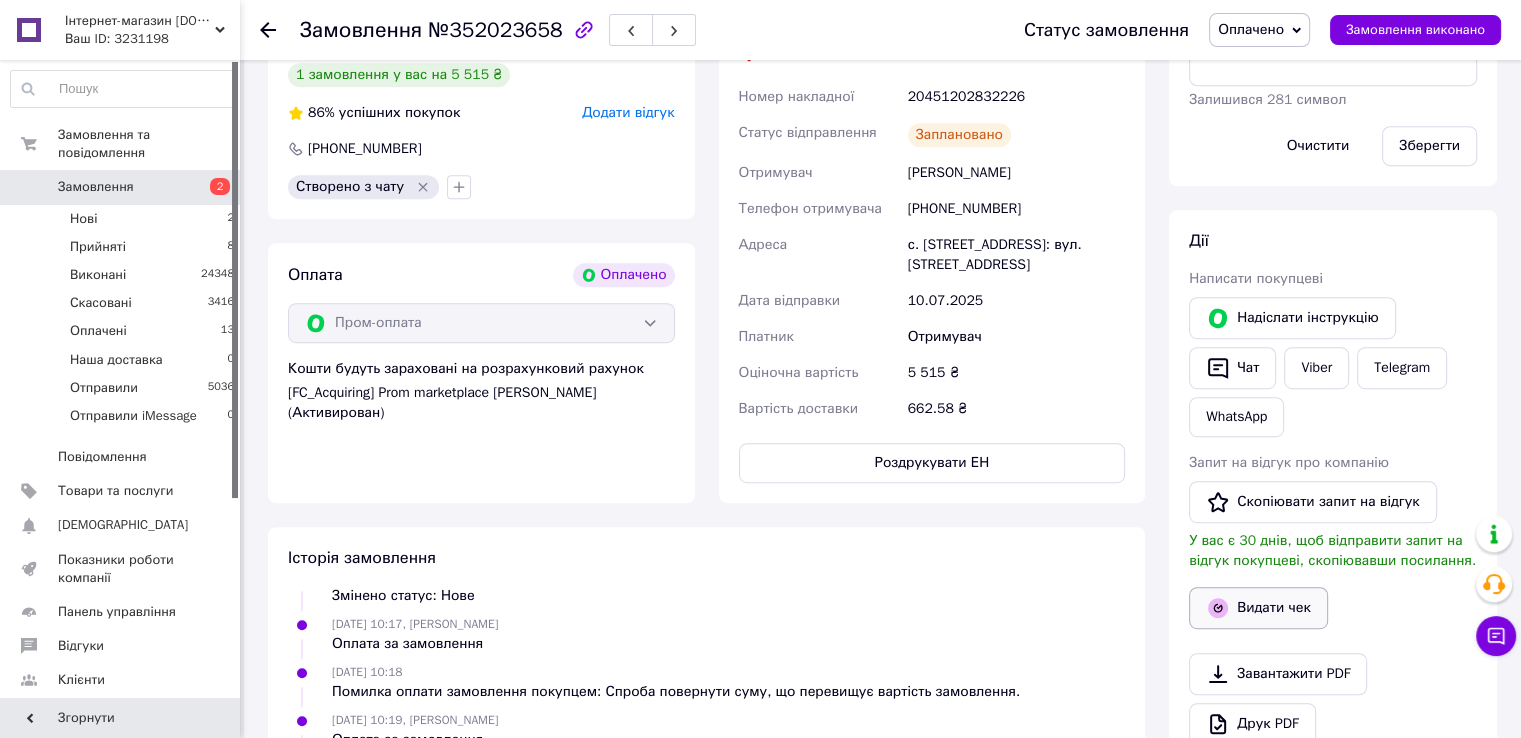 click on "Видати чек" at bounding box center [1258, 608] 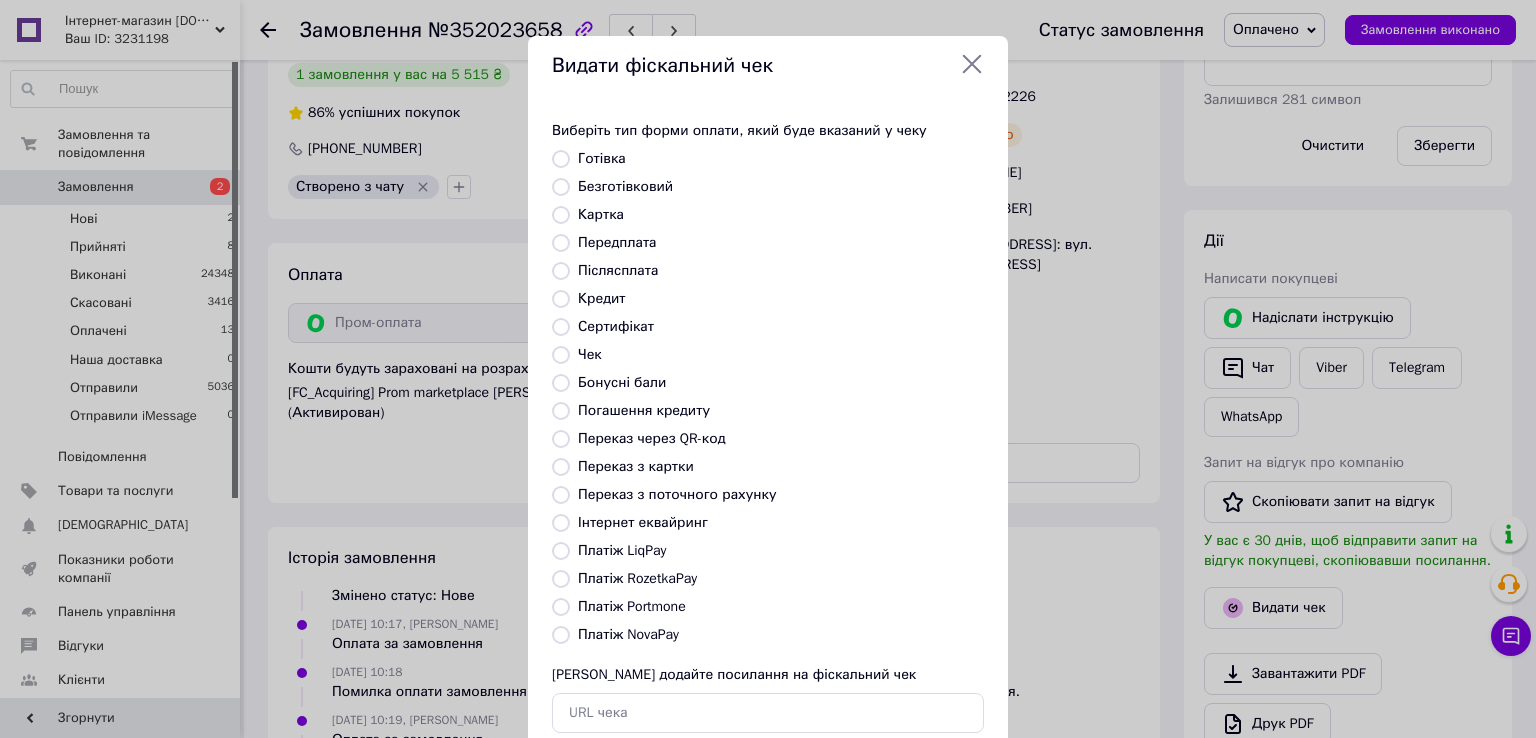 click on "Безготівковий" at bounding box center (625, 186) 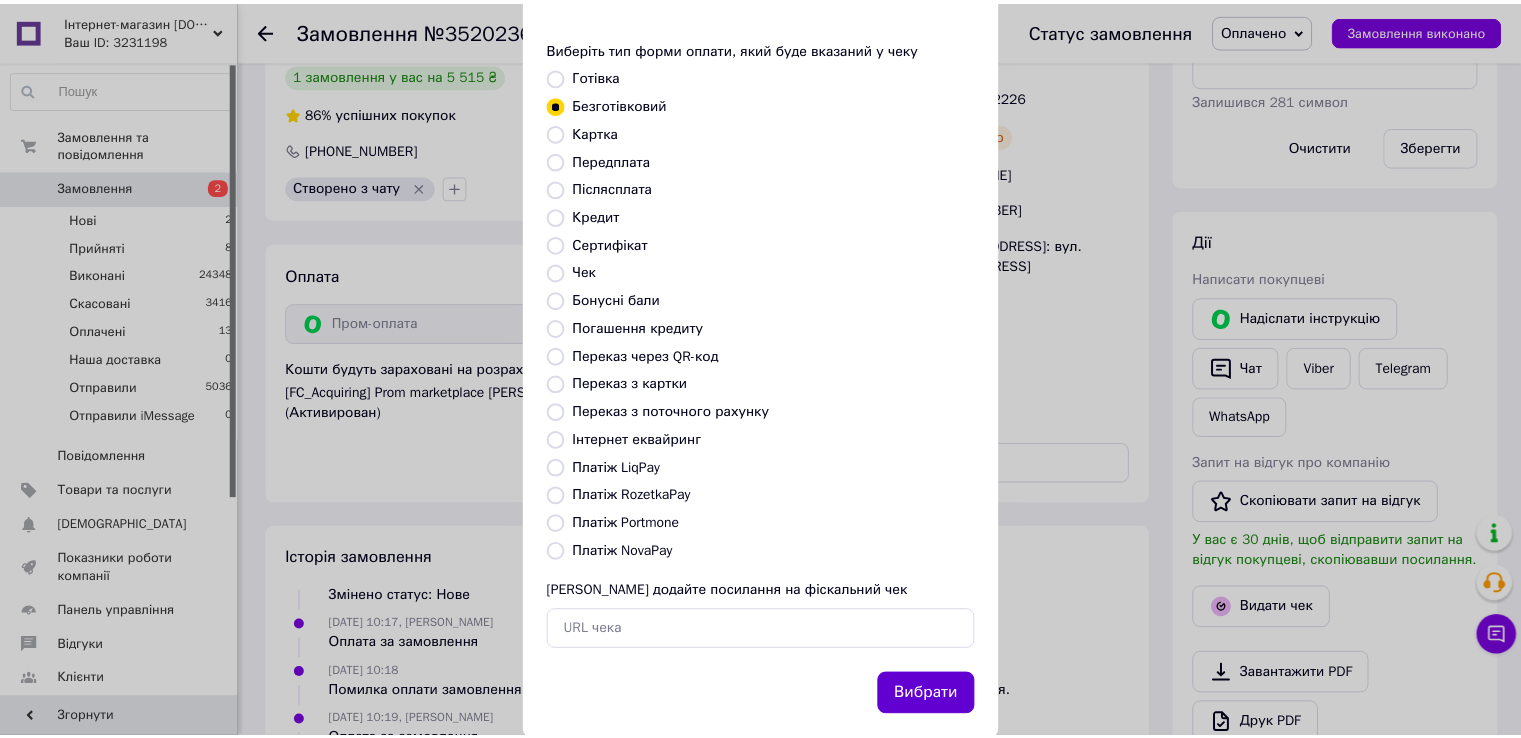 scroll, scrollTop: 120, scrollLeft: 0, axis: vertical 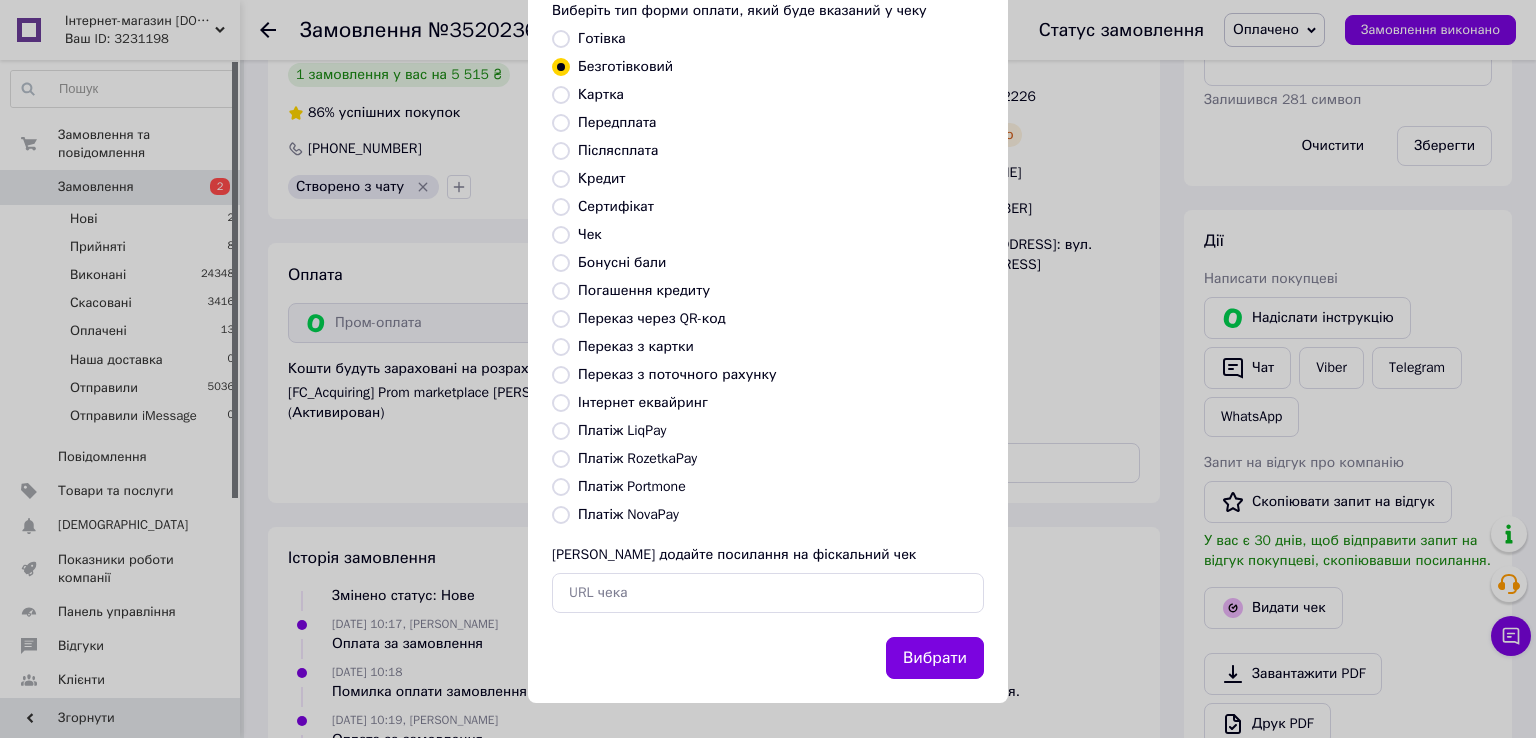 drag, startPoint x: 957, startPoint y: 656, endPoint x: 881, endPoint y: 578, distance: 108.903625 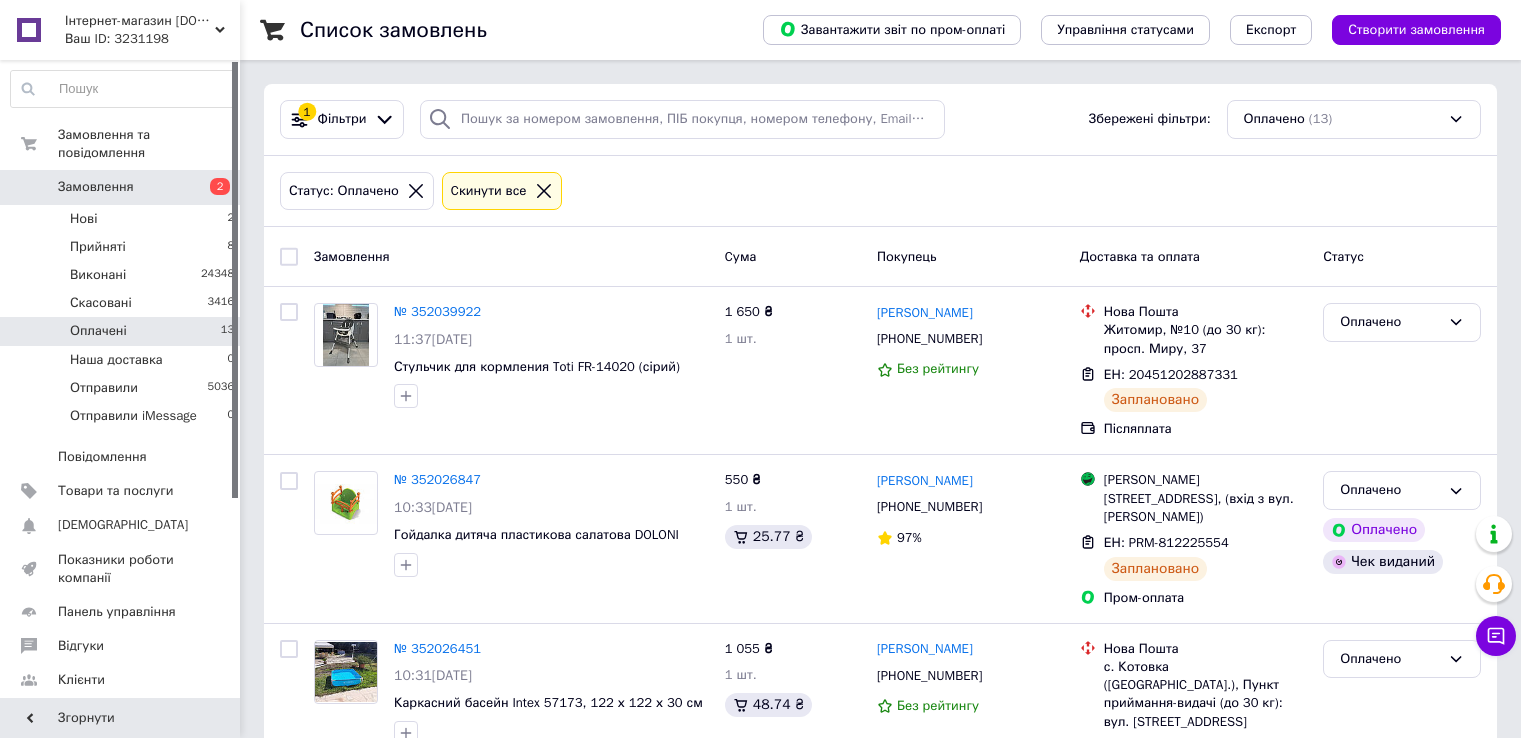 scroll, scrollTop: 0, scrollLeft: 0, axis: both 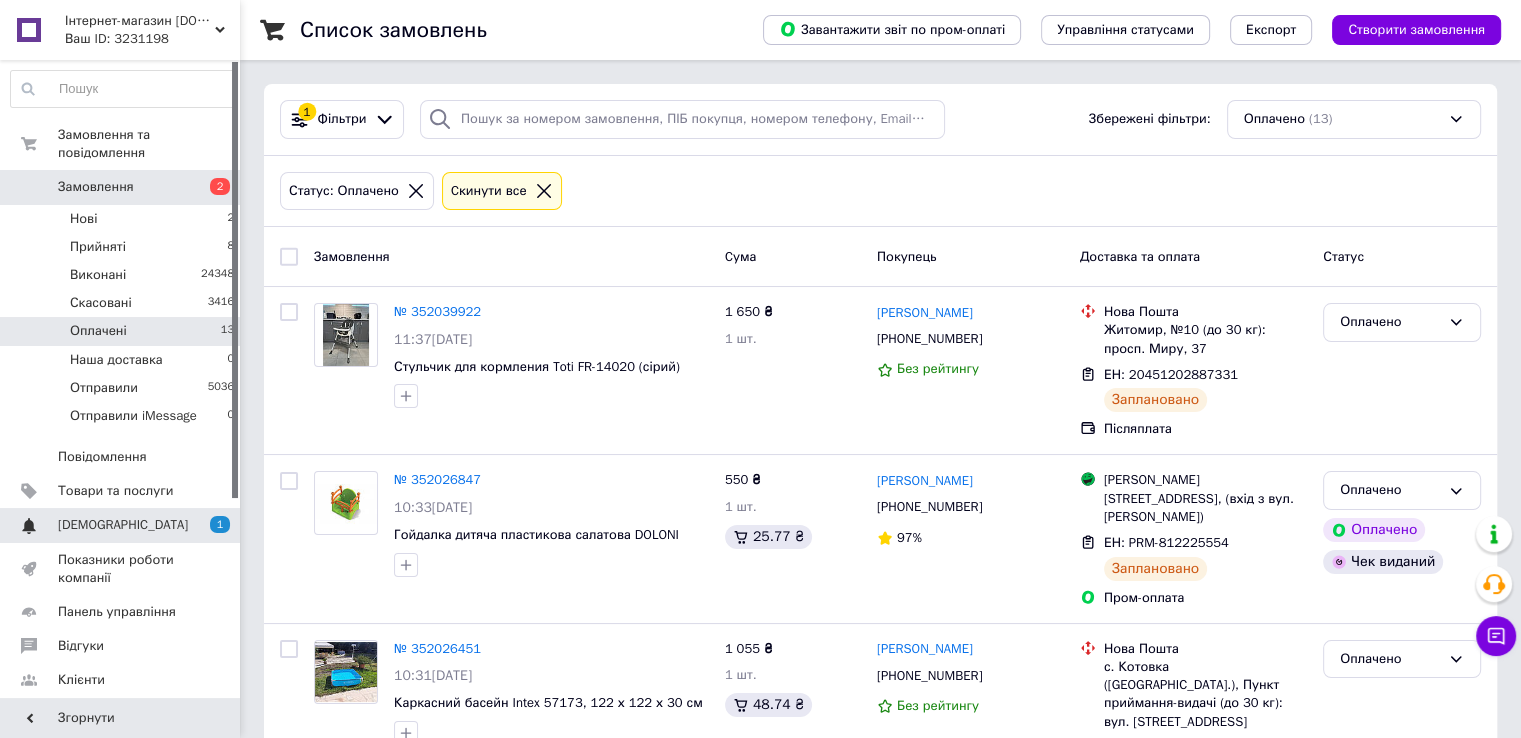 click on "[DEMOGRAPHIC_DATA]" at bounding box center [123, 525] 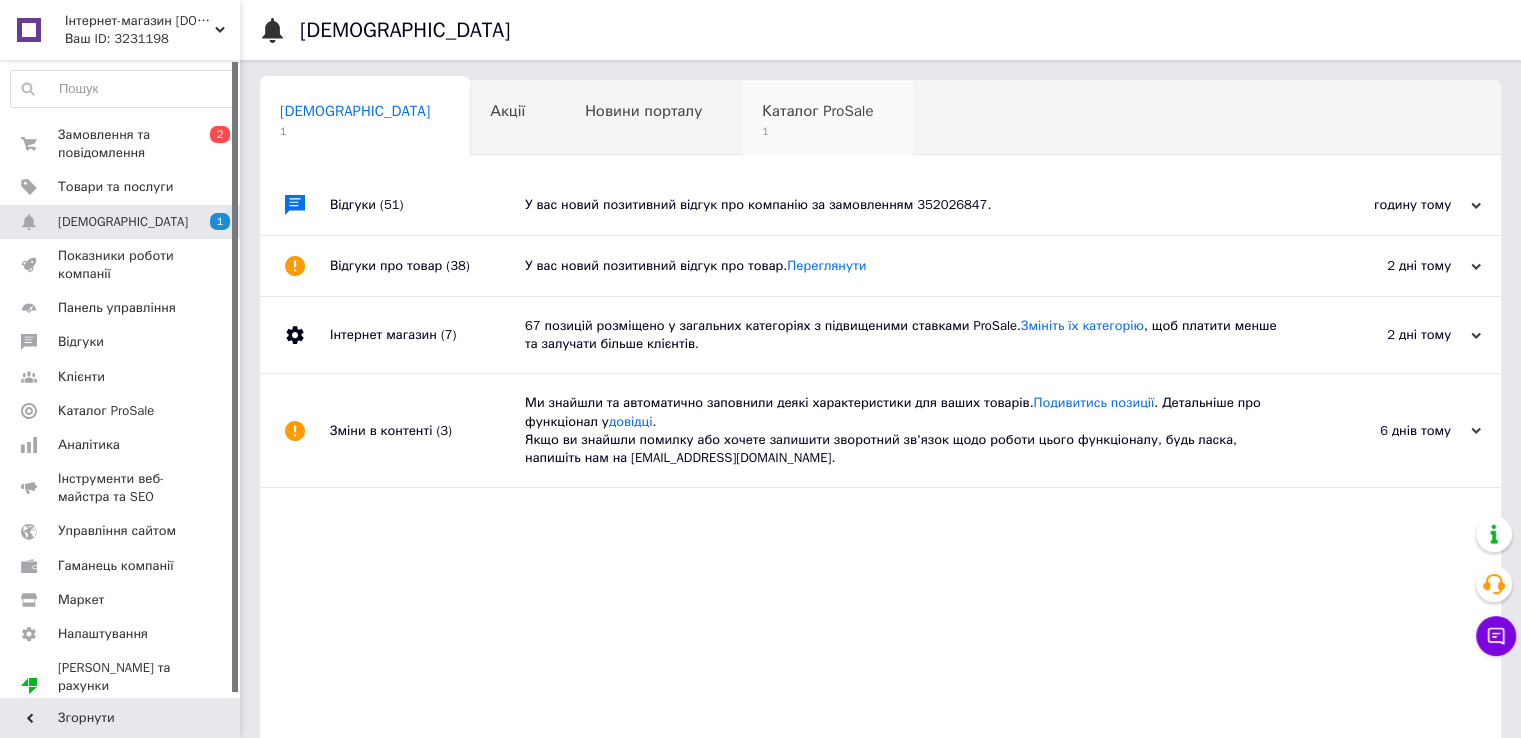 click on "1" at bounding box center [817, 131] 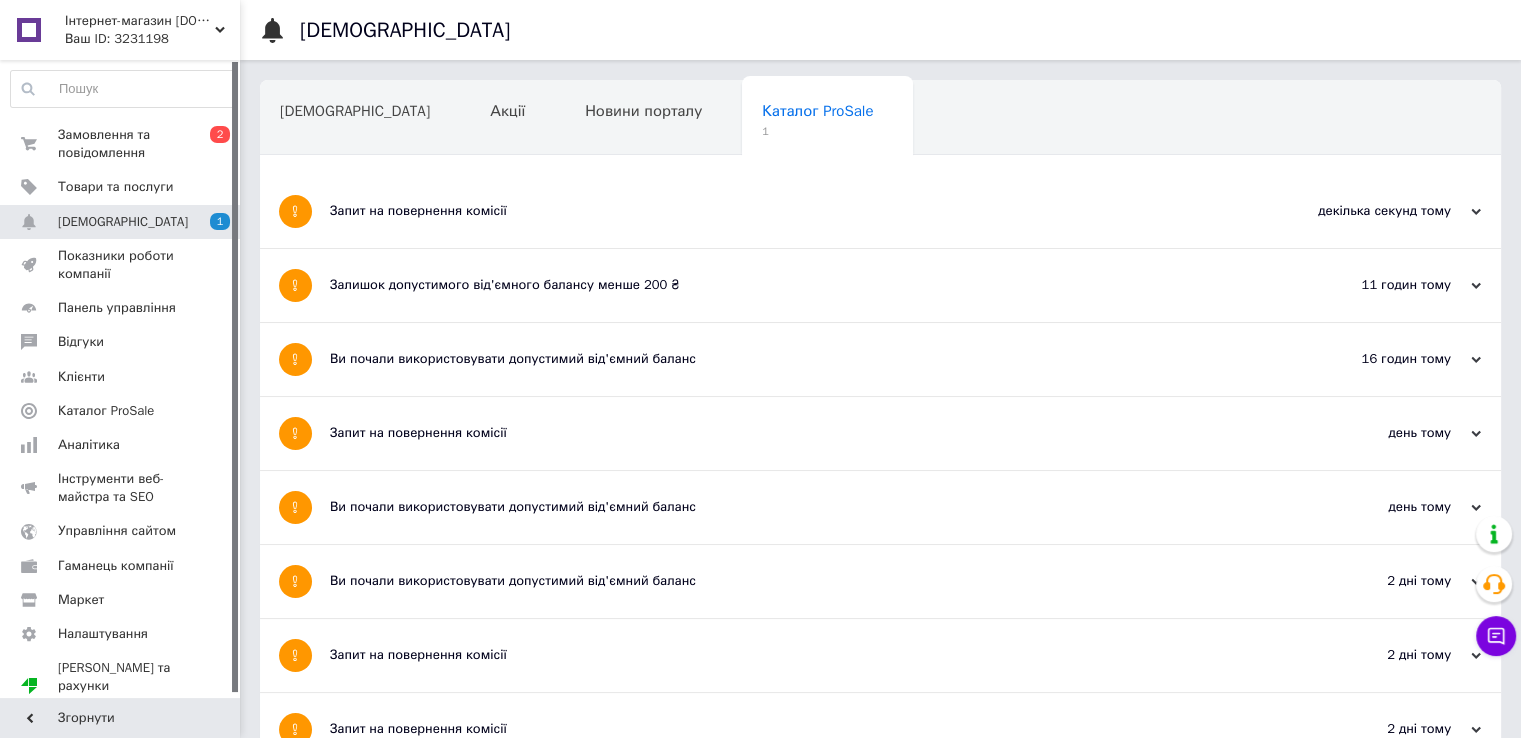 click on "Запит на повернення комісії" at bounding box center [805, 211] 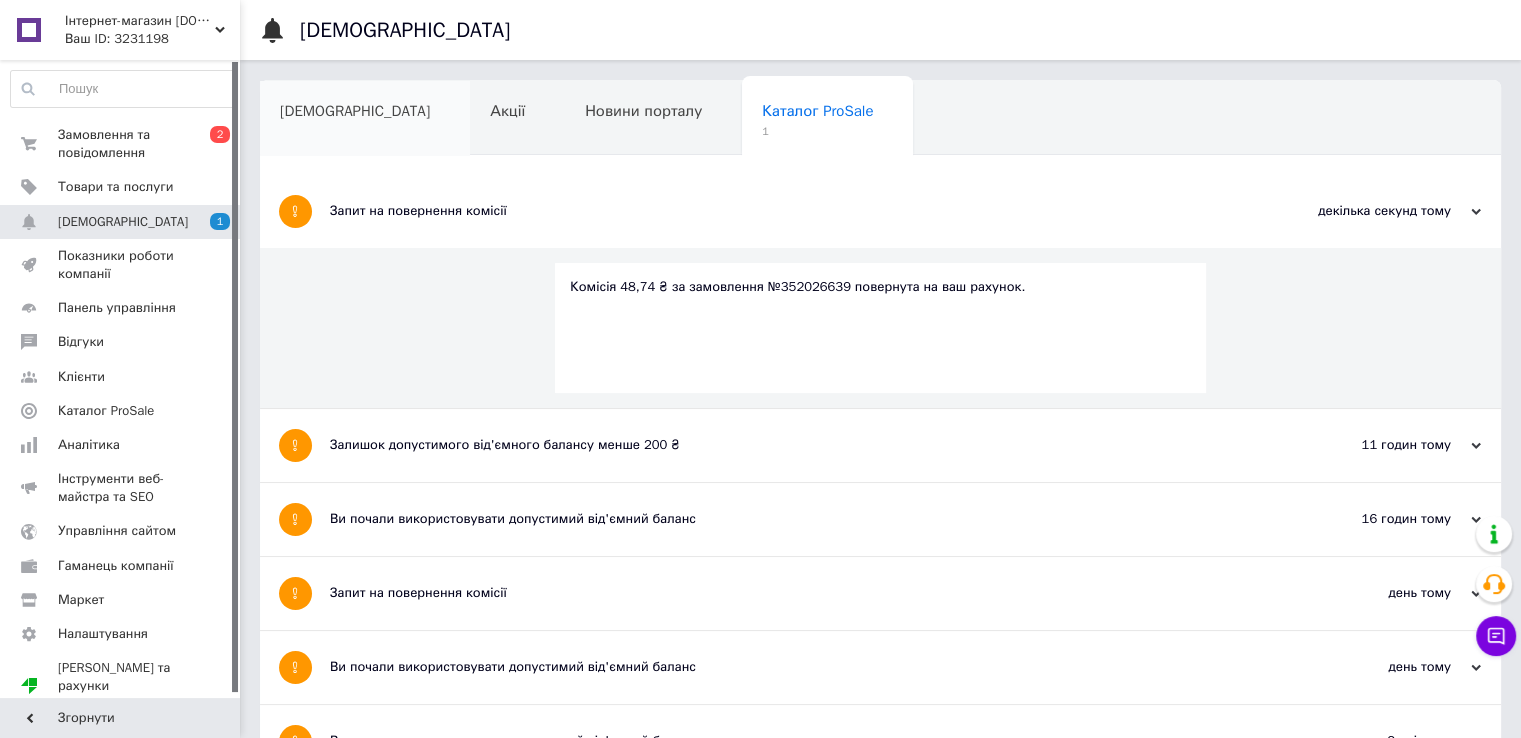 click on "[DEMOGRAPHIC_DATA]" at bounding box center (365, 119) 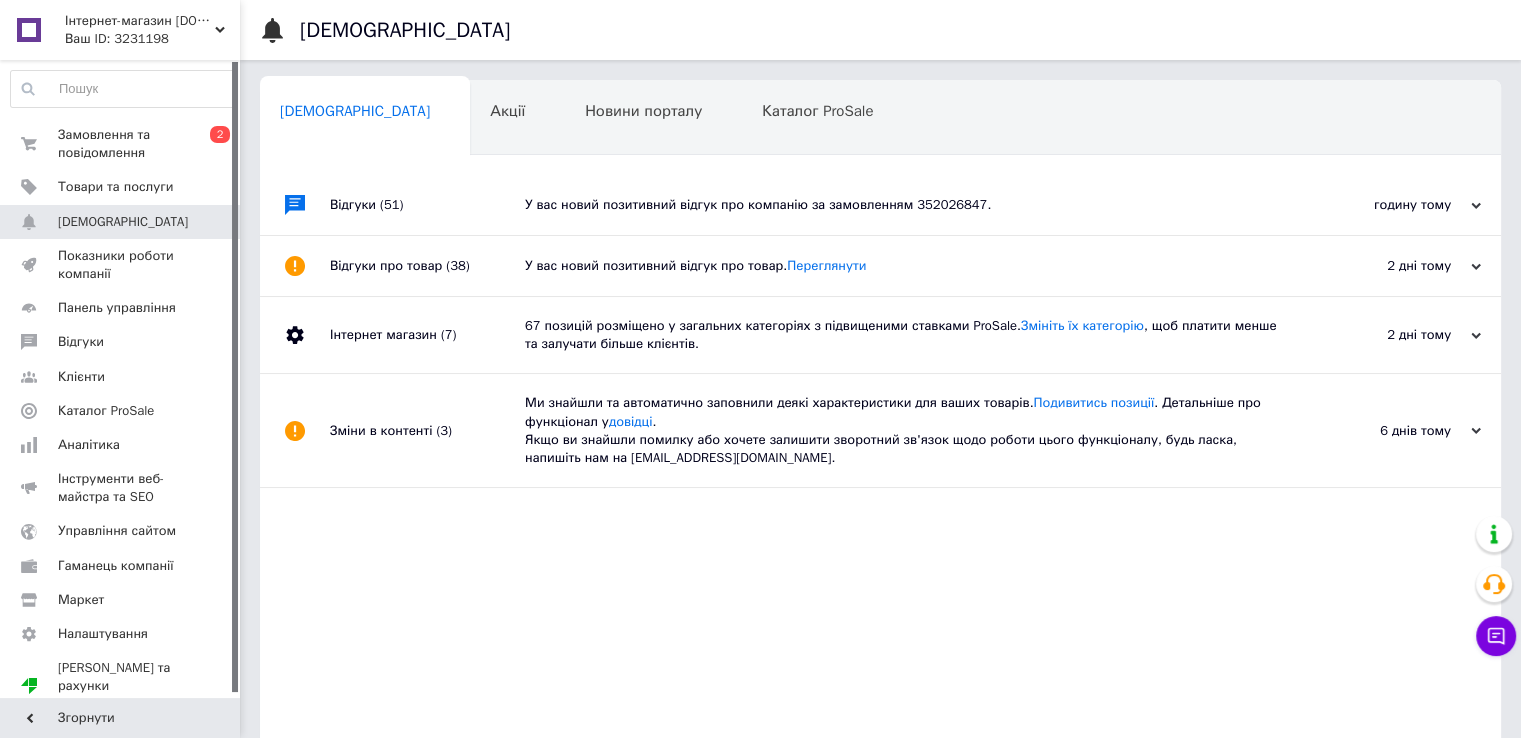 click on "У вас новий позитивний відгук про компанію за замовленням 352026847." at bounding box center (903, 205) 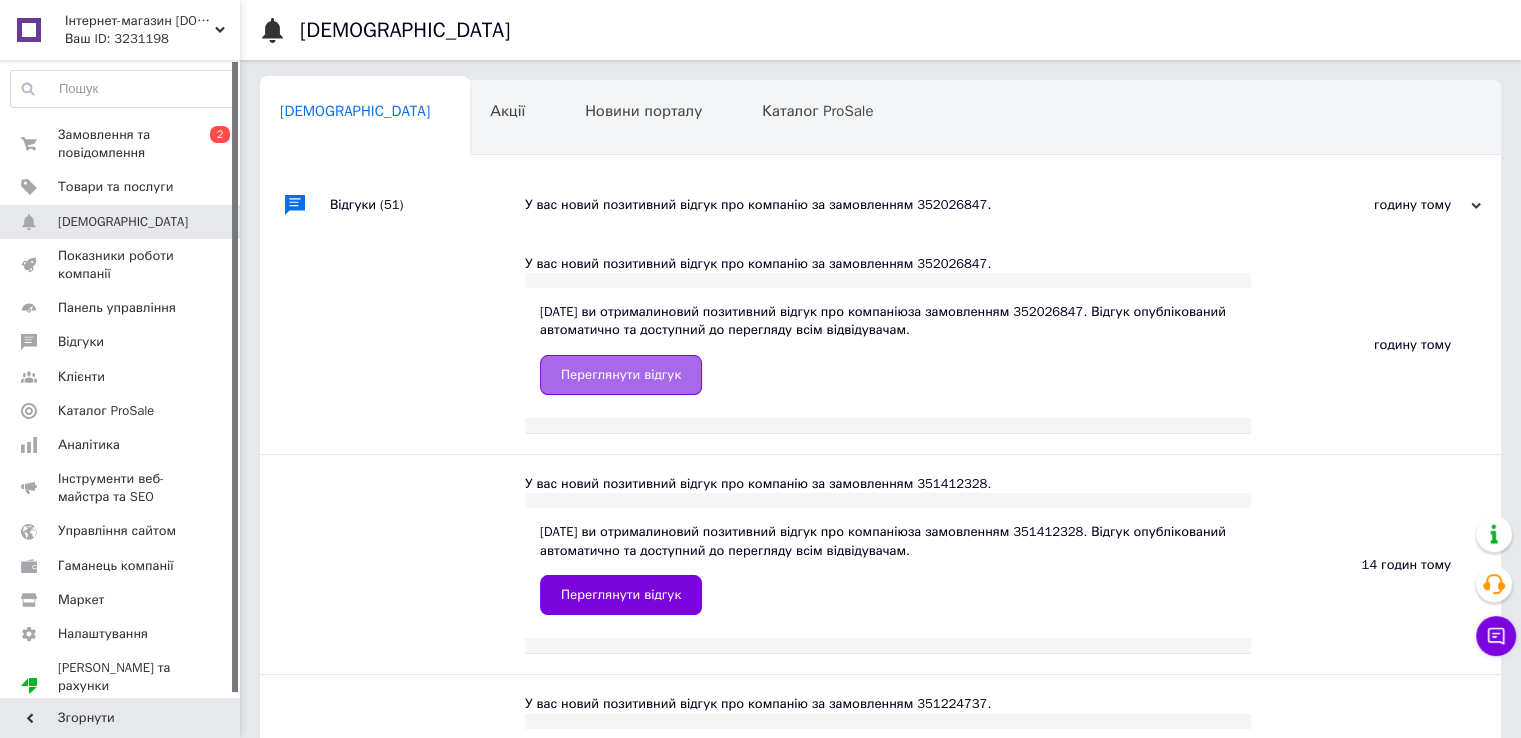 click on "Переглянути відгук" at bounding box center (621, 375) 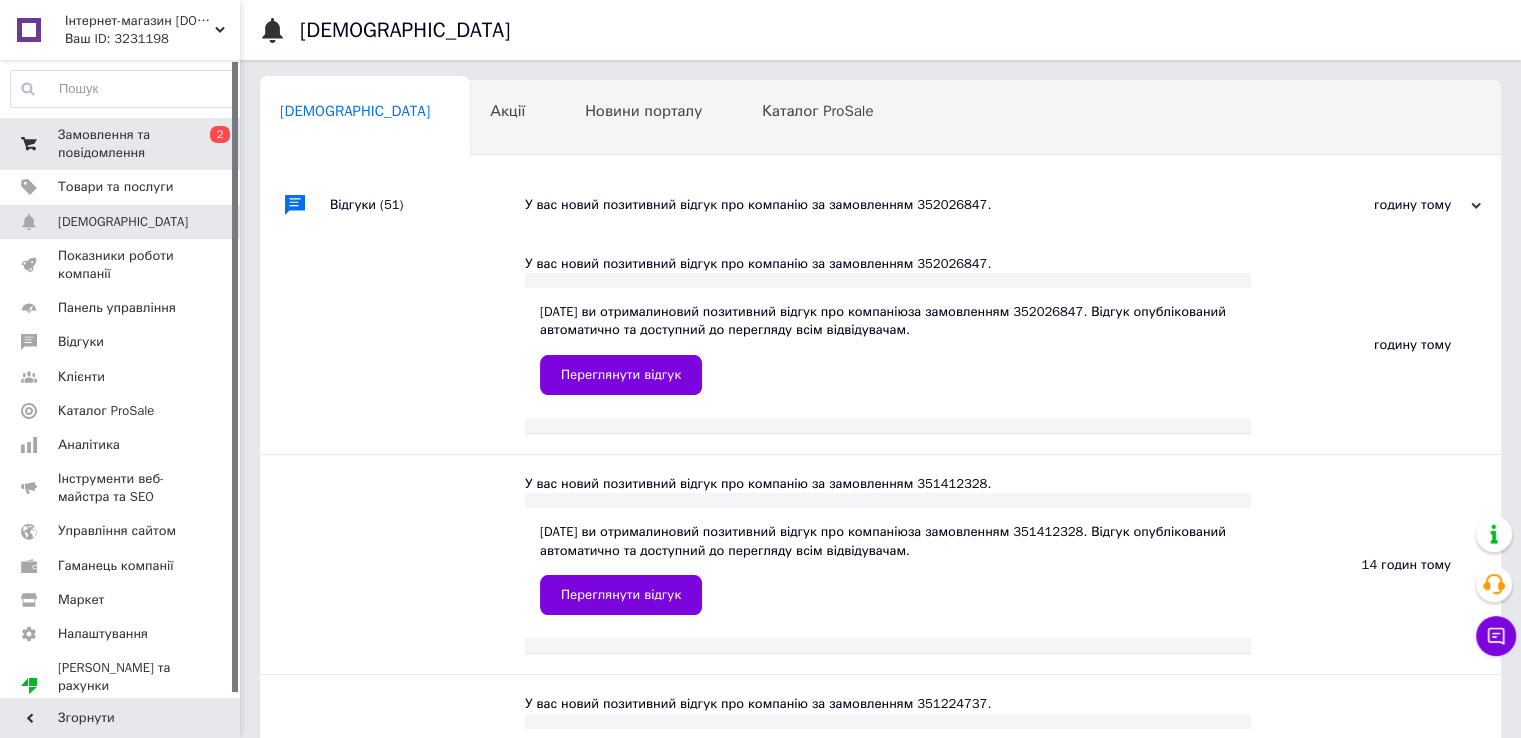 click on "Замовлення та повідомлення" at bounding box center [121, 144] 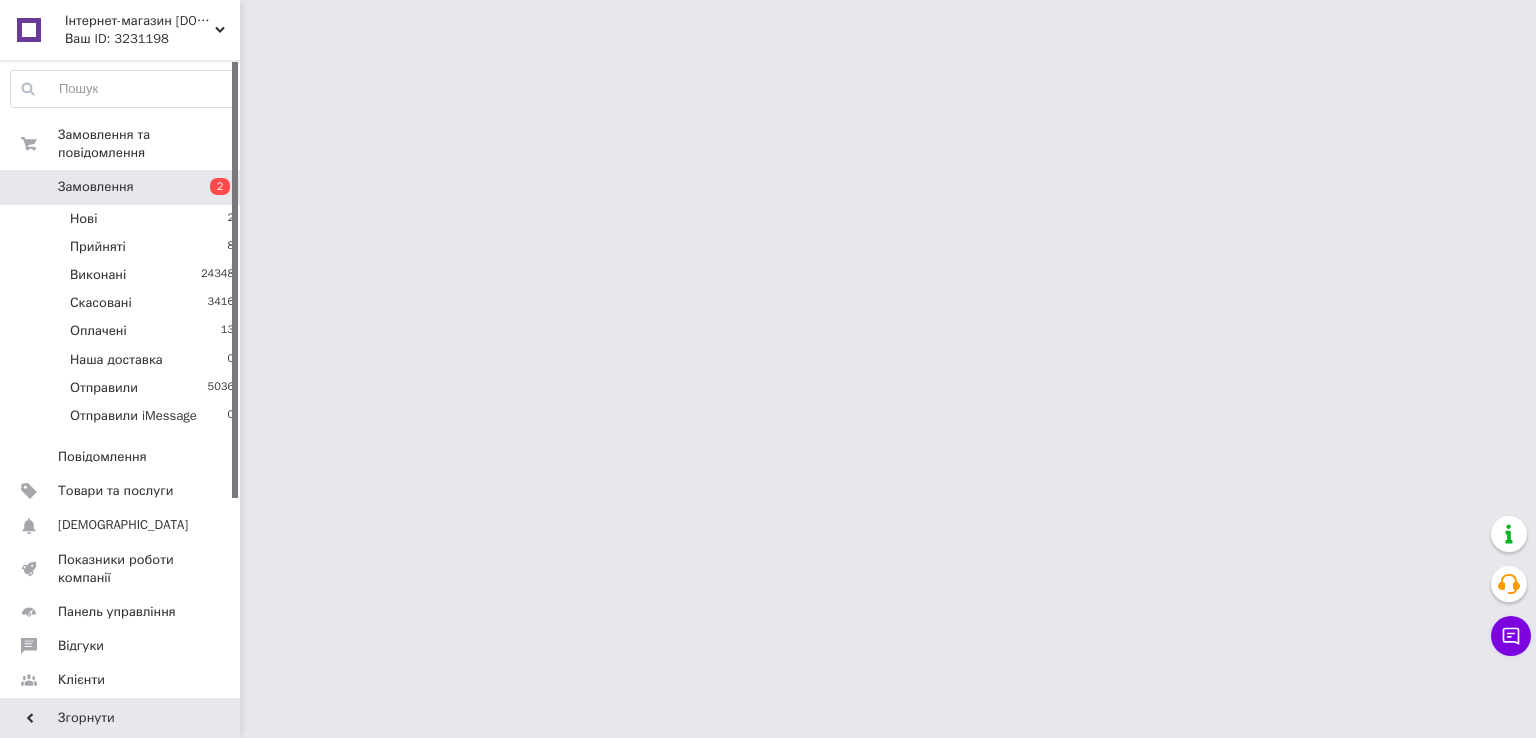 drag, startPoint x: 110, startPoint y: 313, endPoint x: 190, endPoint y: 152, distance: 179.78043 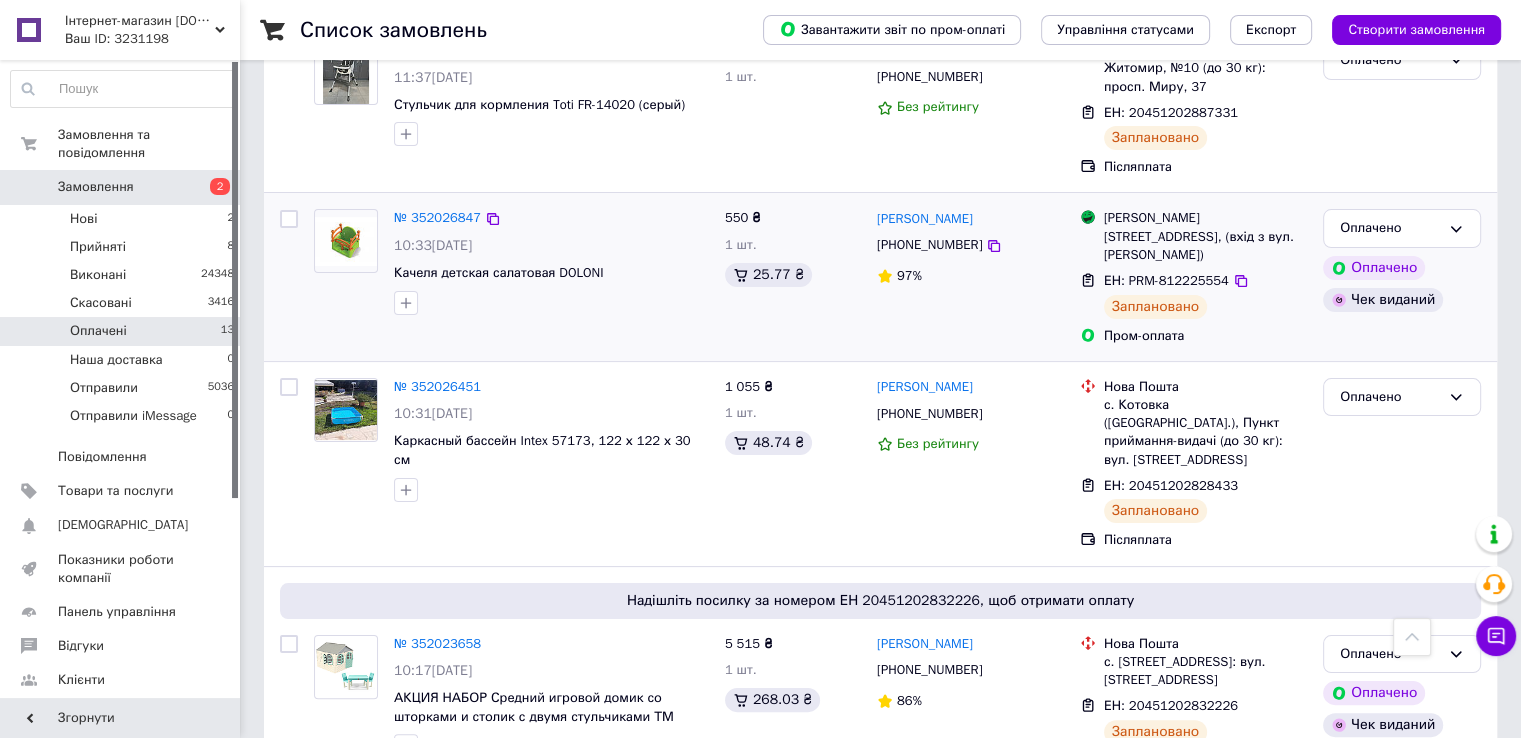 scroll, scrollTop: 0, scrollLeft: 0, axis: both 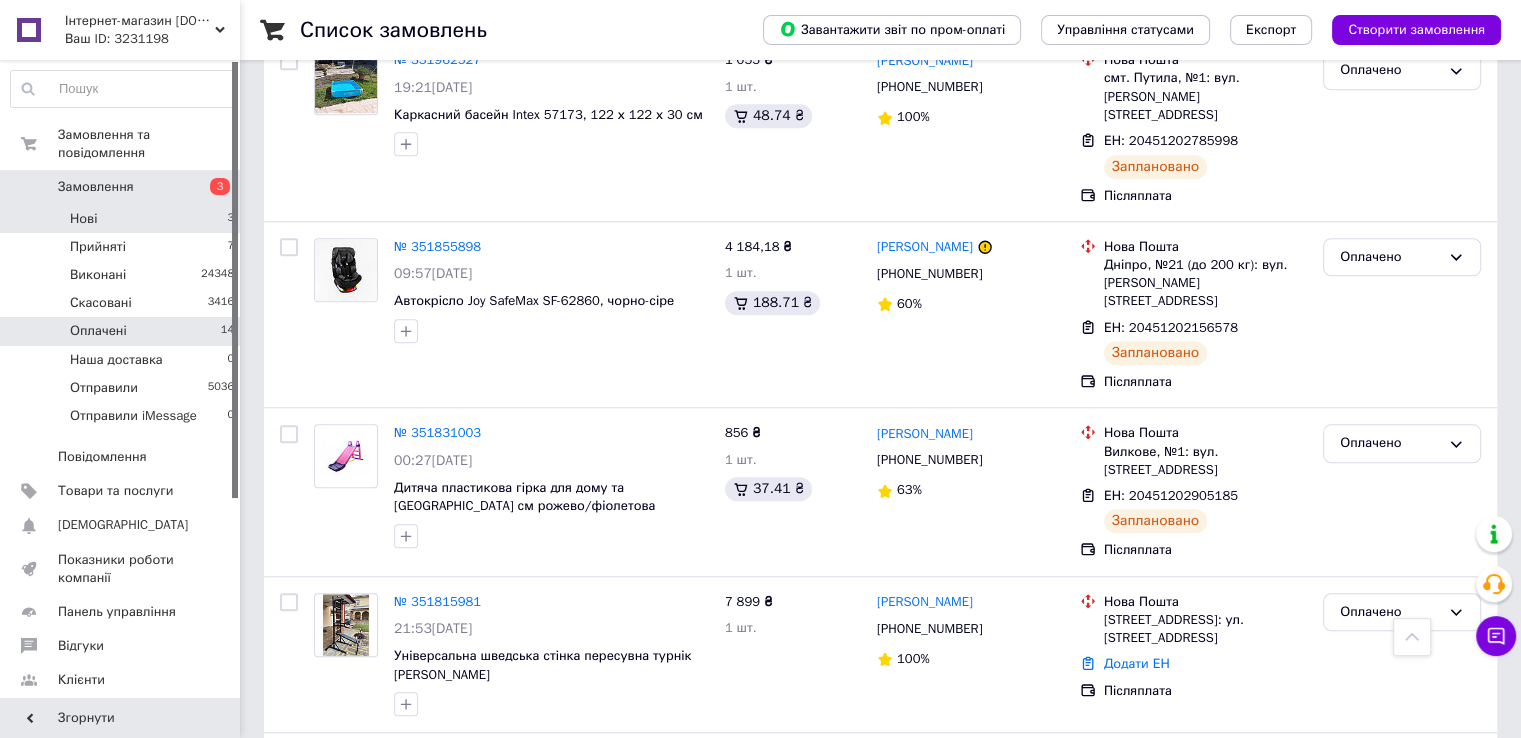 click on "Нові 3" at bounding box center (123, 219) 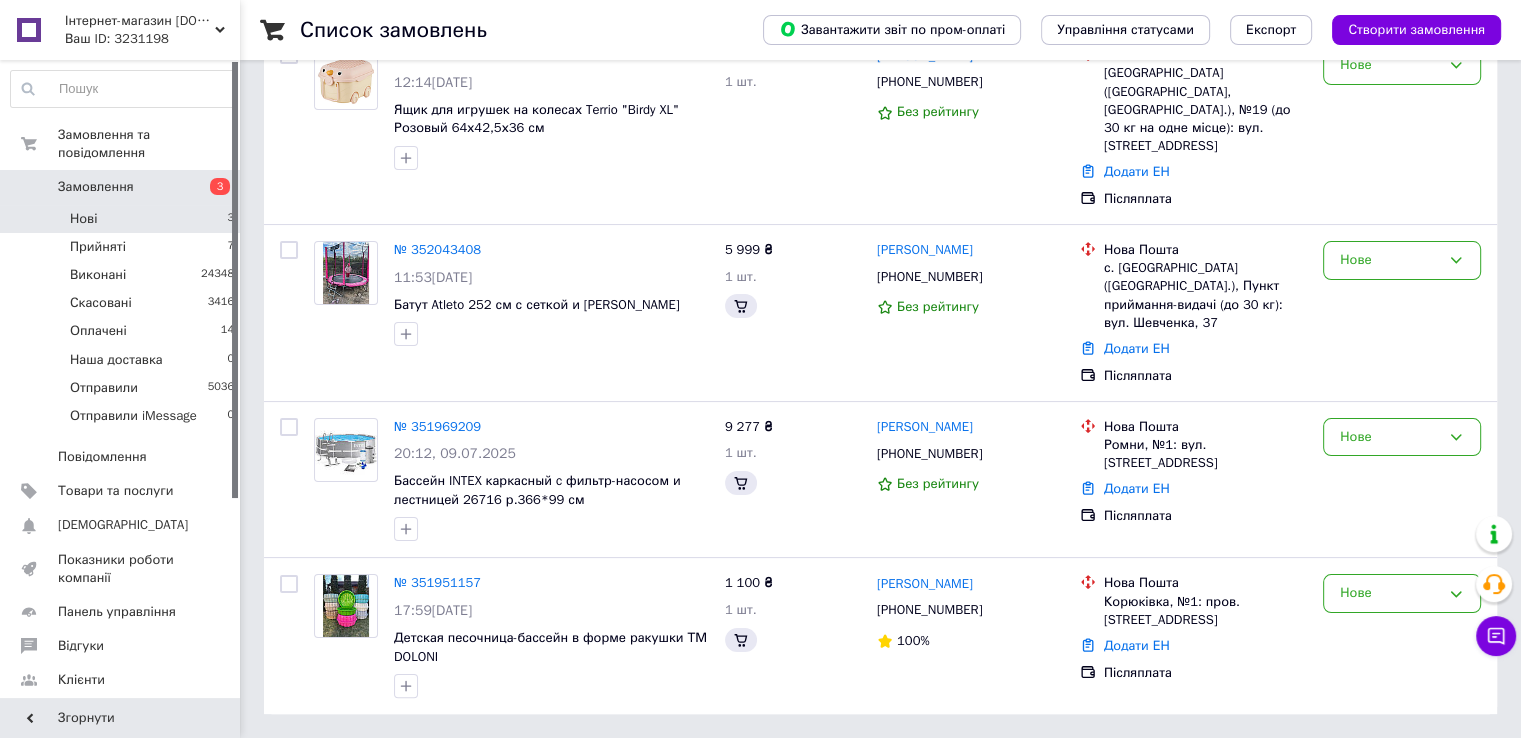 scroll, scrollTop: 0, scrollLeft: 0, axis: both 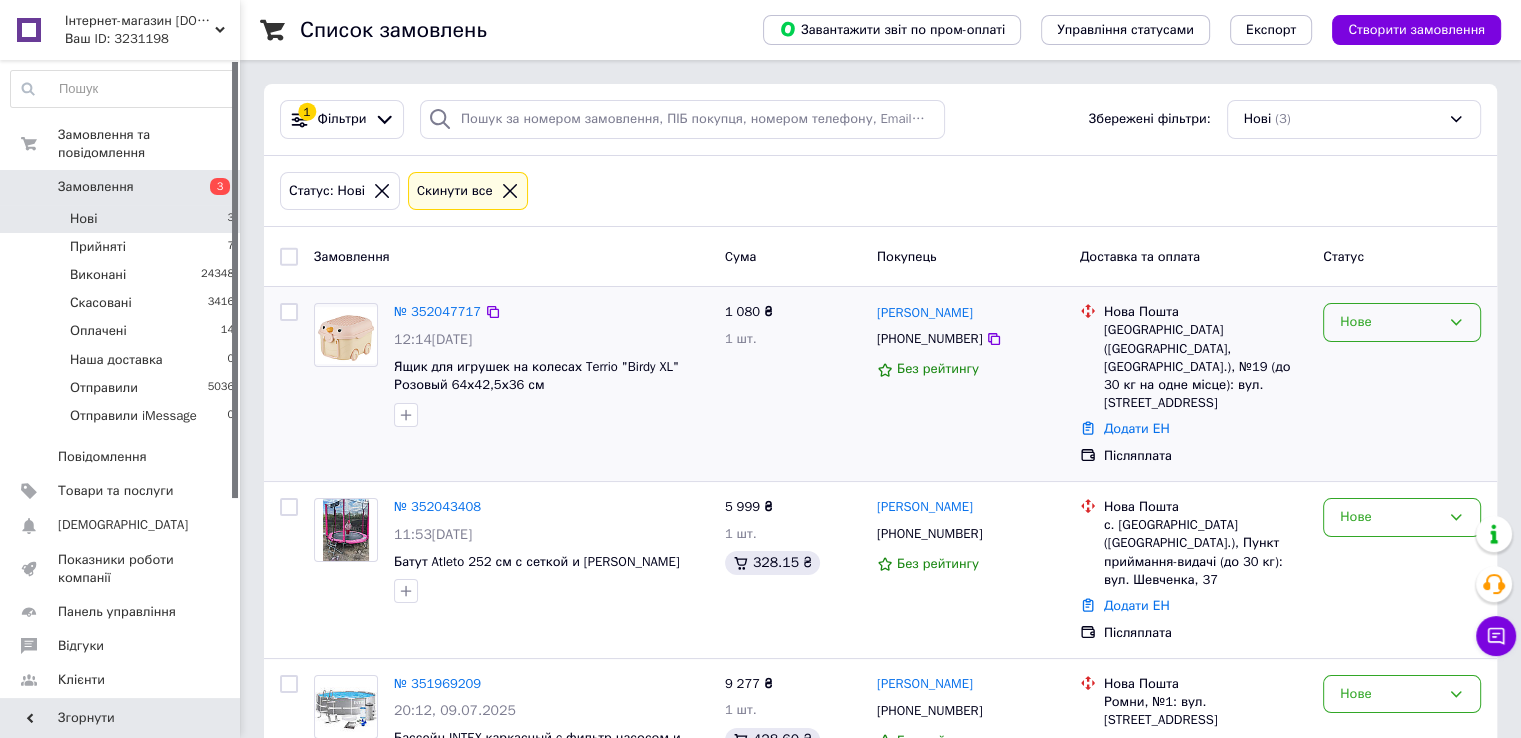click on "Нове" at bounding box center (1390, 322) 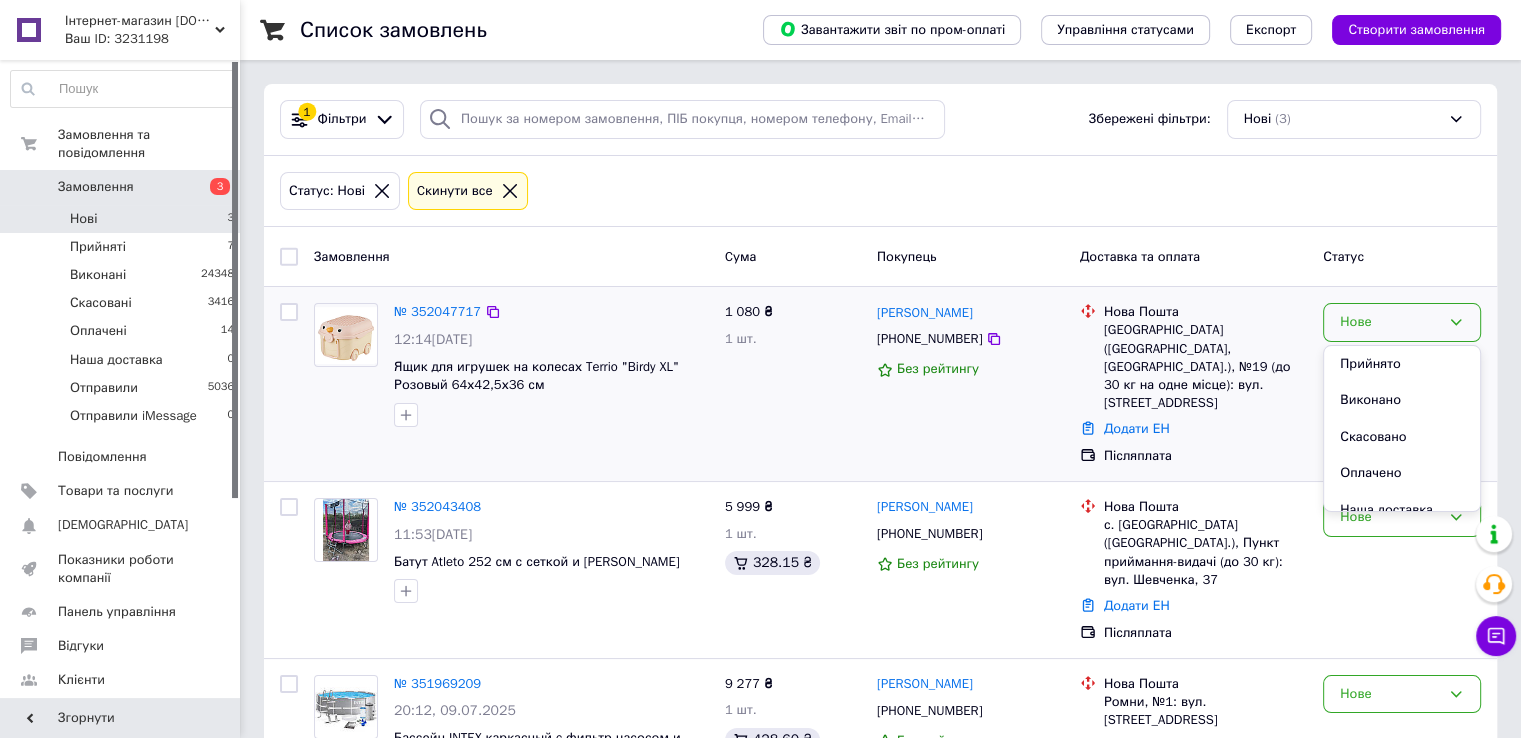 drag, startPoint x: 1372, startPoint y: 352, endPoint x: 1369, endPoint y: 335, distance: 17.262676 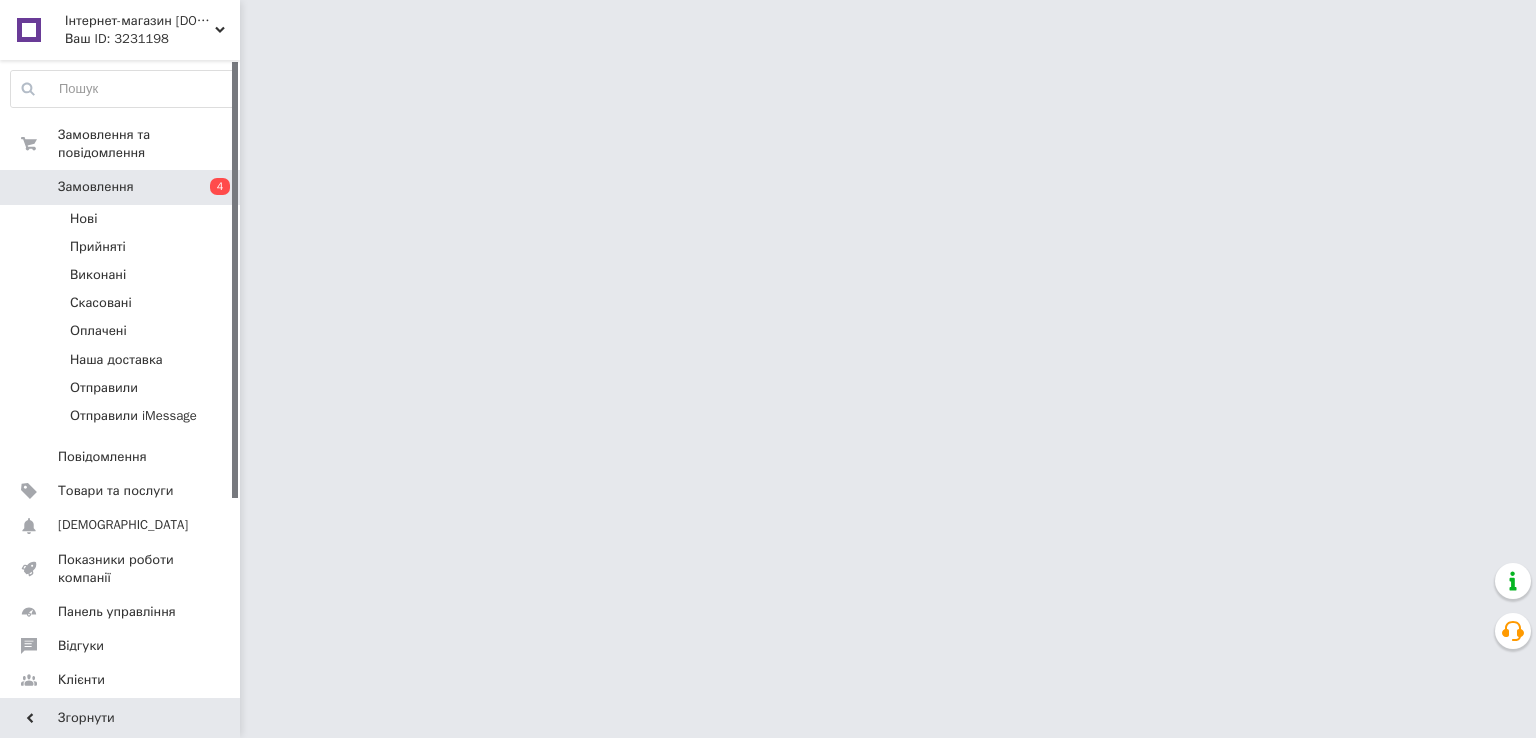 scroll, scrollTop: 0, scrollLeft: 0, axis: both 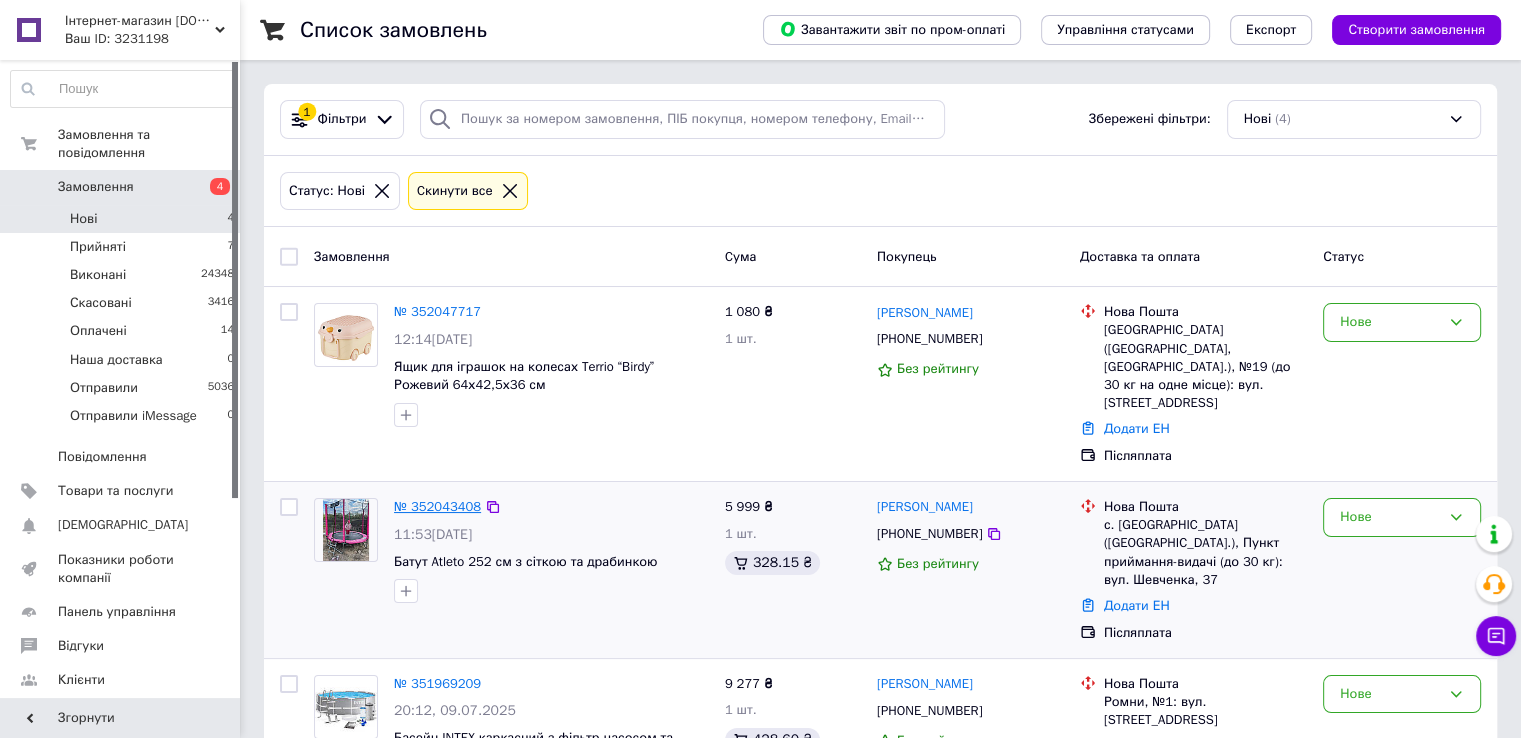 click on "№ 352043408" at bounding box center [437, 506] 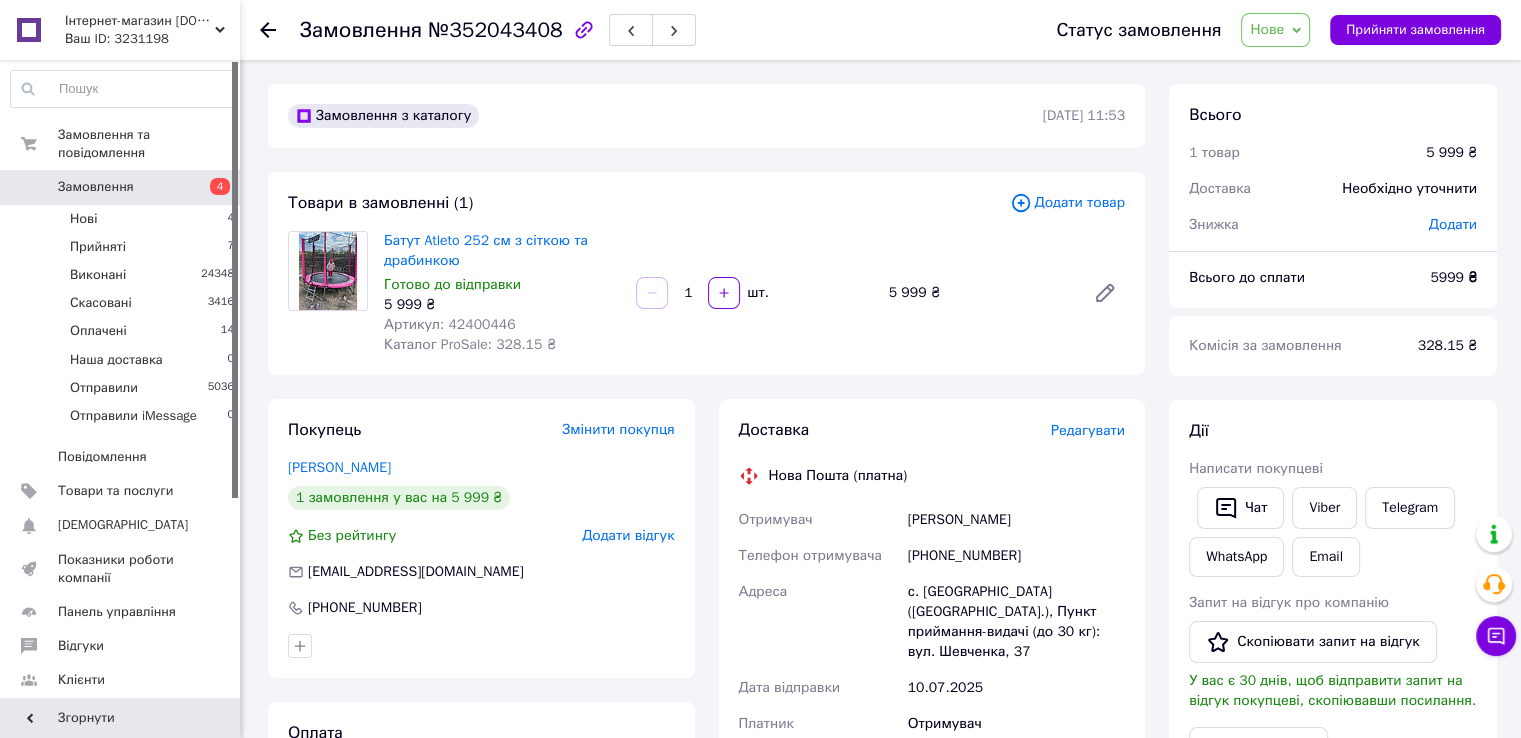 click on "Редагувати" at bounding box center [1088, 430] 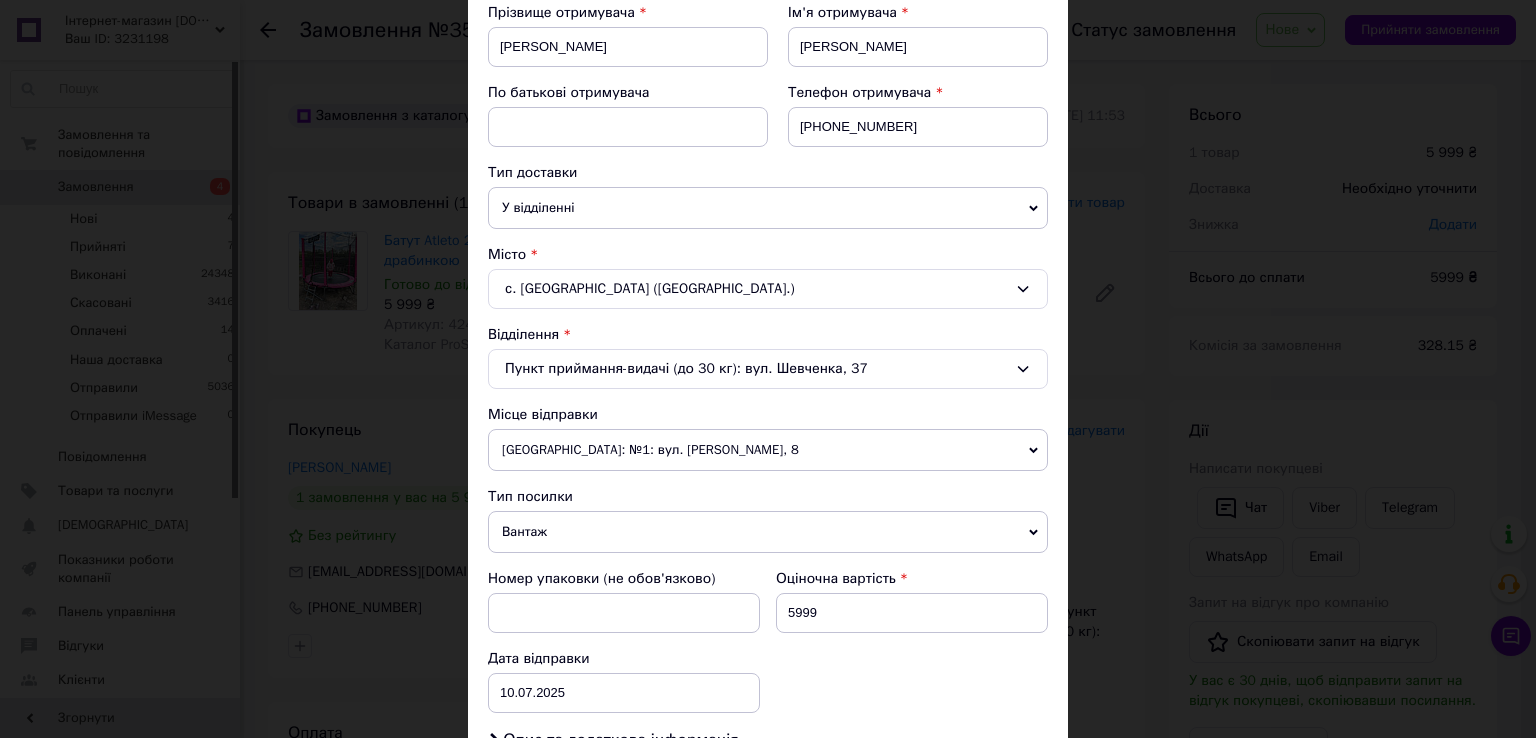 scroll, scrollTop: 400, scrollLeft: 0, axis: vertical 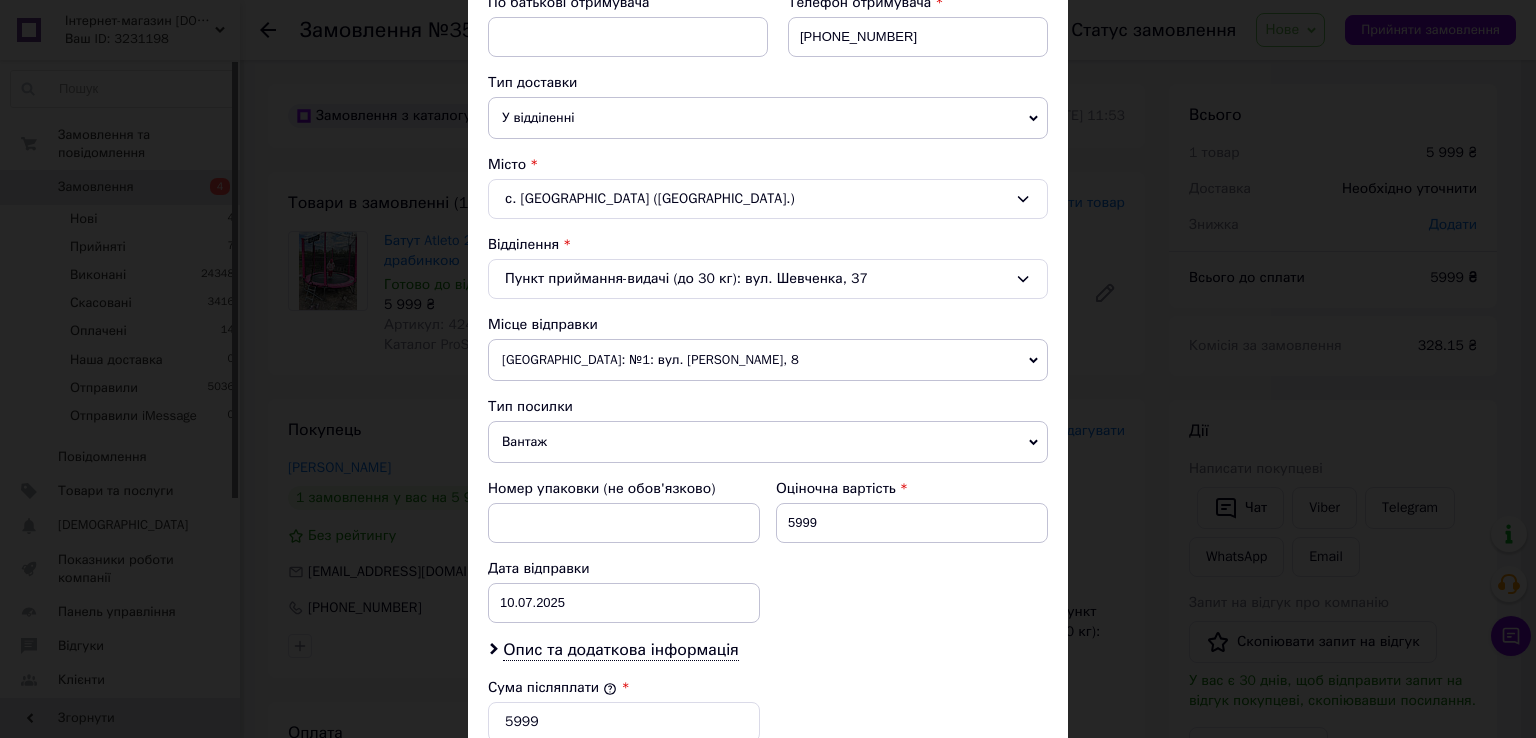 click on "с. [GEOGRAPHIC_DATA] ([GEOGRAPHIC_DATA].)" at bounding box center [768, 199] 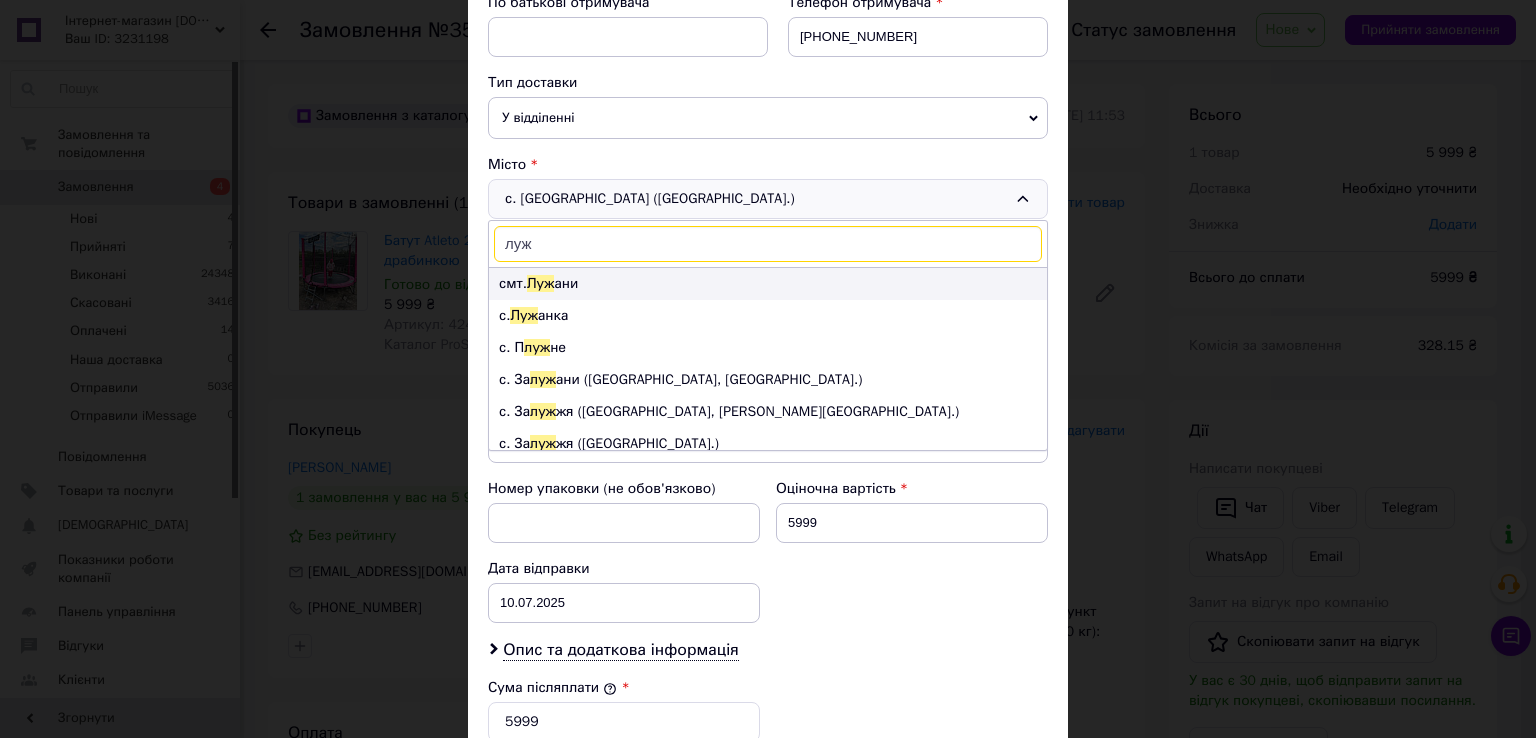 type on "луж" 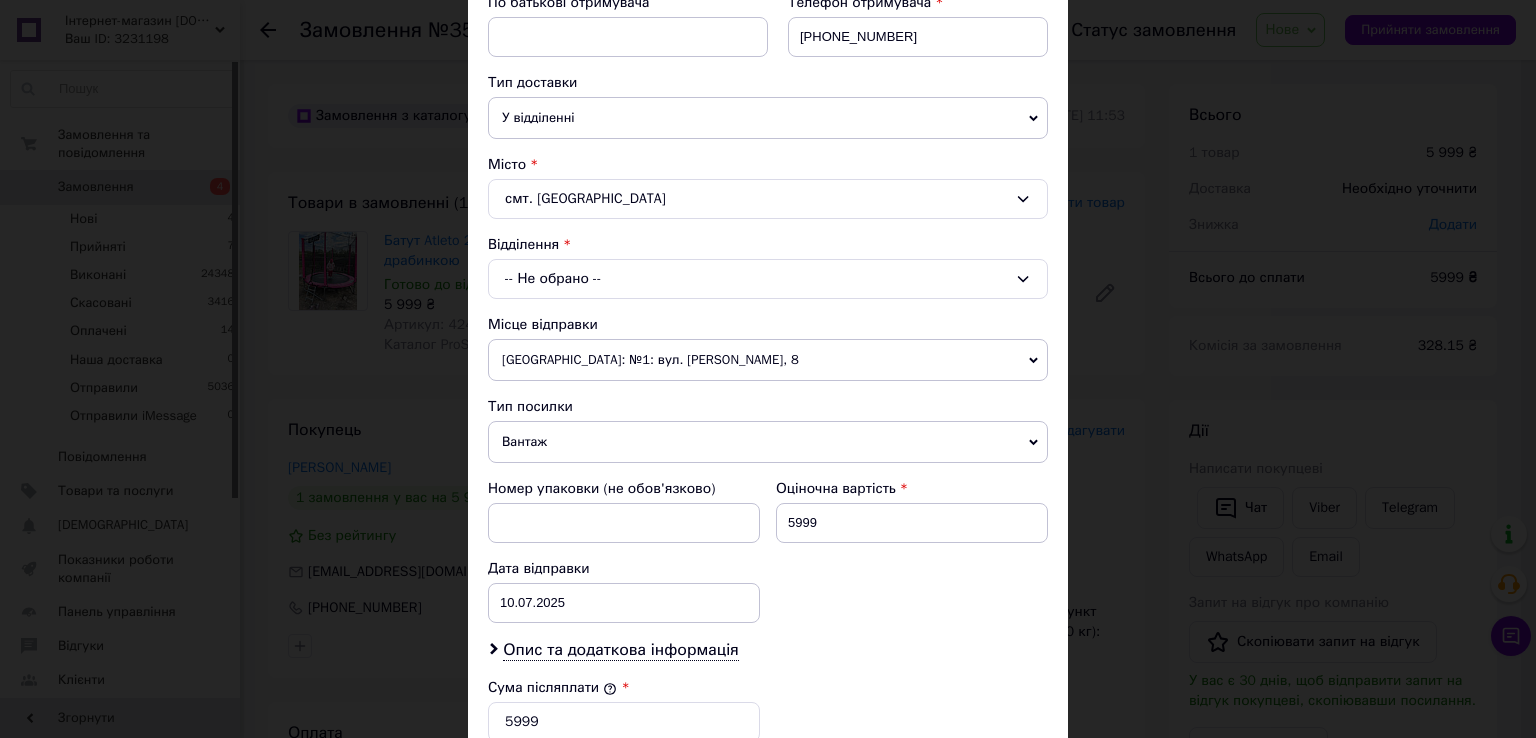 click on "-- Не обрано --" at bounding box center (768, 279) 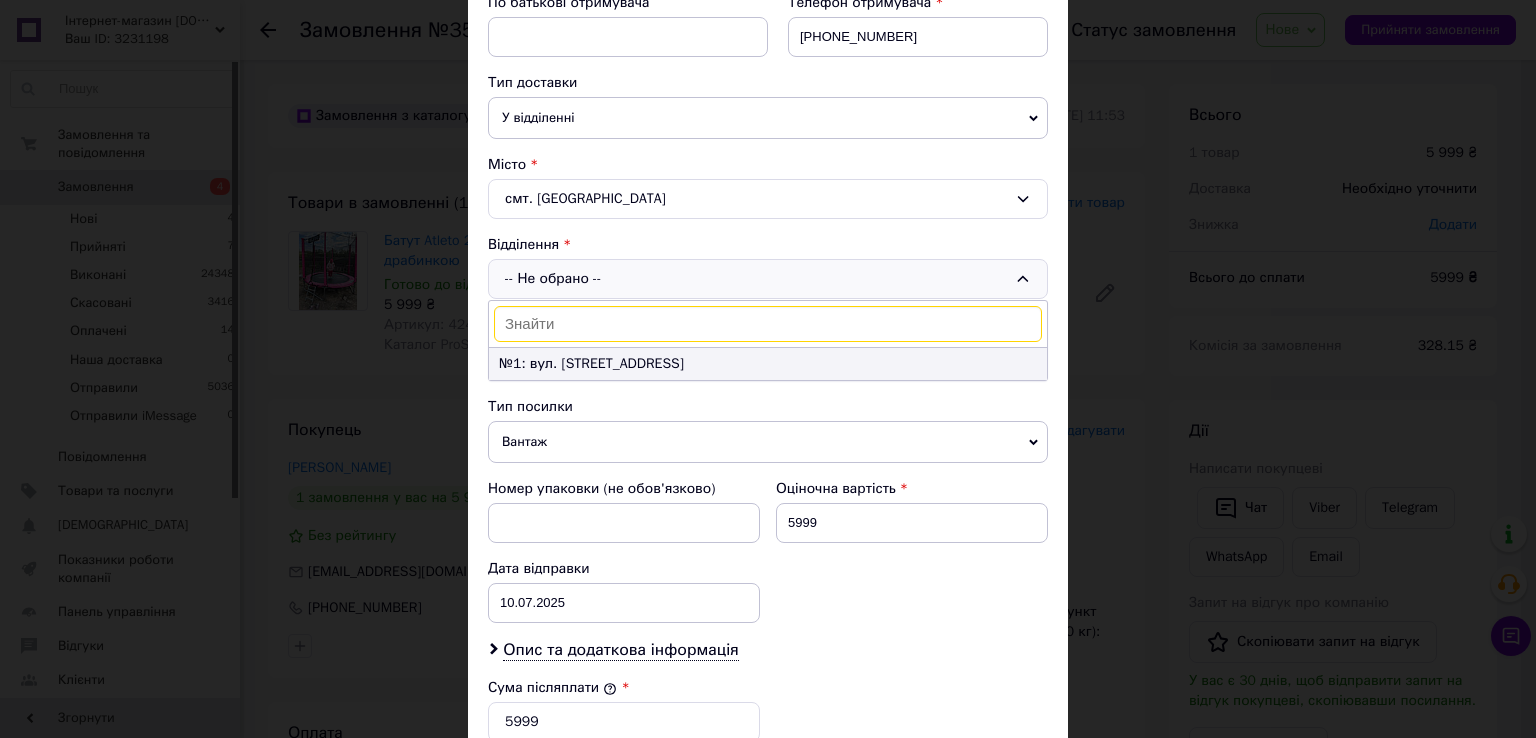 click on "№1: вул. [STREET_ADDRESS]" at bounding box center (768, 364) 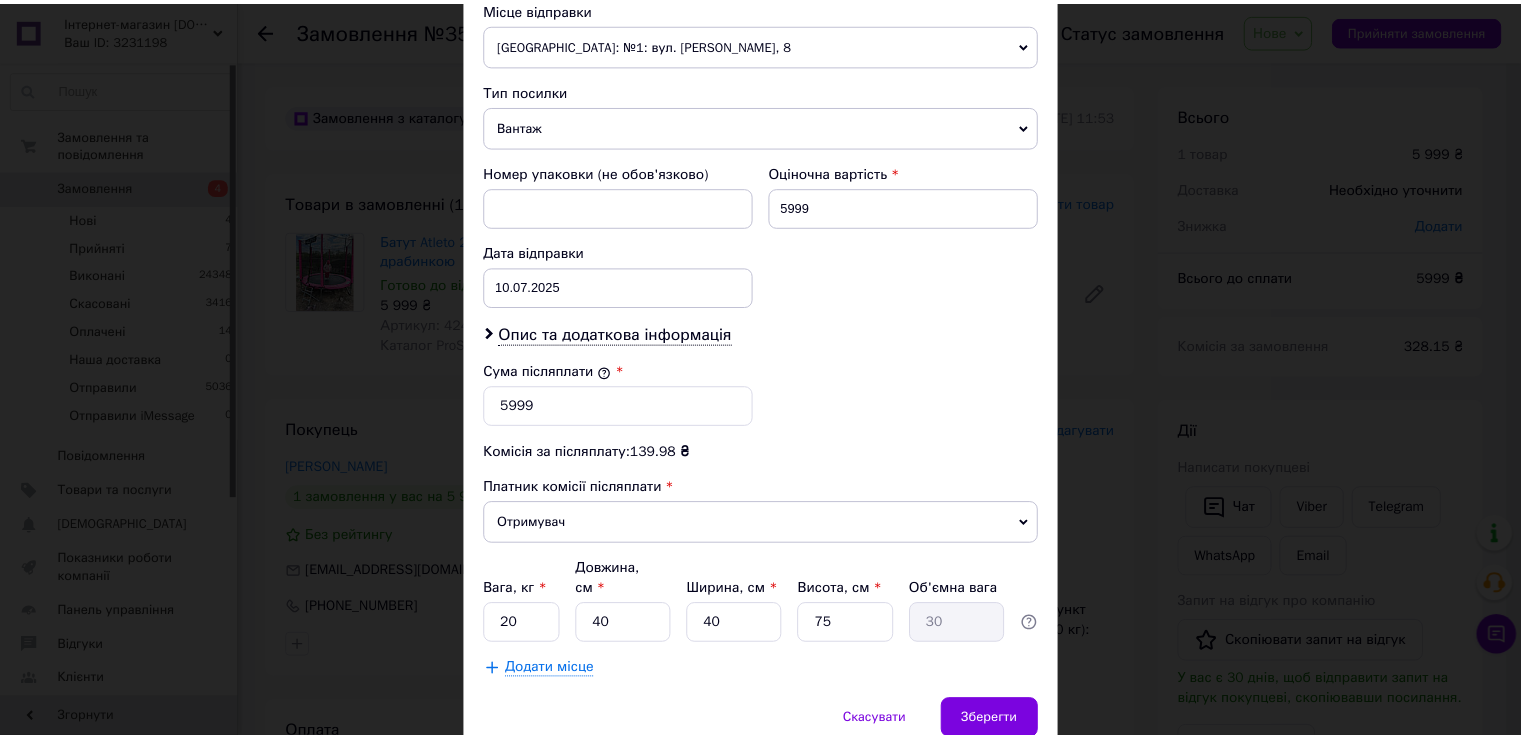 scroll, scrollTop: 782, scrollLeft: 0, axis: vertical 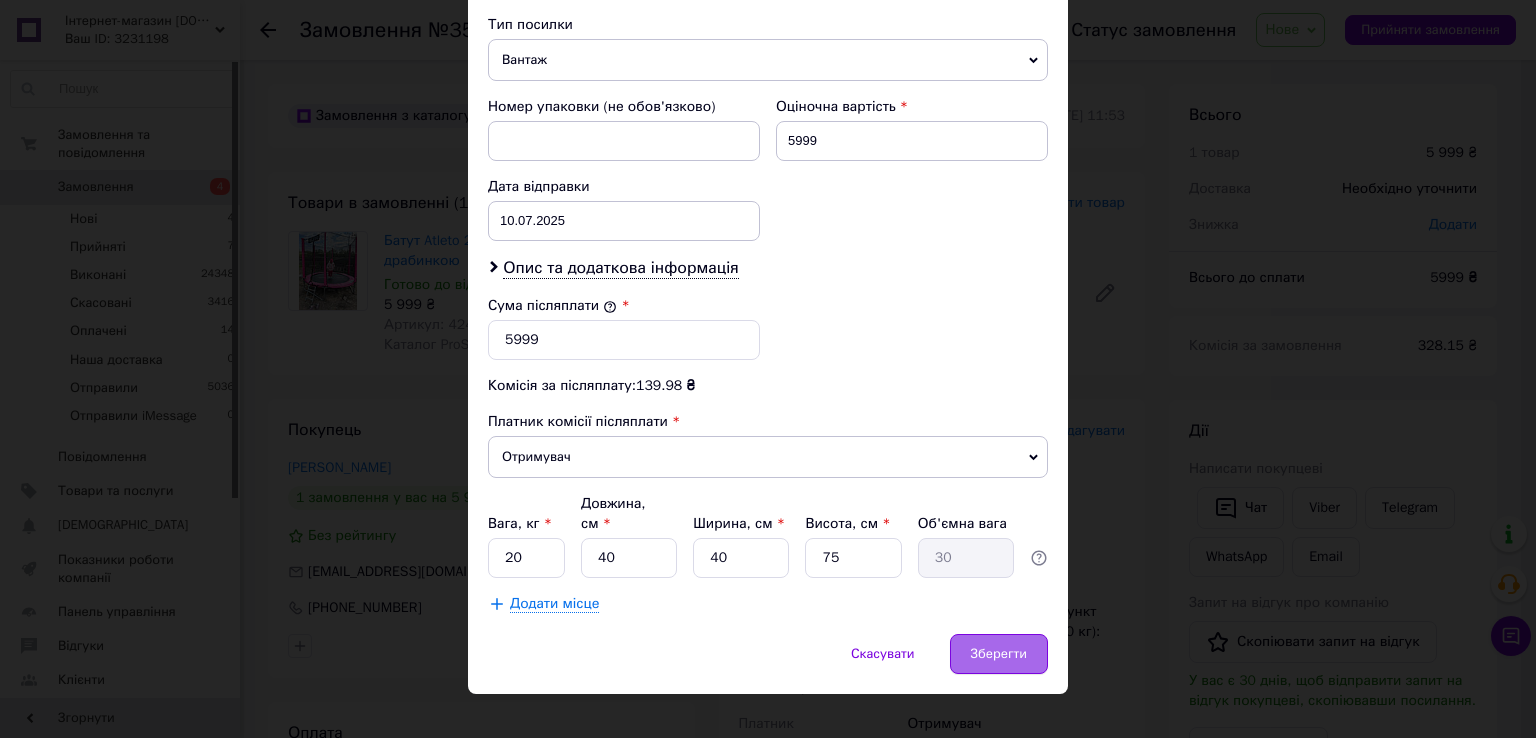 click on "Зберегти" at bounding box center (999, 654) 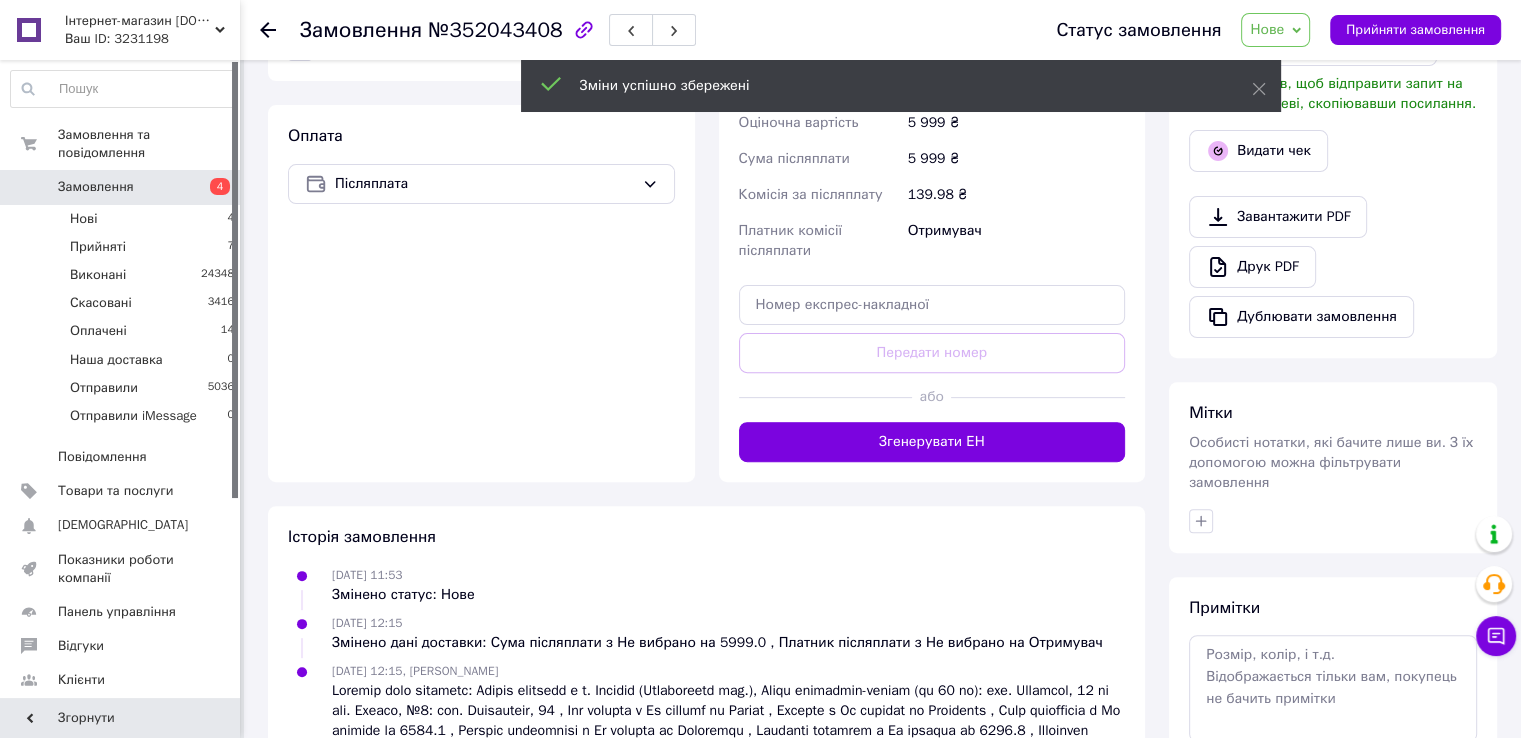 scroll, scrollTop: 704, scrollLeft: 0, axis: vertical 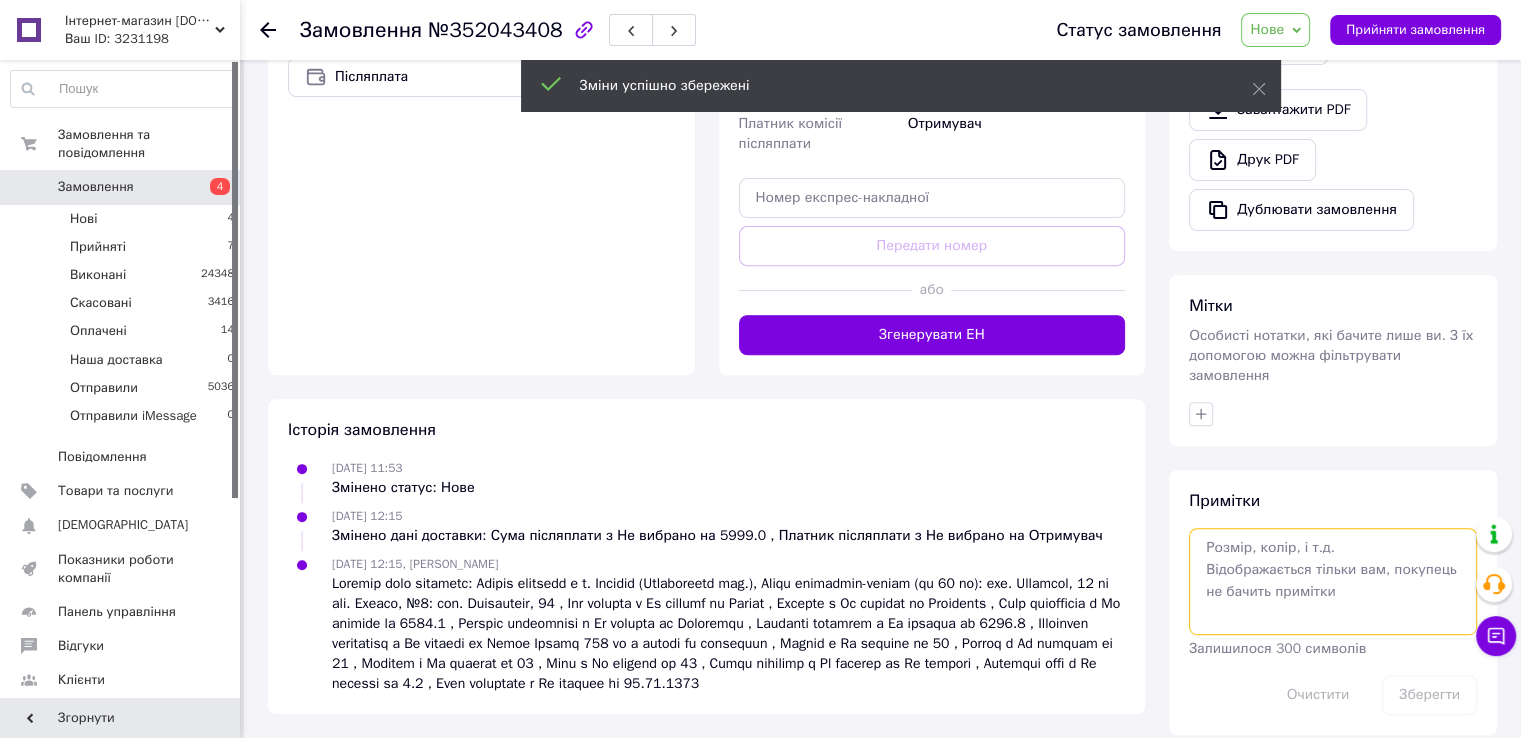 click at bounding box center [1333, 581] 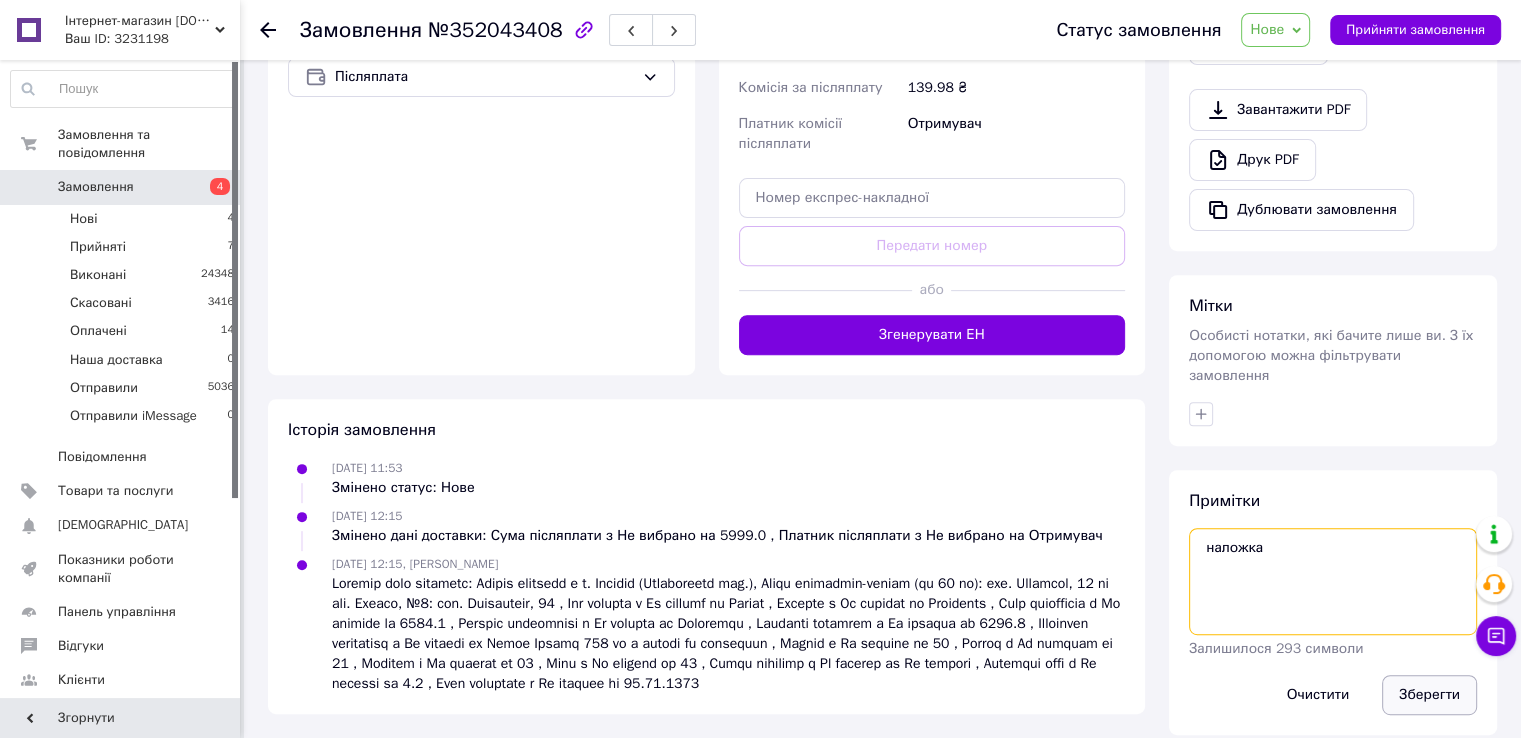type on "наложка" 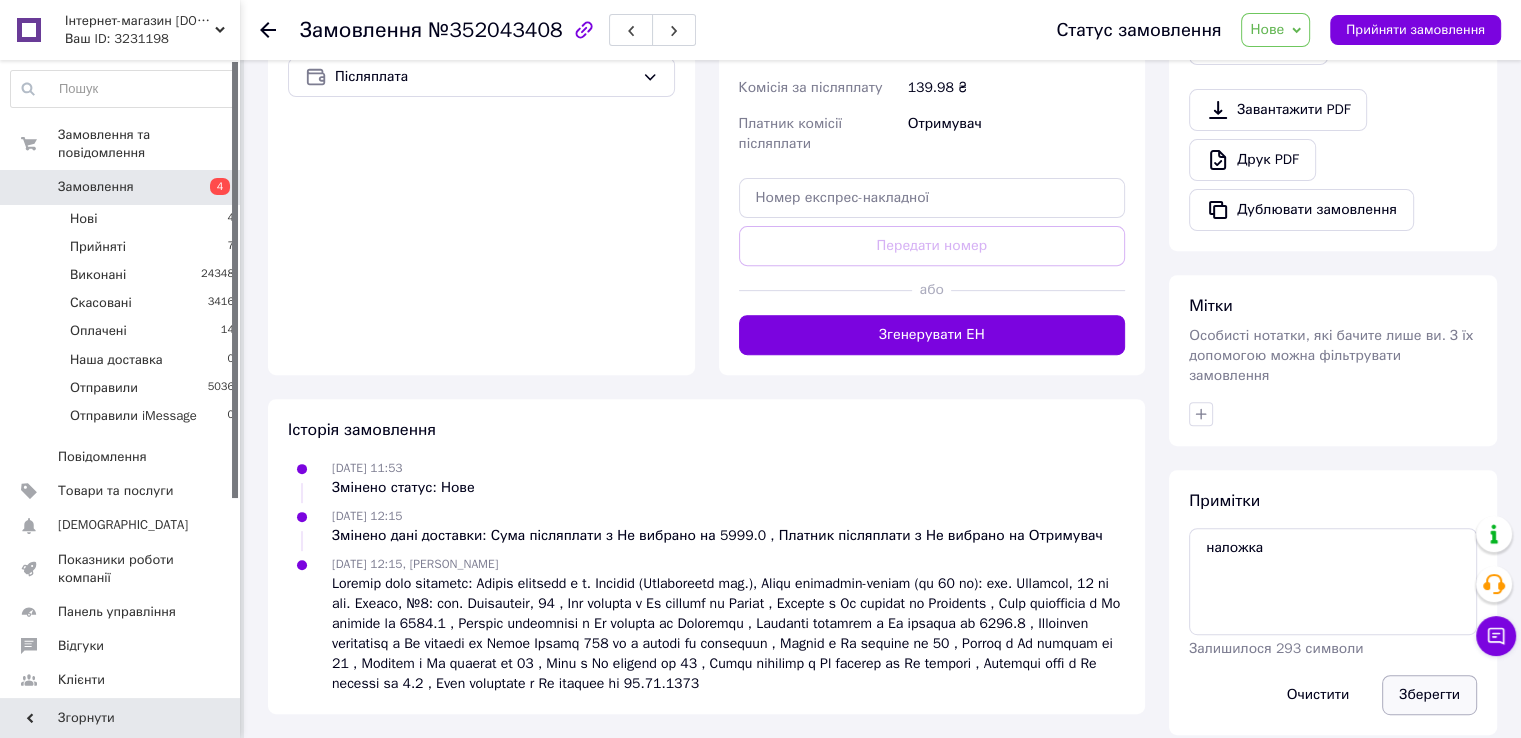 click on "Зберегти" at bounding box center (1429, 695) 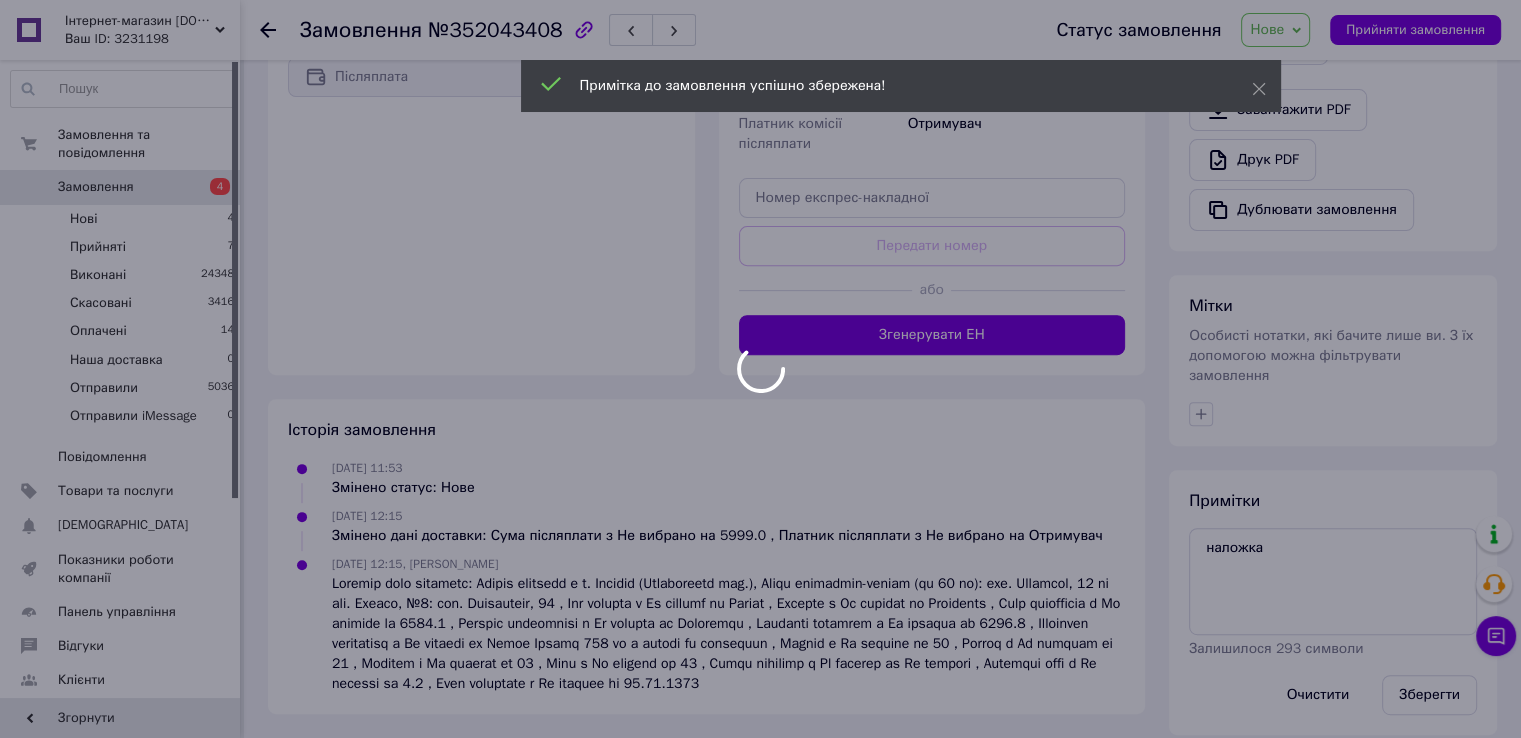 click at bounding box center (760, 369) 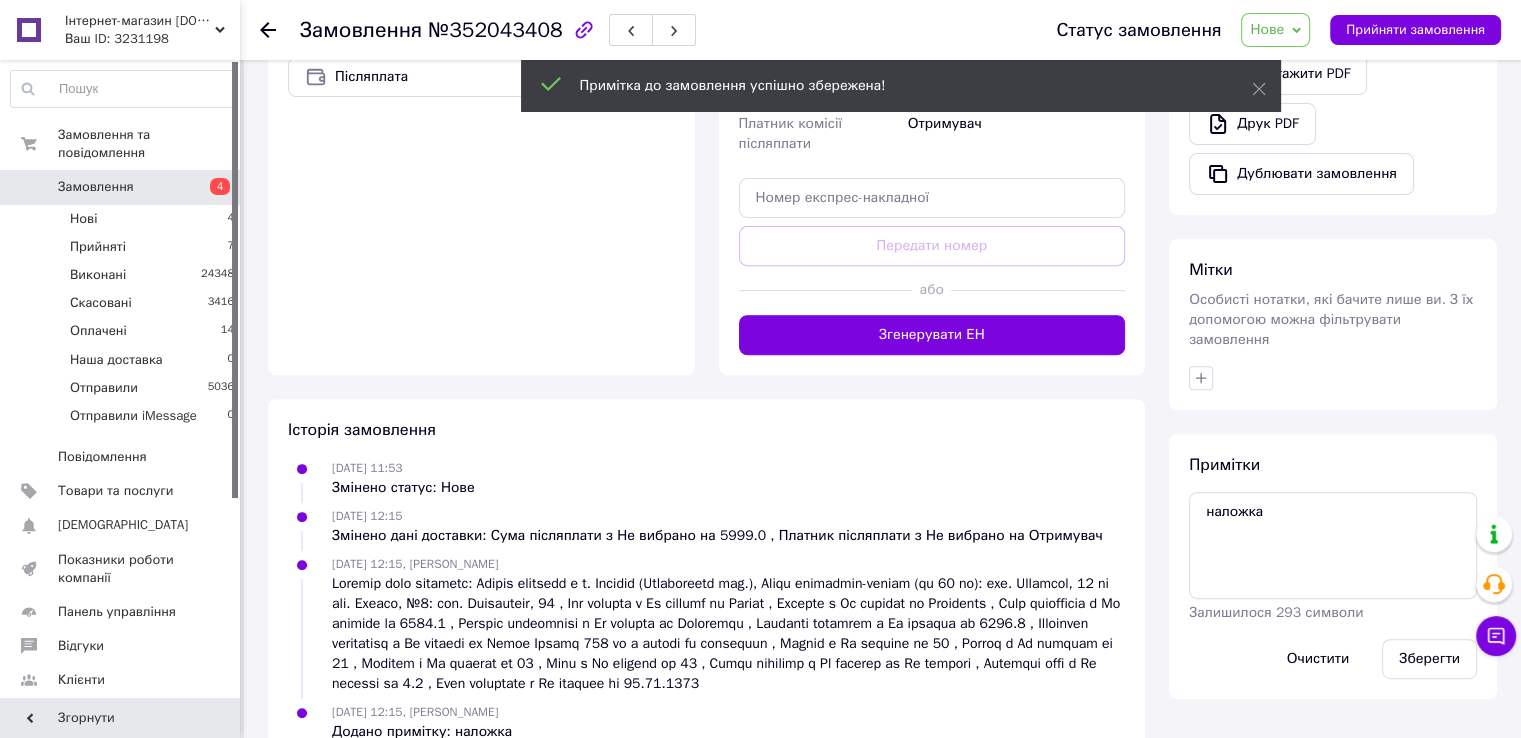 click on "Нове" at bounding box center [1275, 30] 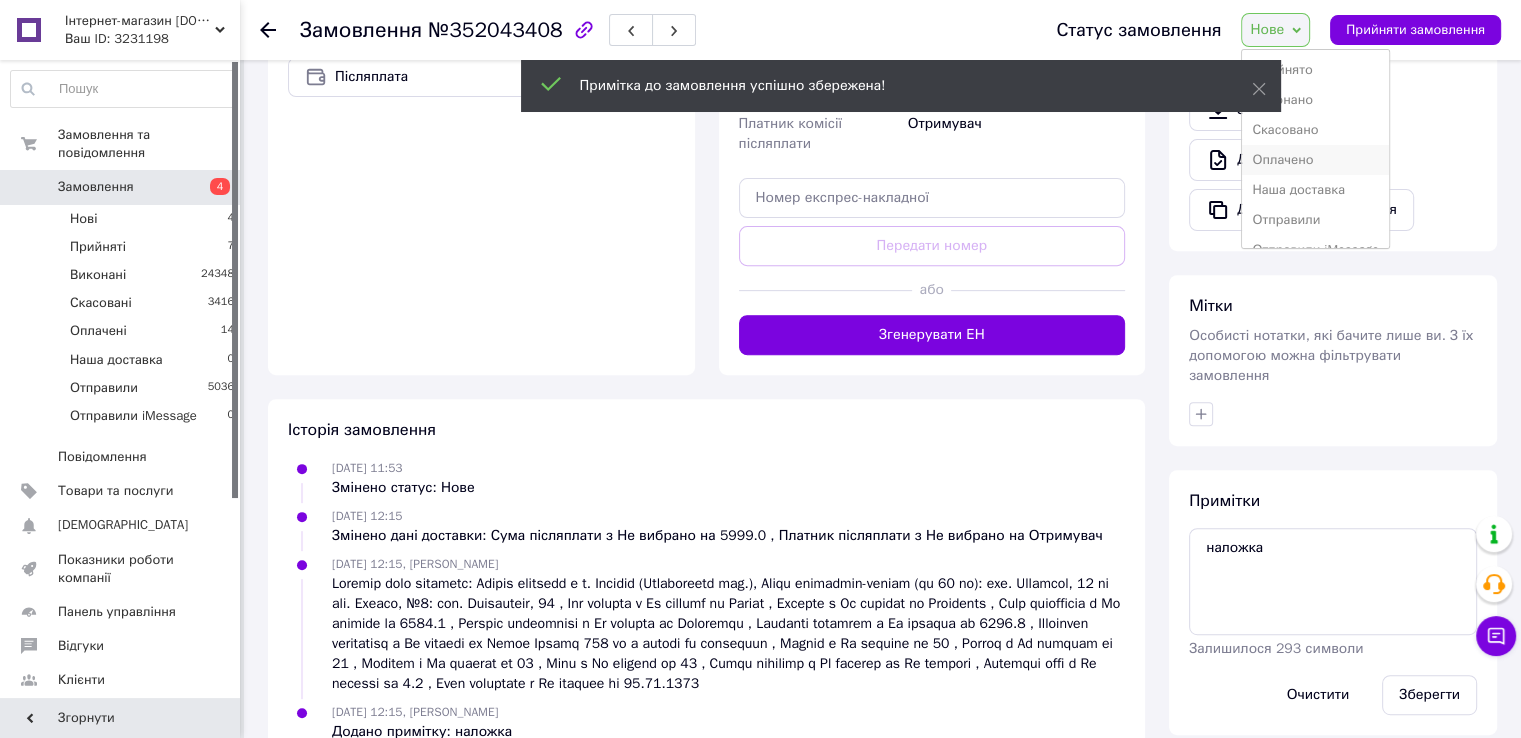 click on "Оплачено" at bounding box center [1315, 160] 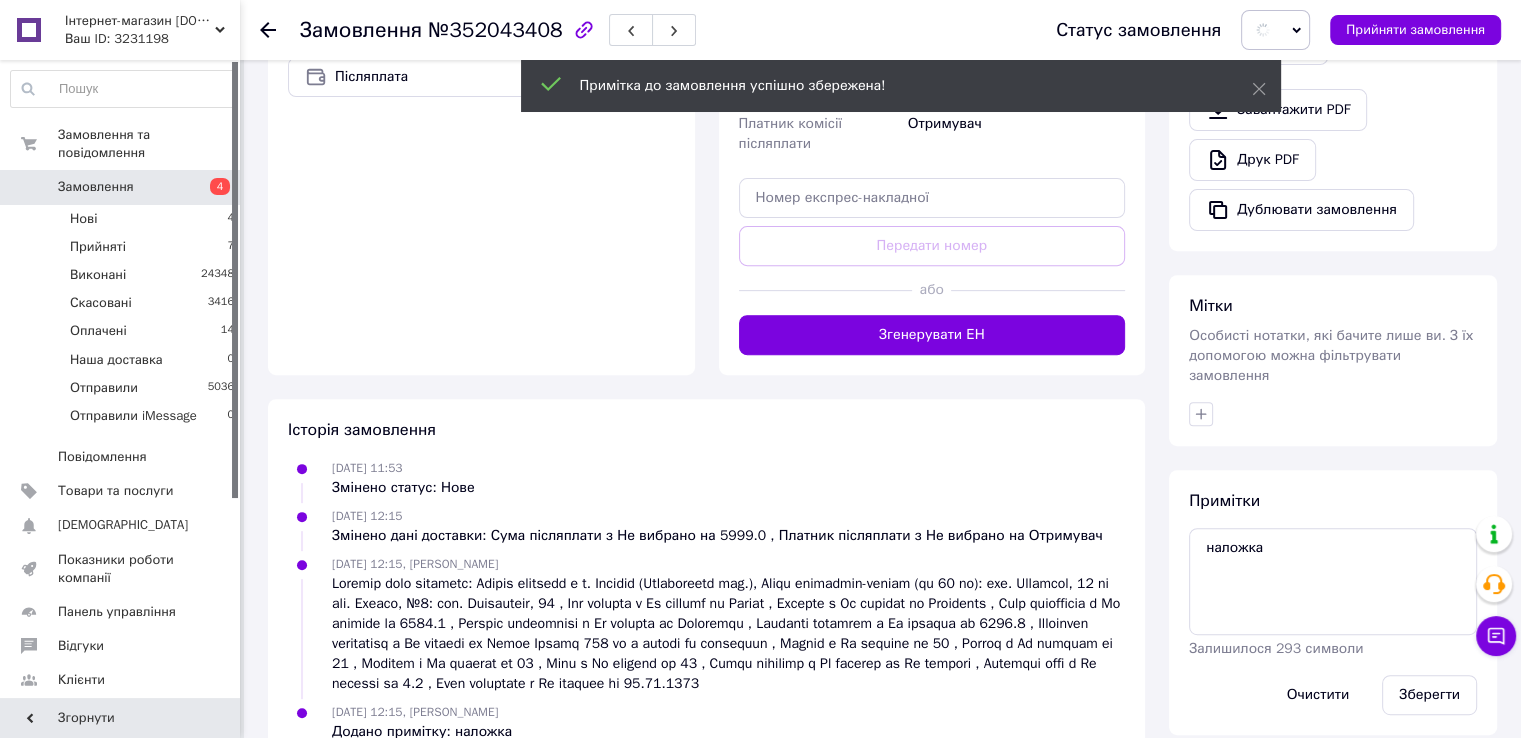 scroll, scrollTop: 404, scrollLeft: 0, axis: vertical 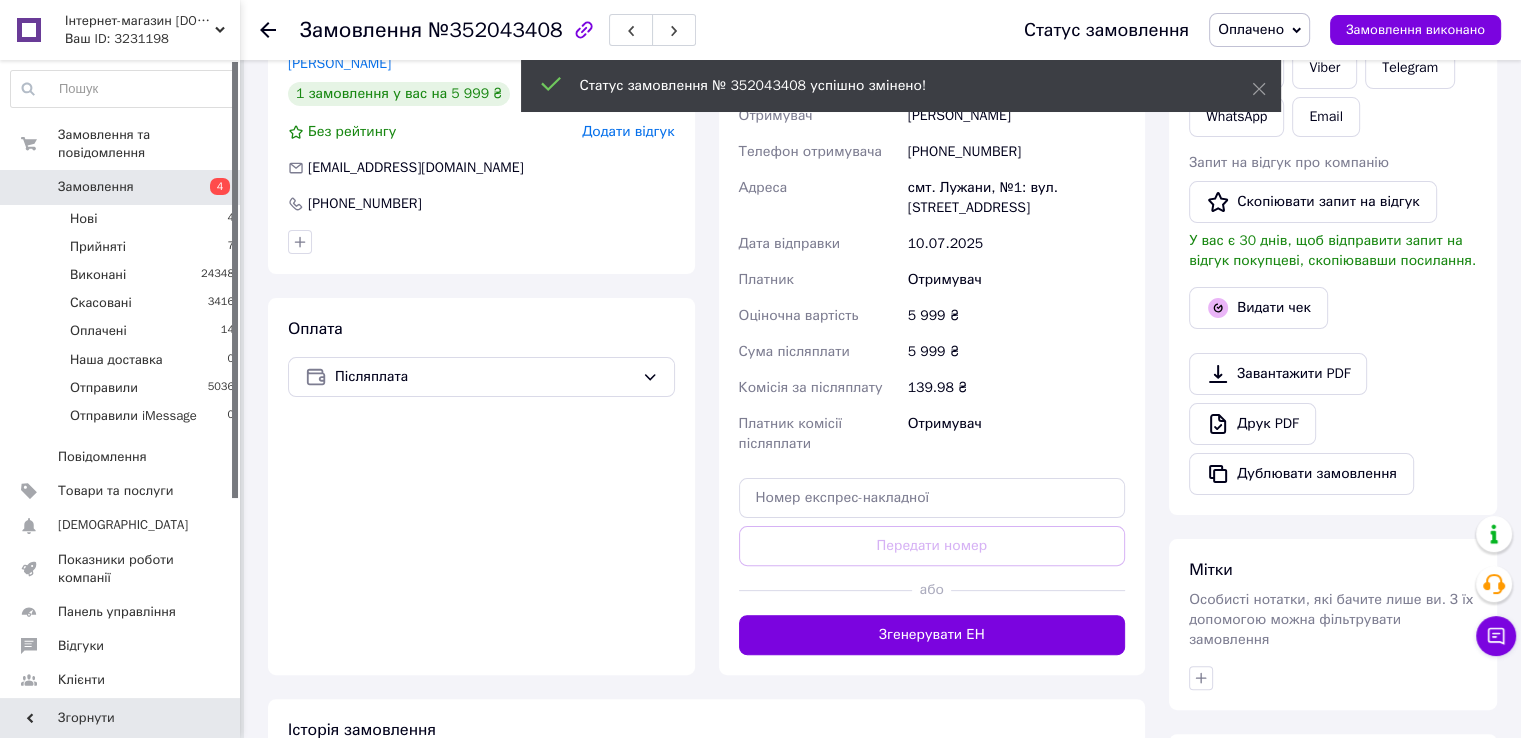 click on "Прийняті" at bounding box center (98, 247) 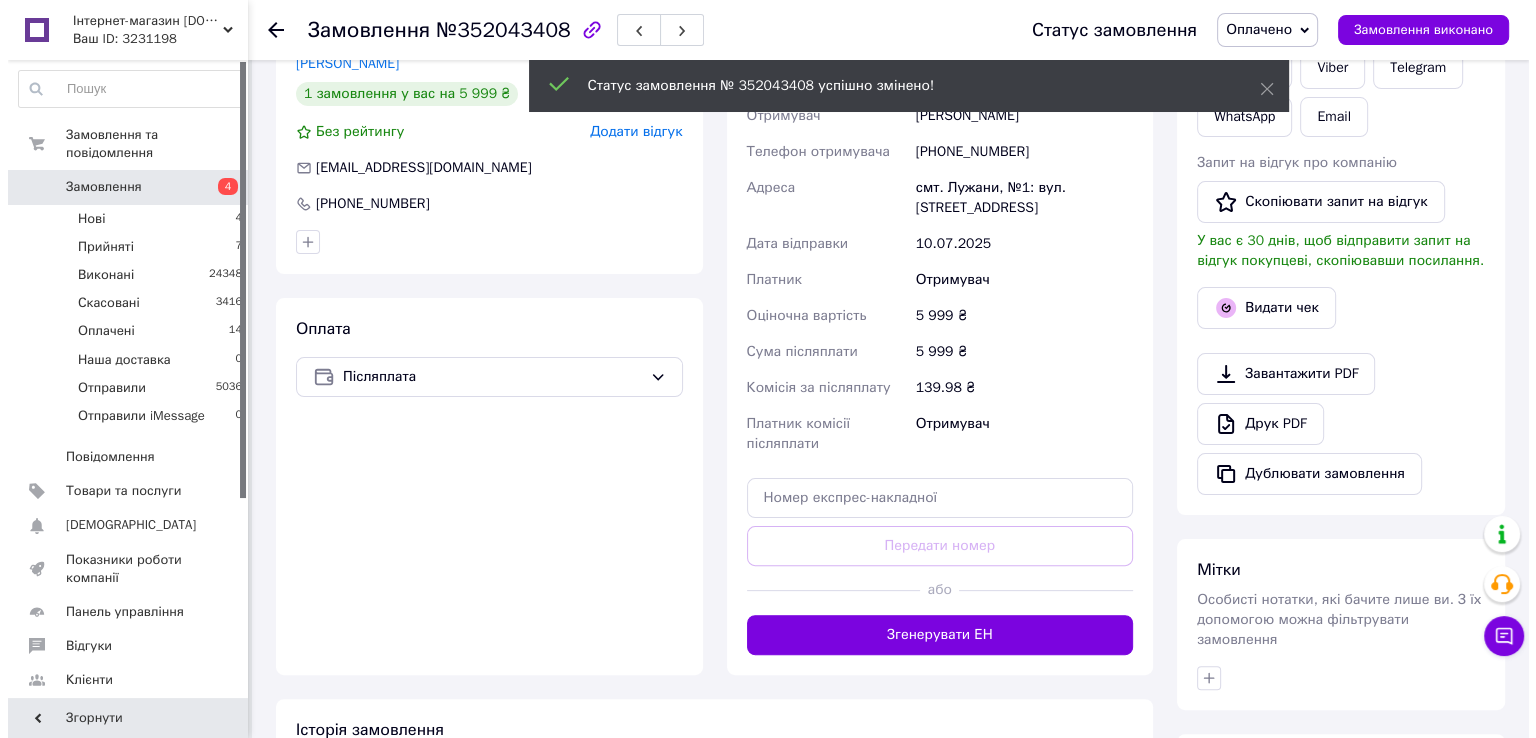 scroll, scrollTop: 0, scrollLeft: 0, axis: both 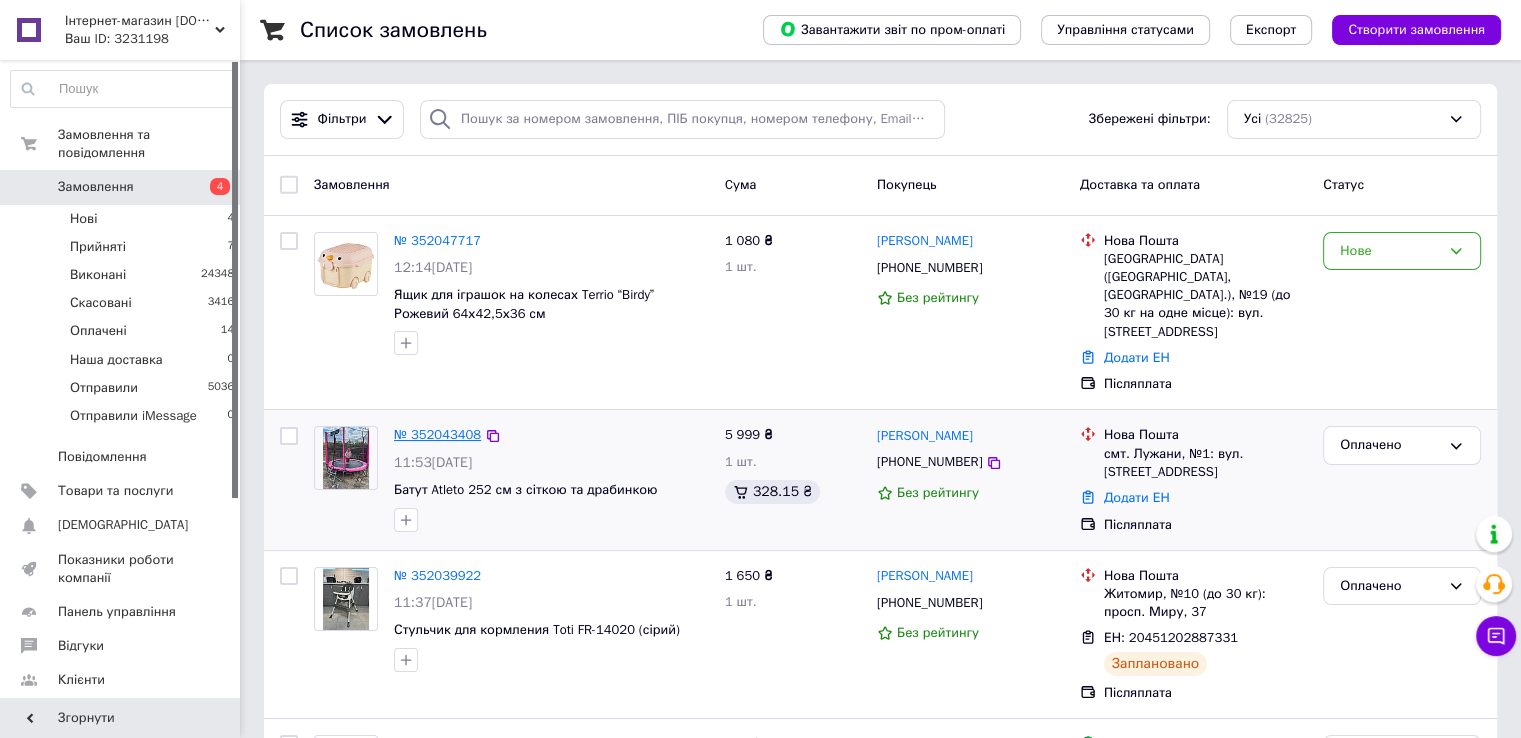 click on "№ 352043408" at bounding box center (437, 434) 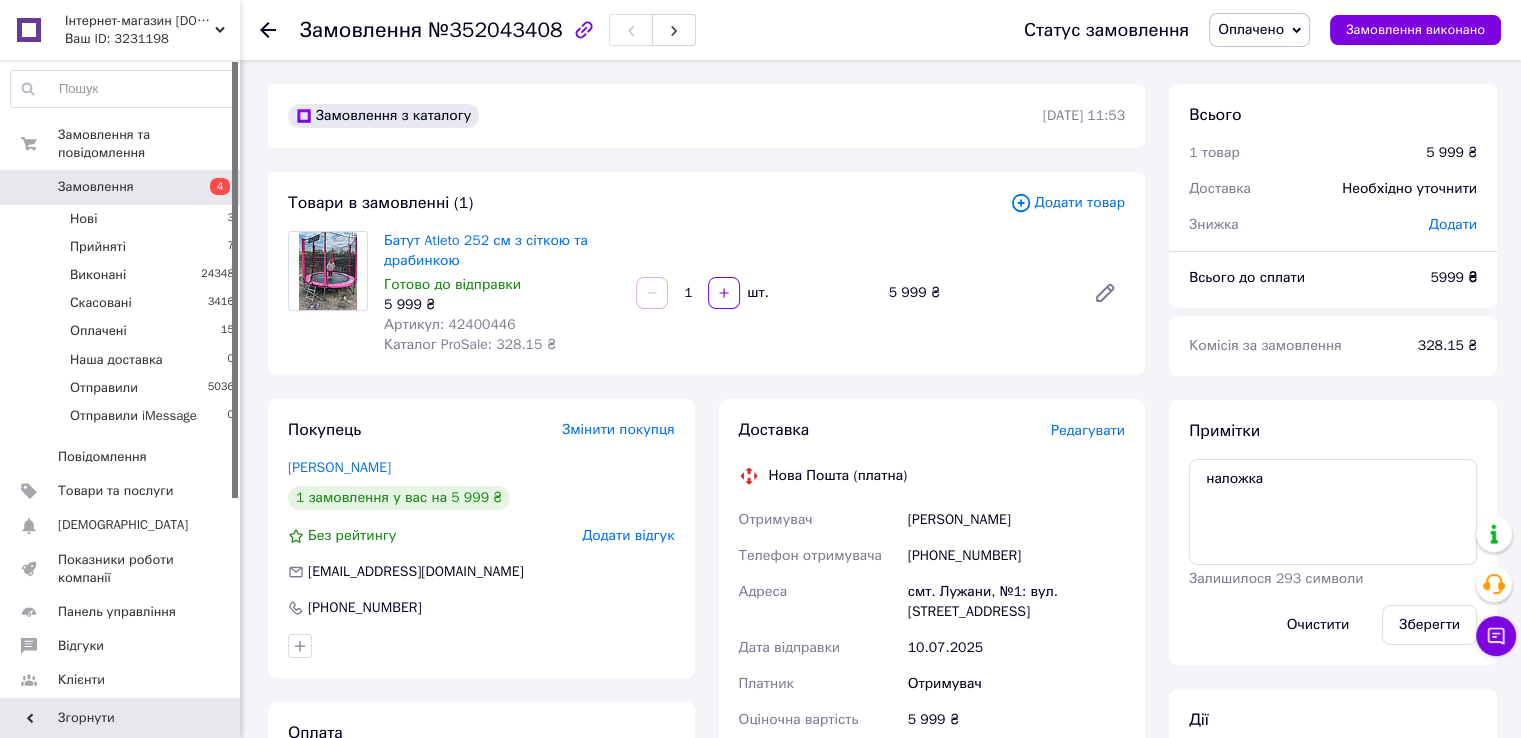 click on "Редагувати" at bounding box center (1088, 430) 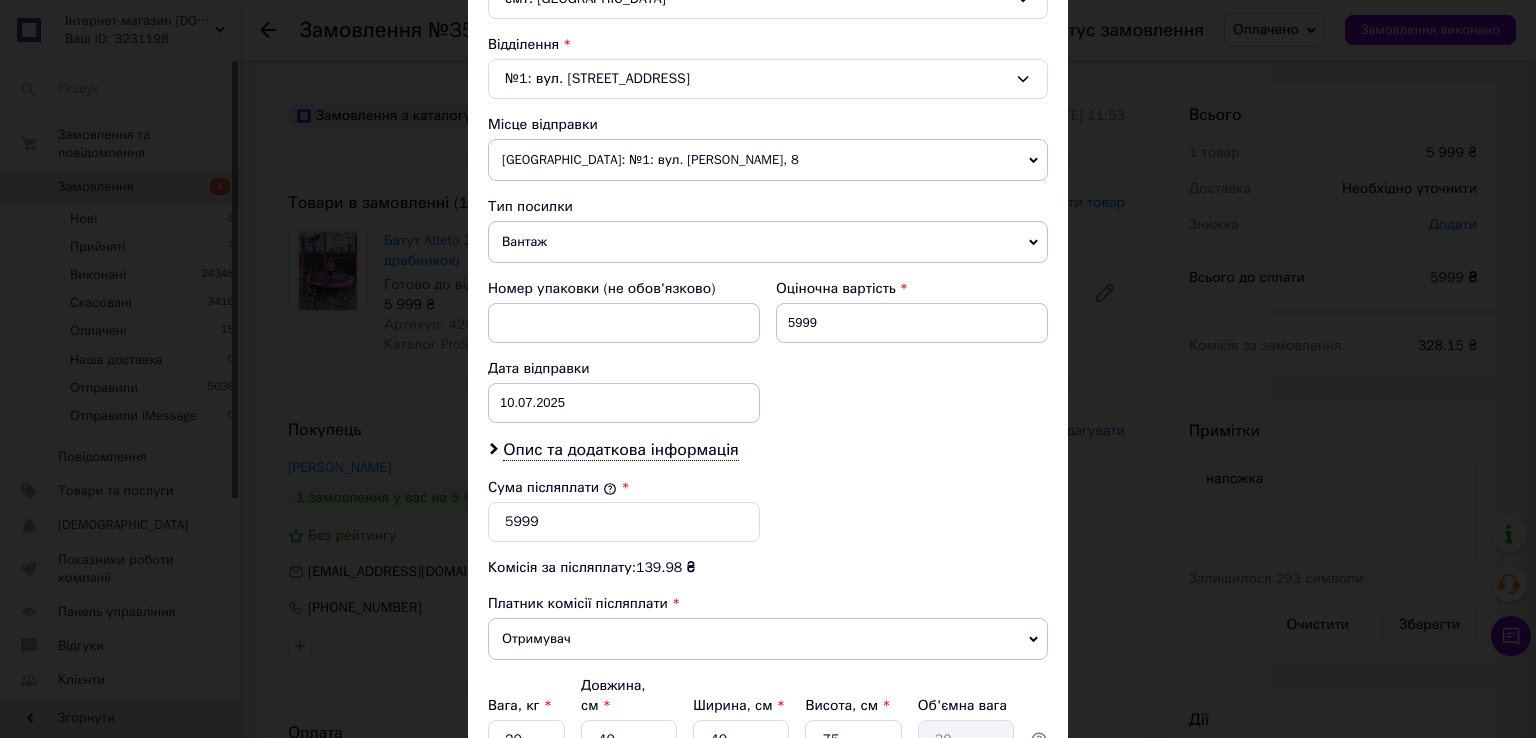 scroll, scrollTop: 782, scrollLeft: 0, axis: vertical 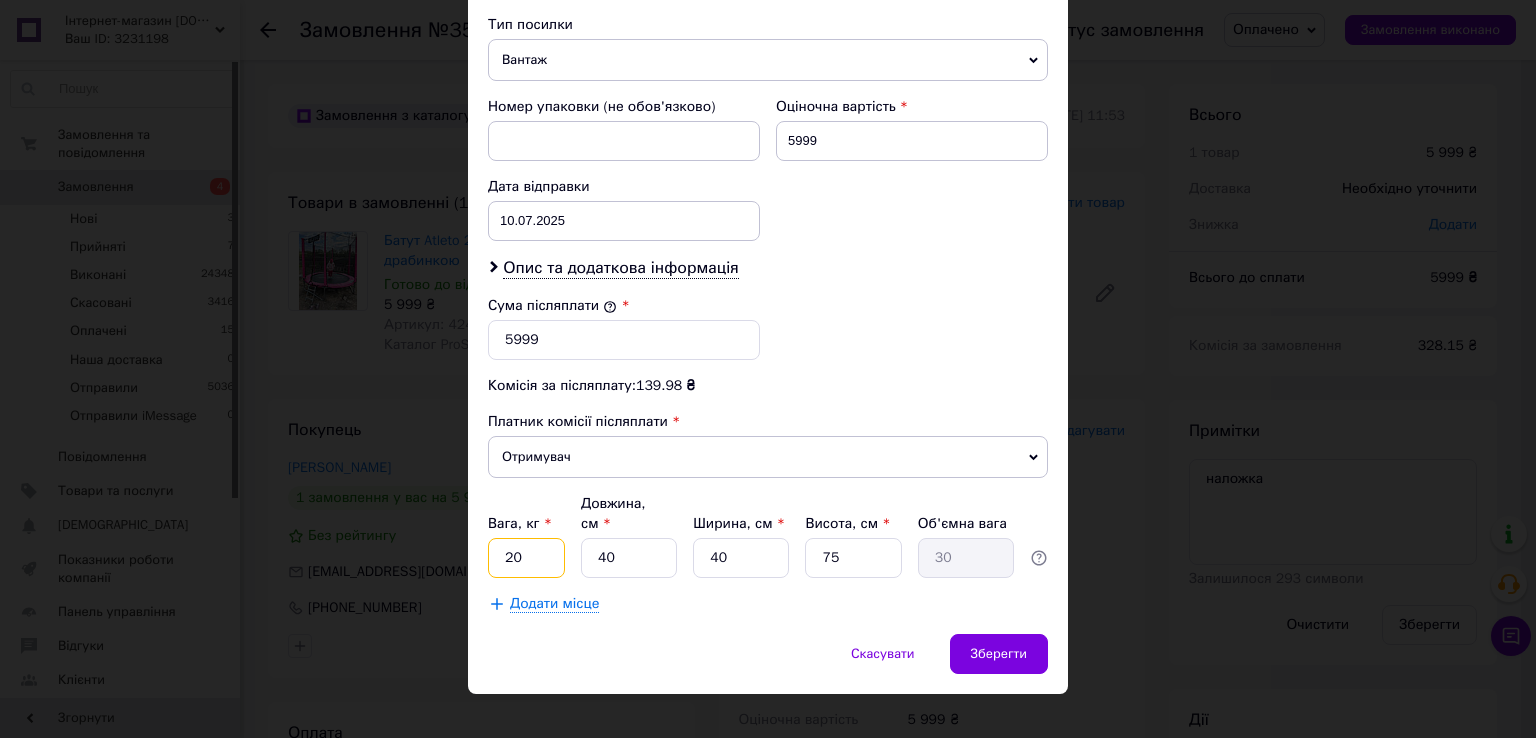 click on "20" at bounding box center [526, 558] 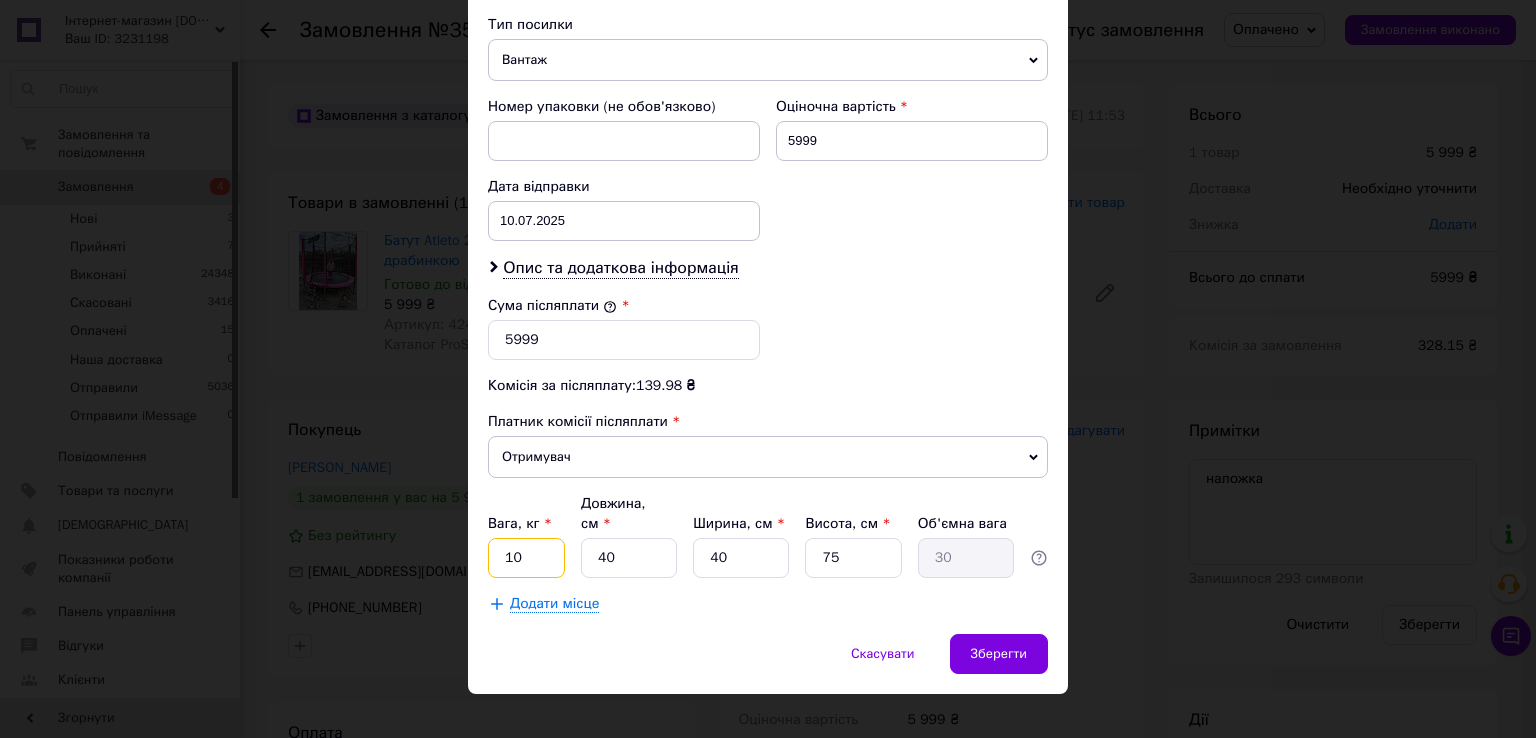 type on "10" 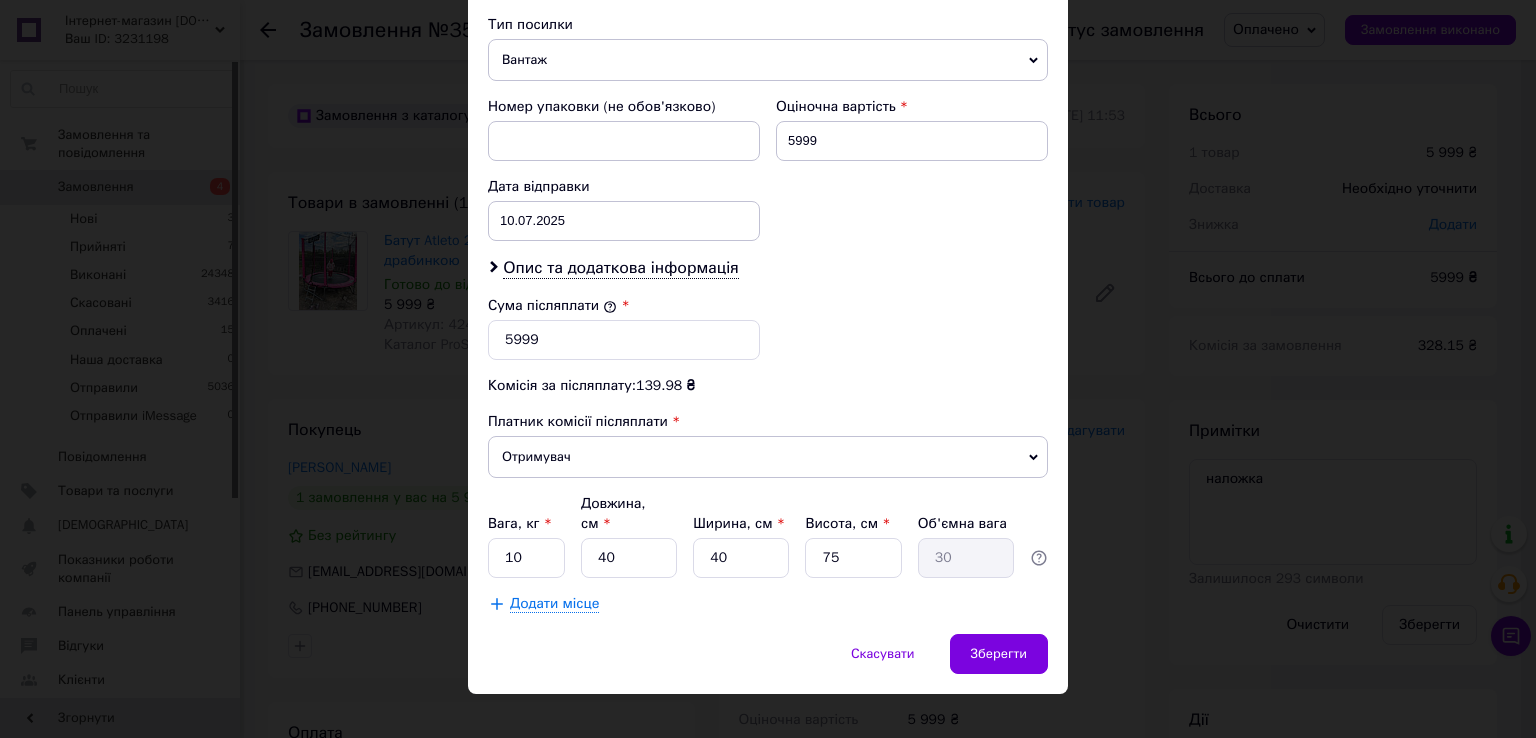 click on "Сума післяплати     * 5999" at bounding box center [768, 328] 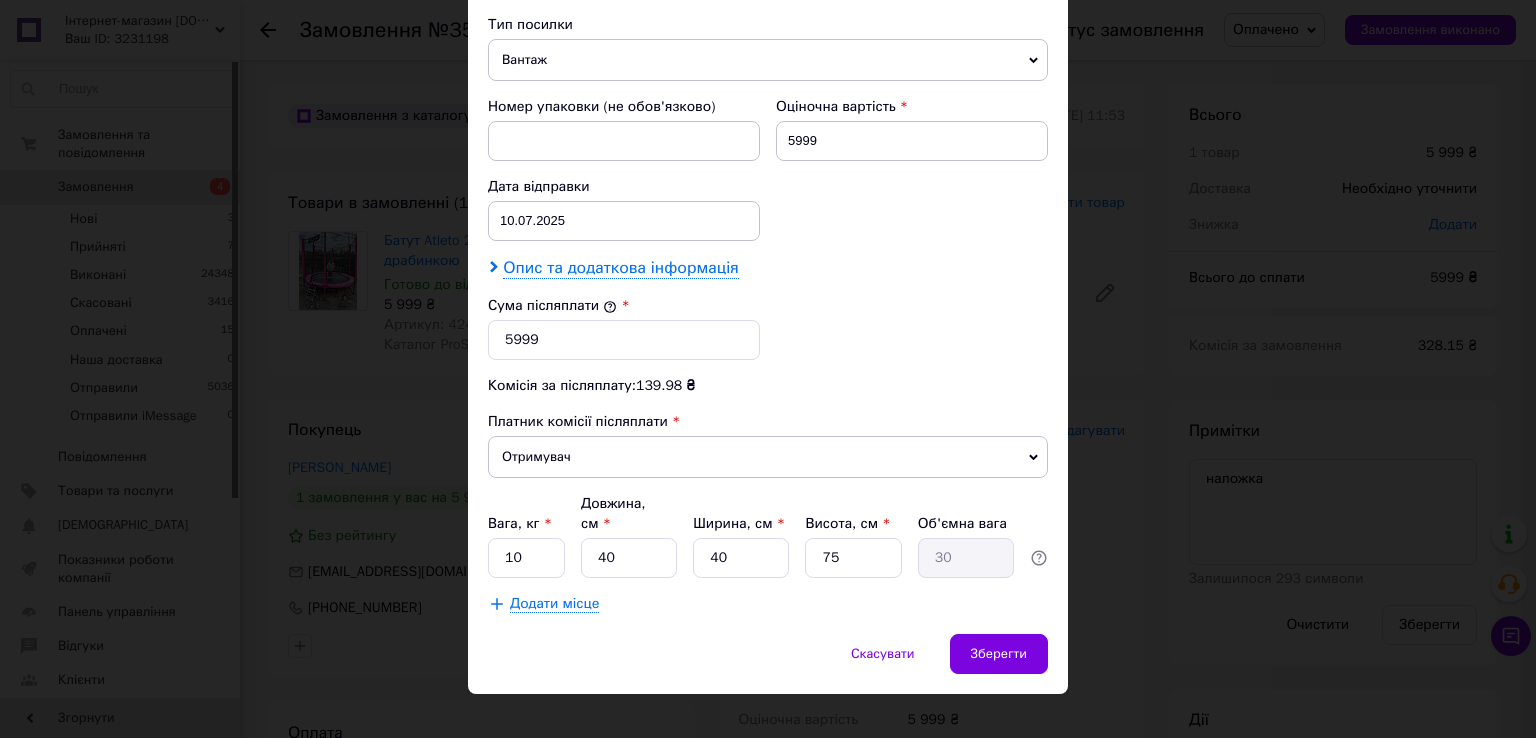 click on "Опис та додаткова інформація" at bounding box center (620, 268) 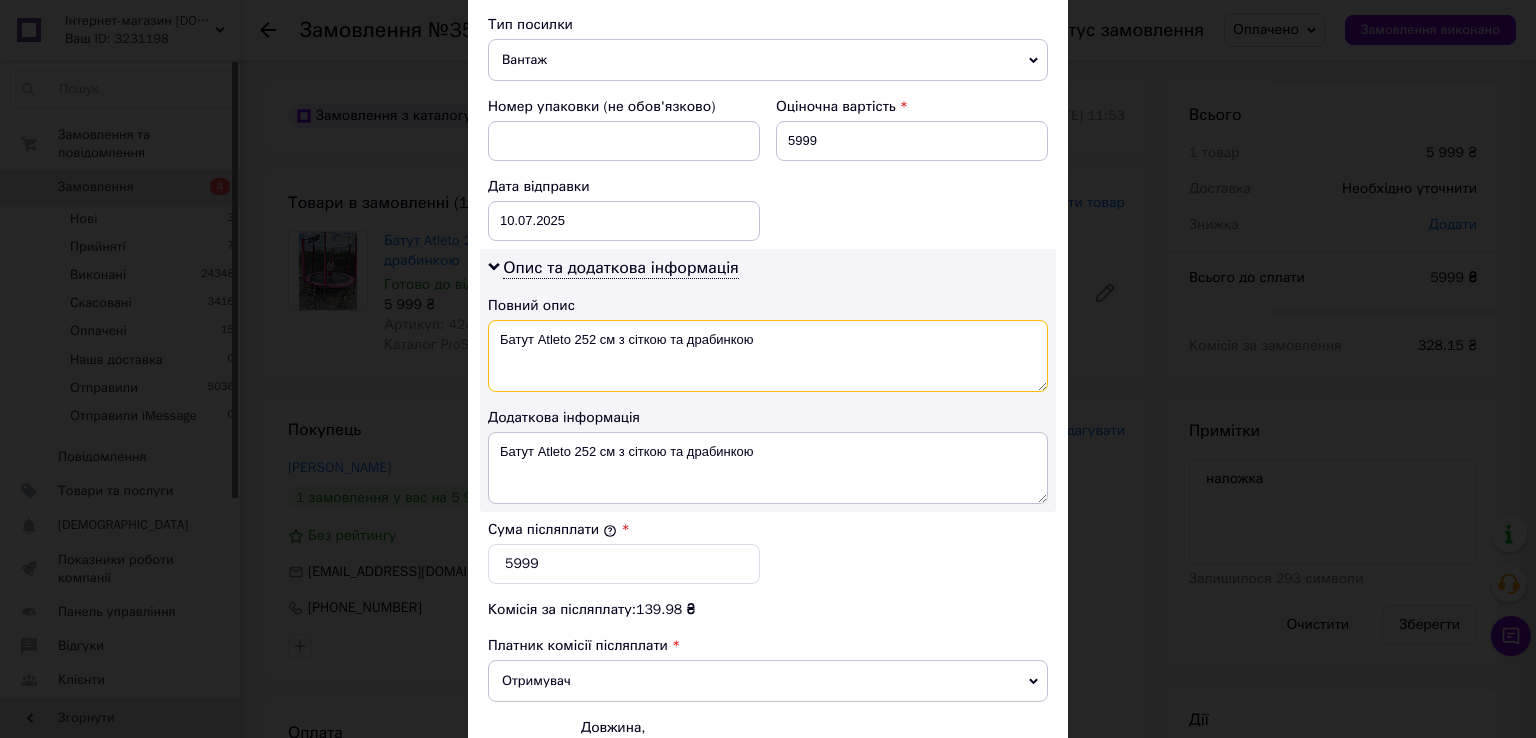 drag, startPoint x: 625, startPoint y: 336, endPoint x: 884, endPoint y: 333, distance: 259.01736 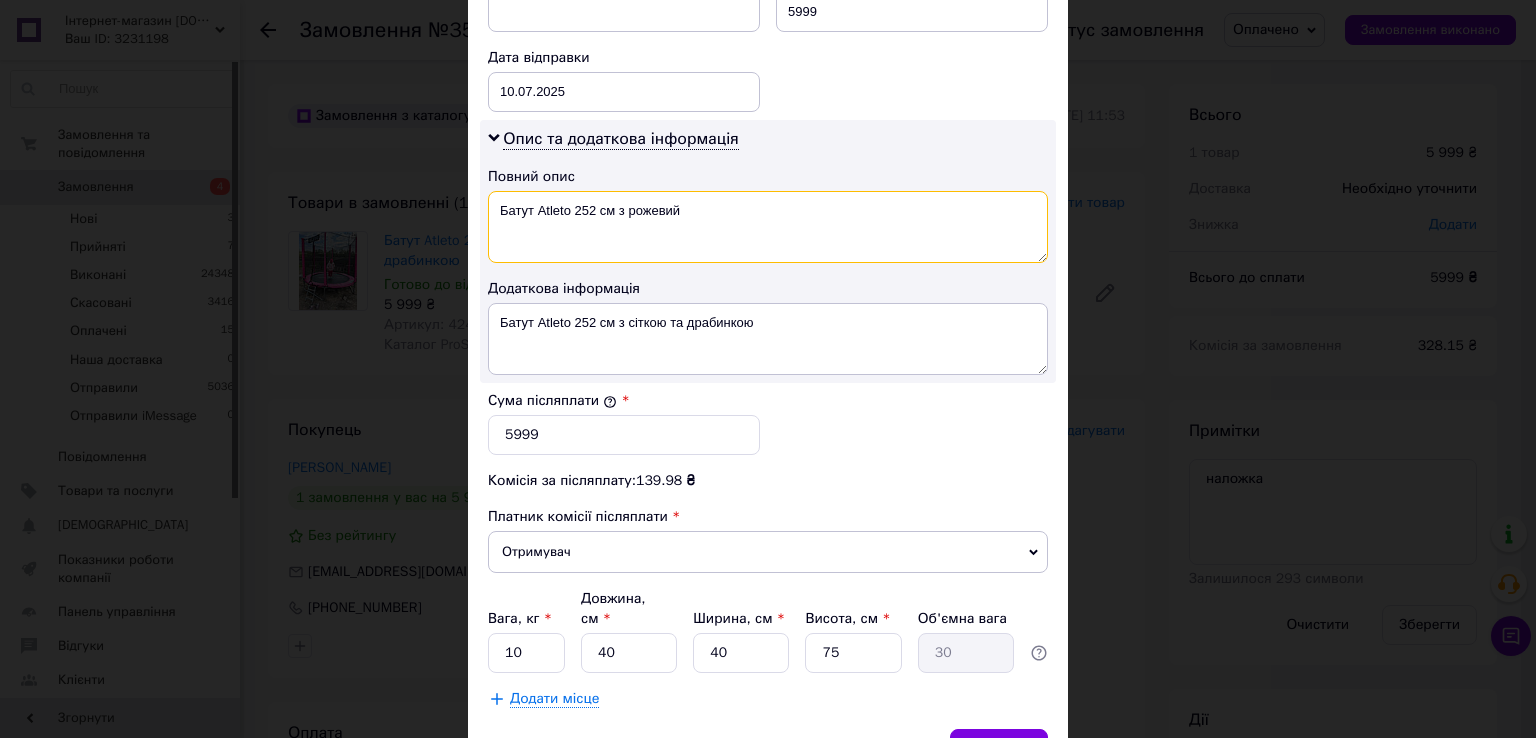 scroll, scrollTop: 1005, scrollLeft: 0, axis: vertical 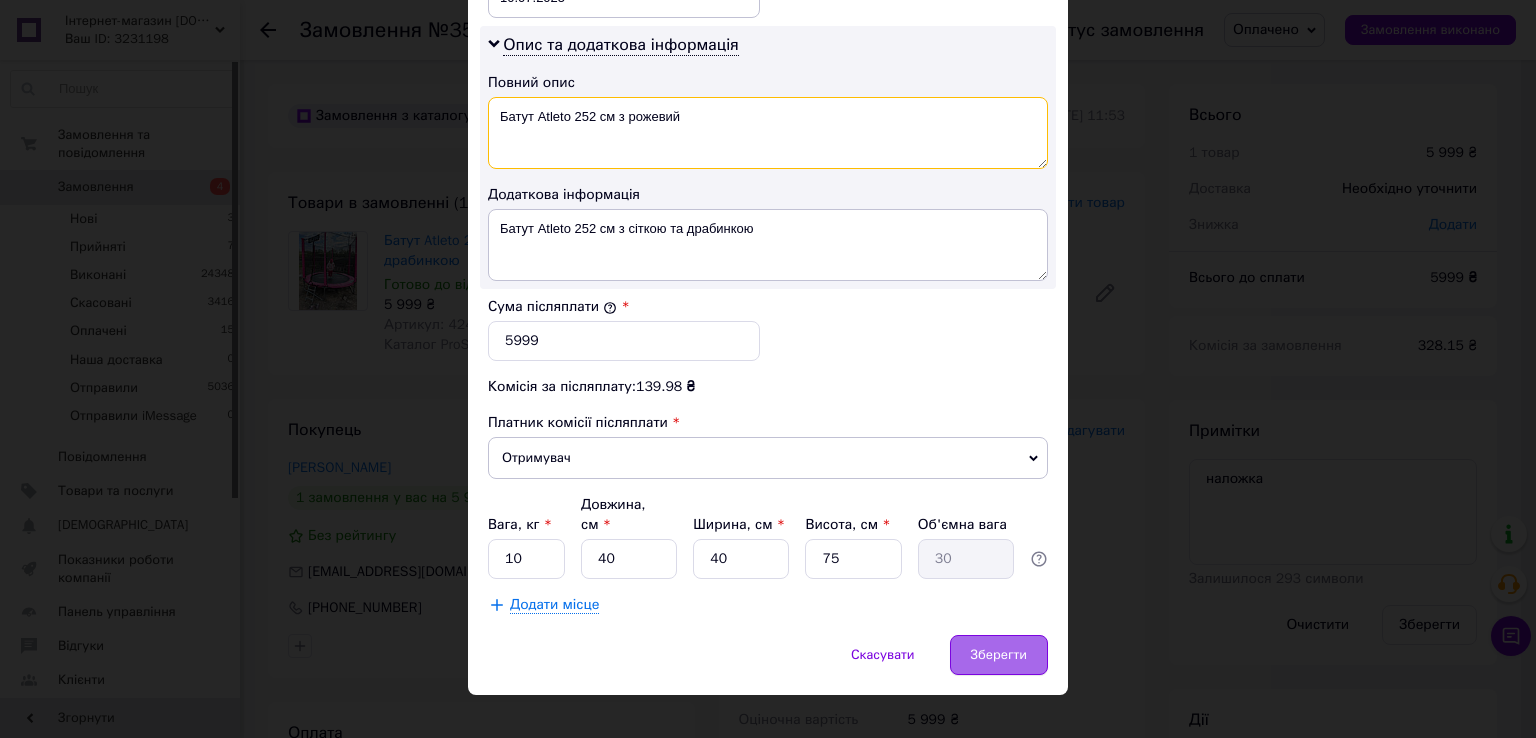 type on "Батут Atleto 252 см з рожевий" 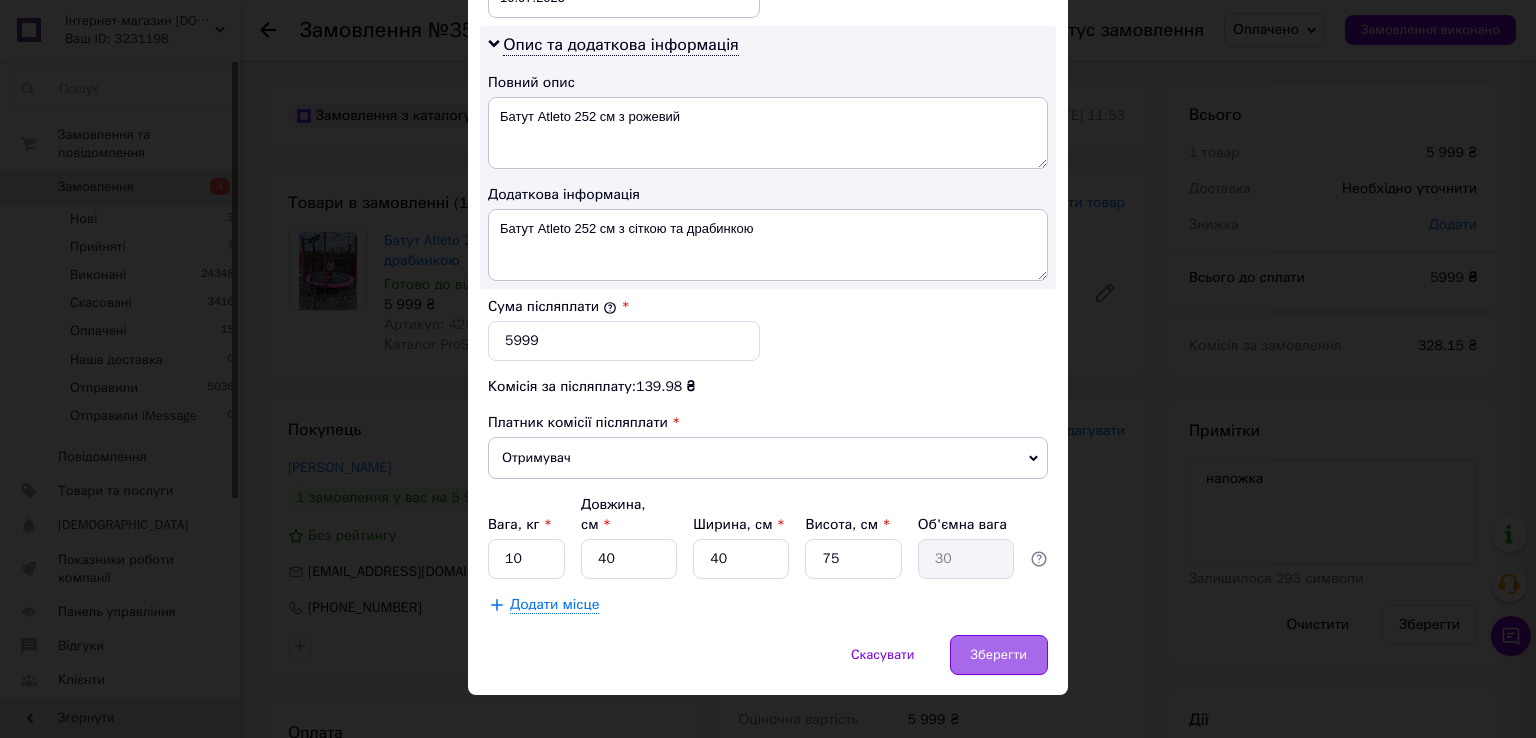 click on "Зберегти" at bounding box center (999, 655) 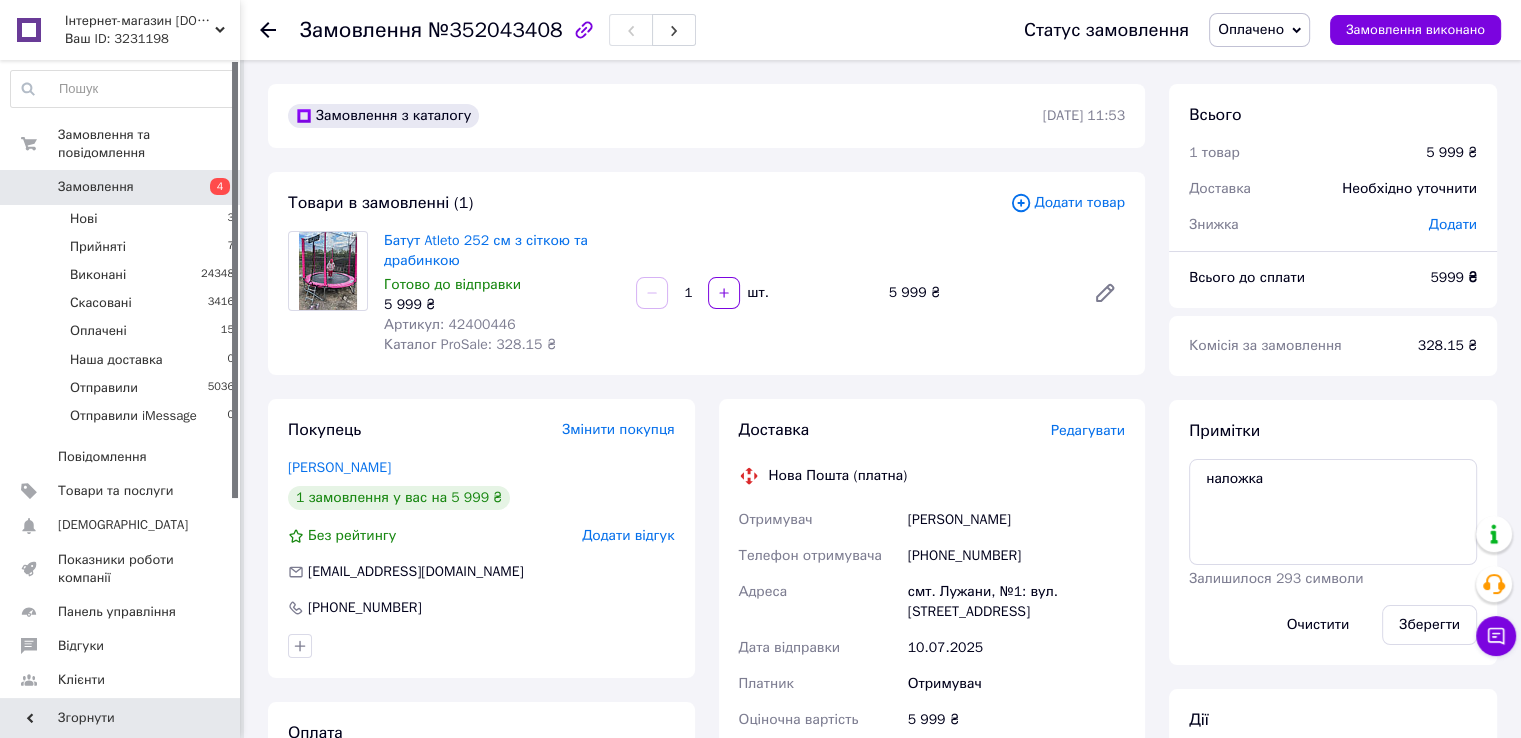 click on "Артикул: 42400446" at bounding box center (450, 324) 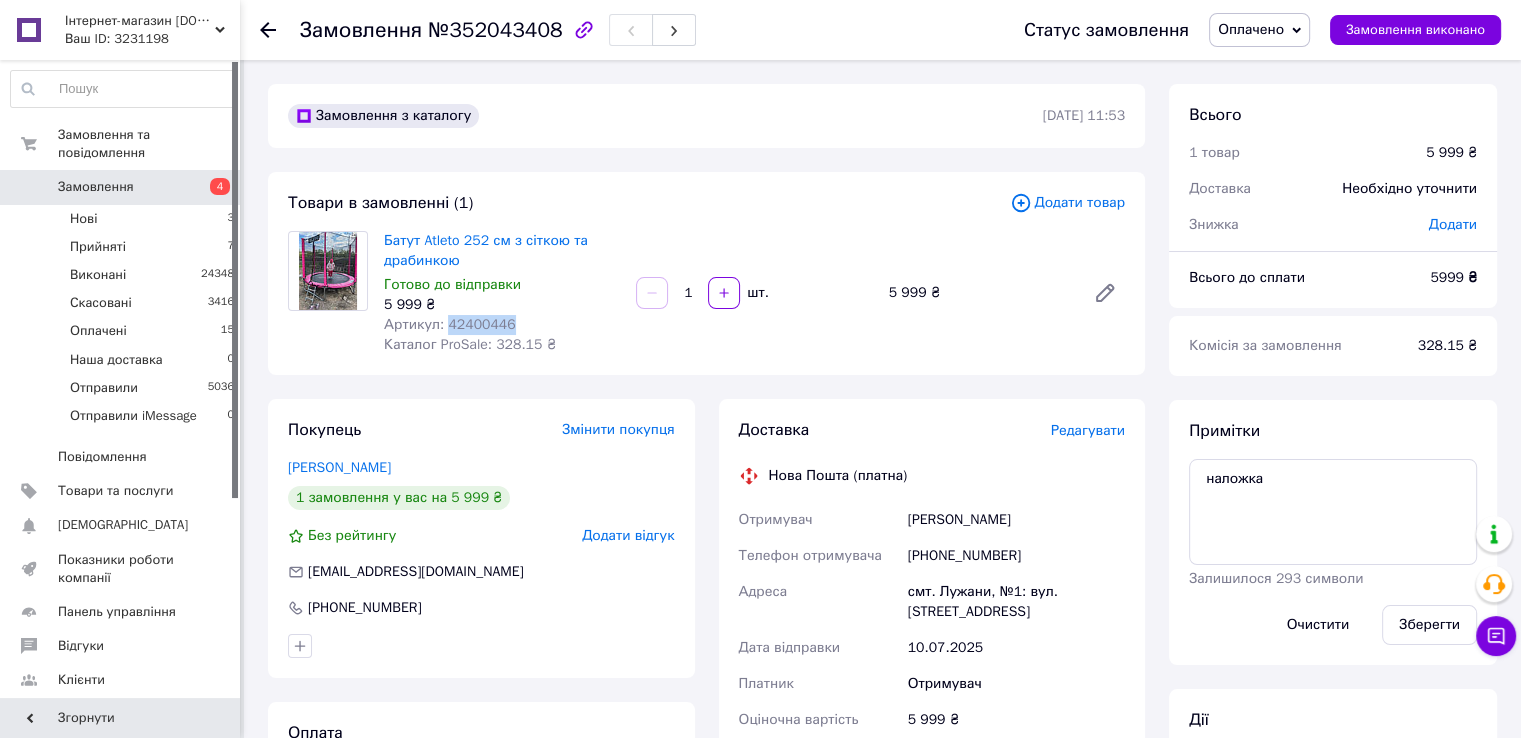 click on "Артикул: 42400446" at bounding box center [450, 324] 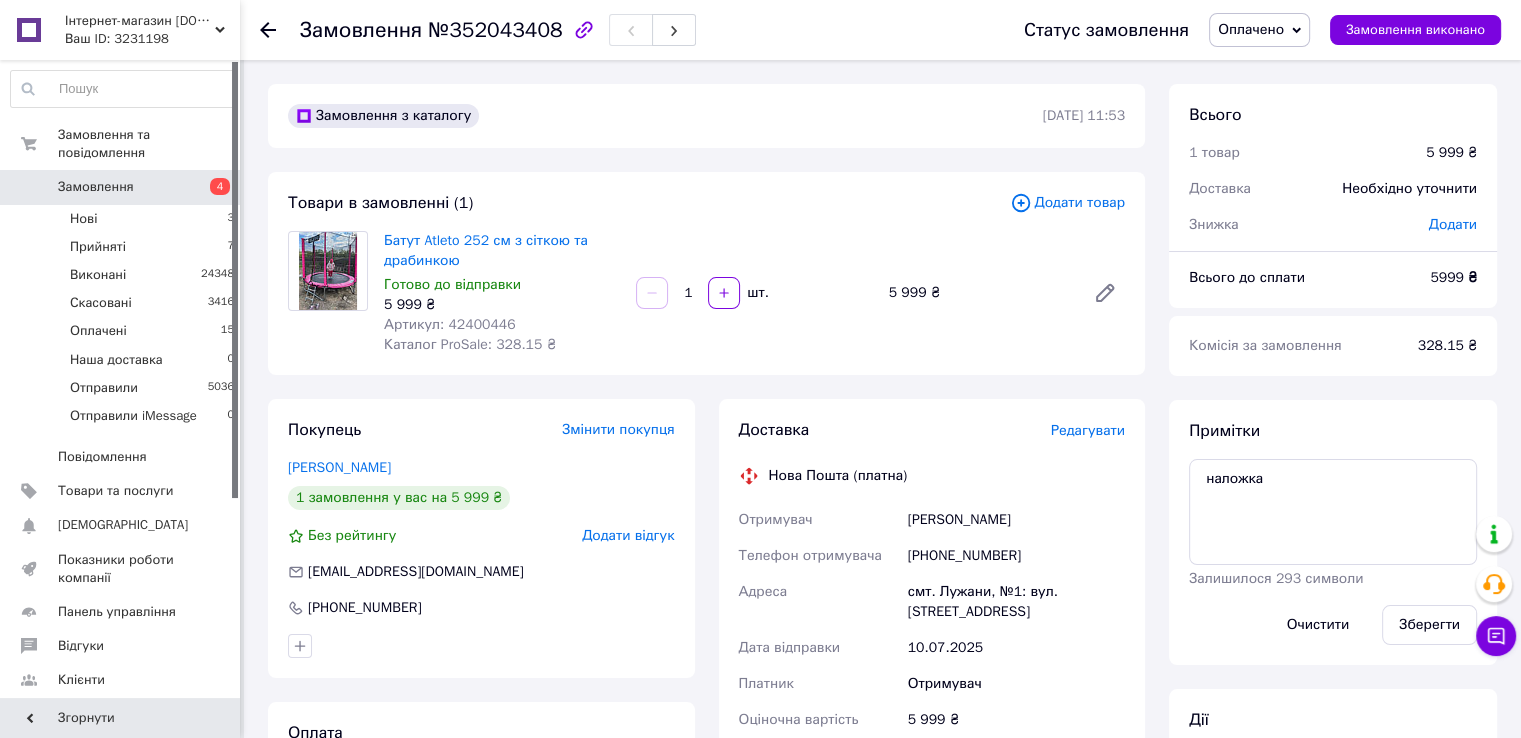 click on "Редагувати" at bounding box center (1088, 430) 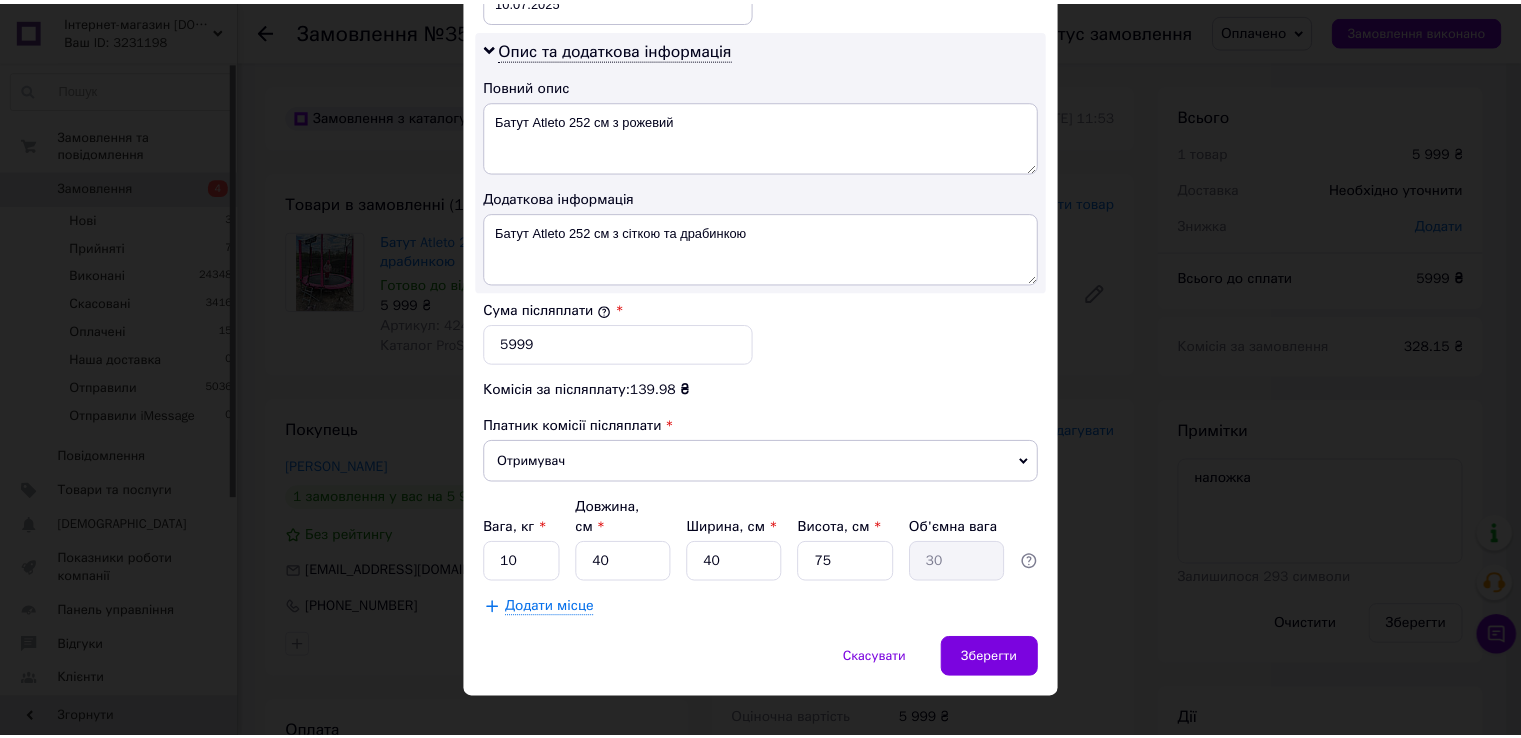 scroll, scrollTop: 1005, scrollLeft: 0, axis: vertical 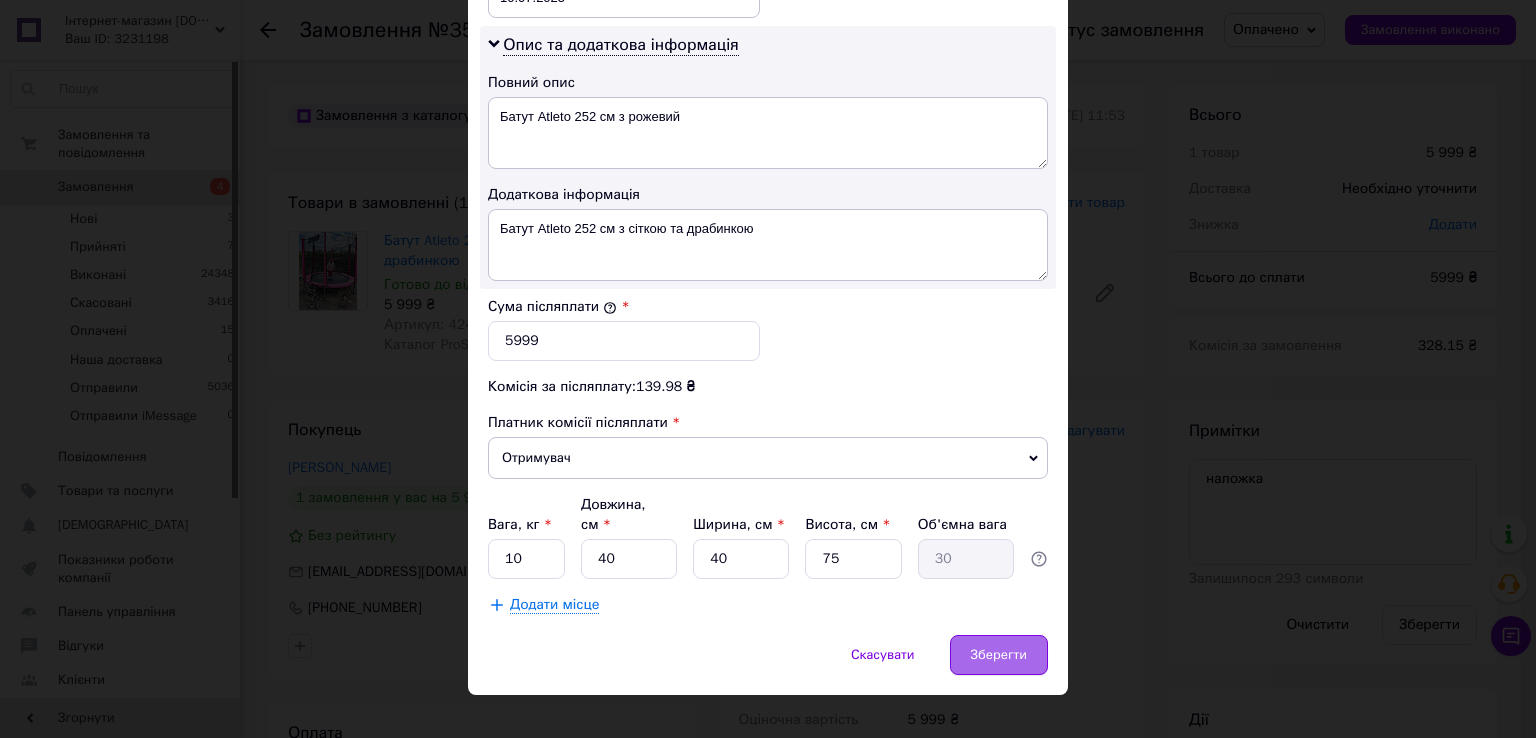 click on "Зберегти" at bounding box center (999, 655) 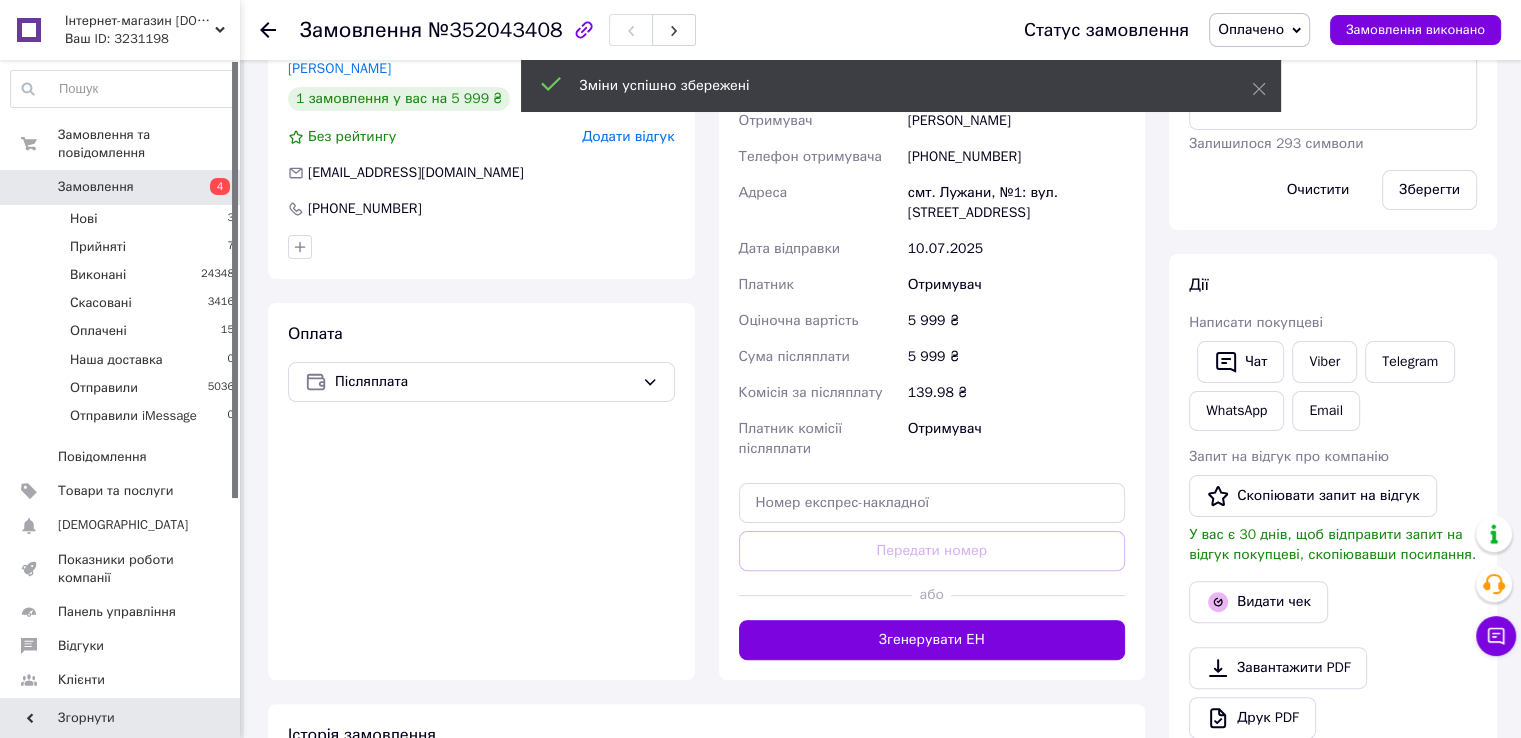 scroll, scrollTop: 400, scrollLeft: 0, axis: vertical 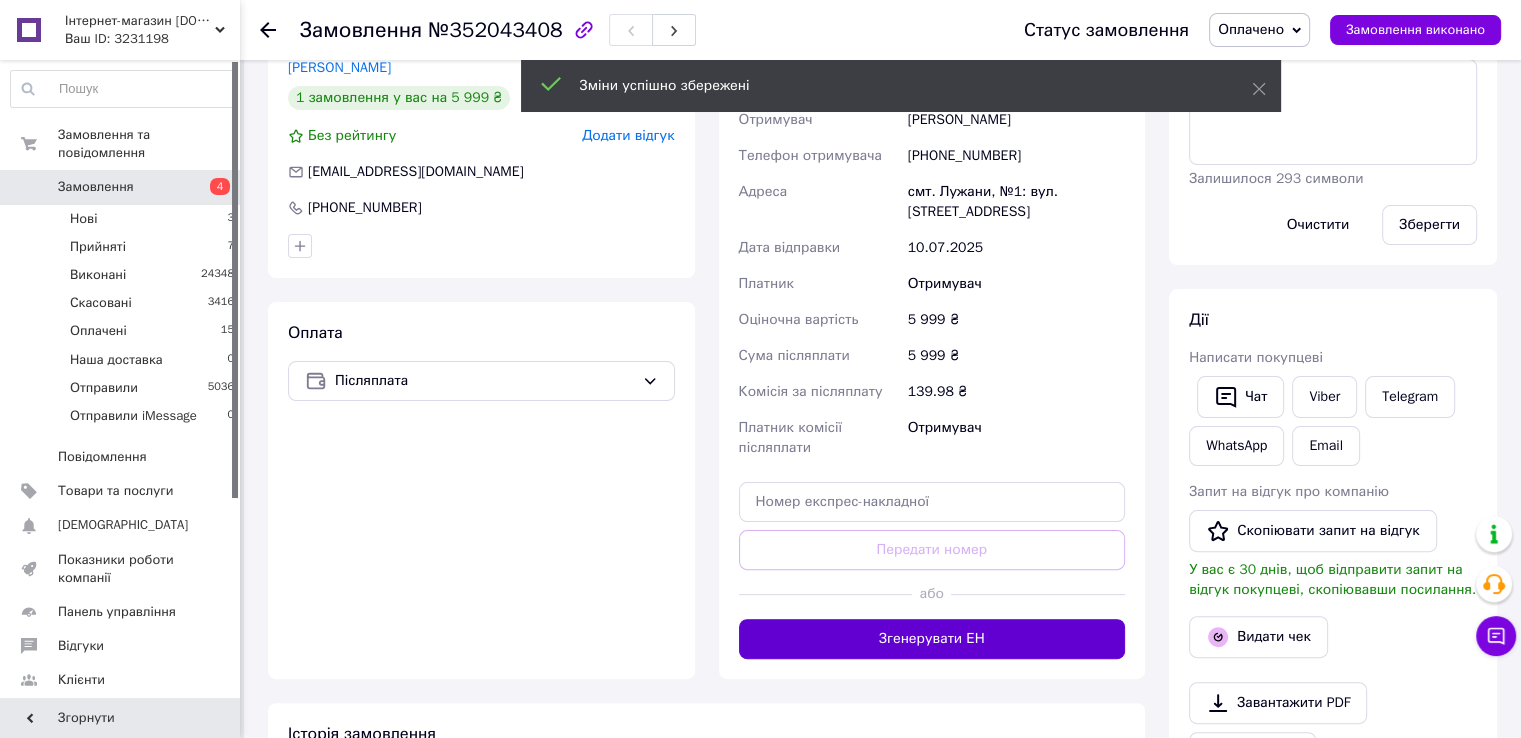 click on "Згенерувати ЕН" at bounding box center (932, 639) 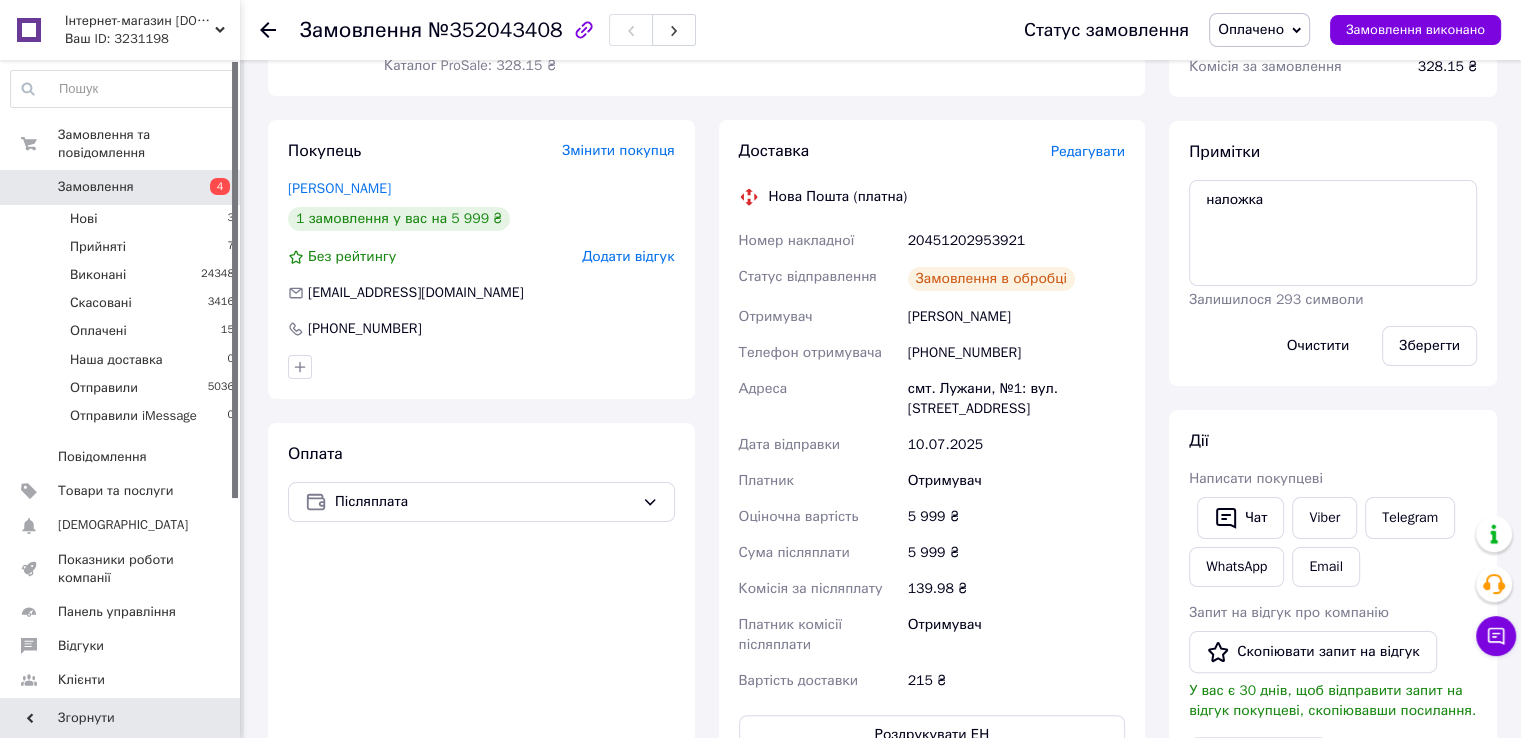 scroll, scrollTop: 100, scrollLeft: 0, axis: vertical 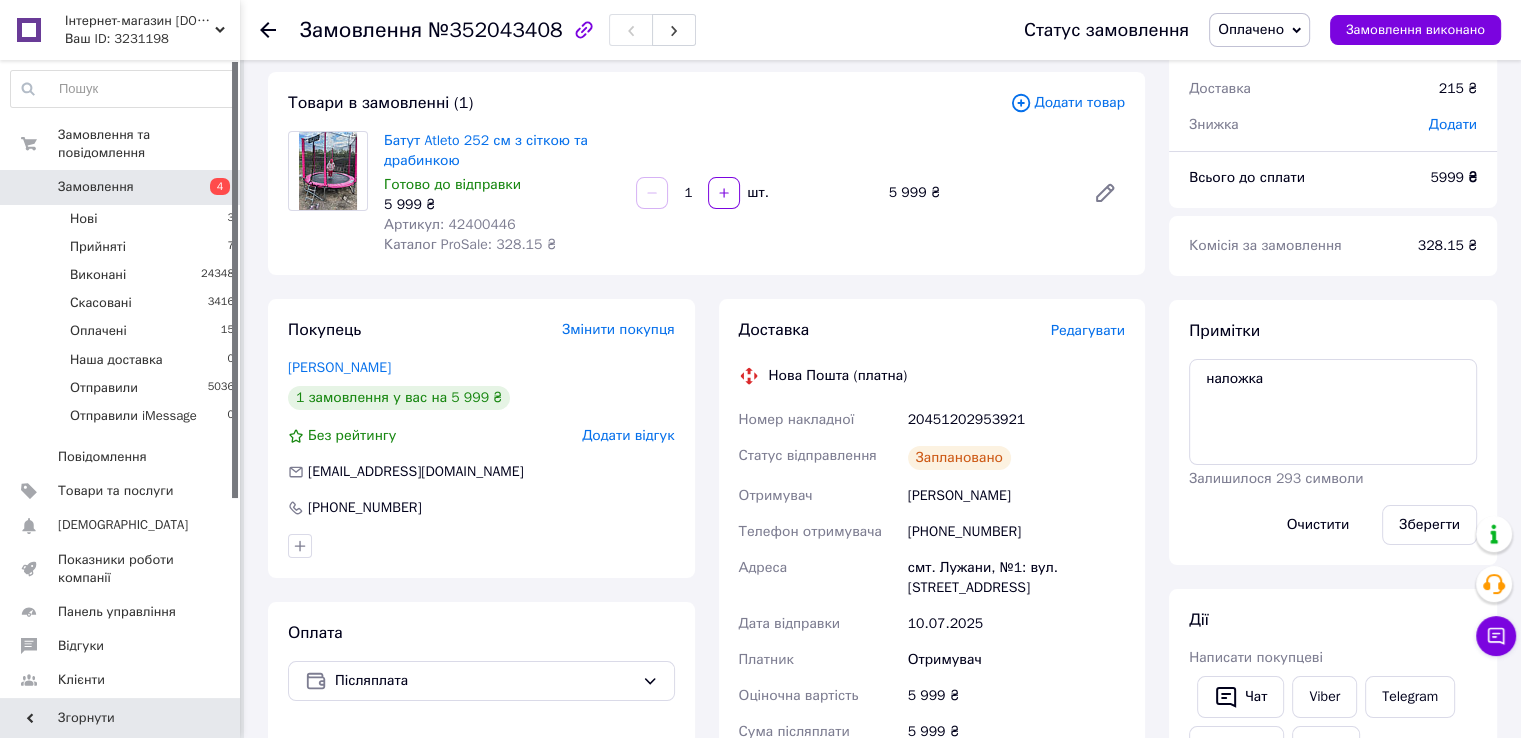 click on "20451202953921" at bounding box center (1016, 420) 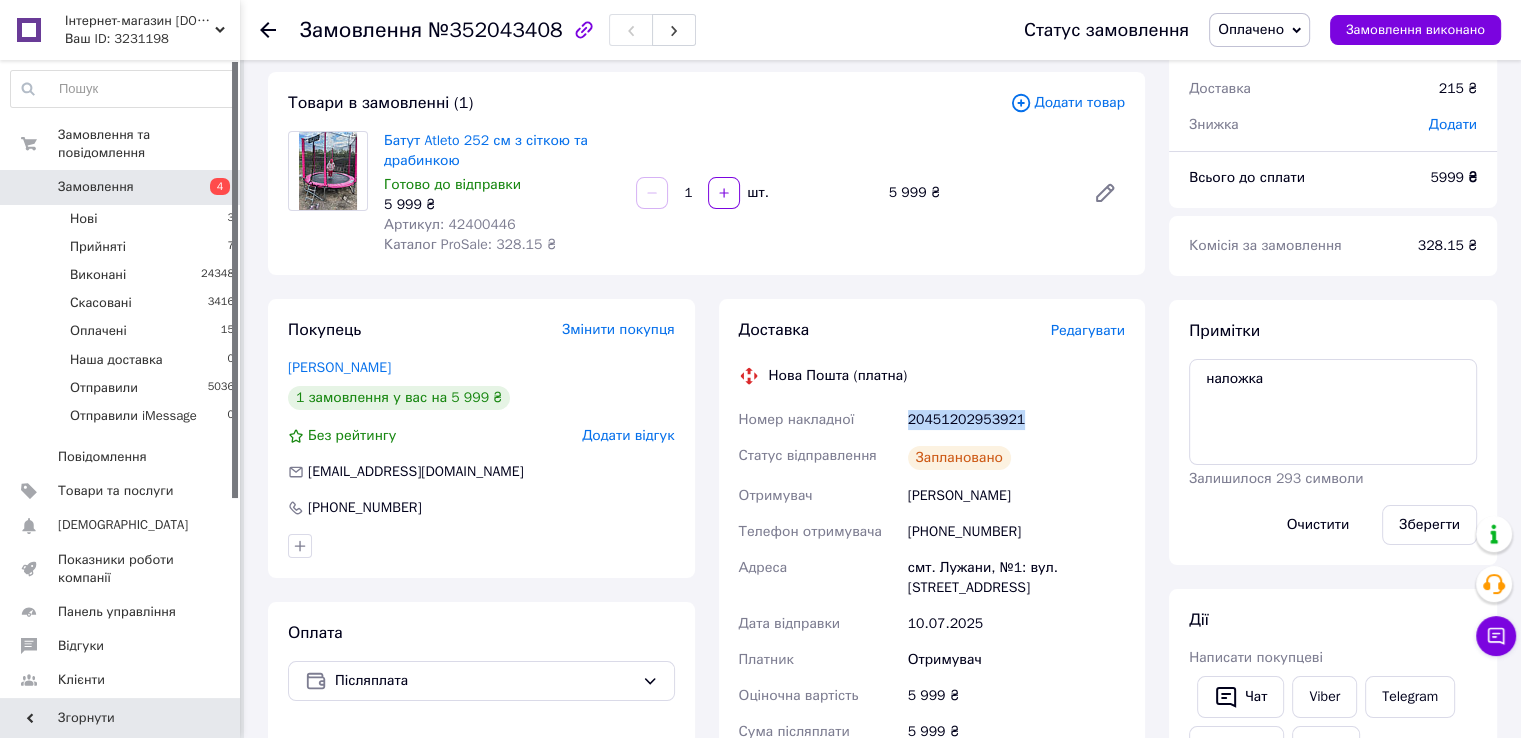 click on "20451202953921" at bounding box center [1016, 420] 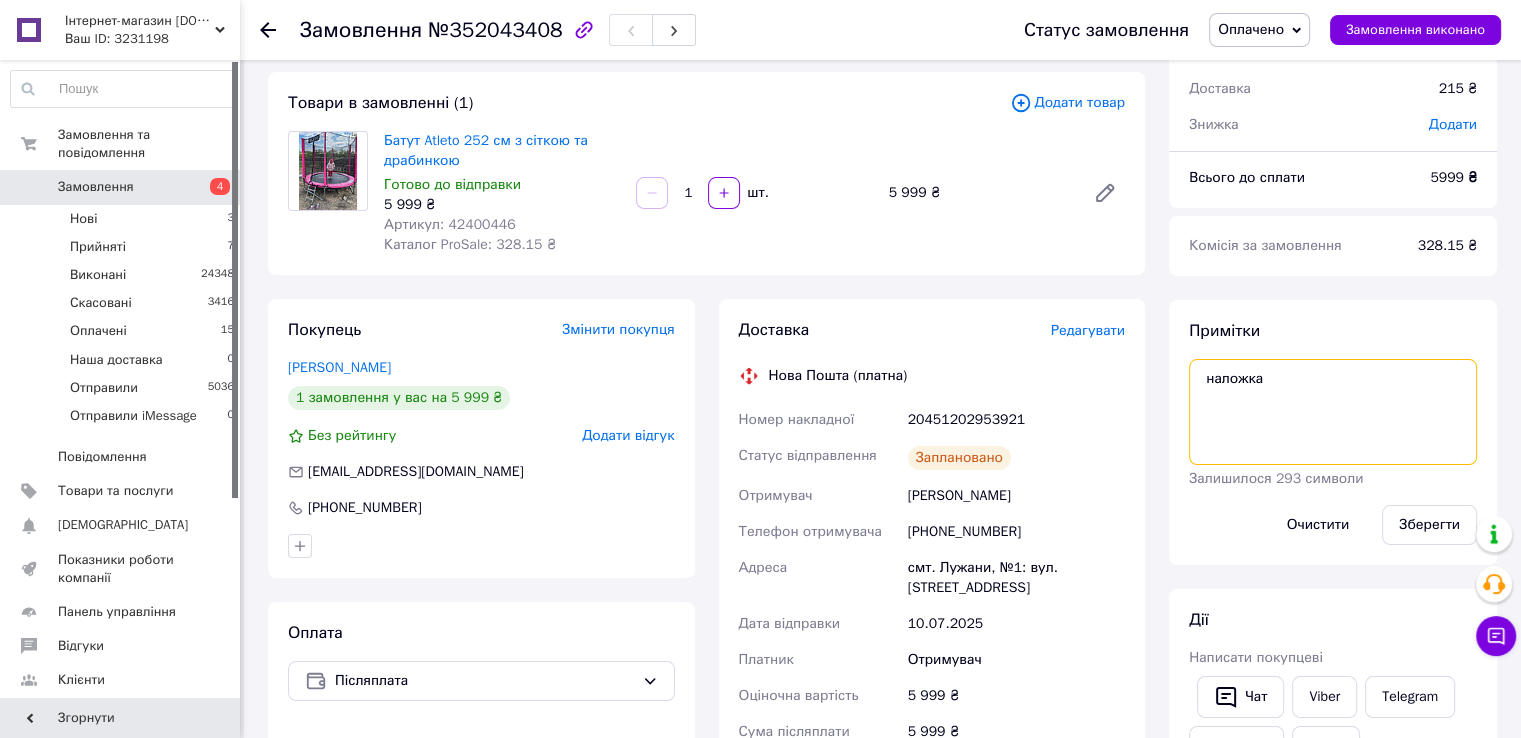 click on "наложка" at bounding box center [1333, 412] 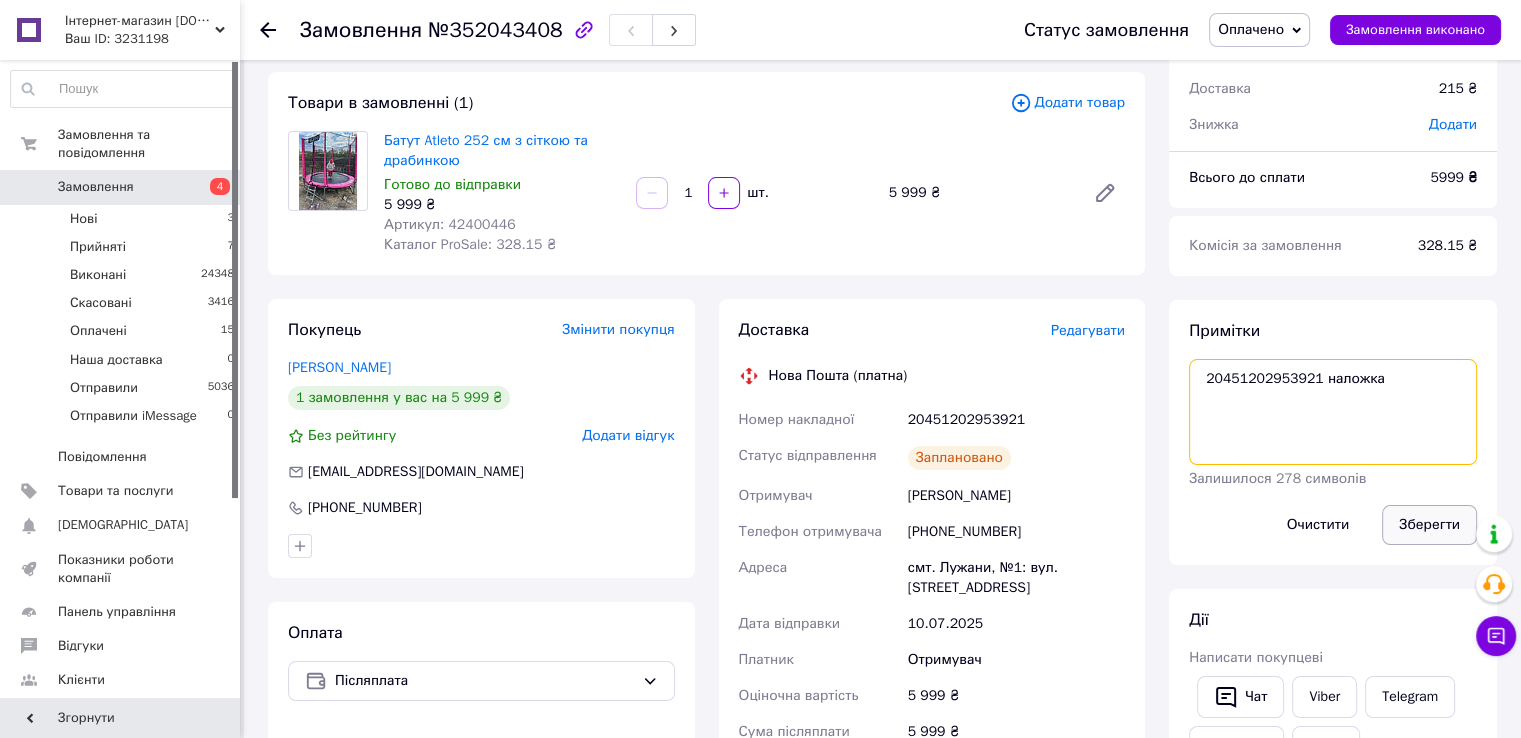 type on "20451202953921 наложка" 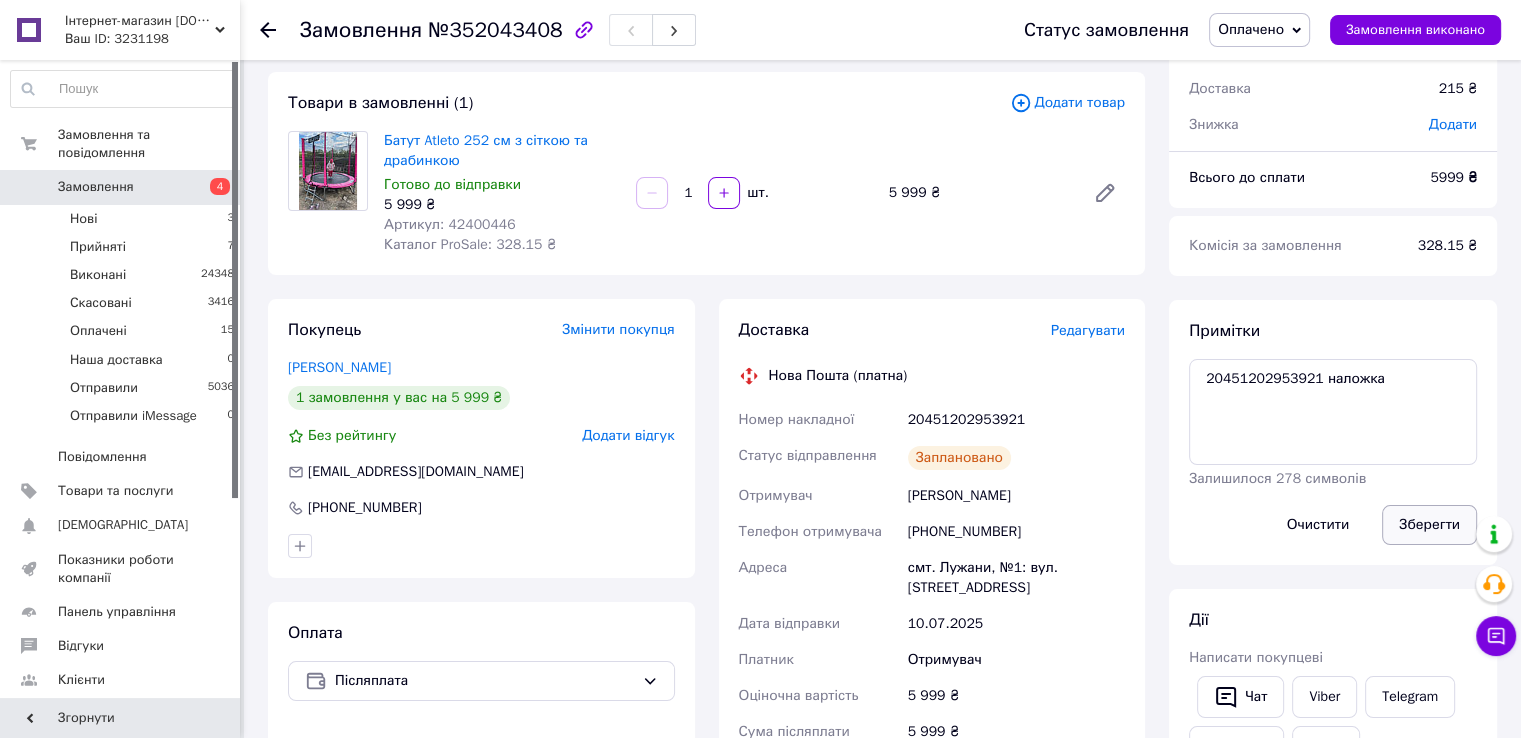 click on "Зберегти" at bounding box center [1429, 525] 